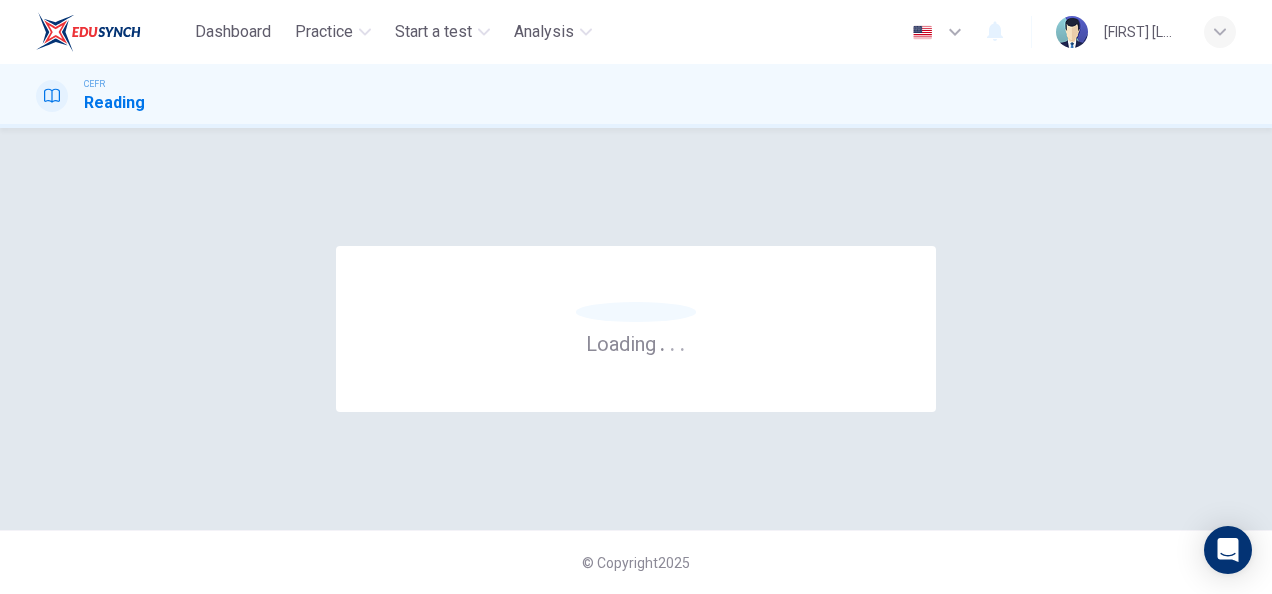 scroll, scrollTop: 0, scrollLeft: 0, axis: both 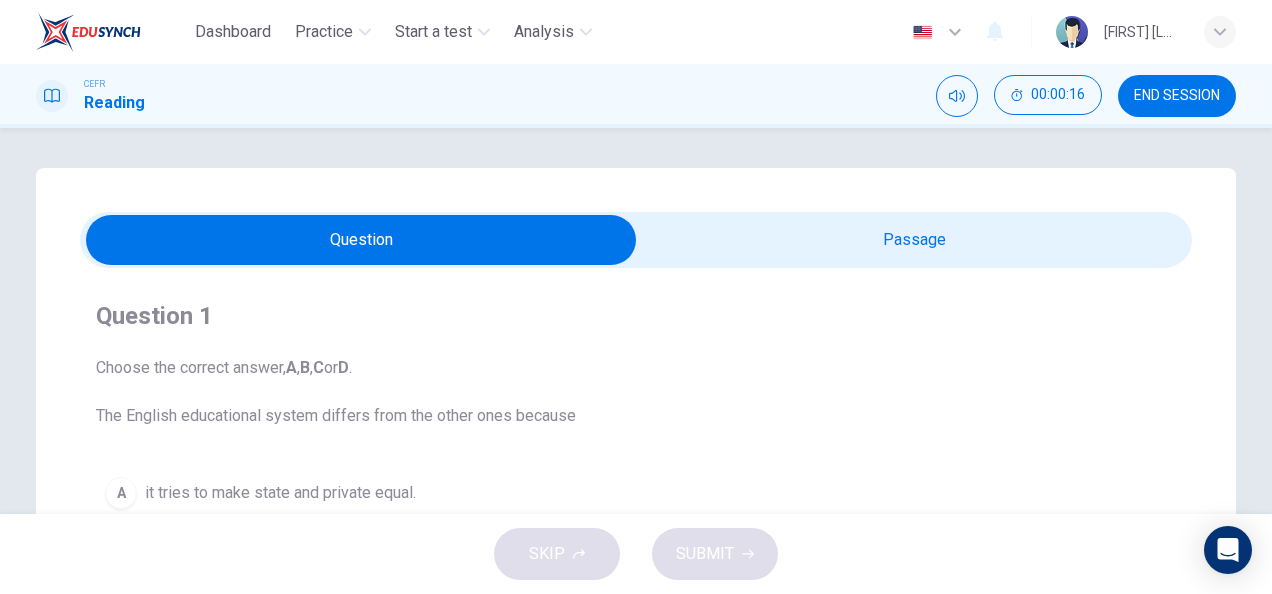 click at bounding box center (361, 240) 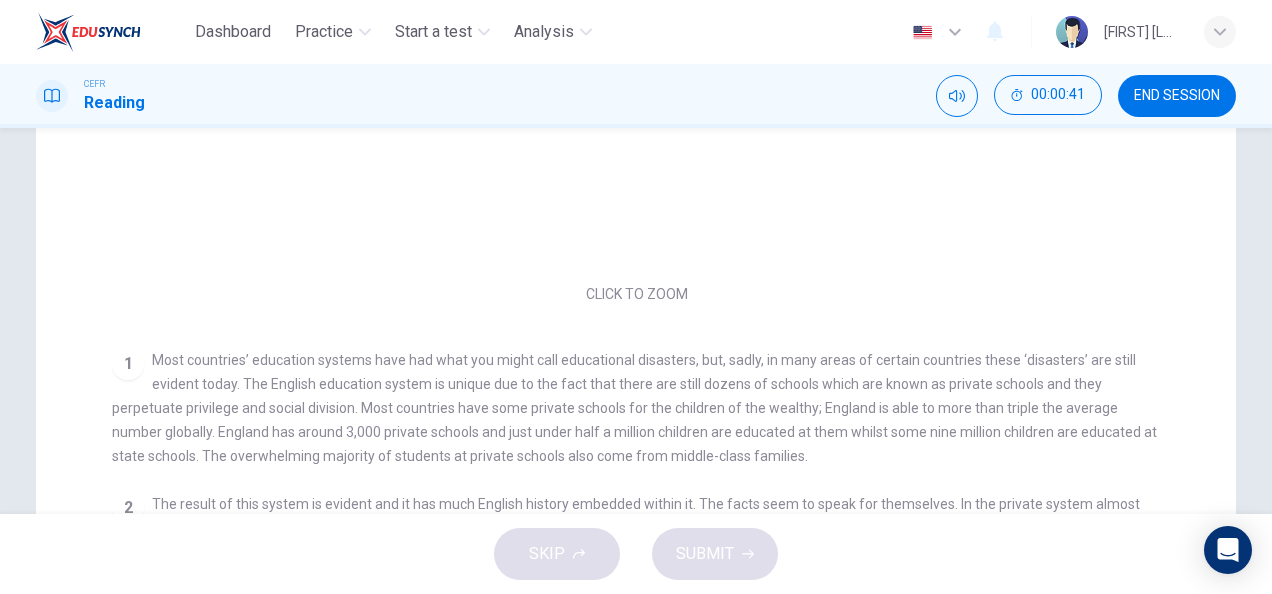 scroll, scrollTop: 0, scrollLeft: 0, axis: both 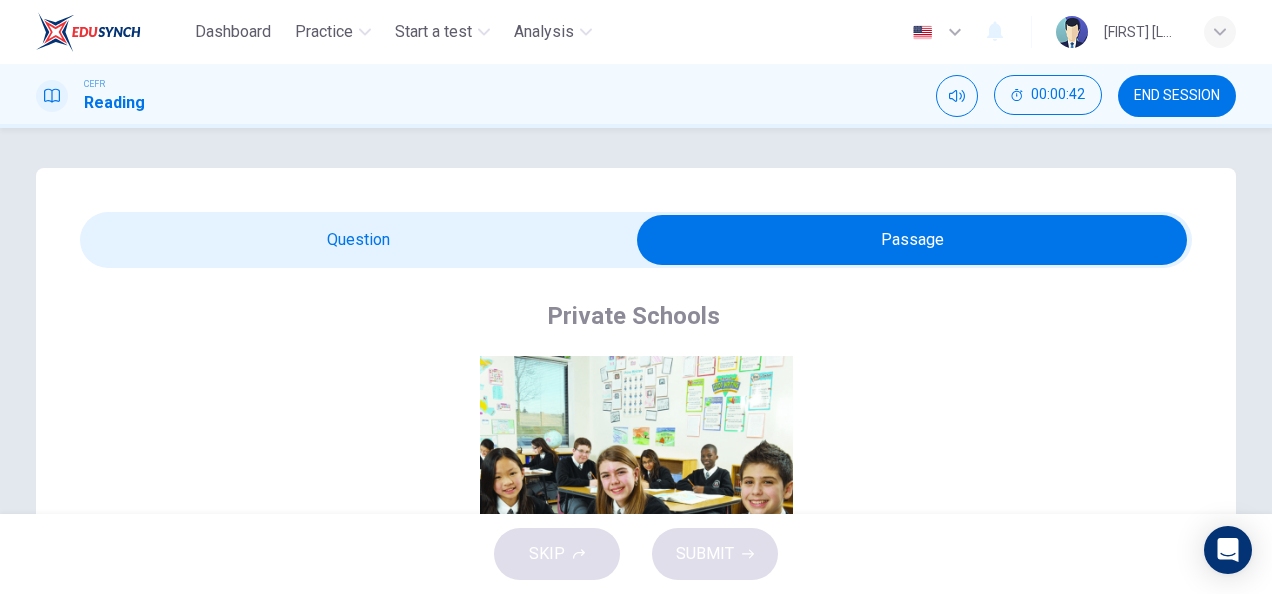 click at bounding box center [912, 240] 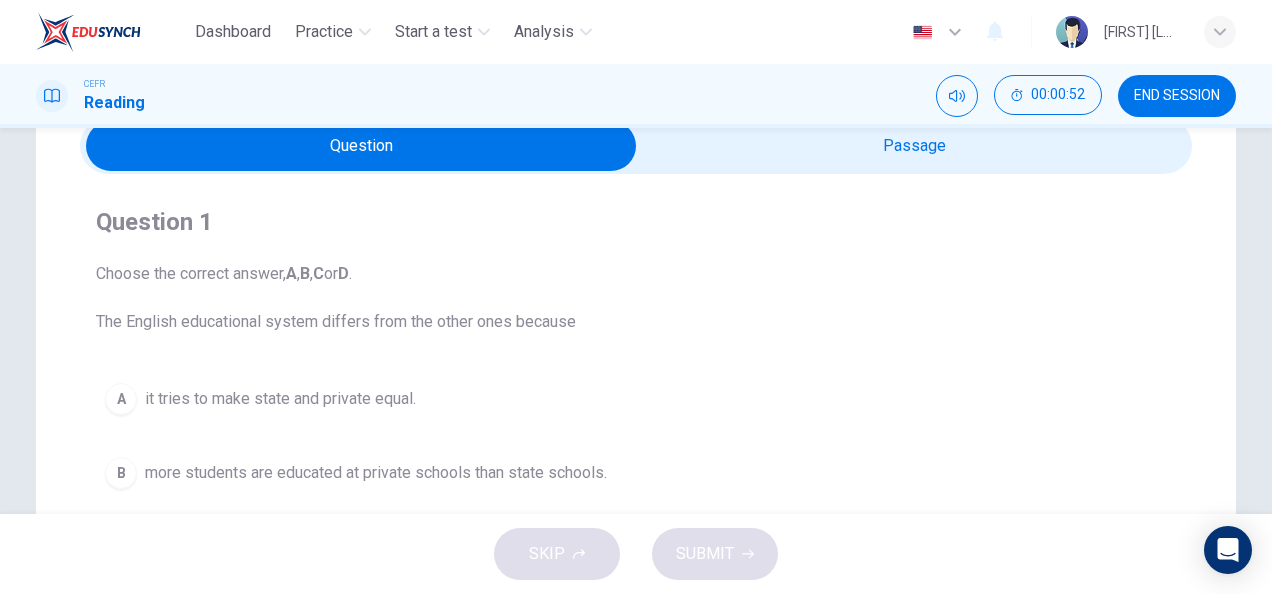 scroll, scrollTop: 92, scrollLeft: 0, axis: vertical 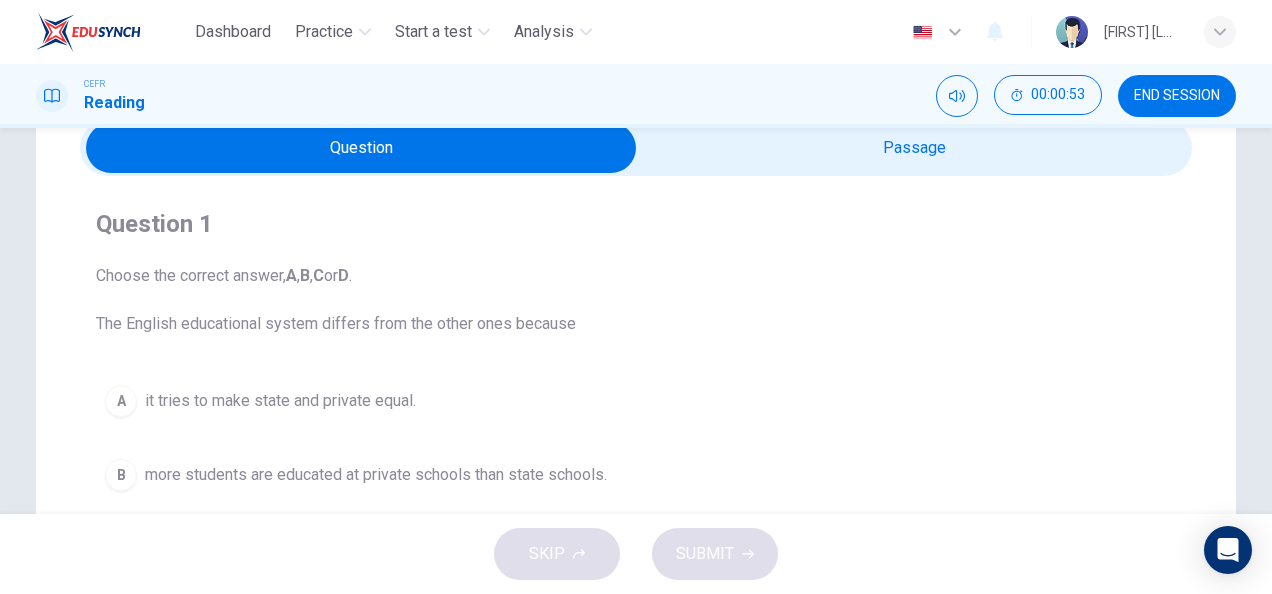 click at bounding box center (361, 148) 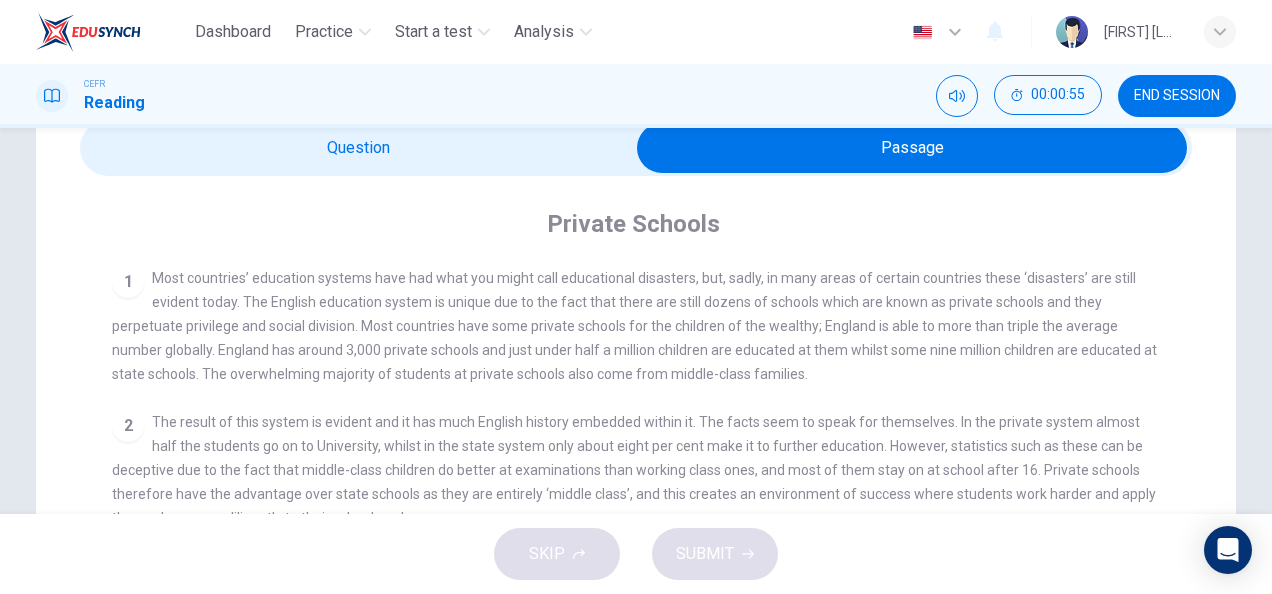 scroll, scrollTop: 381, scrollLeft: 0, axis: vertical 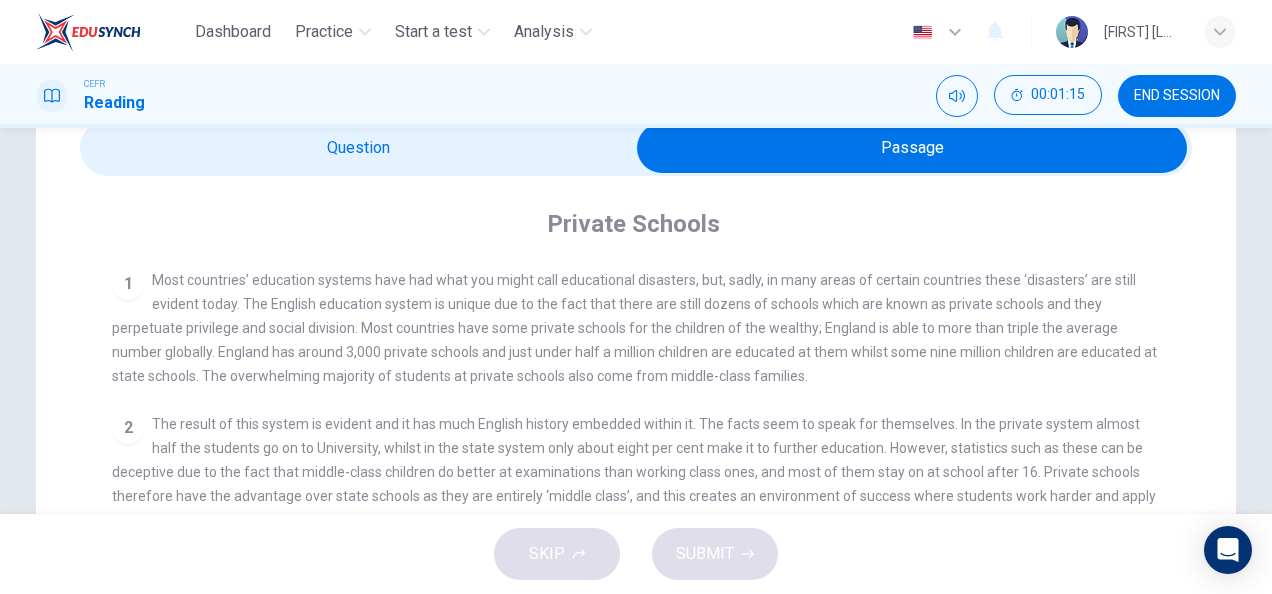 click at bounding box center [912, 148] 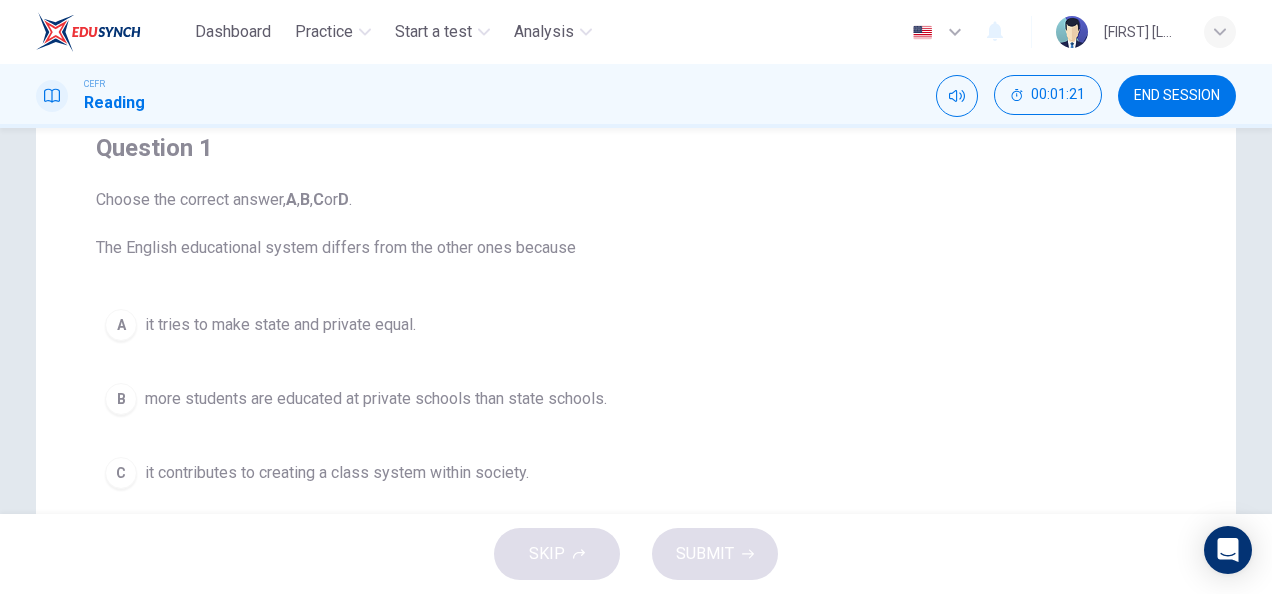 scroll, scrollTop: 209, scrollLeft: 0, axis: vertical 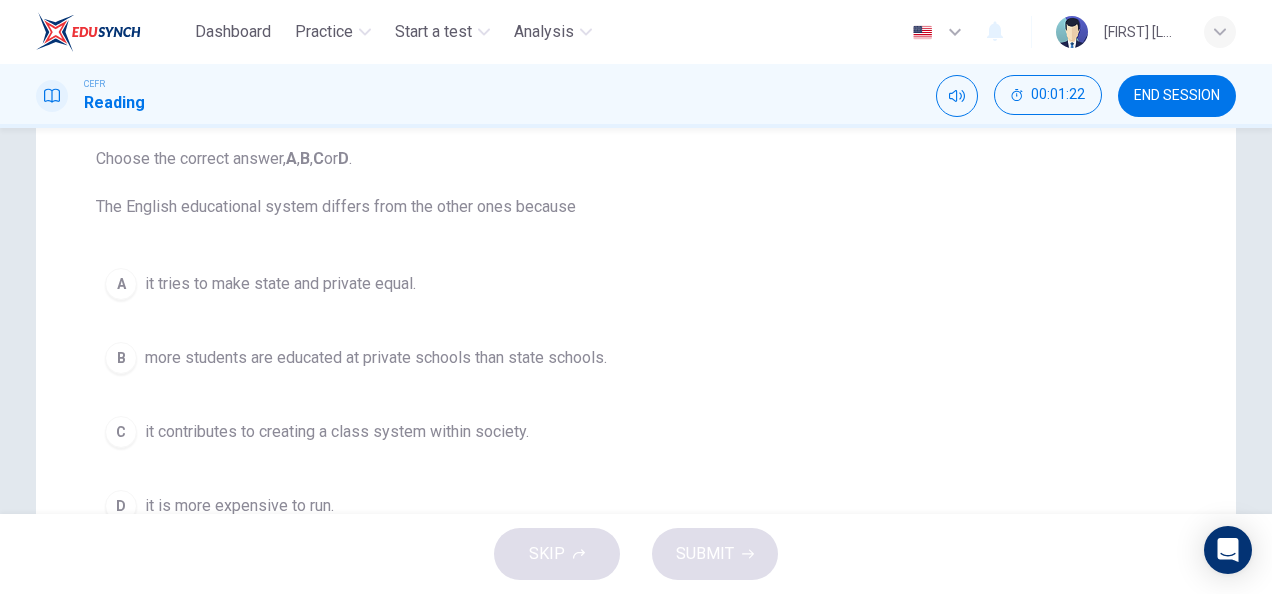 click on "it contributes to creating a class system within society." at bounding box center (280, 284) 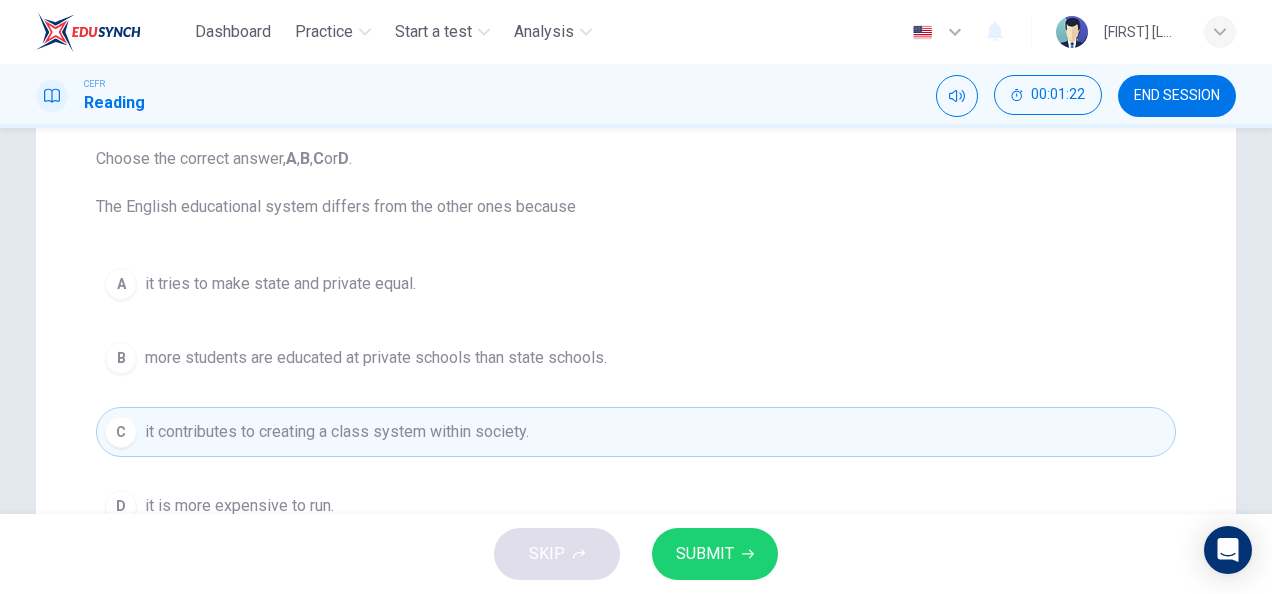 click on "SUBMIT" at bounding box center [705, 554] 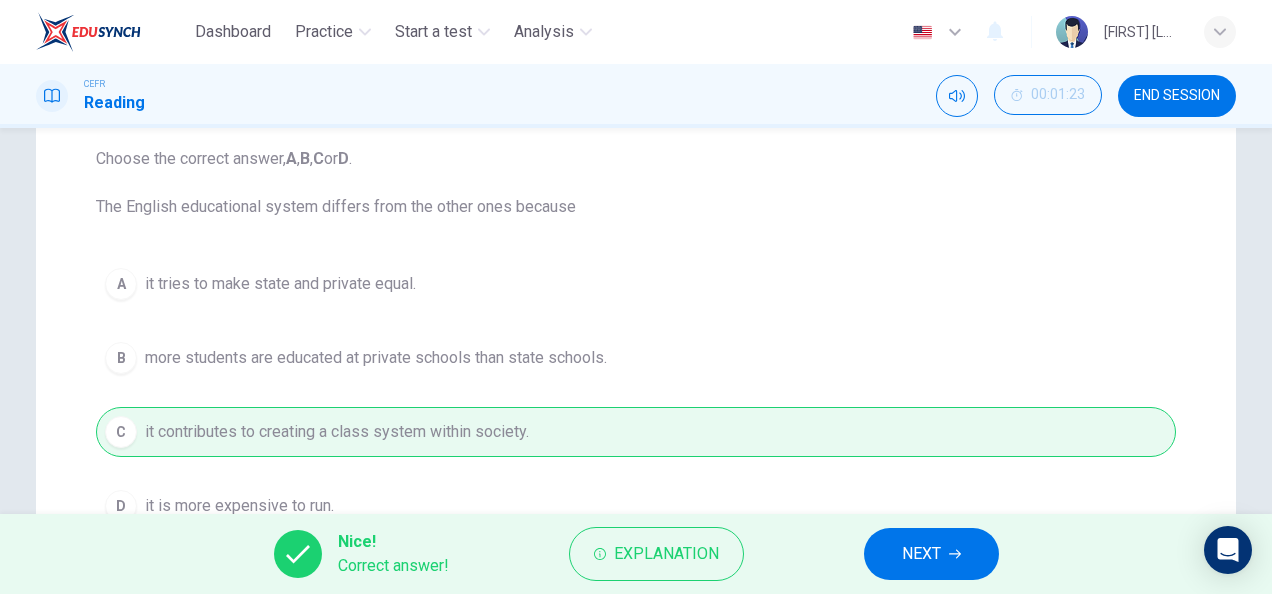 click on "NEXT" at bounding box center [931, 554] 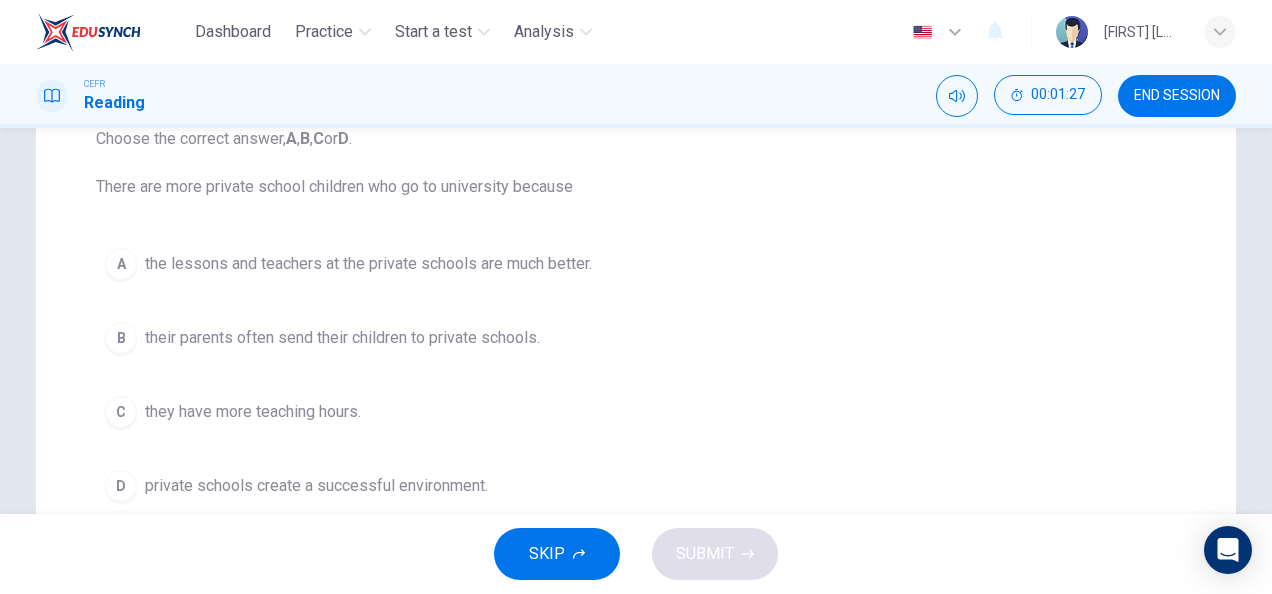 scroll, scrollTop: 0, scrollLeft: 0, axis: both 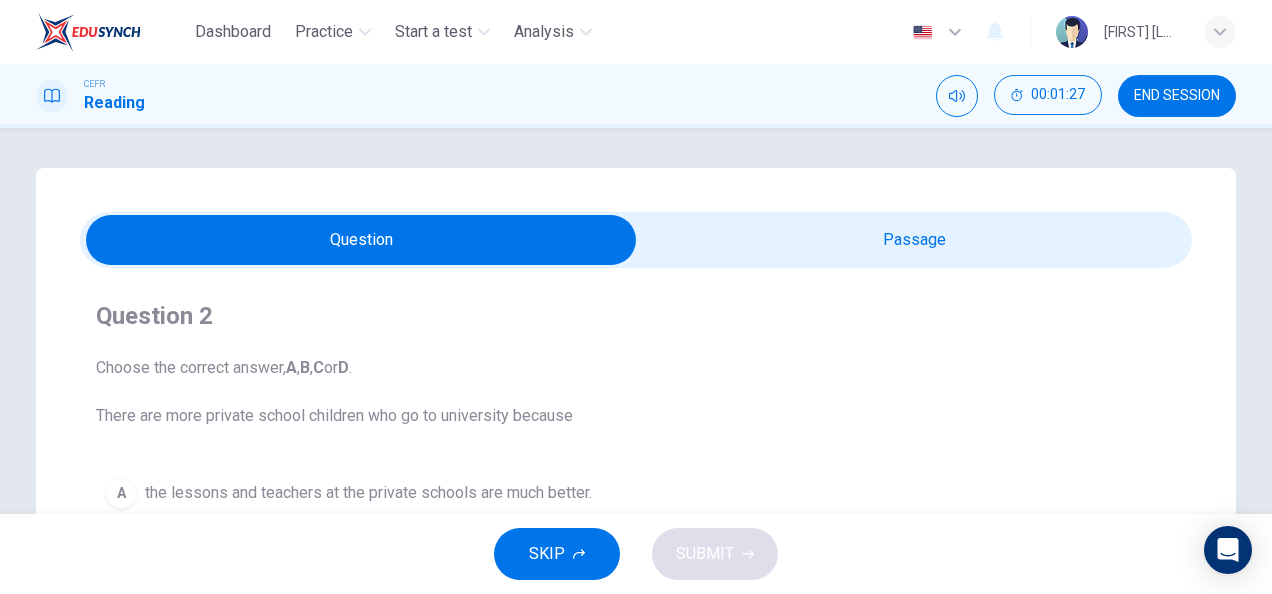 click at bounding box center (361, 240) 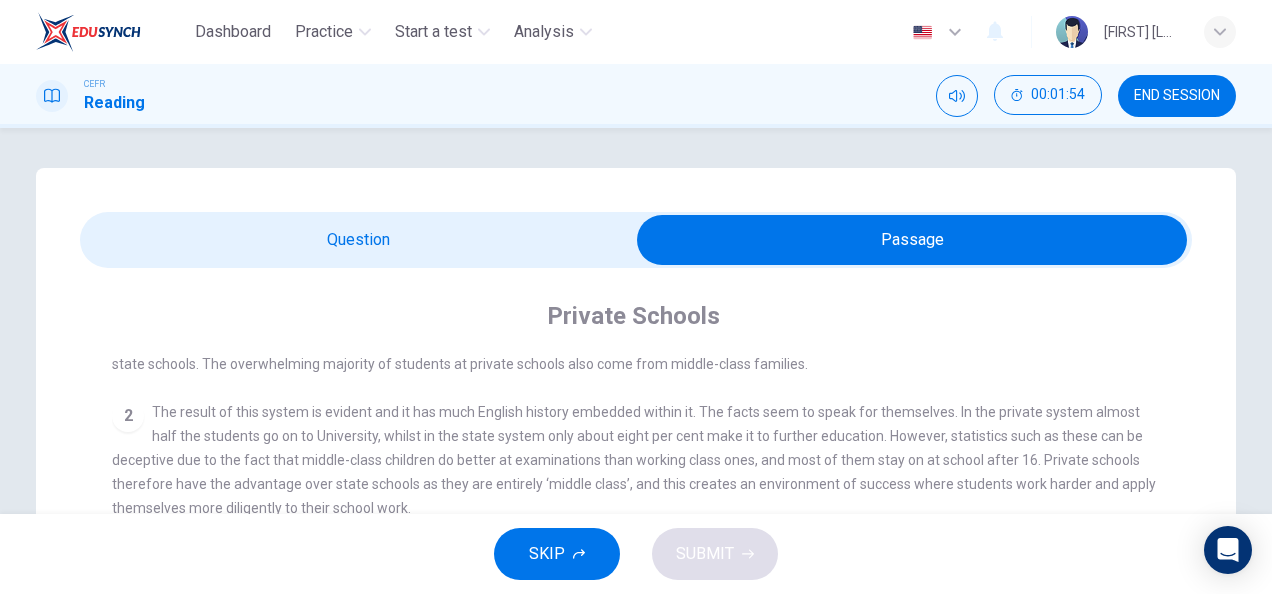 scroll, scrollTop: 499, scrollLeft: 0, axis: vertical 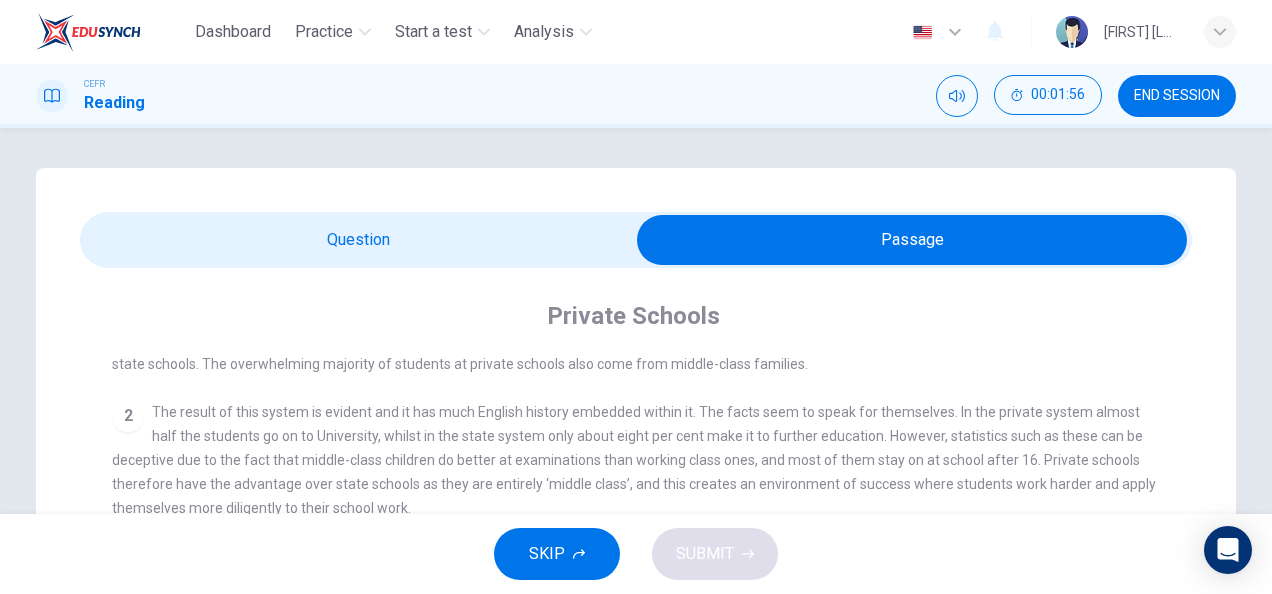 click at bounding box center (912, 240) 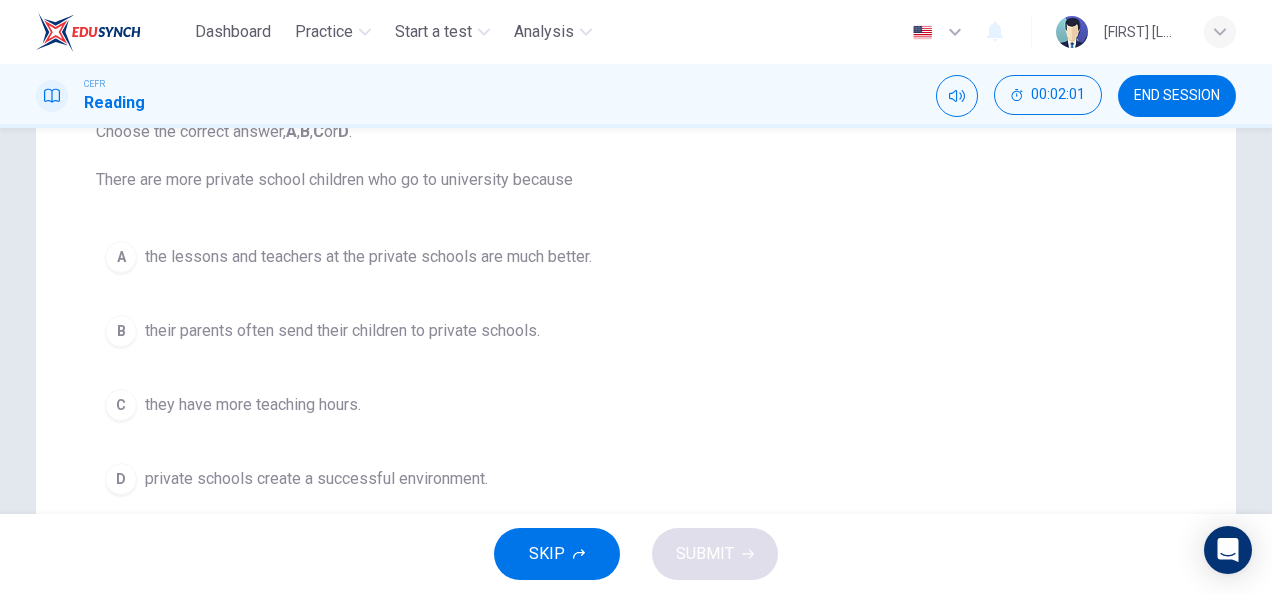 scroll, scrollTop: 235, scrollLeft: 0, axis: vertical 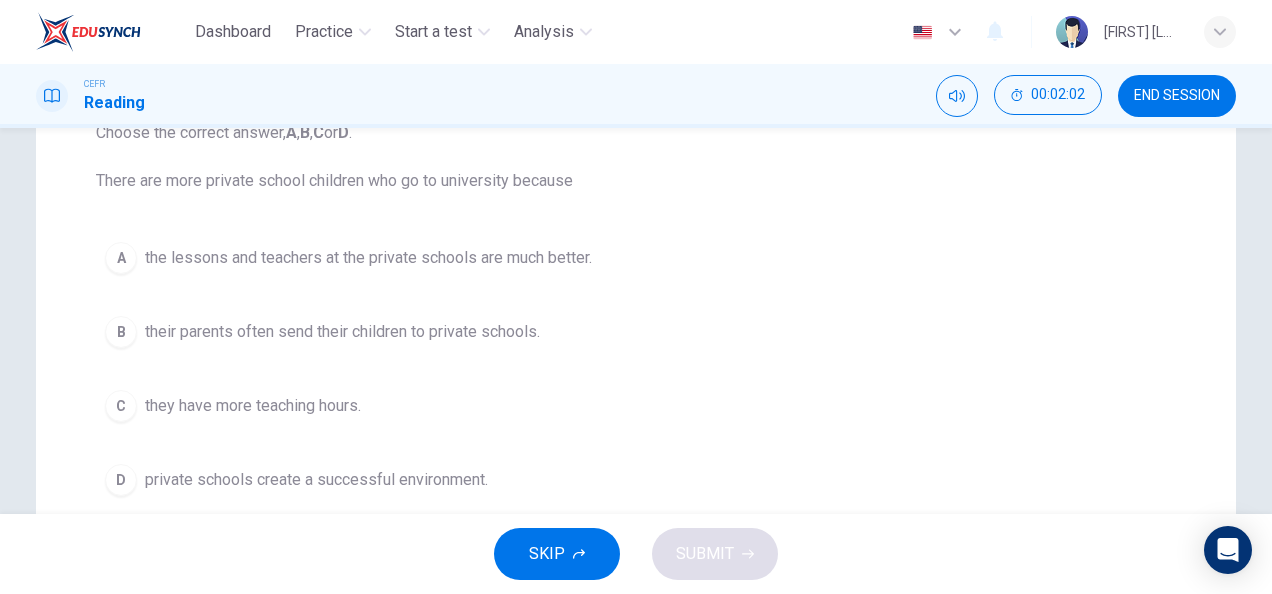 click on "private schools create a successful environment." at bounding box center [368, 258] 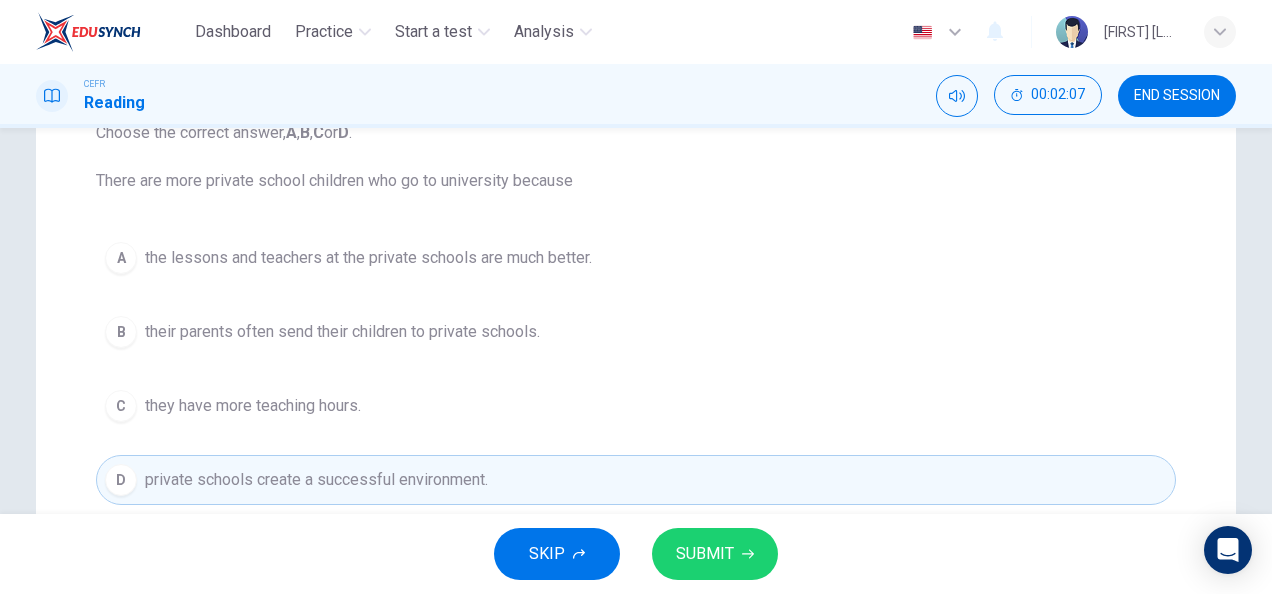 click on "SUBMIT" at bounding box center (705, 554) 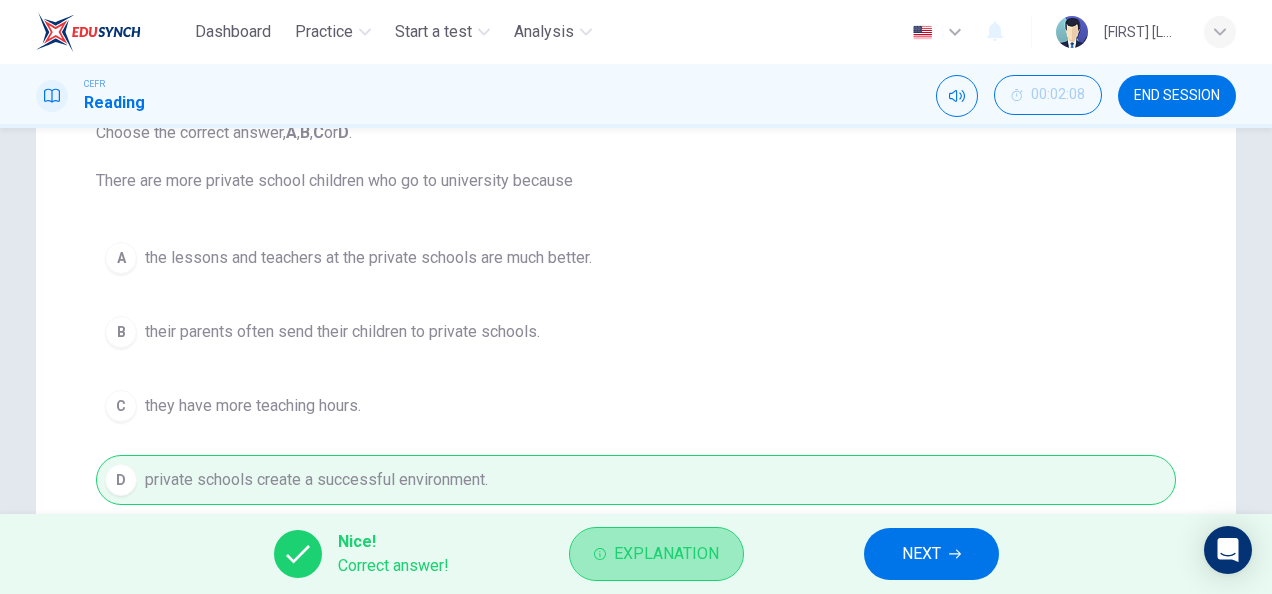 click on "Explanation" at bounding box center [666, 554] 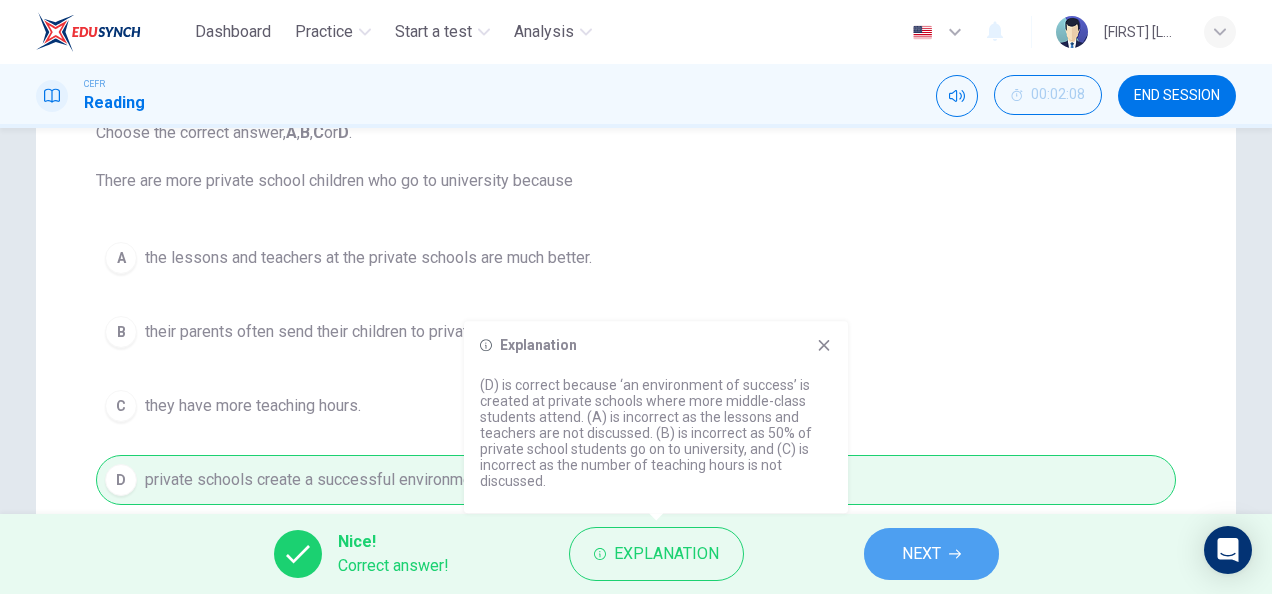 click on "NEXT" at bounding box center (931, 554) 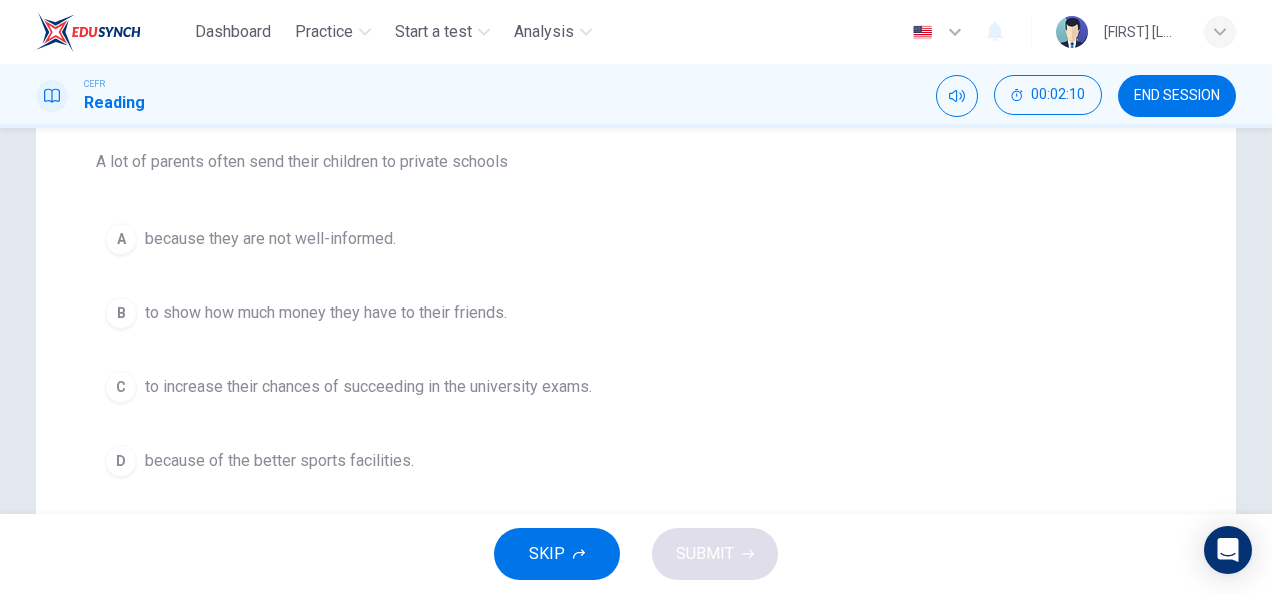 scroll, scrollTop: 258, scrollLeft: 0, axis: vertical 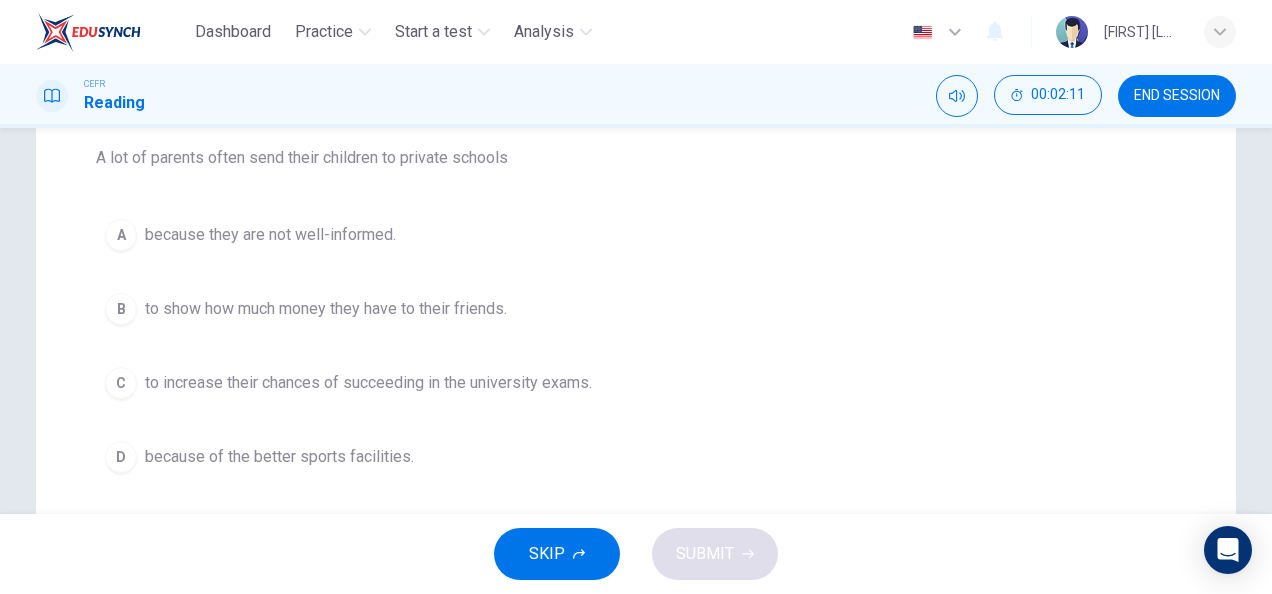 click on "C to increase their chances of succeeding in the university exams." at bounding box center (636, 383) 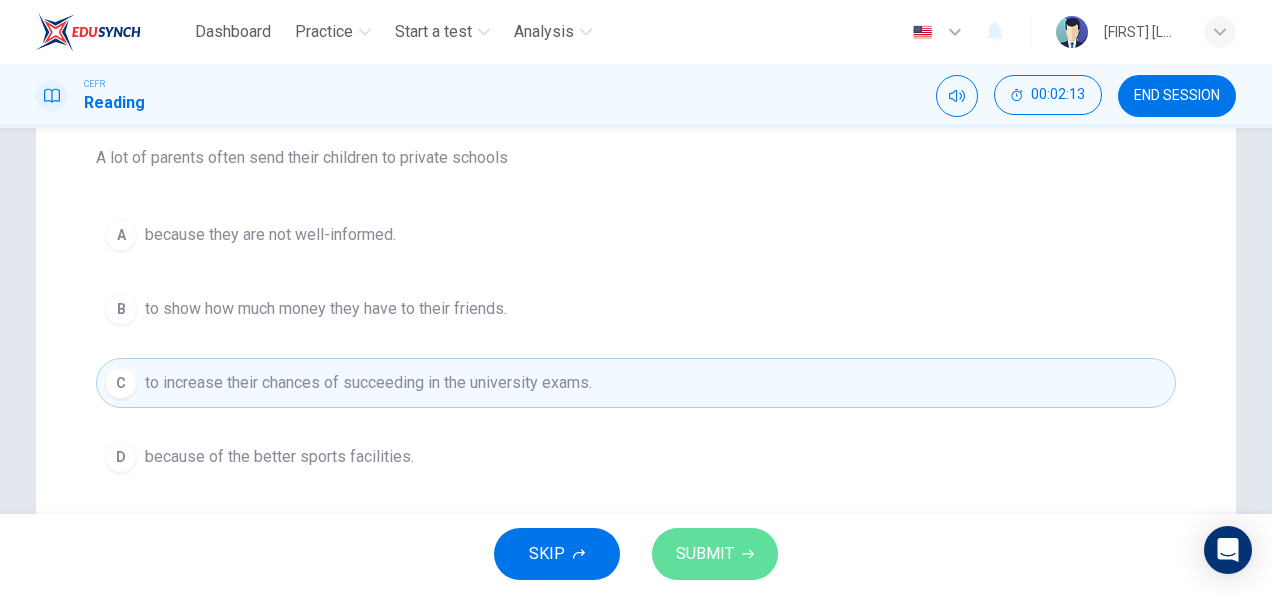 click on "SUBMIT" at bounding box center (715, 554) 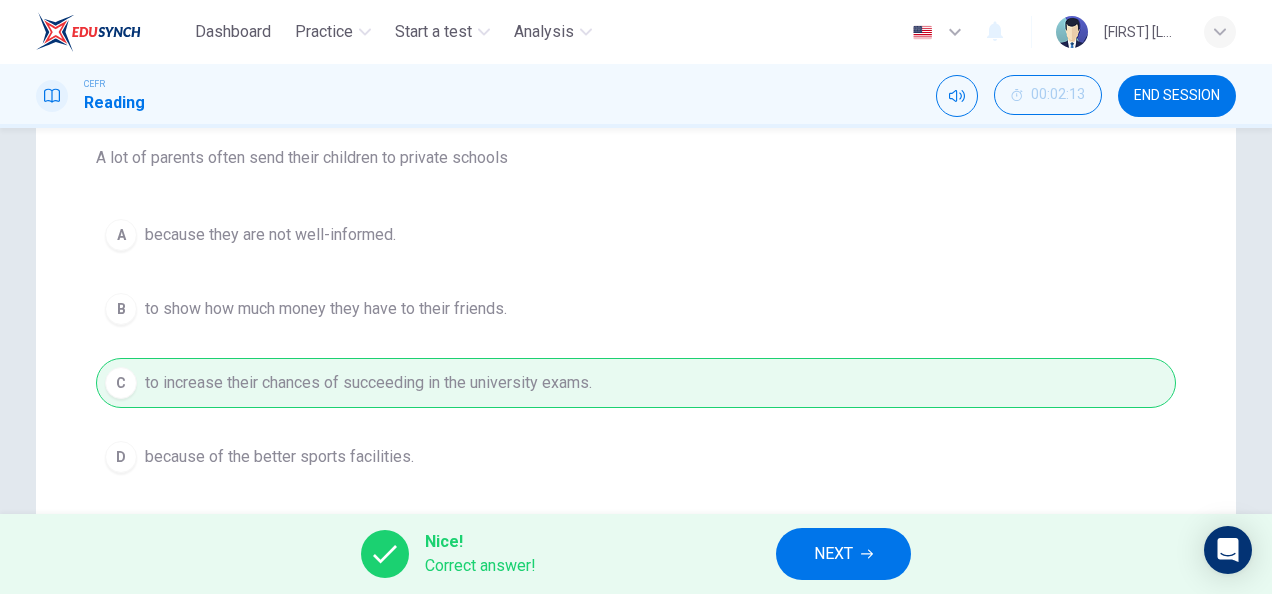 click on "NEXT" at bounding box center (843, 554) 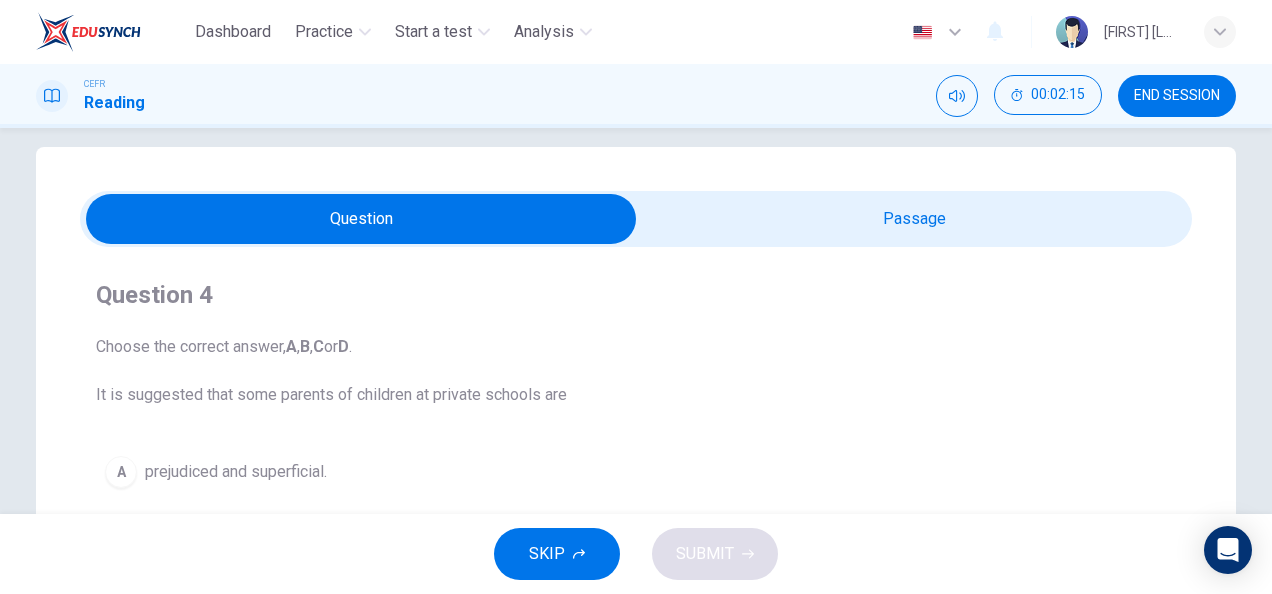 scroll, scrollTop: 8, scrollLeft: 0, axis: vertical 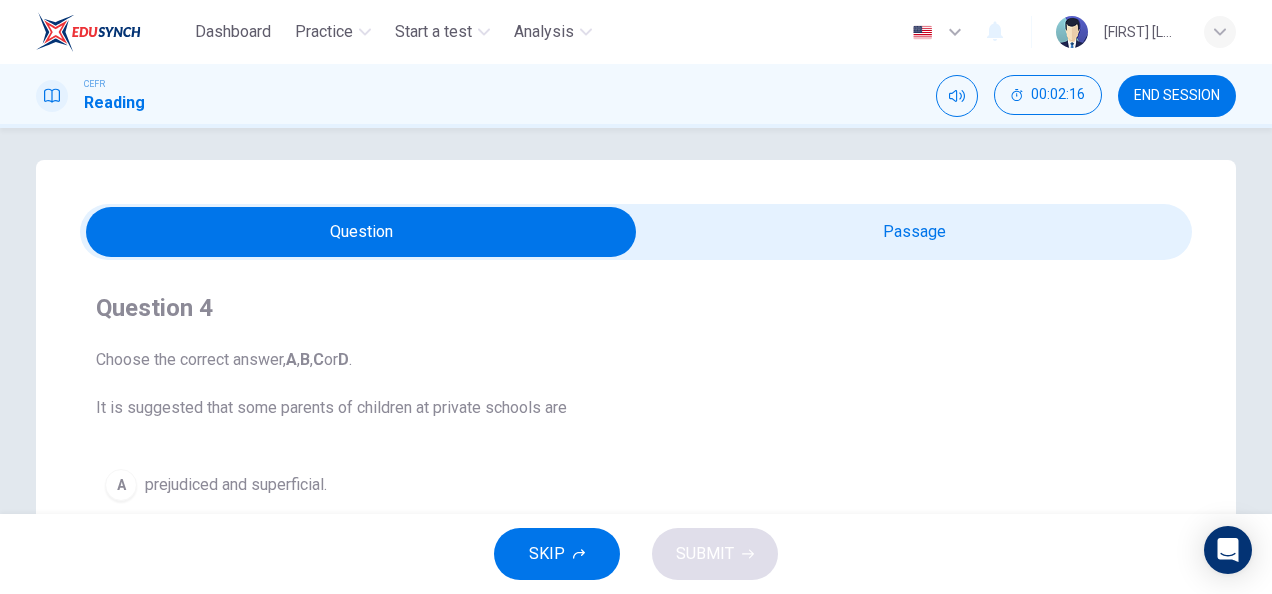 click at bounding box center [361, 232] 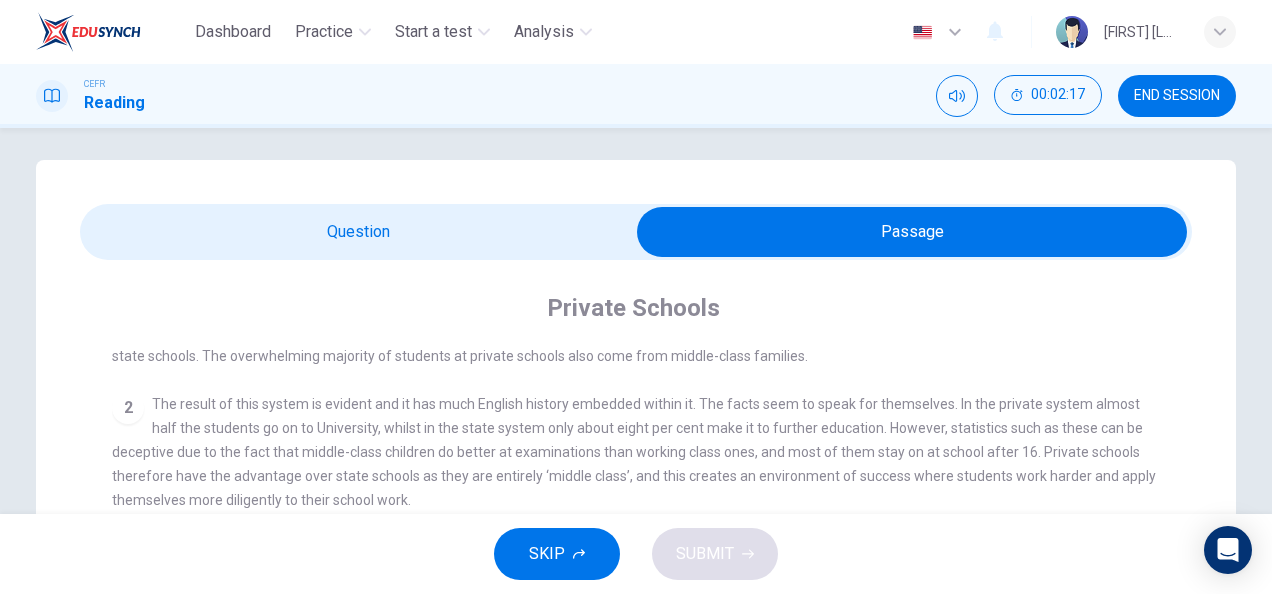 scroll, scrollTop: 504, scrollLeft: 0, axis: vertical 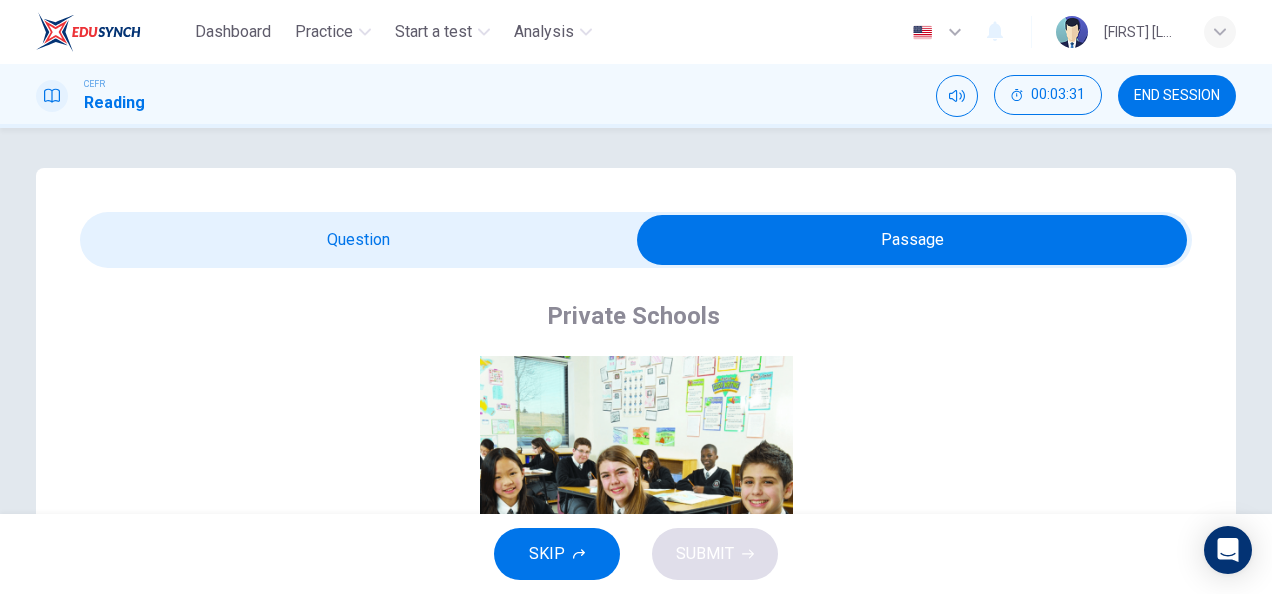 click at bounding box center (912, 240) 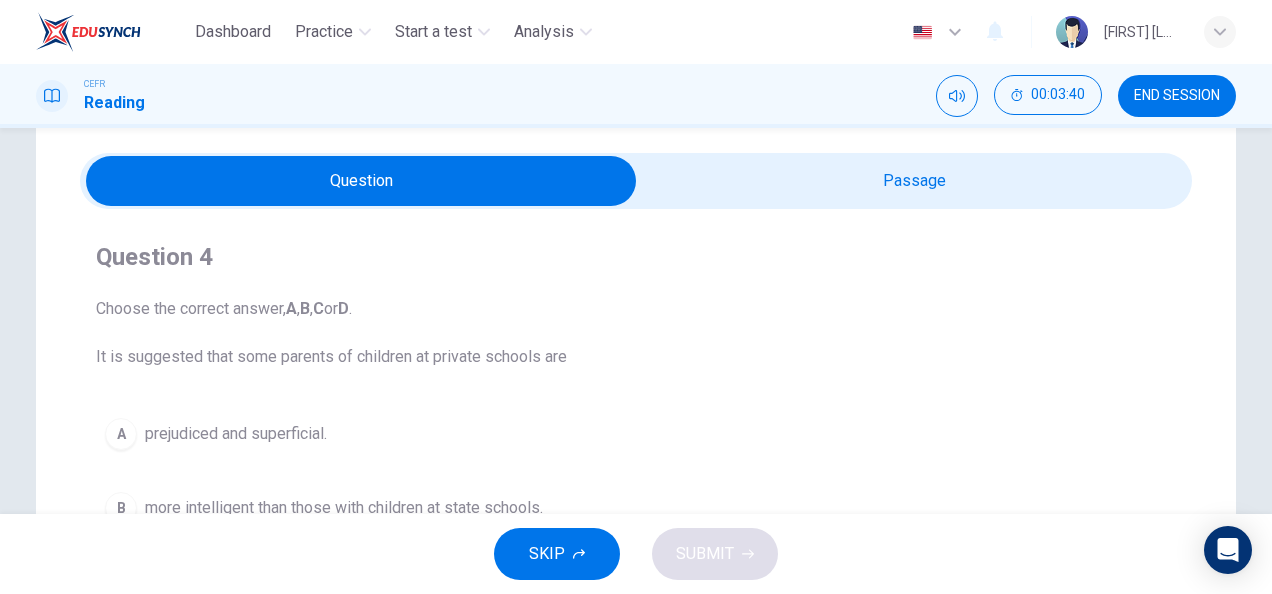 scroll, scrollTop: 58, scrollLeft: 0, axis: vertical 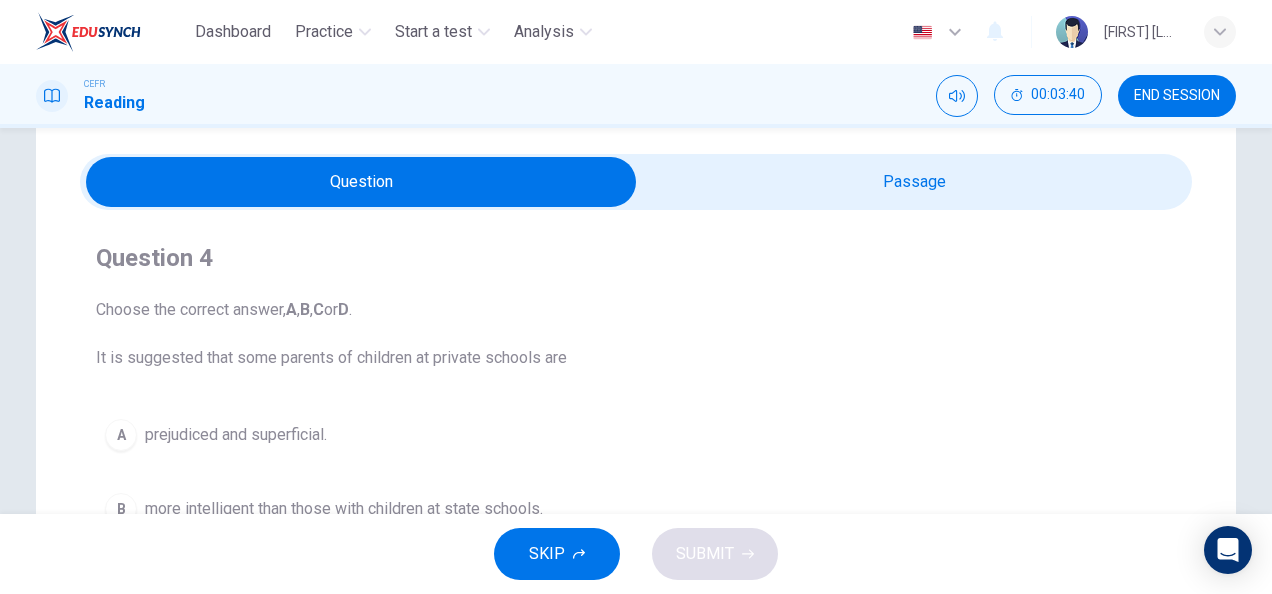 click at bounding box center (361, 182) 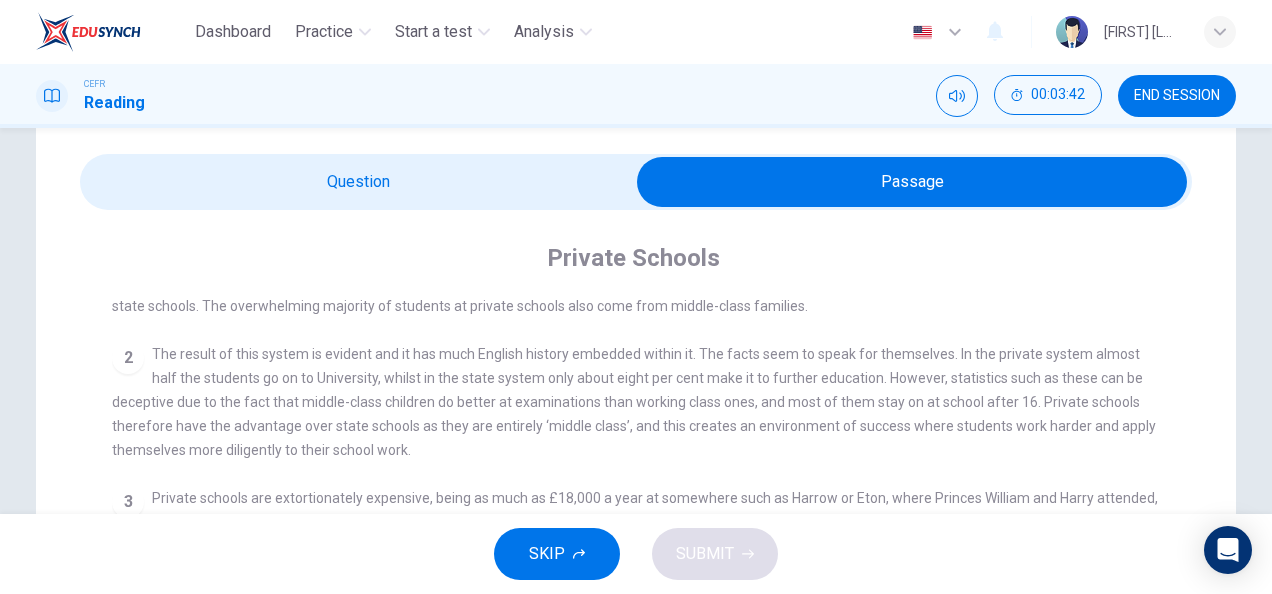 scroll, scrollTop: 504, scrollLeft: 0, axis: vertical 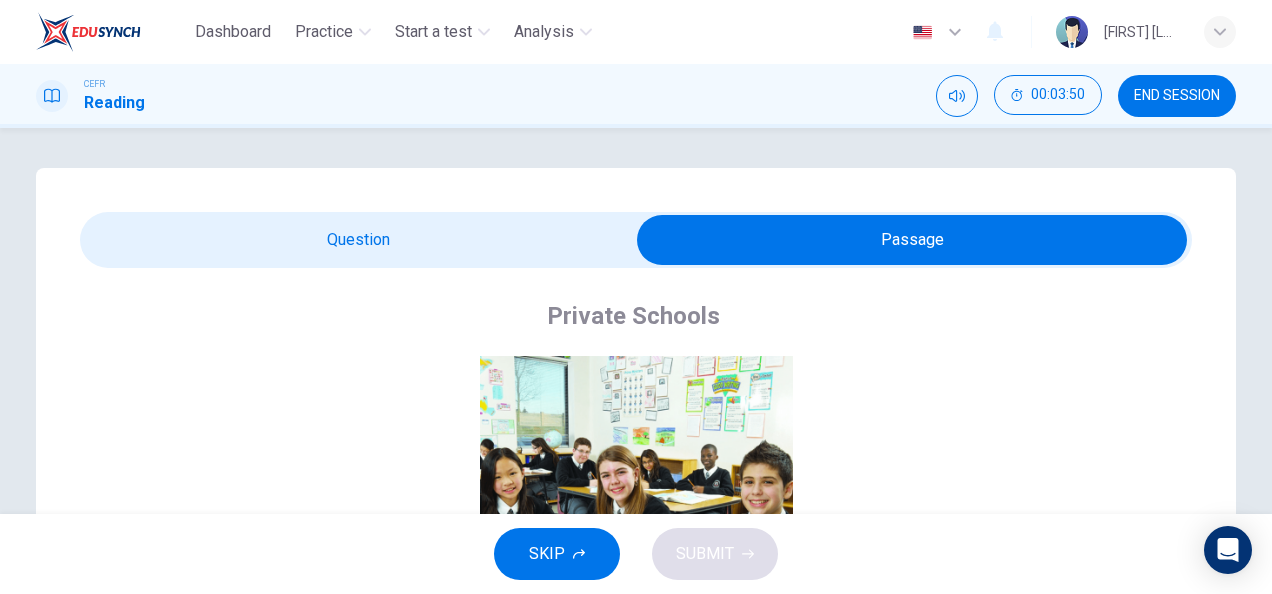 click at bounding box center [912, 240] 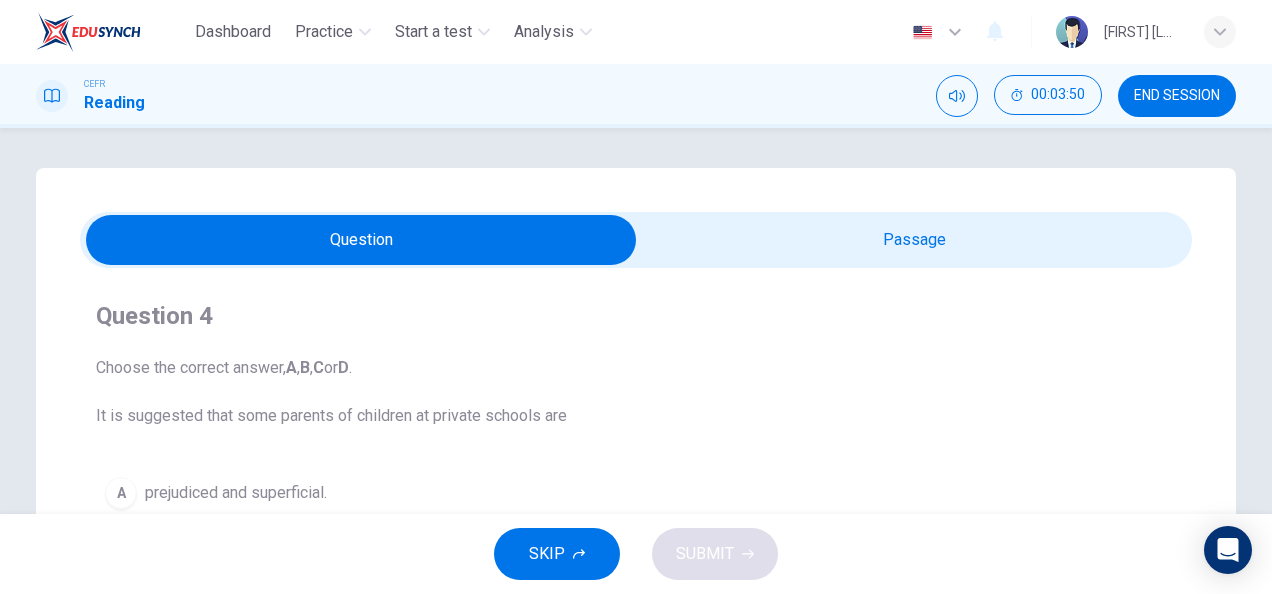 click on "A prejudiced and superficial." at bounding box center [636, 493] 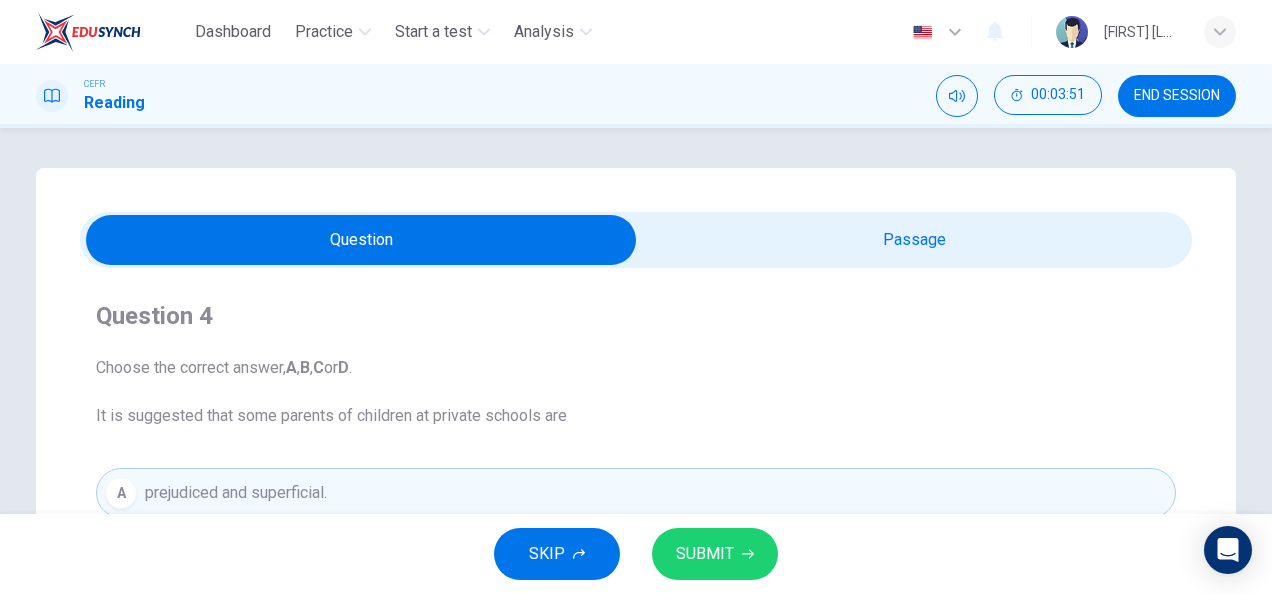 click on "SUBMIT" at bounding box center [705, 554] 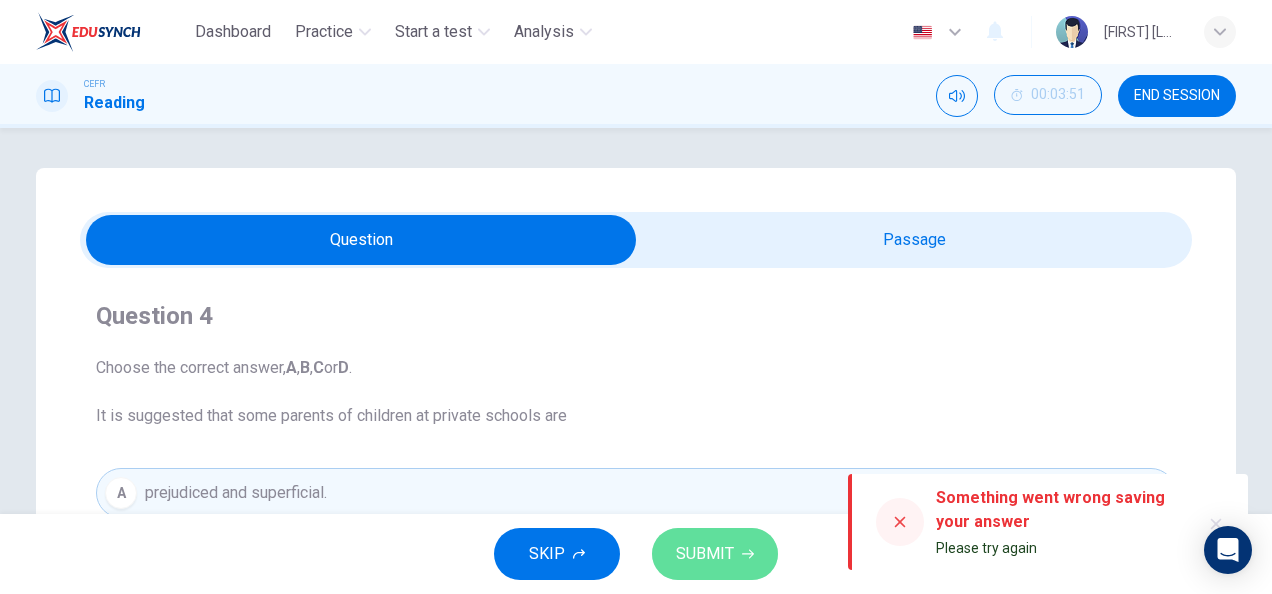 click on "SUBMIT" at bounding box center (705, 554) 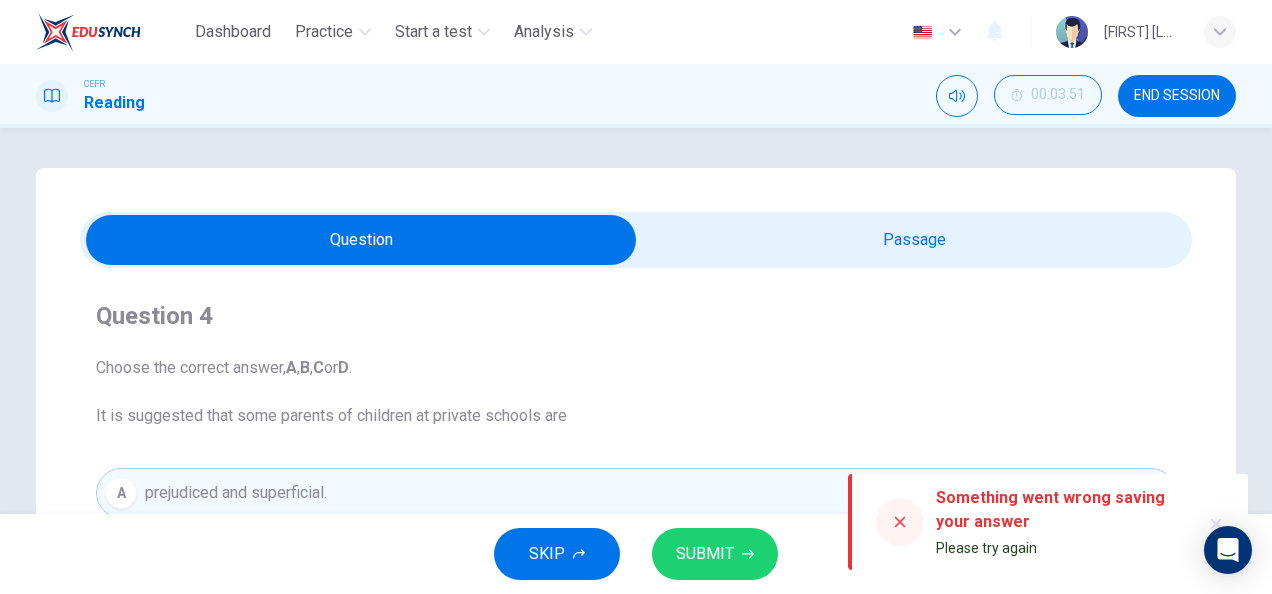 click at bounding box center (900, 522) 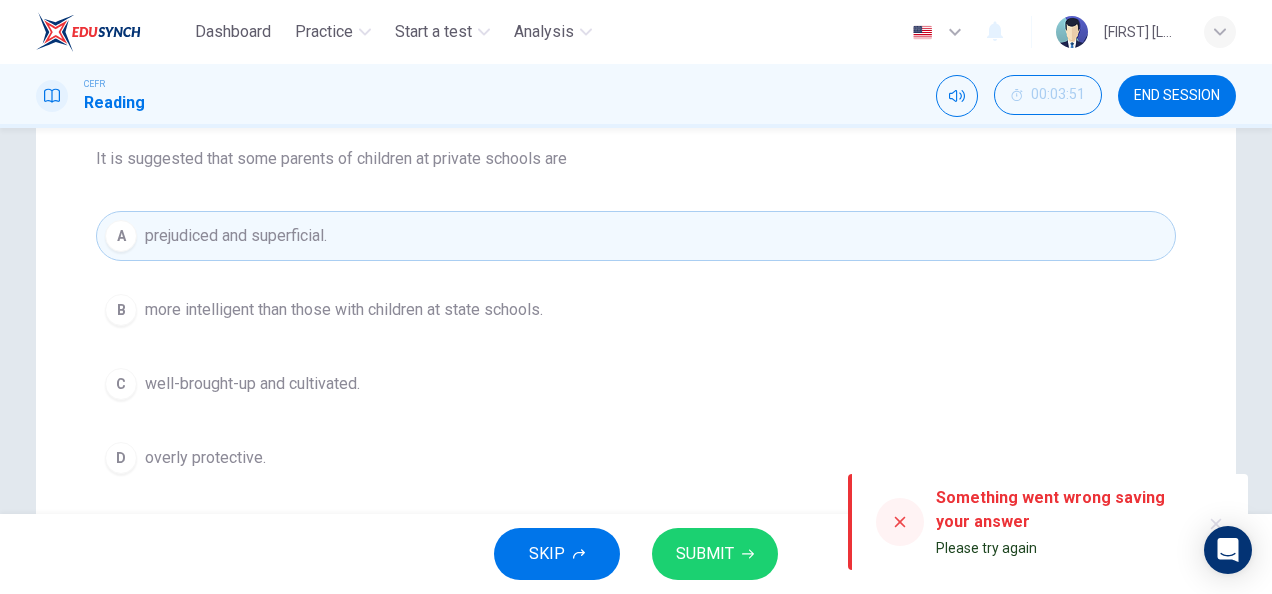 scroll, scrollTop: 256, scrollLeft: 0, axis: vertical 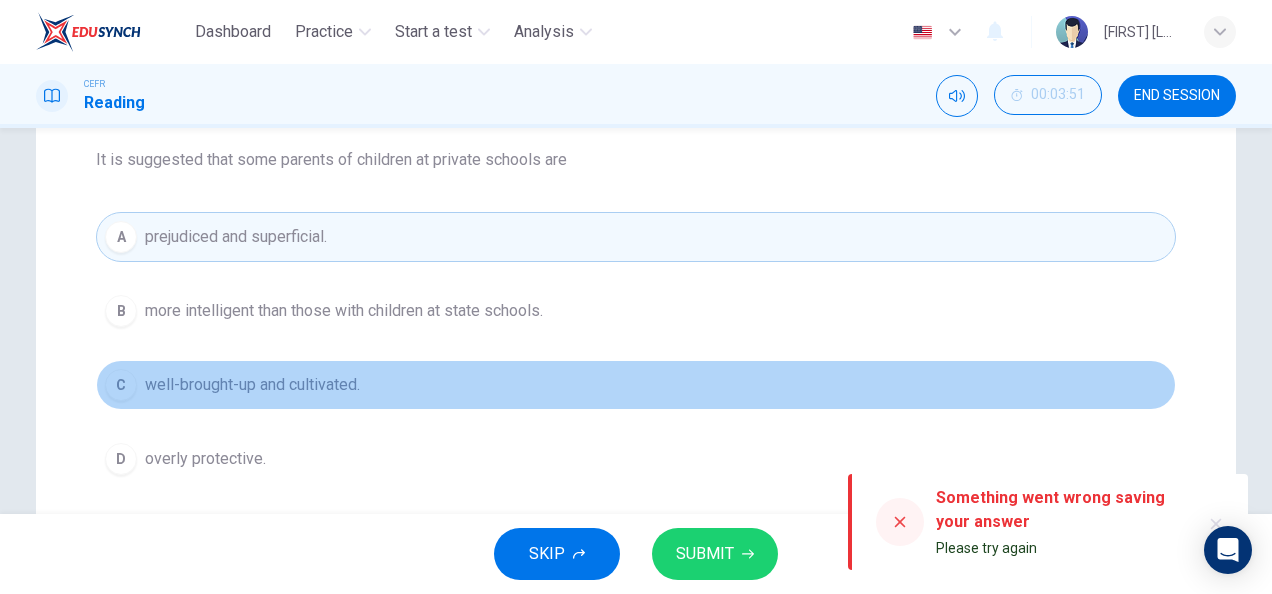 click on "C well-brought-up and cultivated." at bounding box center [636, 385] 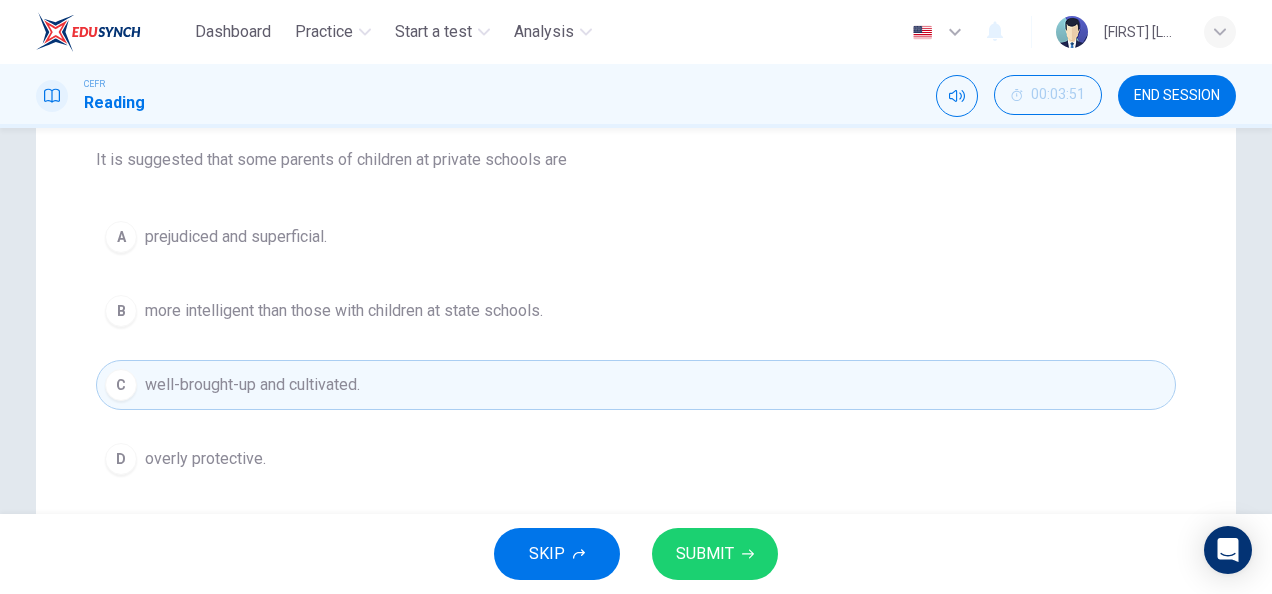 click on "A prejudiced and superficial." at bounding box center [636, 237] 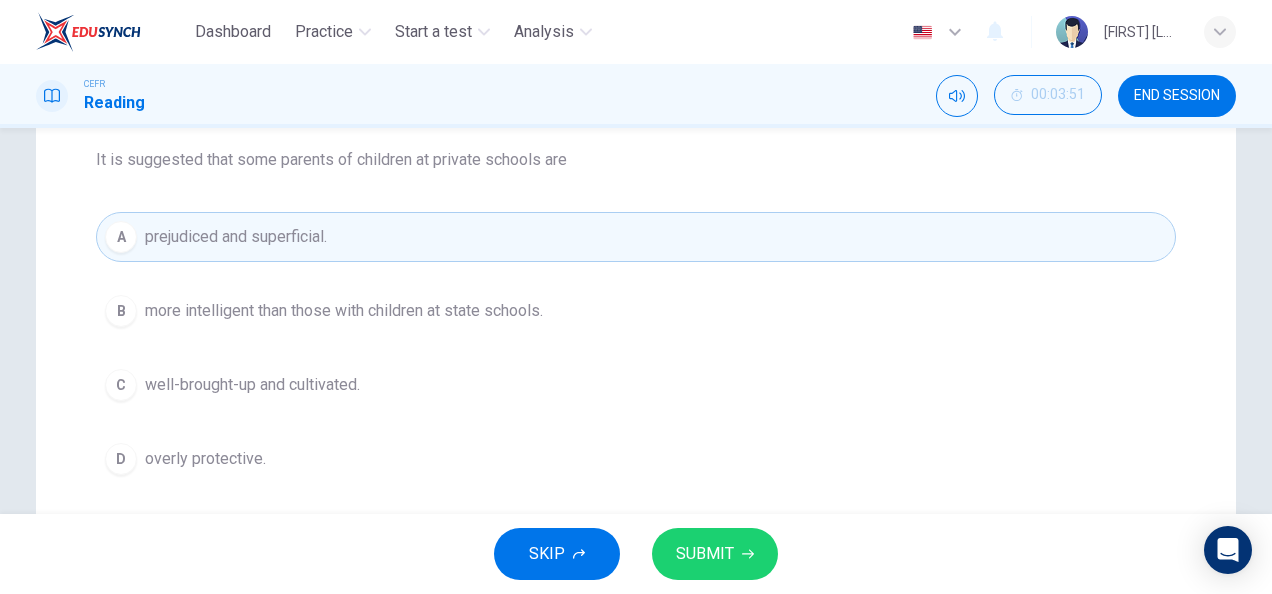 click on "SKIP SUBMIT" at bounding box center [636, 554] 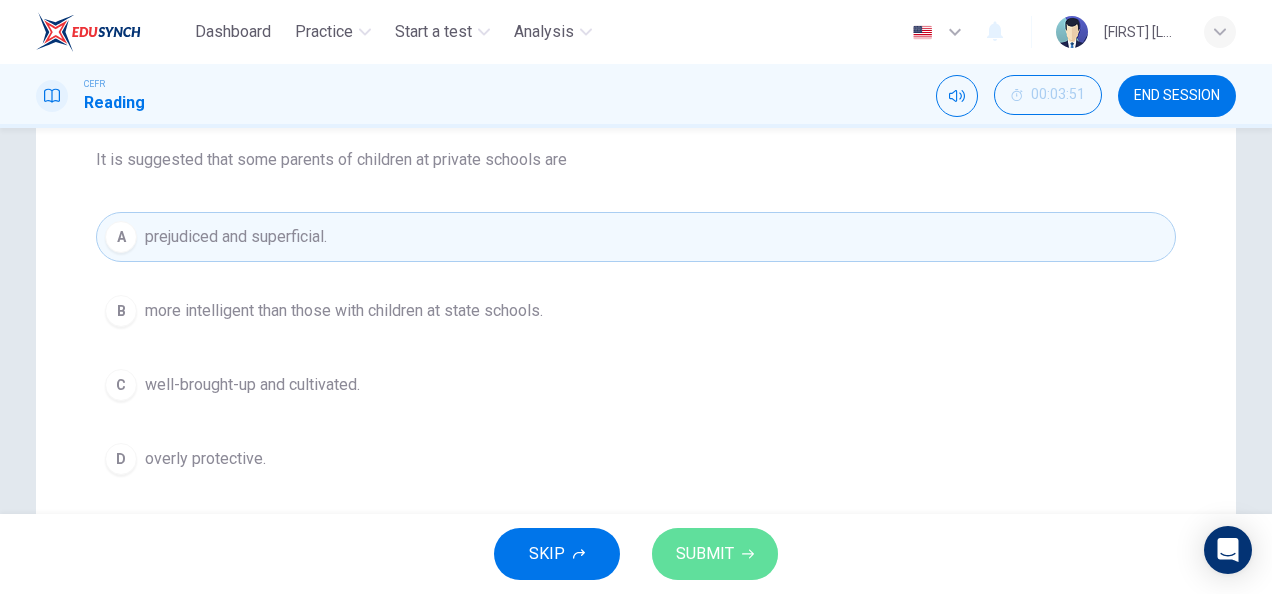click on "SUBMIT" at bounding box center [705, 554] 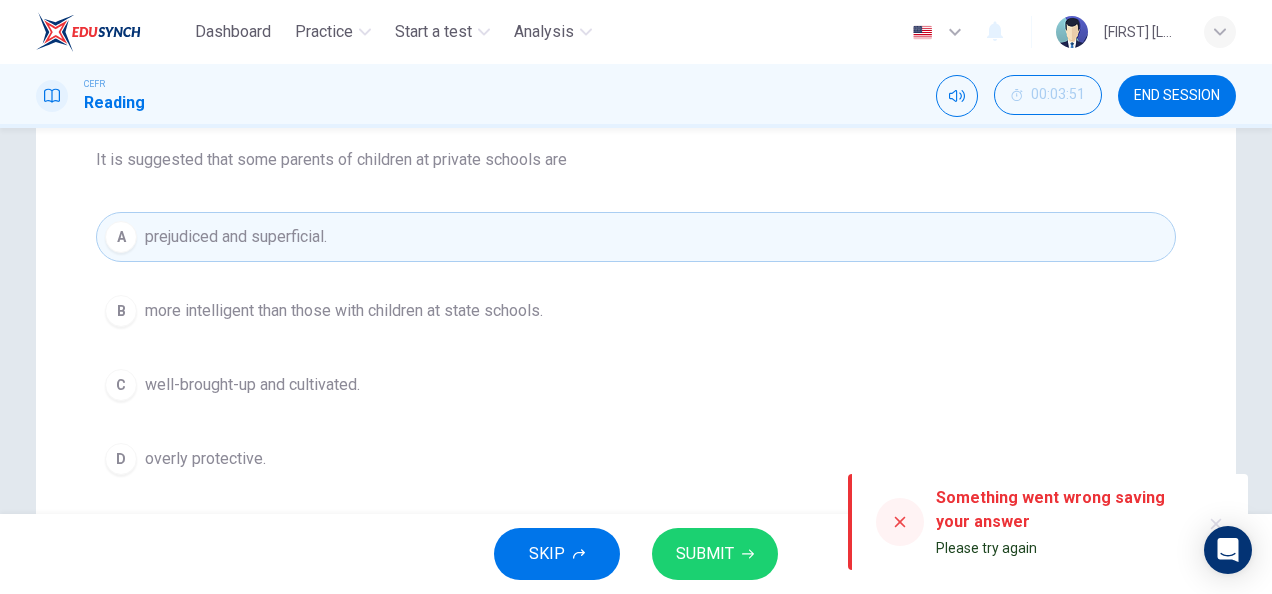 click on "B more intelligent than those with children at state schools." at bounding box center [636, 311] 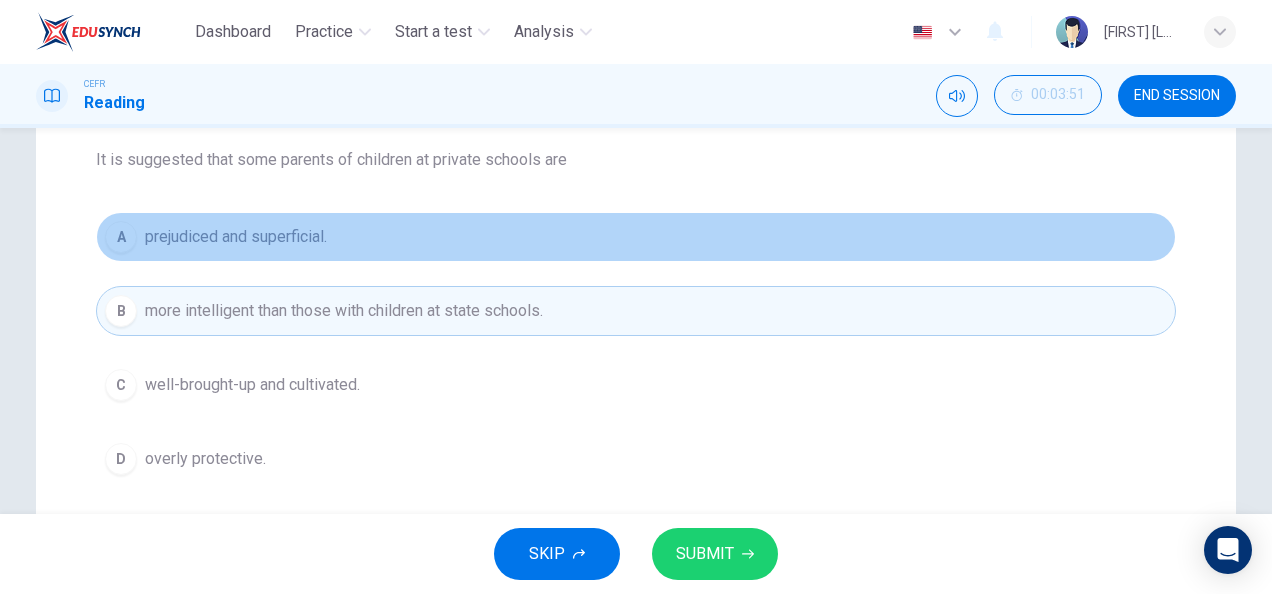 click on "A prejudiced and superficial." at bounding box center [636, 237] 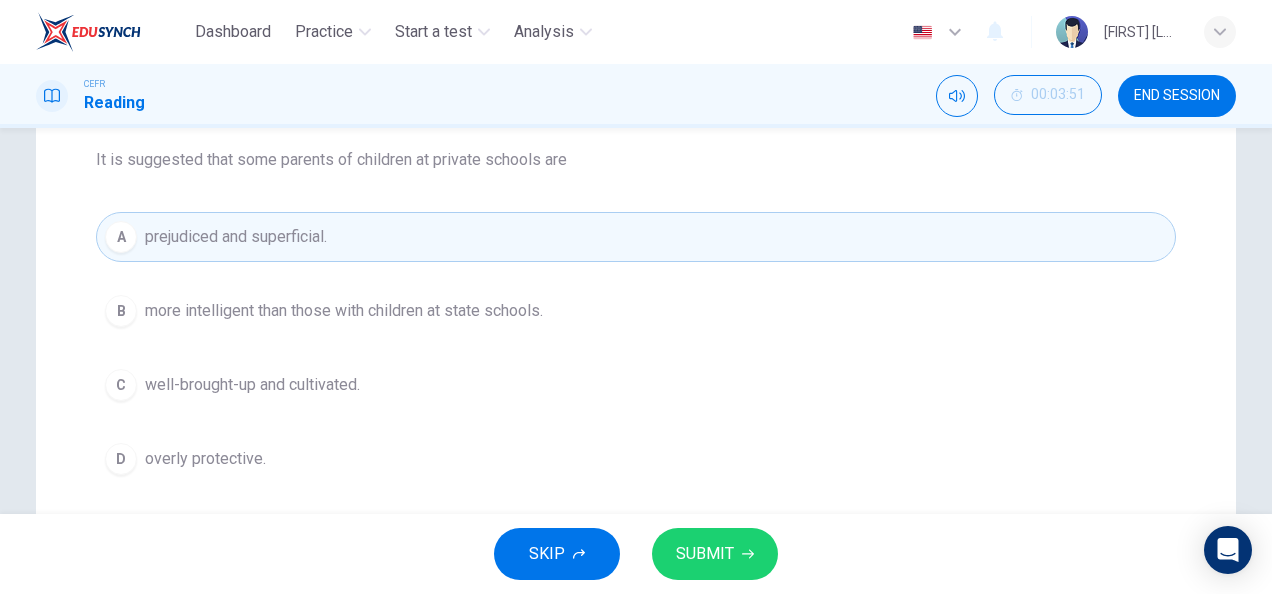 click on "SUBMIT" at bounding box center [715, 554] 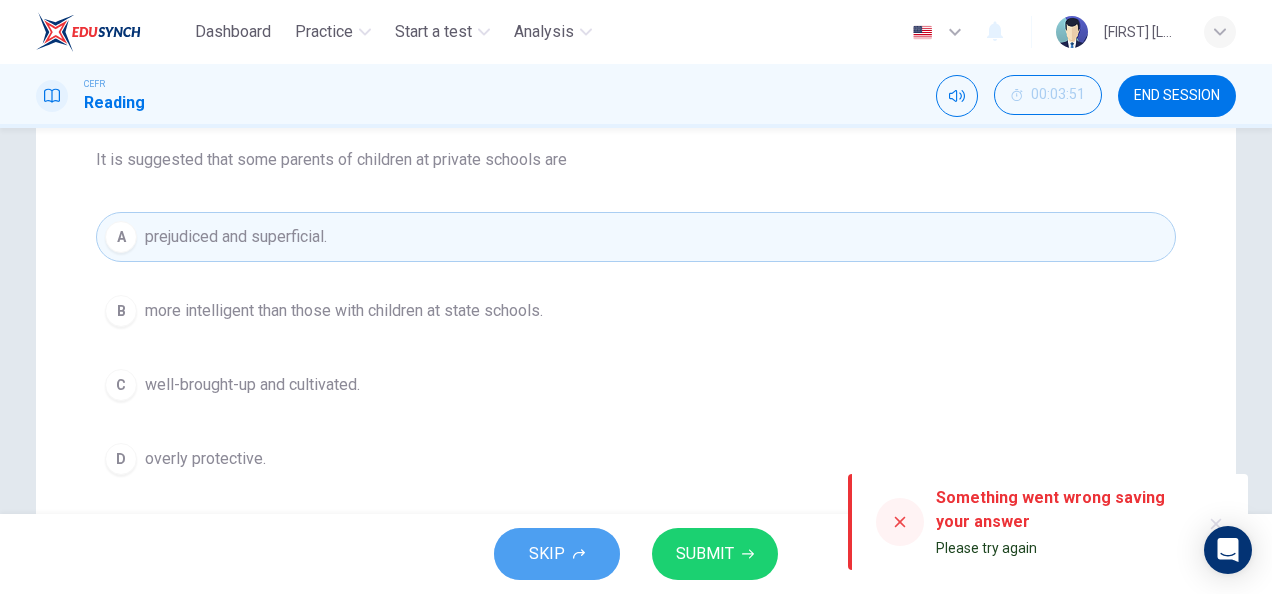 click at bounding box center (579, 554) 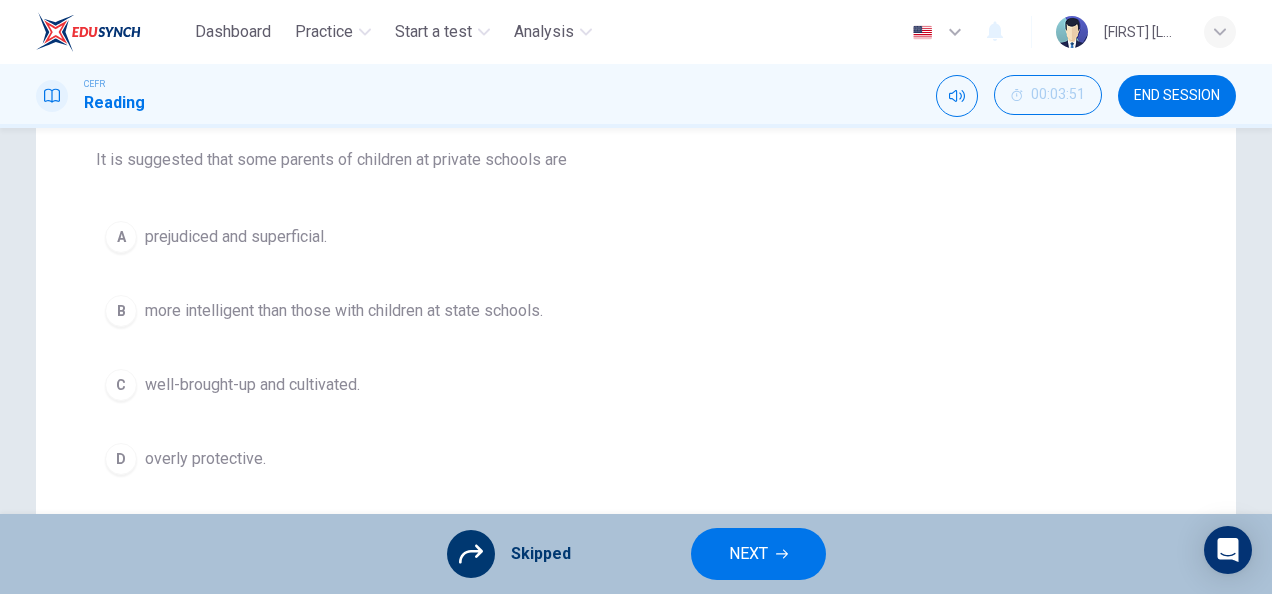 click on "A prejudiced and superficial. B more intelligent than those with children at state schools. C well-brought-up and cultivated. D overly protective." at bounding box center (636, 348) 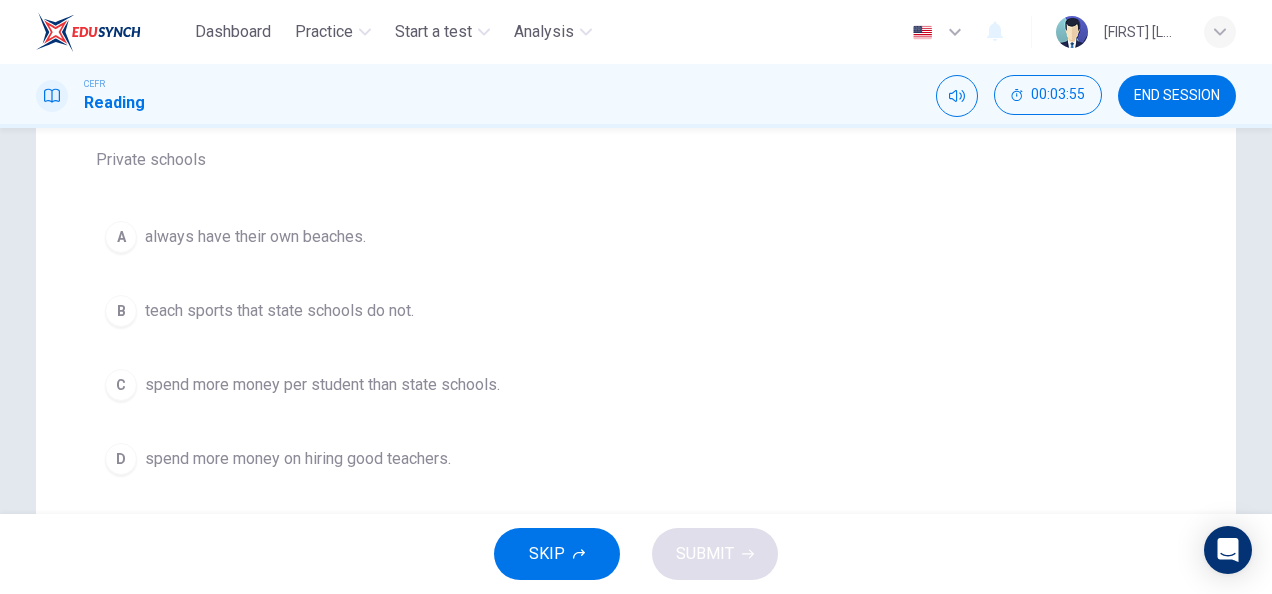 scroll, scrollTop: 255, scrollLeft: 0, axis: vertical 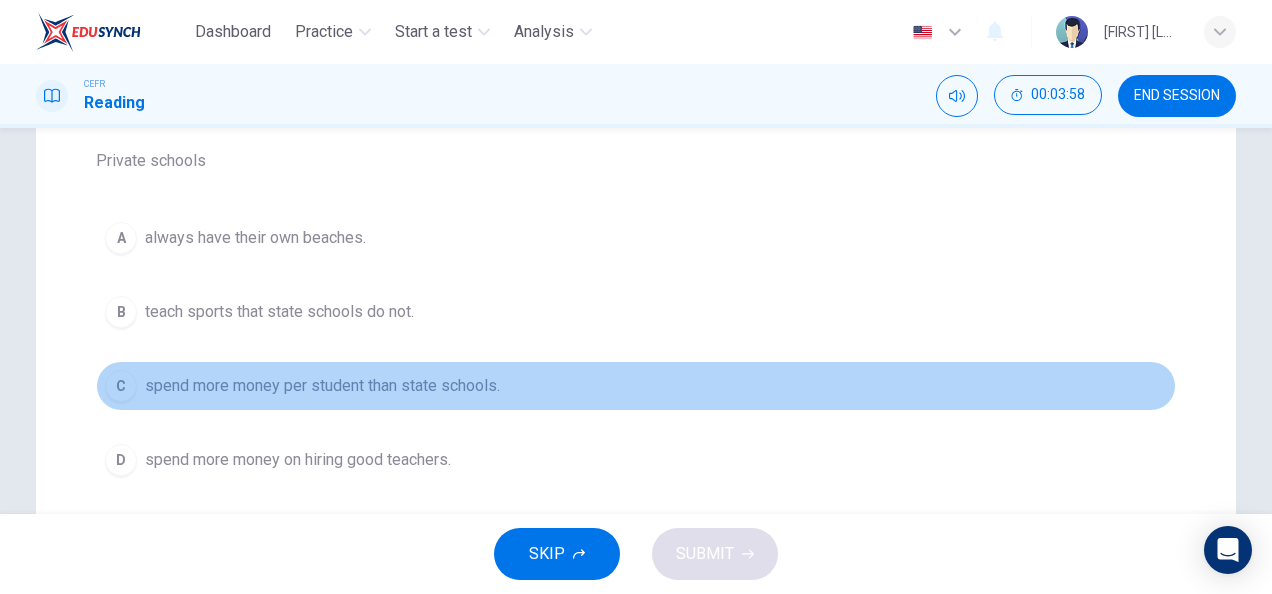 click on "spend more money per student than state schools." at bounding box center [255, 238] 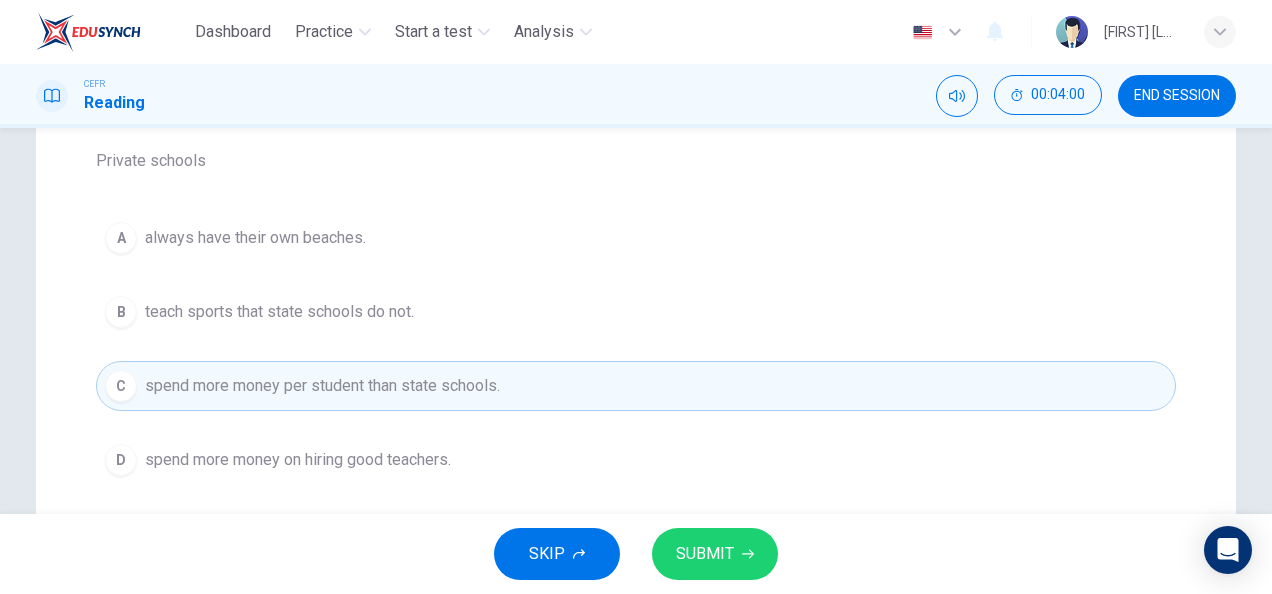 click on "SUBMIT" at bounding box center (715, 554) 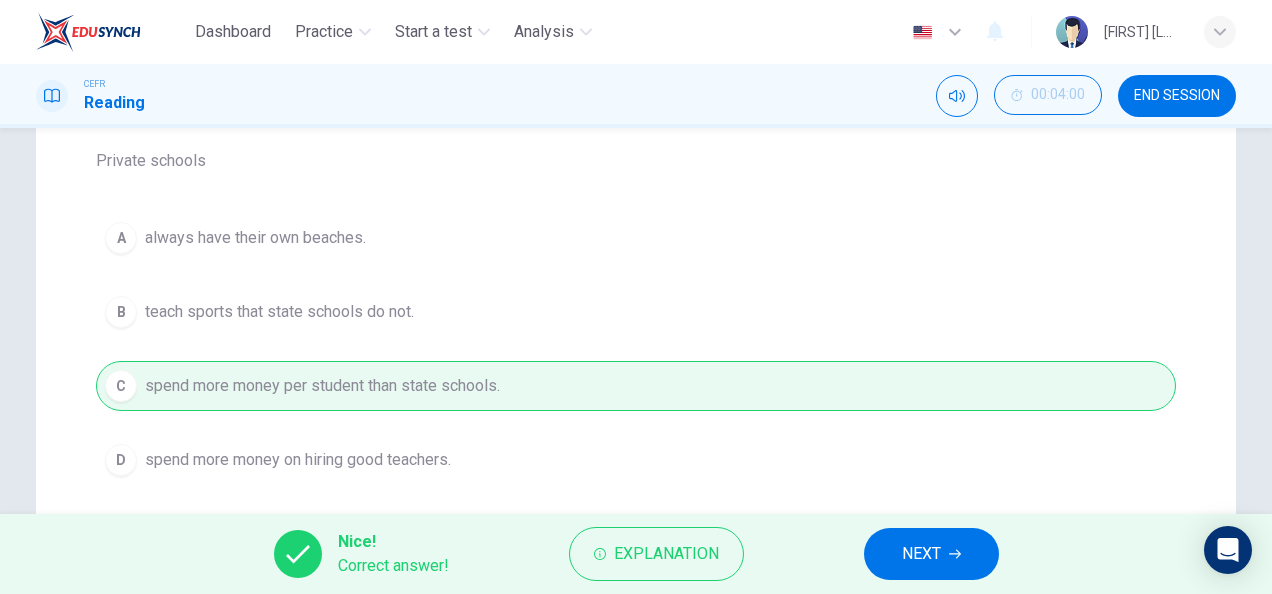click on "NEXT" at bounding box center [931, 554] 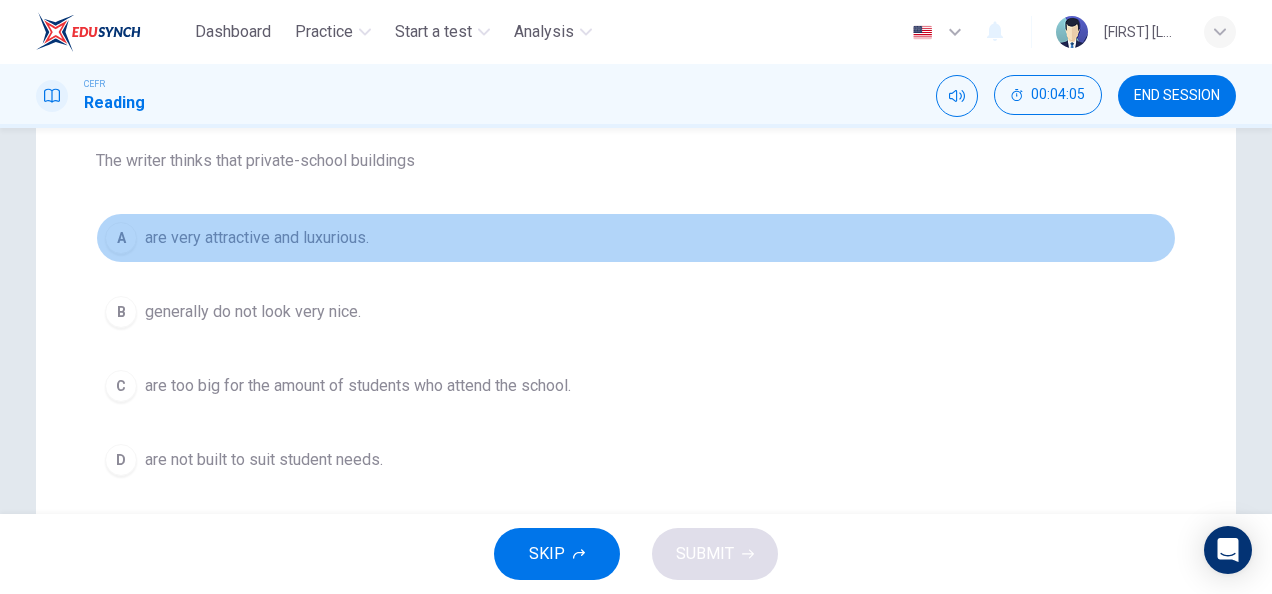click on "are very attractive and luxurious." at bounding box center [257, 238] 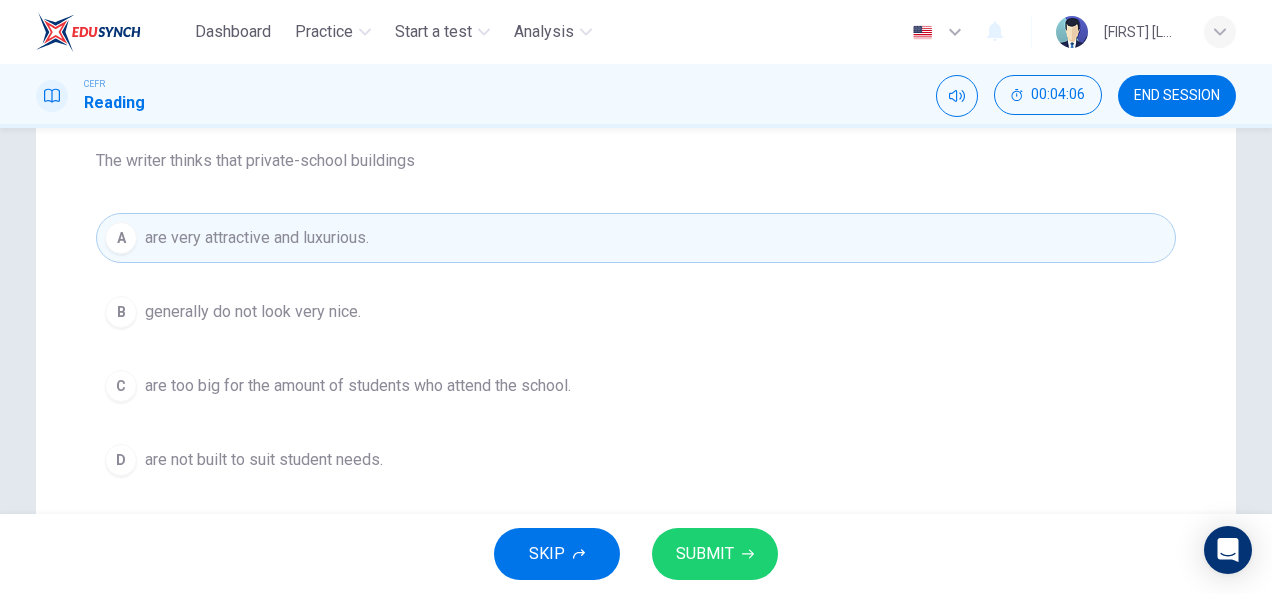 scroll, scrollTop: 0, scrollLeft: 0, axis: both 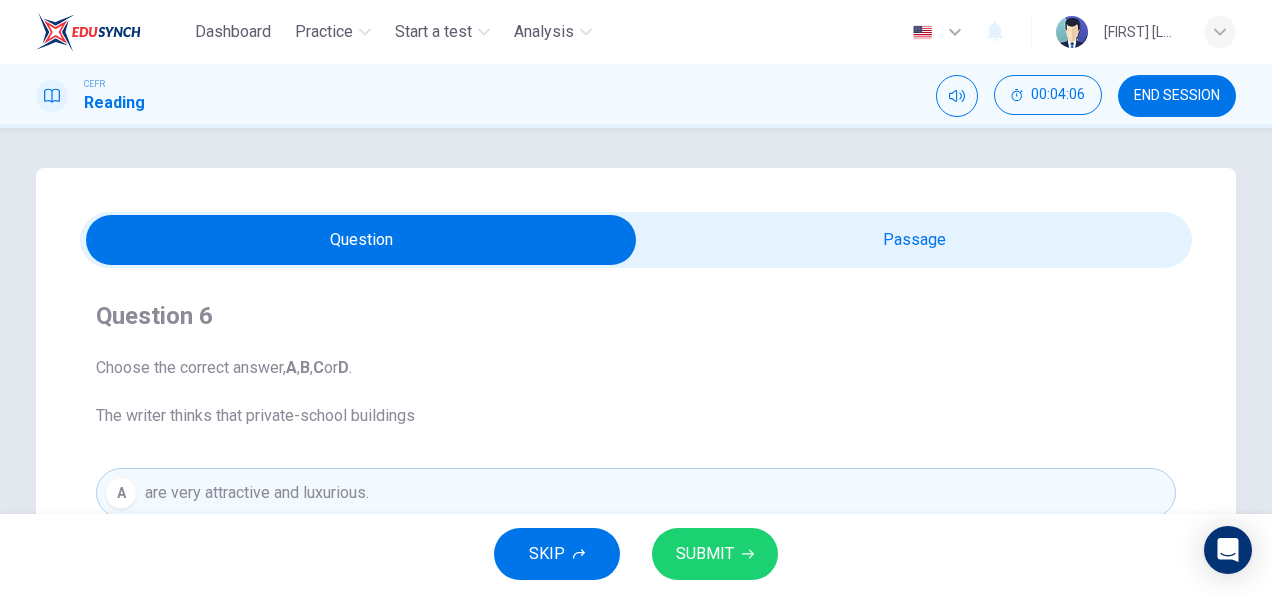 click on "Question 6 Choose the correct answer,  A ,  B ,  C  or  D .
The writer thinks that private-school buildings A are very attractive and luxurious. B generally do not look very nice. C are too big for the amount of students who attend the school. D are not built to suit student needs." at bounding box center (636, 520) 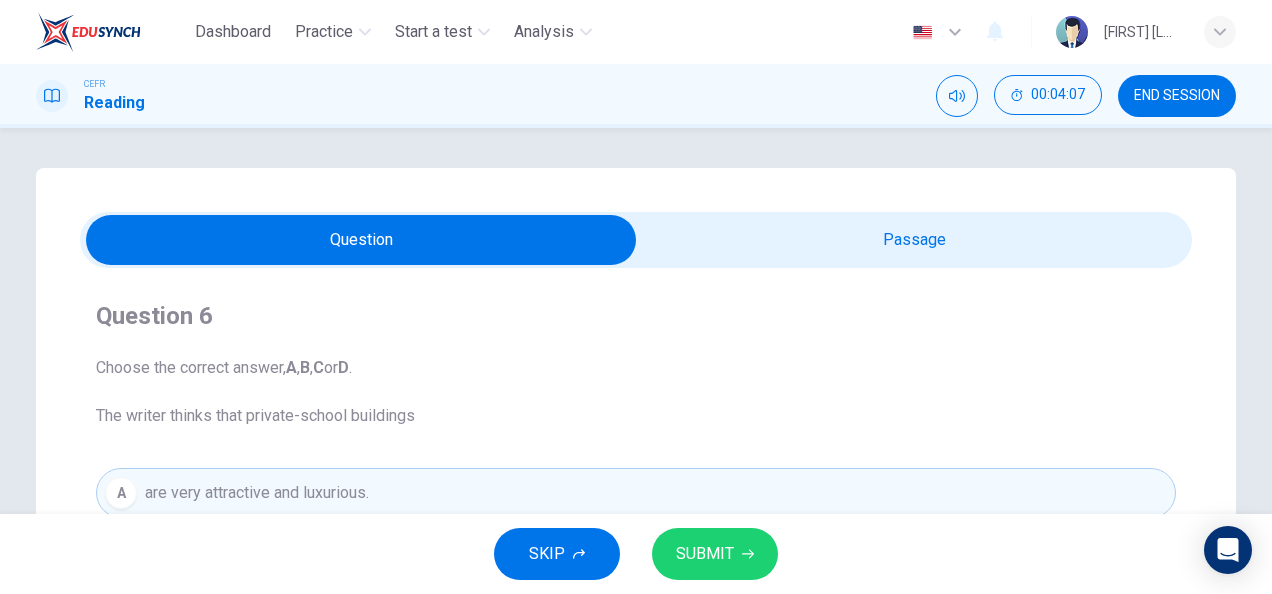 click at bounding box center (361, 240) 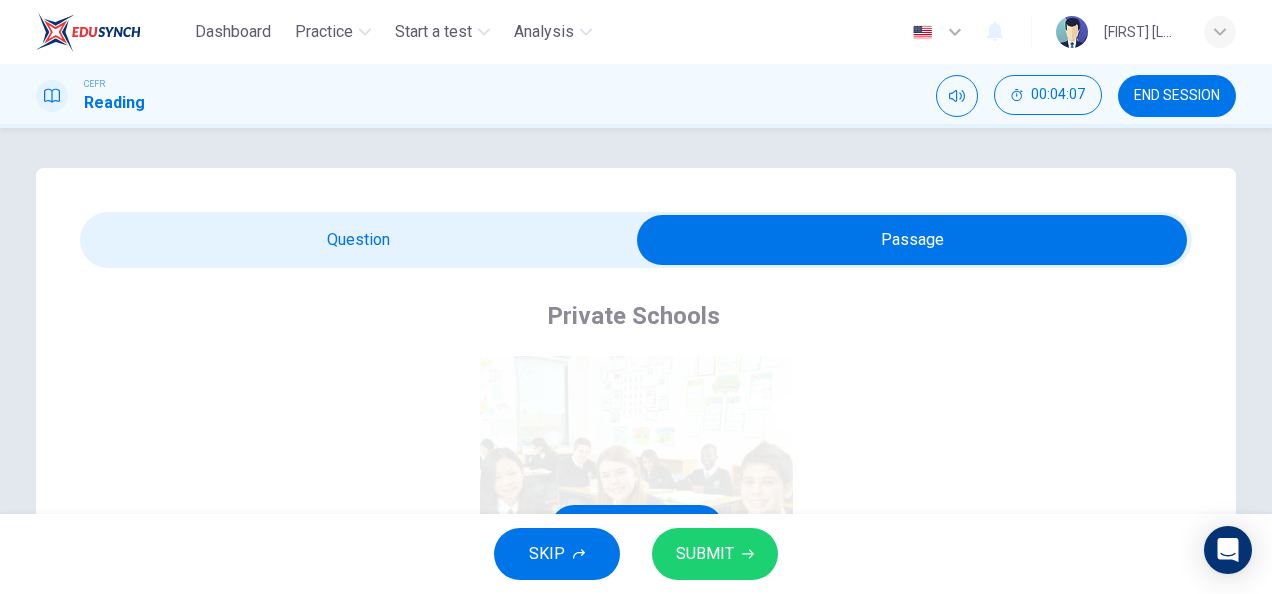 scroll, scrollTop: 504, scrollLeft: 0, axis: vertical 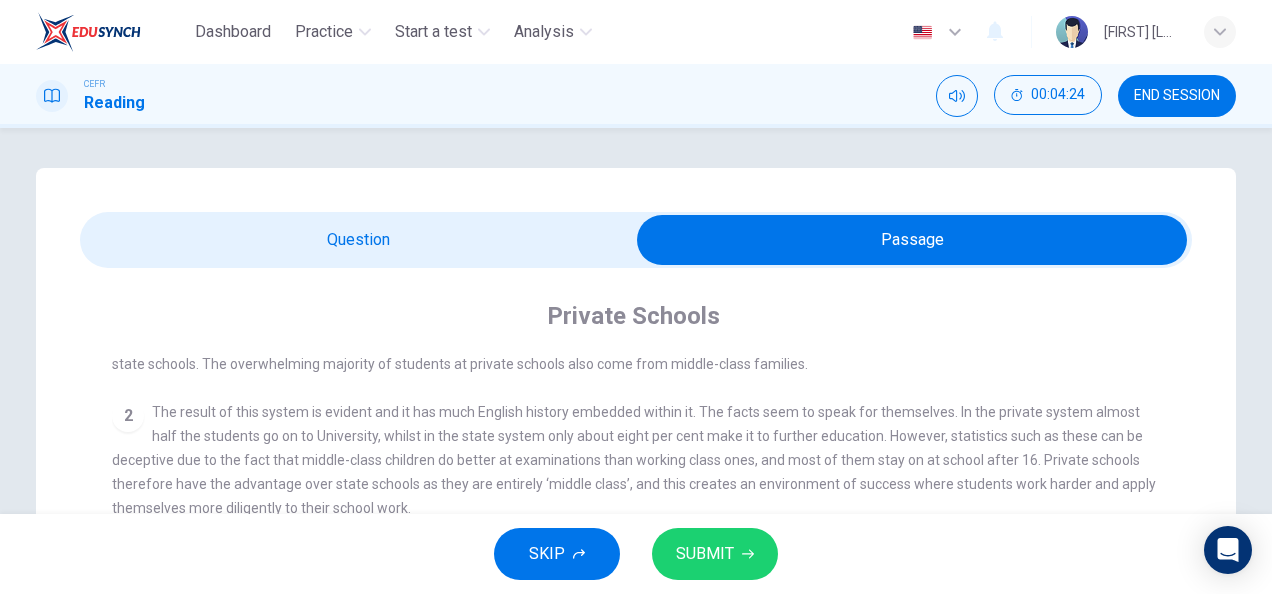 drag, startPoint x: 505, startPoint y: 224, endPoint x: 505, endPoint y: 240, distance: 16 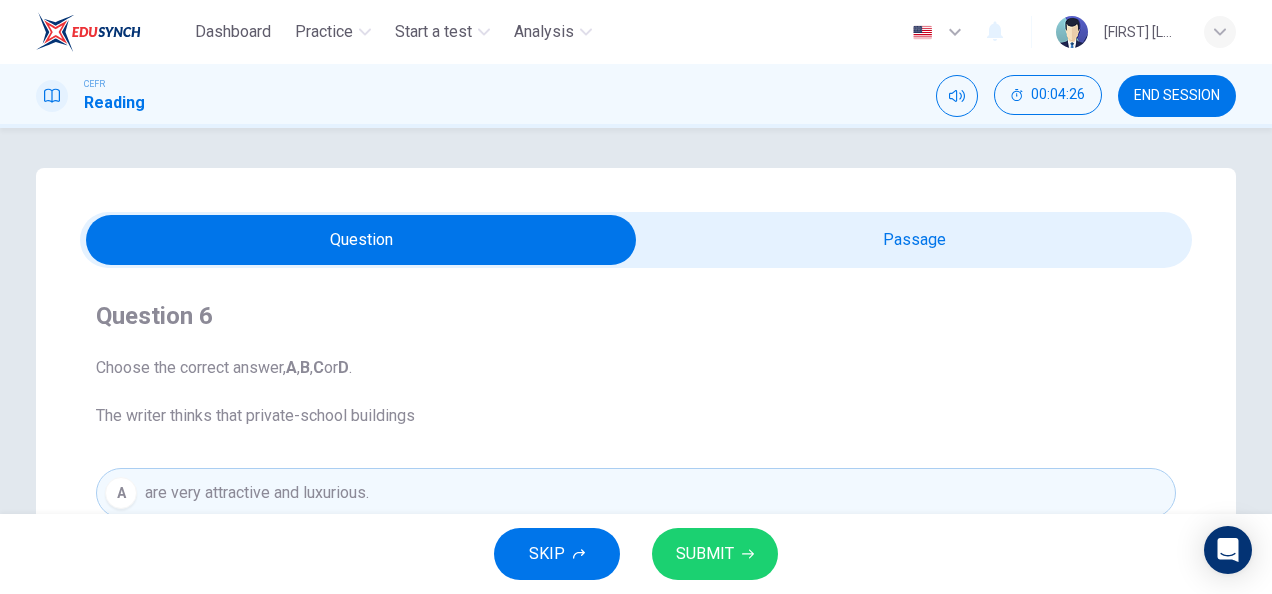 click on "SUBMIT" at bounding box center (715, 554) 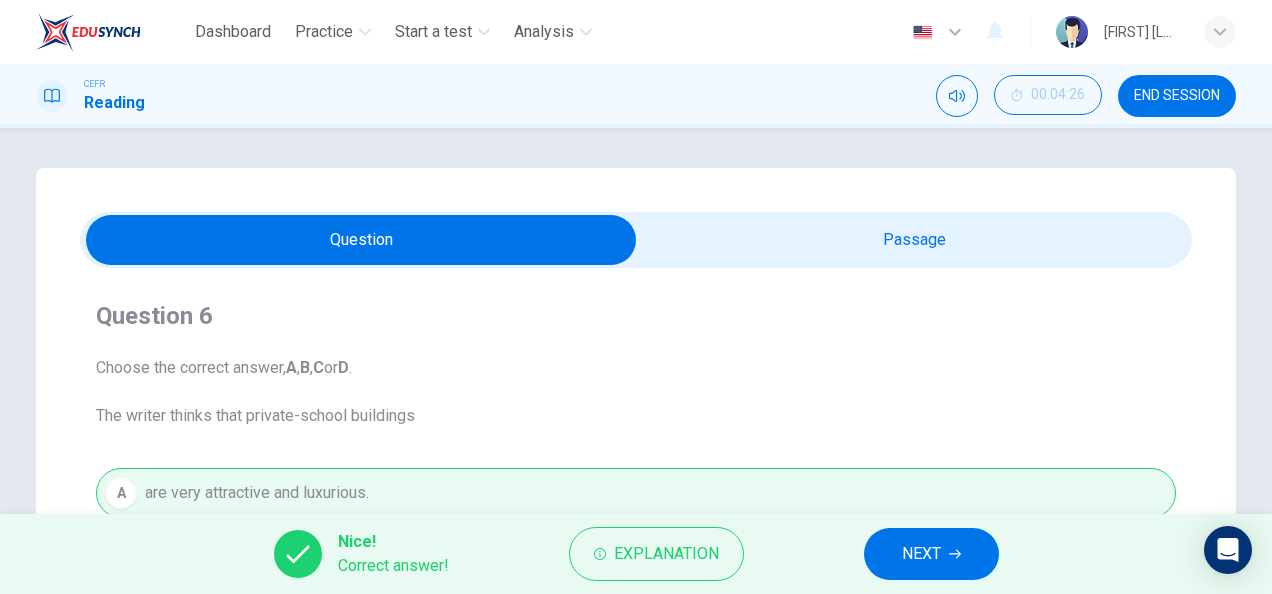 click on "NEXT" at bounding box center [931, 554] 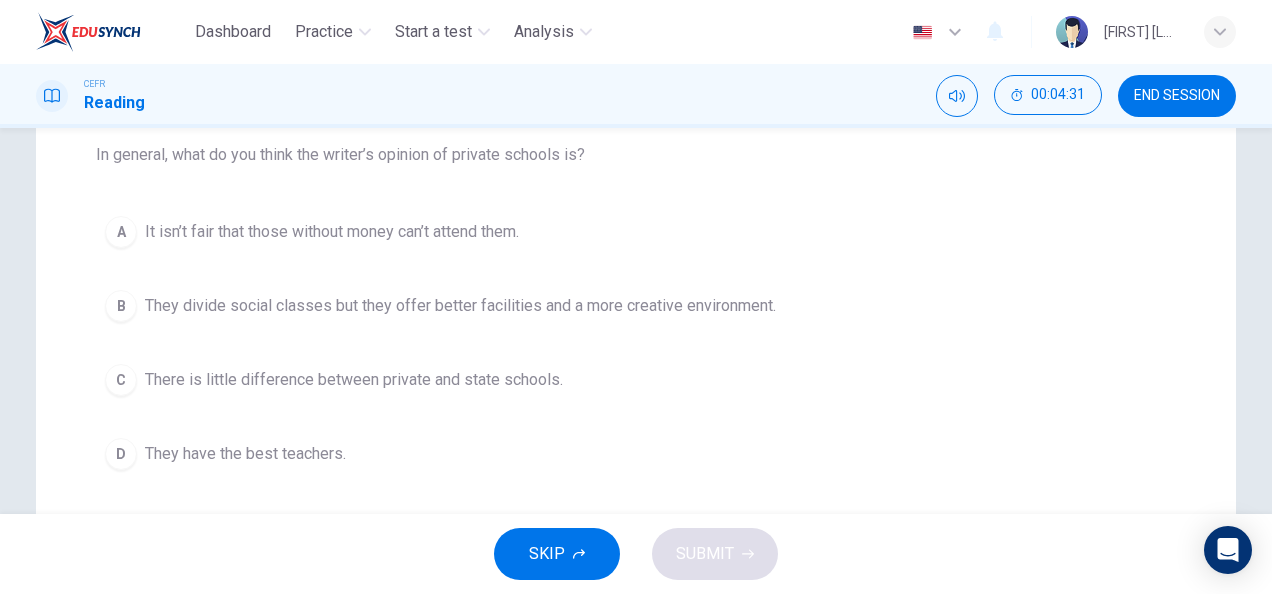 scroll, scrollTop: 262, scrollLeft: 0, axis: vertical 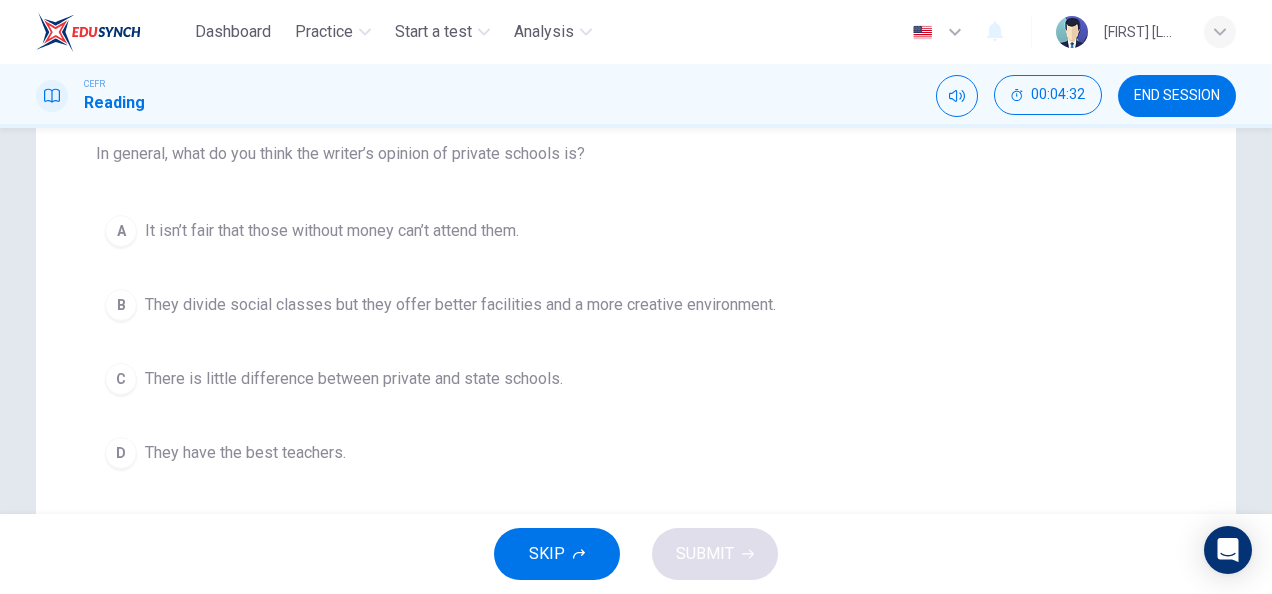click on "B They divide social classes but they offer better facilities and a more
creative environment." at bounding box center (636, 305) 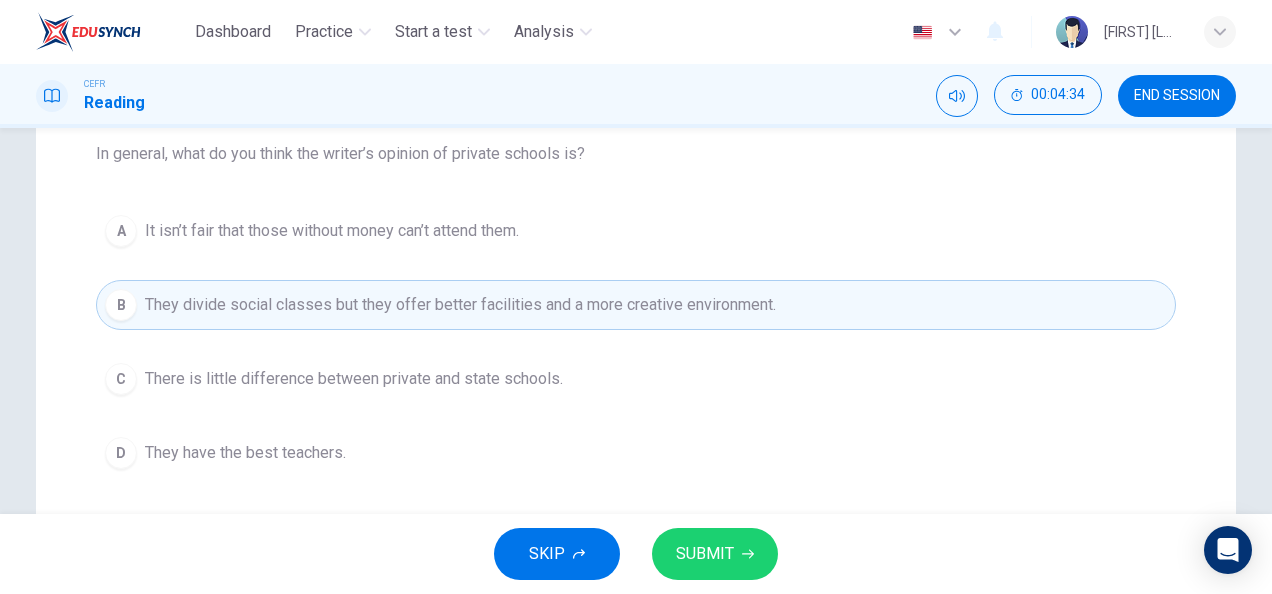 click on "SUBMIT" at bounding box center [715, 554] 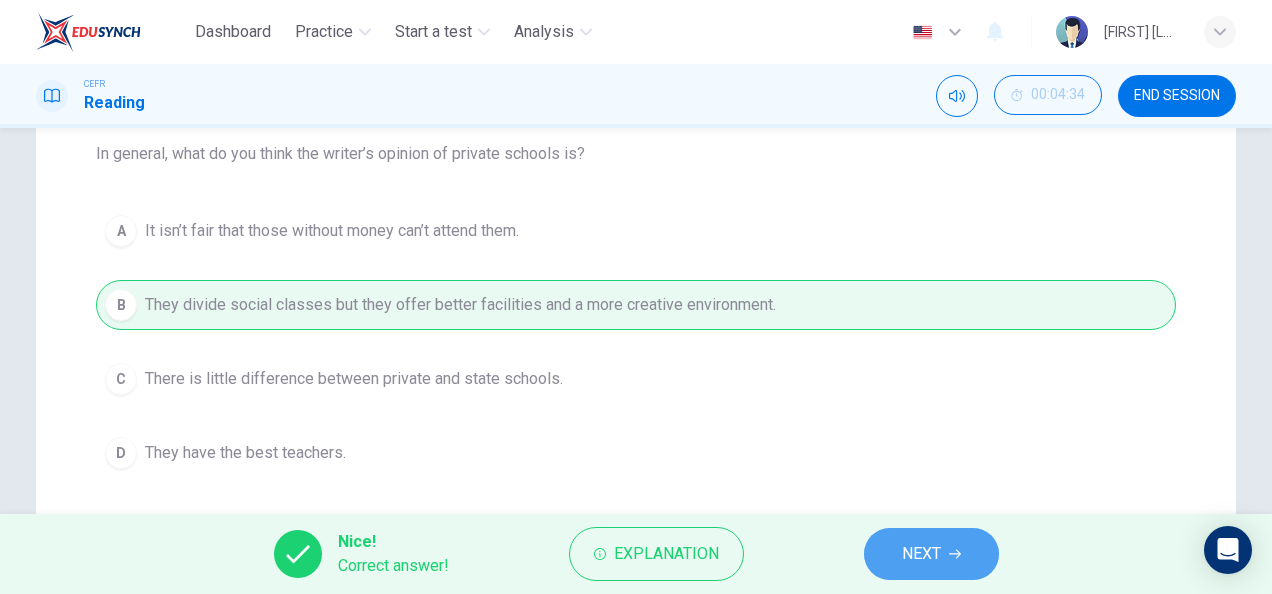 click on "NEXT" at bounding box center (931, 554) 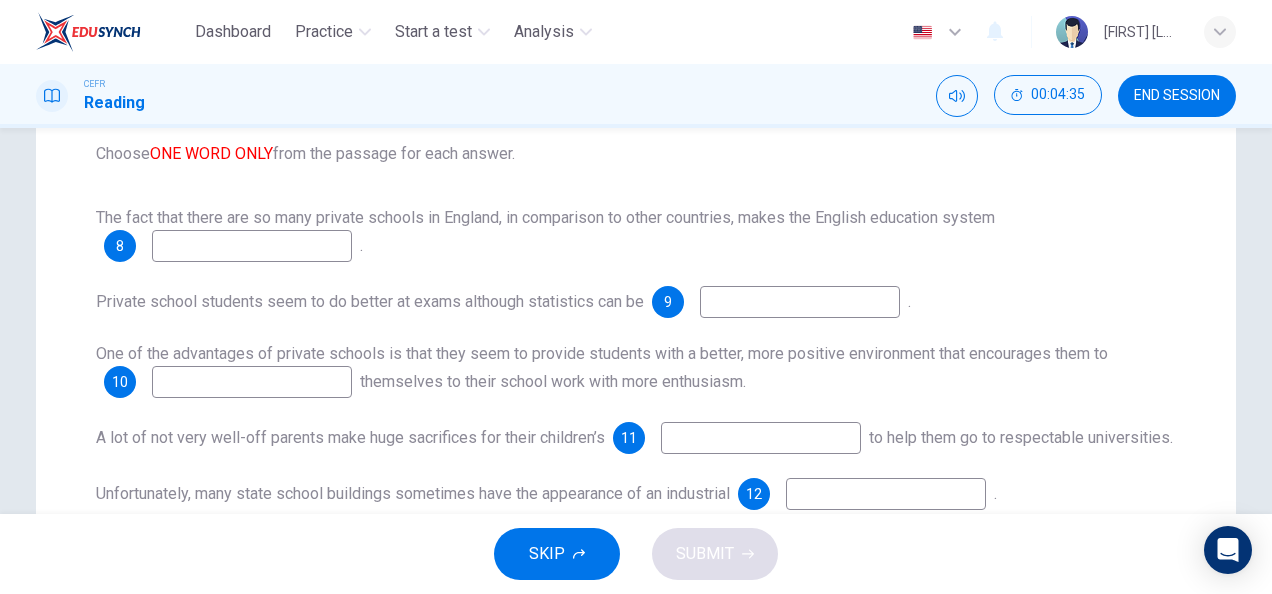 scroll, scrollTop: 197, scrollLeft: 0, axis: vertical 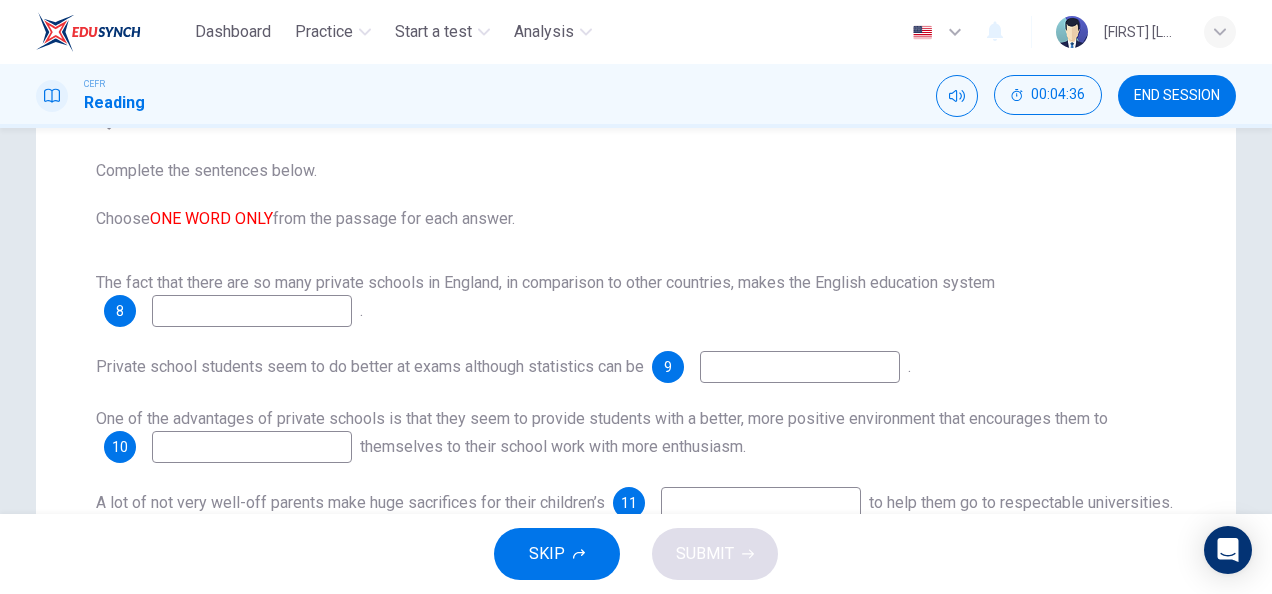 click at bounding box center (252, 311) 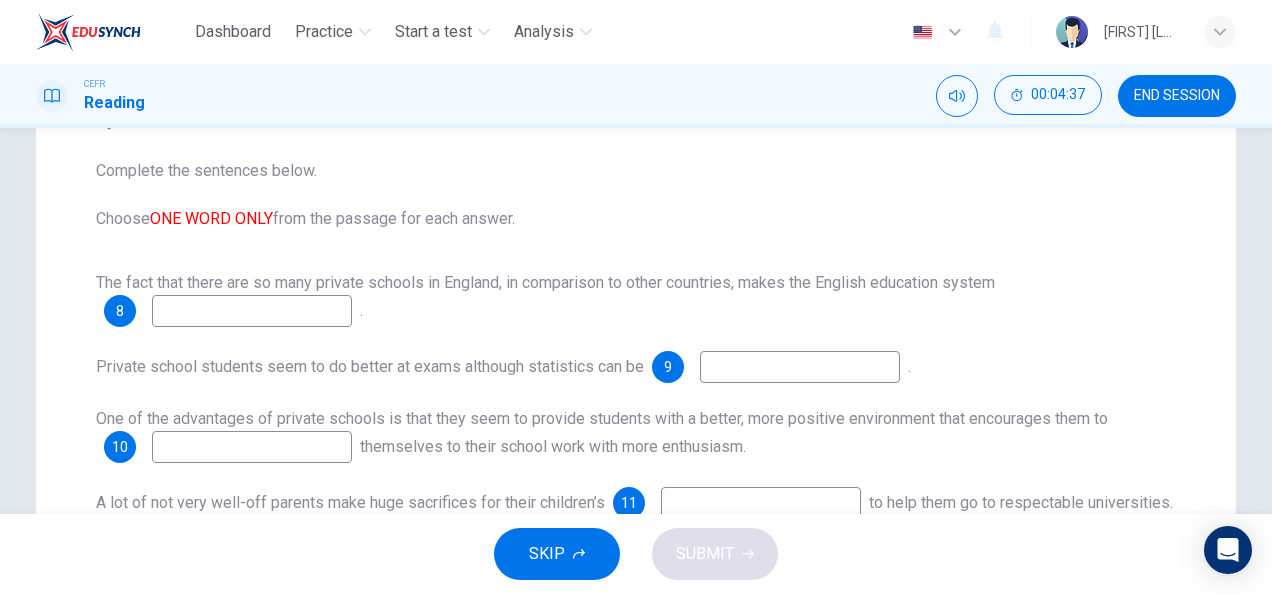 click at bounding box center [252, 311] 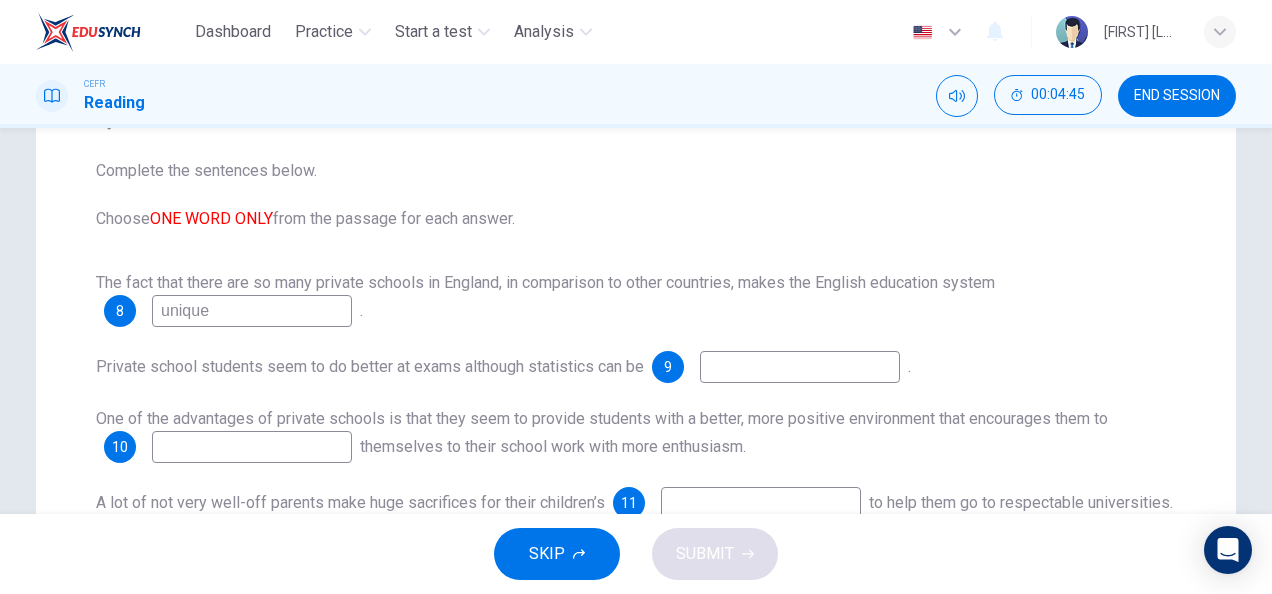 type on "unique" 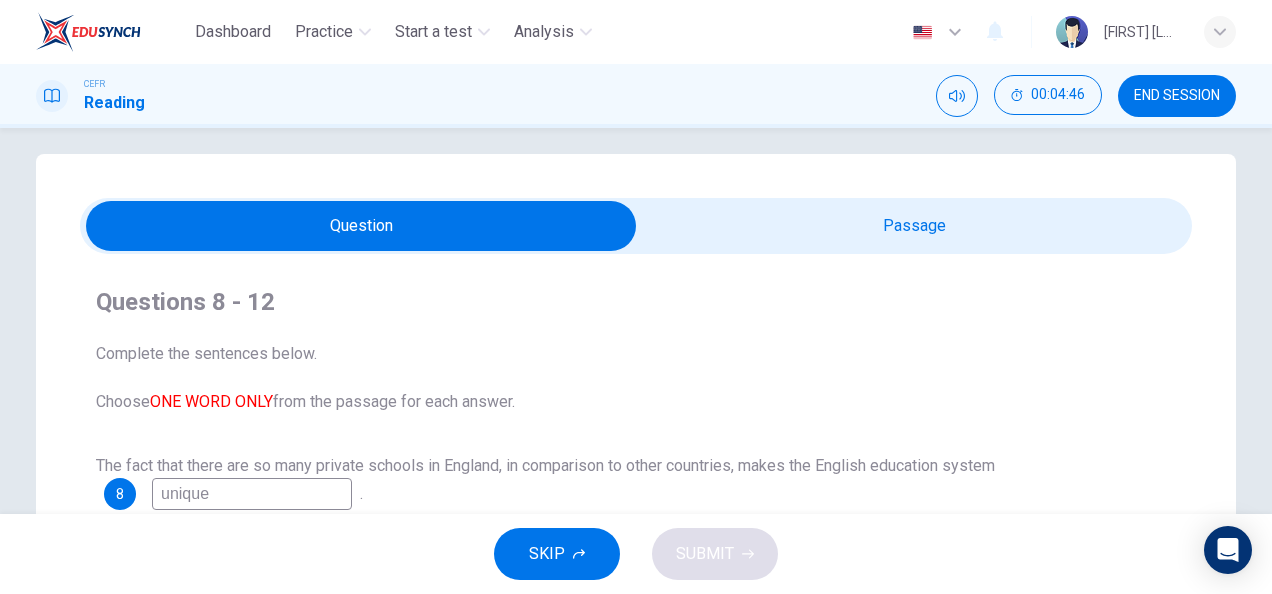 scroll, scrollTop: 13, scrollLeft: 0, axis: vertical 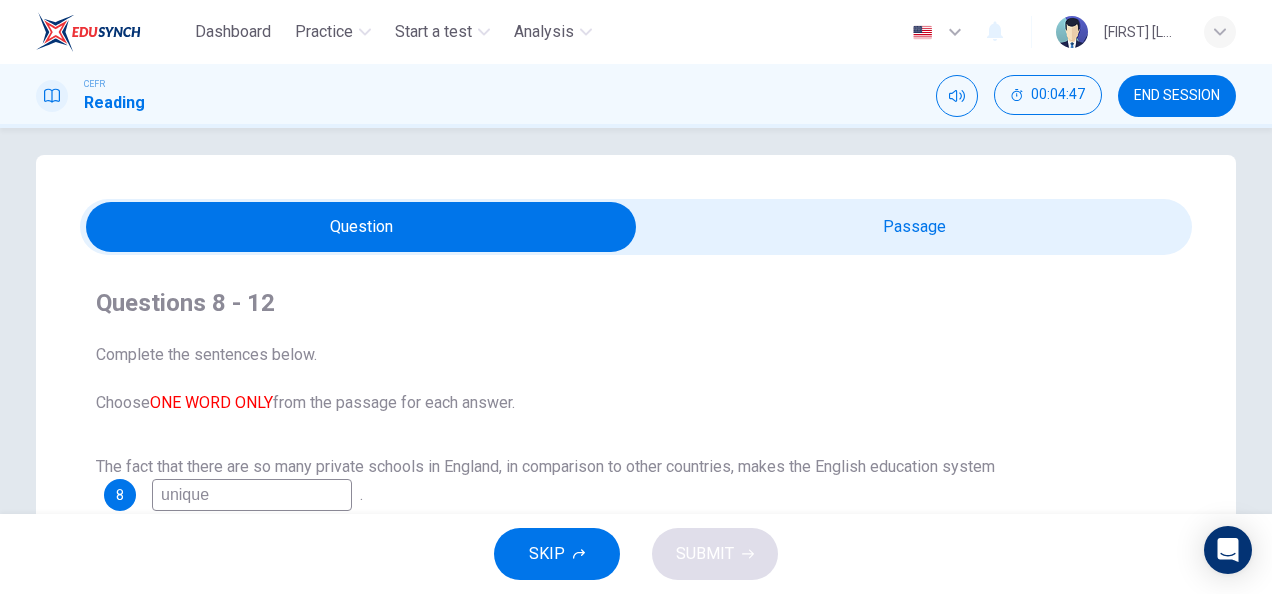 click at bounding box center [361, 227] 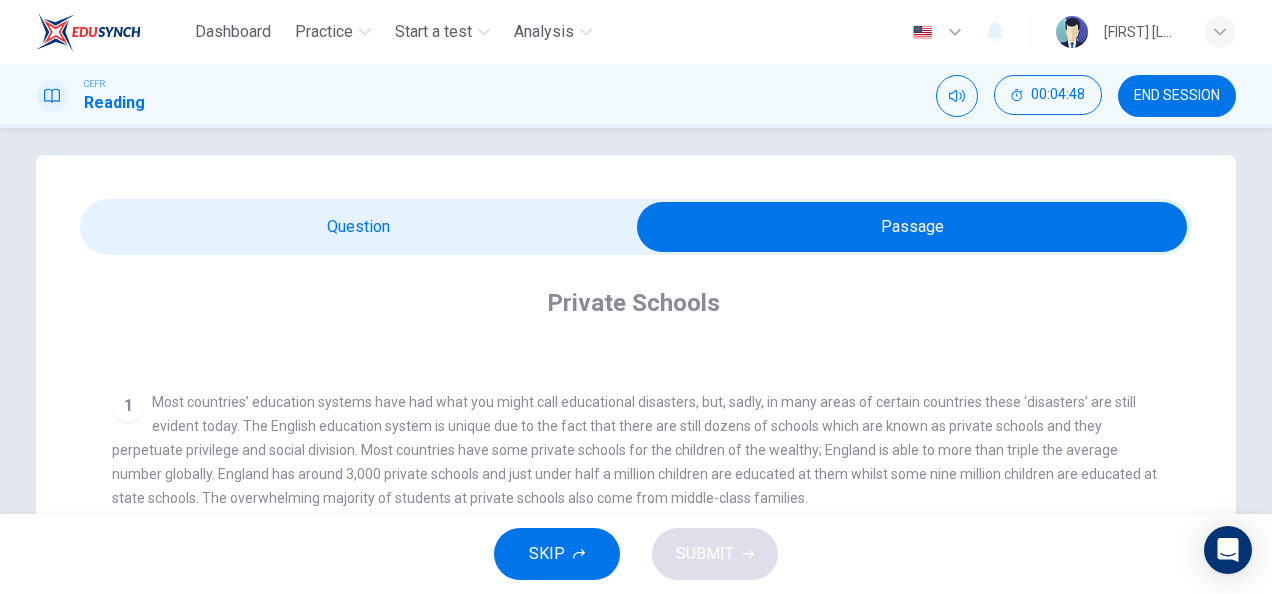scroll, scrollTop: 339, scrollLeft: 0, axis: vertical 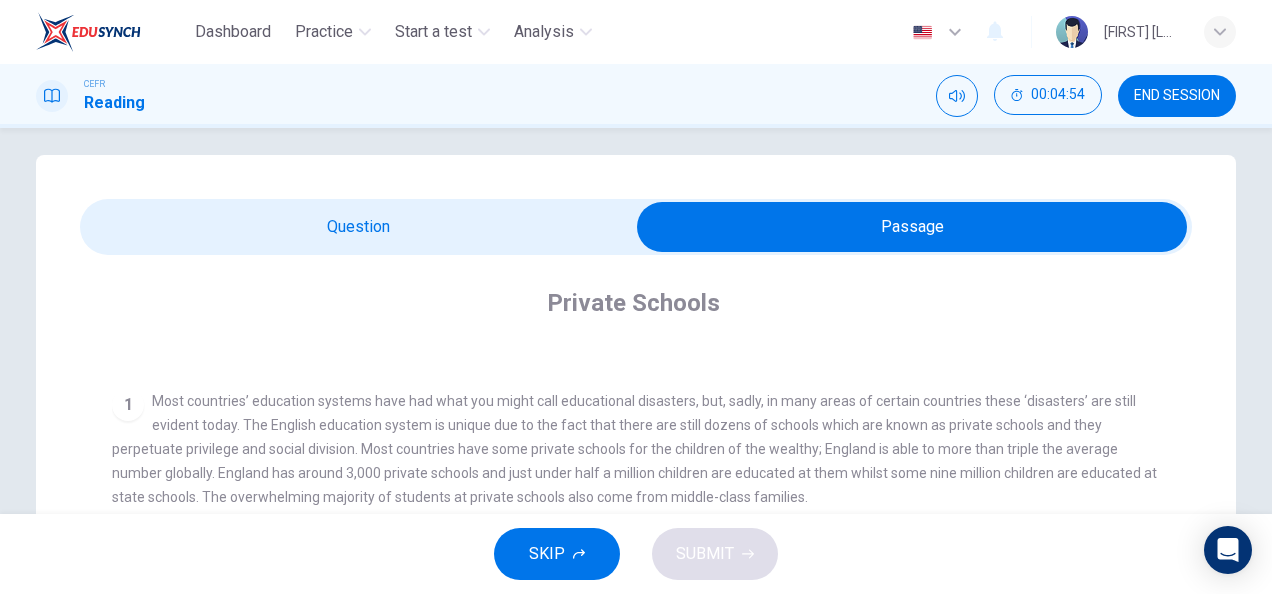 click at bounding box center (912, 227) 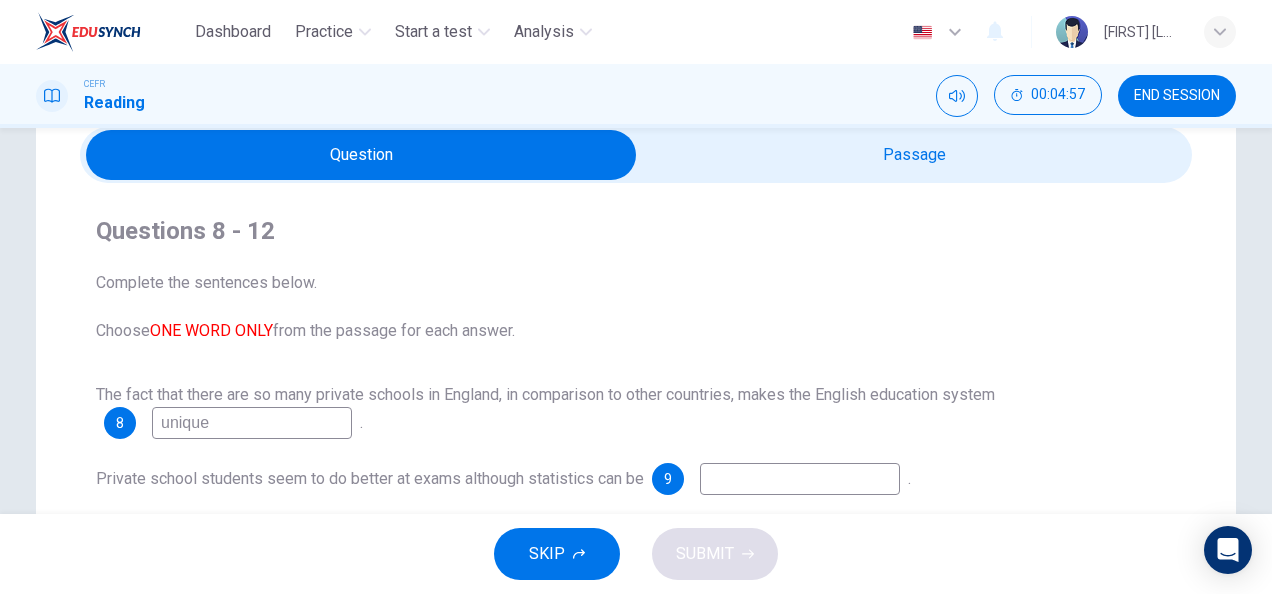 scroll, scrollTop: 79, scrollLeft: 0, axis: vertical 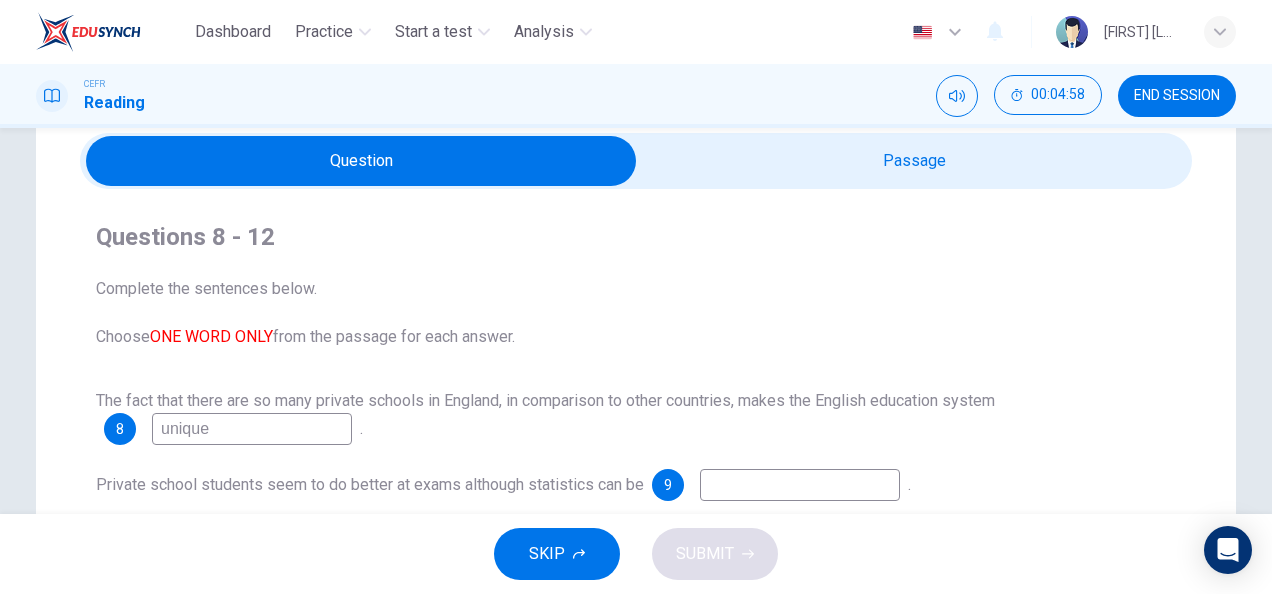 click at bounding box center [361, 161] 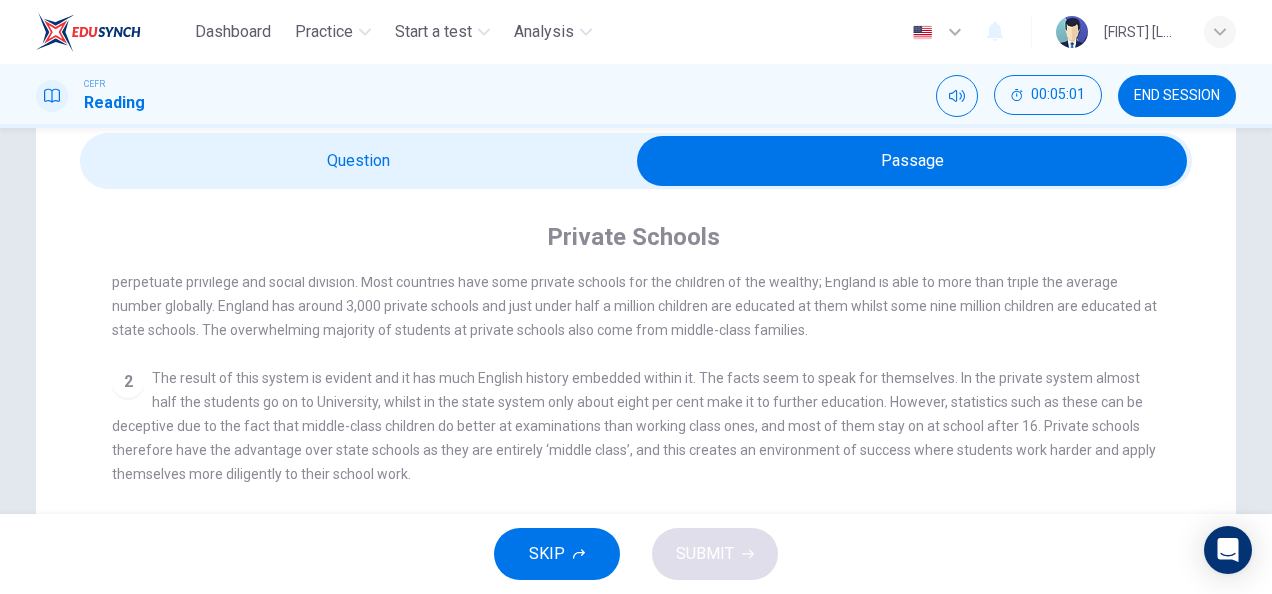 scroll, scrollTop: 441, scrollLeft: 0, axis: vertical 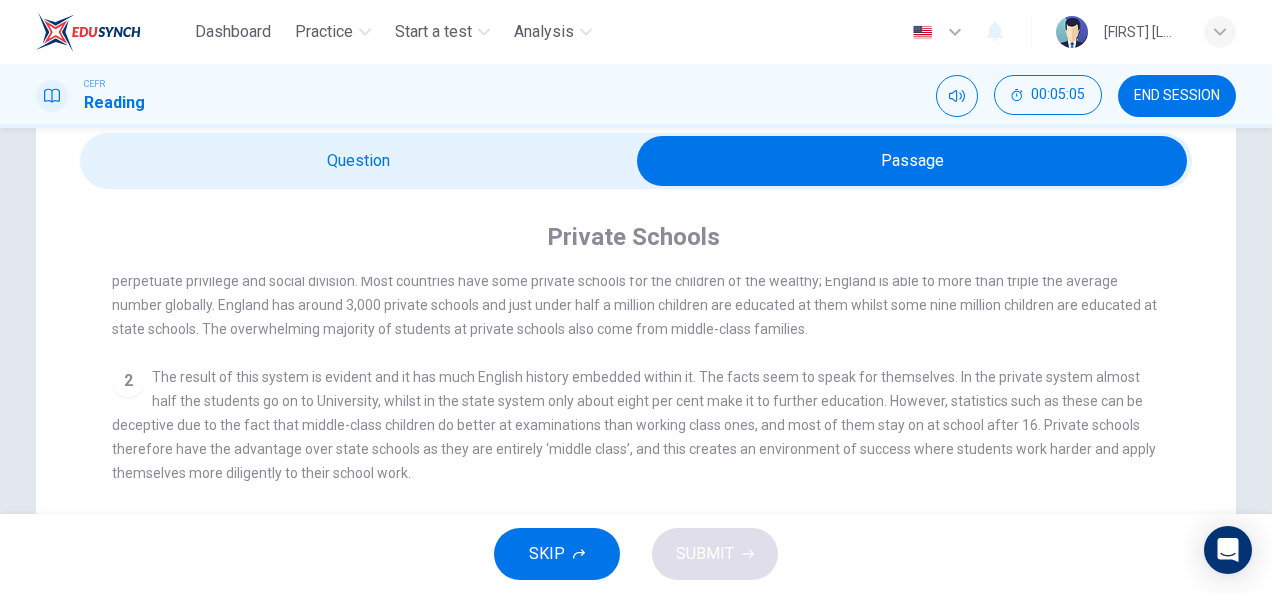 click at bounding box center (912, 161) 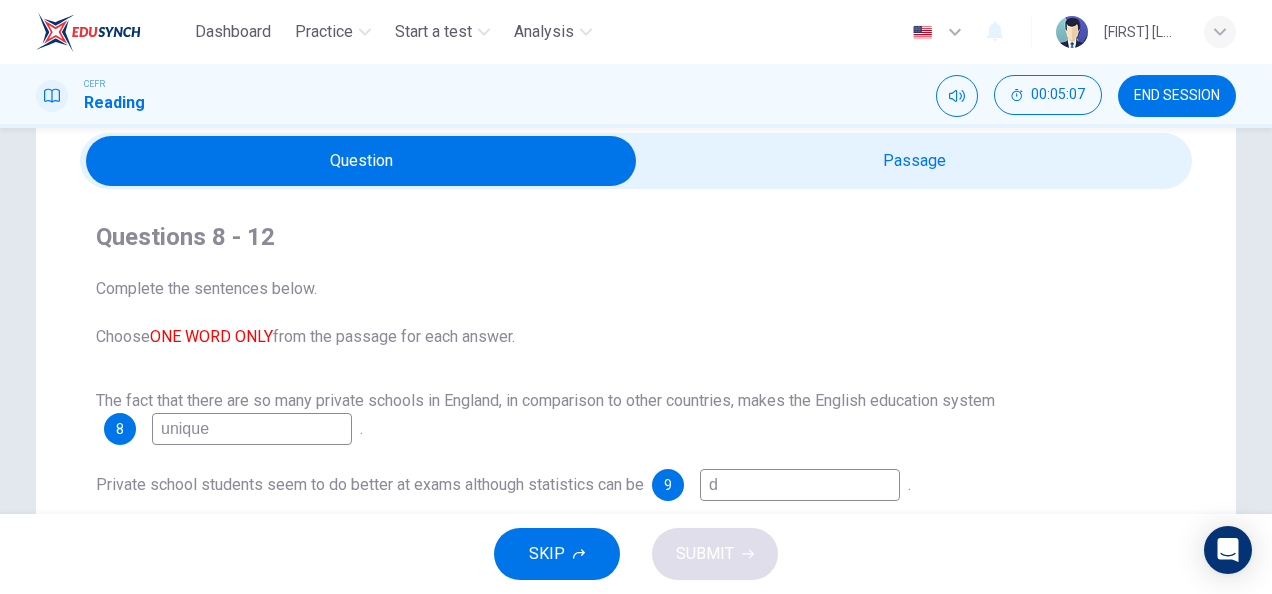 click on "d" at bounding box center [252, 429] 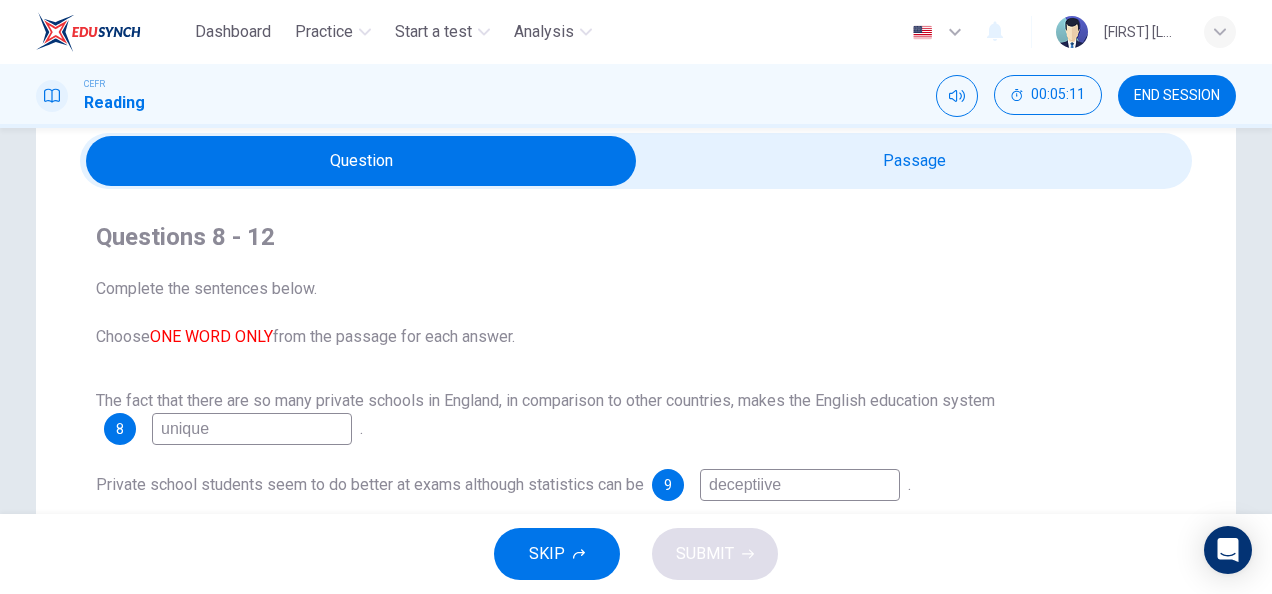 scroll, scrollTop: 157, scrollLeft: 0, axis: vertical 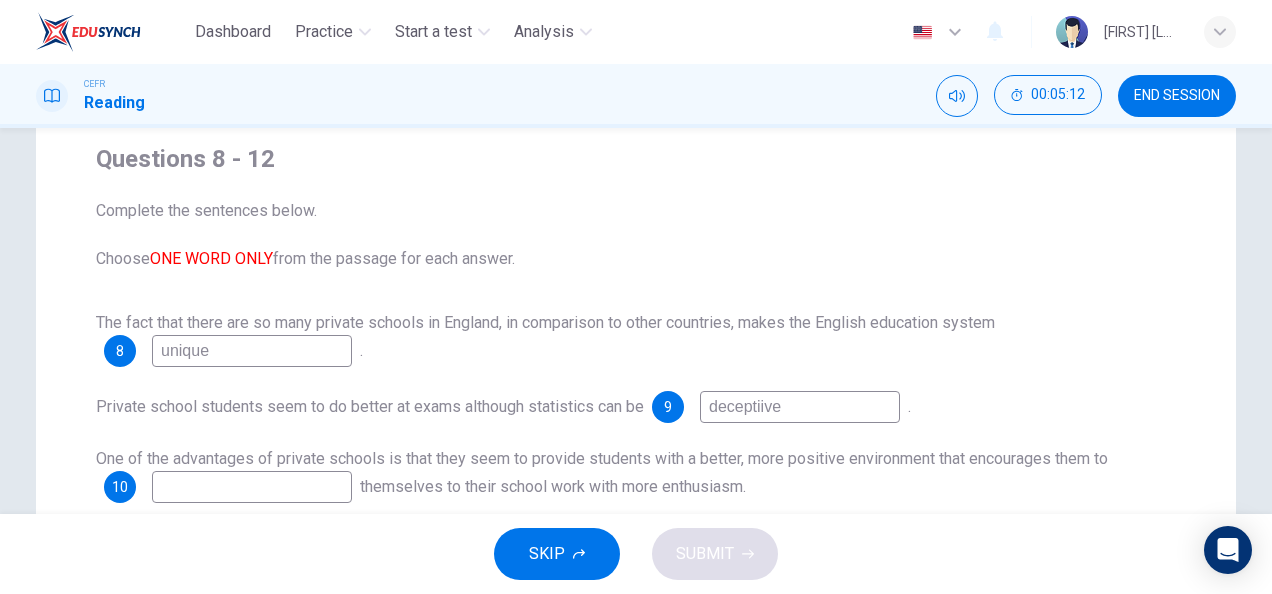 click on "deceptiive" at bounding box center [252, 351] 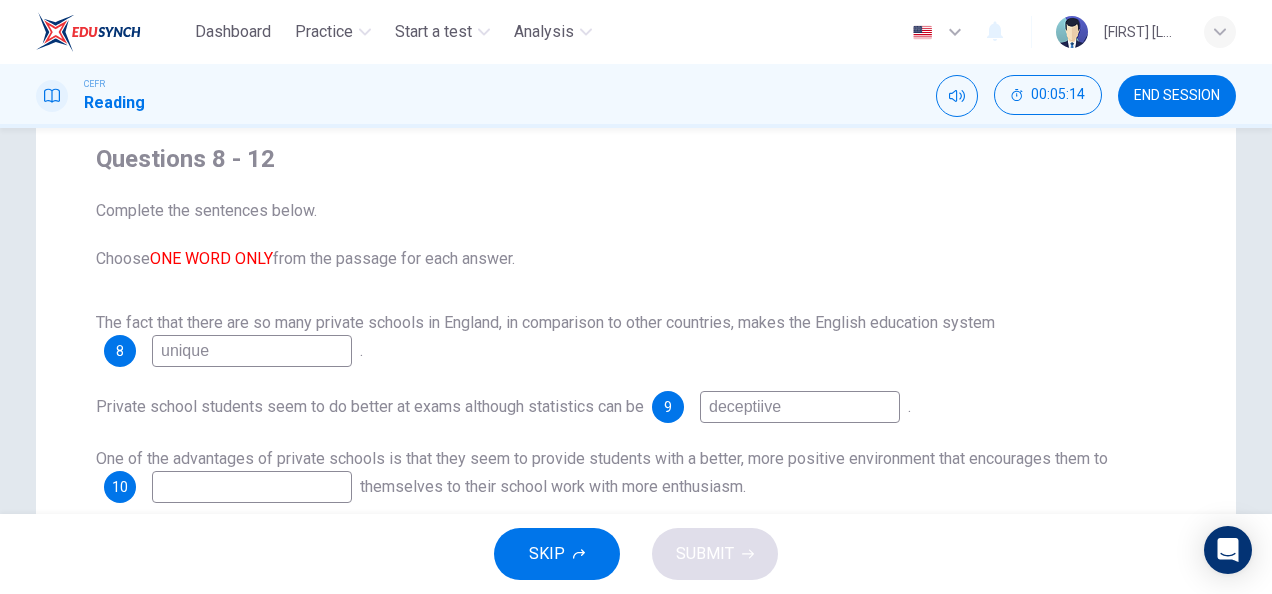 click on "deceptiive" at bounding box center (252, 351) 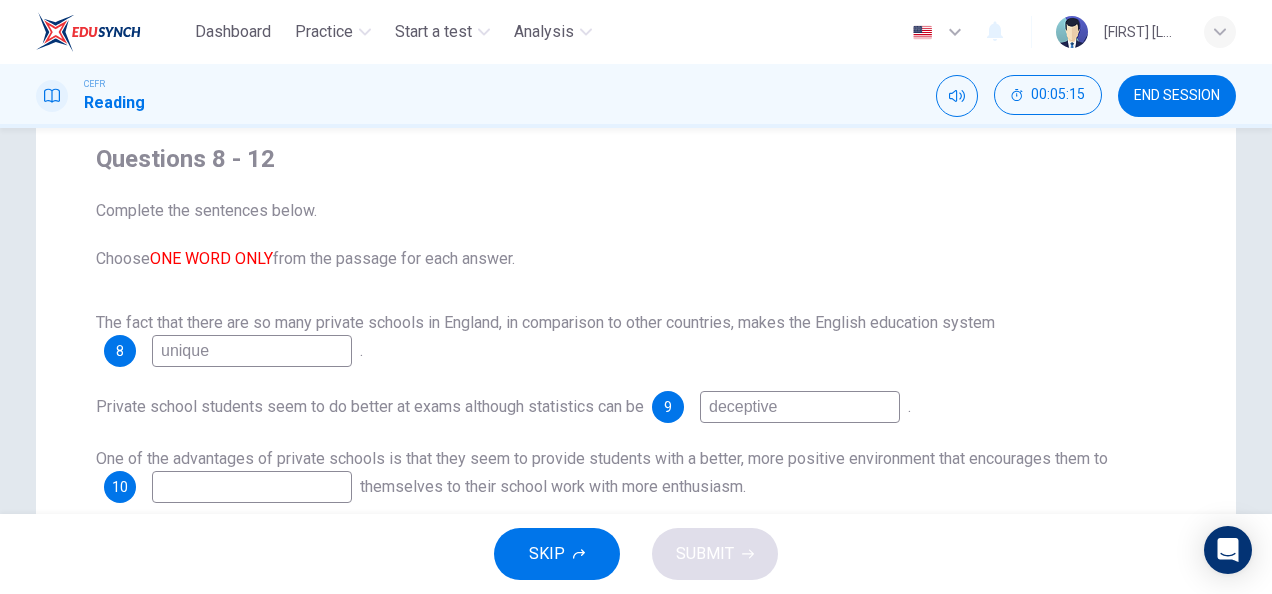 type on "deceptive" 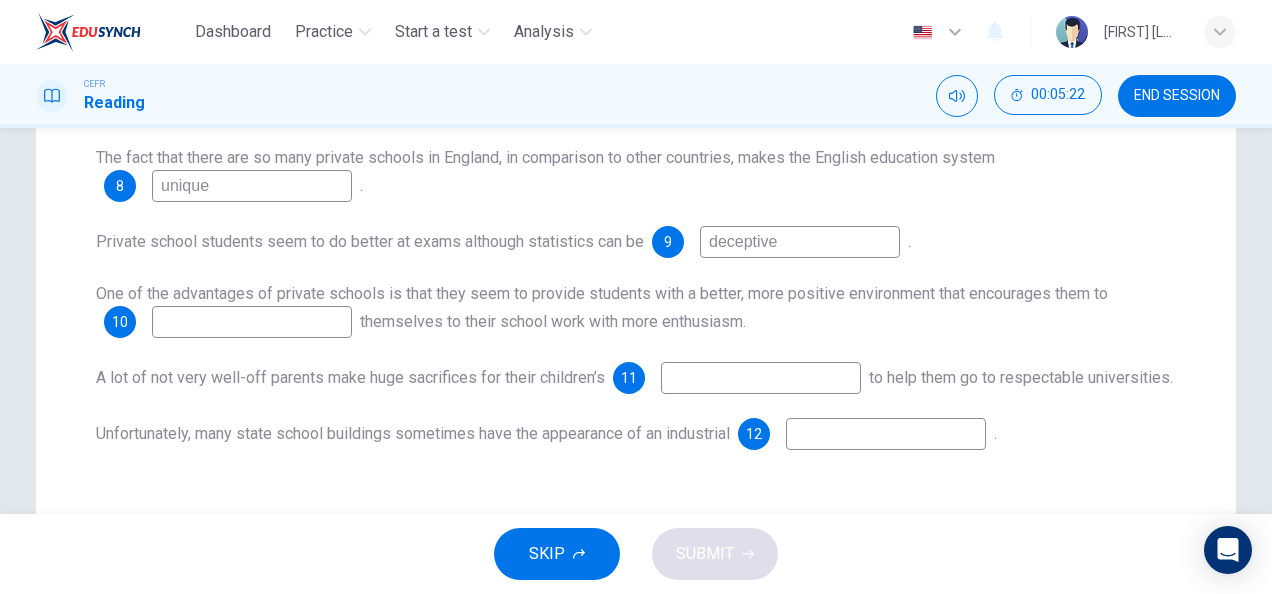 scroll, scrollTop: 0, scrollLeft: 0, axis: both 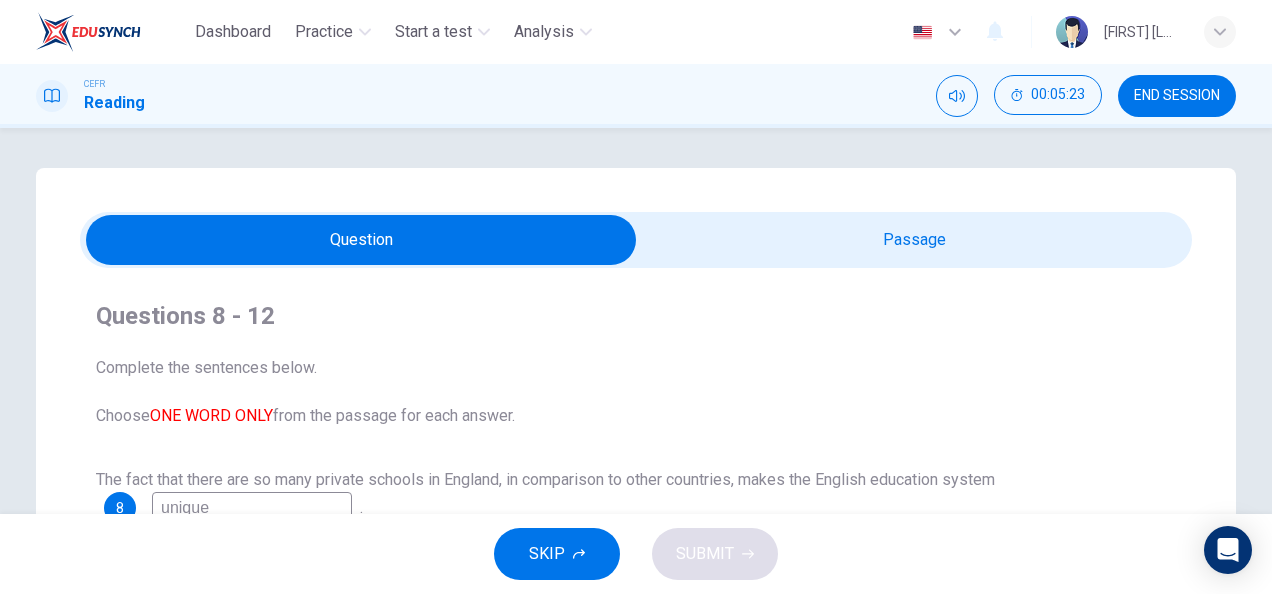 click at bounding box center (361, 240) 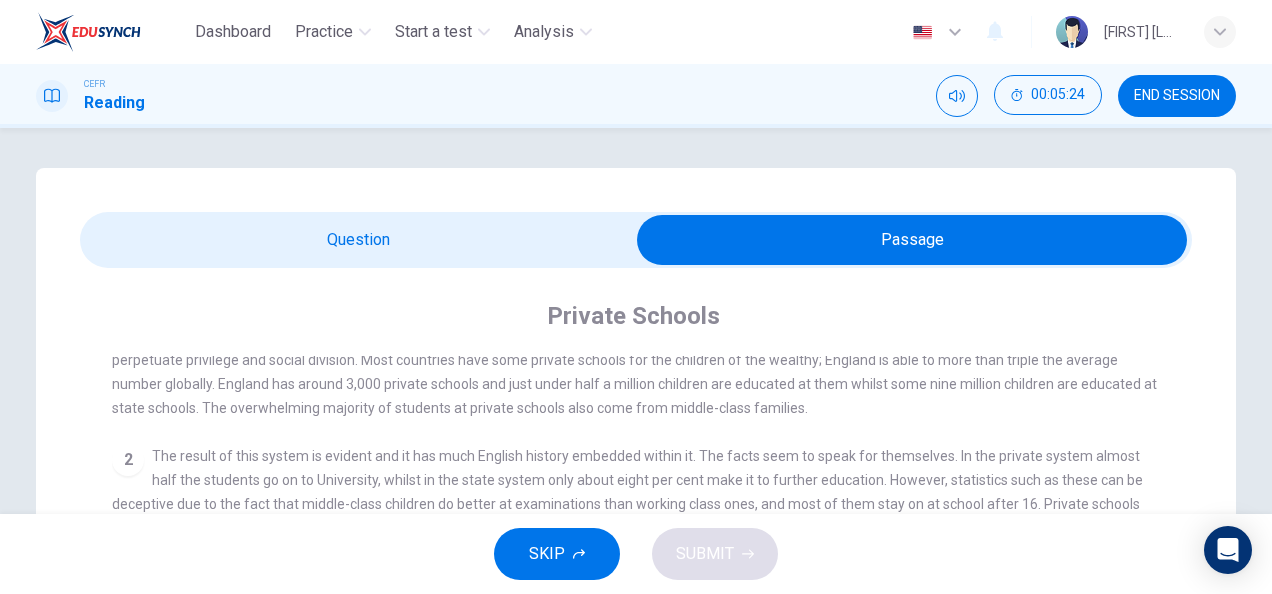 scroll, scrollTop: 504, scrollLeft: 0, axis: vertical 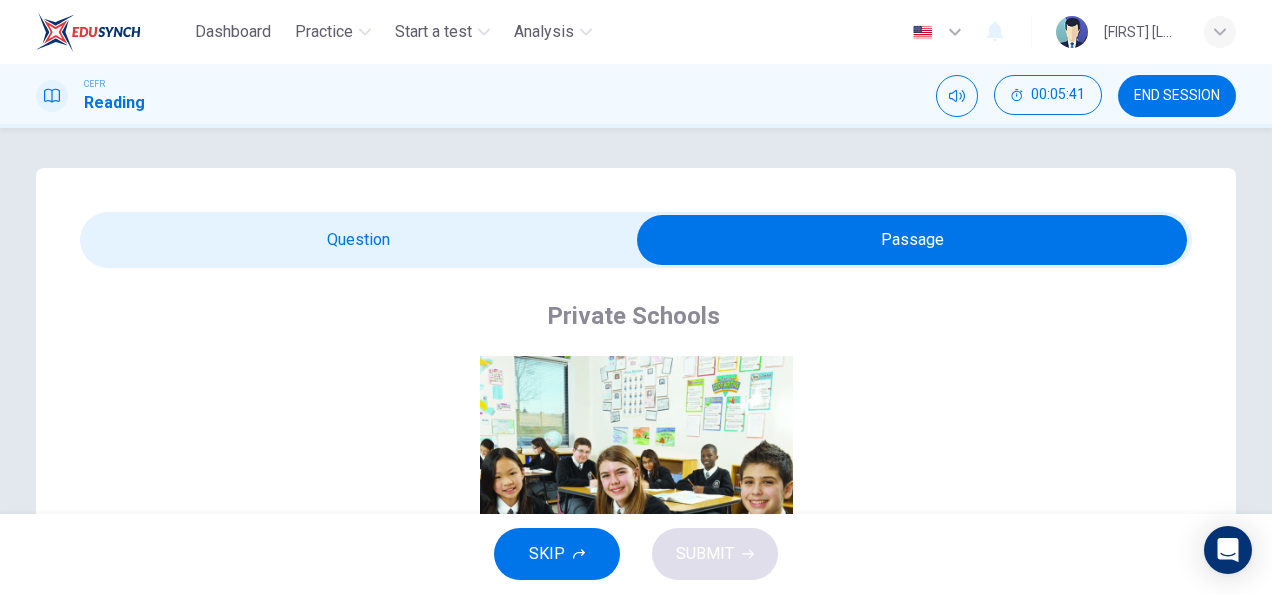 click at bounding box center [912, 240] 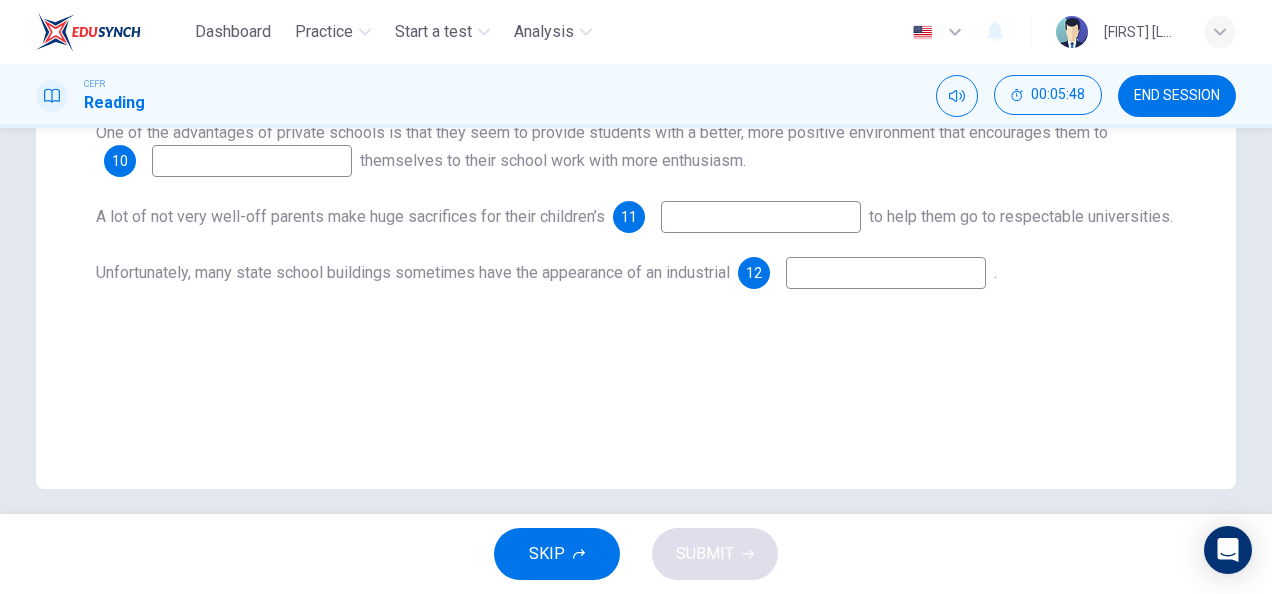 scroll, scrollTop: 498, scrollLeft: 0, axis: vertical 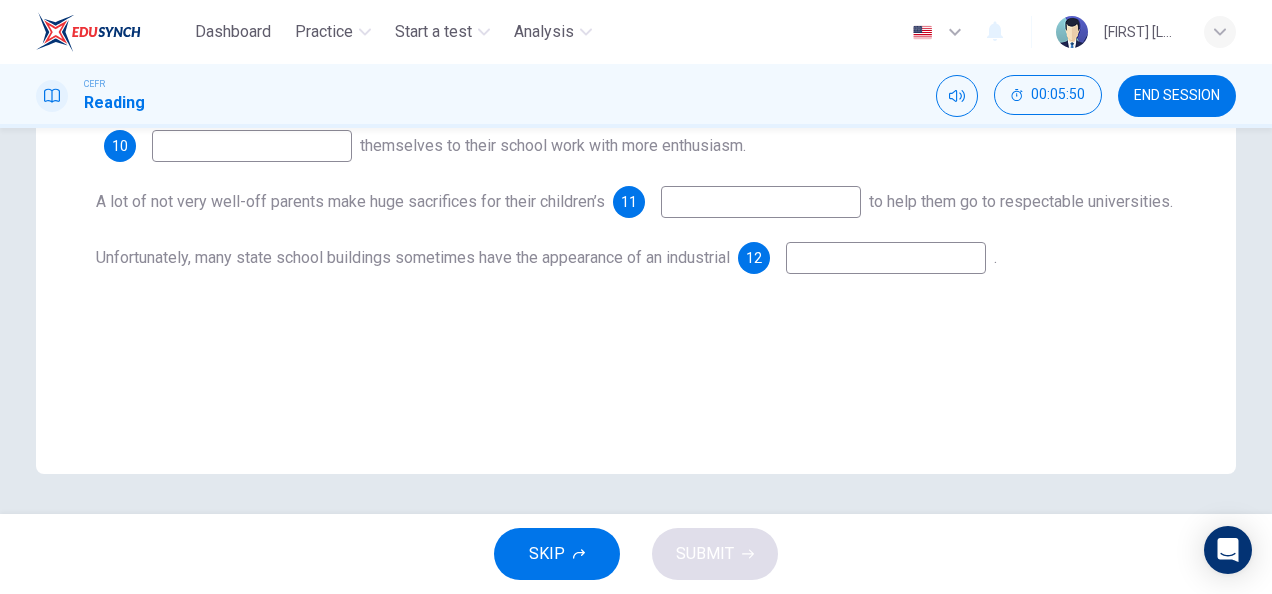 click at bounding box center [252, 10] 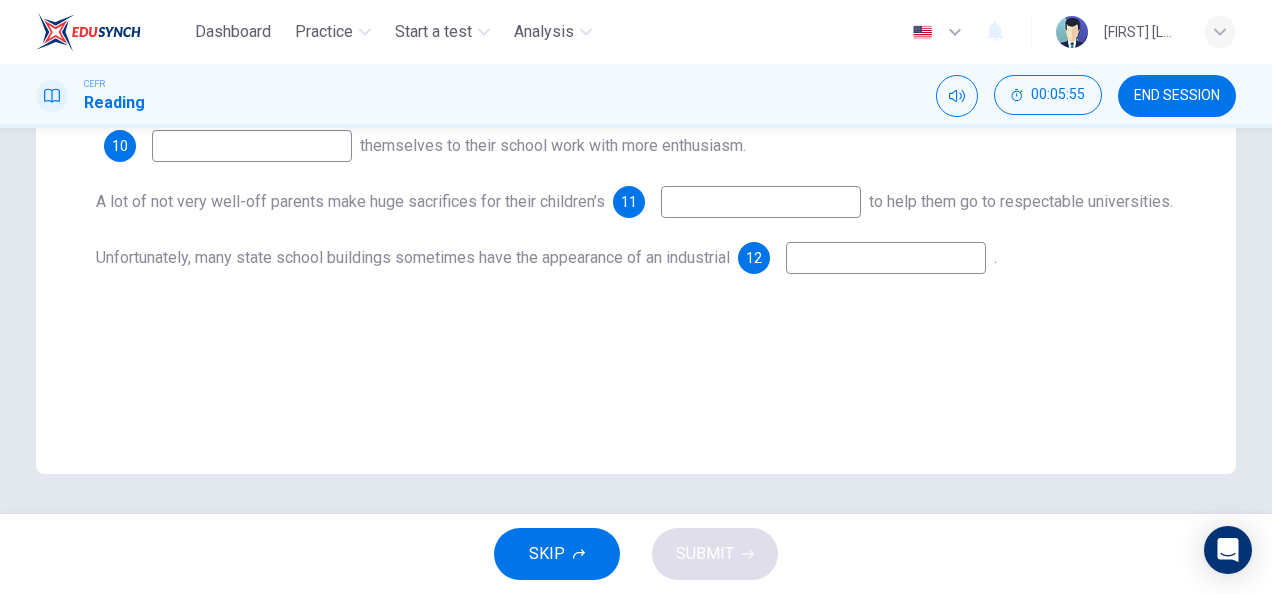 scroll, scrollTop: 0, scrollLeft: 0, axis: both 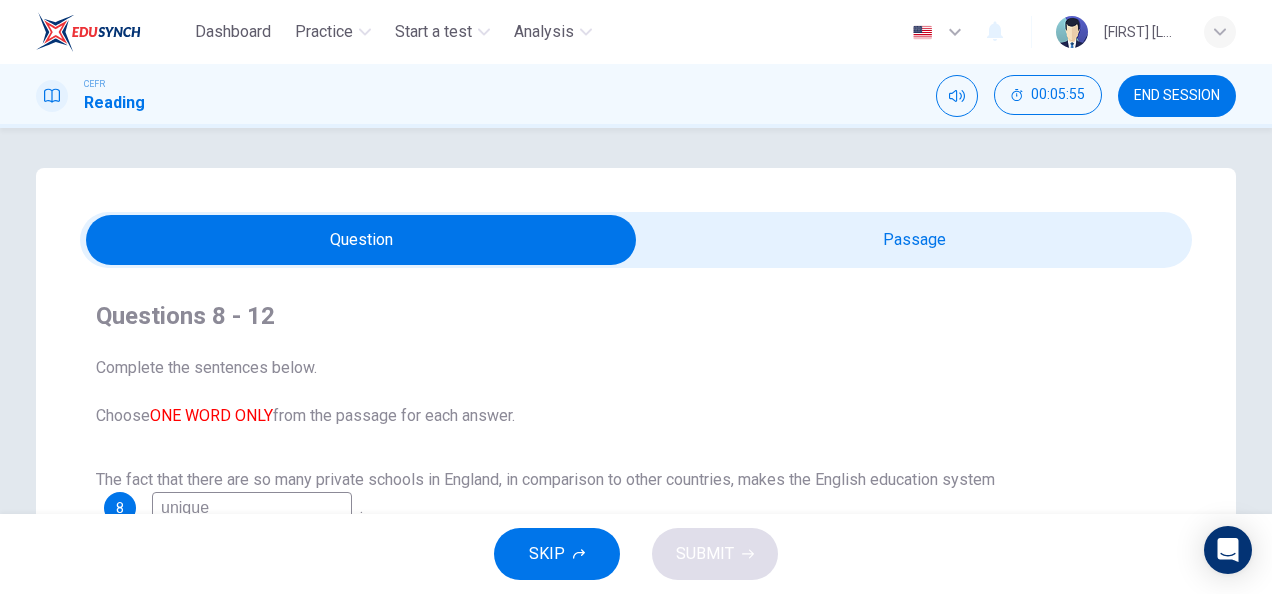 click at bounding box center (361, 240) 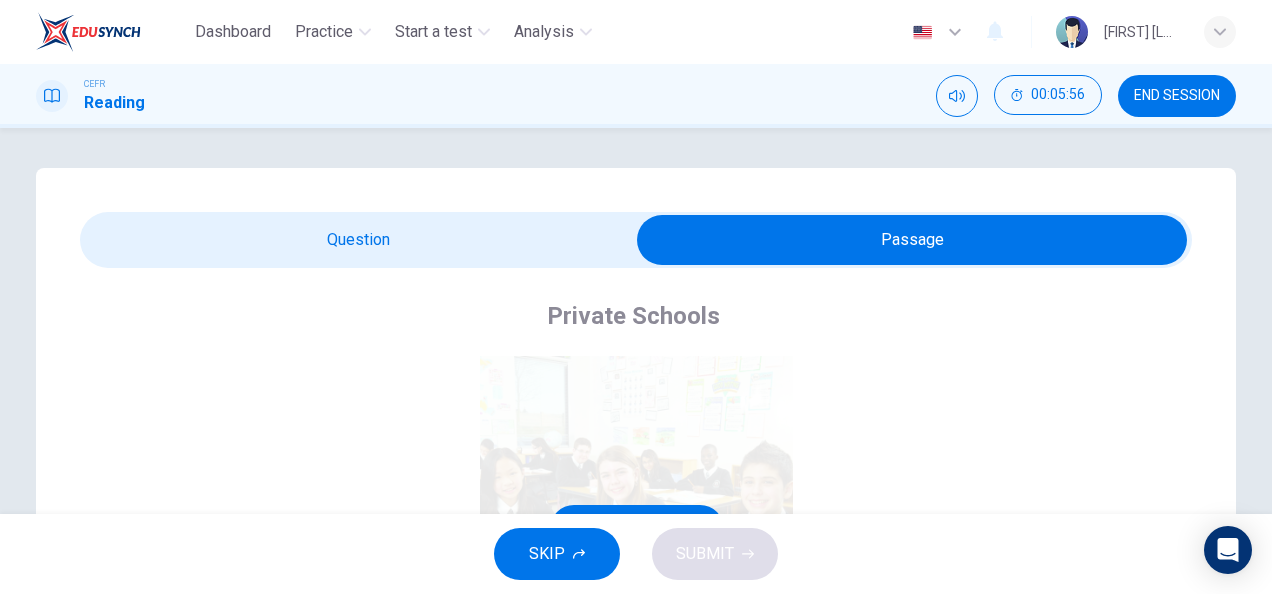 scroll, scrollTop: 504, scrollLeft: 0, axis: vertical 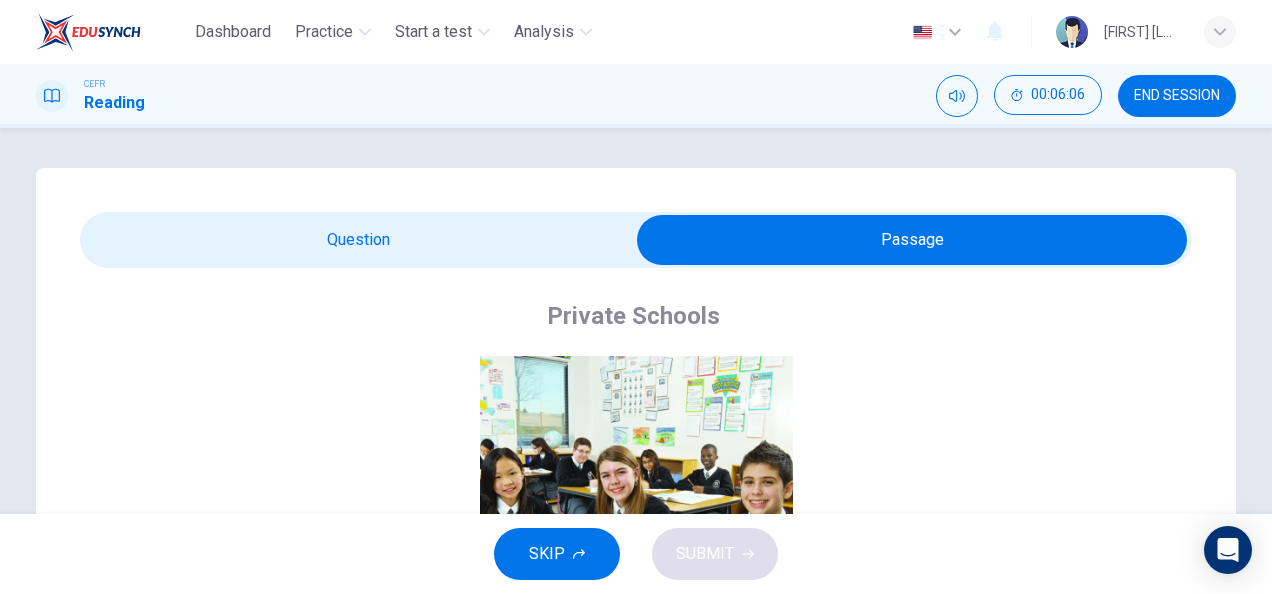 click at bounding box center [912, 240] 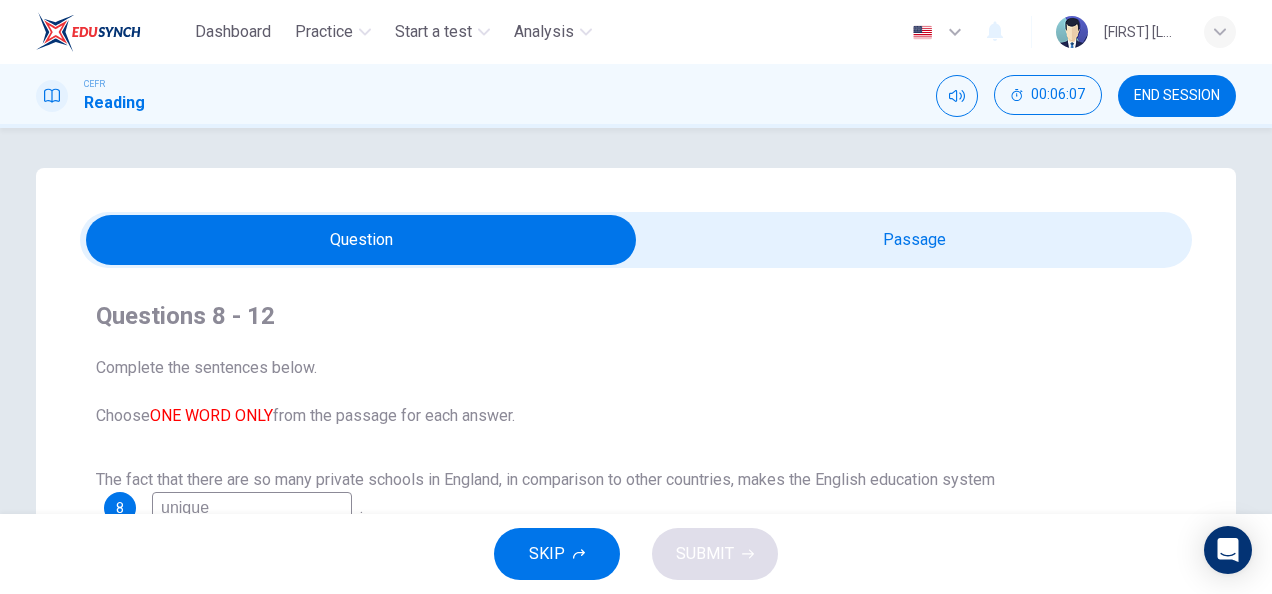 scroll, scrollTop: 381, scrollLeft: 0, axis: vertical 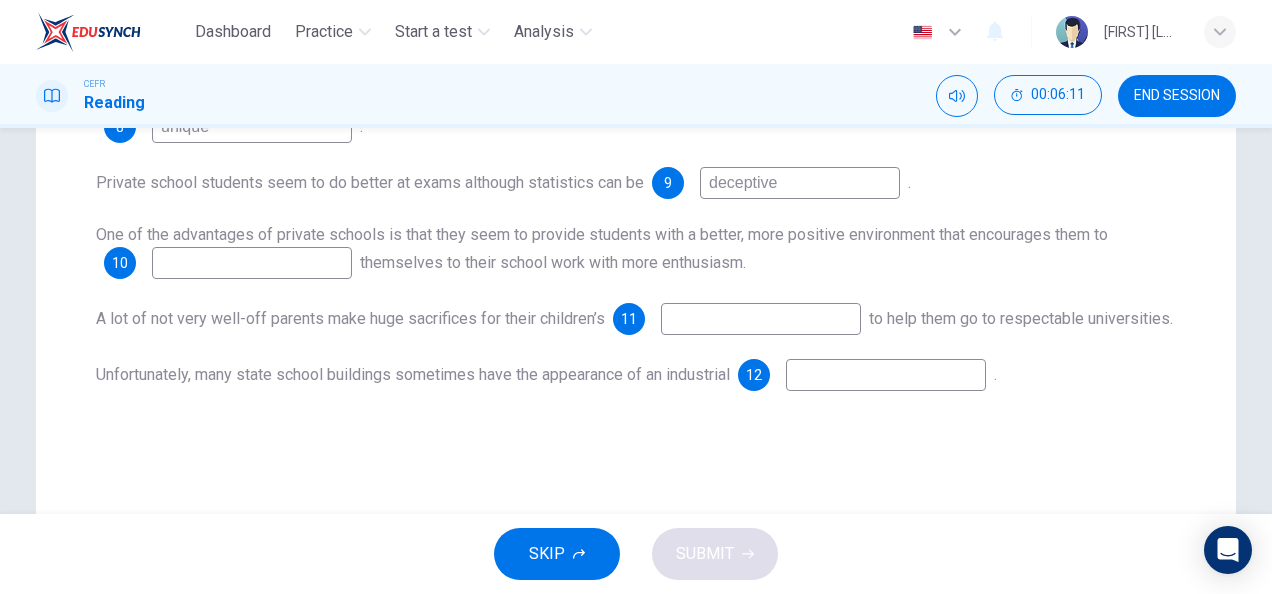 click at bounding box center [252, 127] 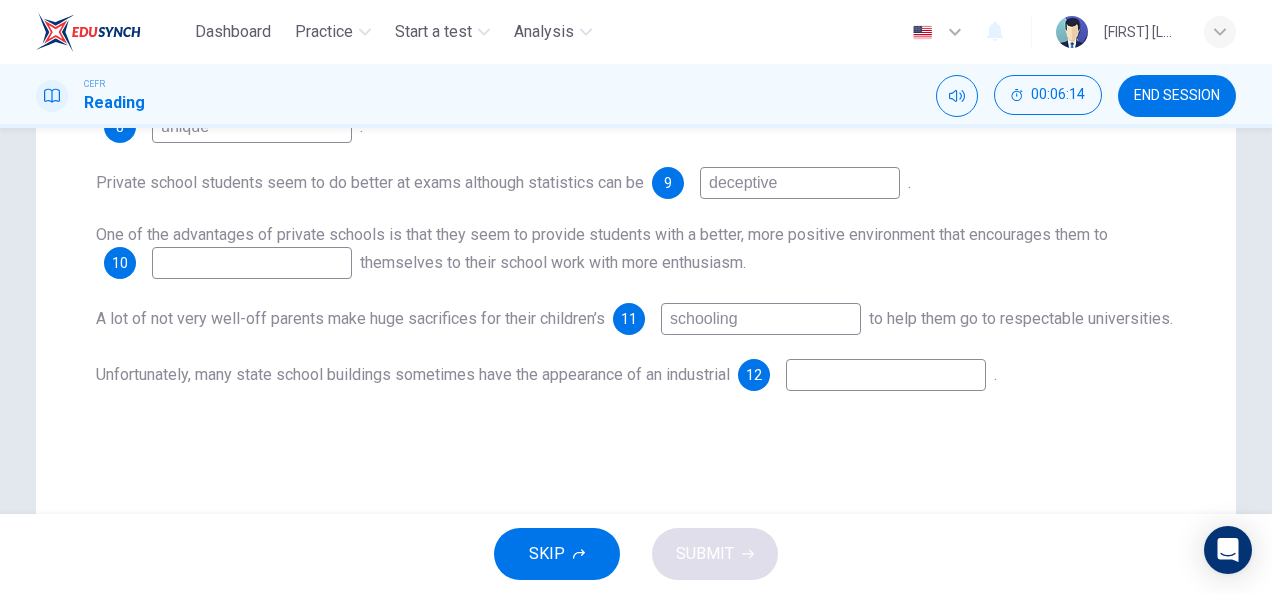 type on "schooling" 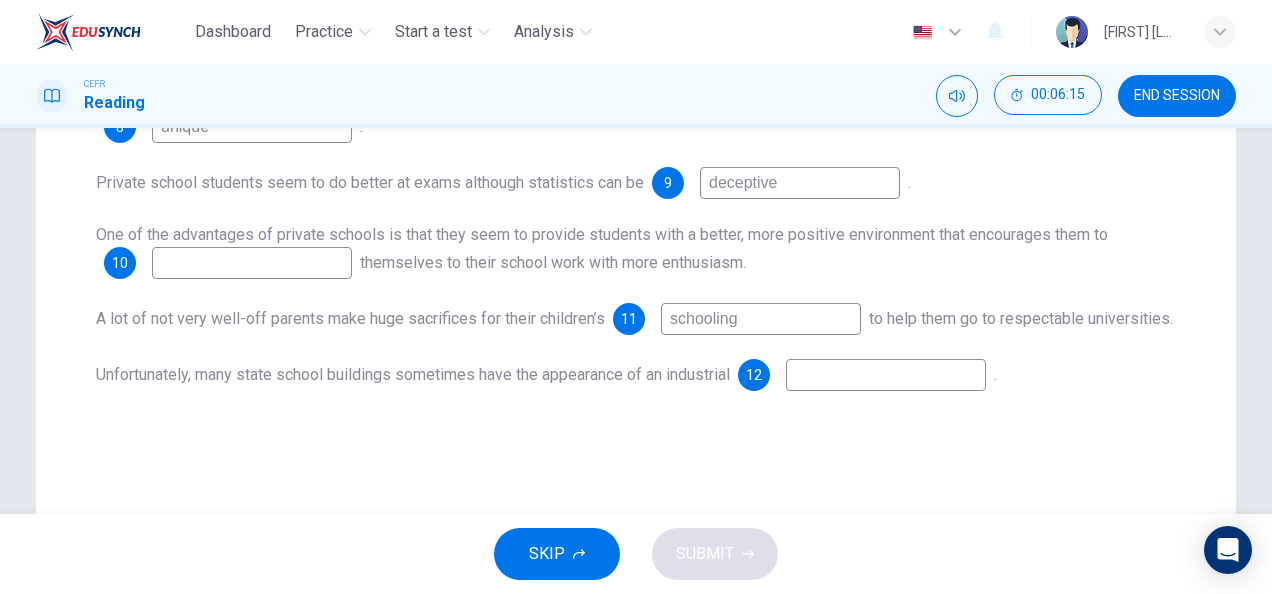 scroll, scrollTop: 0, scrollLeft: 0, axis: both 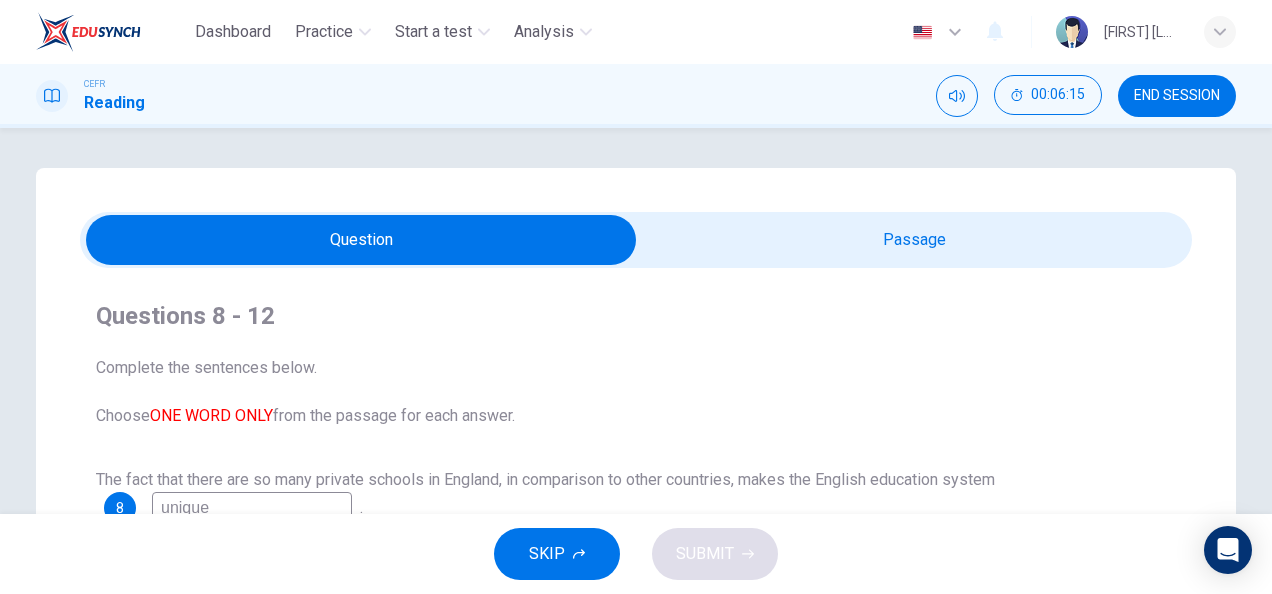 click at bounding box center (361, 240) 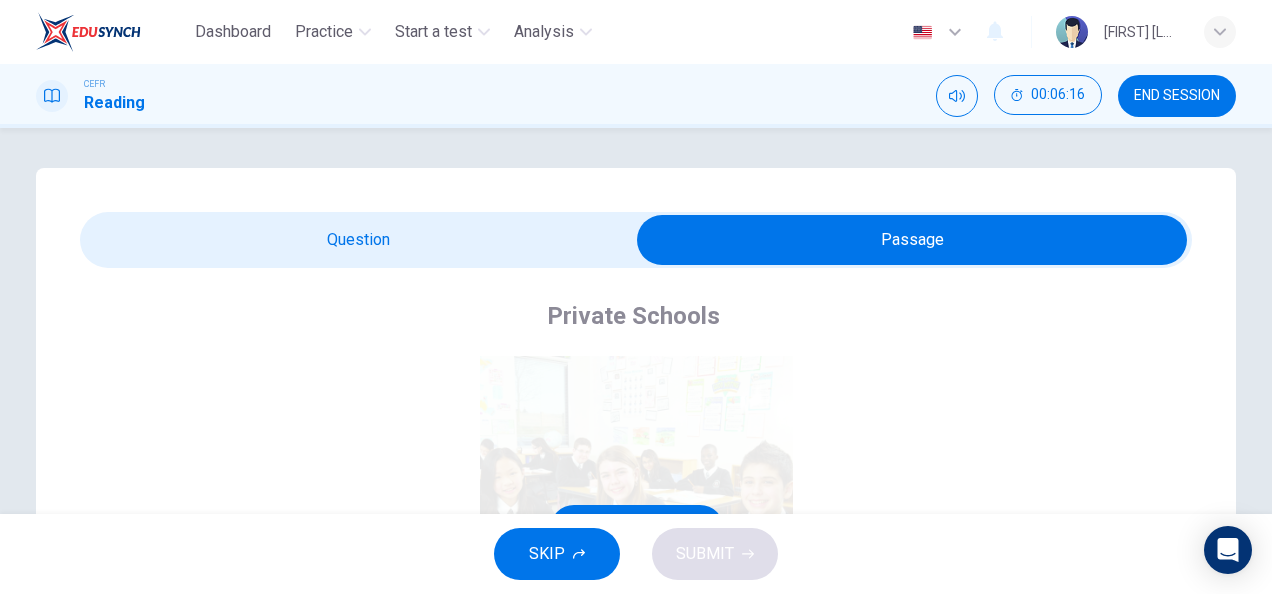 scroll, scrollTop: 504, scrollLeft: 0, axis: vertical 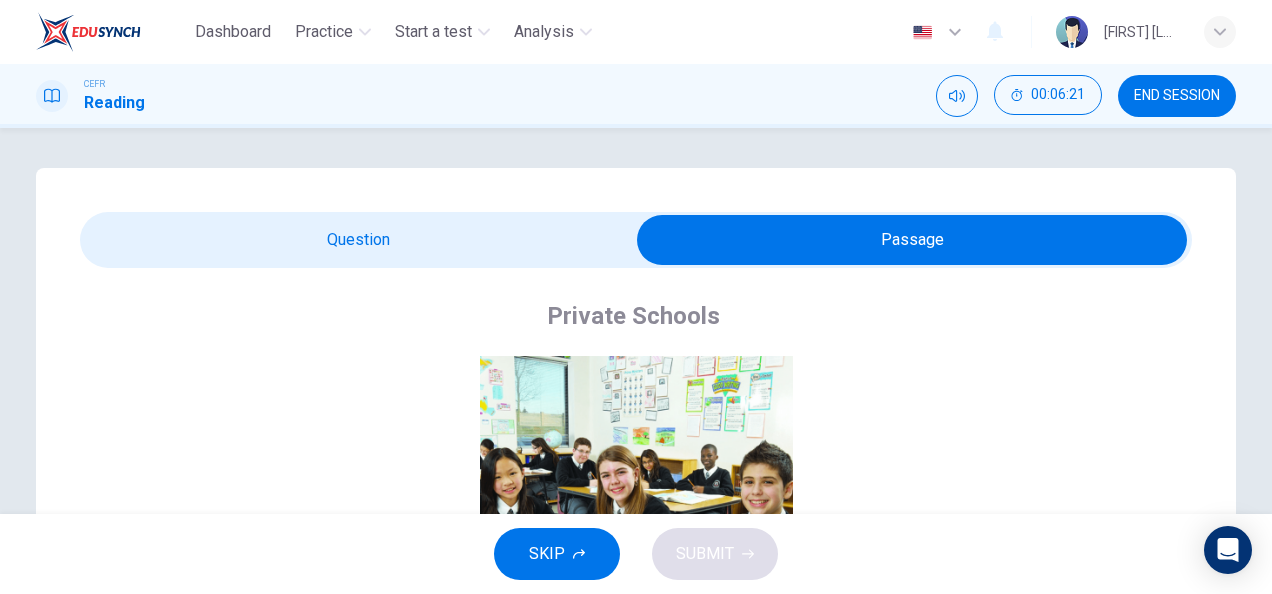 click at bounding box center (912, 240) 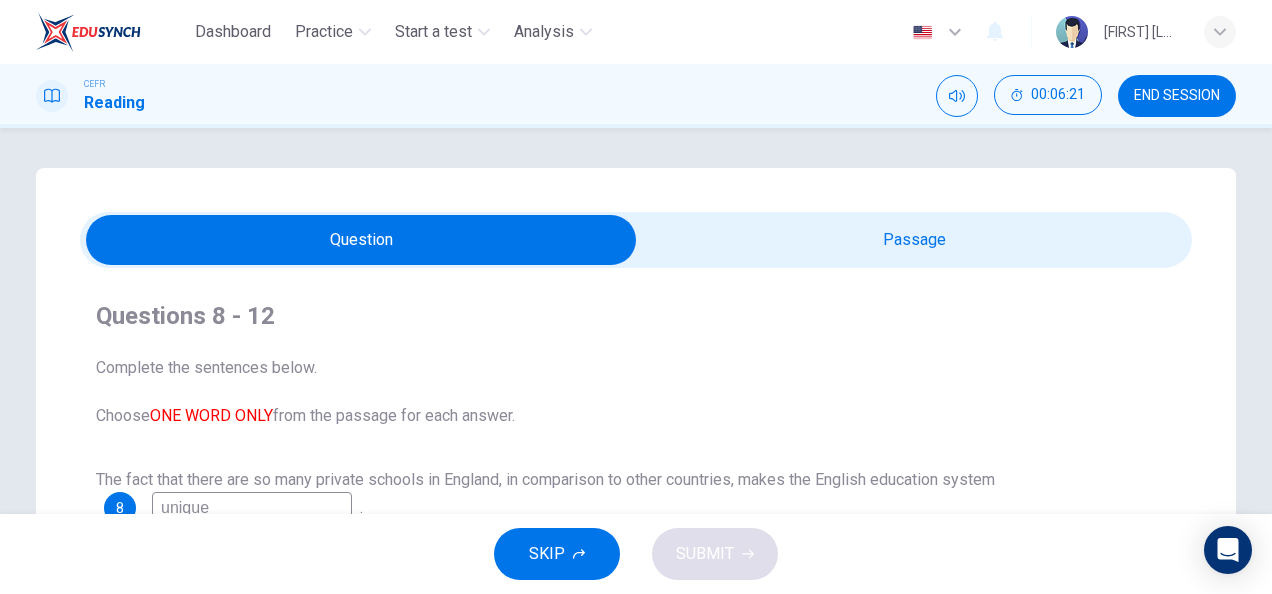 scroll, scrollTop: 498, scrollLeft: 0, axis: vertical 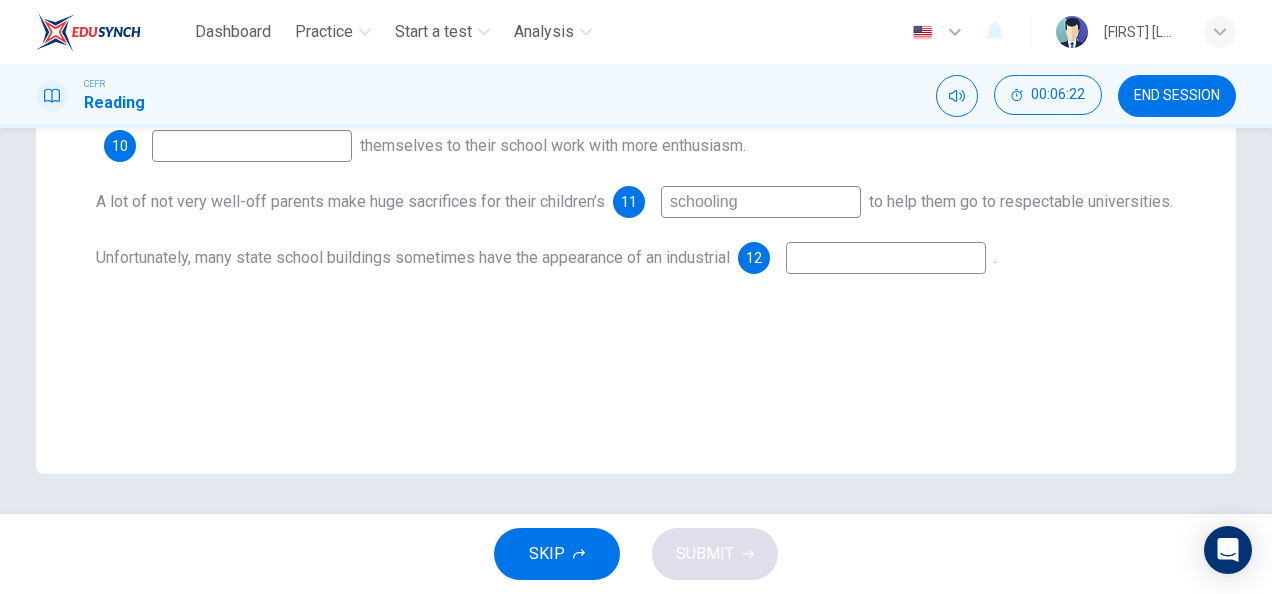 click at bounding box center [252, 10] 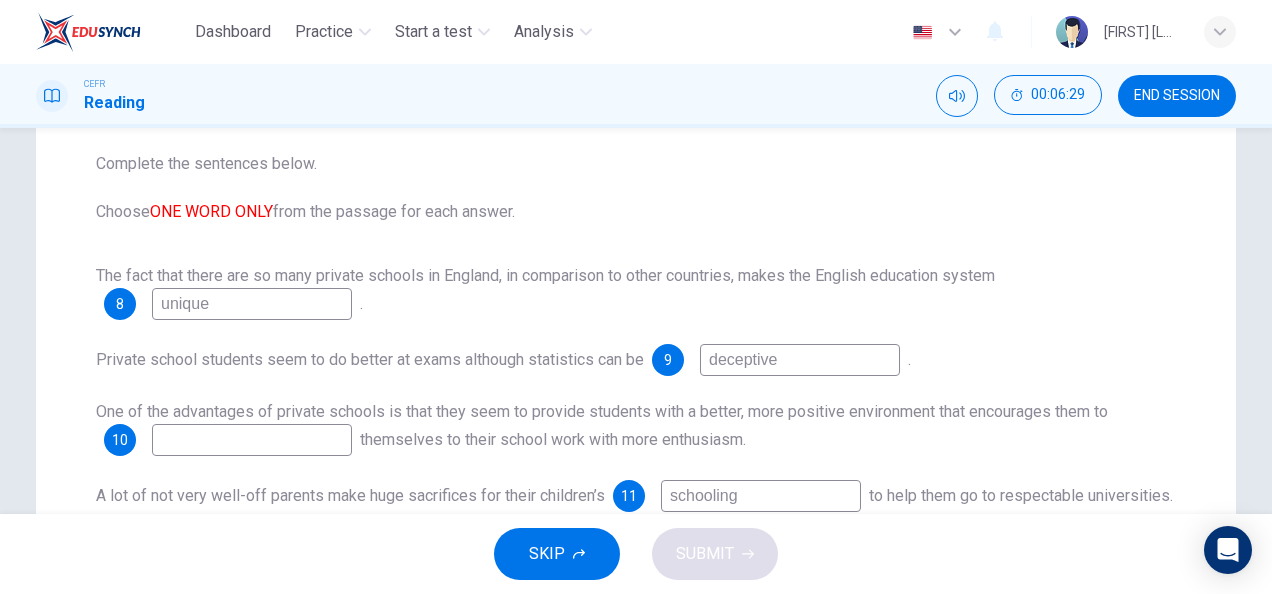 scroll, scrollTop: 0, scrollLeft: 0, axis: both 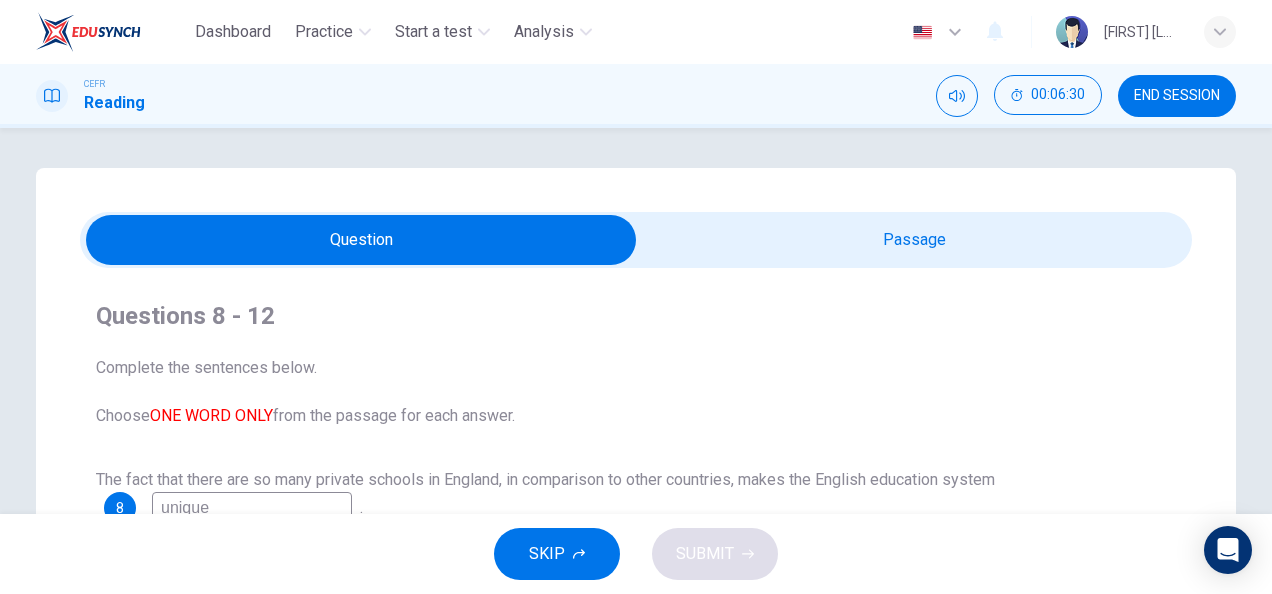 type on "shed" 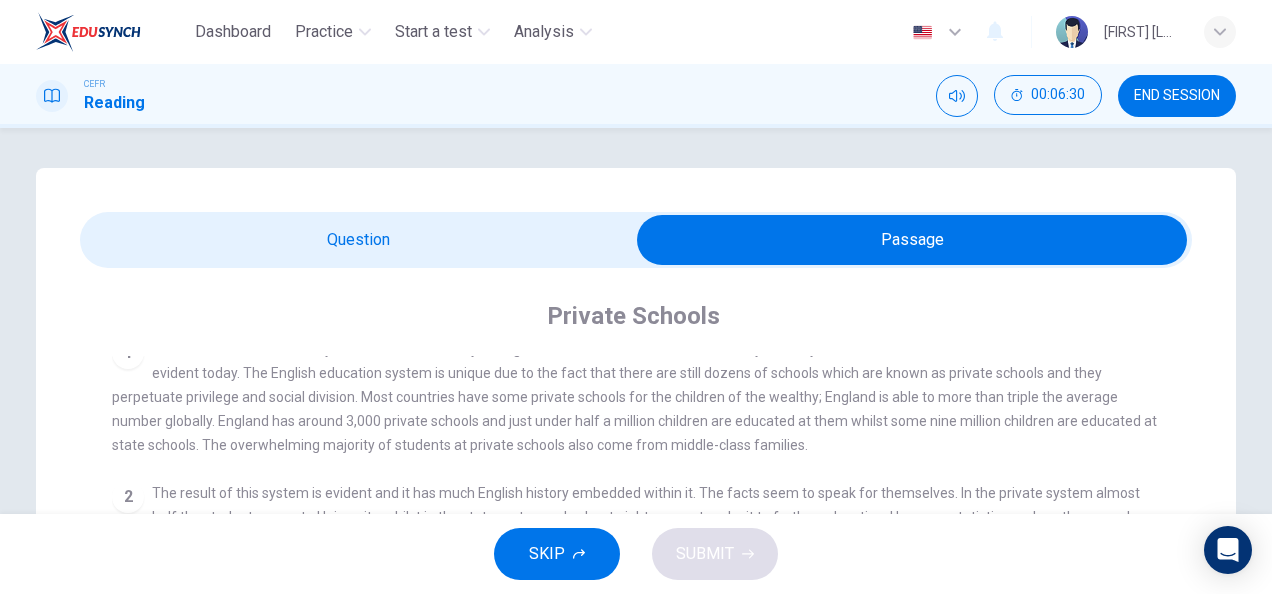 scroll, scrollTop: 504, scrollLeft: 0, axis: vertical 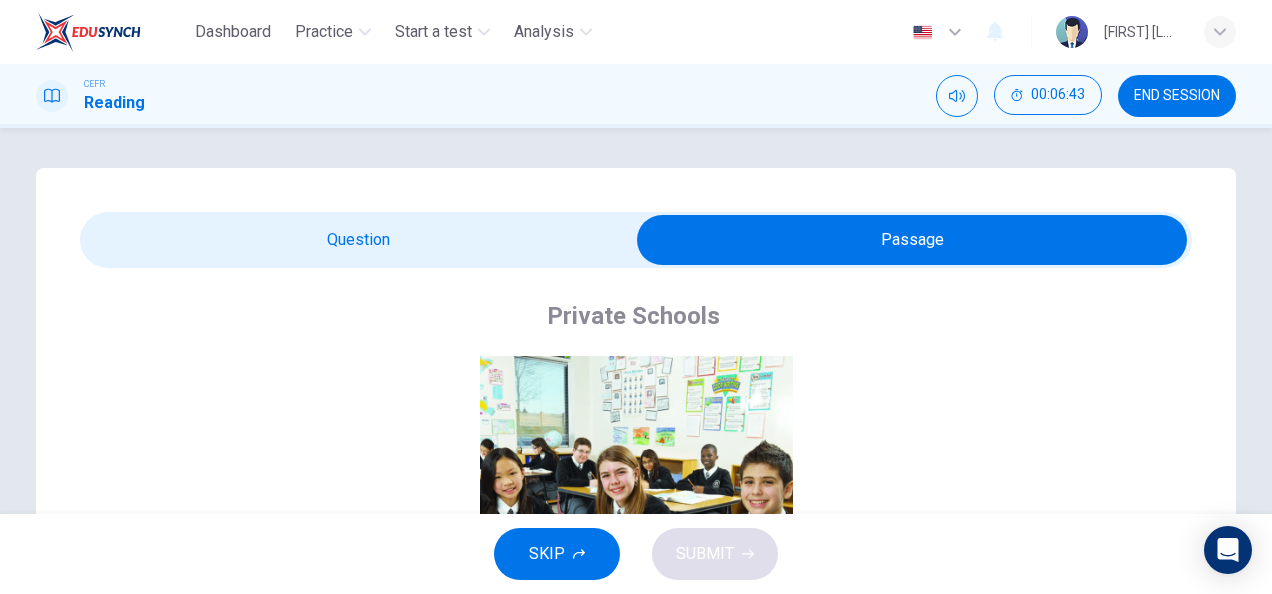 click on "Private Schools CLICK TO ZOOM Click to Zoom 1 Most countries’ education systems have had what you might call educational disasters, but, sadly, in many areas of certain countries these ‘disasters’ are still evident today. The English education system is unique due to the fact that there are still dozens of schools which are known as private schools and they perpetuate privilege and social division. Most countries have some private schools for the children of the wealthy; England is able to more than triple the average number globally. England has around 3,000 private schools and just under half a million children are educated at them whilst some nine million children are educated at state schools. The overwhelming majority of students at private schools also come from middle-class families. 2 3 4 5 6" at bounding box center [636, 686] 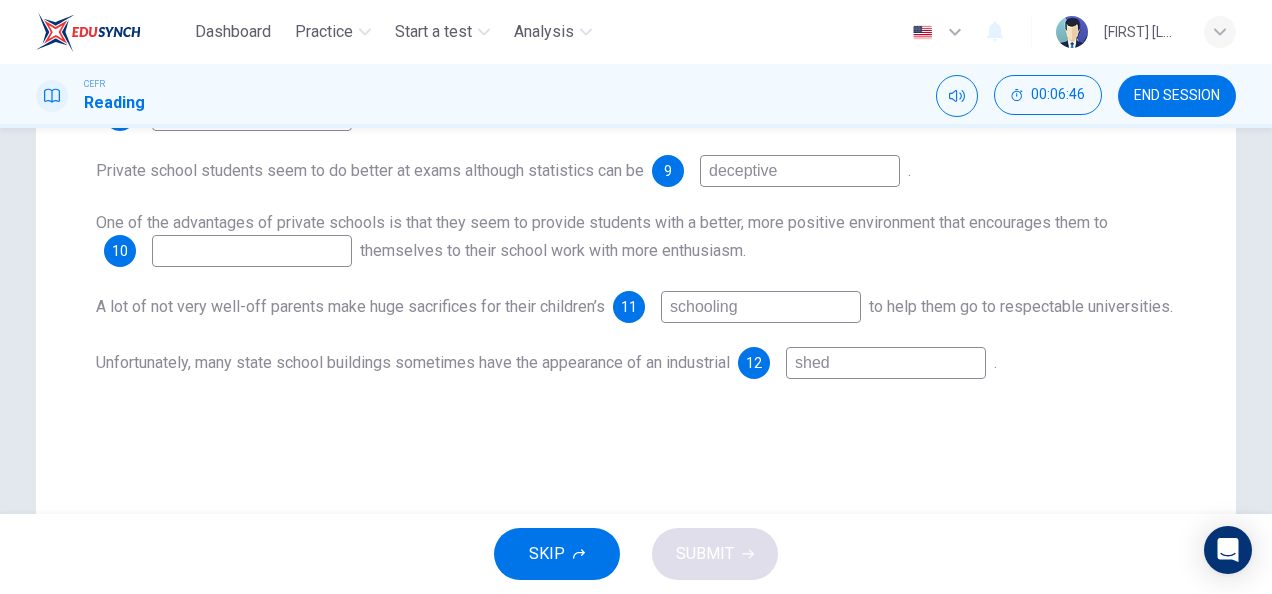 scroll, scrollTop: 392, scrollLeft: 0, axis: vertical 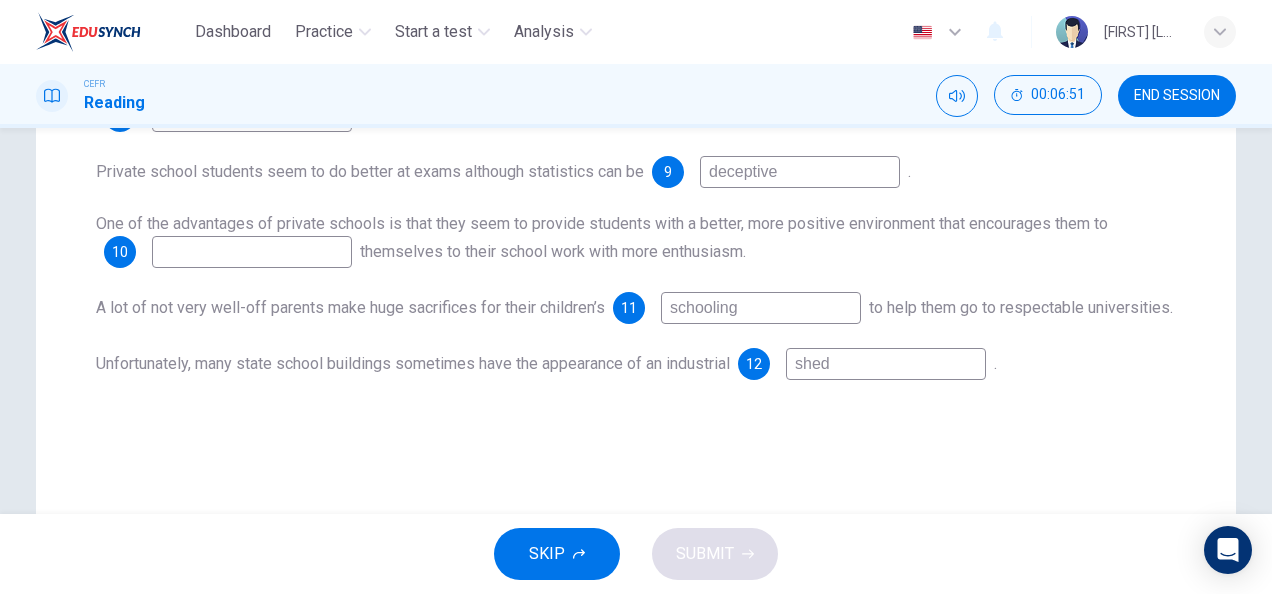 click at bounding box center (252, 116) 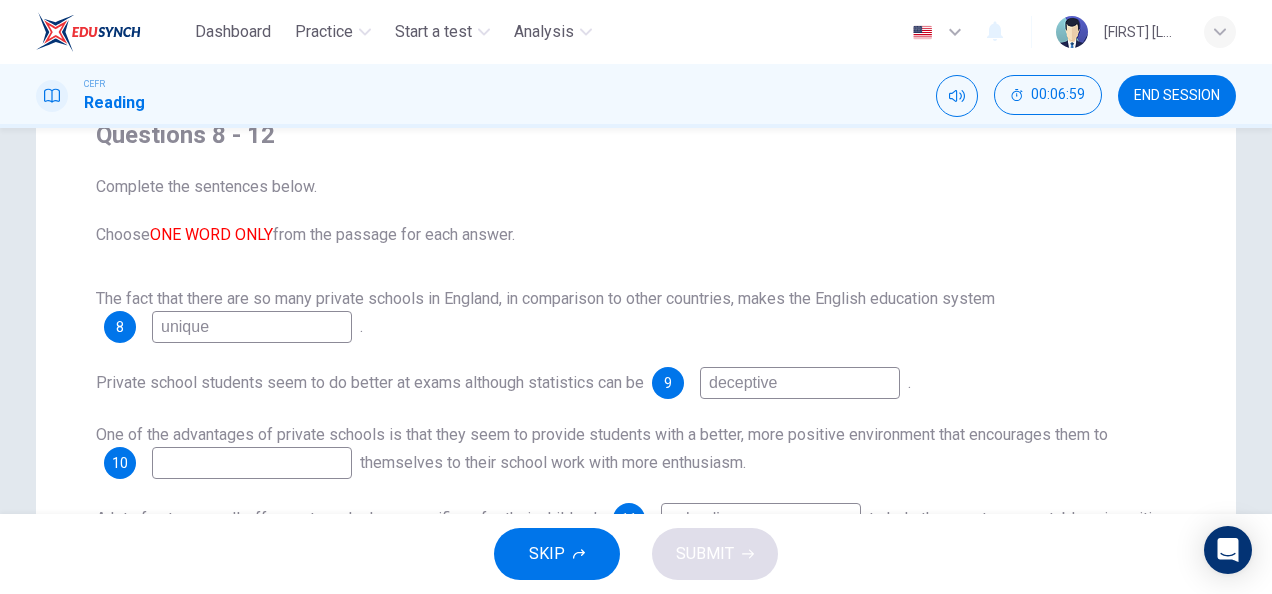 scroll, scrollTop: 0, scrollLeft: 0, axis: both 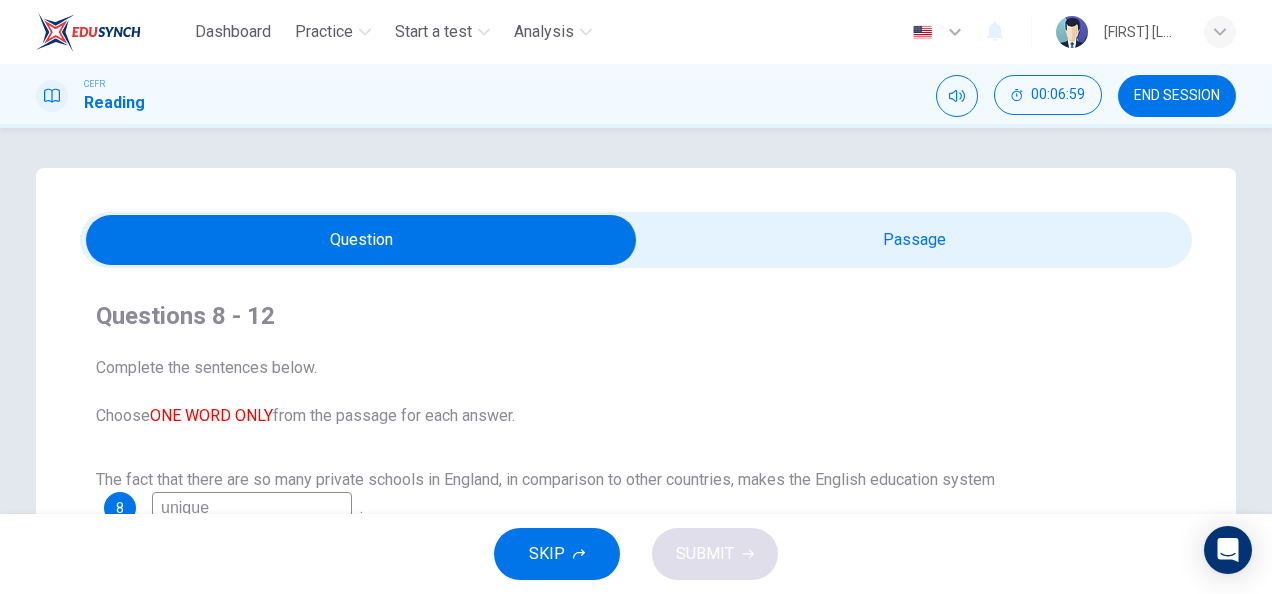 click at bounding box center [361, 240] 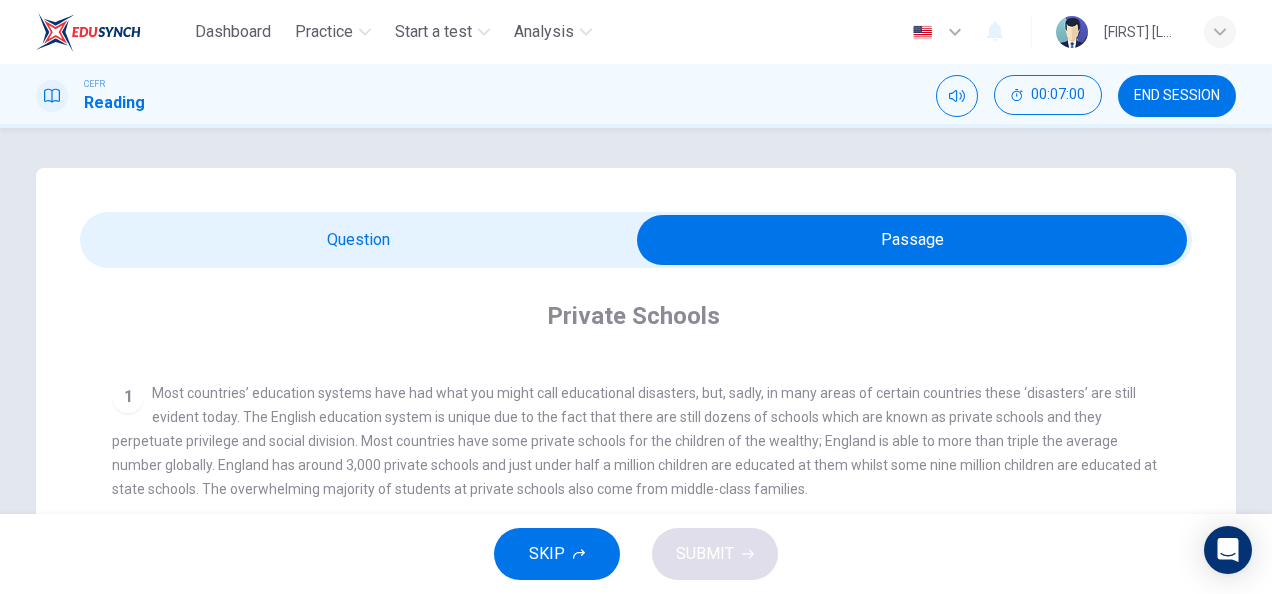 scroll, scrollTop: 504, scrollLeft: 0, axis: vertical 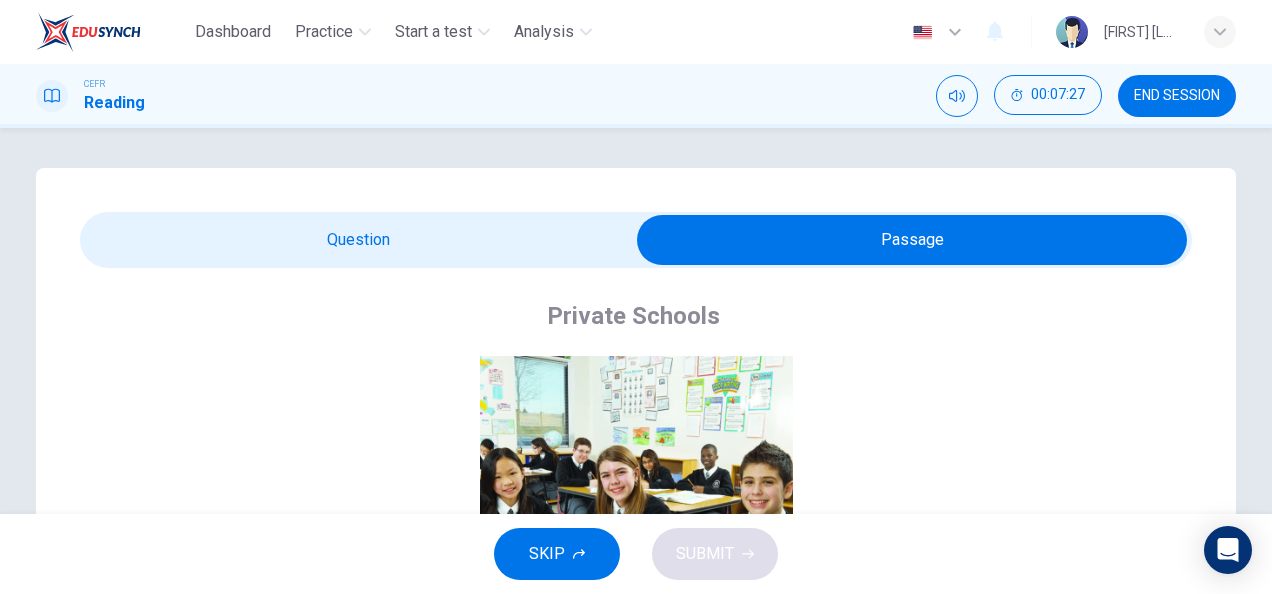 click at bounding box center [912, 240] 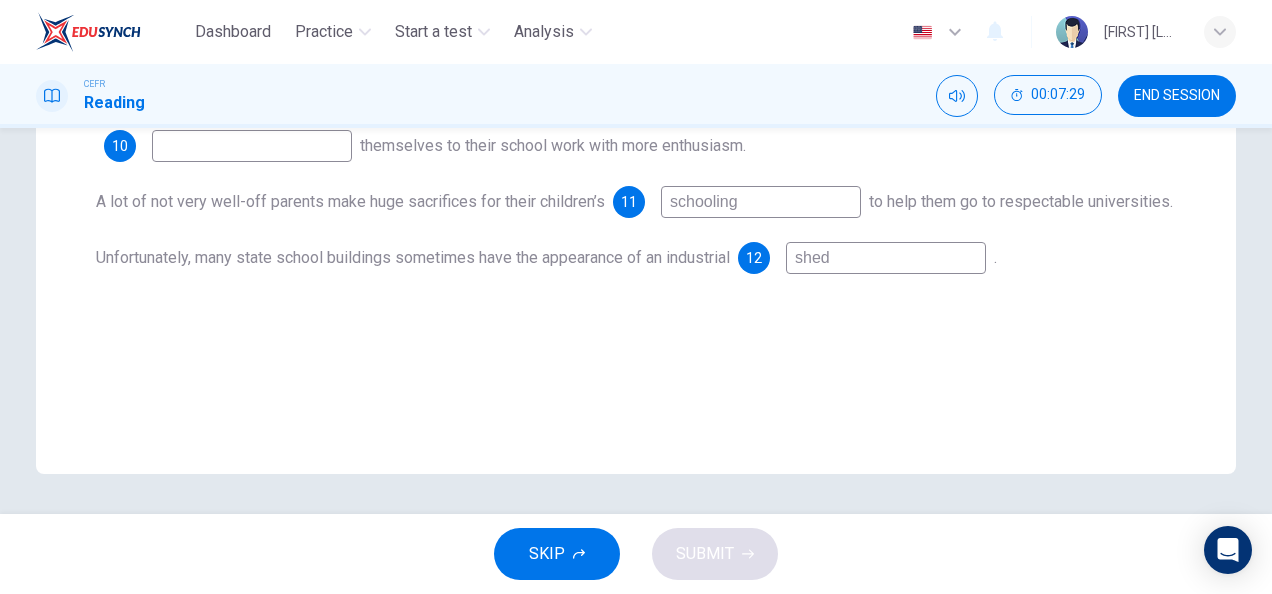 scroll, scrollTop: 348, scrollLeft: 0, axis: vertical 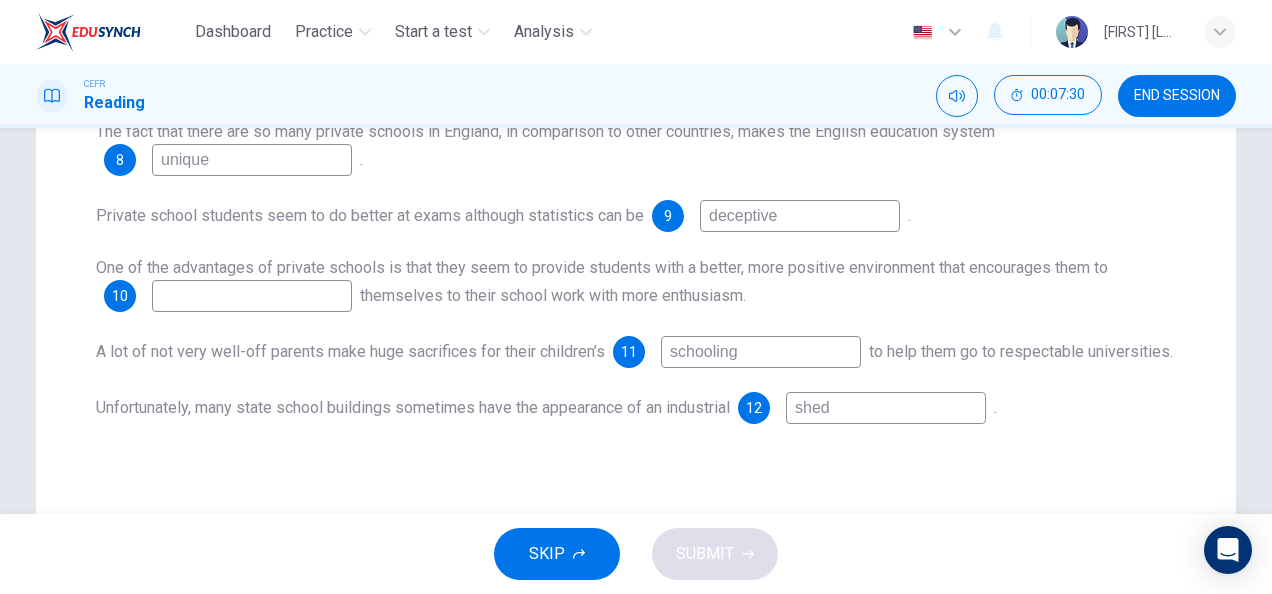 click at bounding box center [252, 160] 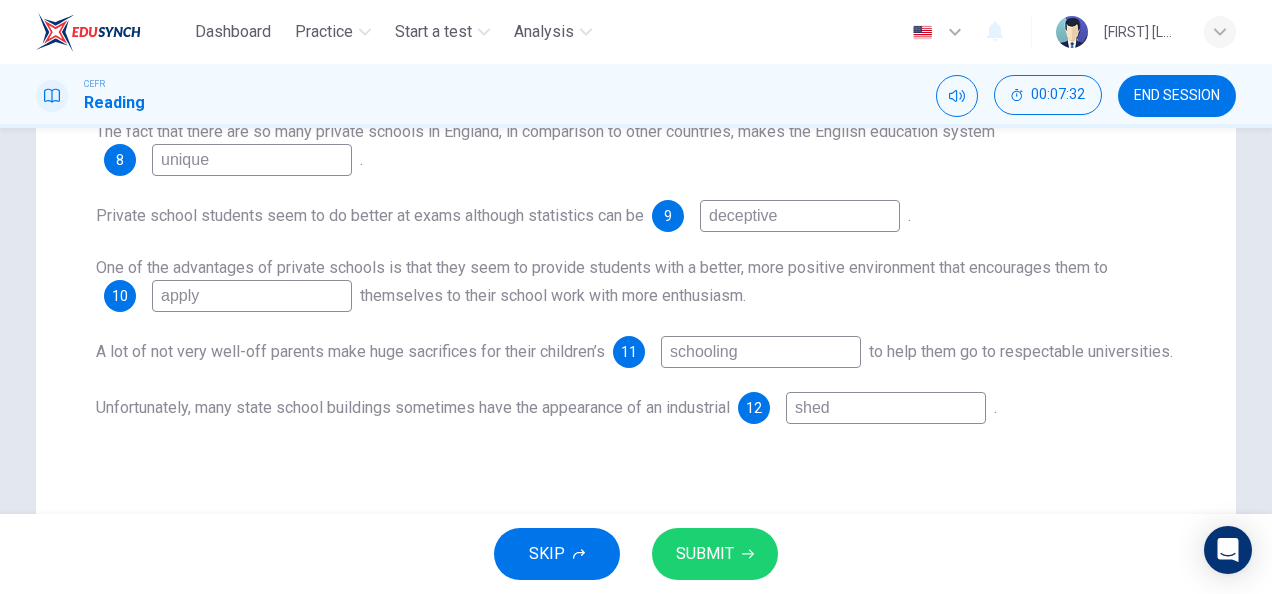 type on "apply" 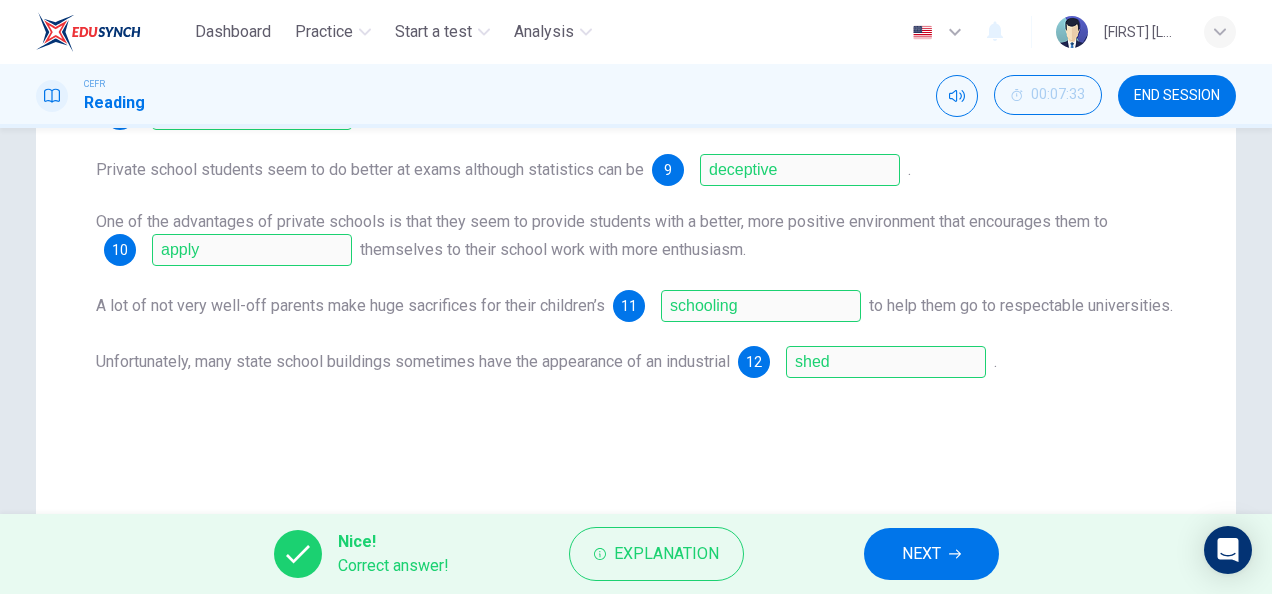 scroll, scrollTop: 379, scrollLeft: 0, axis: vertical 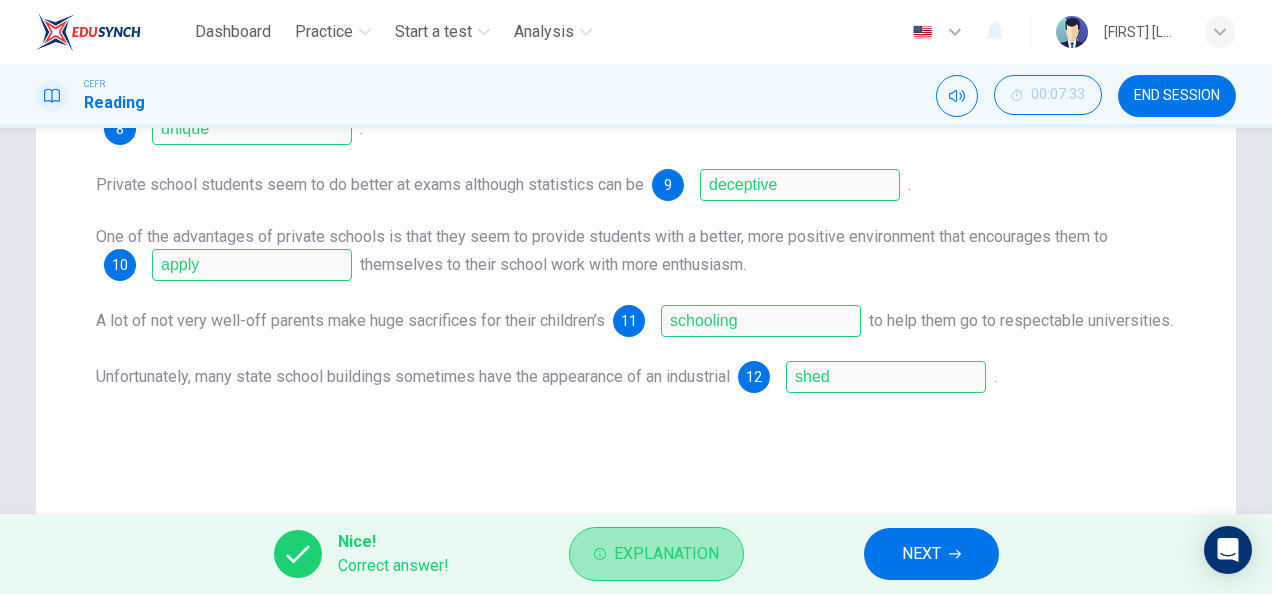 click on "Explanation" at bounding box center (666, 554) 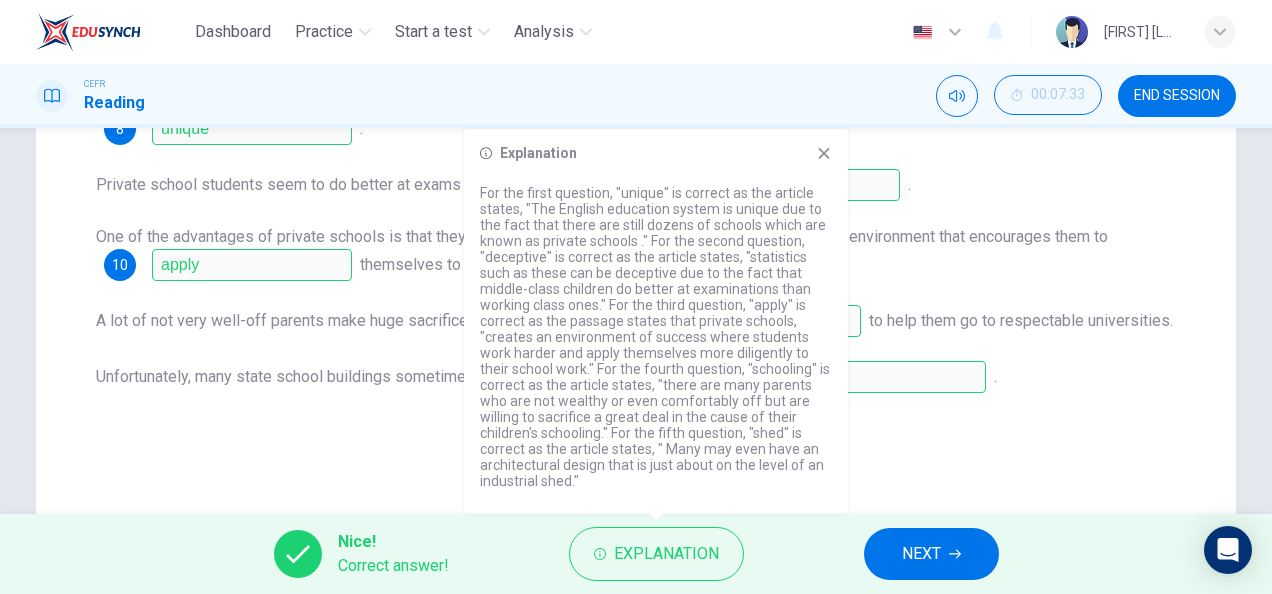 click on "NEXT" at bounding box center (921, 554) 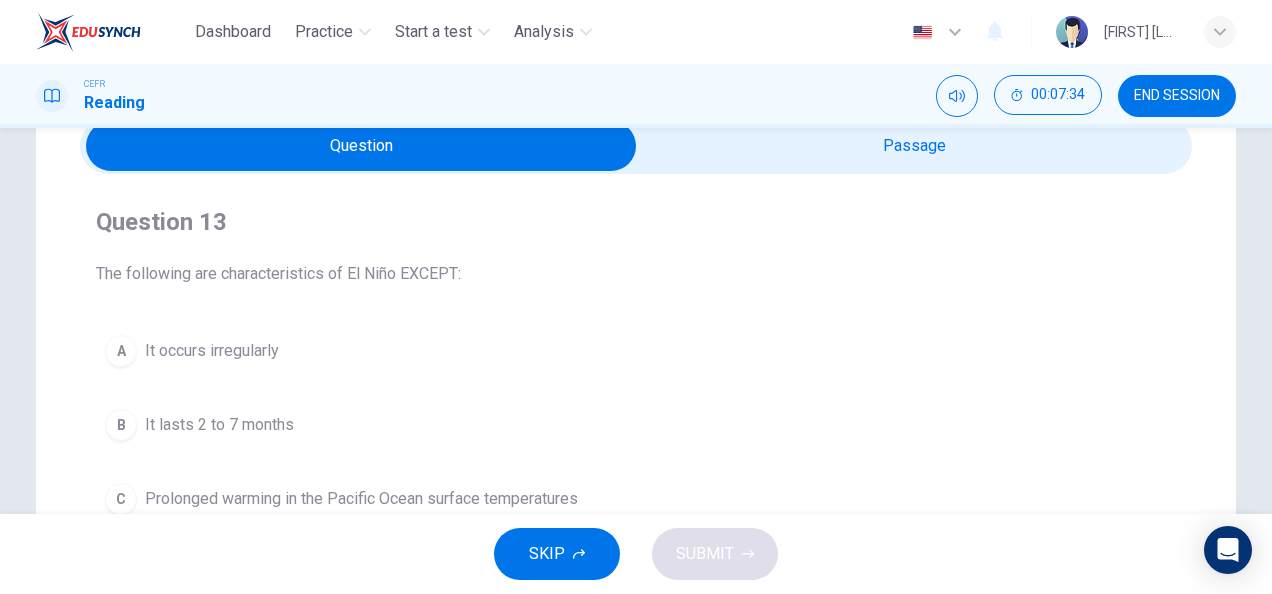 scroll, scrollTop: 95, scrollLeft: 0, axis: vertical 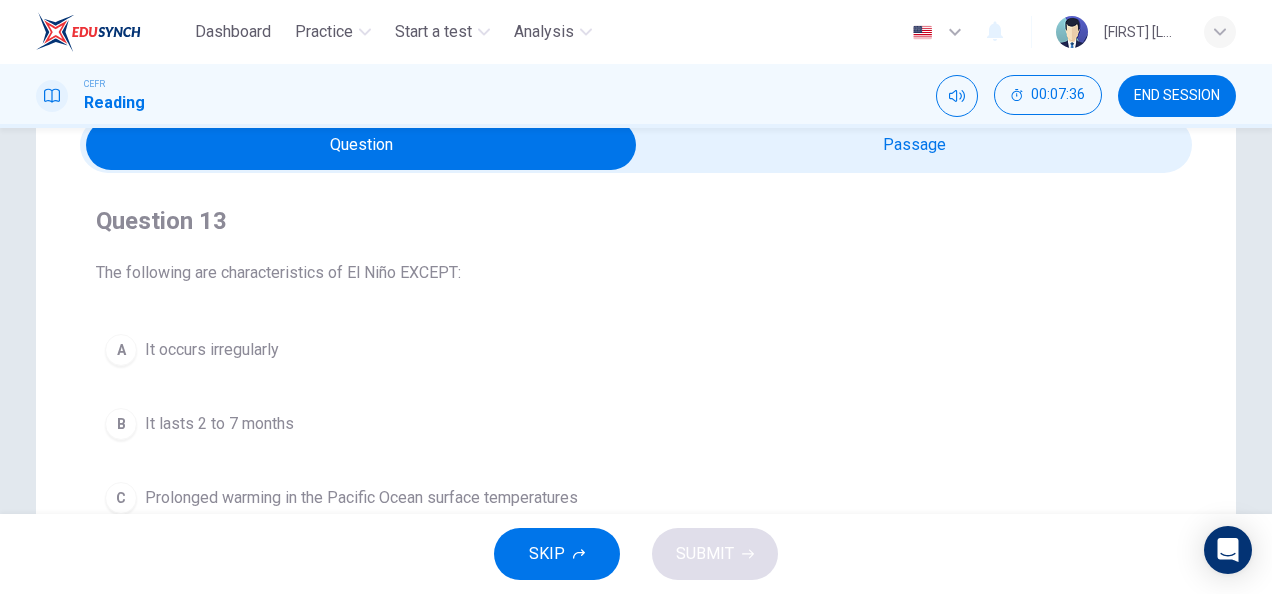 click at bounding box center [361, 145] 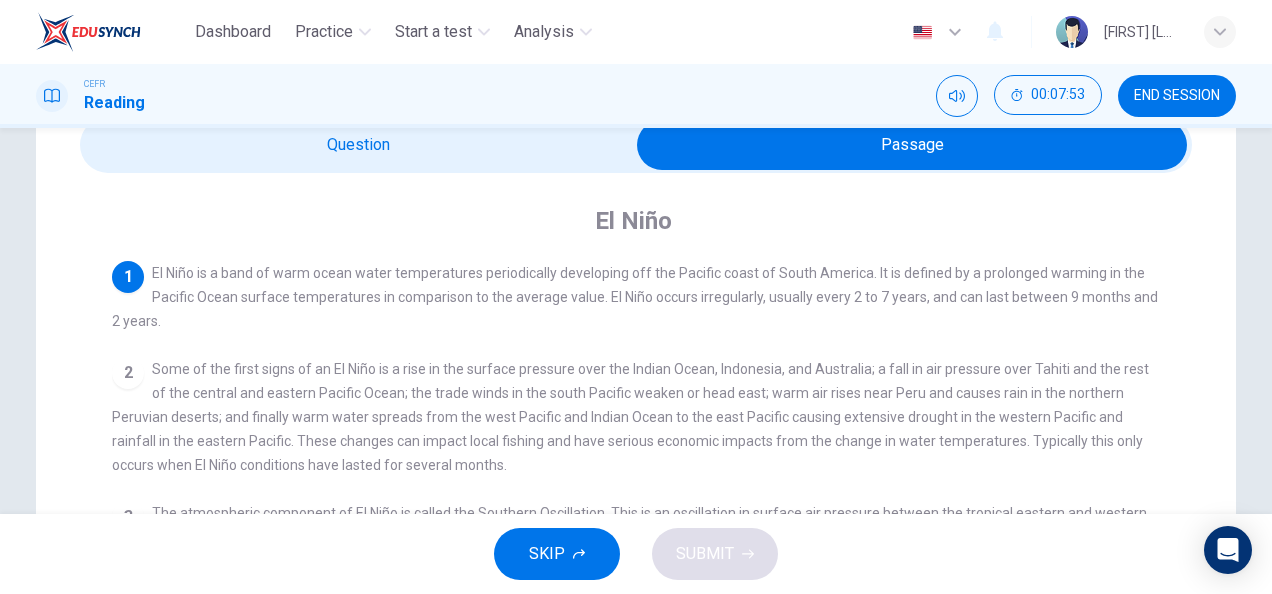click at bounding box center [912, 145] 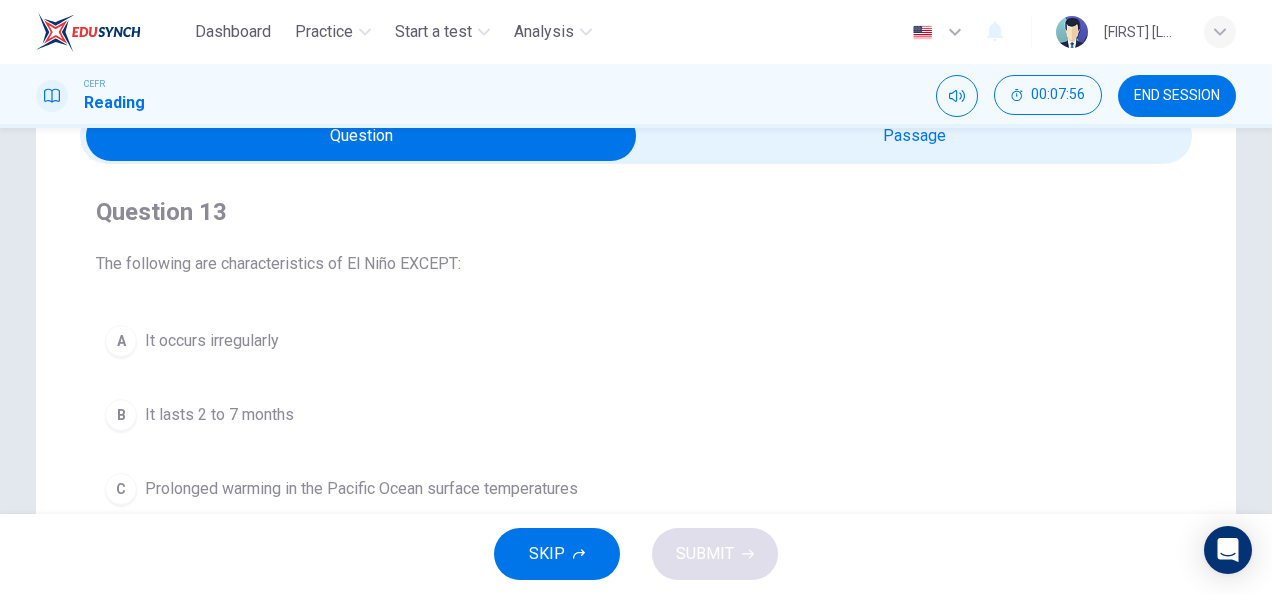scroll, scrollTop: 103, scrollLeft: 0, axis: vertical 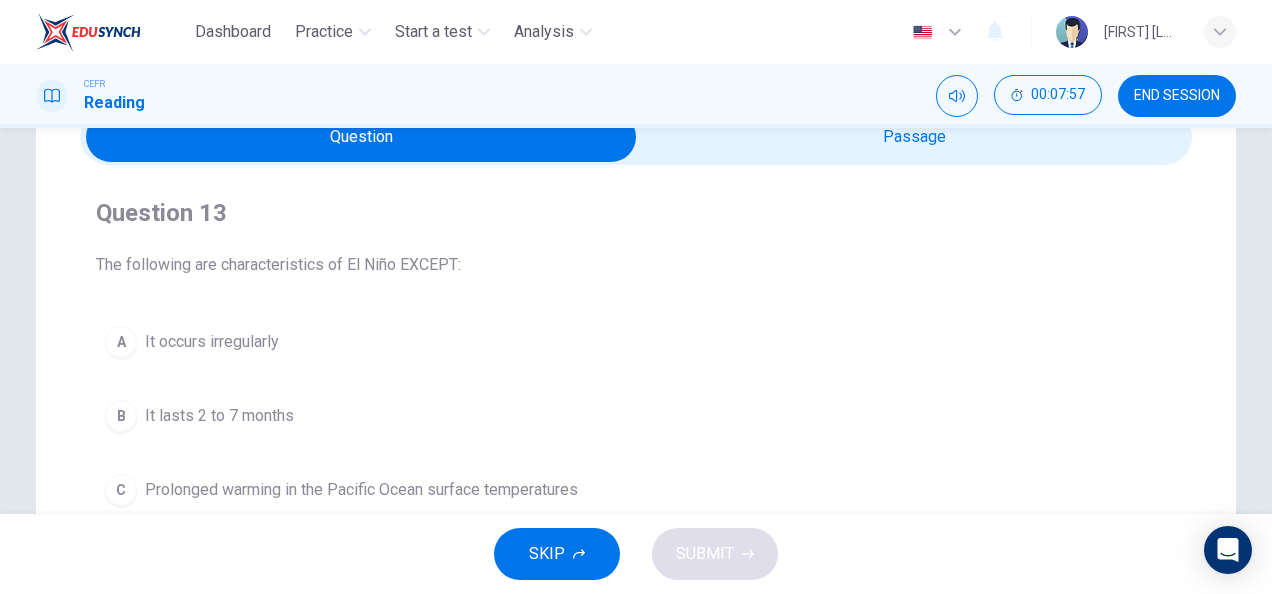 click at bounding box center (361, 137) 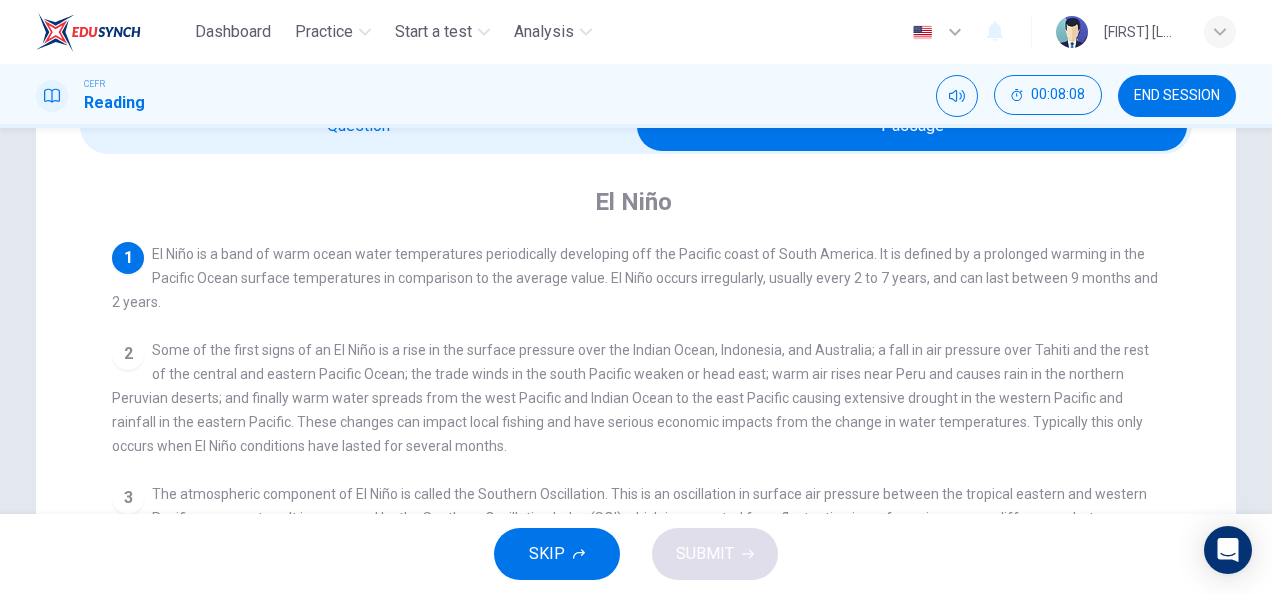scroll, scrollTop: 113, scrollLeft: 0, axis: vertical 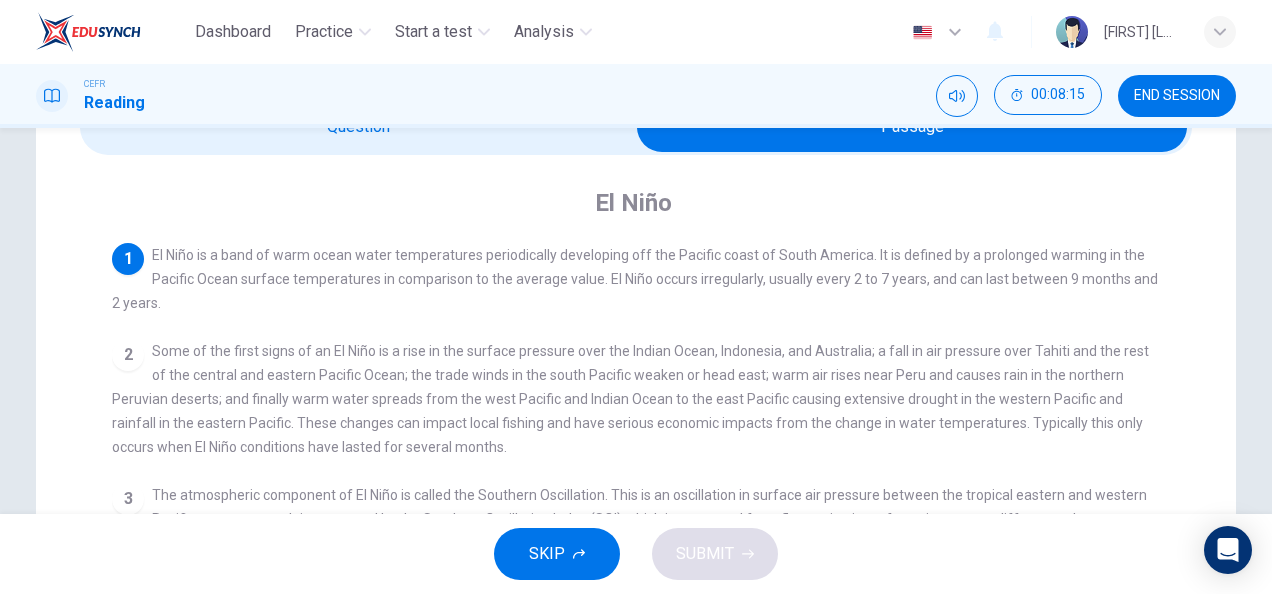 click on "Some of the first signs of an El Niño is a rise in the surface pressure over the Indian Ocean, Indonesia, and Australia; a fall in air pressure over Tahiti and the rest of the central and eastern Pacific Ocean; the trade winds in the south Pacific weaken or head east; warm air rises near Peru and causes rain in the northern Peruvian deserts; and finally warm water spreads from the west Pacific and Indian Ocean to the east Pacific causing extensive drought in the western Pacific and rainfall in the eastern Pacific. These changes can impact local fishing and have serious economic impacts from the change in water temperatures. Typically this only occurs when El Niño conditions have lasted for several months." at bounding box center (635, 279) 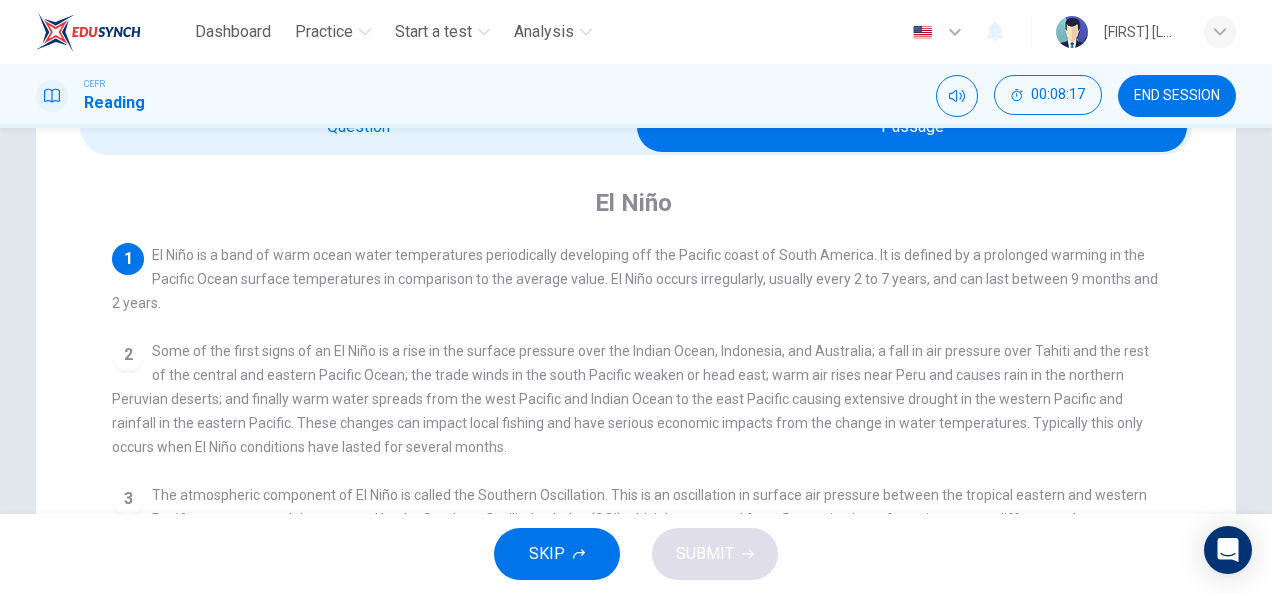 click at bounding box center (912, 127) 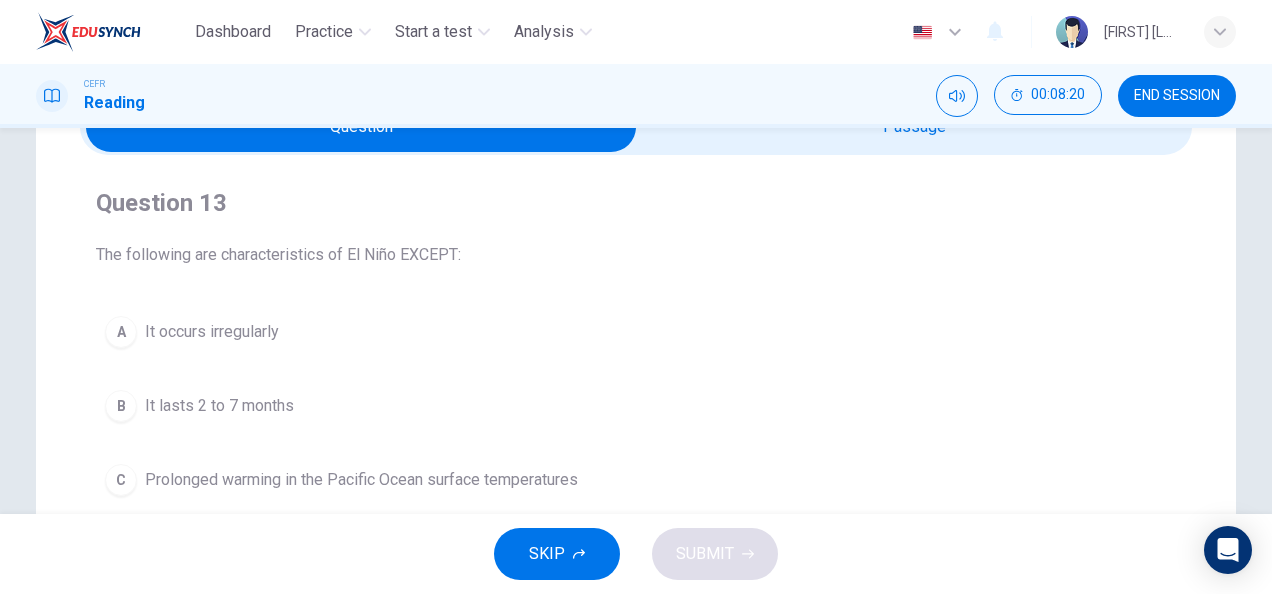 click at bounding box center (361, 127) 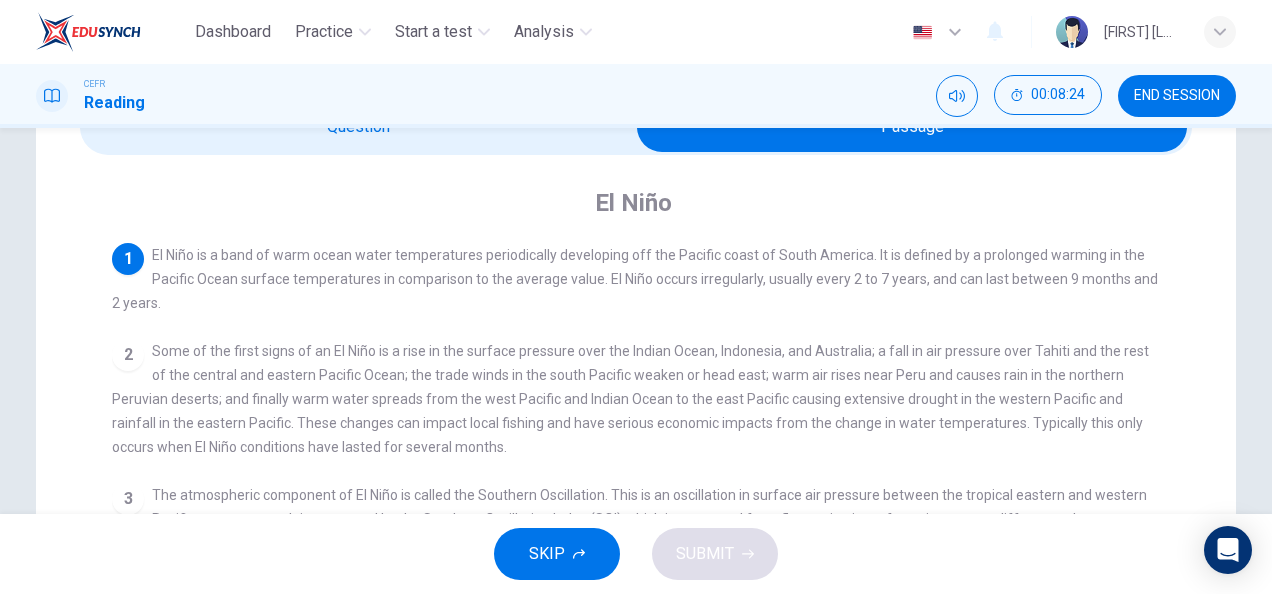 click at bounding box center (912, 127) 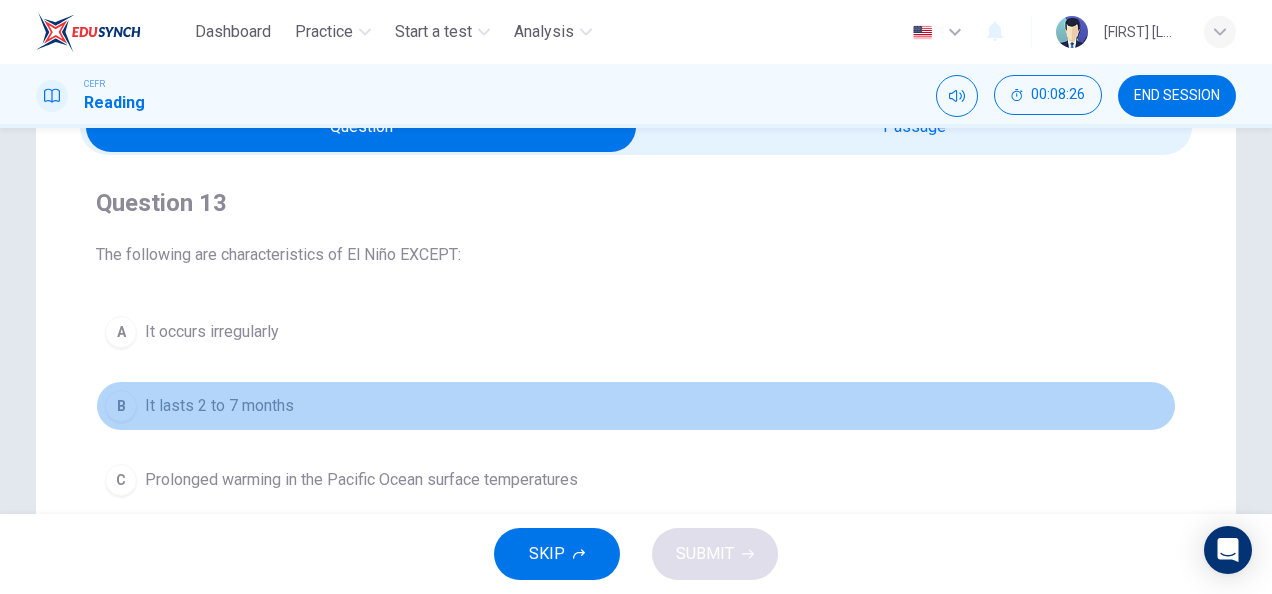 click on "B It lasts 2 to 7 months" at bounding box center [636, 406] 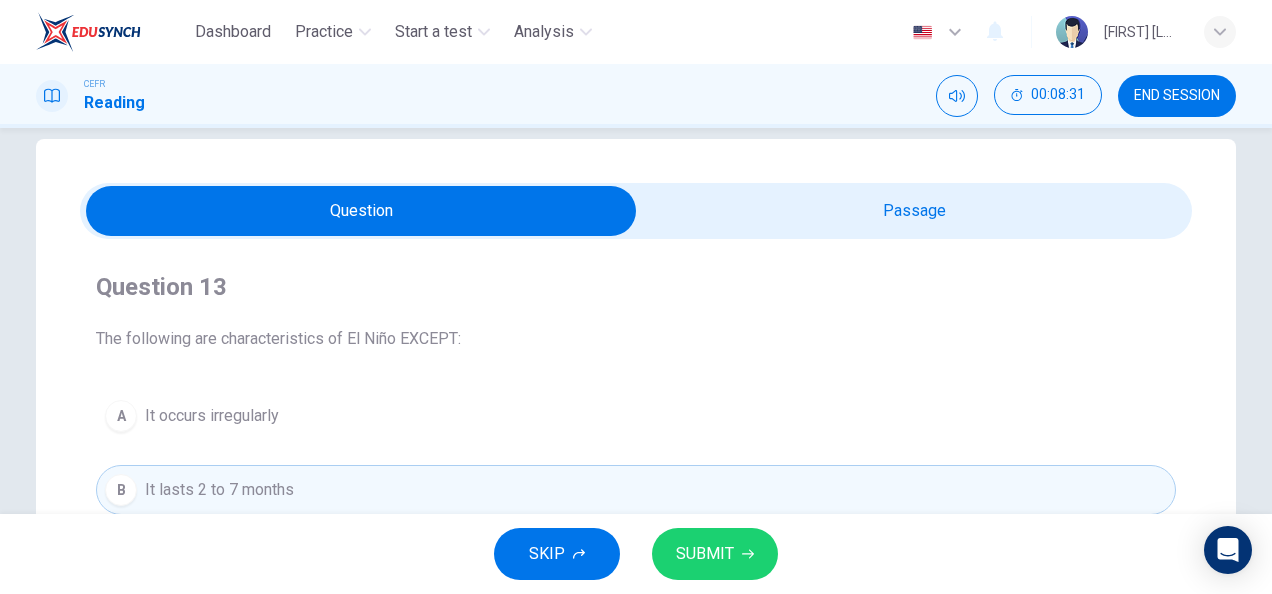 scroll, scrollTop: 26, scrollLeft: 0, axis: vertical 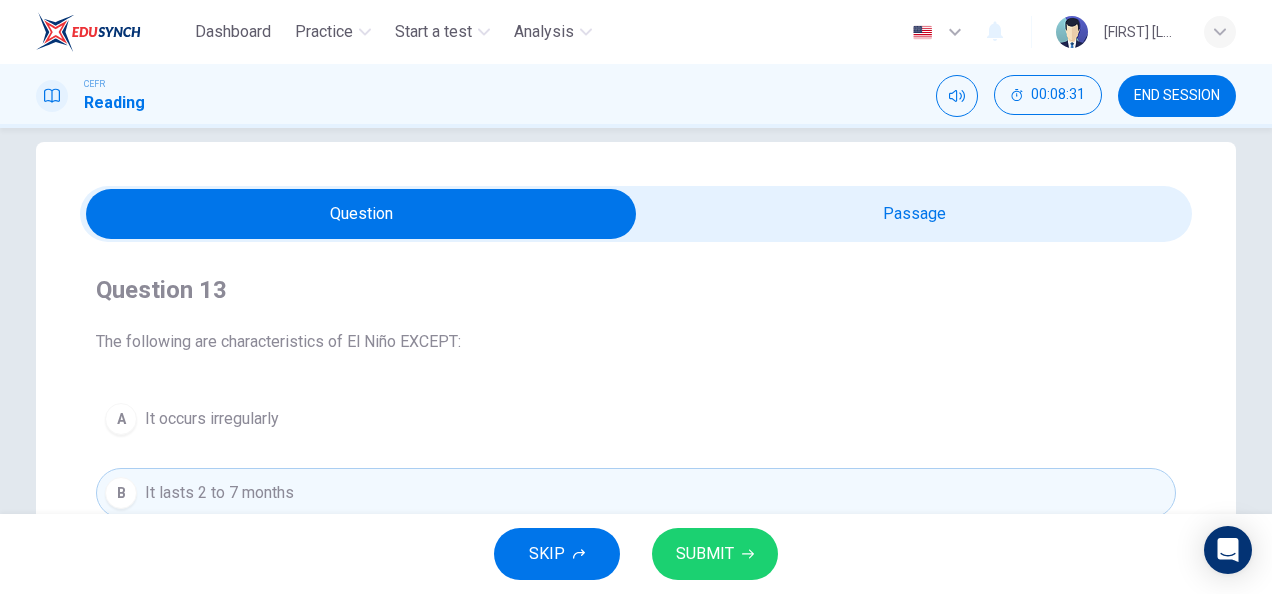 click at bounding box center [361, 214] 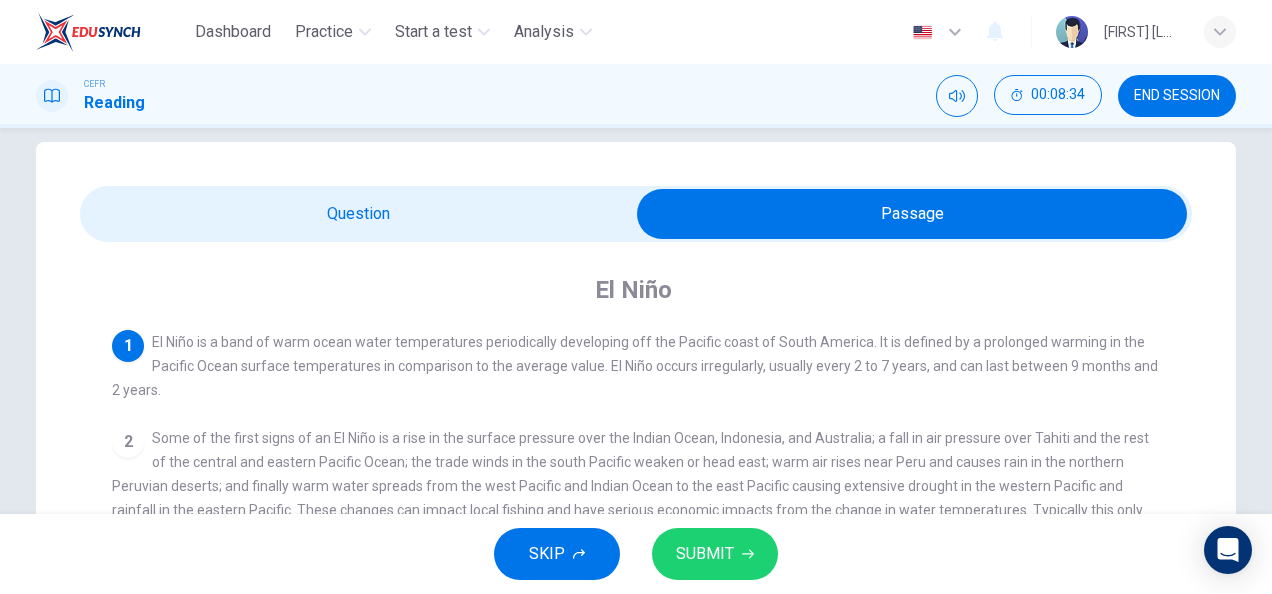 click at bounding box center [912, 214] 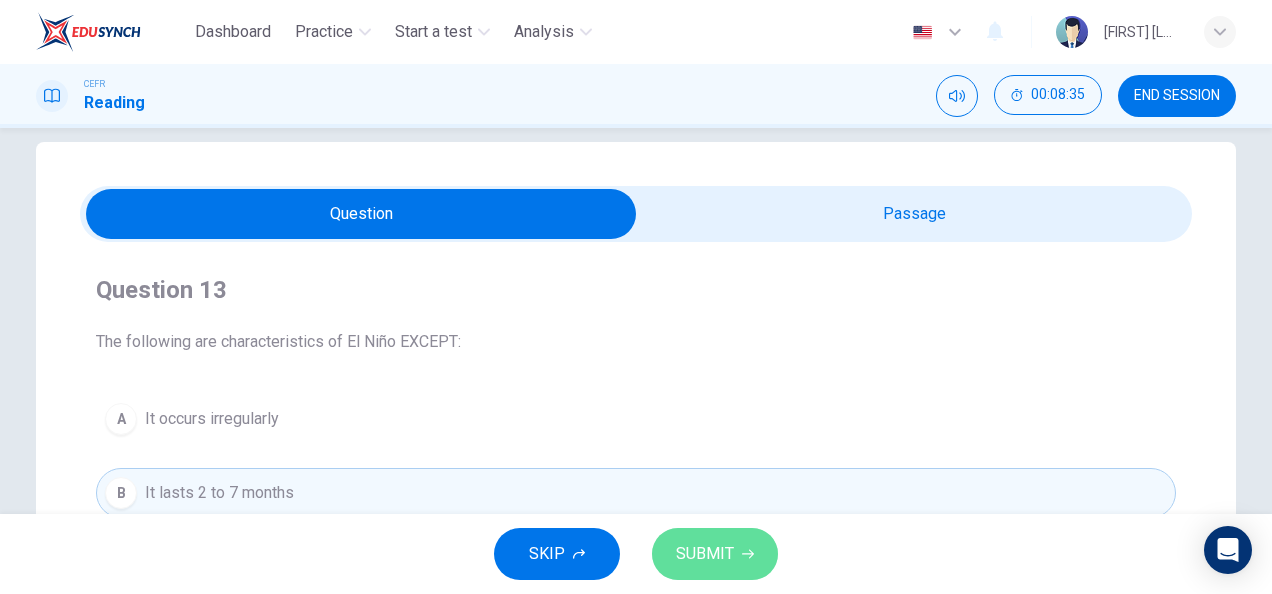 click on "SUBMIT" at bounding box center (705, 554) 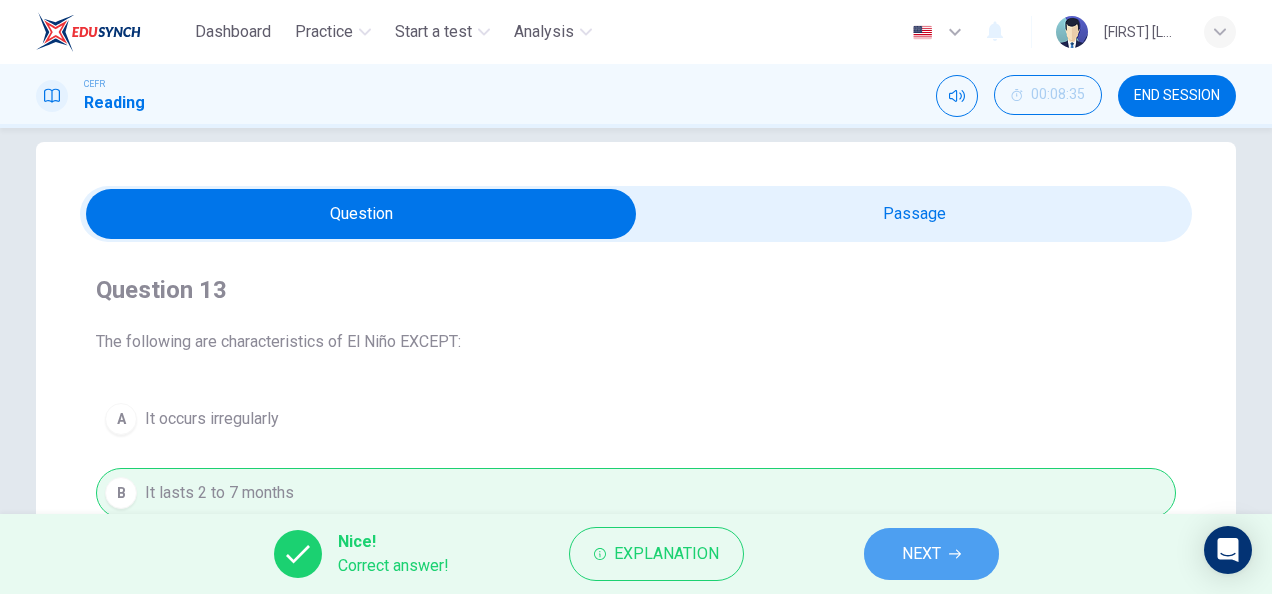 click on "NEXT" at bounding box center [921, 554] 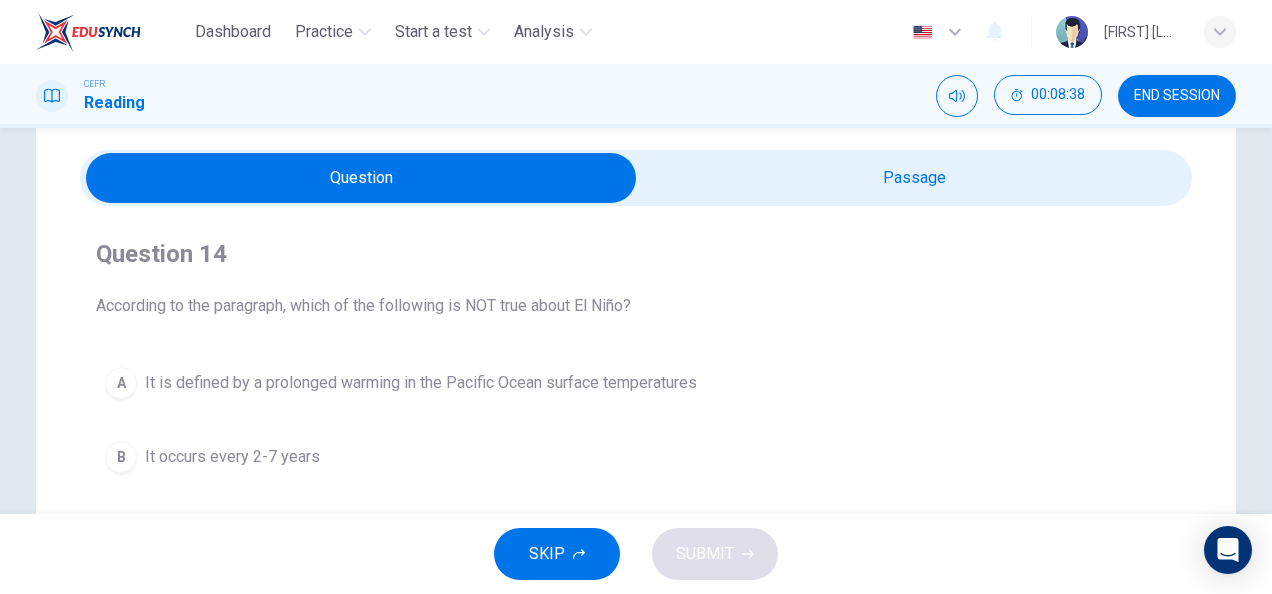scroll, scrollTop: 60, scrollLeft: 0, axis: vertical 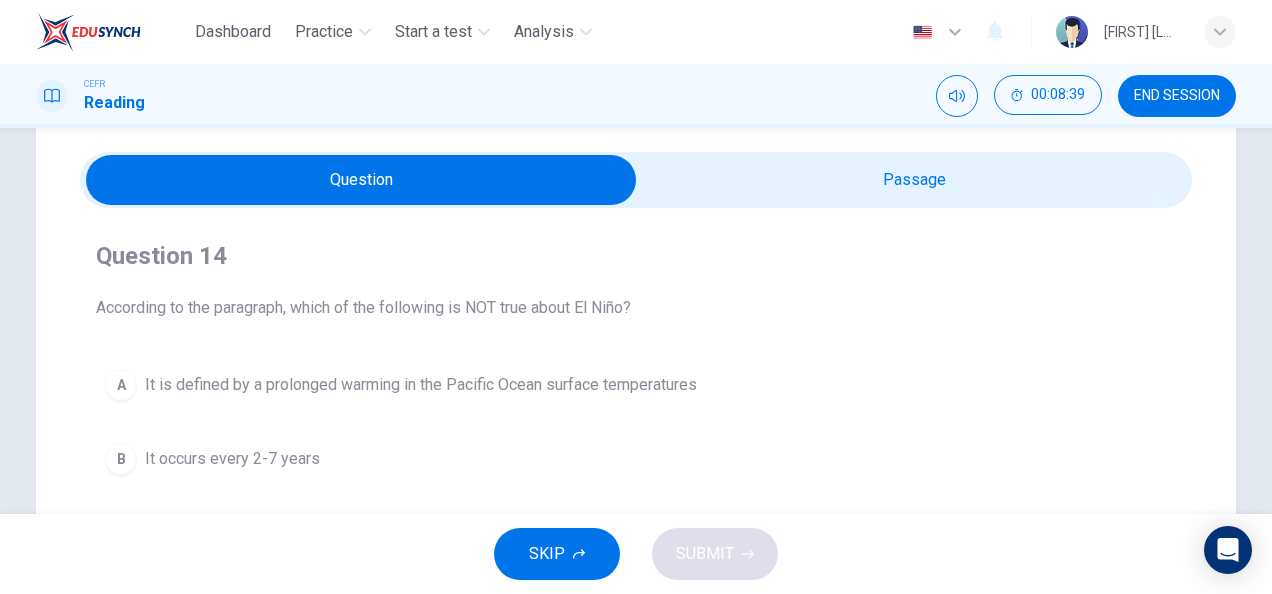 click at bounding box center [361, 180] 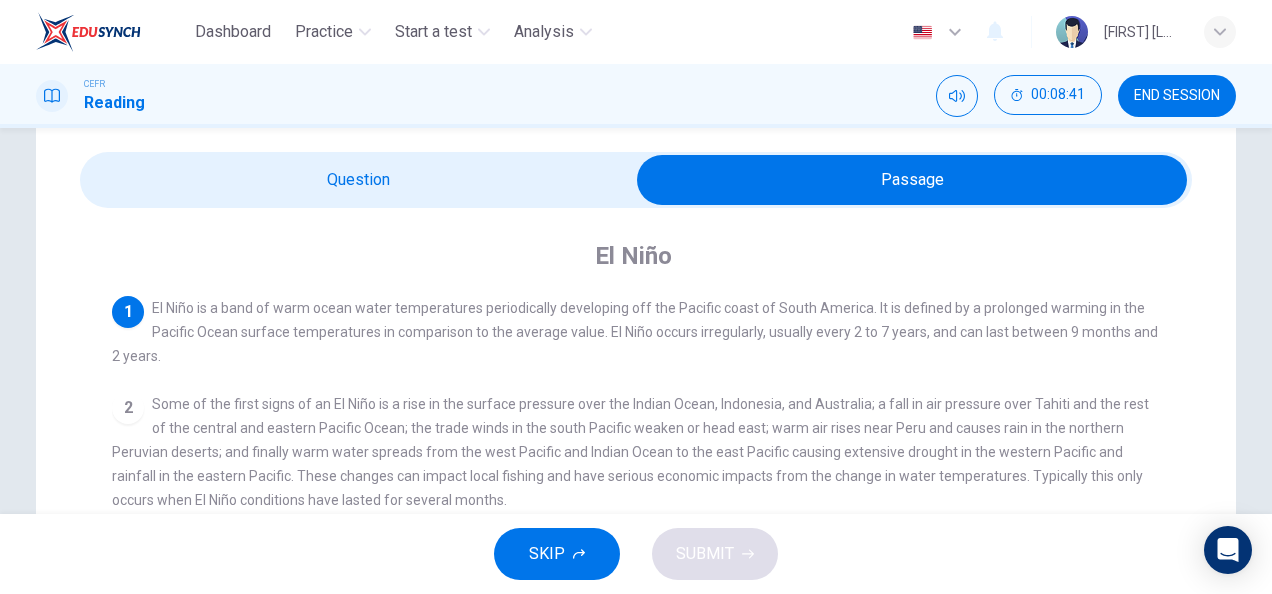 click at bounding box center (912, 180) 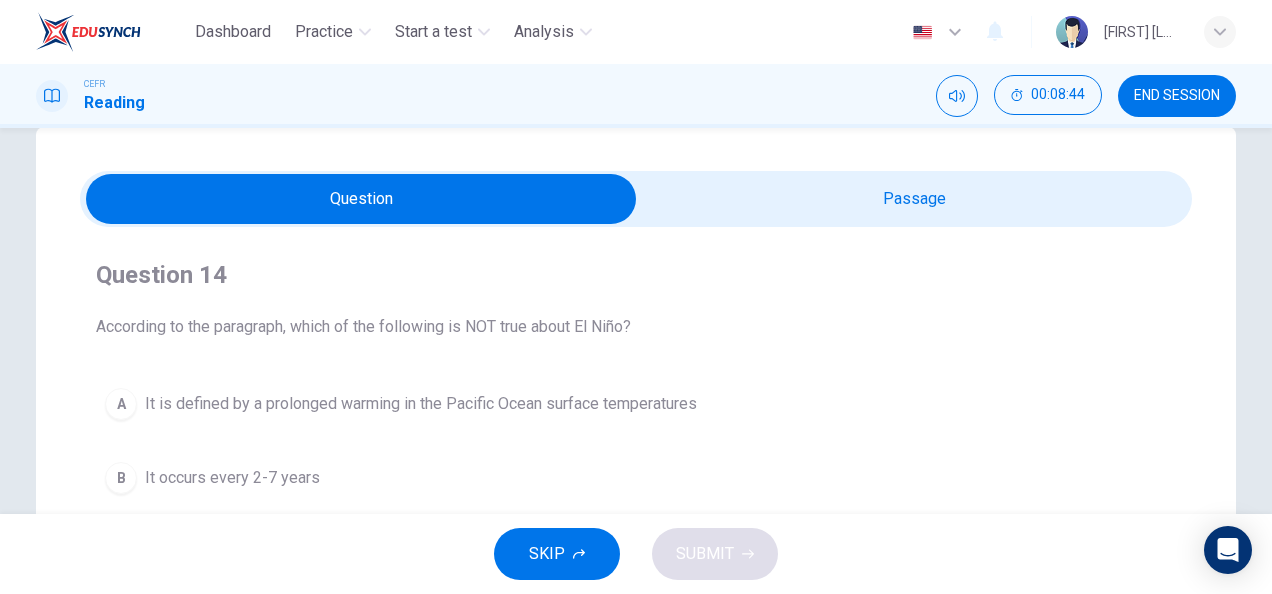 scroll, scrollTop: 40, scrollLeft: 0, axis: vertical 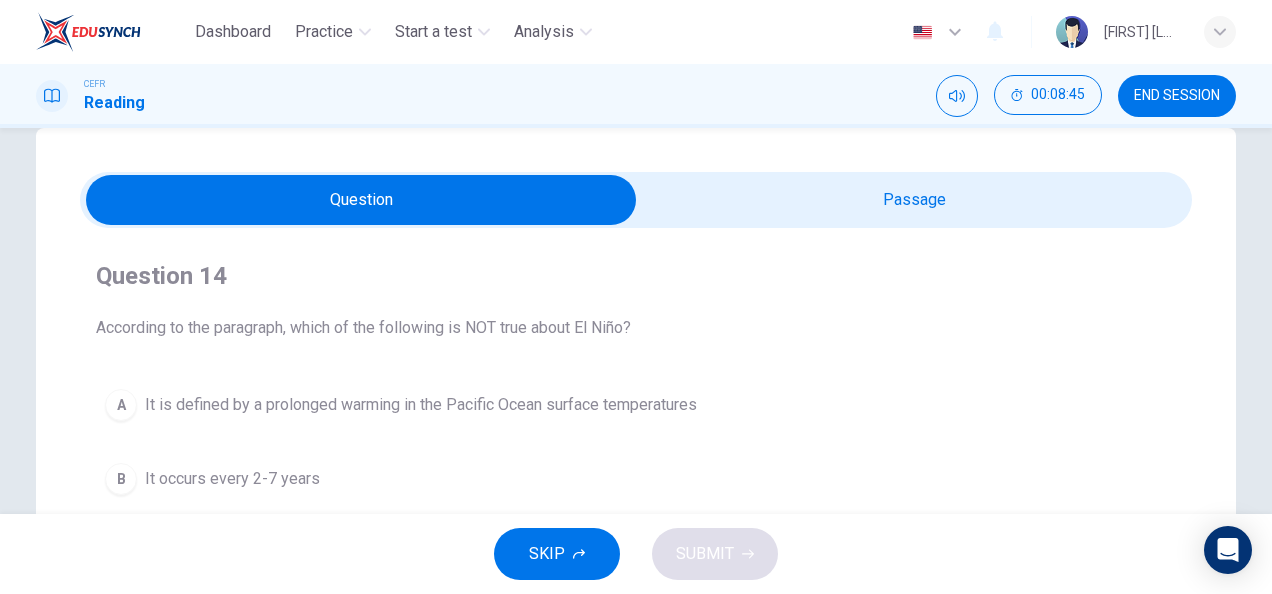 click at bounding box center [361, 200] 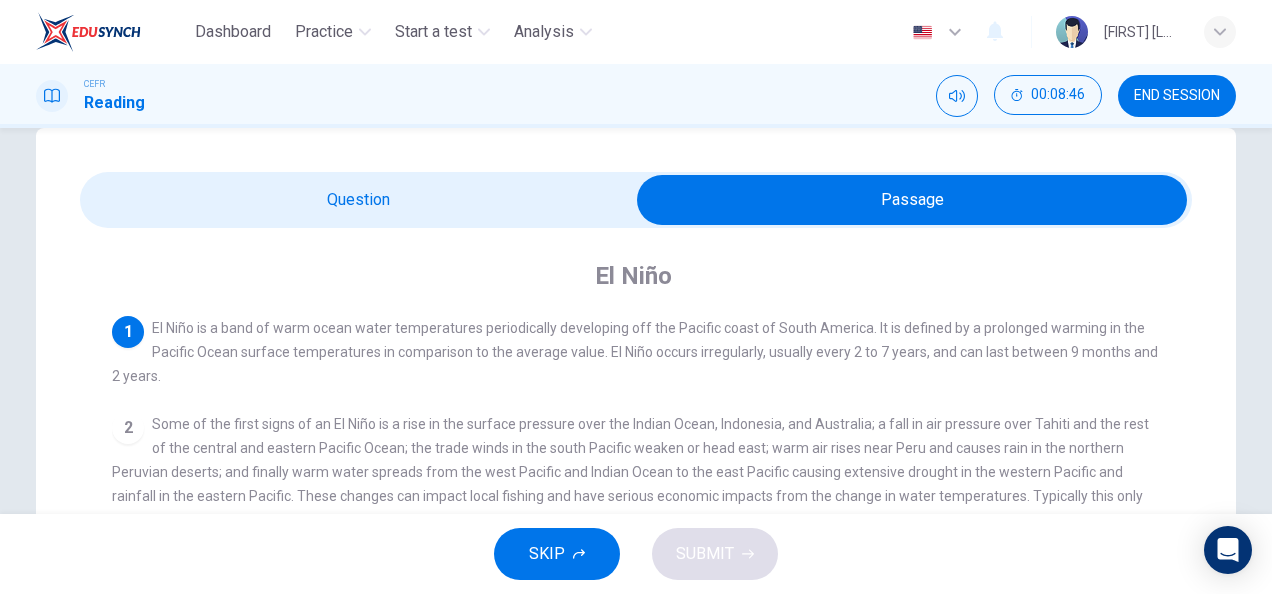 click at bounding box center (912, 200) 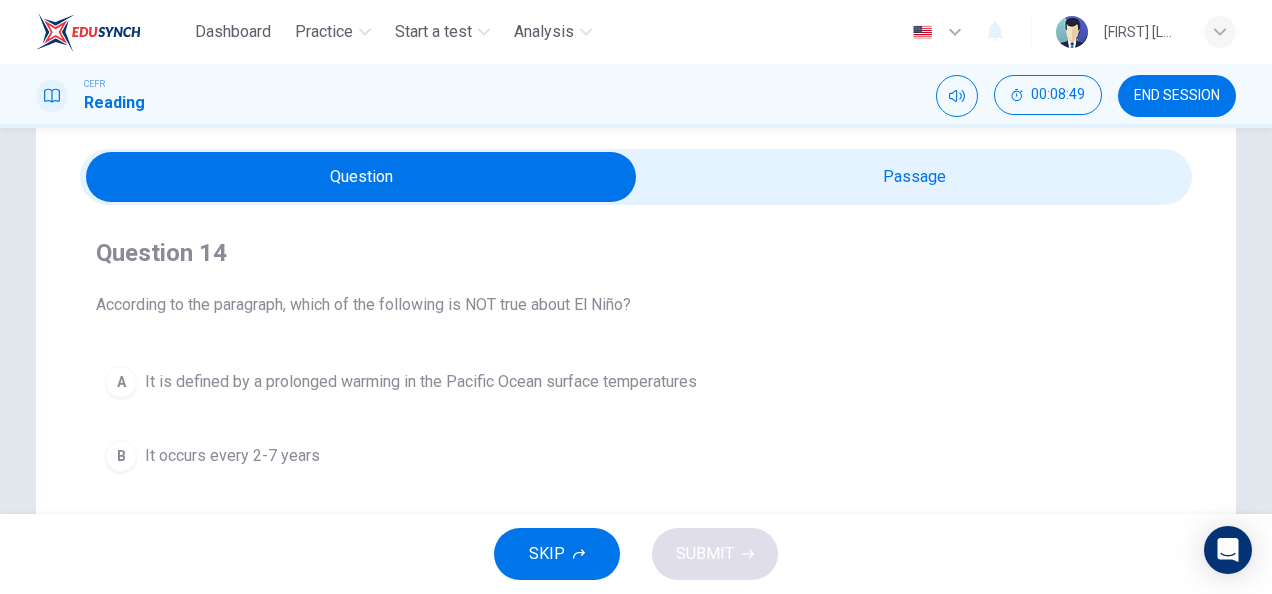scroll, scrollTop: 60, scrollLeft: 0, axis: vertical 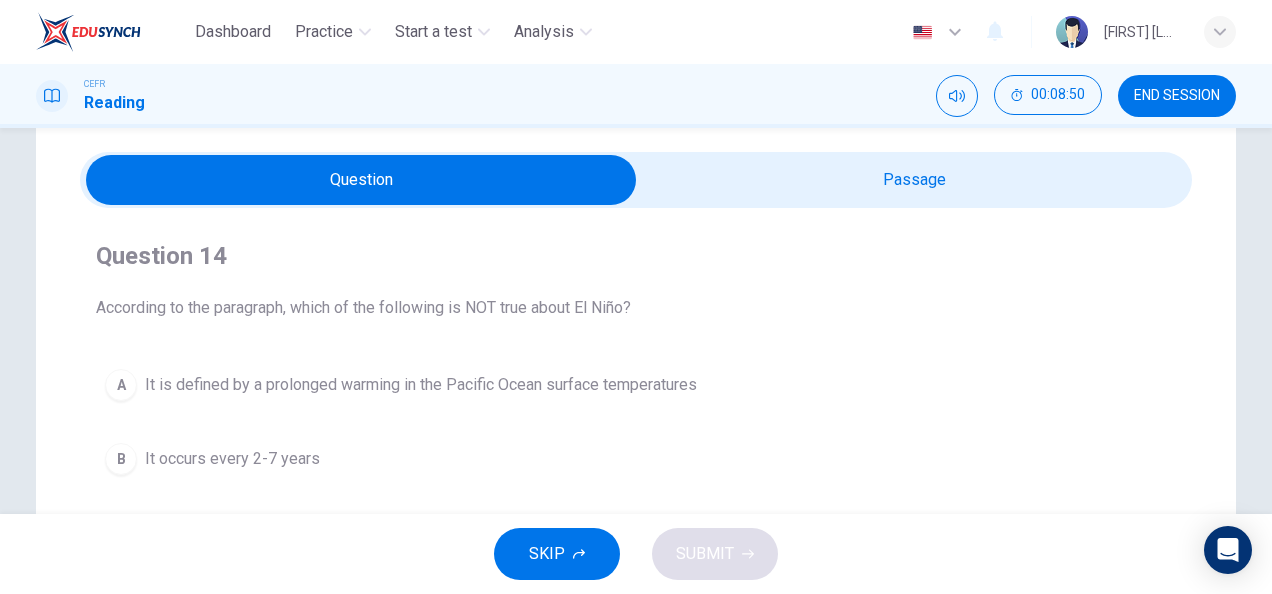 click at bounding box center (361, 180) 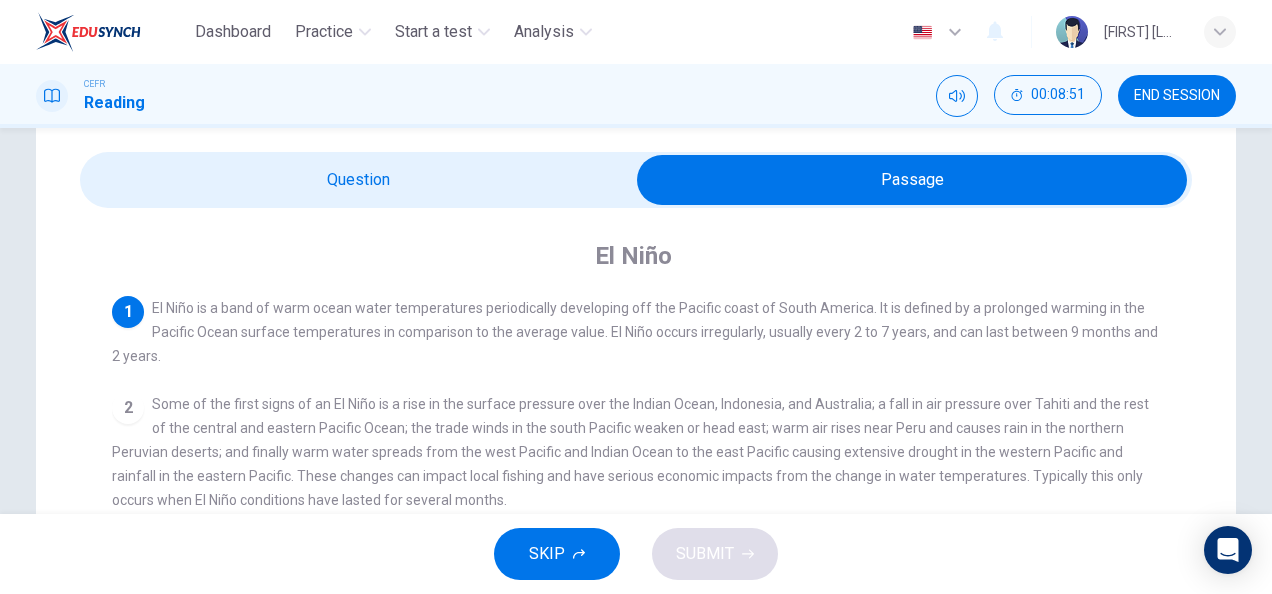 click at bounding box center [912, 180] 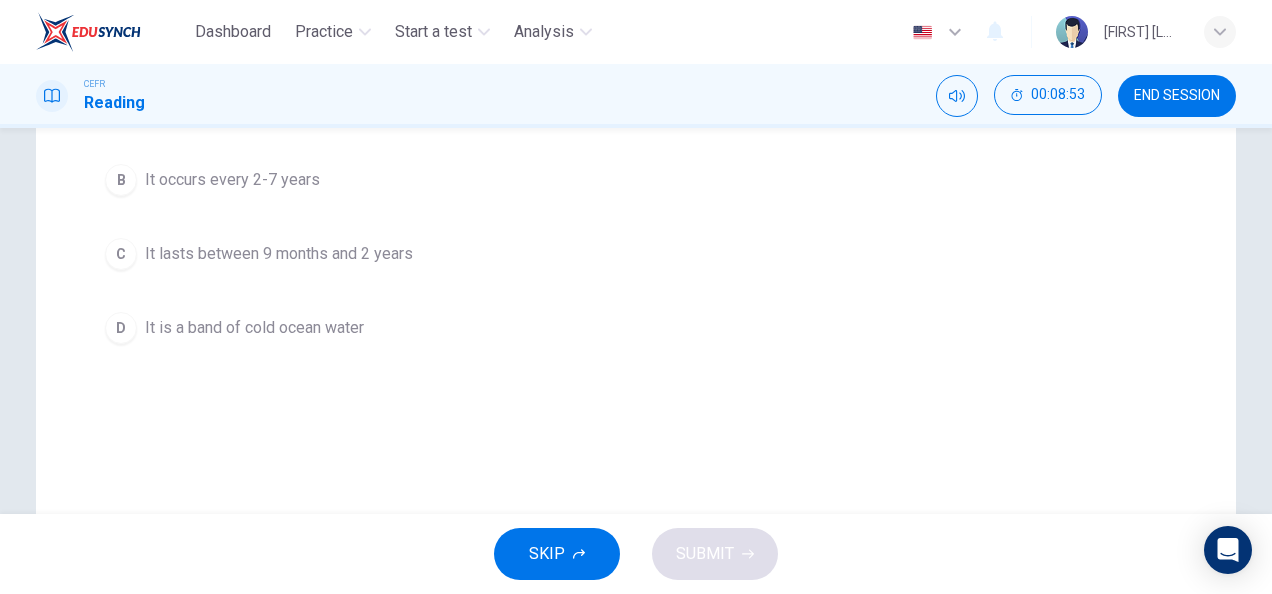 scroll, scrollTop: 345, scrollLeft: 0, axis: vertical 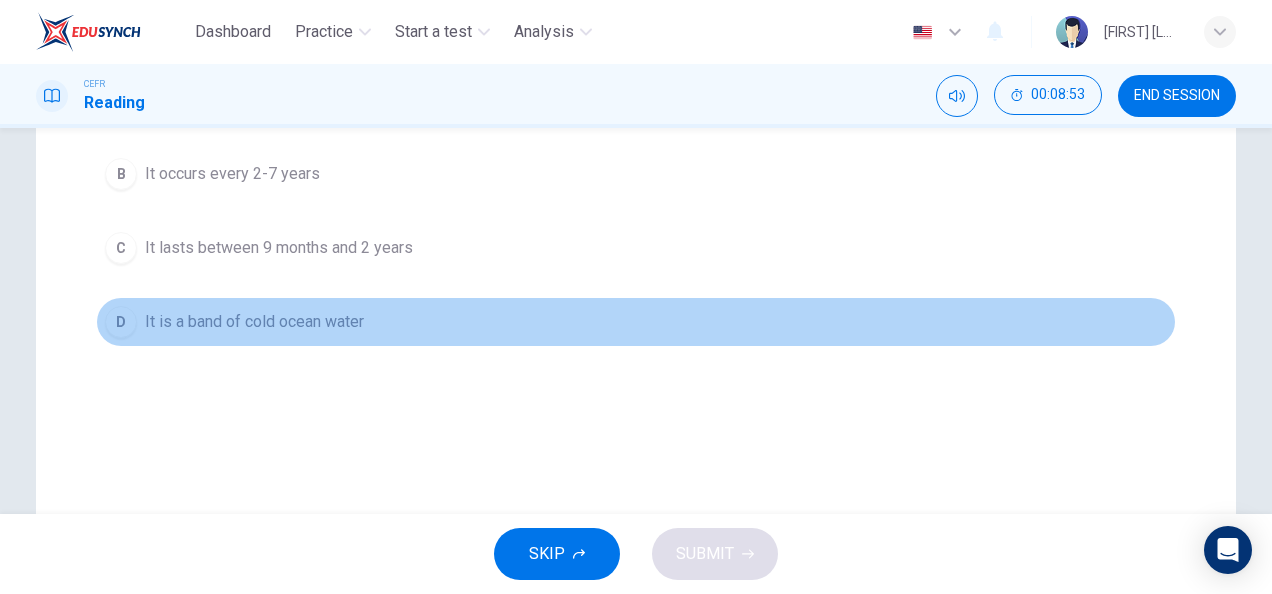 click on "D It is a band of cold ocean water" at bounding box center [636, 322] 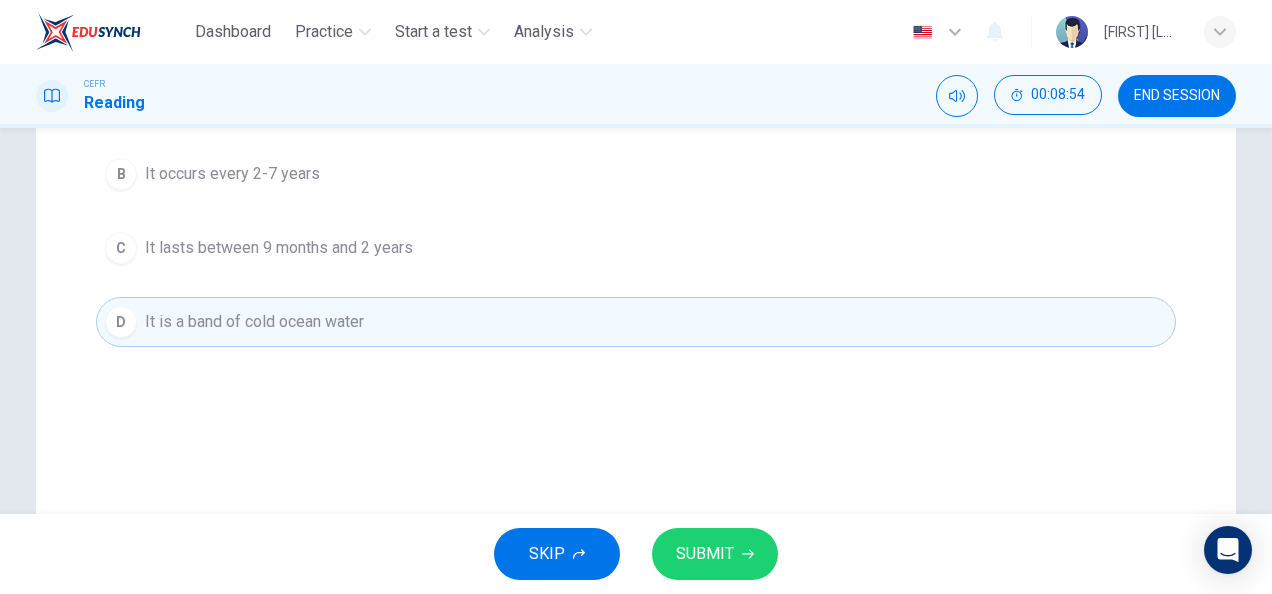 click on "SUBMIT" at bounding box center (705, 554) 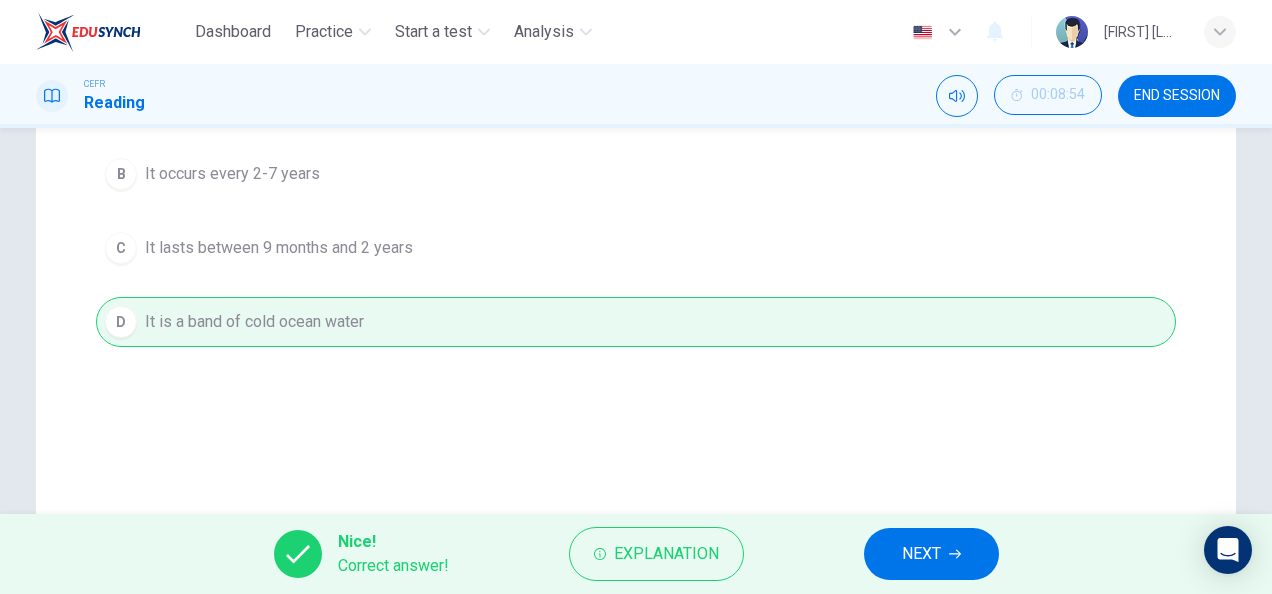 click on "NEXT" at bounding box center [931, 554] 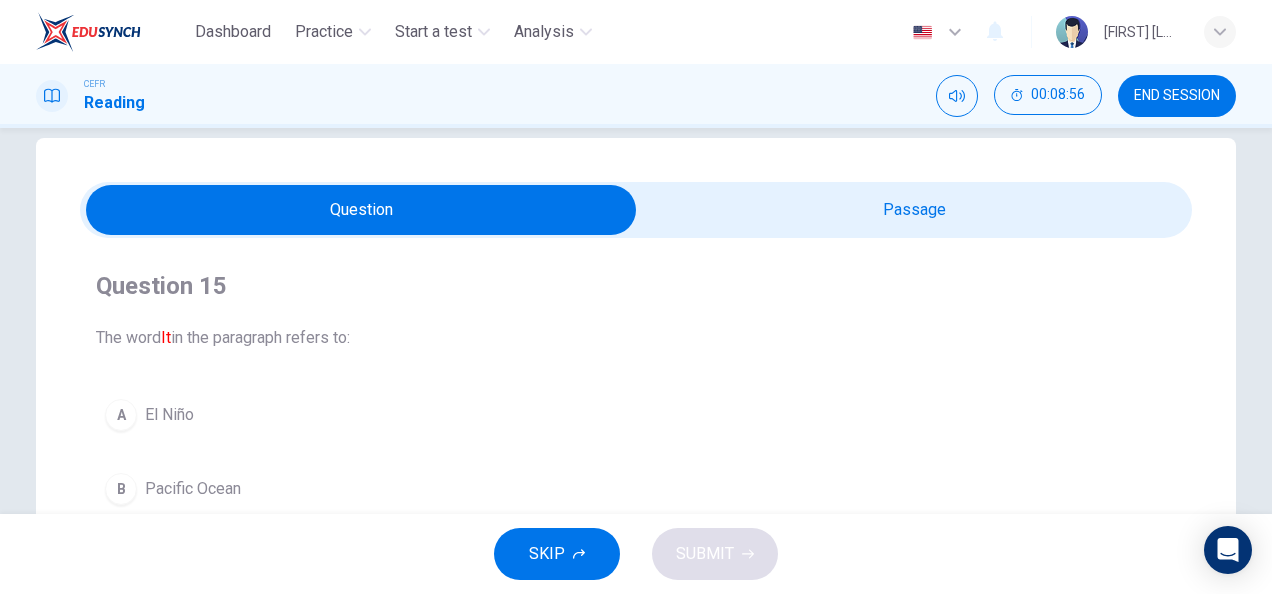 scroll, scrollTop: 32, scrollLeft: 0, axis: vertical 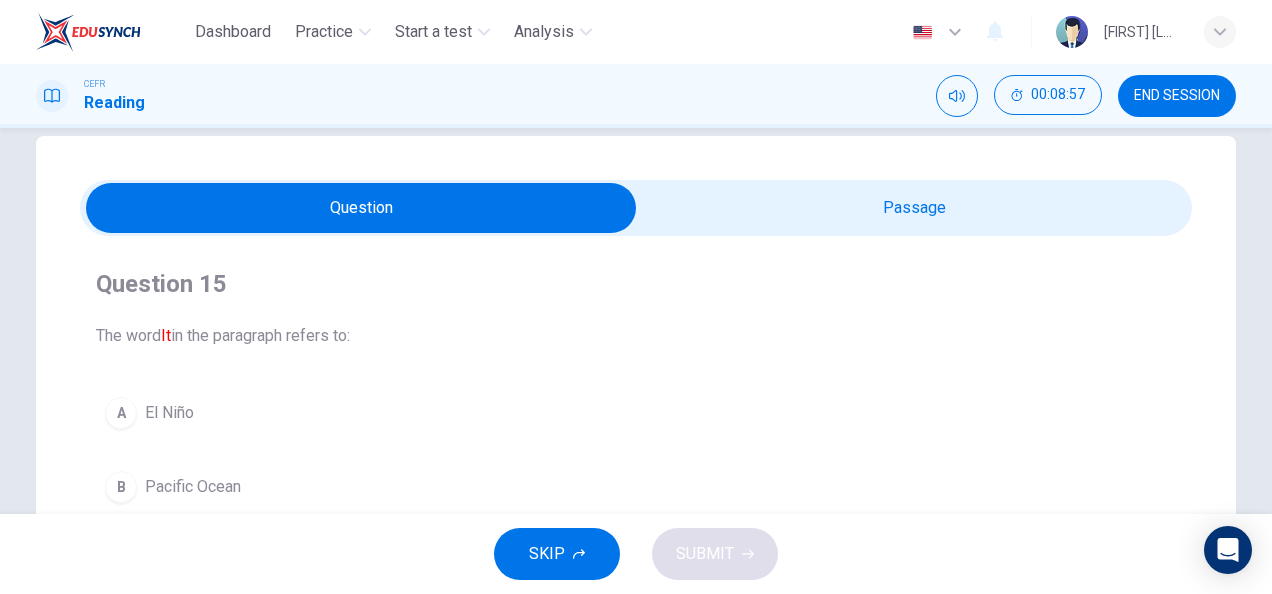 click at bounding box center [361, 208] 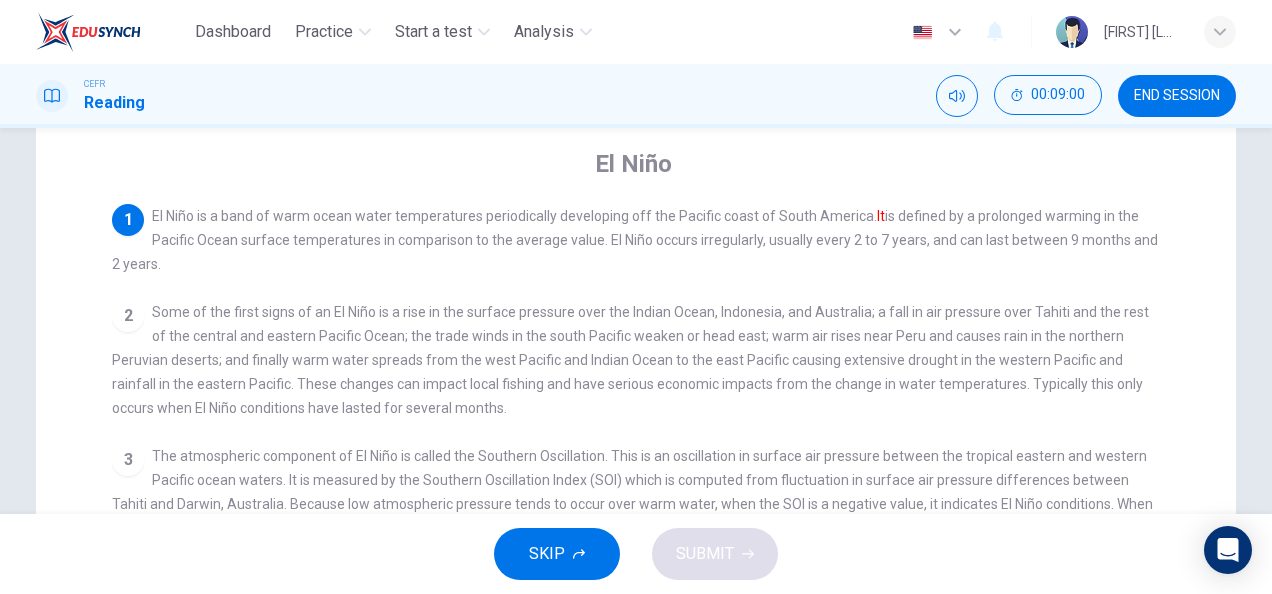 scroll, scrollTop: 34, scrollLeft: 0, axis: vertical 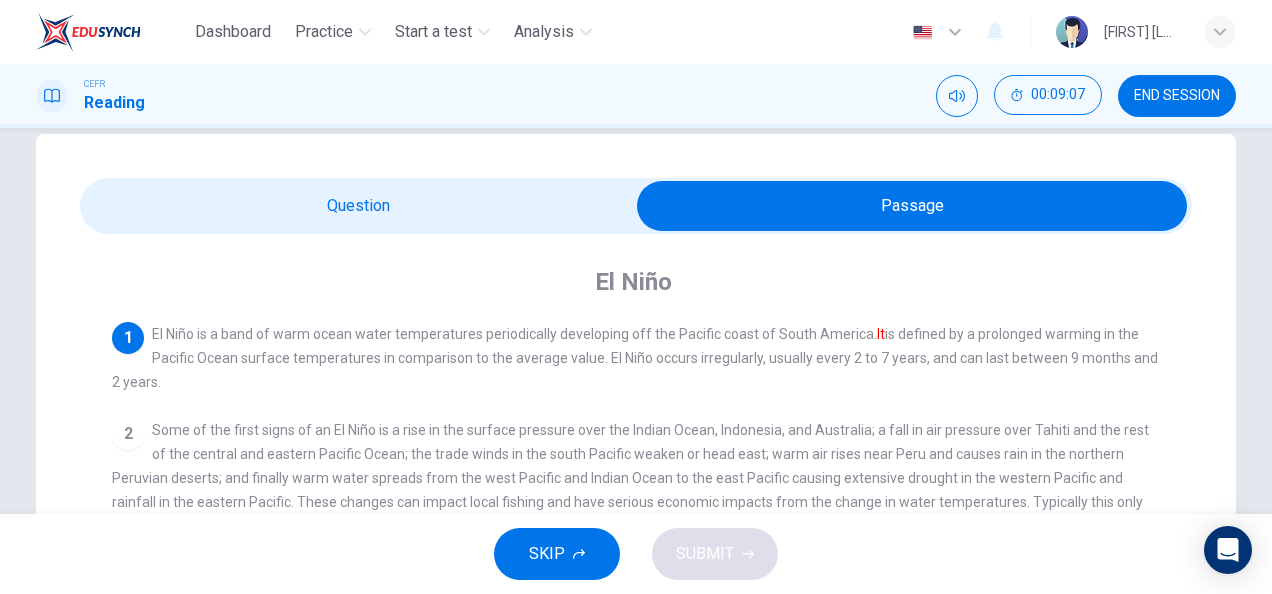 click at bounding box center [912, 206] 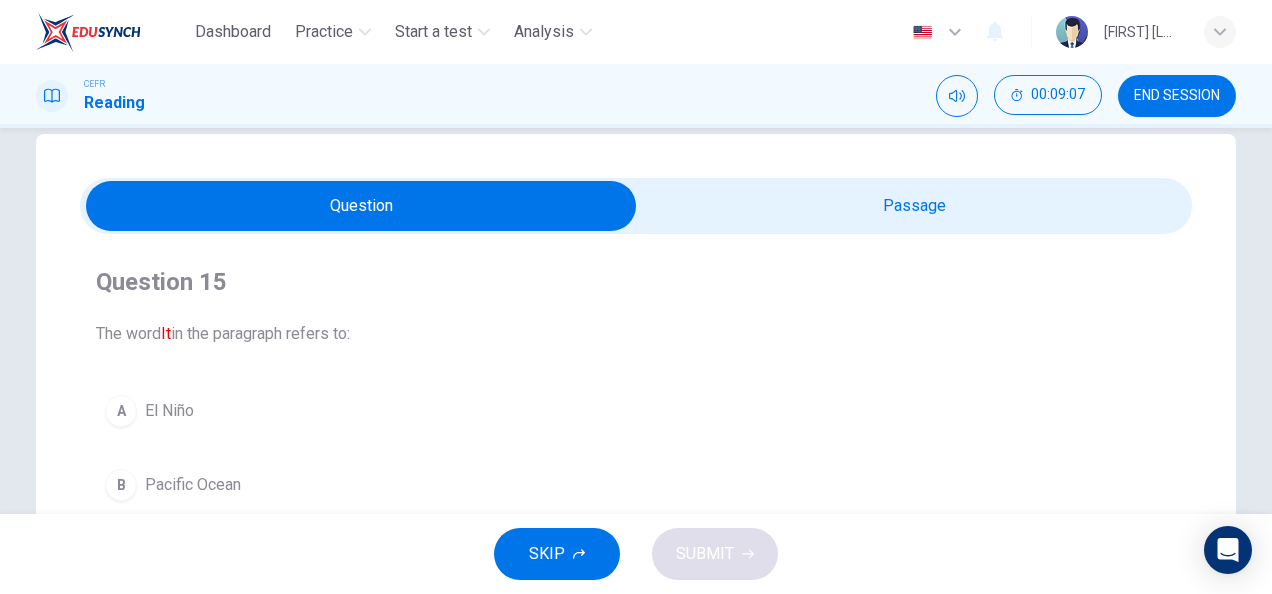 click on "A El Niño" at bounding box center (636, 411) 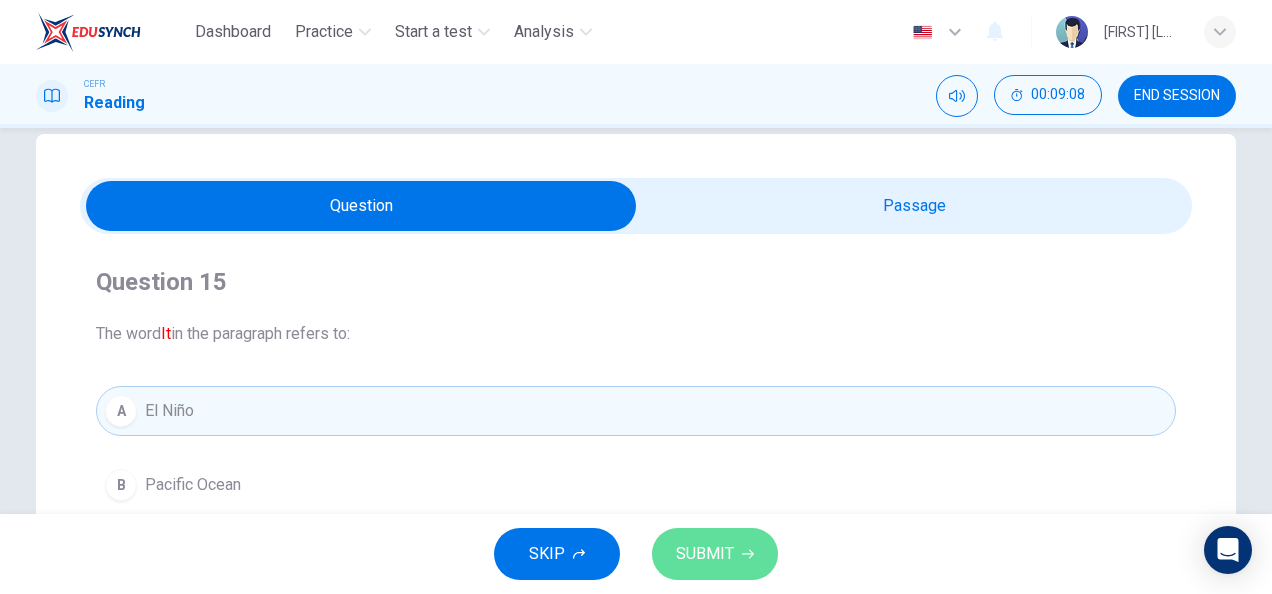 click on "SUBMIT" at bounding box center (705, 554) 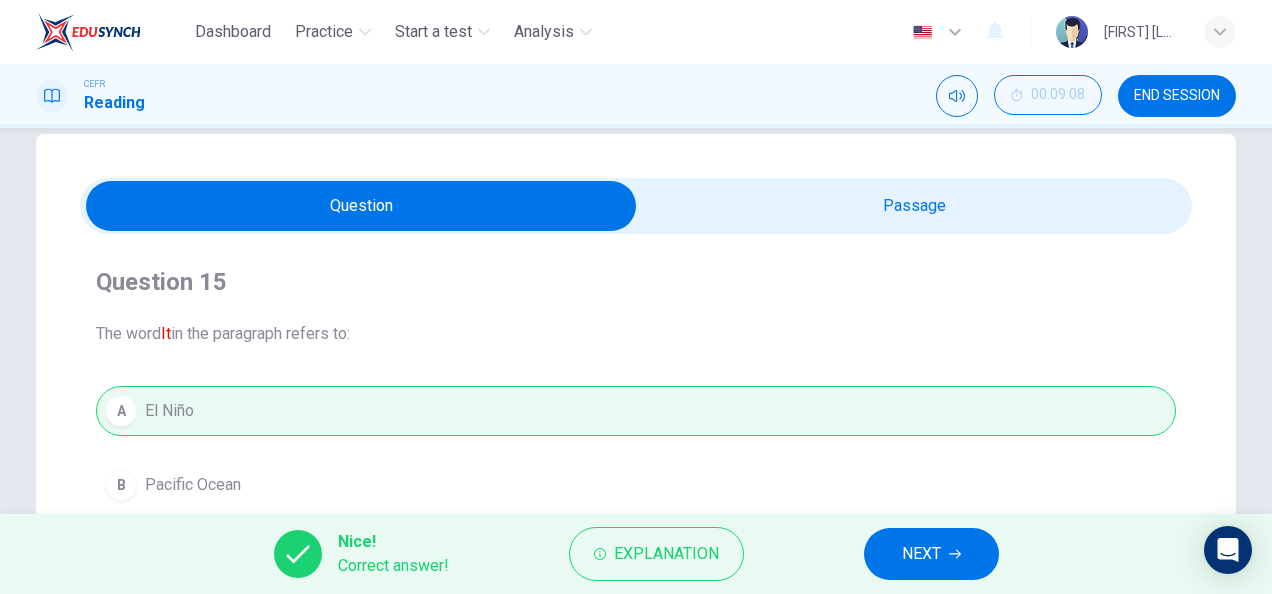 click on "NEXT" at bounding box center [931, 554] 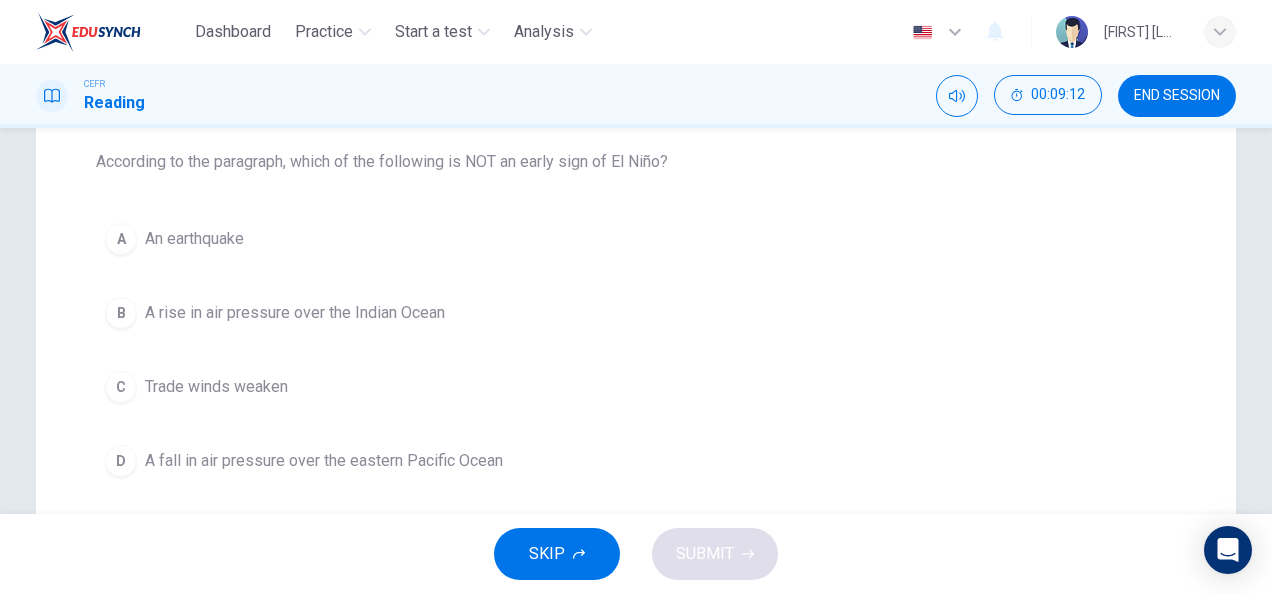 scroll, scrollTop: 206, scrollLeft: 0, axis: vertical 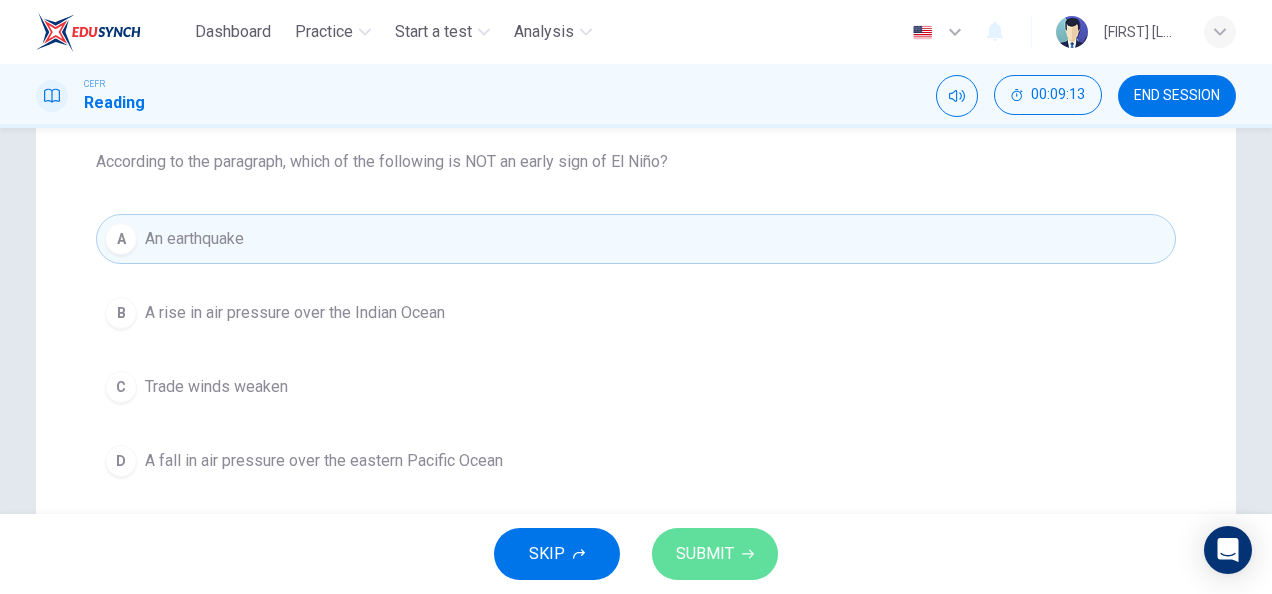 click on "SUBMIT" at bounding box center (715, 554) 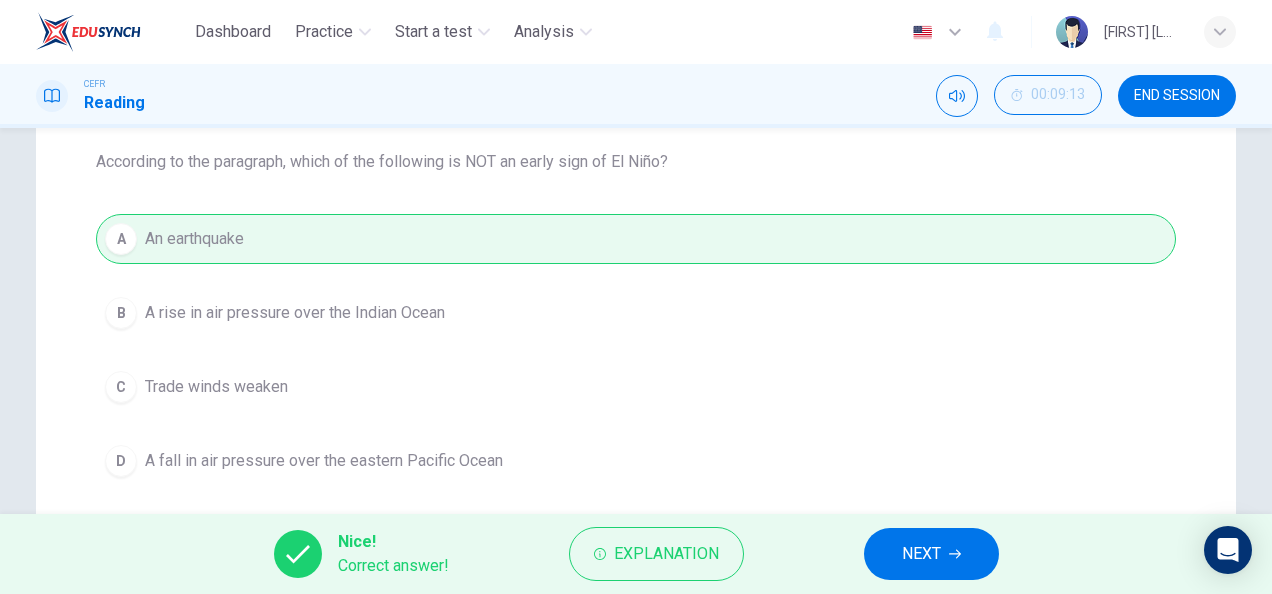 click on "NEXT" at bounding box center [921, 554] 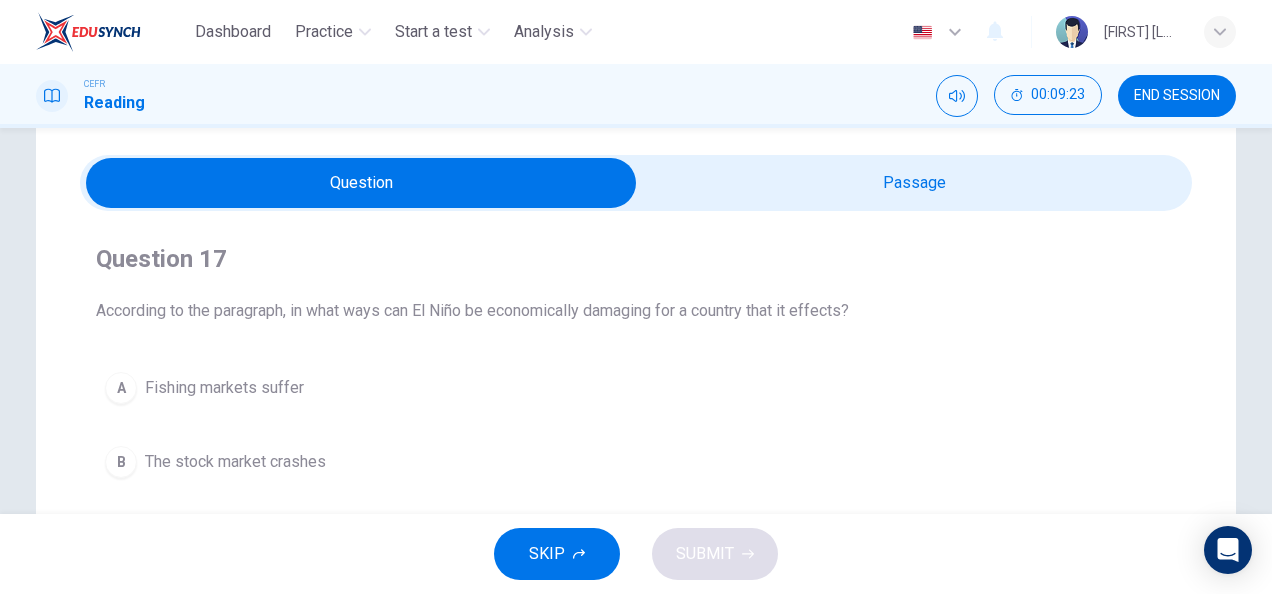 scroll, scrollTop: 48, scrollLeft: 0, axis: vertical 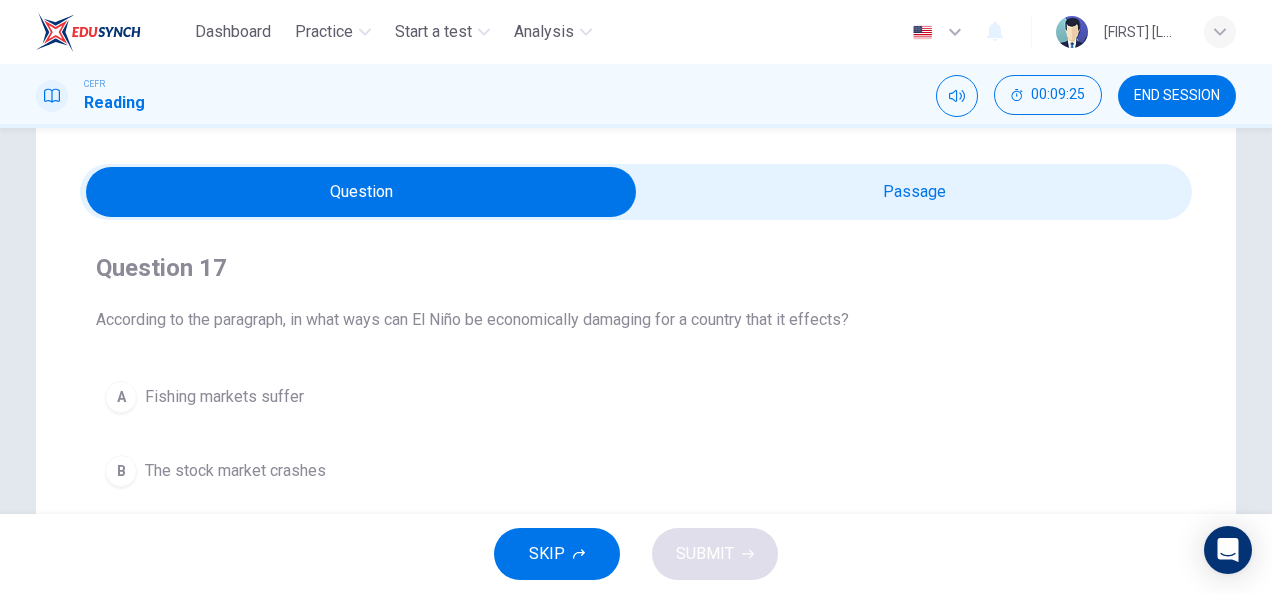 click at bounding box center (361, 192) 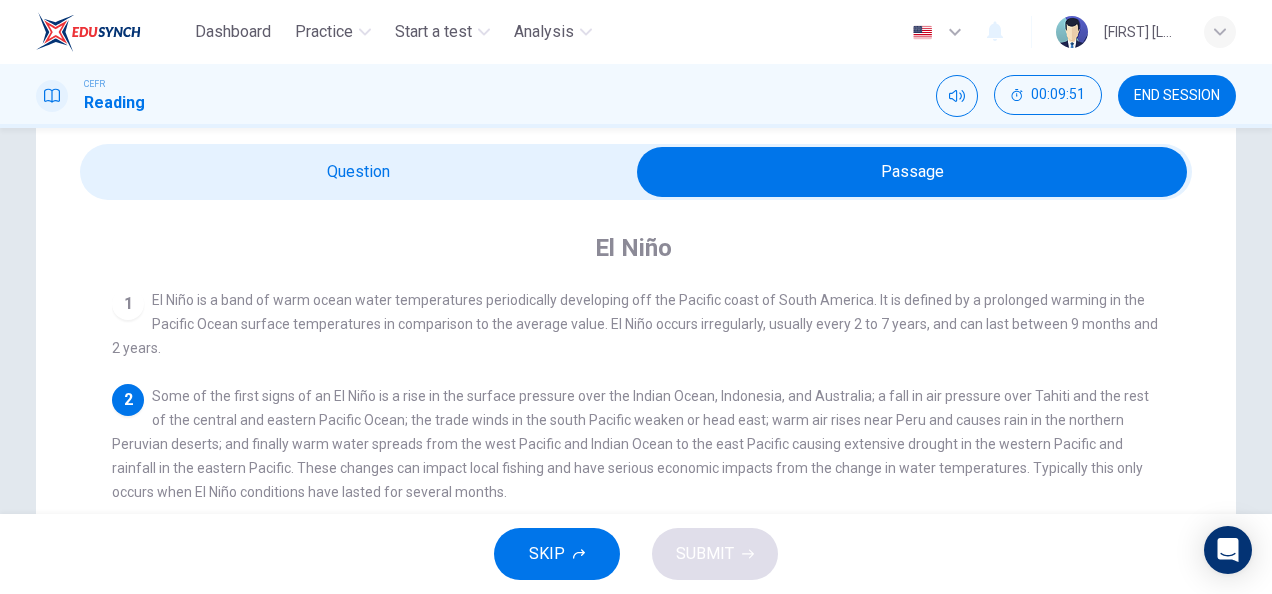 scroll, scrollTop: 69, scrollLeft: 0, axis: vertical 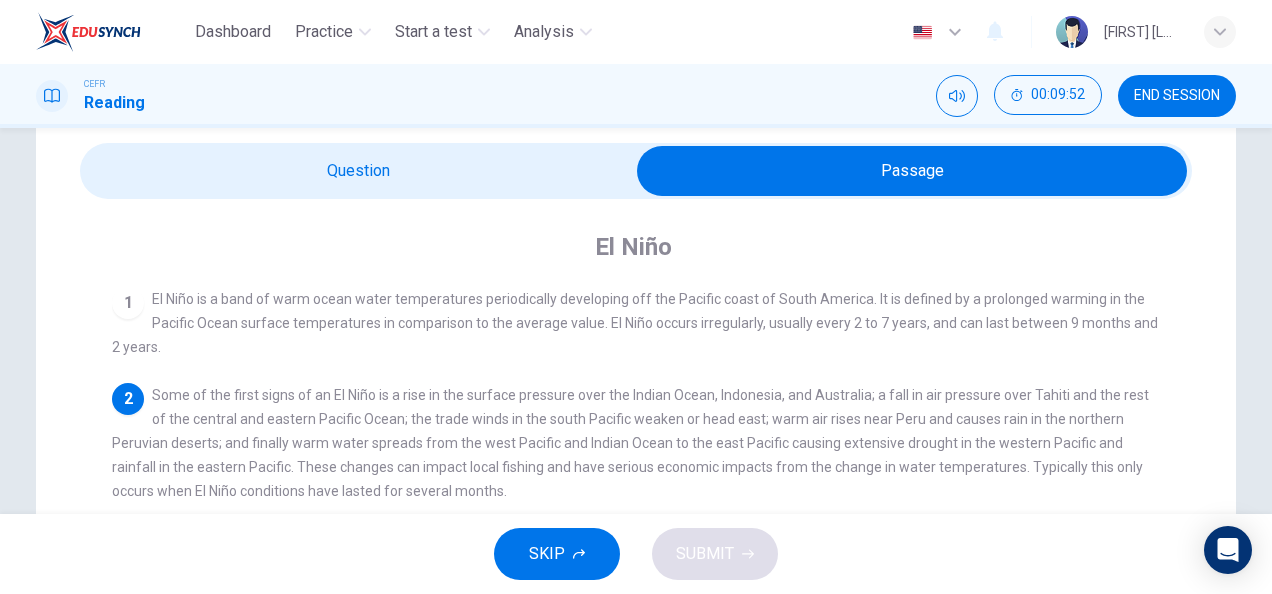 click at bounding box center (912, 171) 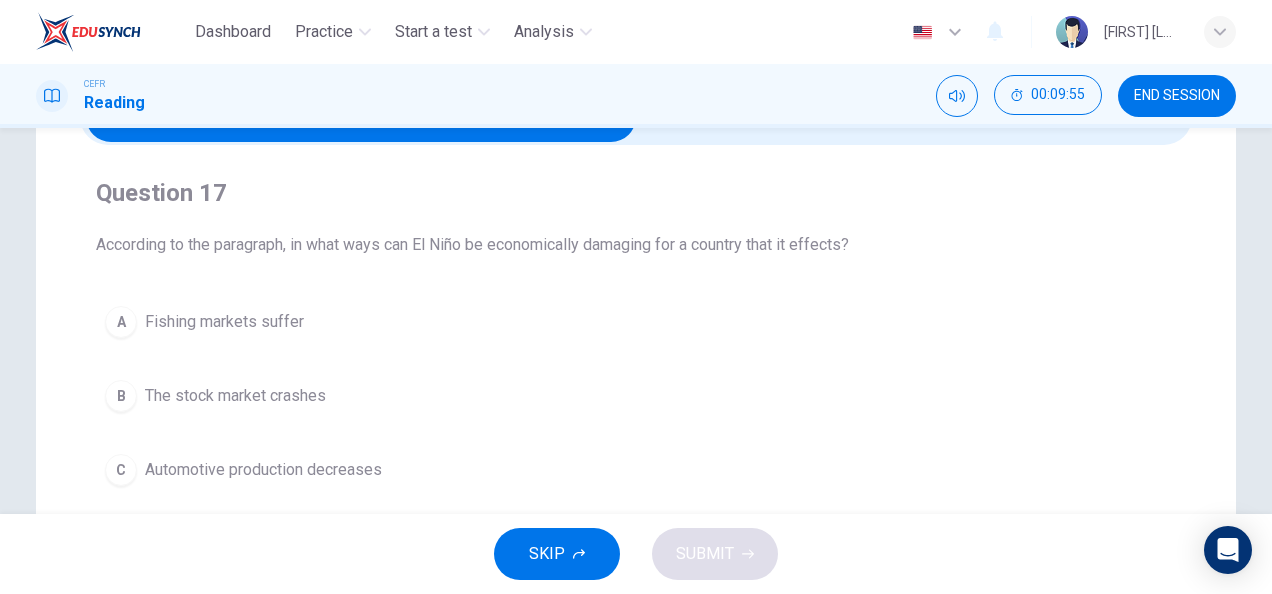 scroll, scrollTop: 127, scrollLeft: 0, axis: vertical 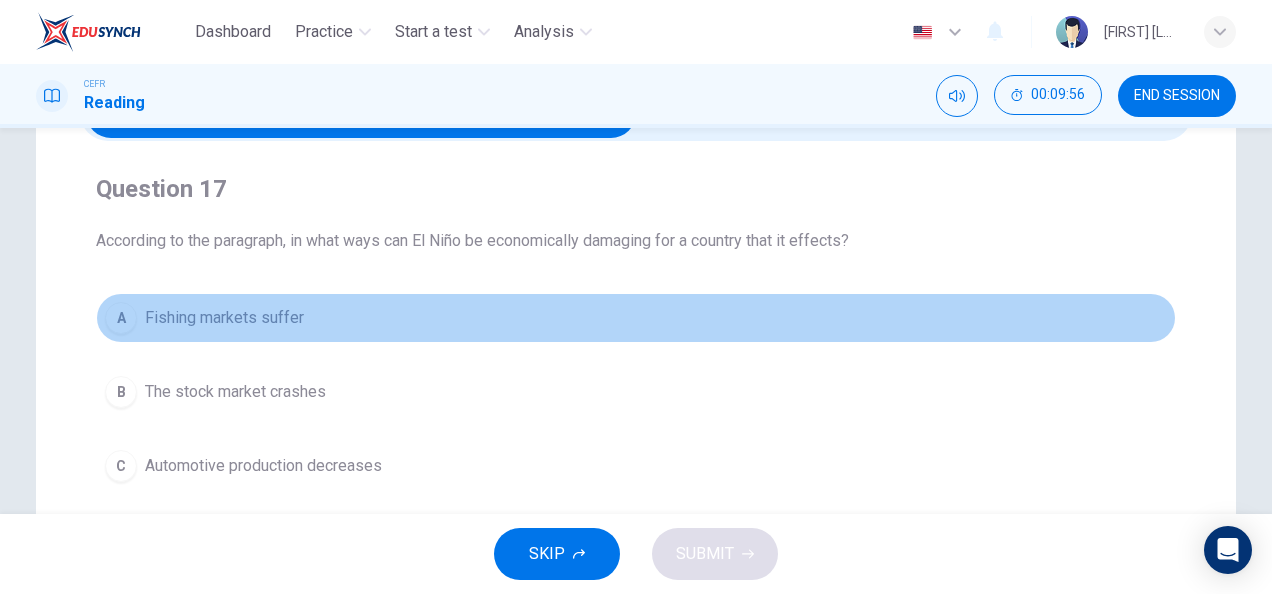 click on "Fishing markets suffer" at bounding box center [224, 318] 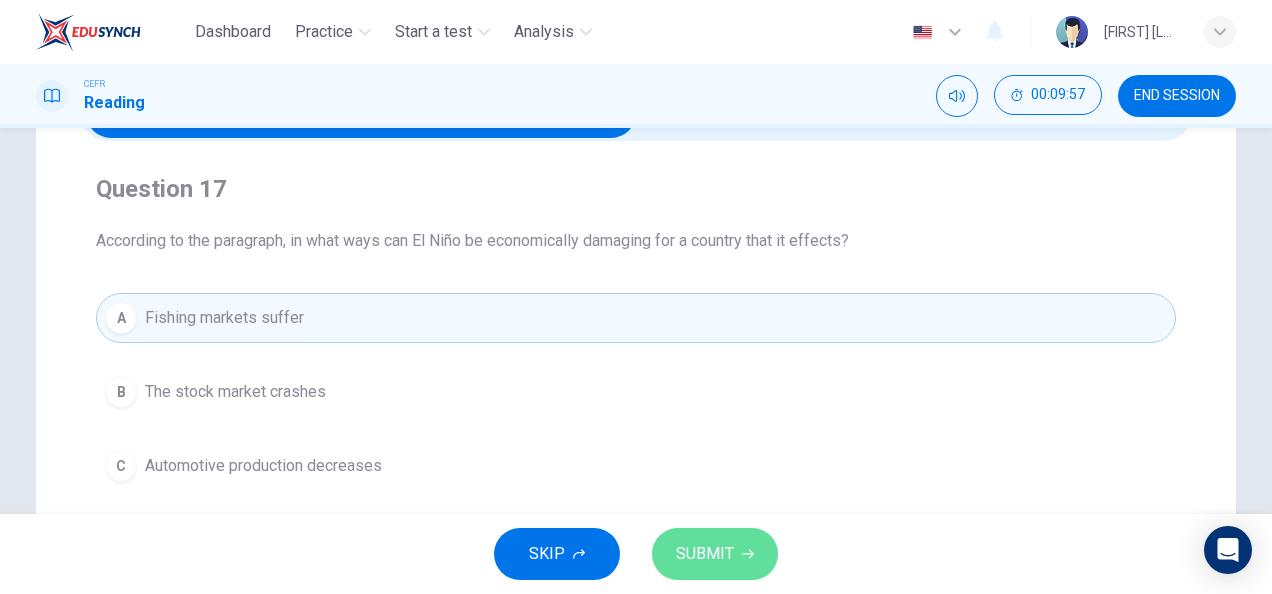click on "SUBMIT" at bounding box center [715, 554] 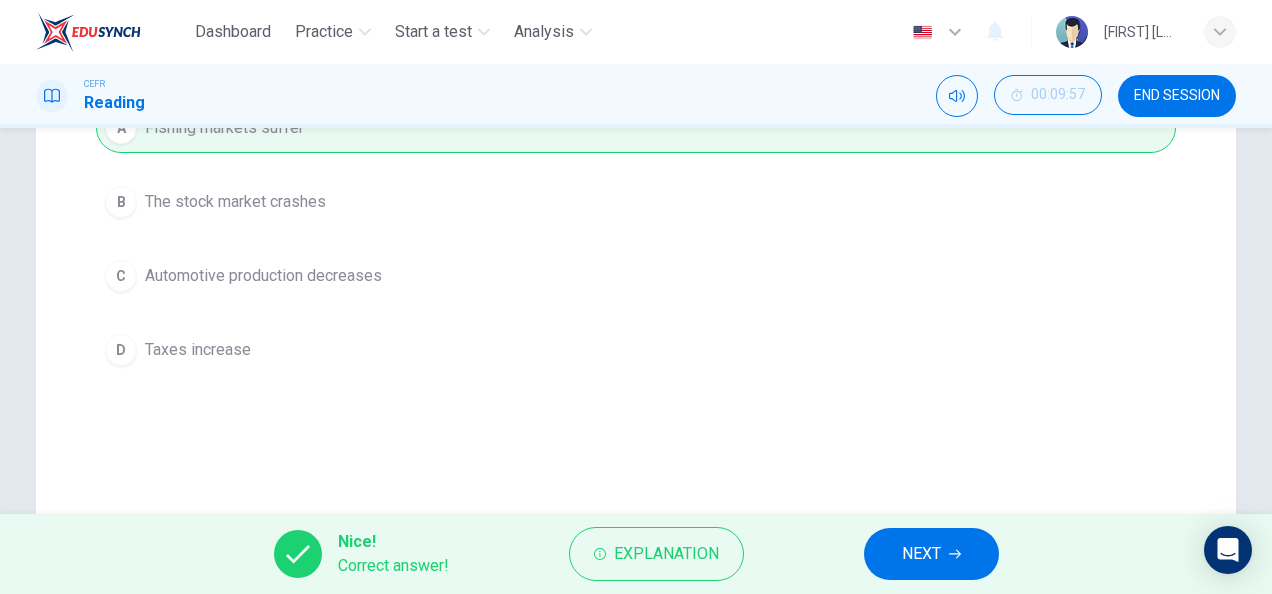 scroll, scrollTop: 329, scrollLeft: 0, axis: vertical 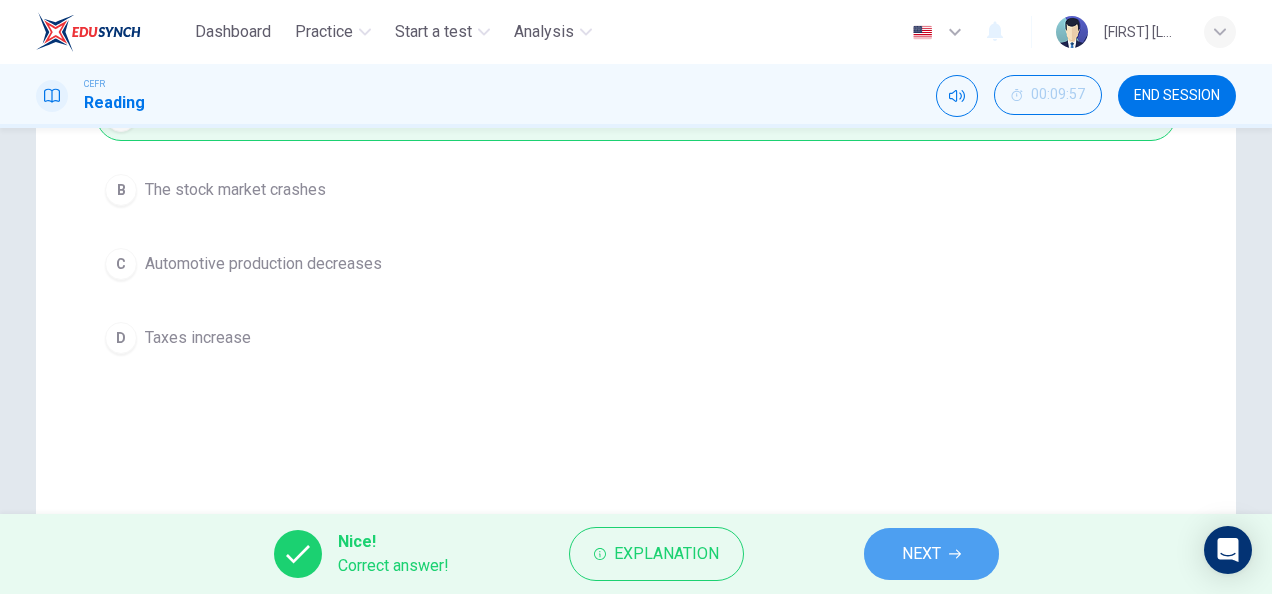 click on "NEXT" at bounding box center (931, 554) 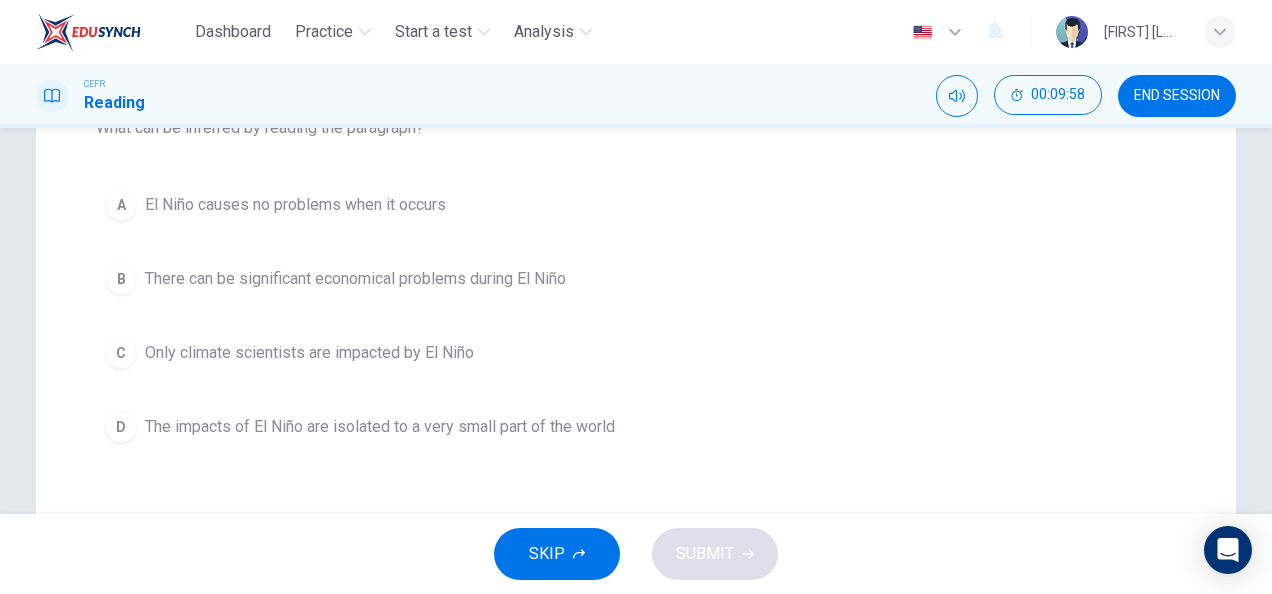 scroll, scrollTop: 160, scrollLeft: 0, axis: vertical 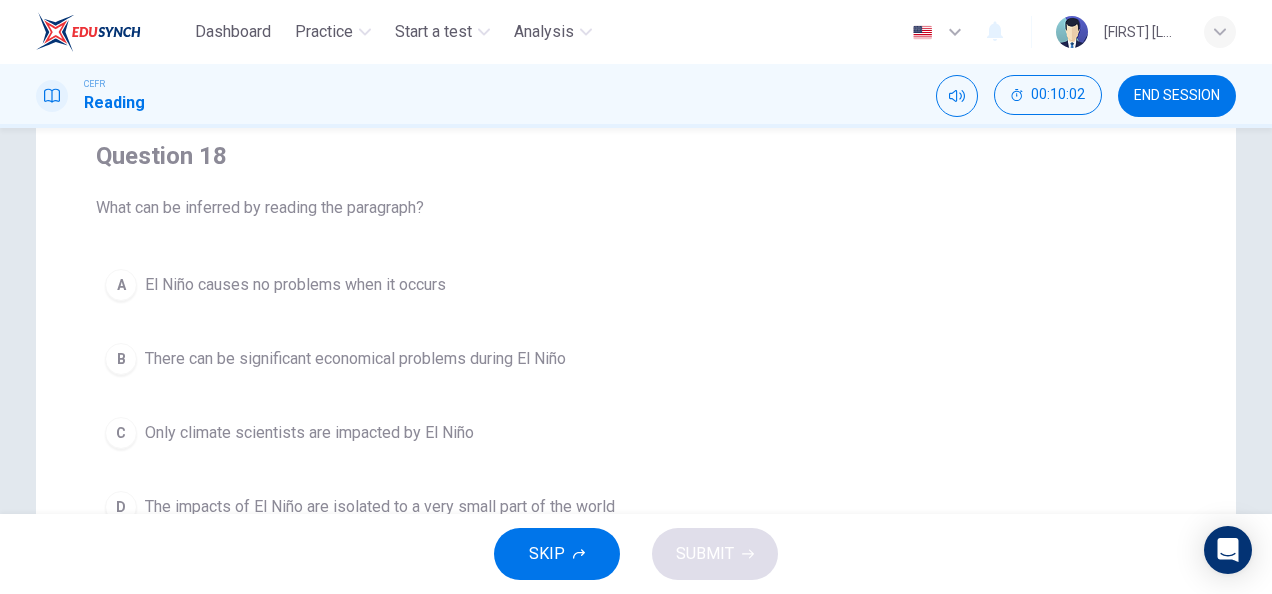 click on "There can be significant economical problems during El Niño" at bounding box center [295, 285] 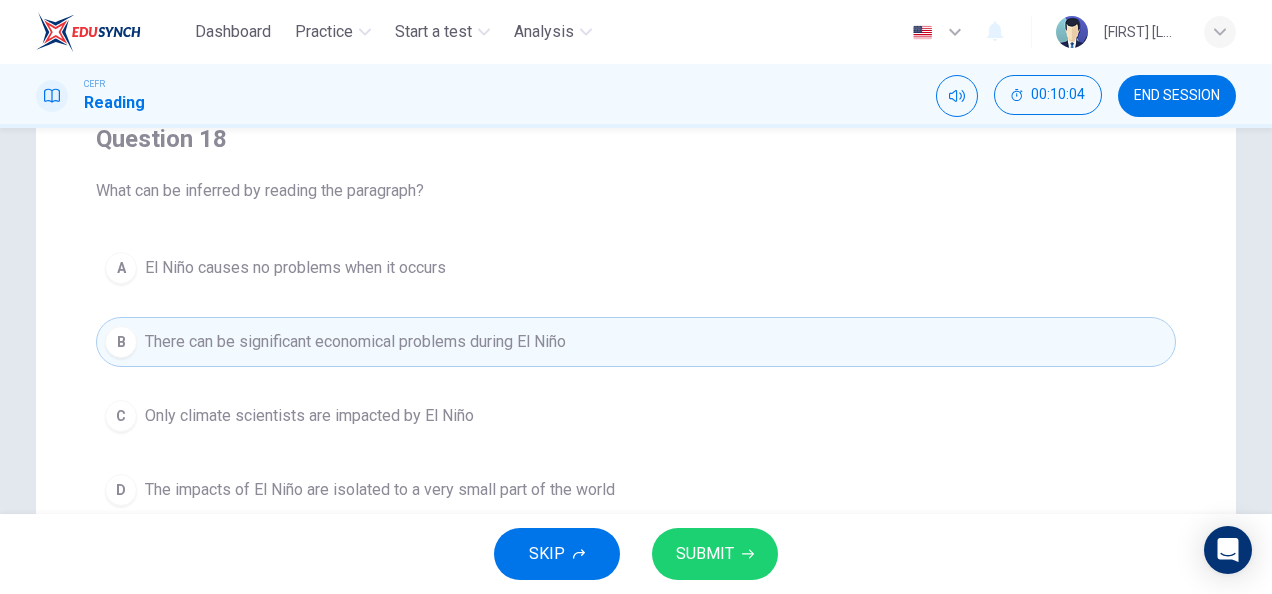 scroll, scrollTop: 178, scrollLeft: 0, axis: vertical 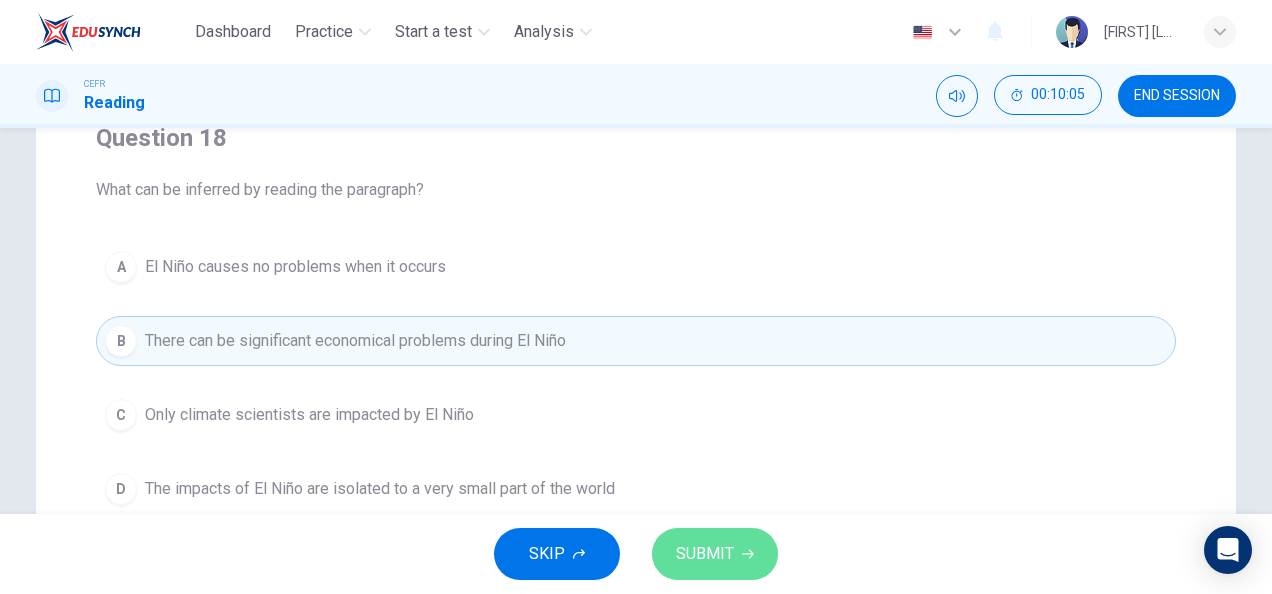 click on "SUBMIT" at bounding box center [705, 554] 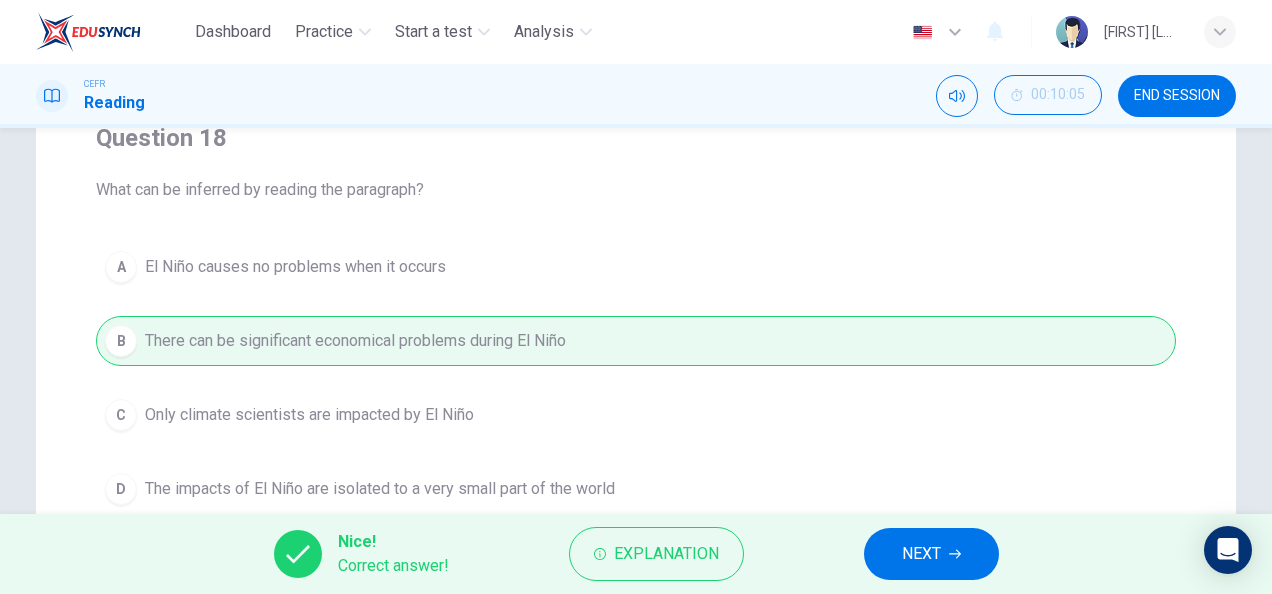 click on "NEXT" at bounding box center (921, 554) 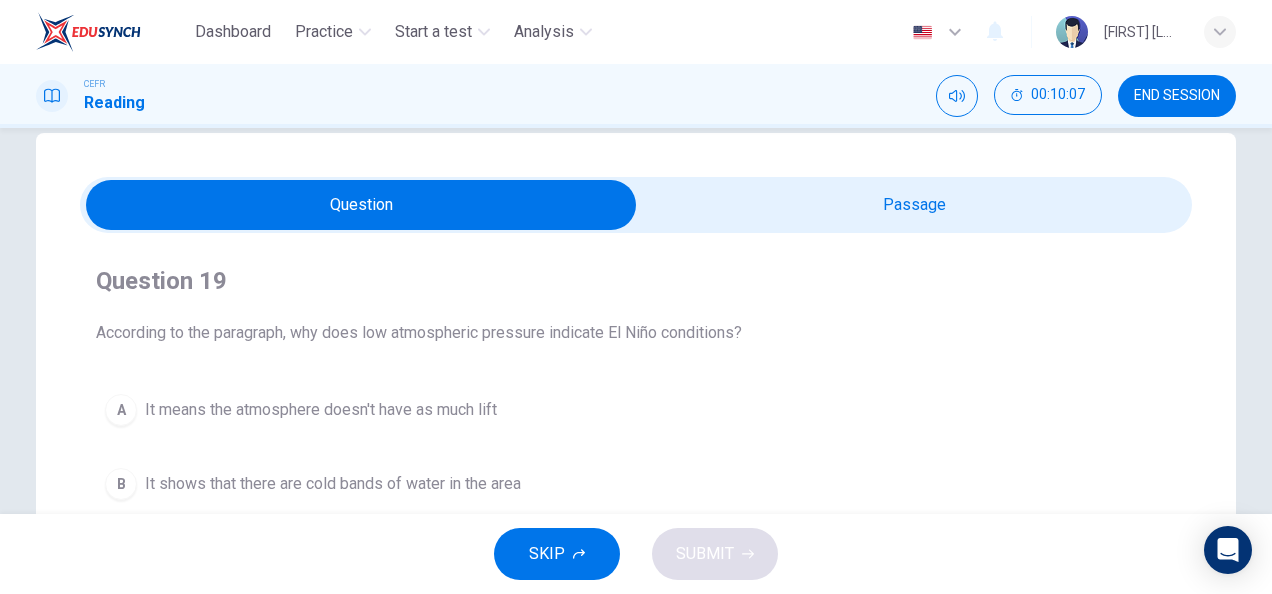 scroll, scrollTop: 34, scrollLeft: 0, axis: vertical 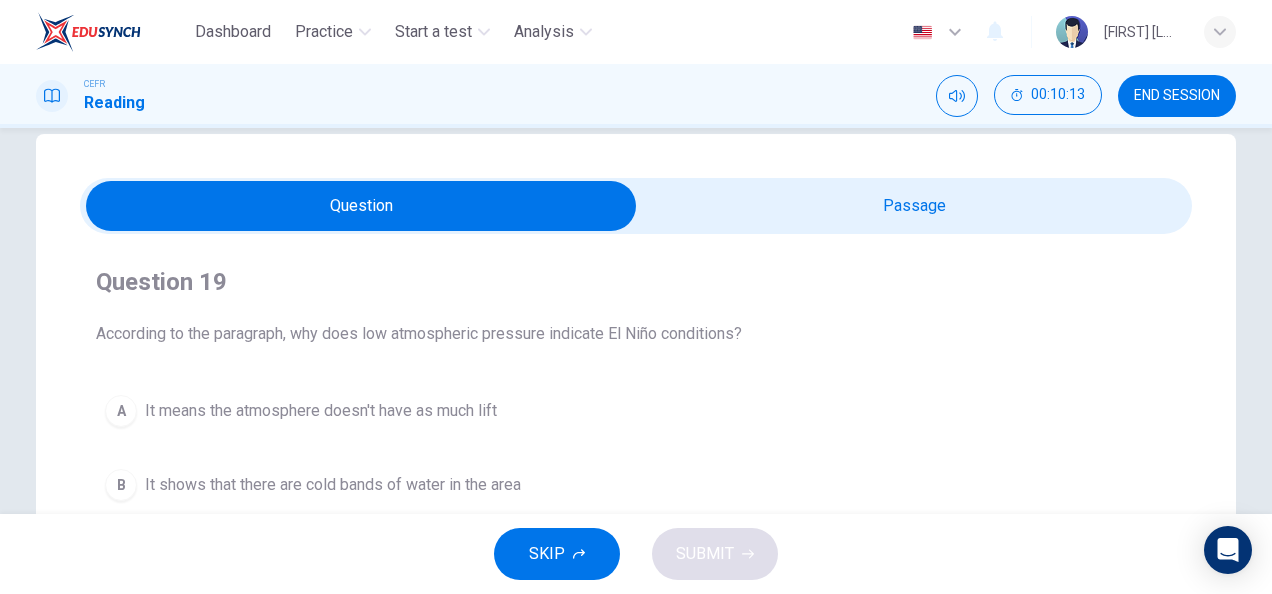 click at bounding box center [361, 206] 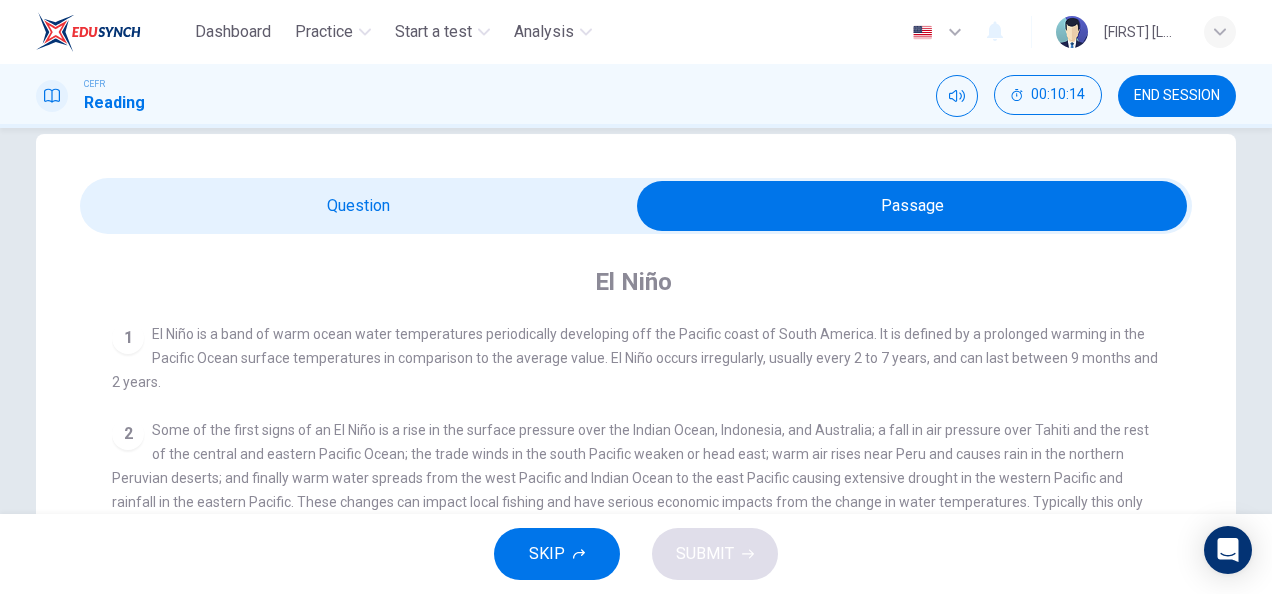 scroll, scrollTop: 62, scrollLeft: 0, axis: vertical 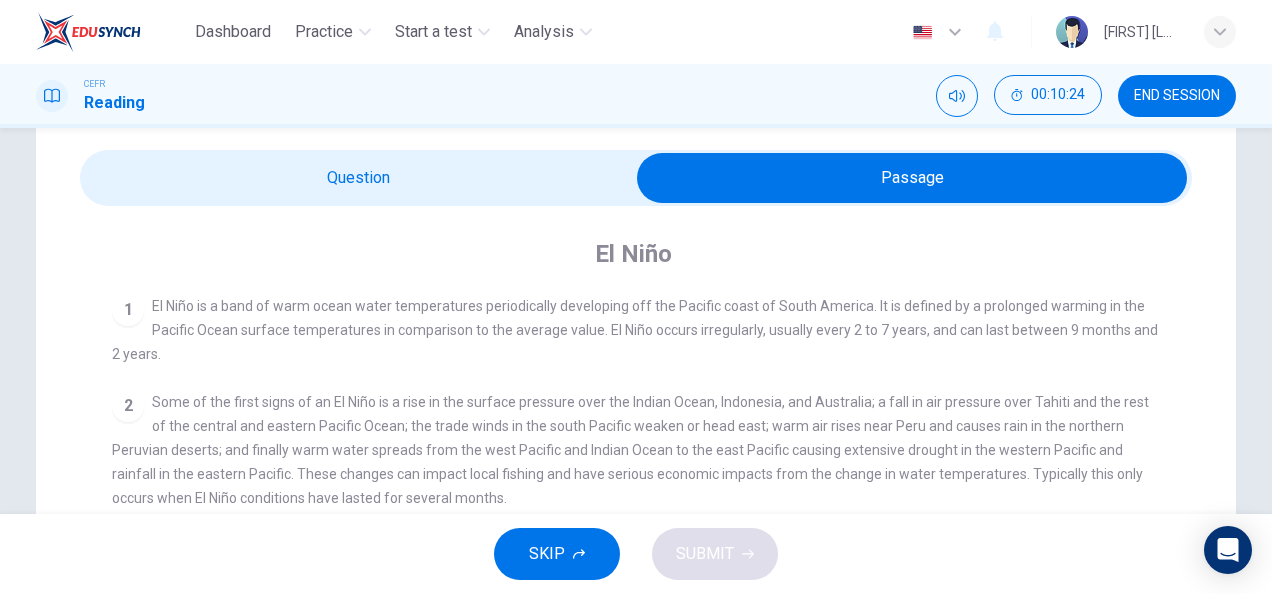 click at bounding box center (912, 178) 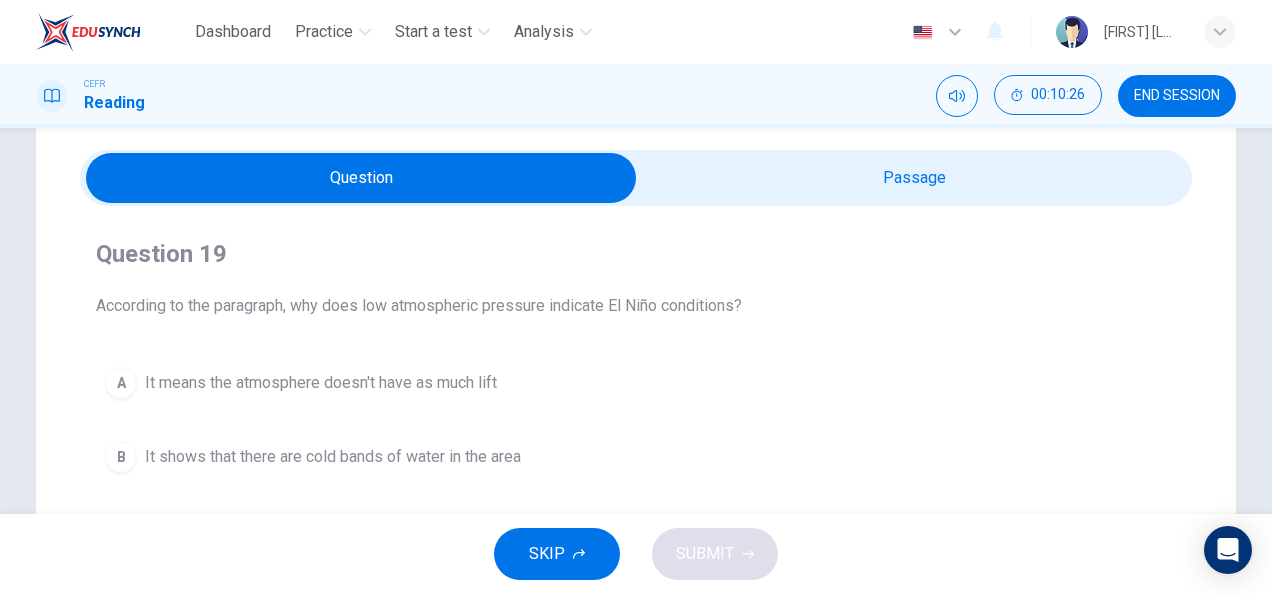 click at bounding box center [361, 178] 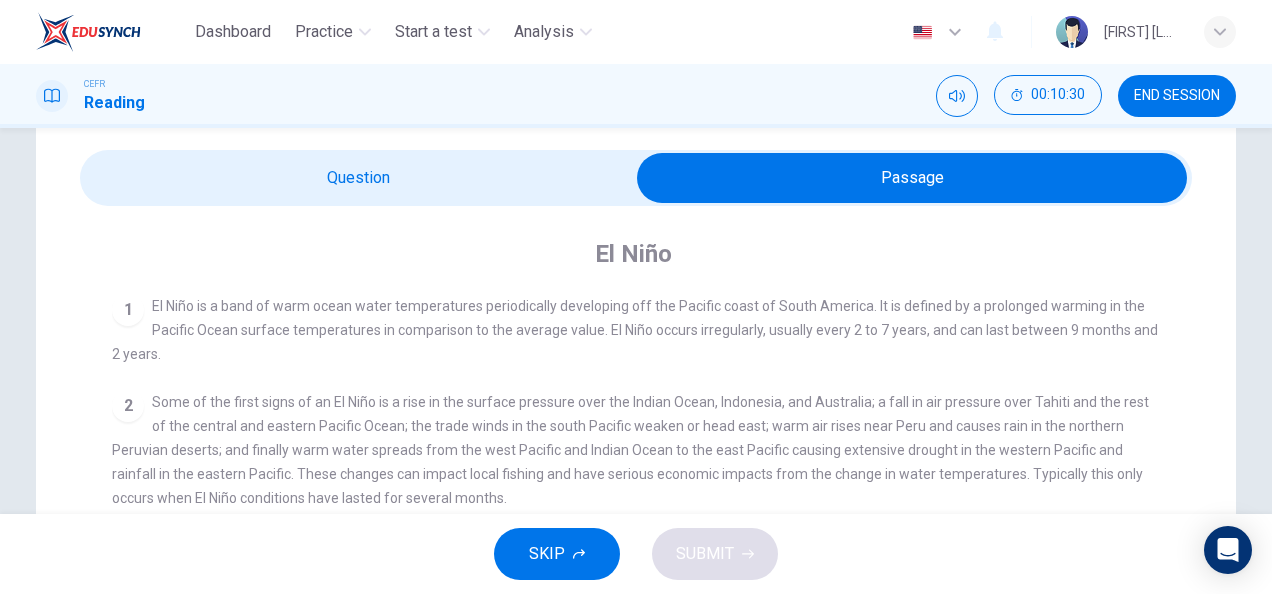 click at bounding box center (912, 178) 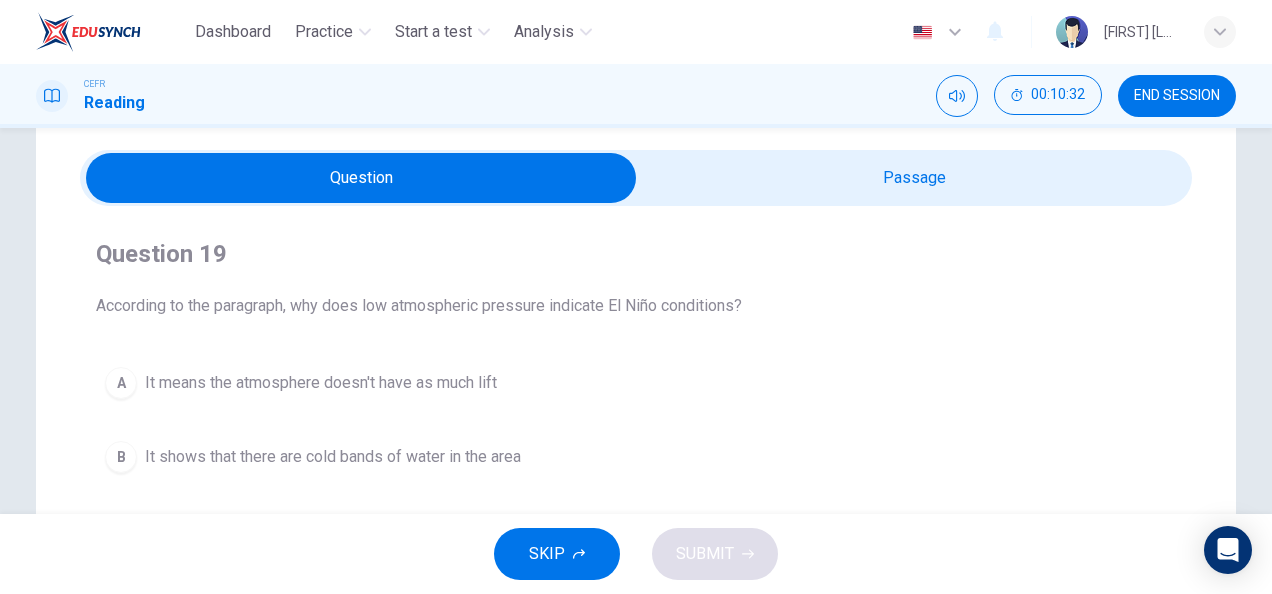 click at bounding box center (361, 178) 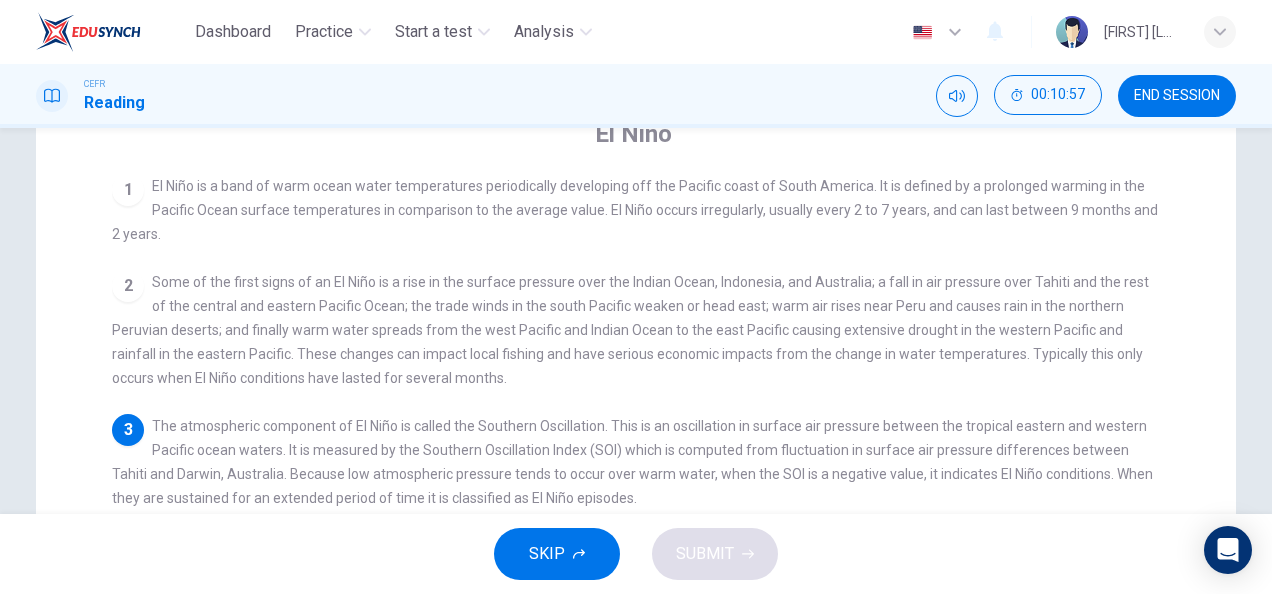 scroll, scrollTop: 0, scrollLeft: 0, axis: both 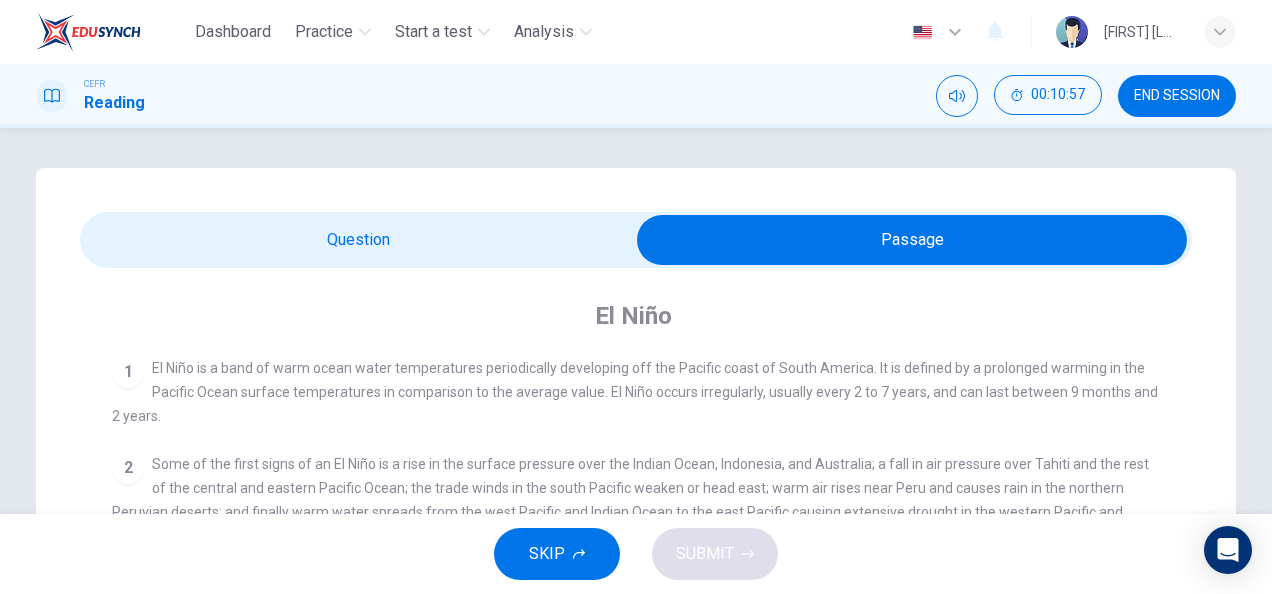 click at bounding box center (912, 240) 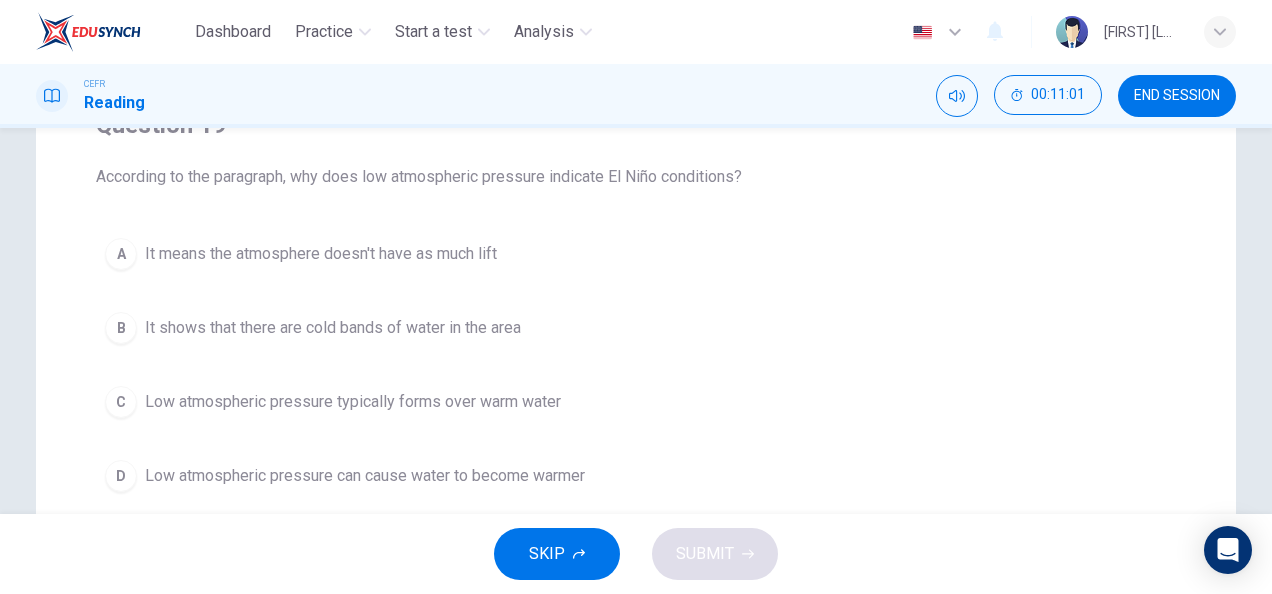 scroll, scrollTop: 192, scrollLeft: 0, axis: vertical 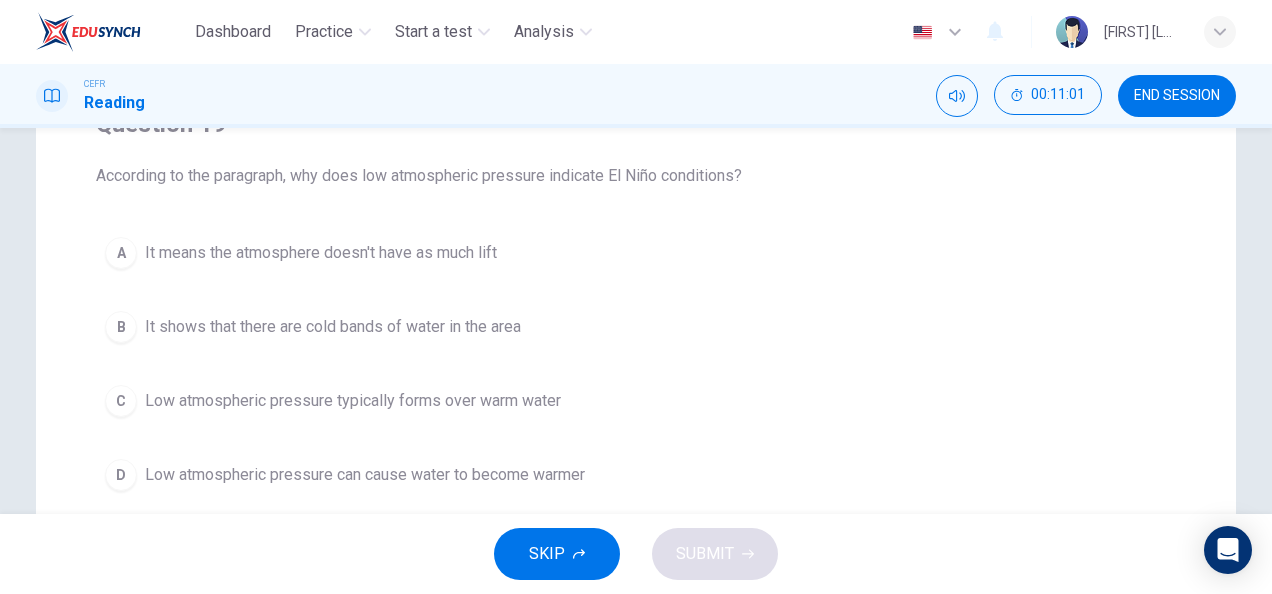click on "Low atmospheric pressure typically forms over warm water" at bounding box center [321, 253] 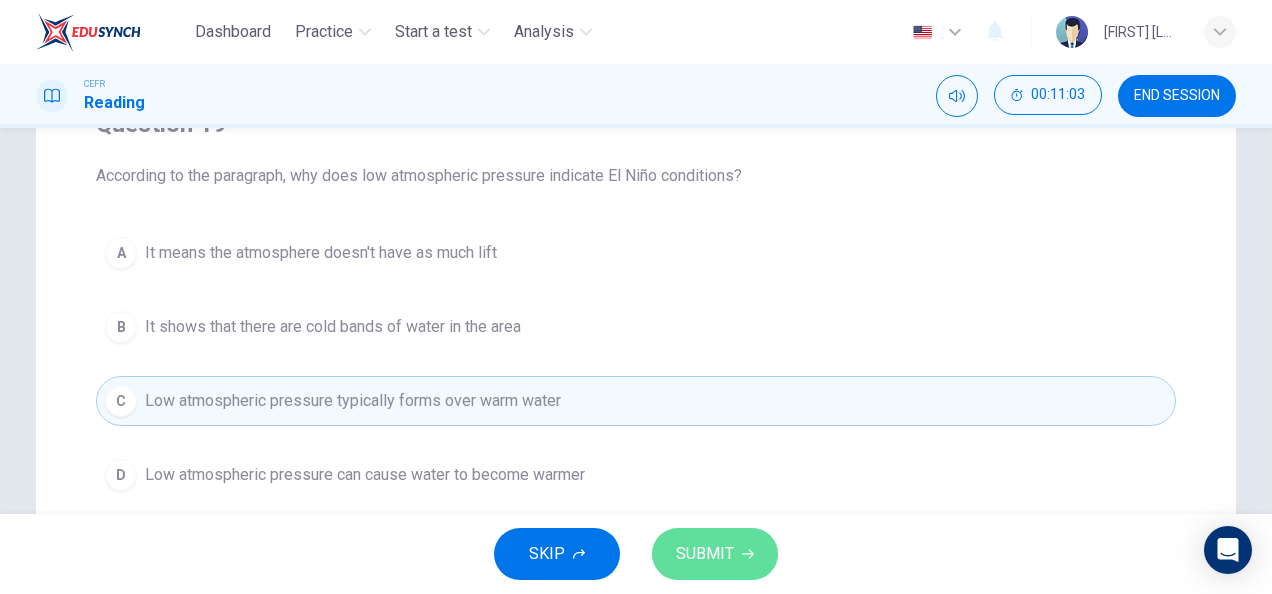 click on "SUBMIT" at bounding box center [705, 554] 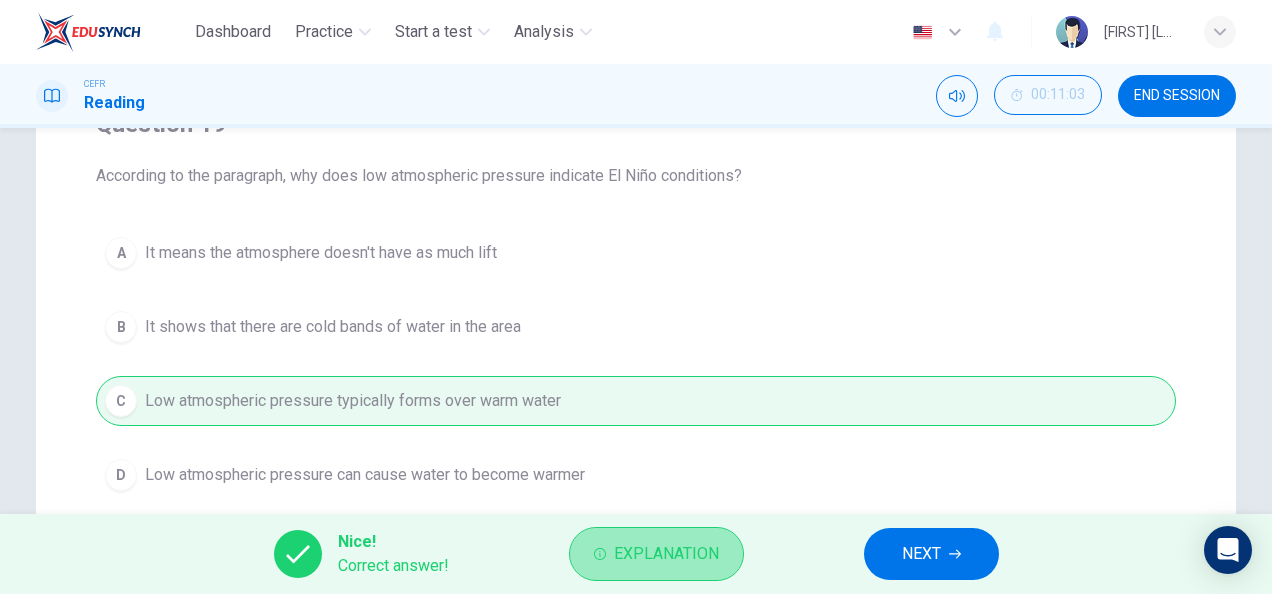 click on "Explanation" at bounding box center (666, 554) 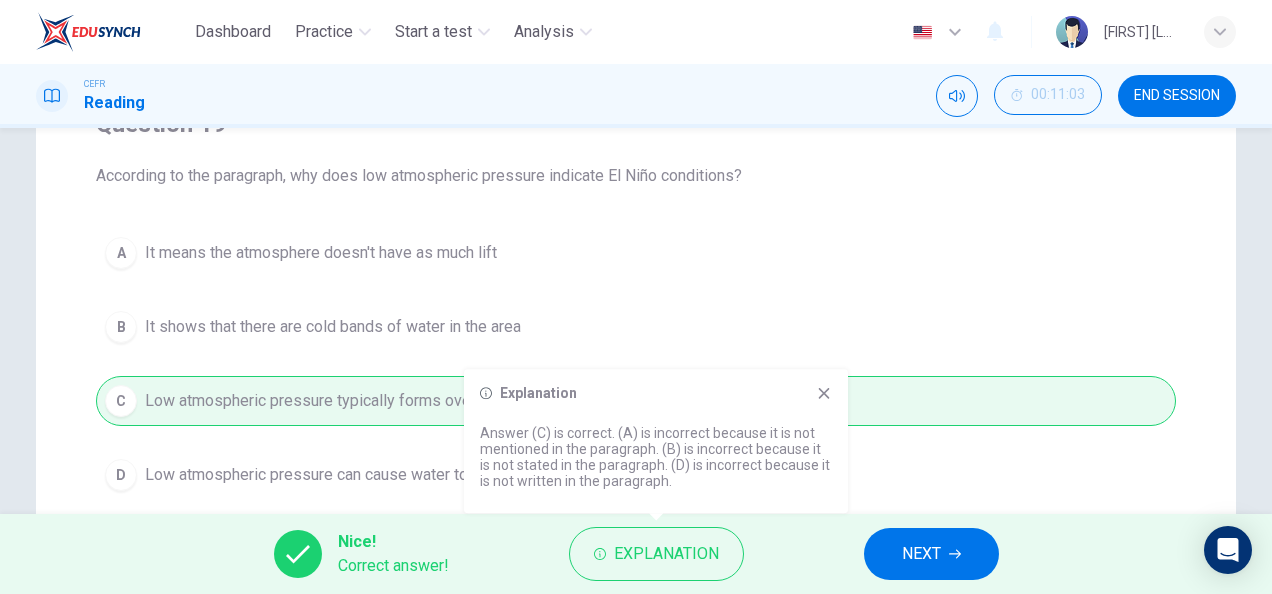 click on "NEXT" at bounding box center (921, 554) 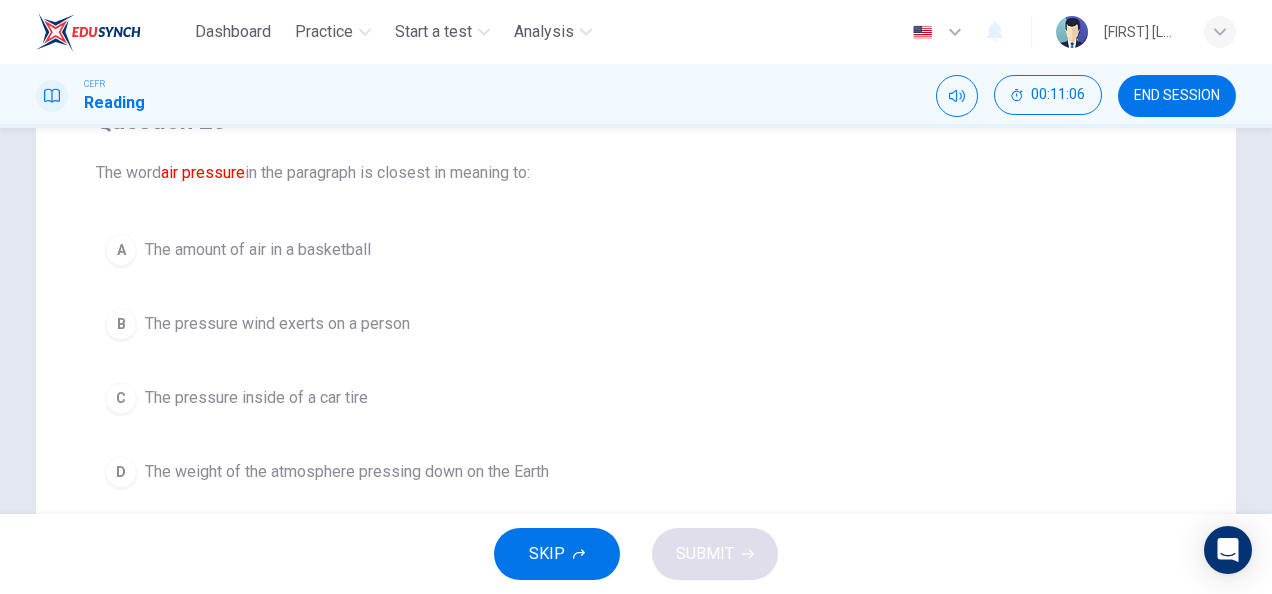 scroll, scrollTop: 196, scrollLeft: 0, axis: vertical 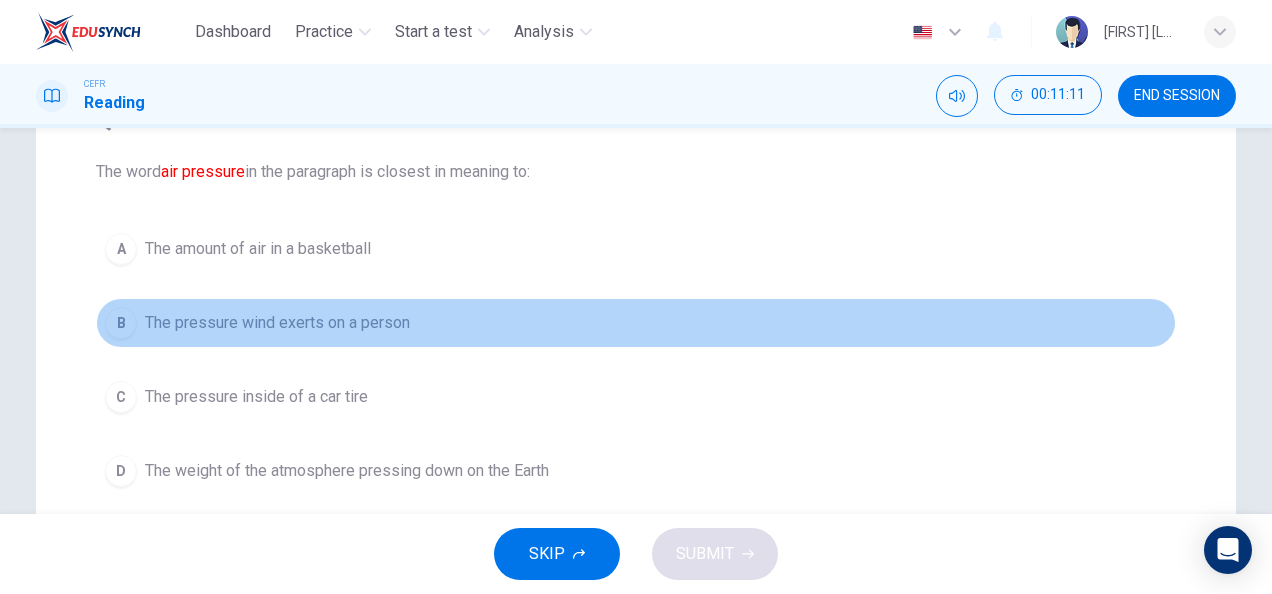 click on "B The pressure wind exerts on a person" at bounding box center [636, 323] 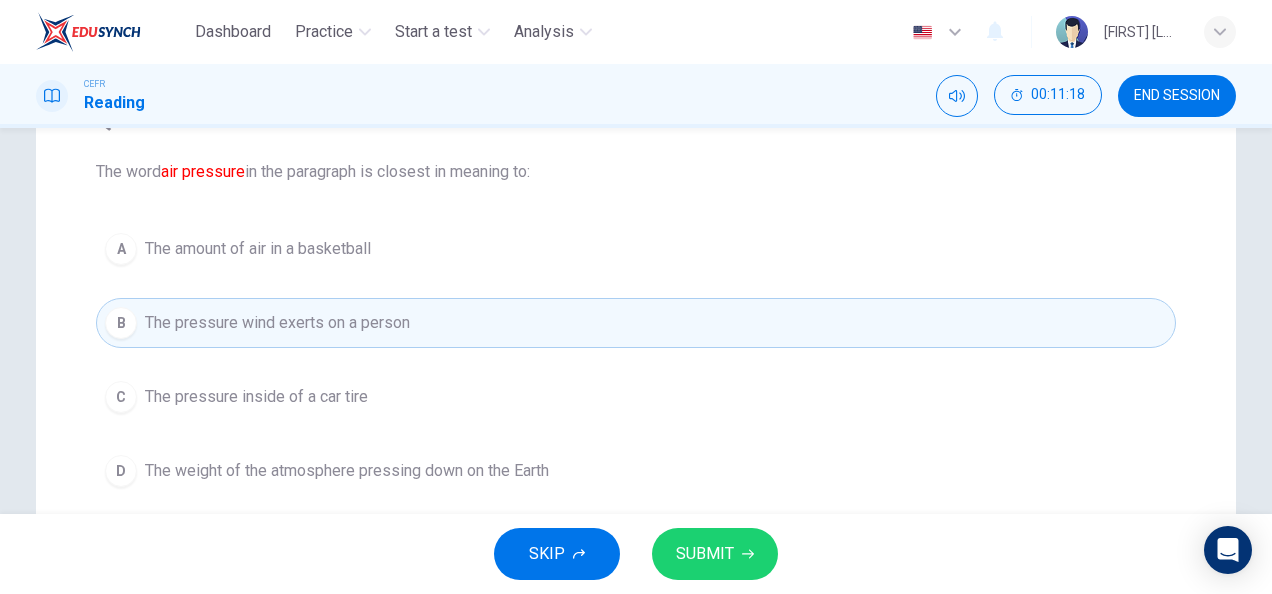 scroll, scrollTop: 0, scrollLeft: 0, axis: both 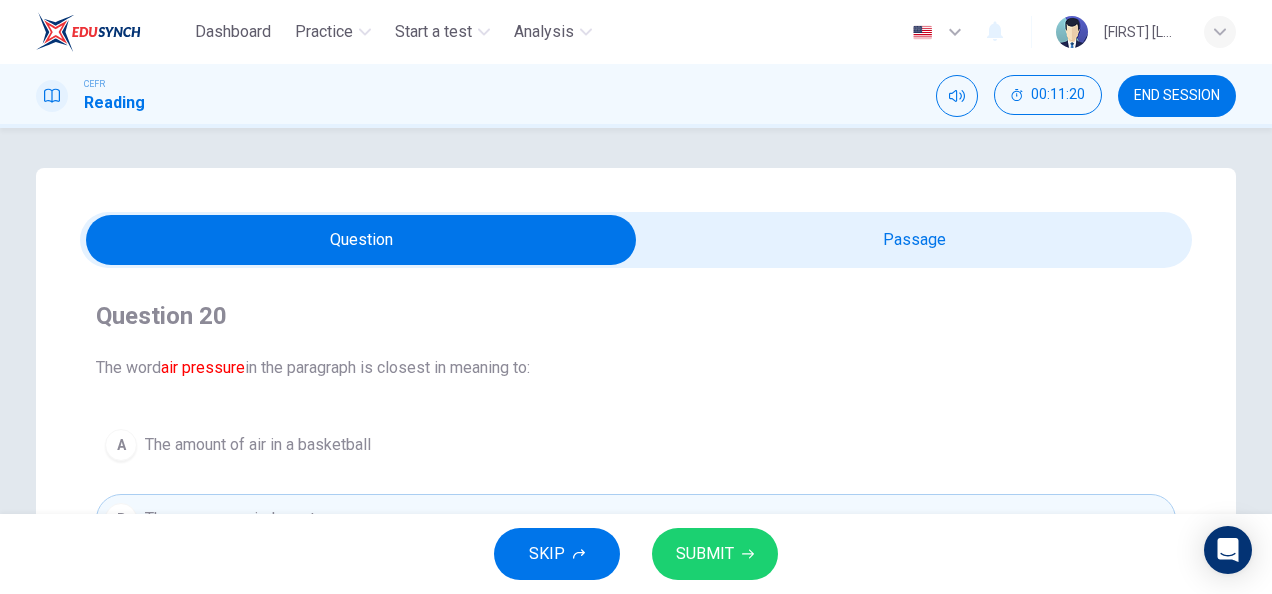 click at bounding box center (361, 240) 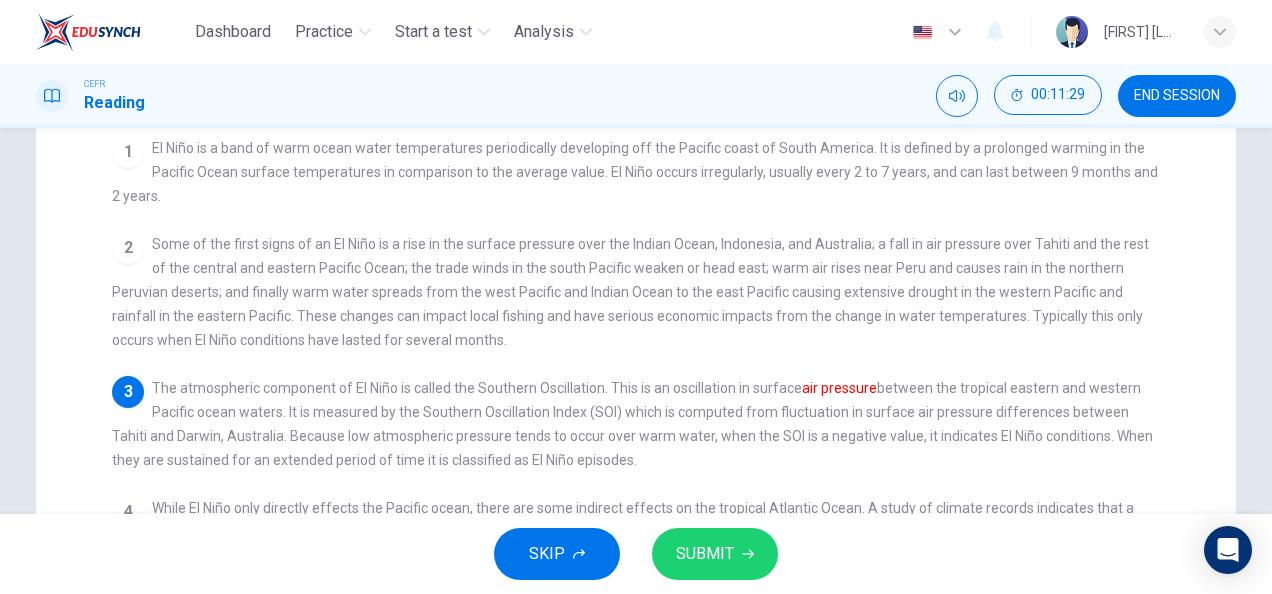 scroll, scrollTop: 0, scrollLeft: 0, axis: both 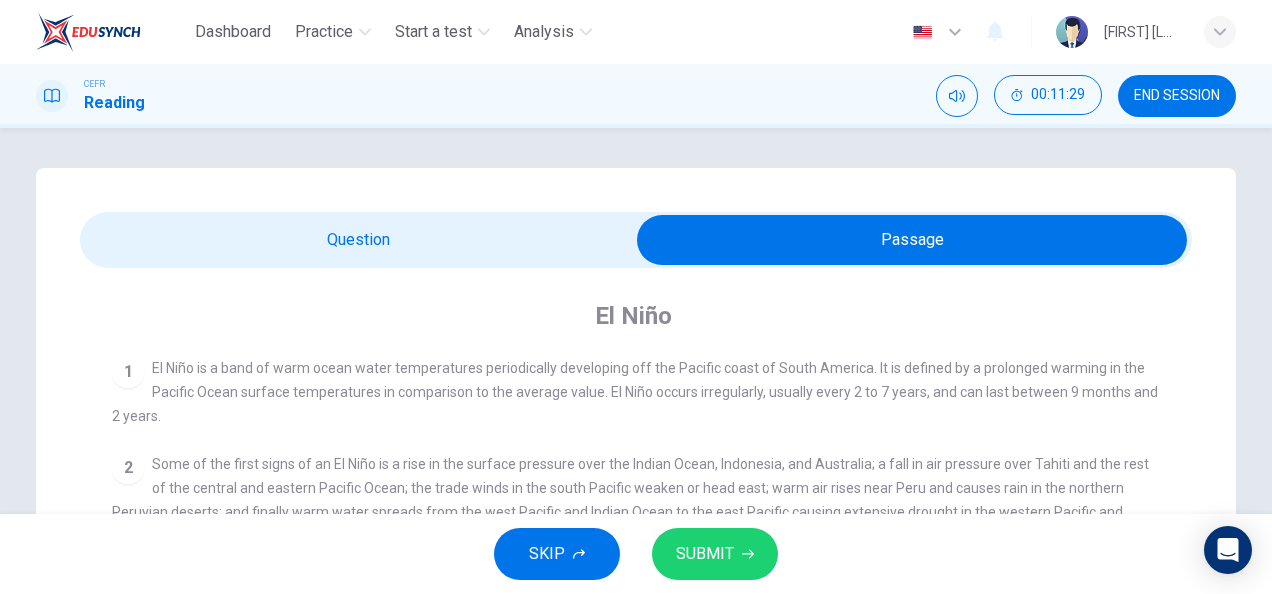 click at bounding box center [912, 240] 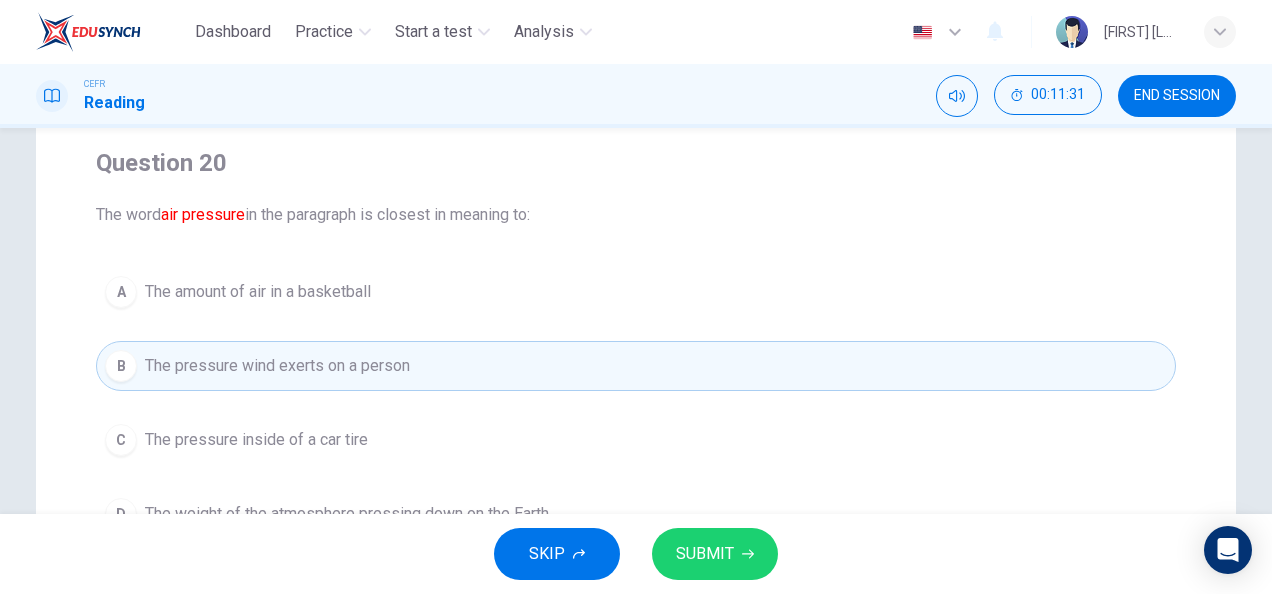 scroll, scrollTop: 230, scrollLeft: 0, axis: vertical 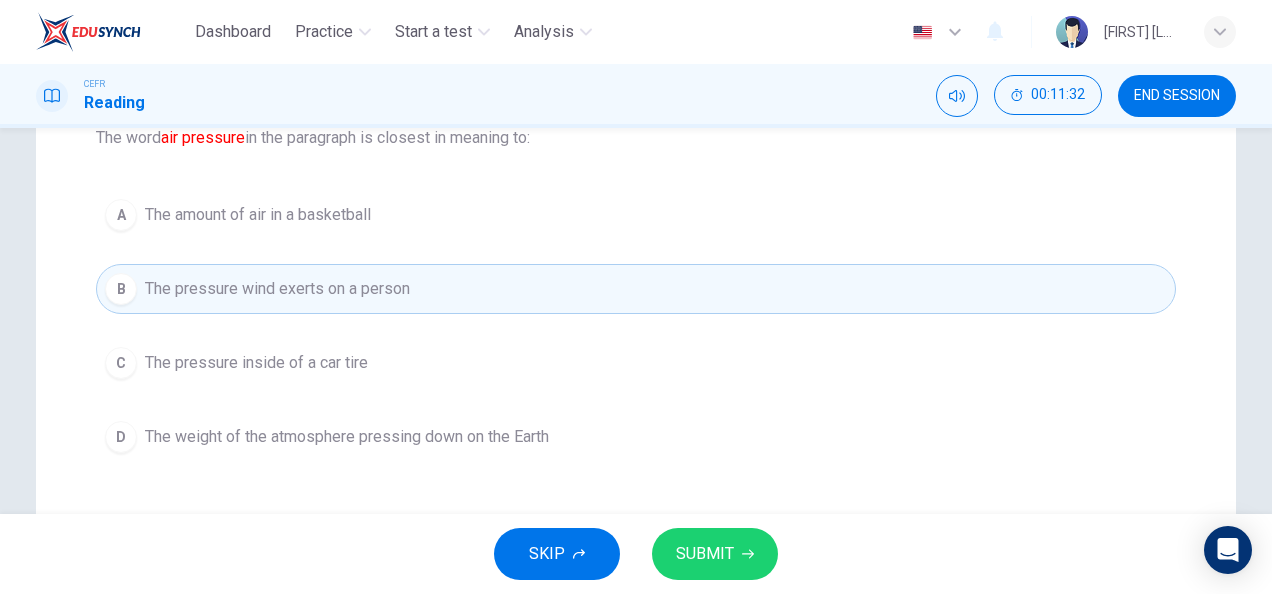 click on "The weight of the atmosphere pressing down on the Earth" at bounding box center (258, 215) 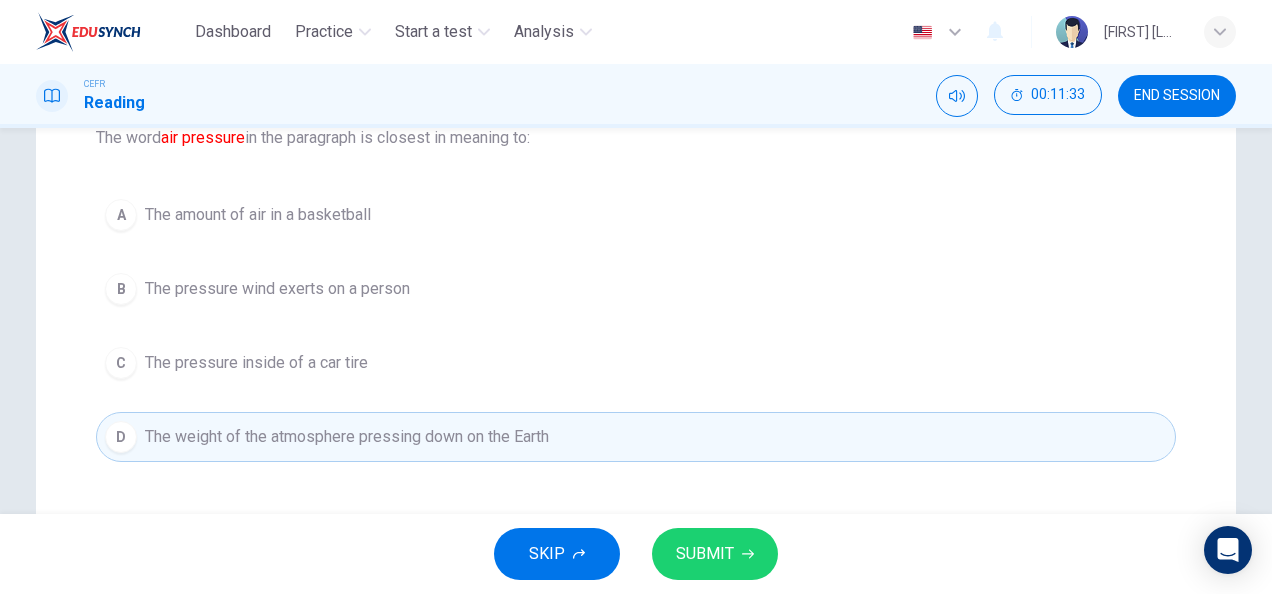 click on "SUBMIT" at bounding box center [715, 554] 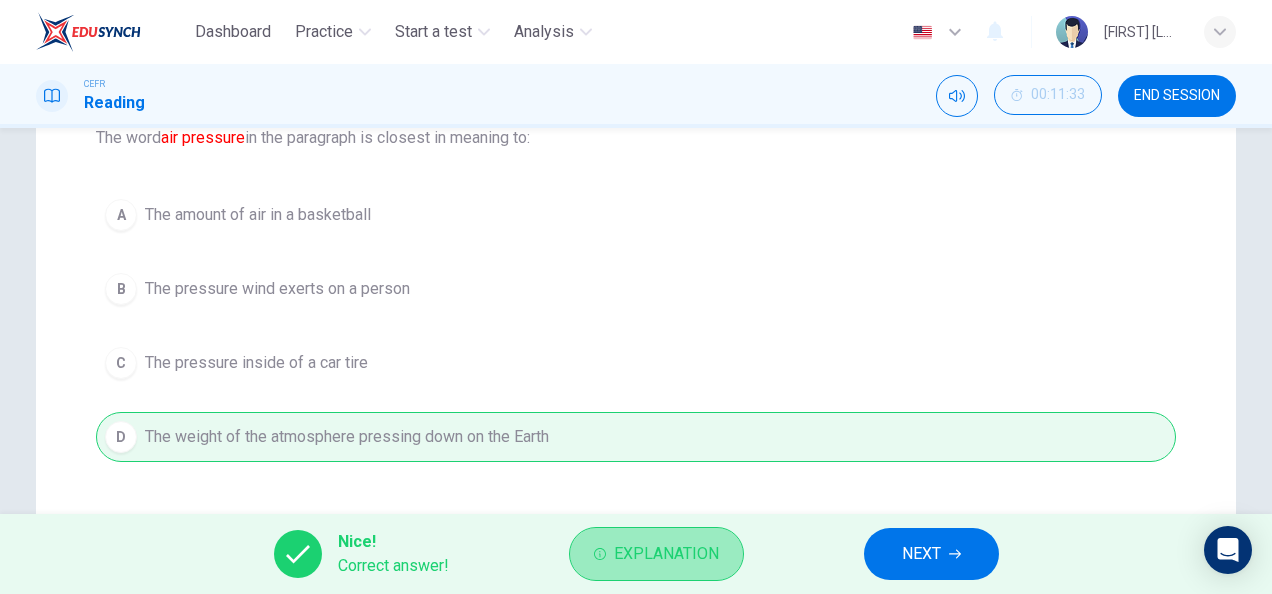 click on "Explanation" at bounding box center [666, 554] 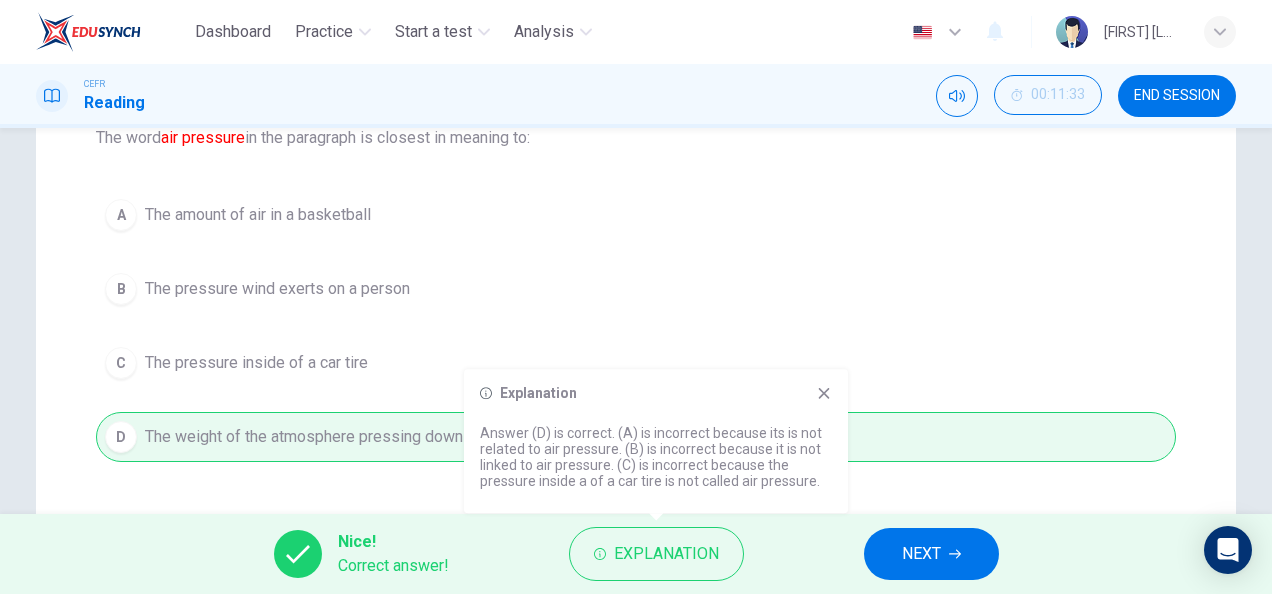 click on "NEXT" at bounding box center (921, 554) 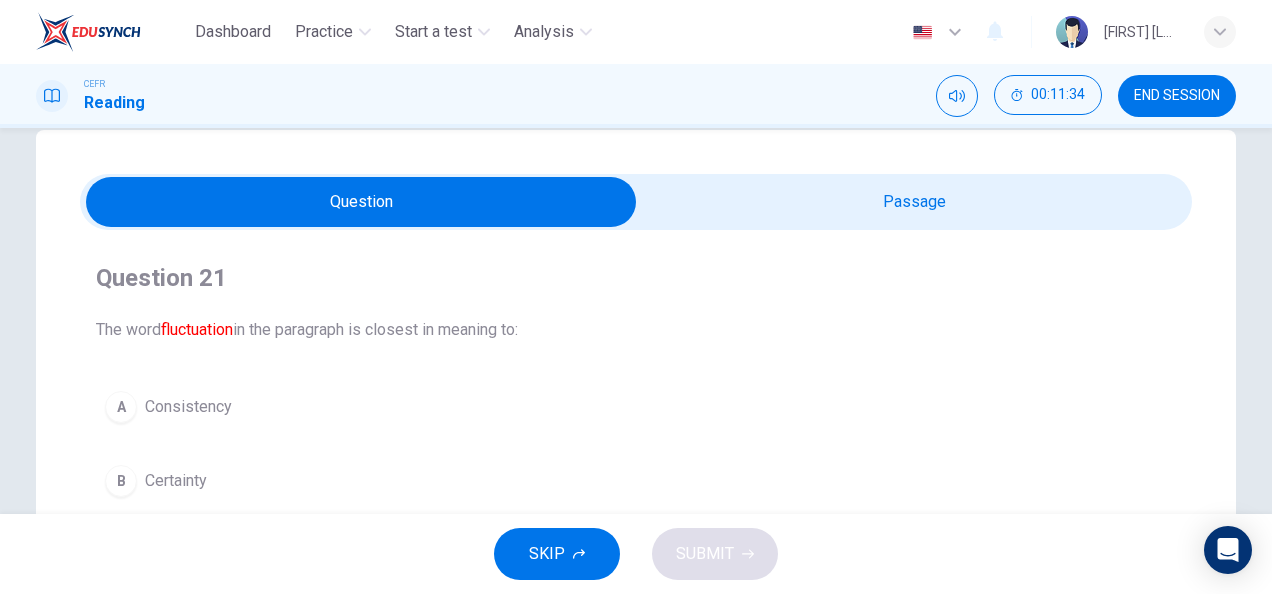 scroll, scrollTop: 36, scrollLeft: 0, axis: vertical 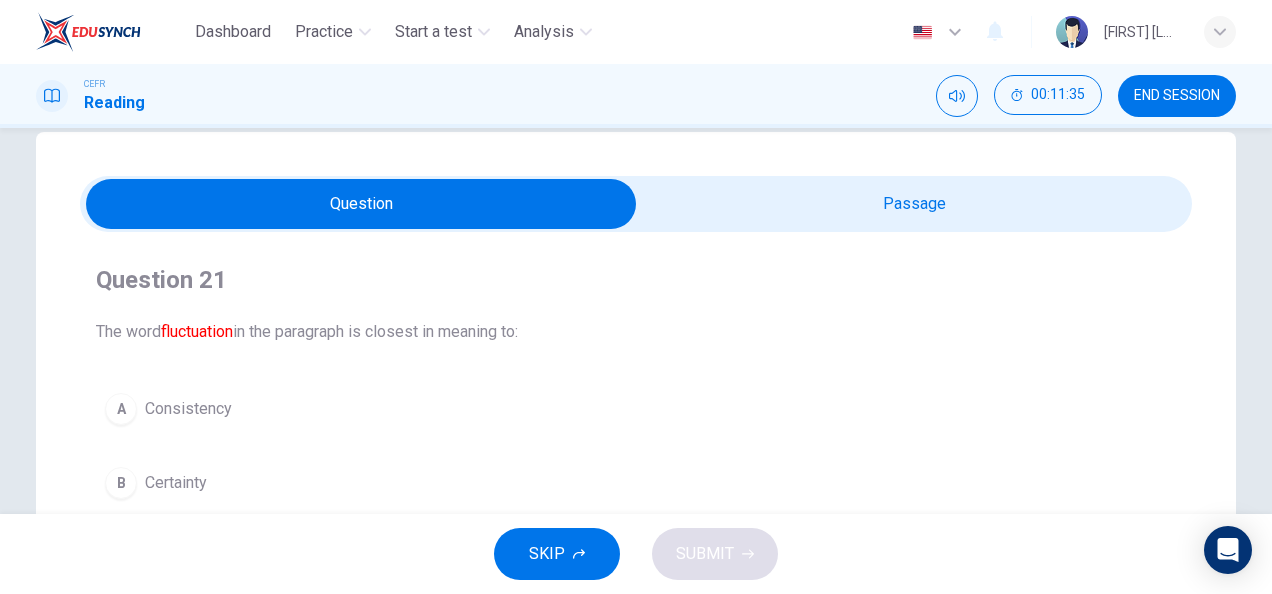 click at bounding box center (361, 204) 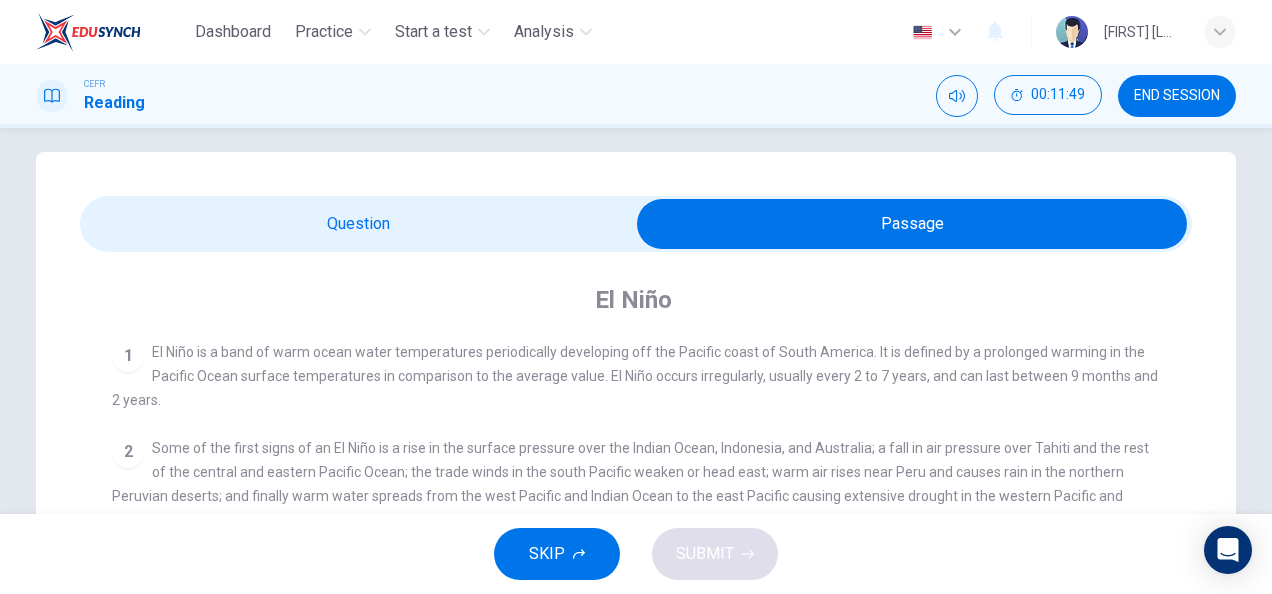 scroll, scrollTop: 12, scrollLeft: 0, axis: vertical 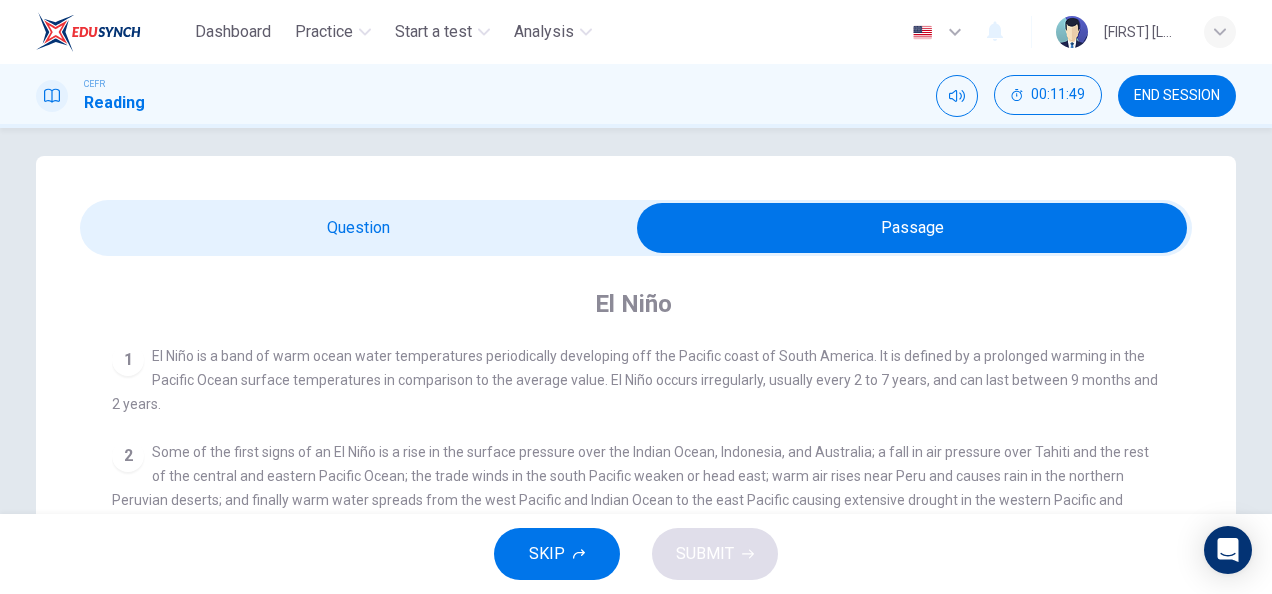 click at bounding box center (912, 228) 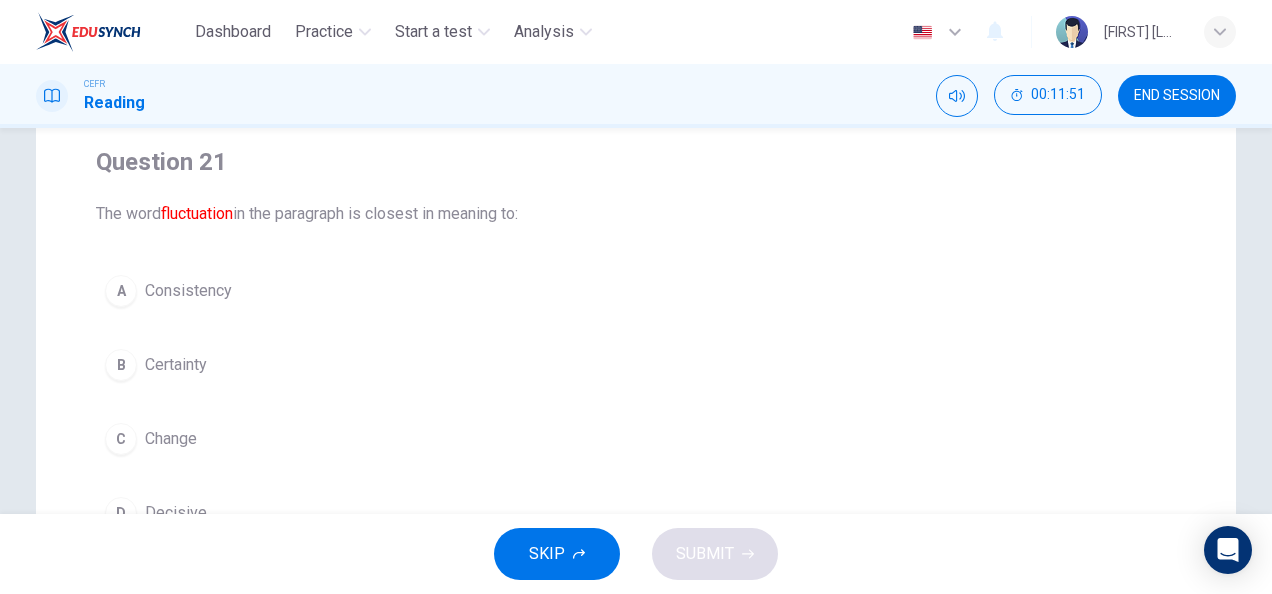 scroll, scrollTop: 171, scrollLeft: 0, axis: vertical 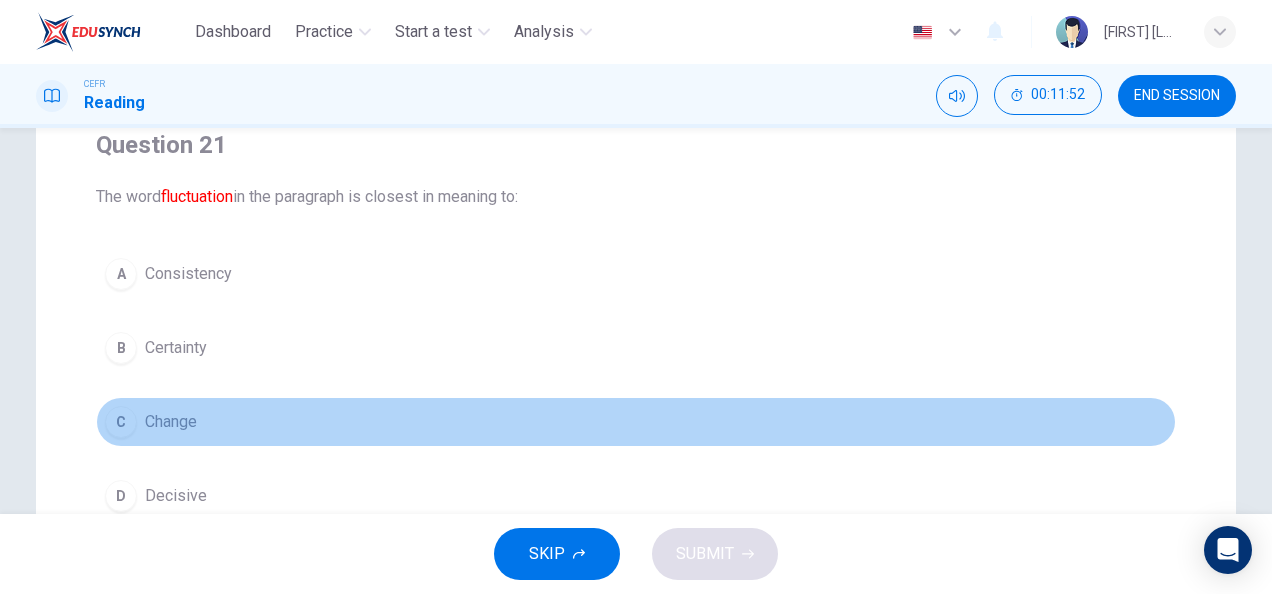 click on "C Change" at bounding box center [636, 422] 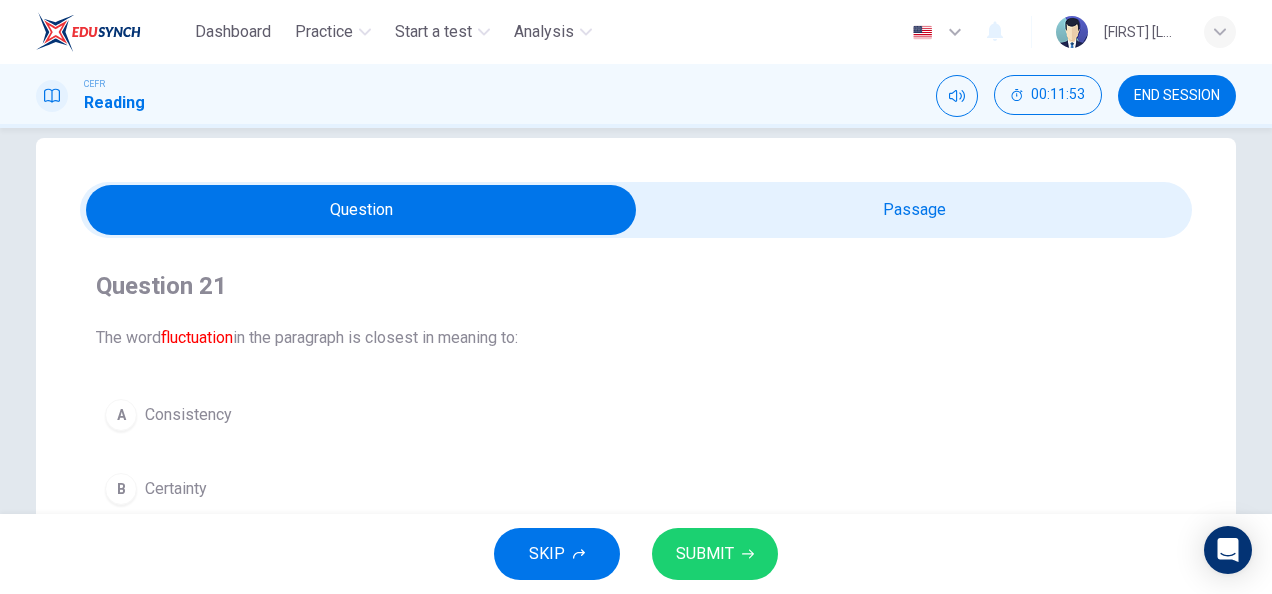 scroll, scrollTop: 28, scrollLeft: 0, axis: vertical 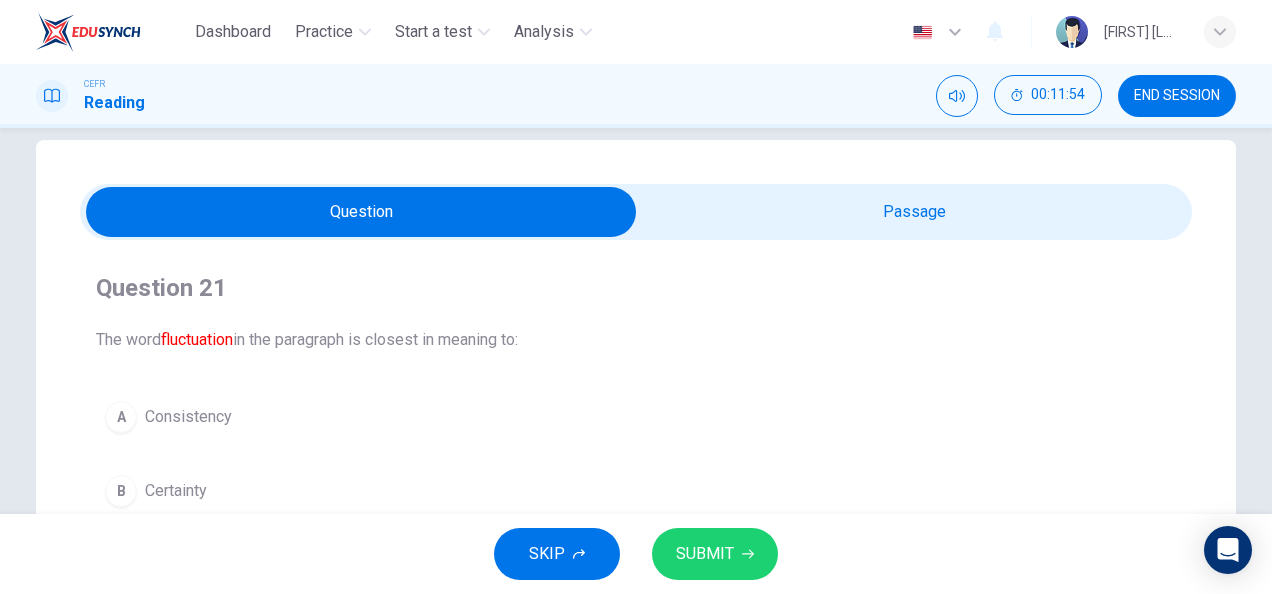 click at bounding box center [361, 212] 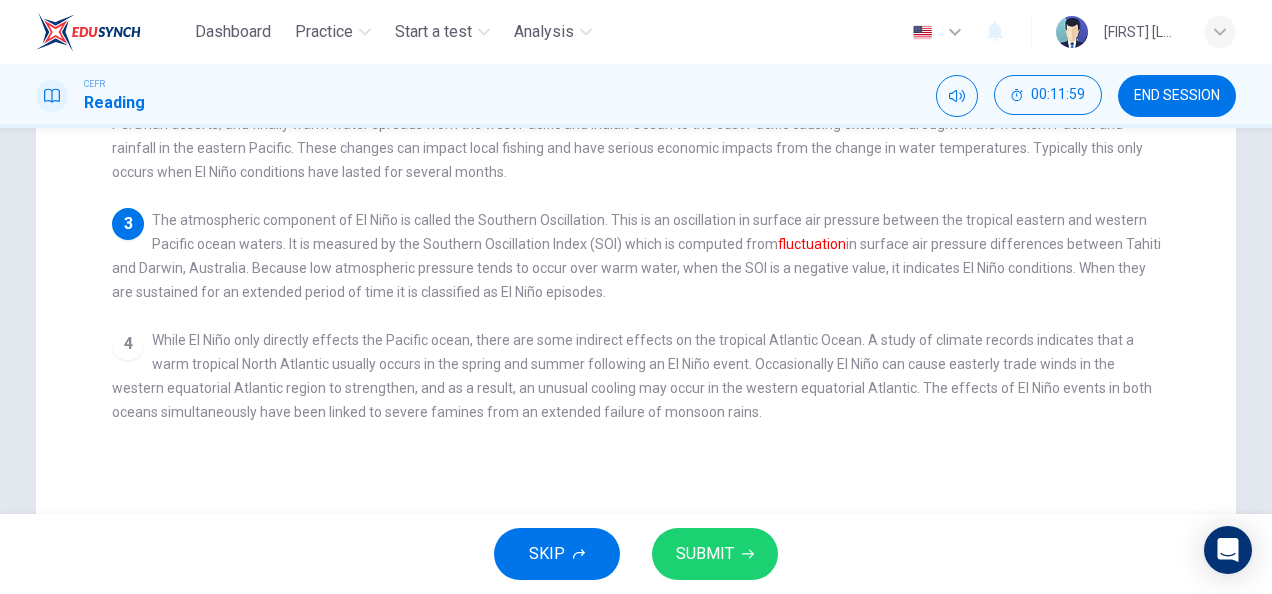 scroll, scrollTop: 0, scrollLeft: 0, axis: both 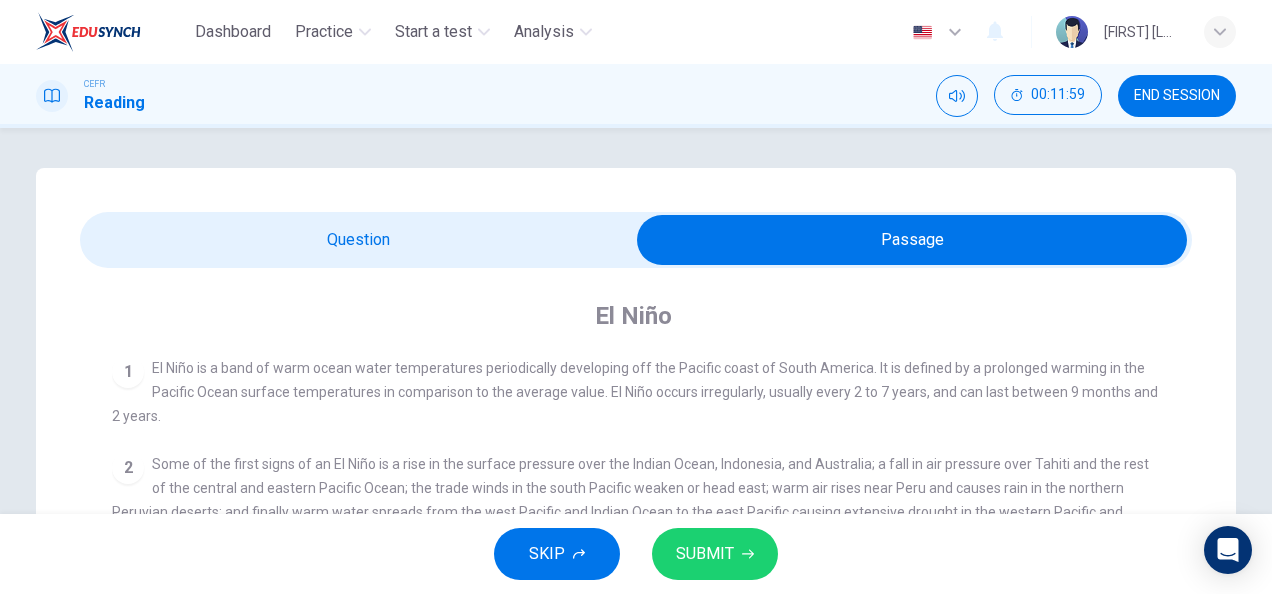 drag, startPoint x: 557, startPoint y: 270, endPoint x: 561, endPoint y: 250, distance: 20.396078 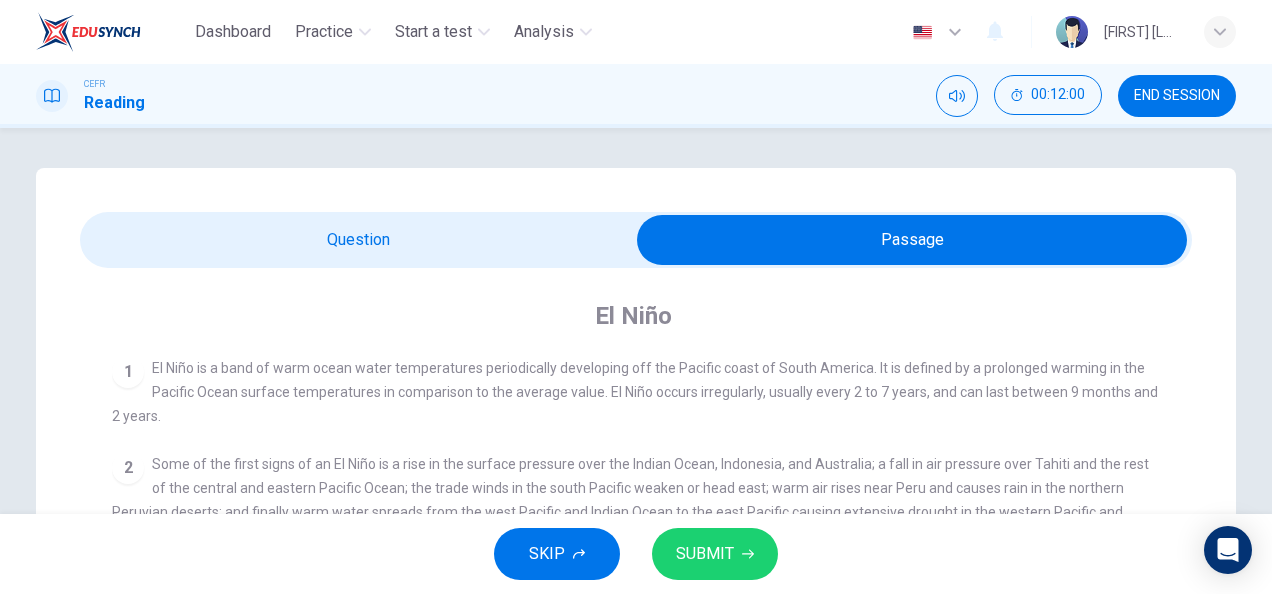 click at bounding box center (912, 240) 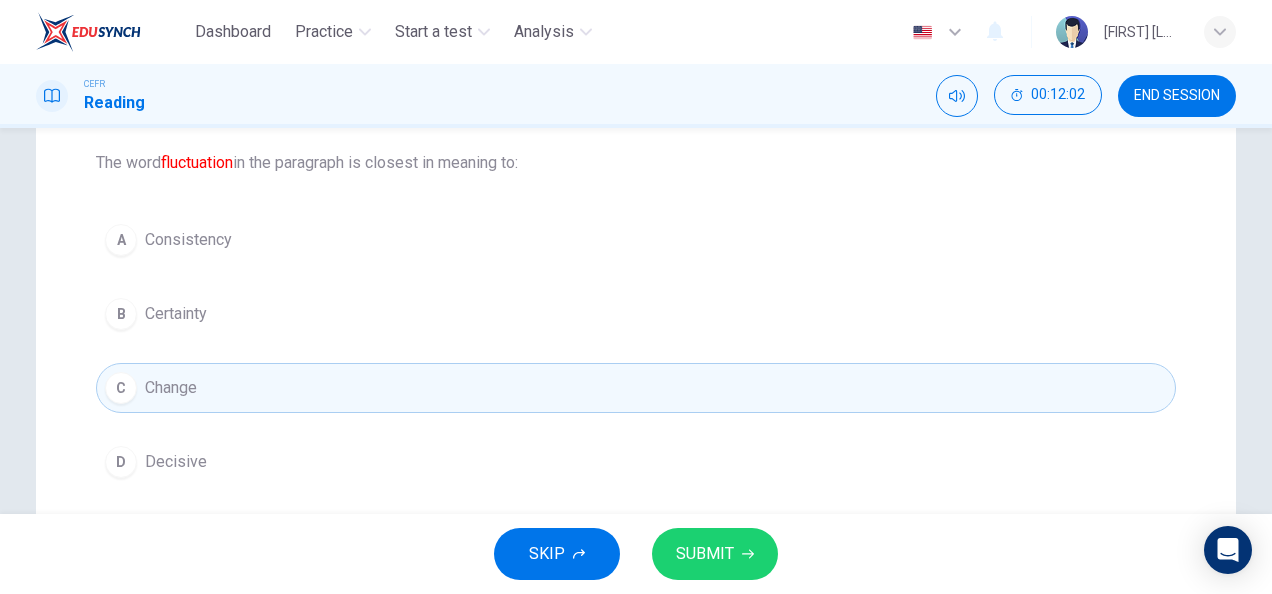 scroll, scrollTop: 206, scrollLeft: 0, axis: vertical 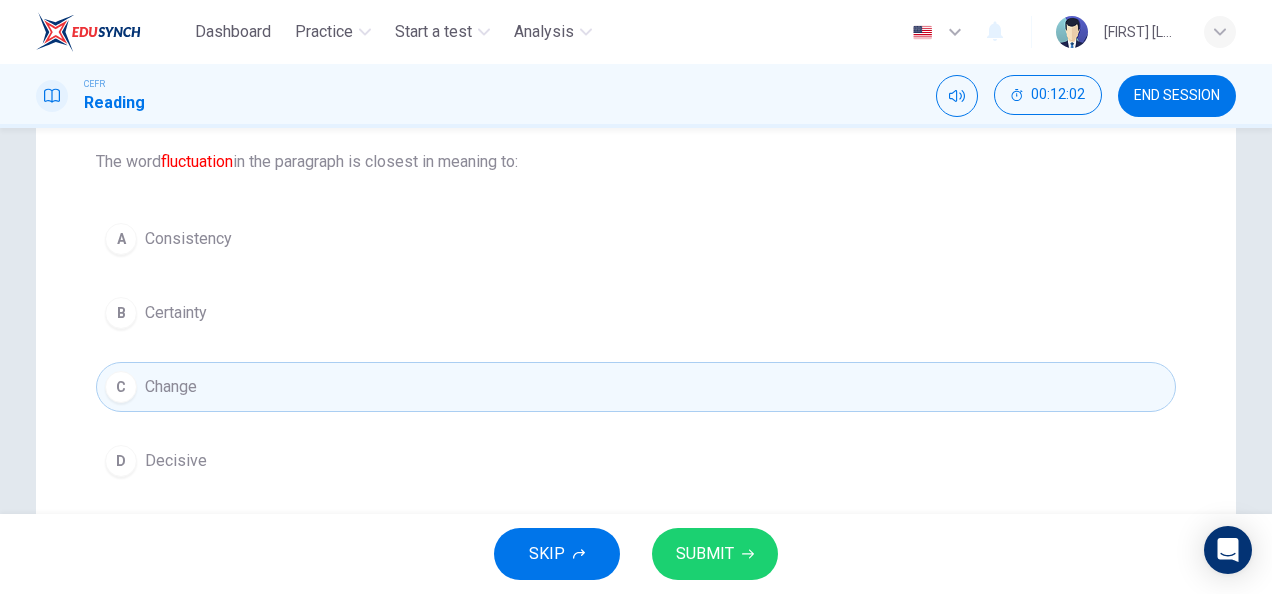 click on "A Consistency" at bounding box center [636, 239] 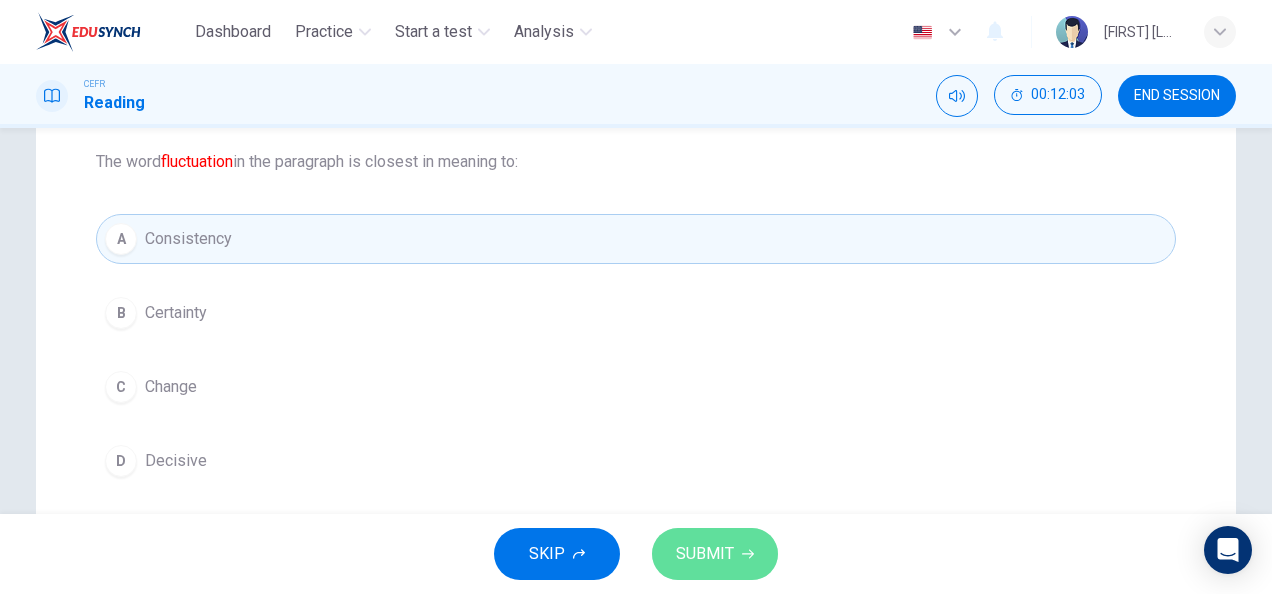 click on "SUBMIT" at bounding box center [715, 554] 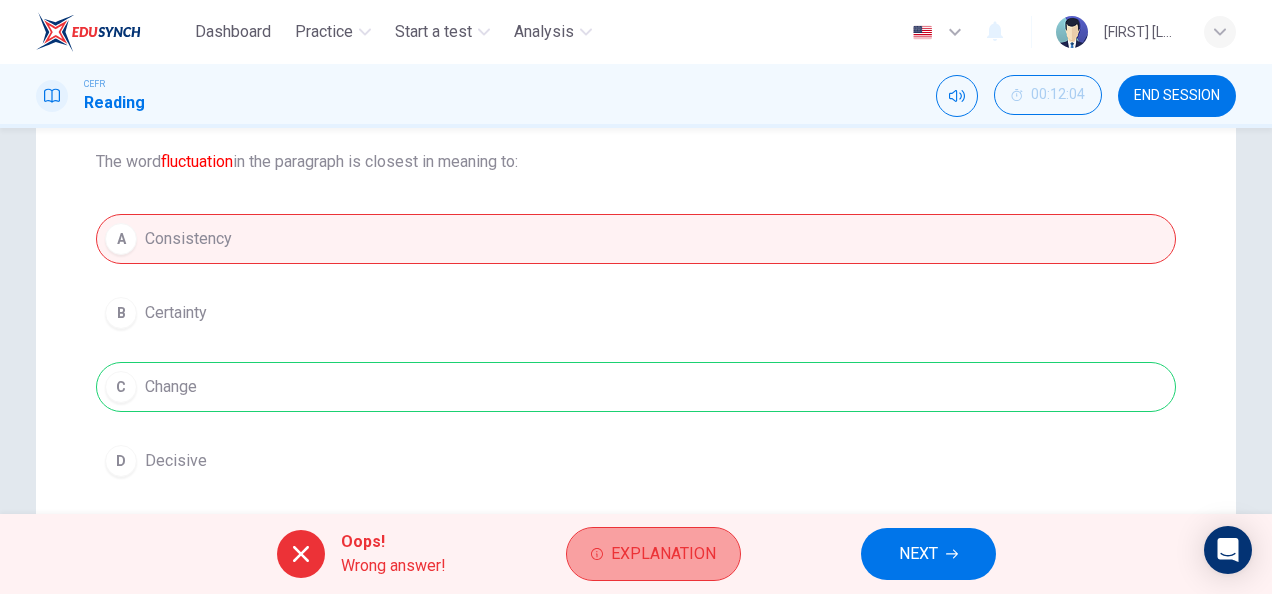 click on "Explanation" at bounding box center (653, 554) 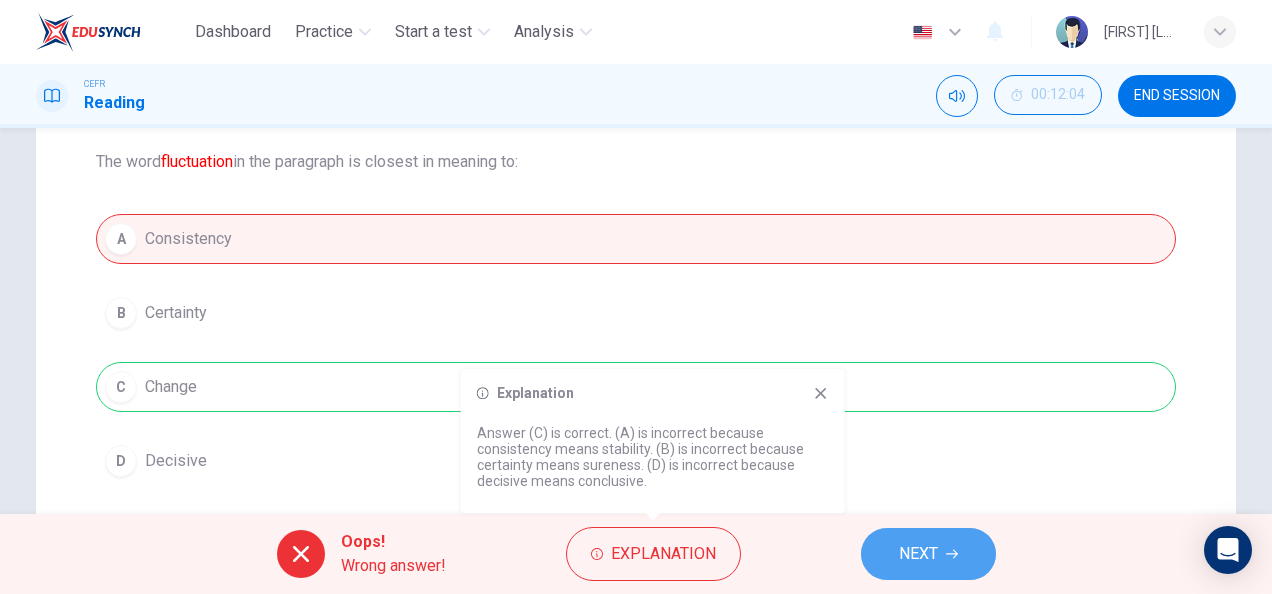 click on "NEXT" at bounding box center [918, 554] 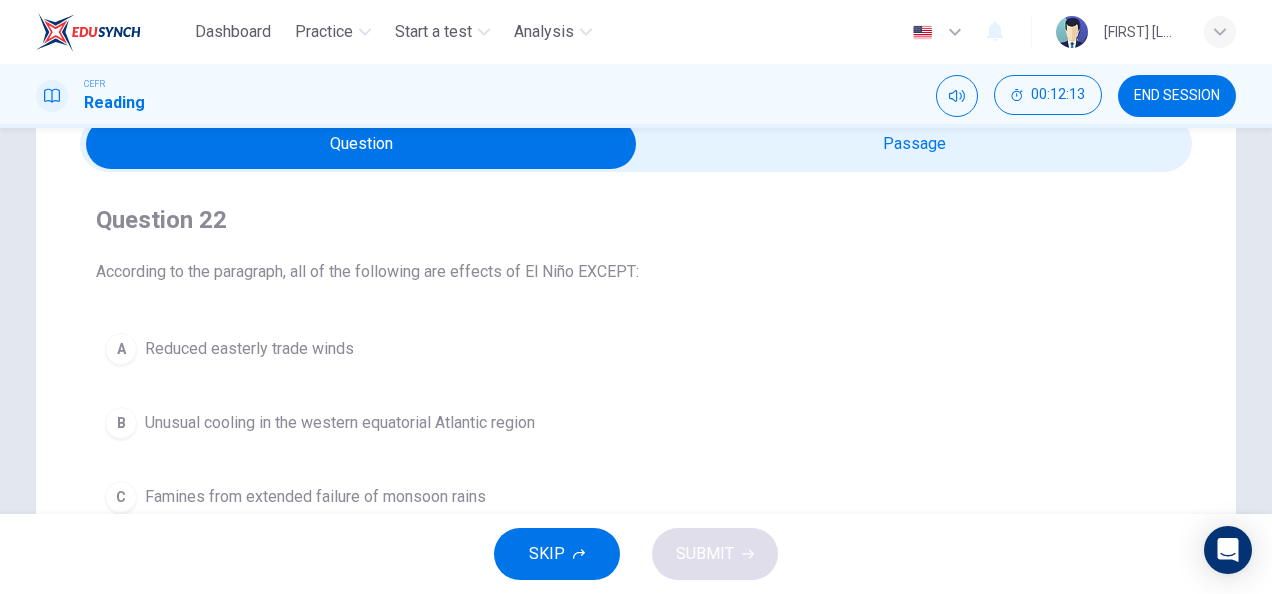 scroll, scrollTop: 96, scrollLeft: 0, axis: vertical 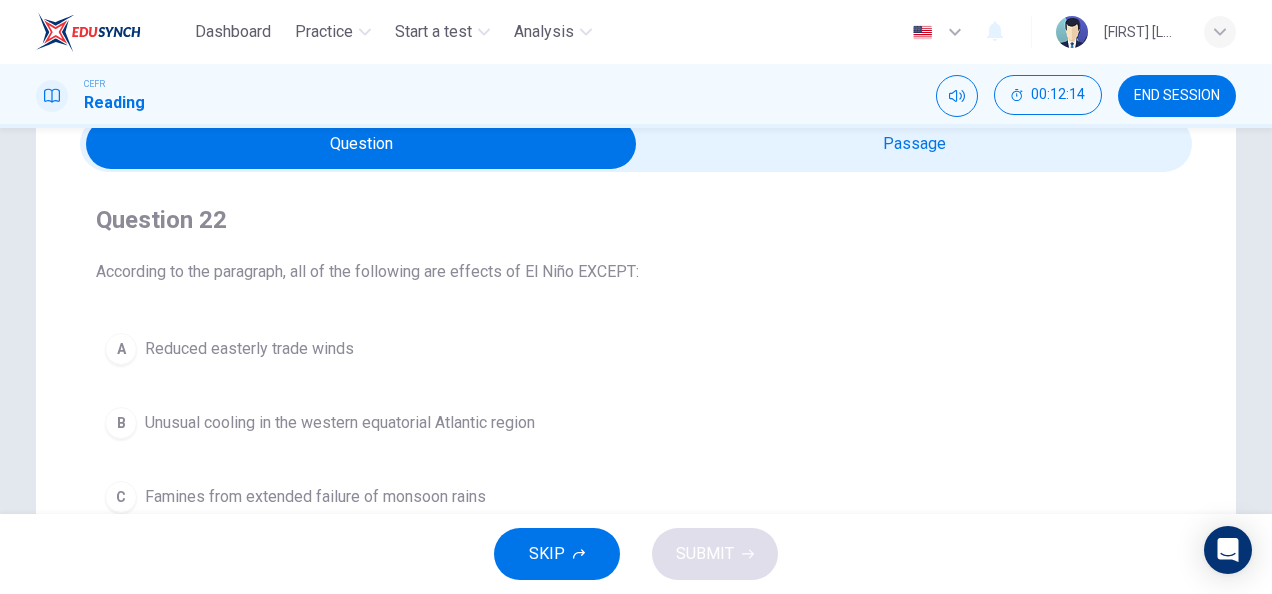 click at bounding box center (361, 144) 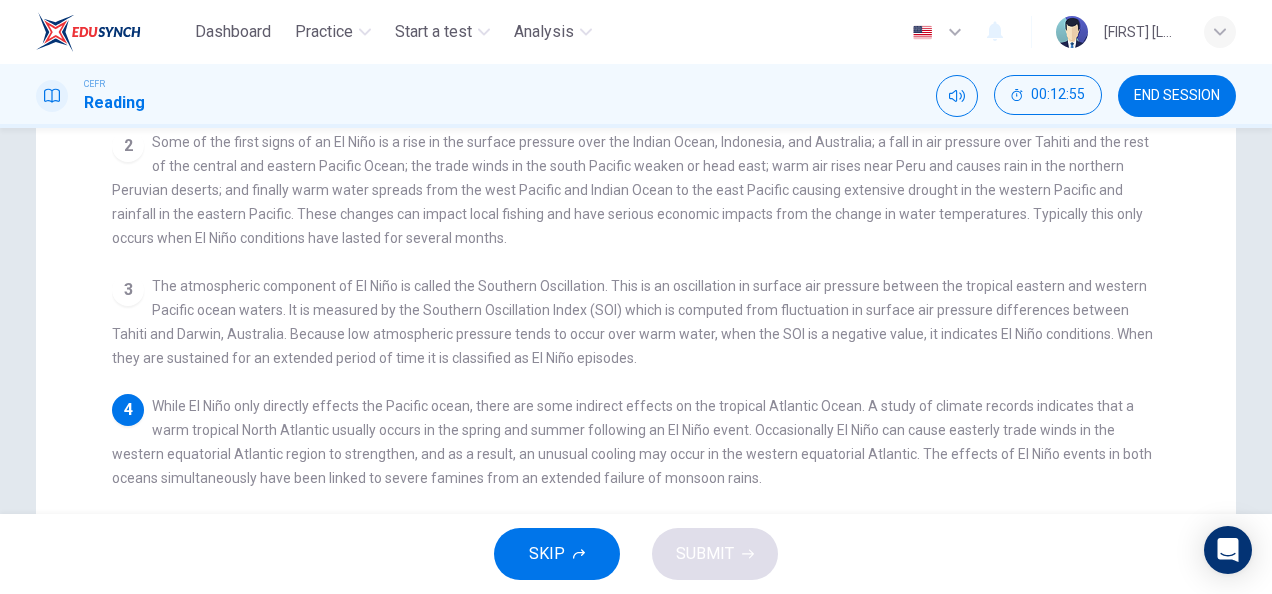 scroll, scrollTop: 0, scrollLeft: 0, axis: both 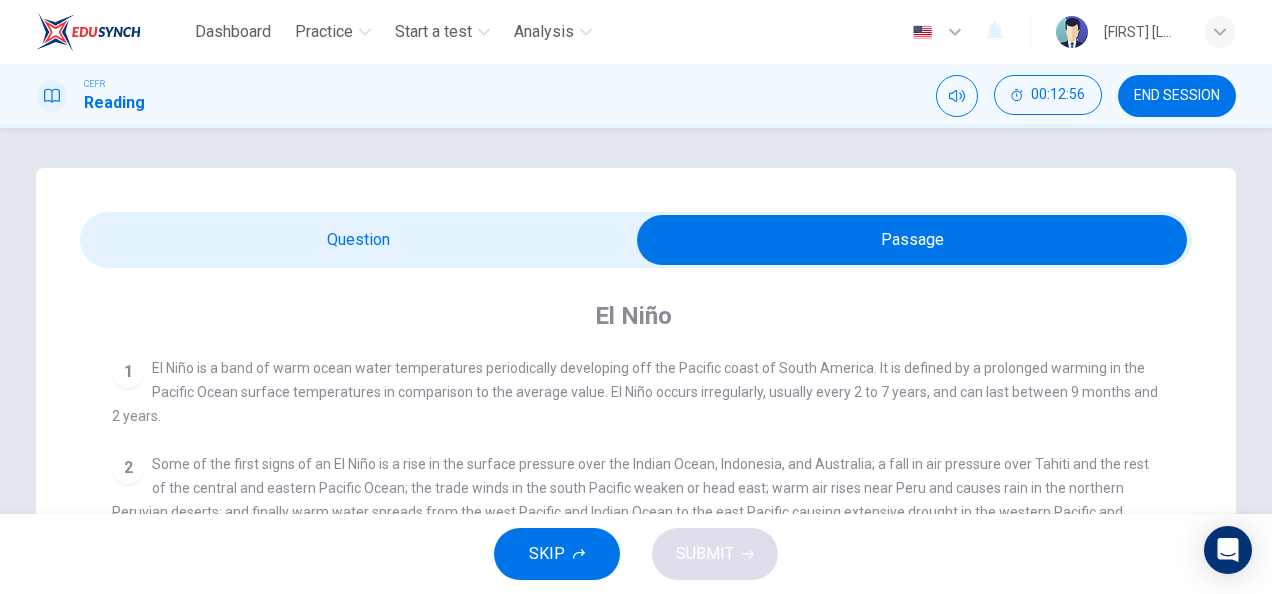 click on "El Niño 1 El Niño is a band of warm ocean water temperatures periodically developing off the Pacific coast of South America. It is defined by a prolonged warming in the Pacific Ocean surface temperatures in comparison to the average value. El Niño occurs irregularly, usually every 2 to 7 years, and can last between 9 months and 2 years. 2 3 The atmospheric component of El Niño is called the Southern Oscillation. This is an oscillation in surface air pressure between the tropical eastern and western Pacific ocean waters. It is measured by the Southern Oscillation Index (SOI) which is computed from fluctuation in surface air pressure differences between Tahiti and Darwin, Australia. Because low atmospheric pressure tends to occur over warm water, when the SOI is a negative value, it indicates El Niño conditions. When they are sustained for an extended period of time it is classified as El Niño episodes. 4" at bounding box center (636, 568) 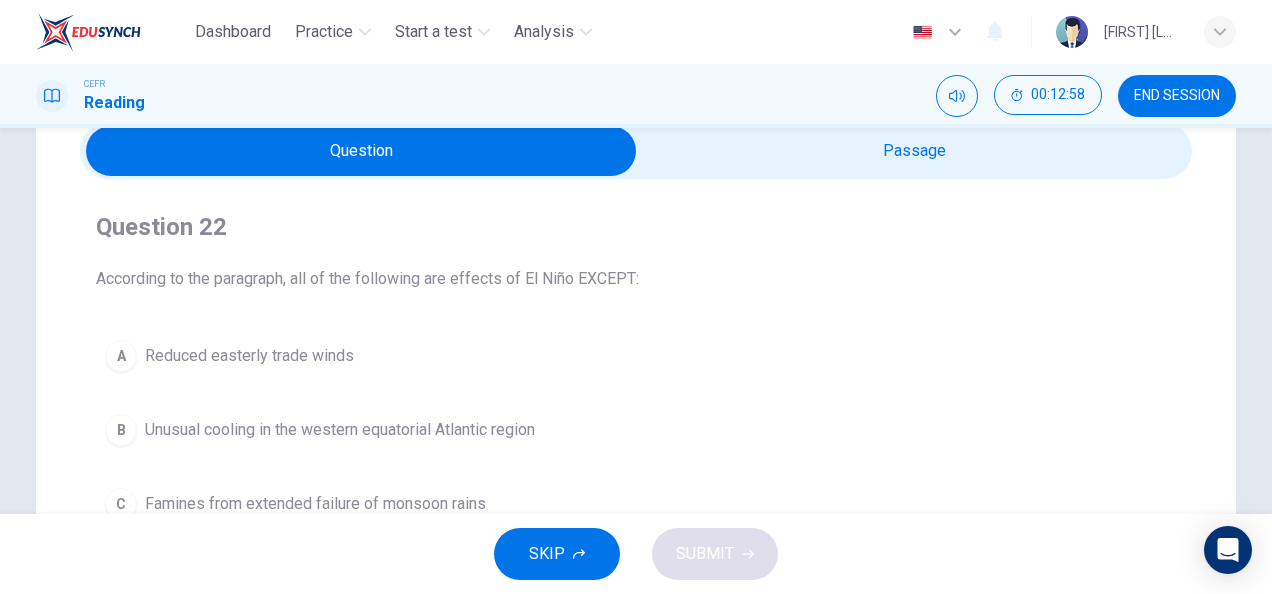 scroll, scrollTop: 90, scrollLeft: 0, axis: vertical 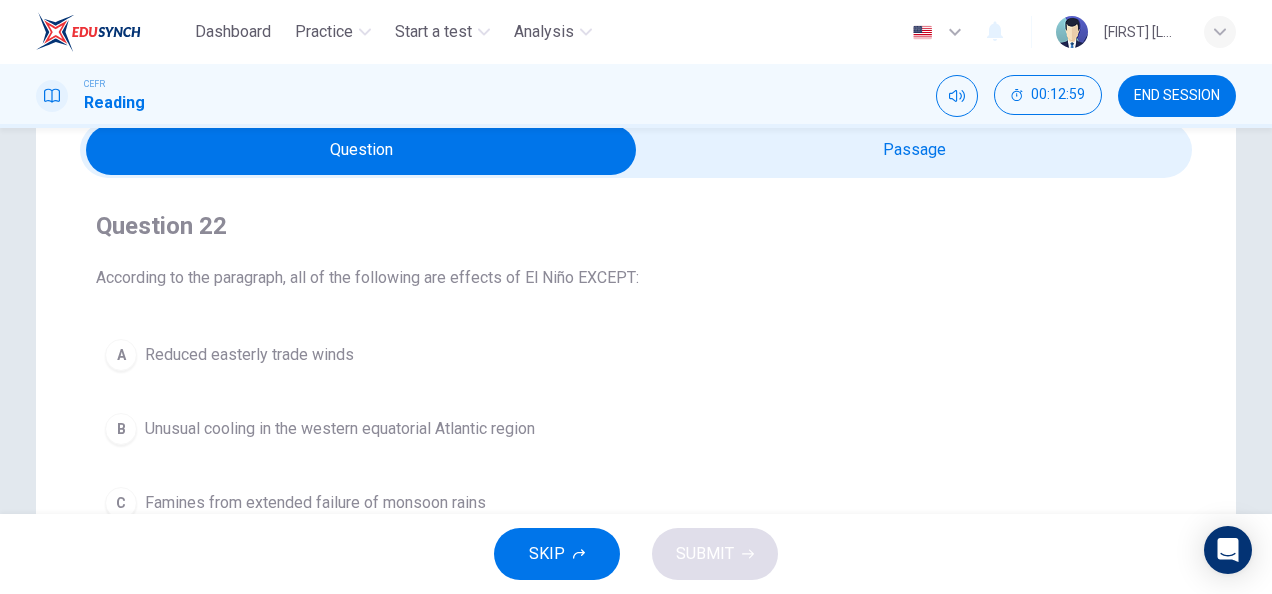 click at bounding box center [361, 150] 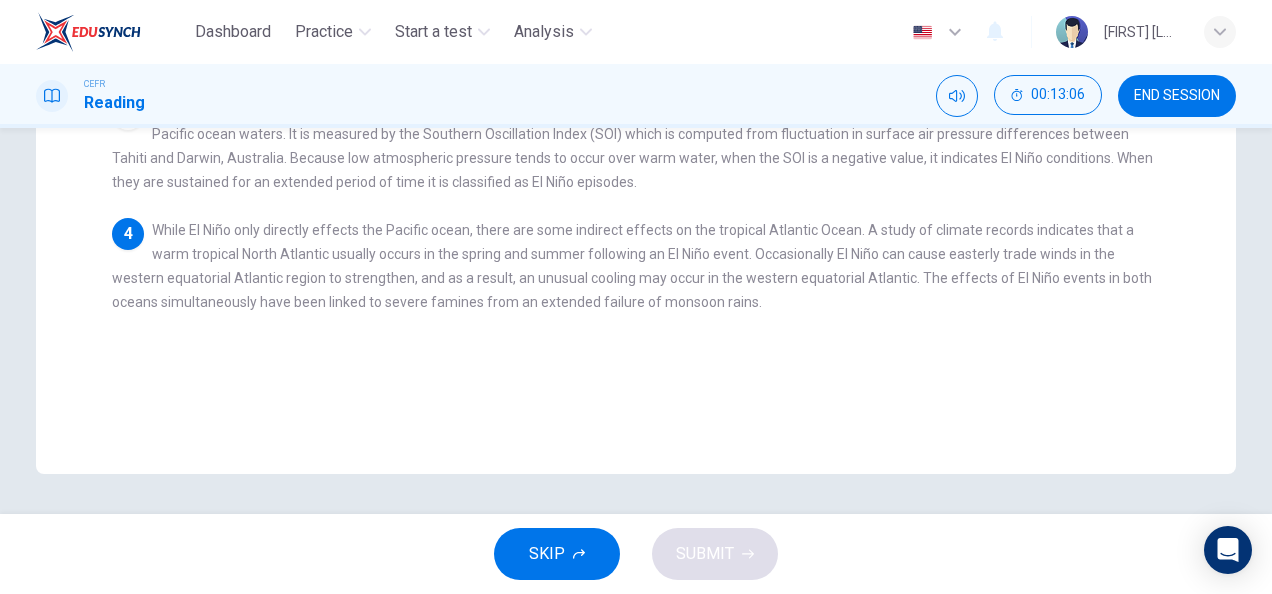 scroll, scrollTop: 0, scrollLeft: 0, axis: both 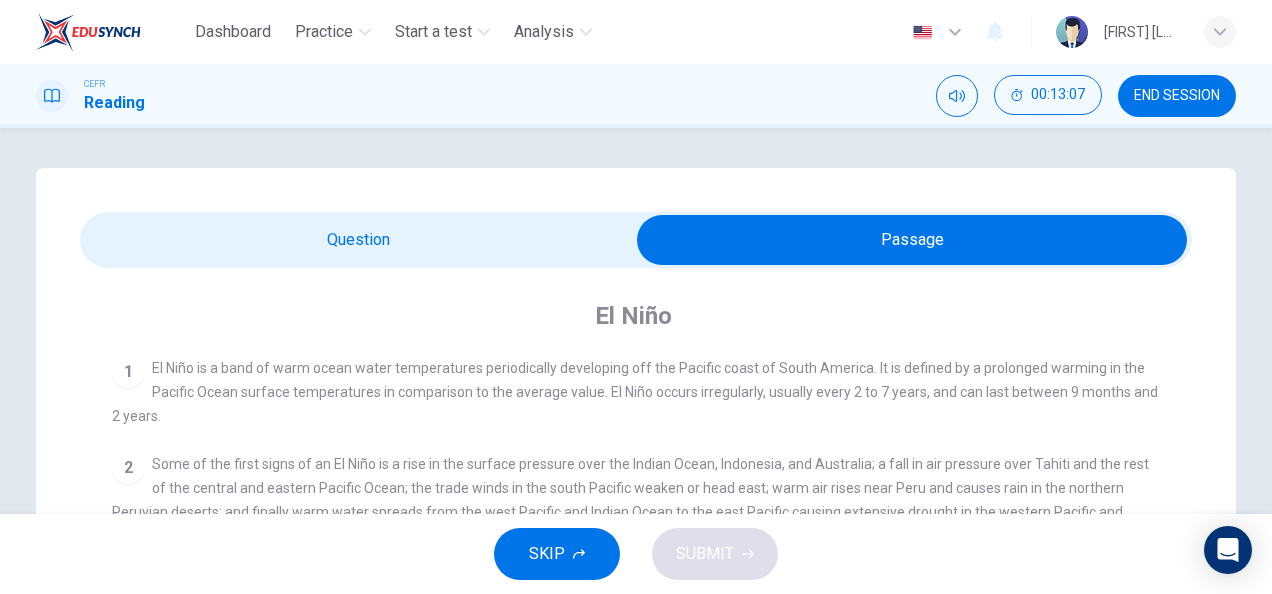 click at bounding box center (636, 240) 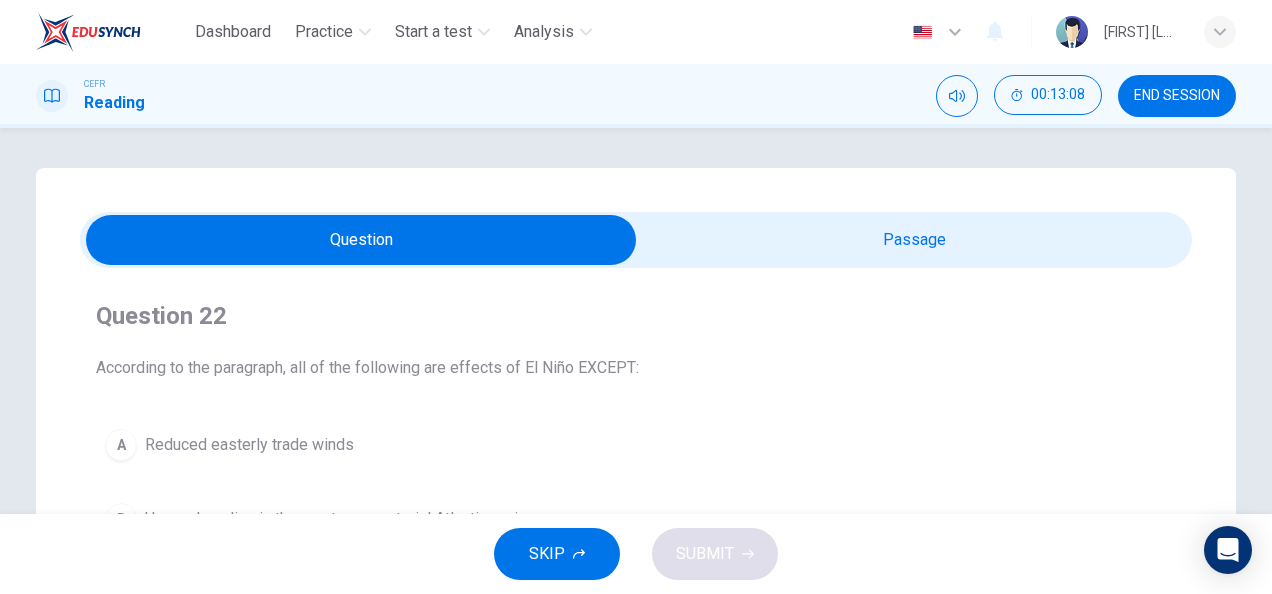 click on "Reduced easterly trade winds" at bounding box center [249, 445] 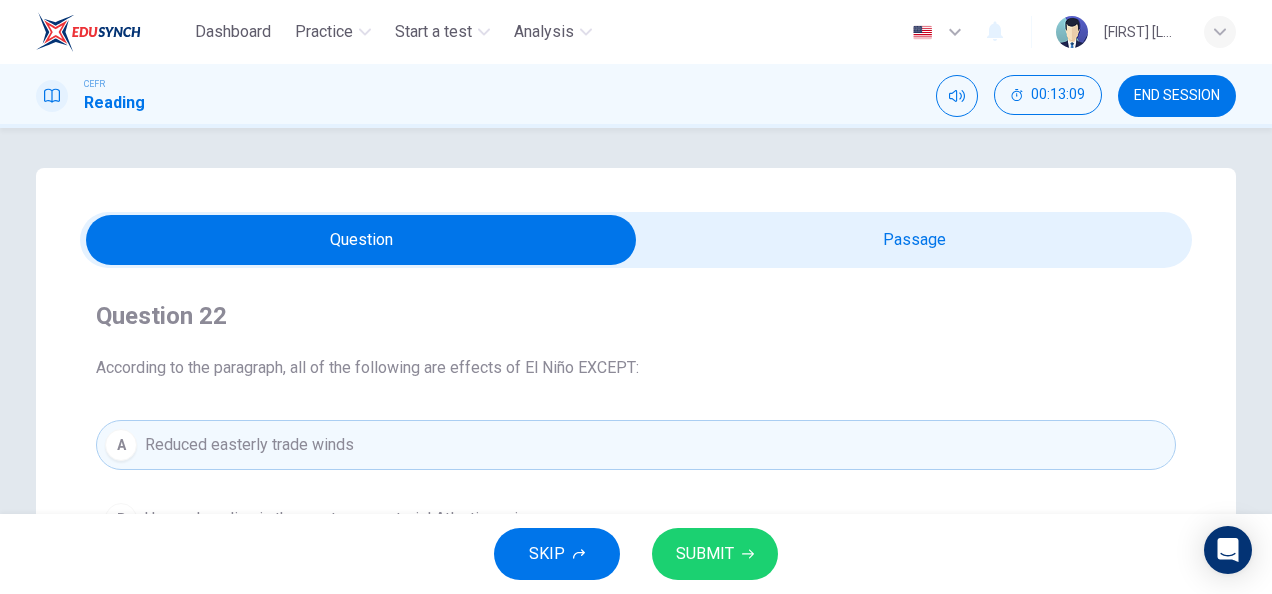click on "SUBMIT" at bounding box center (715, 554) 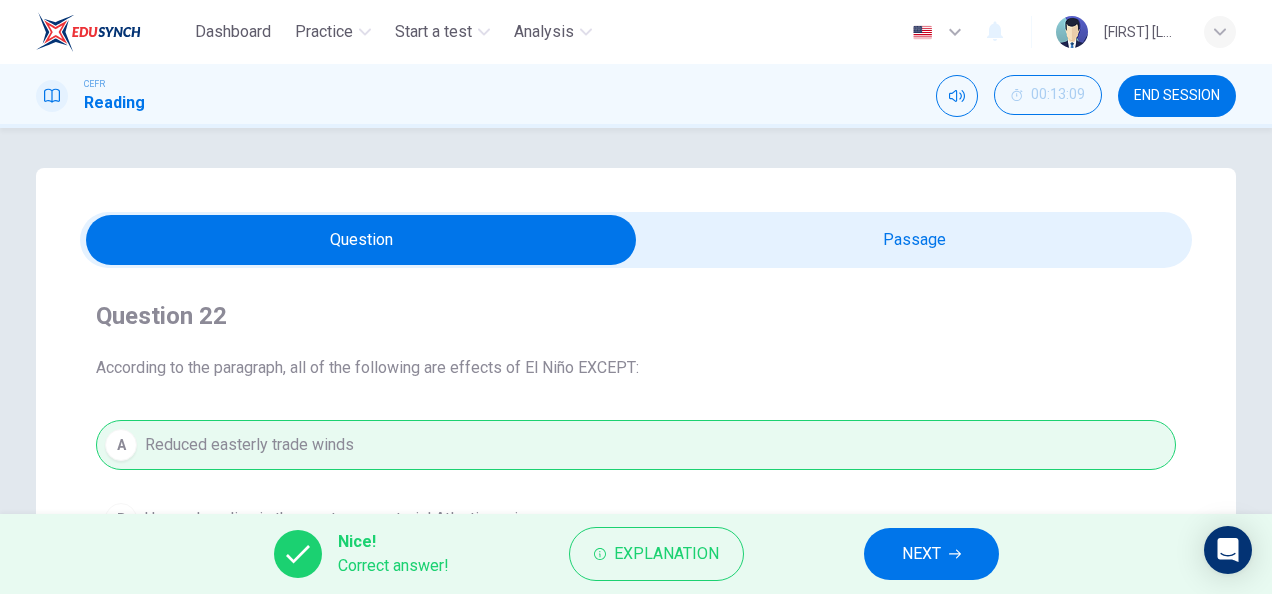click on "NEXT" at bounding box center (921, 554) 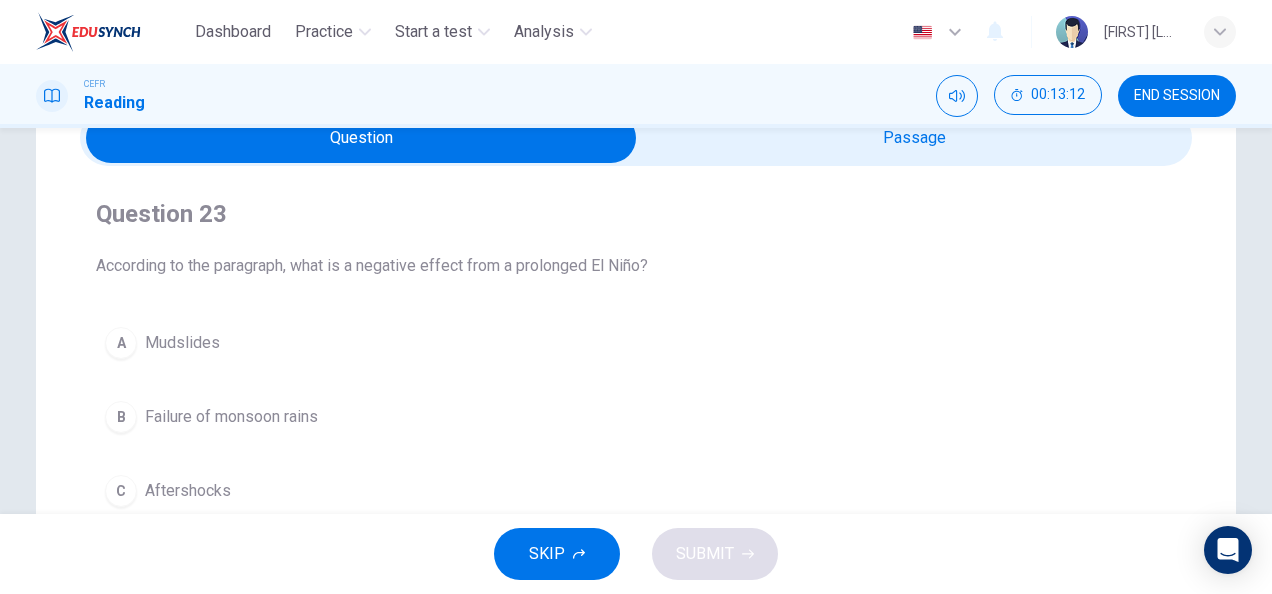 scroll, scrollTop: 98, scrollLeft: 0, axis: vertical 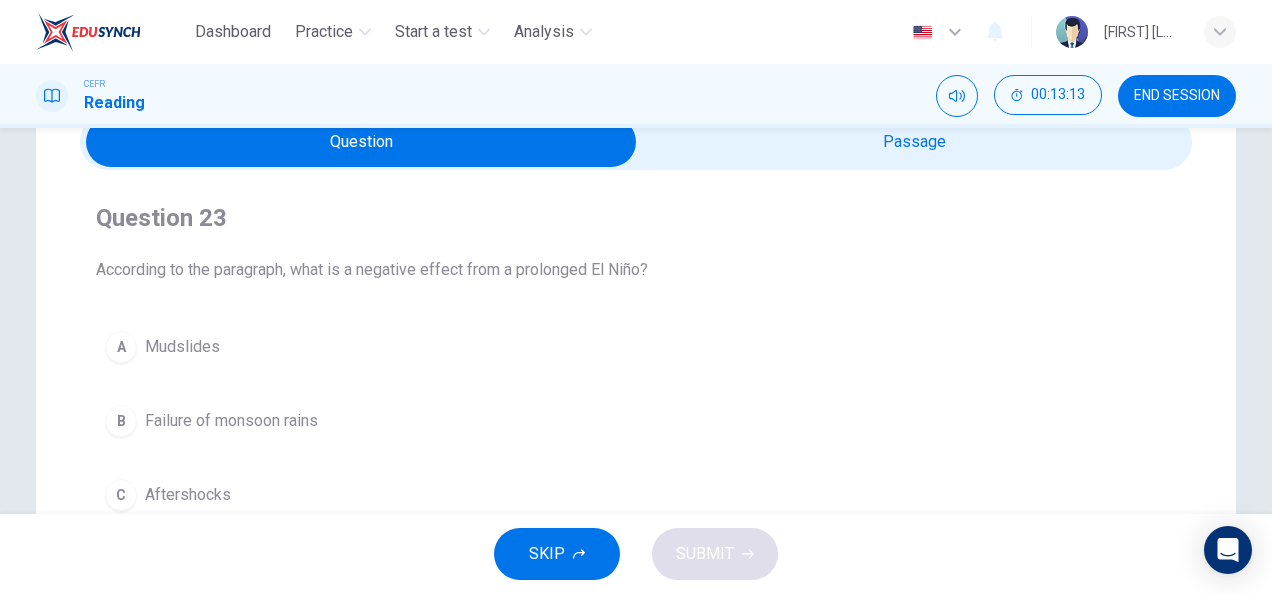 click at bounding box center (361, 142) 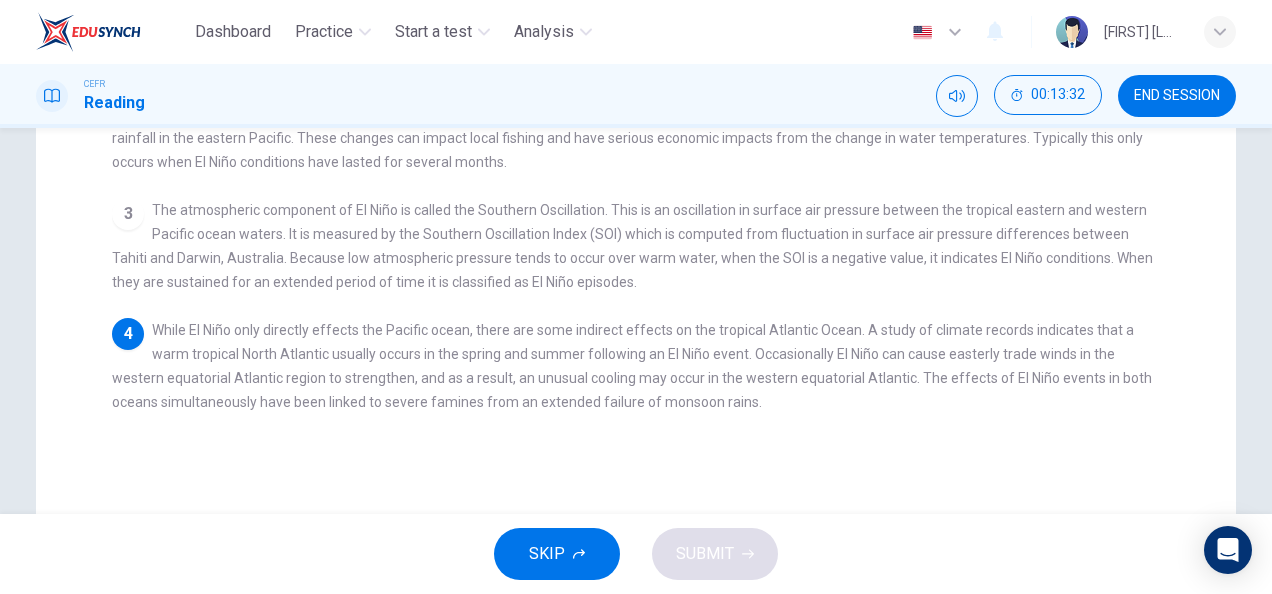 scroll, scrollTop: 0, scrollLeft: 0, axis: both 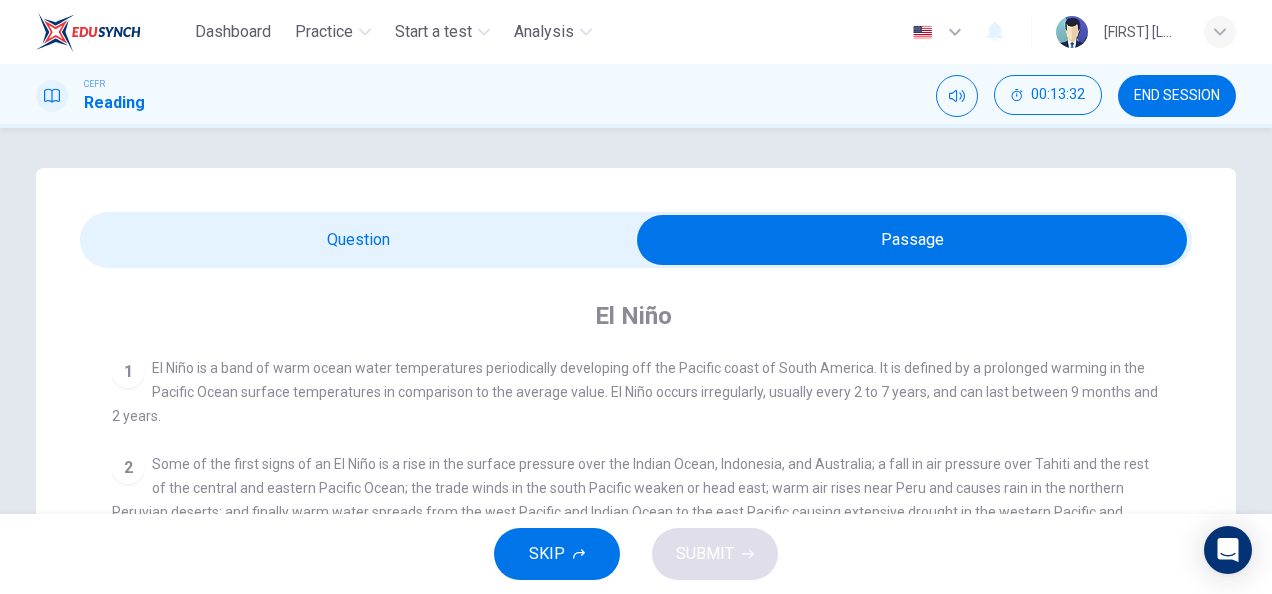 click at bounding box center (912, 240) 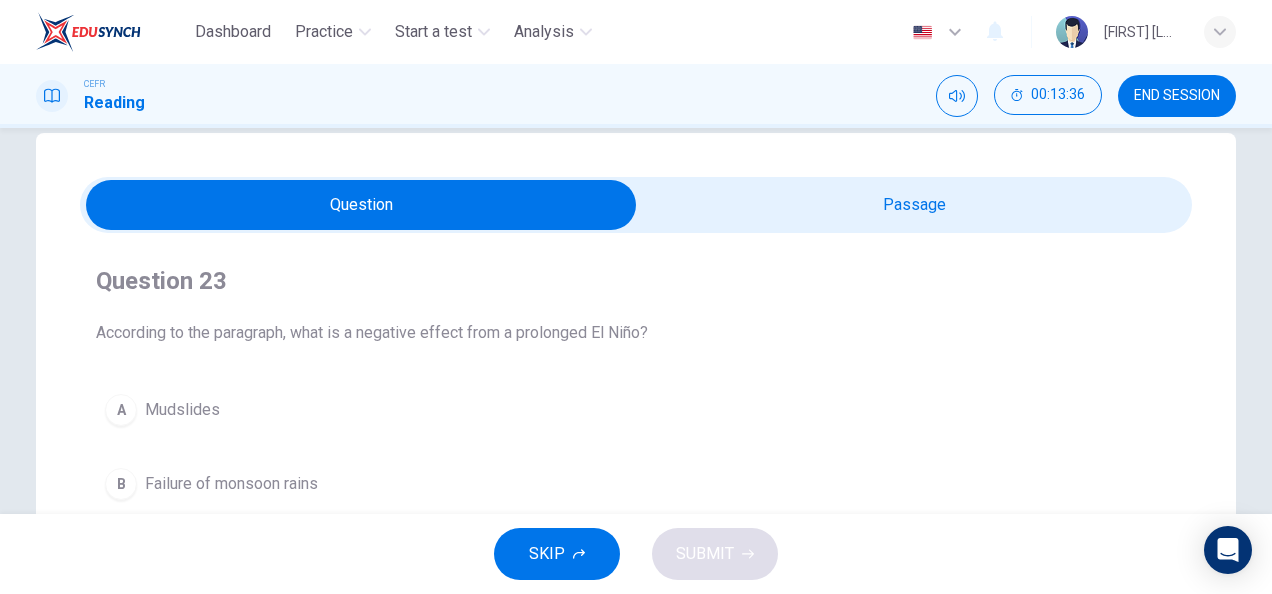 scroll, scrollTop: 32, scrollLeft: 0, axis: vertical 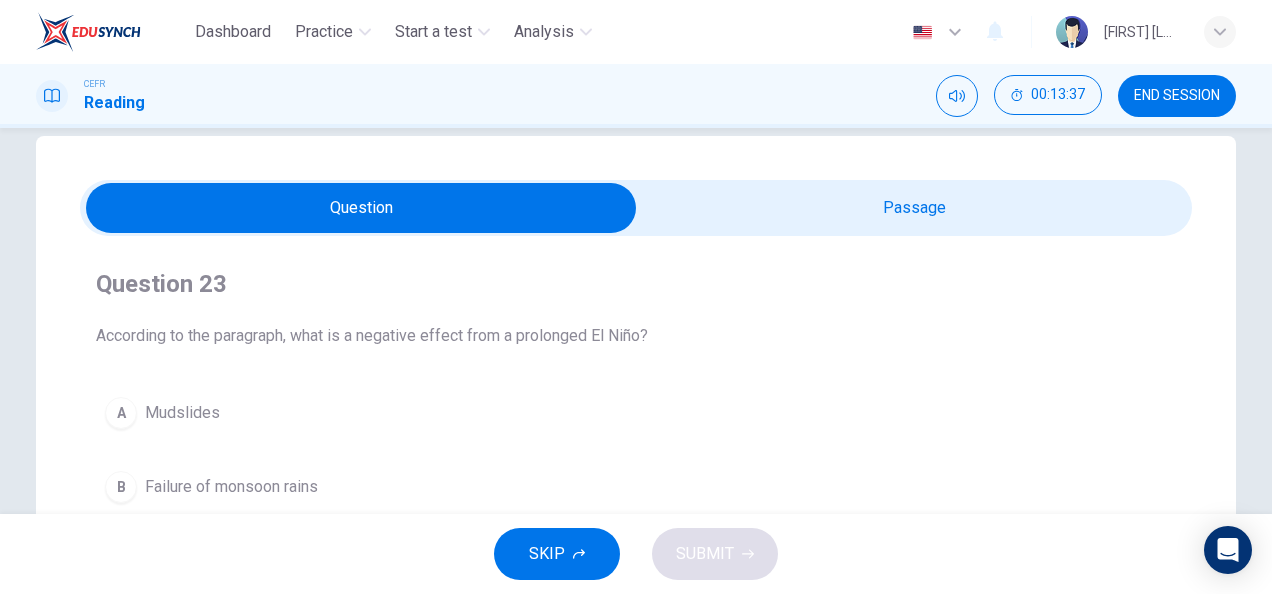 click at bounding box center (361, 208) 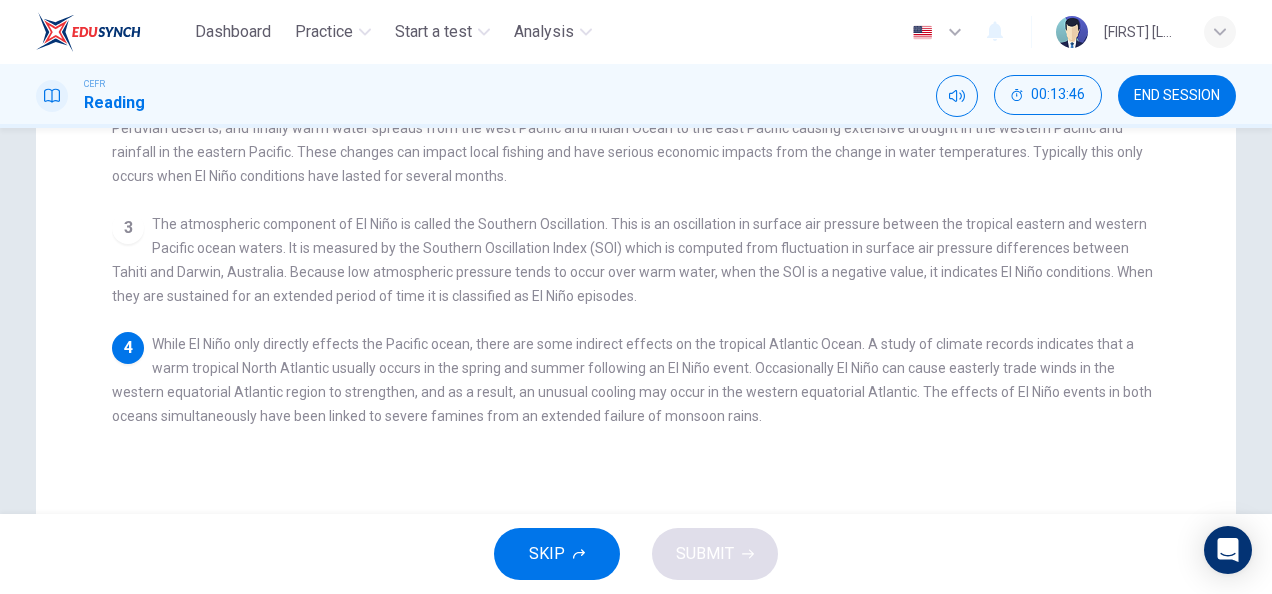 scroll, scrollTop: 0, scrollLeft: 0, axis: both 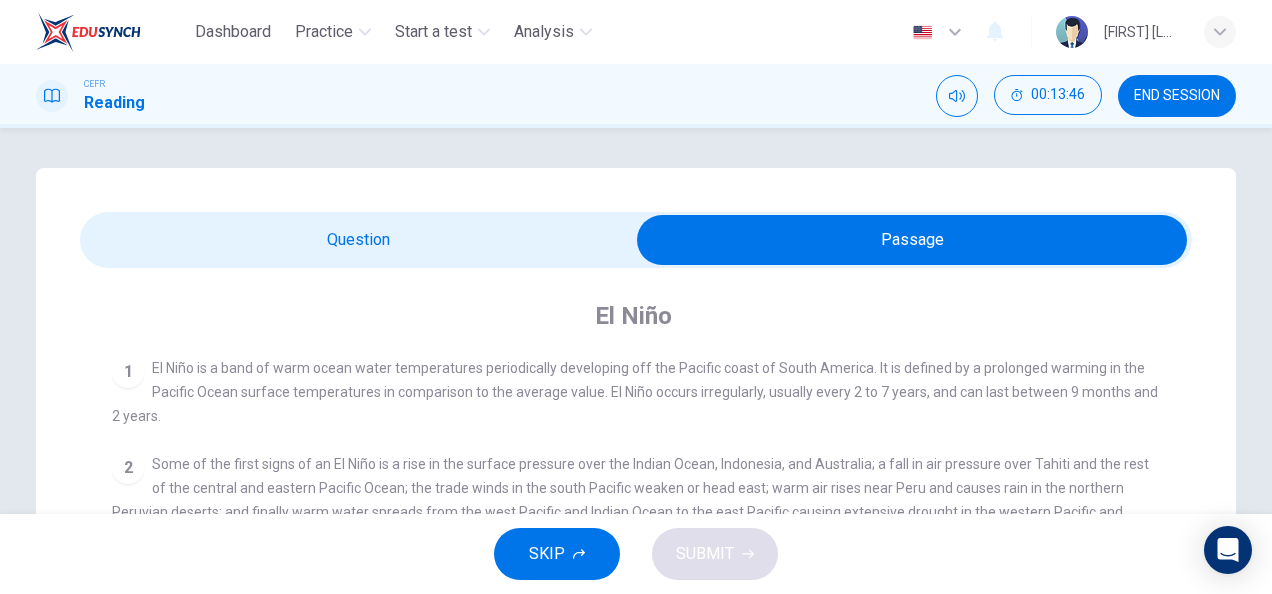 click at bounding box center [912, 240] 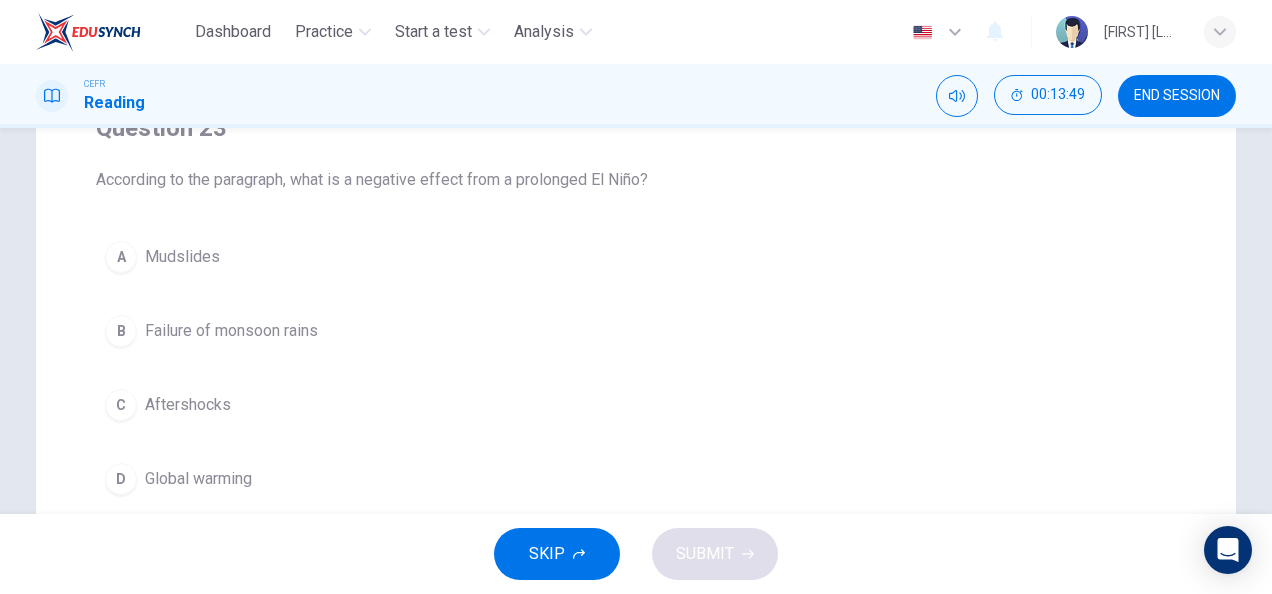 scroll, scrollTop: 0, scrollLeft: 0, axis: both 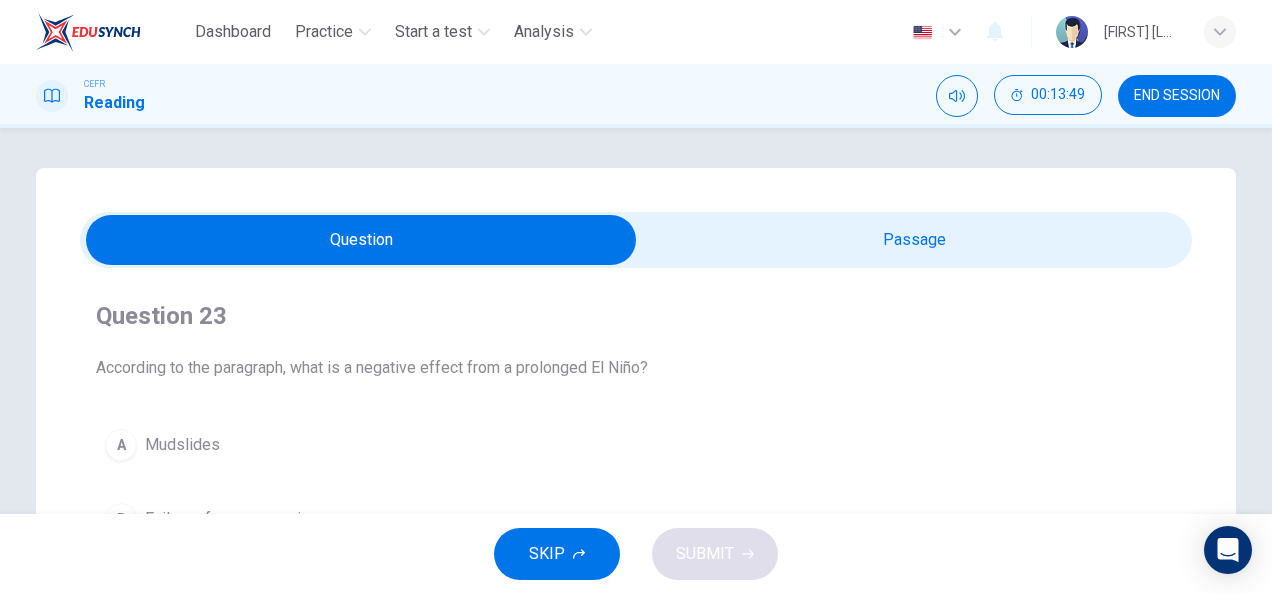click at bounding box center [361, 240] 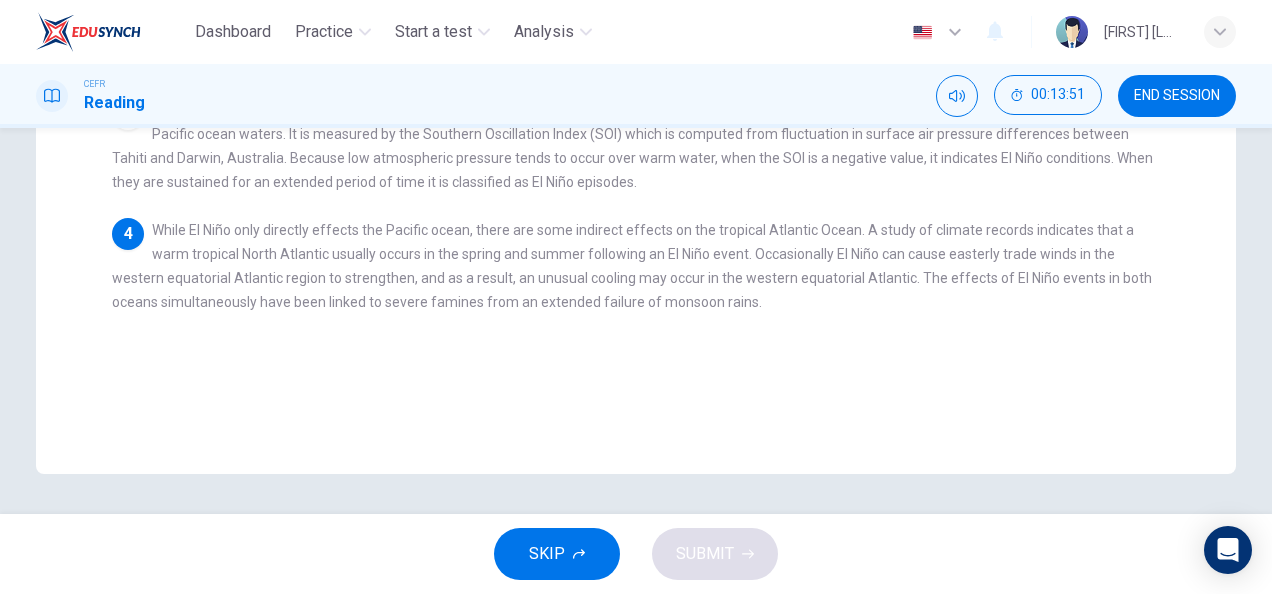 scroll, scrollTop: 0, scrollLeft: 0, axis: both 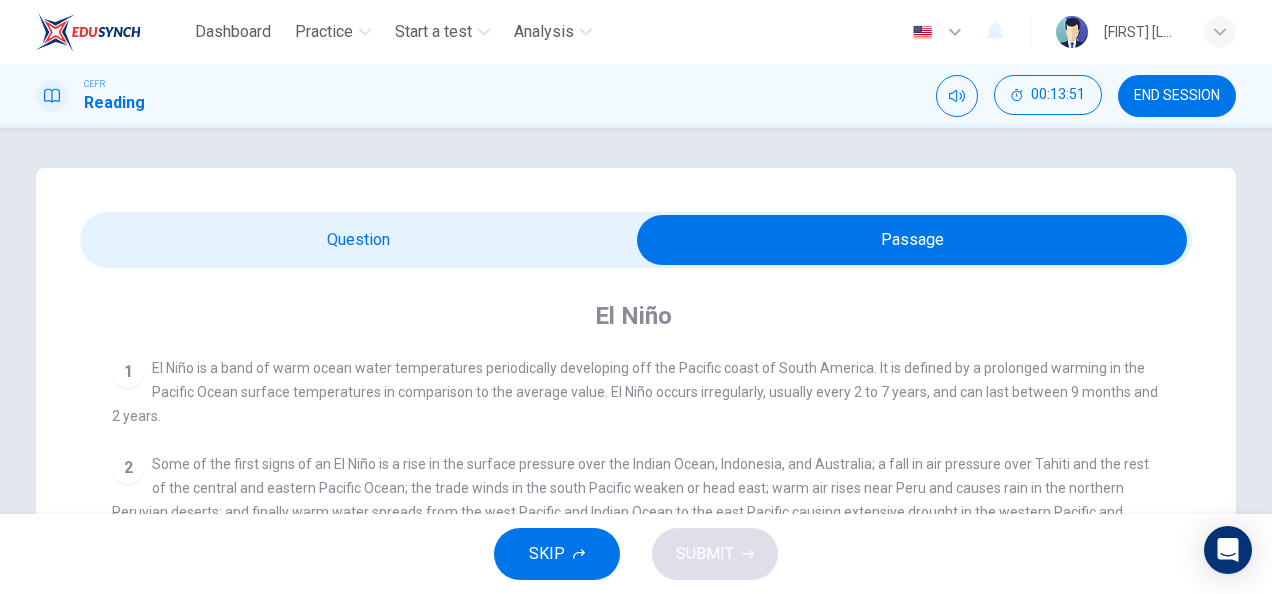 click on "Question Passage Question 23 According to the paragraph, what is a negative effect from a prolonged El Niño? A Mudslides B Failure of monsoon rains C Aftershocks D Global warming El Niño 1 El Niño is a band of warm ocean water temperatures periodically developing off the Pacific coast of South America. It is defined by a prolonged warming in the Pacific Ocean surface temperatures in comparison to the average value. El Niño occurs irregularly, usually every 2 to 7 years, and can last between 9 months and 2 years. 2 3 4" at bounding box center [636, 570] 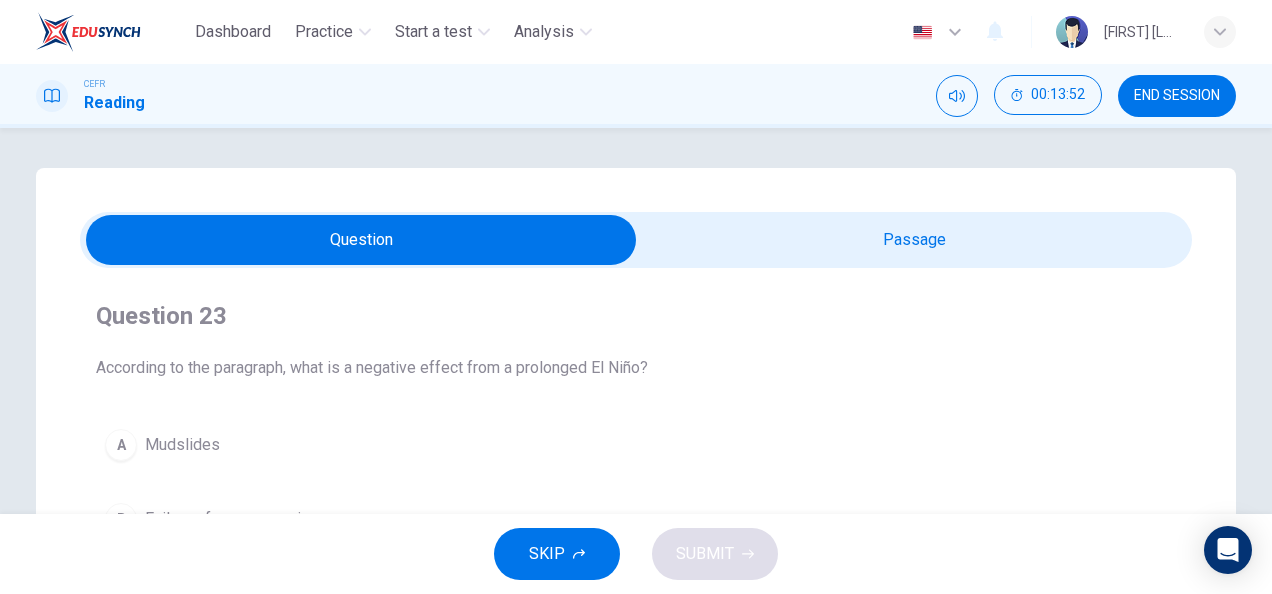 scroll, scrollTop: 112, scrollLeft: 0, axis: vertical 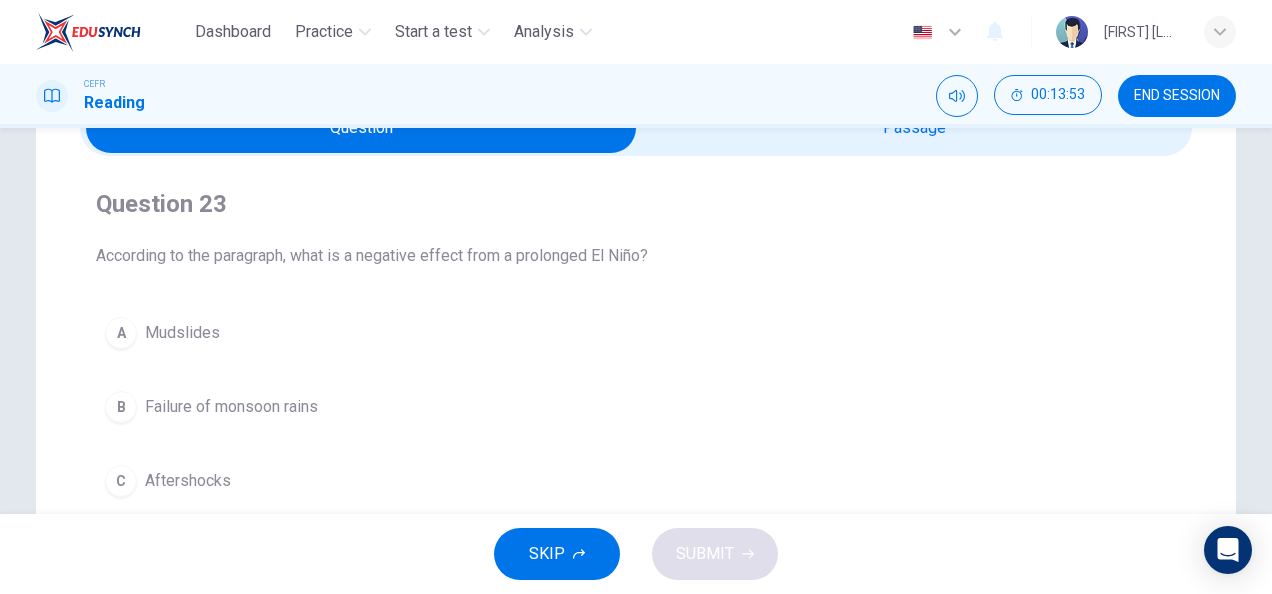 click on "B Failure of monsoon rains" at bounding box center (636, 407) 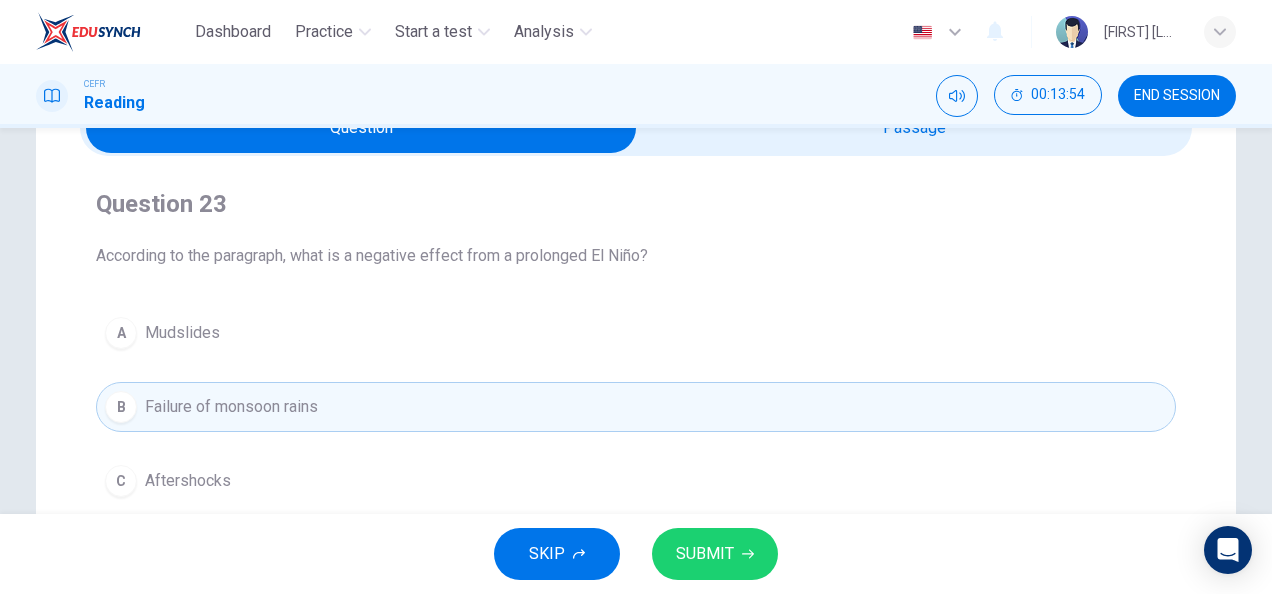 click on "SUBMIT" at bounding box center (715, 554) 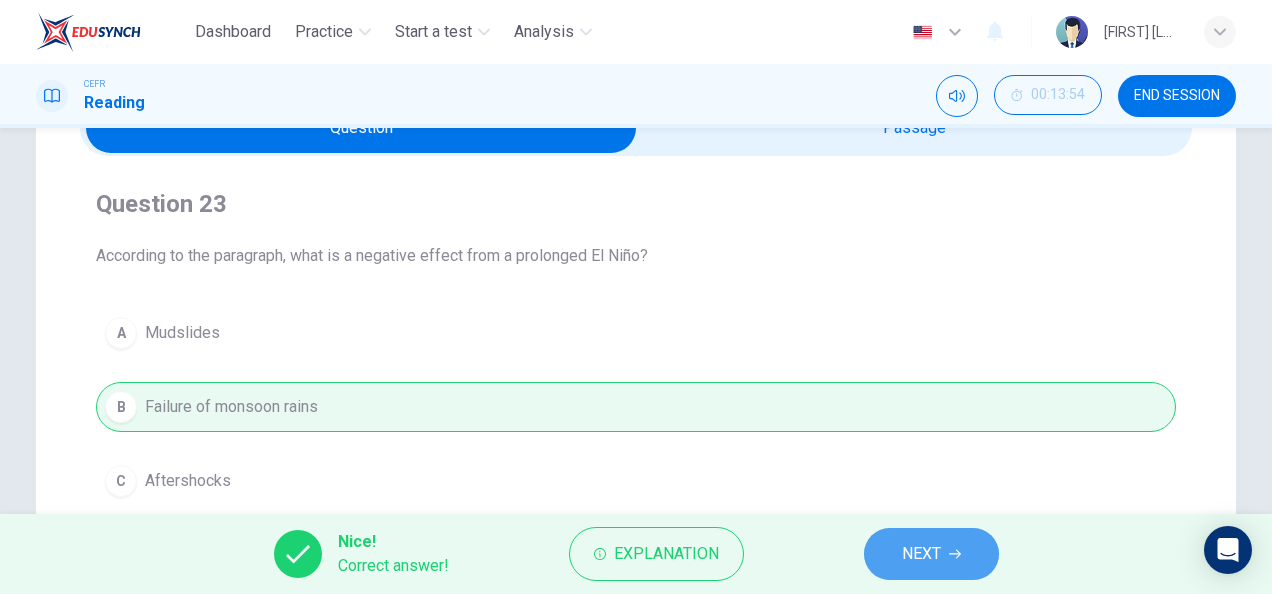click on "NEXT" at bounding box center (931, 554) 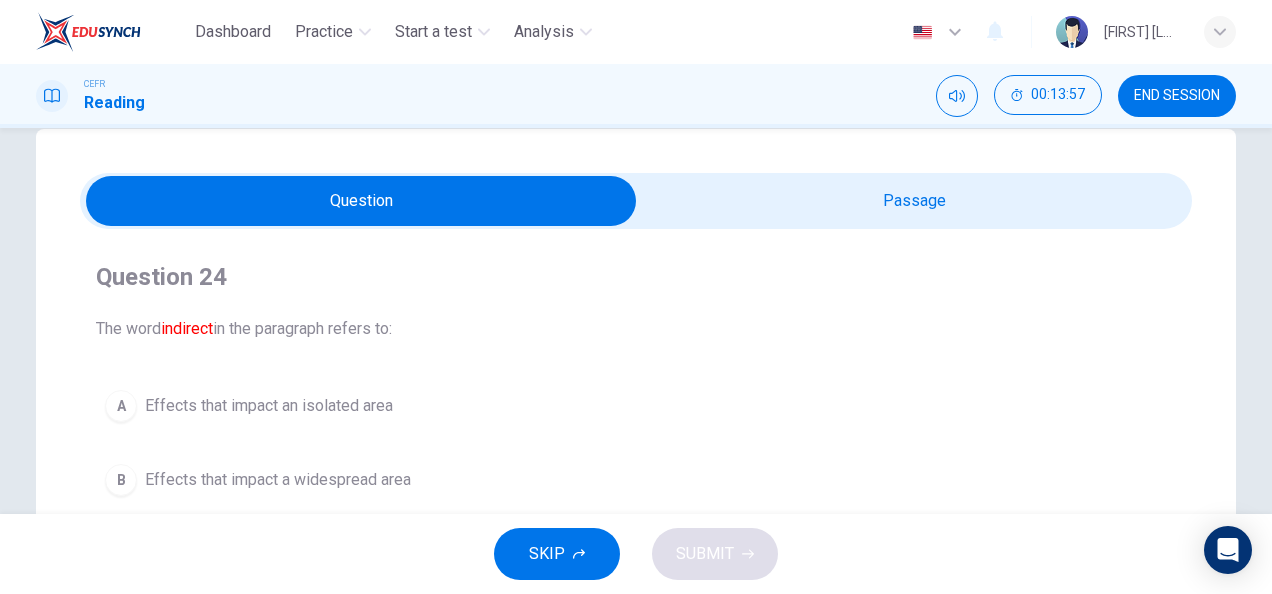 scroll, scrollTop: 38, scrollLeft: 0, axis: vertical 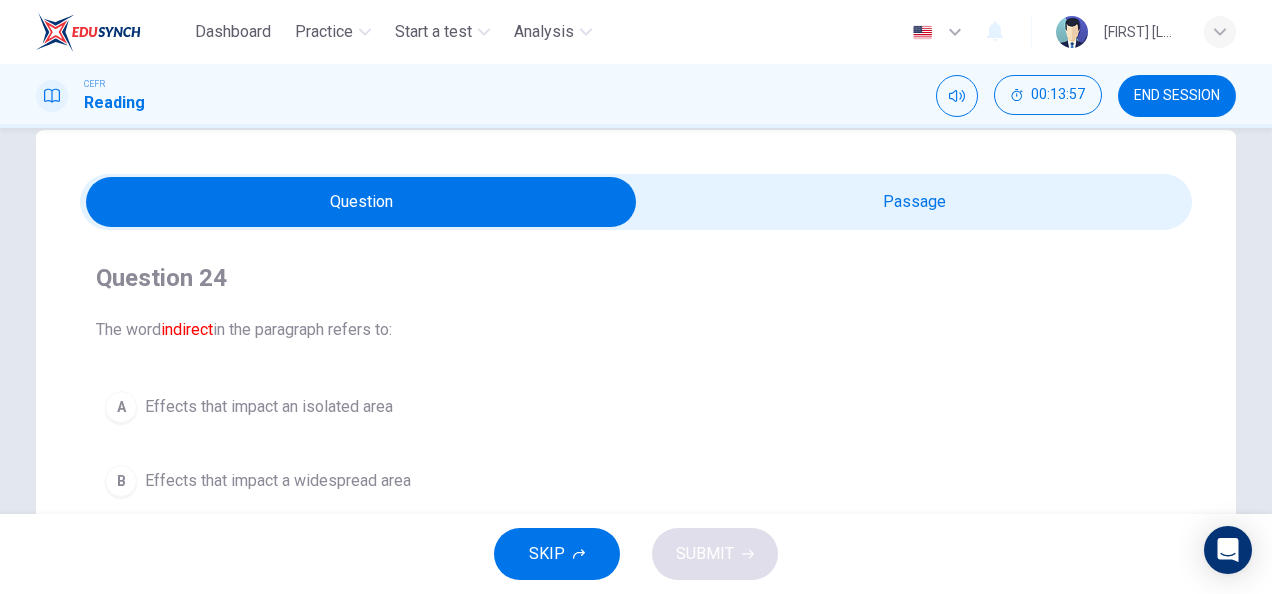 click at bounding box center (361, 202) 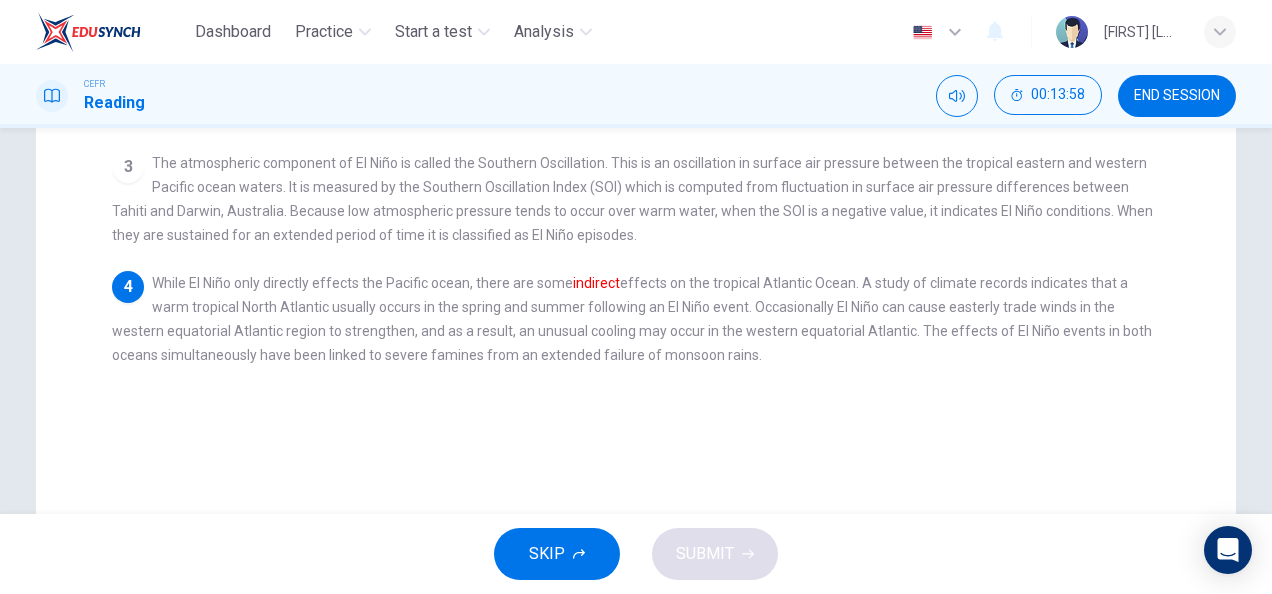 scroll, scrollTop: 444, scrollLeft: 0, axis: vertical 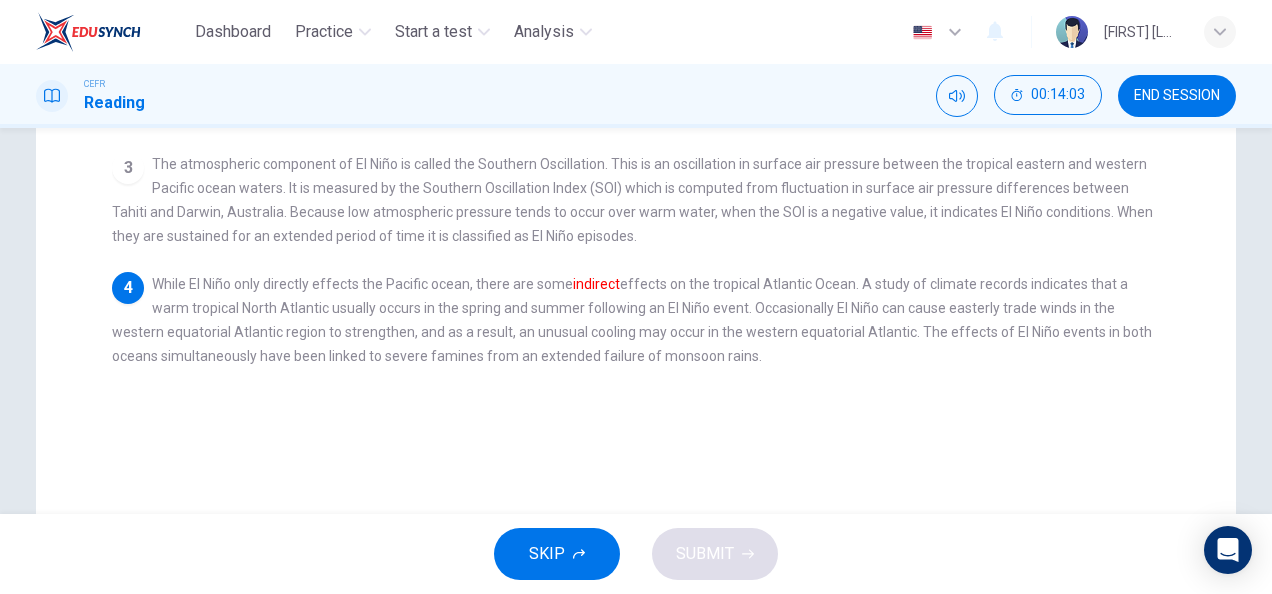 click on "4 While El Niño only directly effects the Pacific ocean, there are some  indirect  effects on the tropical Atlantic Ocean. A study of climate records indicates that a warm tropical North Atlantic usually occurs in the spring and summer following an El Niño event. Occasionally El Niño can cause easterly trade winds in the western equatorial Atlantic region to strengthen, and as a result, an unusual cooling may occur in the western equatorial Atlantic. The effects of El Niño events in both oceans simultaneously have been linked to severe famines from an extended failure of monsoon rains." at bounding box center (636, 320) 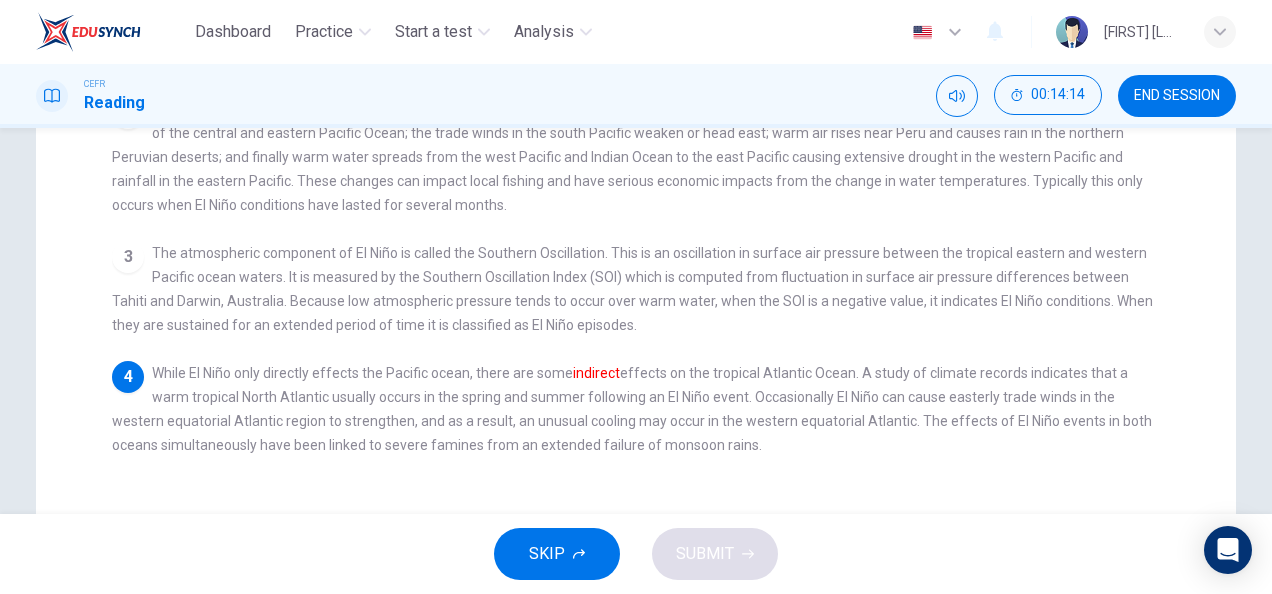 scroll, scrollTop: 0, scrollLeft: 0, axis: both 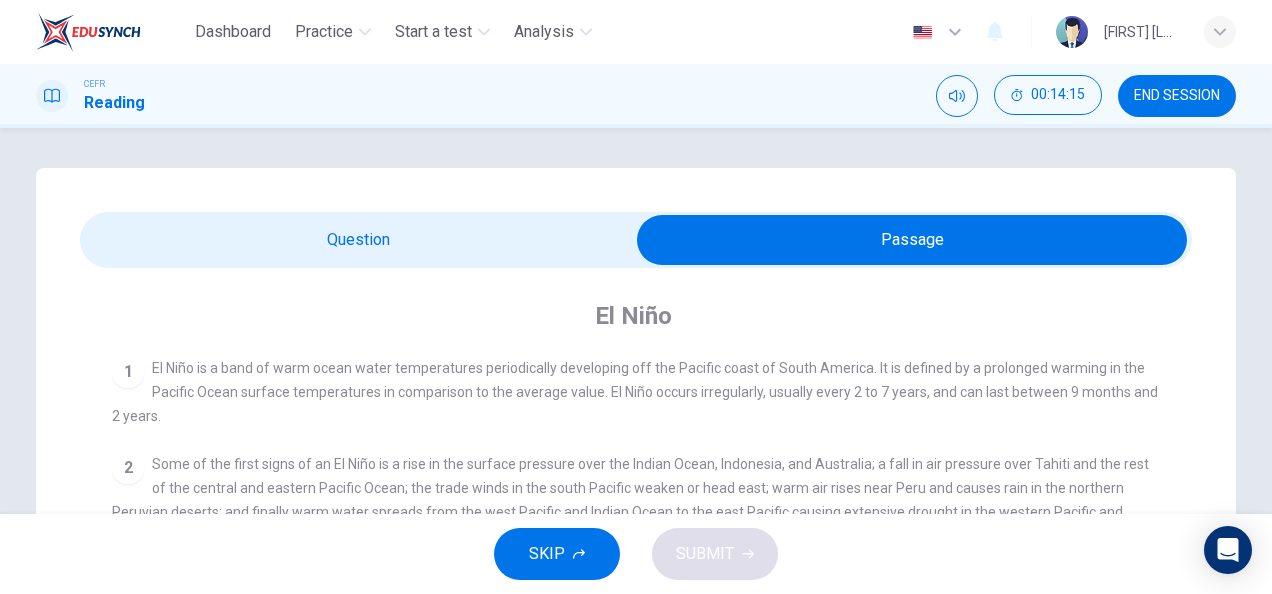 click at bounding box center (912, 240) 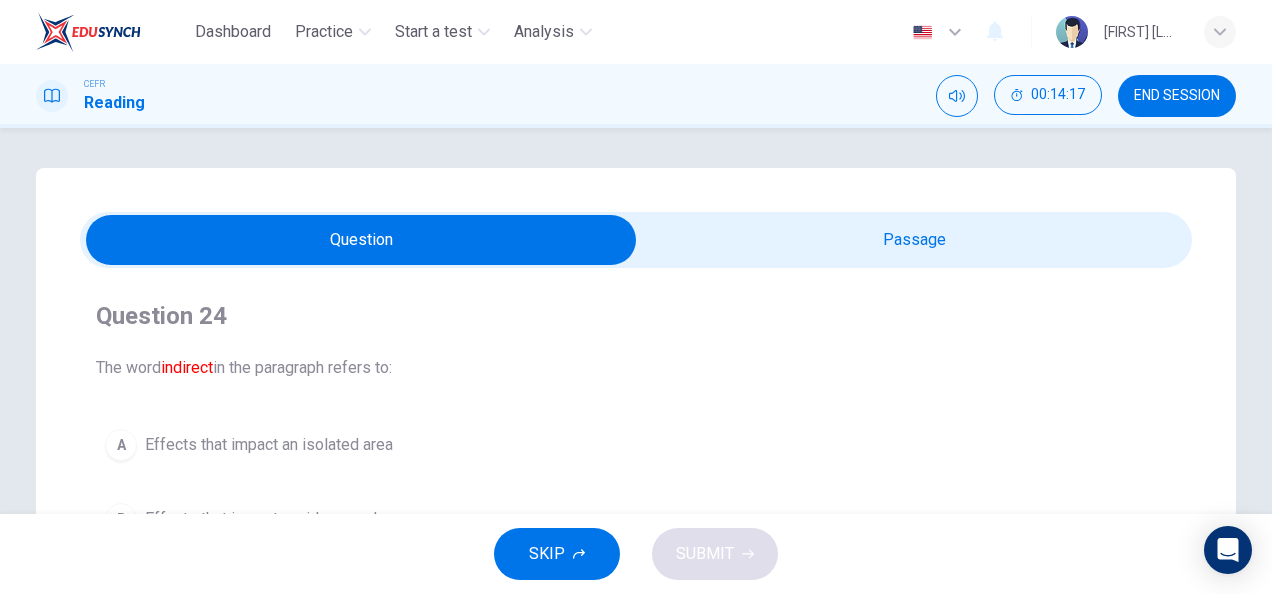 click at bounding box center [361, 240] 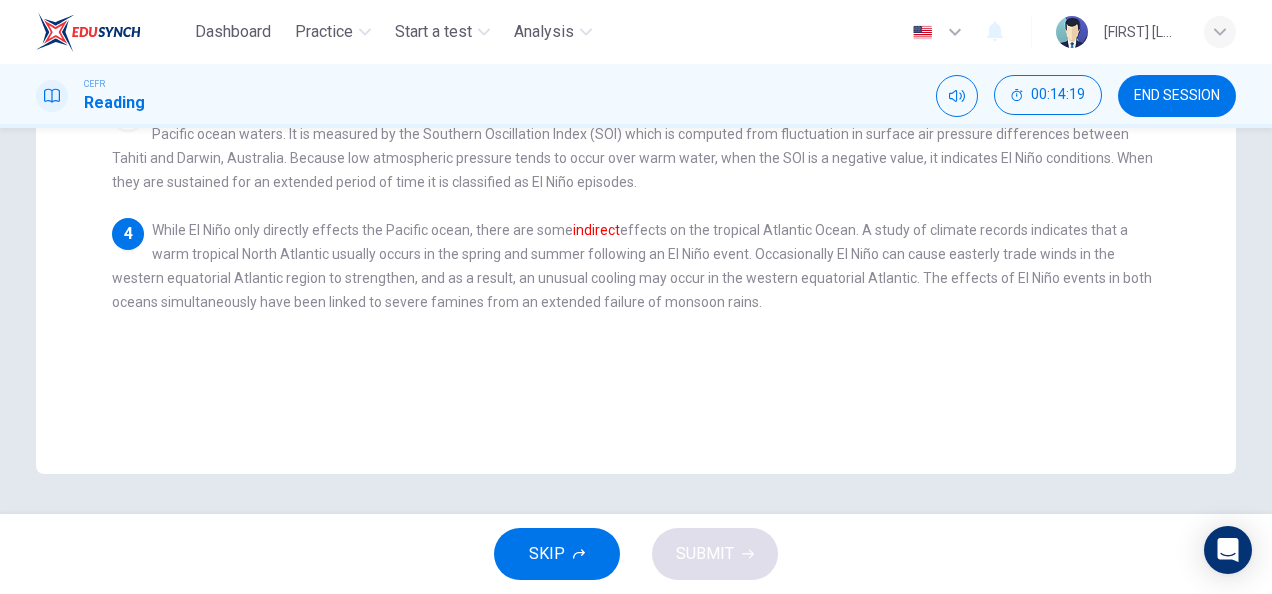 scroll, scrollTop: 0, scrollLeft: 0, axis: both 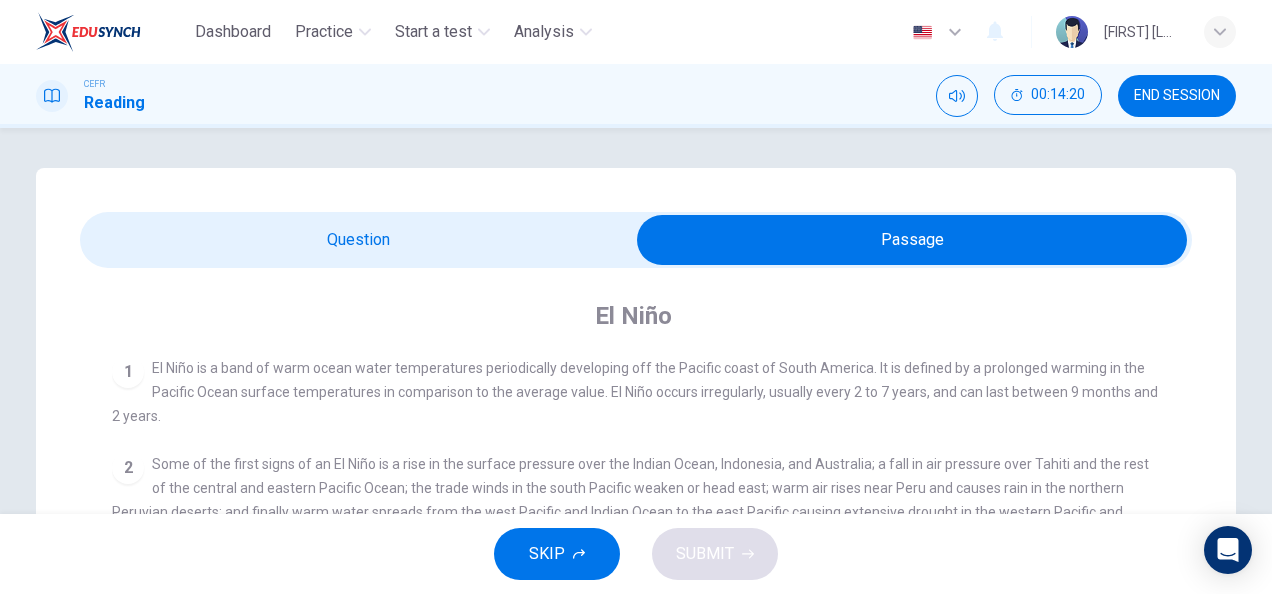 click at bounding box center (912, 240) 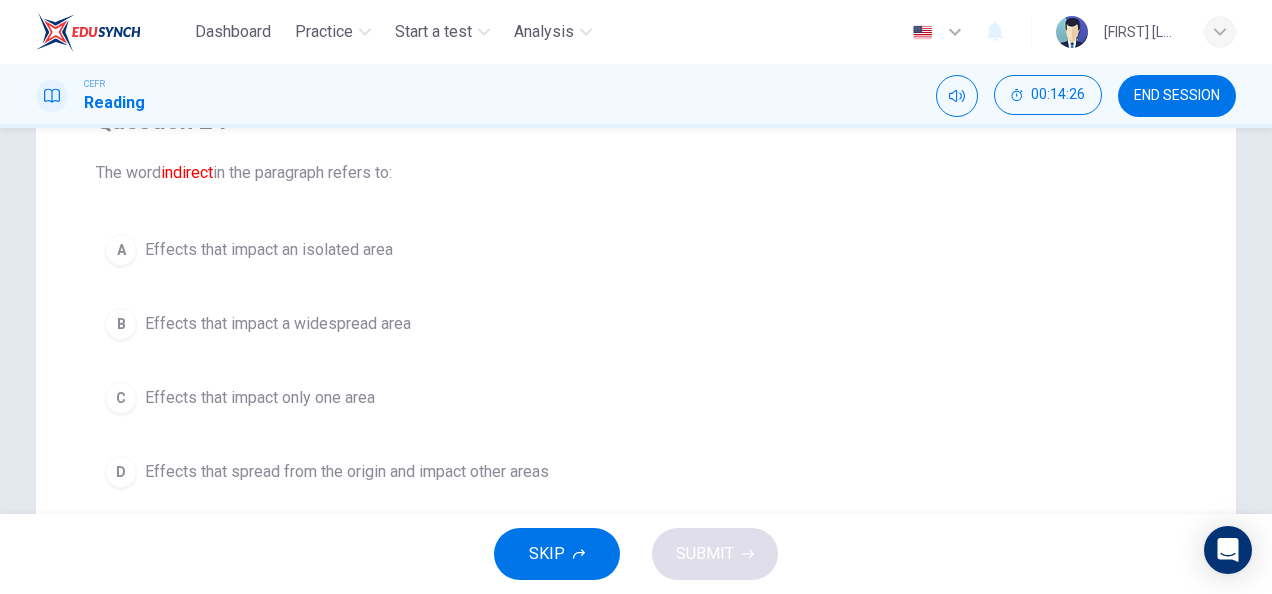 scroll, scrollTop: 196, scrollLeft: 0, axis: vertical 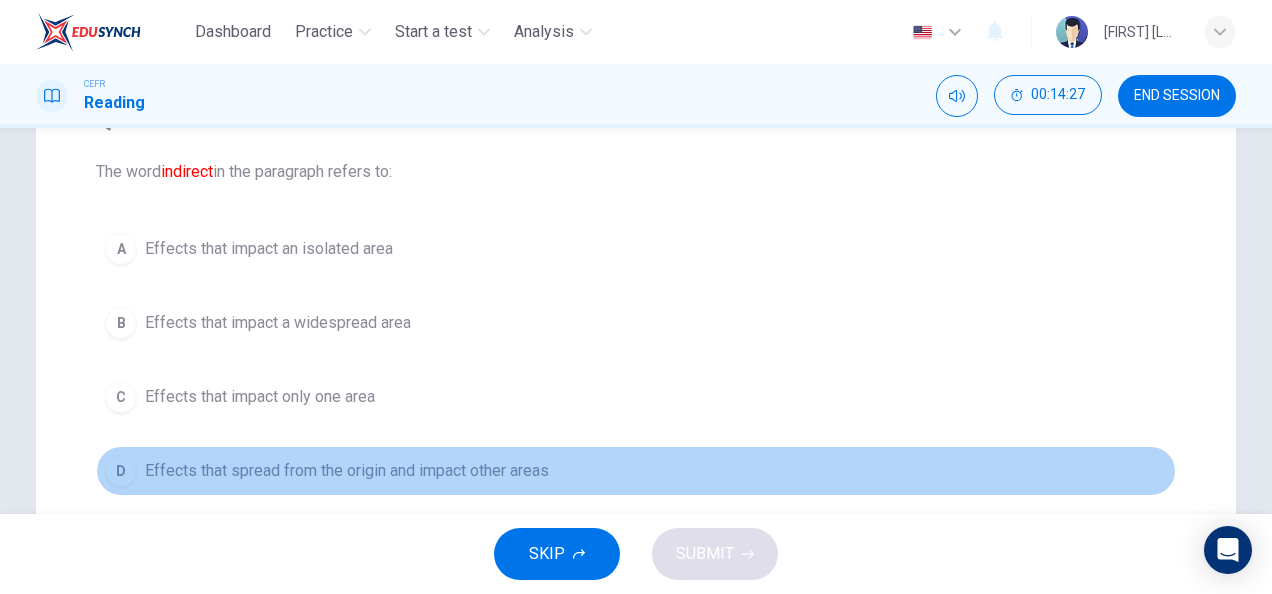 click on "Effects that spread from the origin and impact other areas" at bounding box center [269, 249] 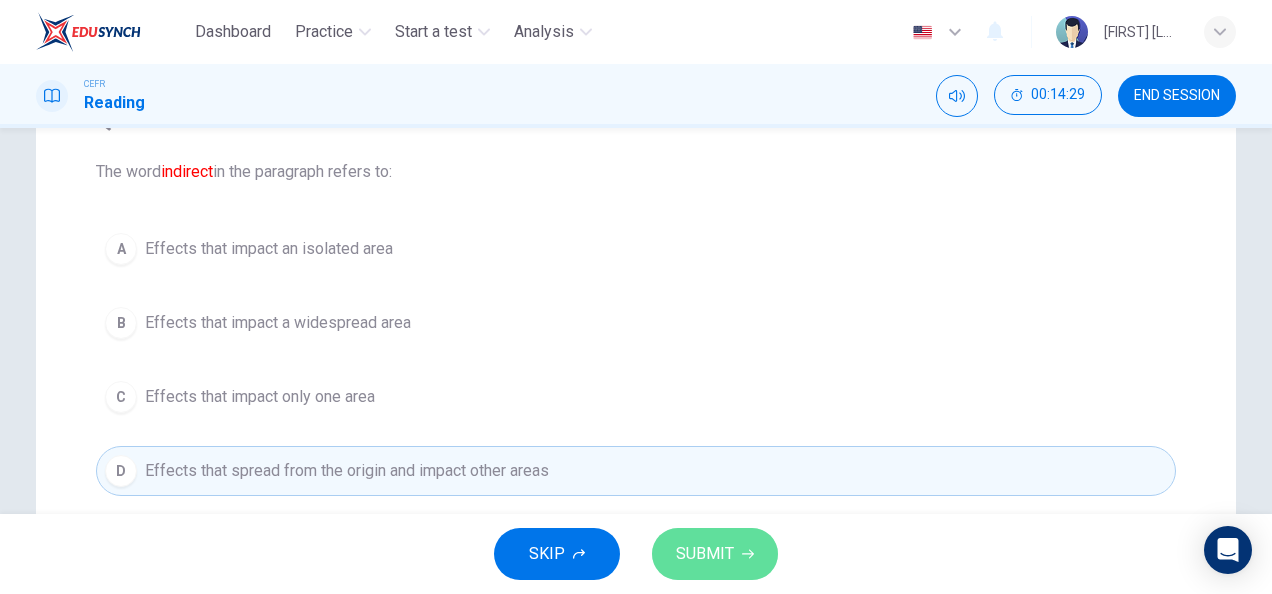 click on "SUBMIT" at bounding box center [705, 554] 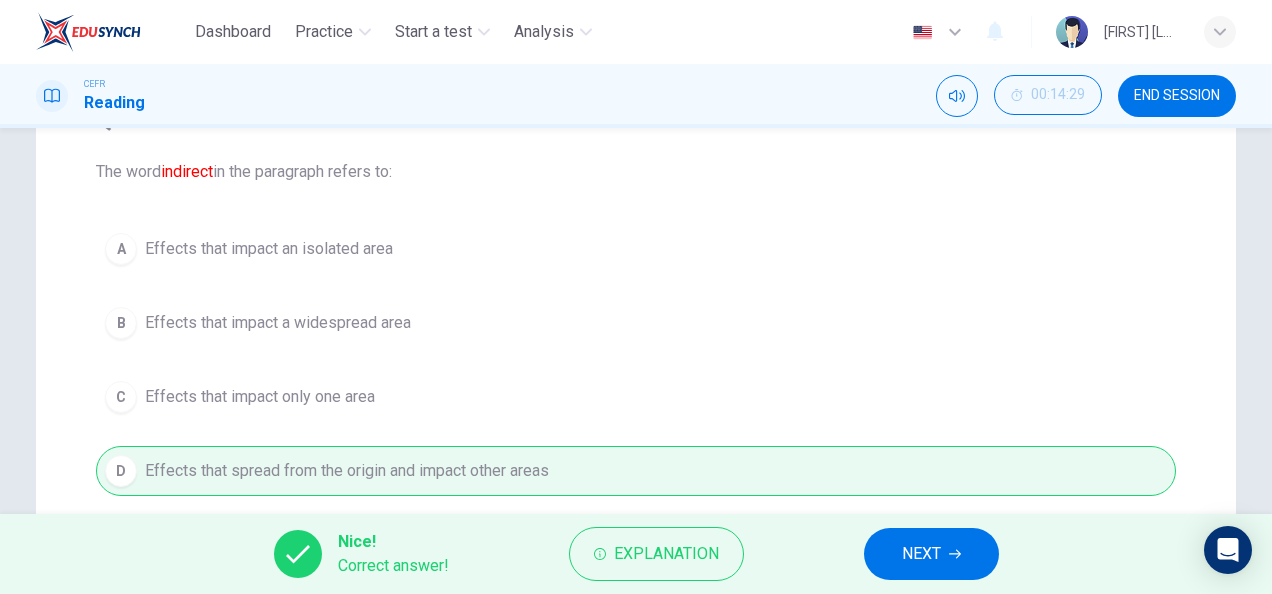 click on "Explanation" at bounding box center (666, 554) 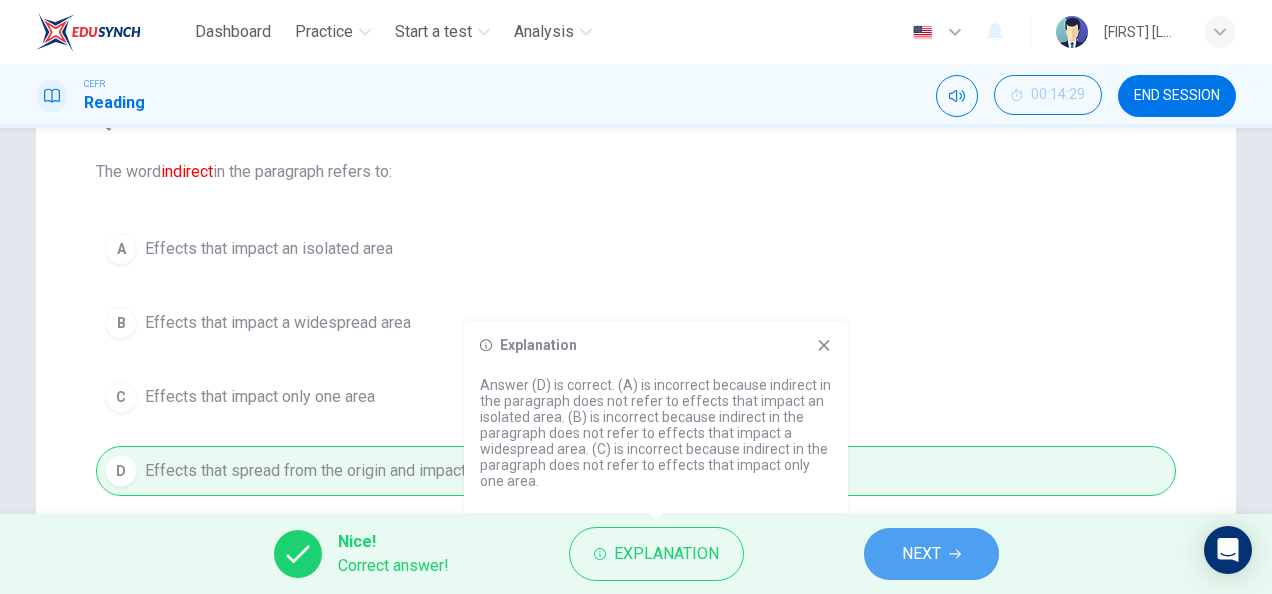 click on "NEXT" at bounding box center (921, 554) 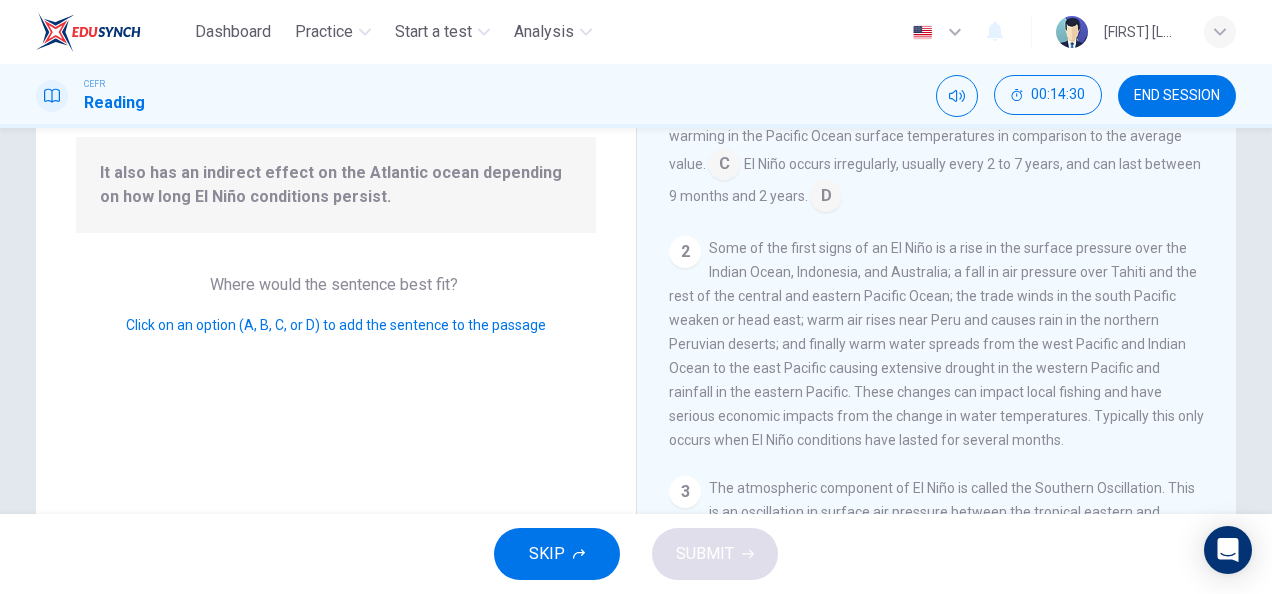 scroll, scrollTop: 0, scrollLeft: 0, axis: both 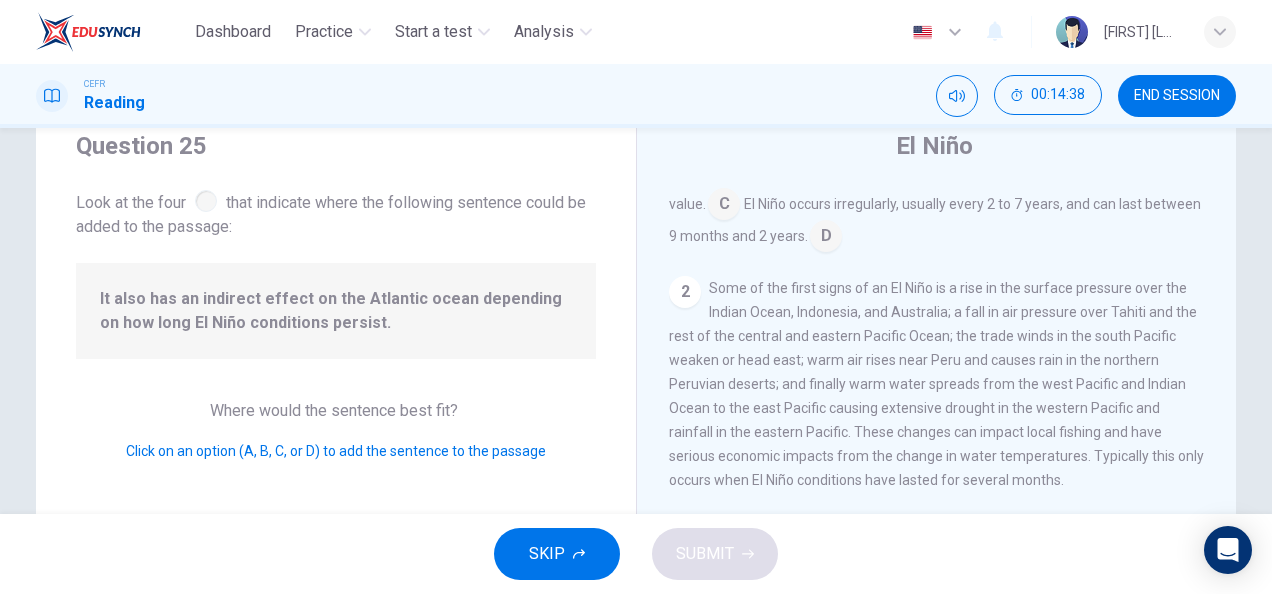 click at bounding box center [206, 201] 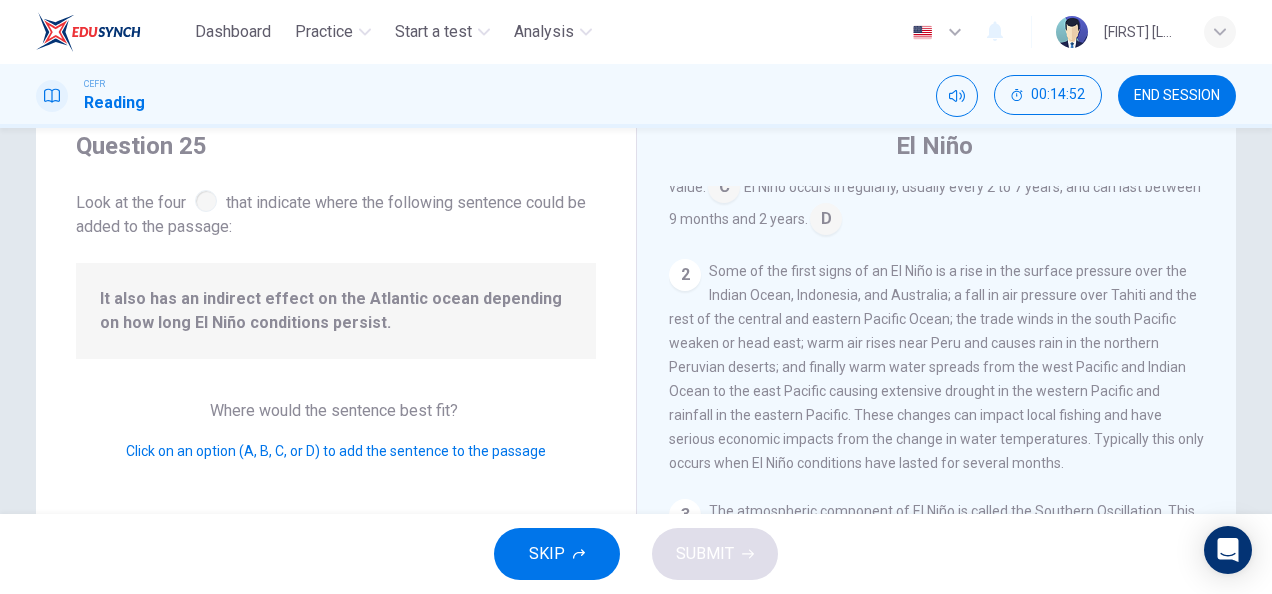 scroll, scrollTop: 0, scrollLeft: 0, axis: both 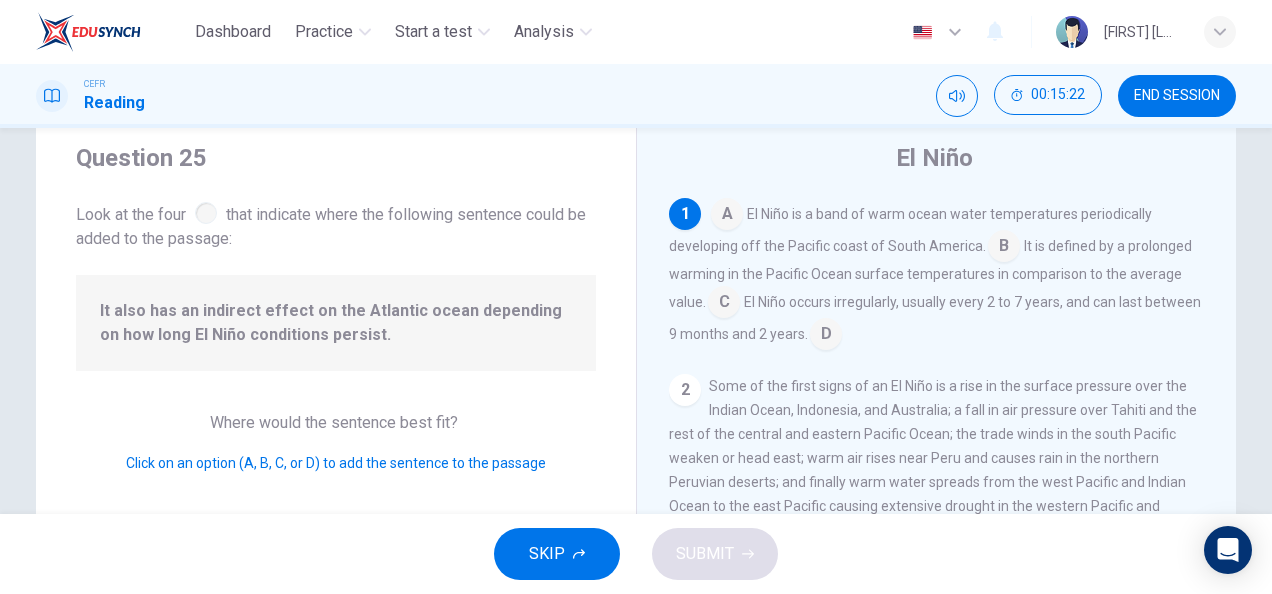 click at bounding box center (727, 216) 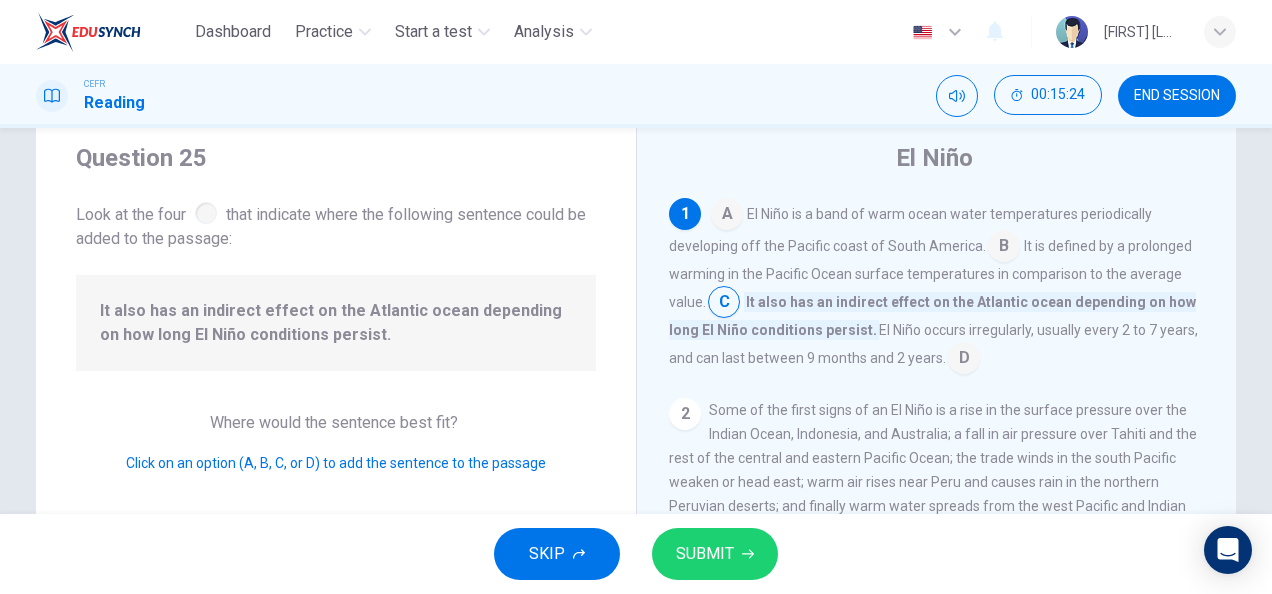 click at bounding box center (727, 216) 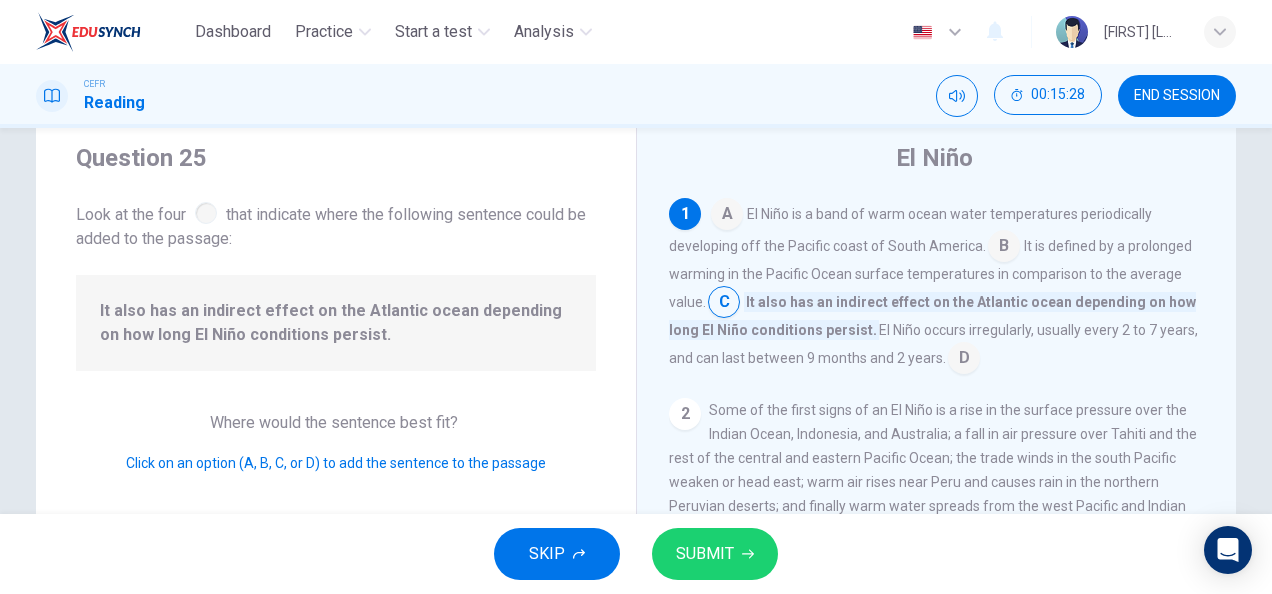 click at bounding box center (727, 216) 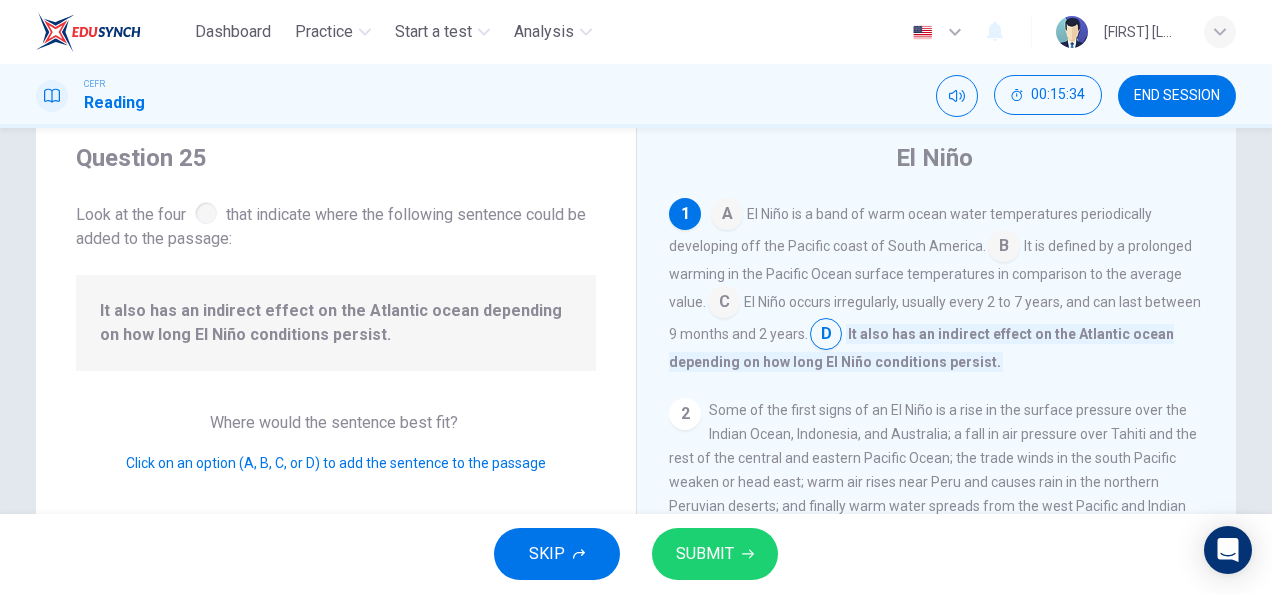 click at bounding box center [727, 216] 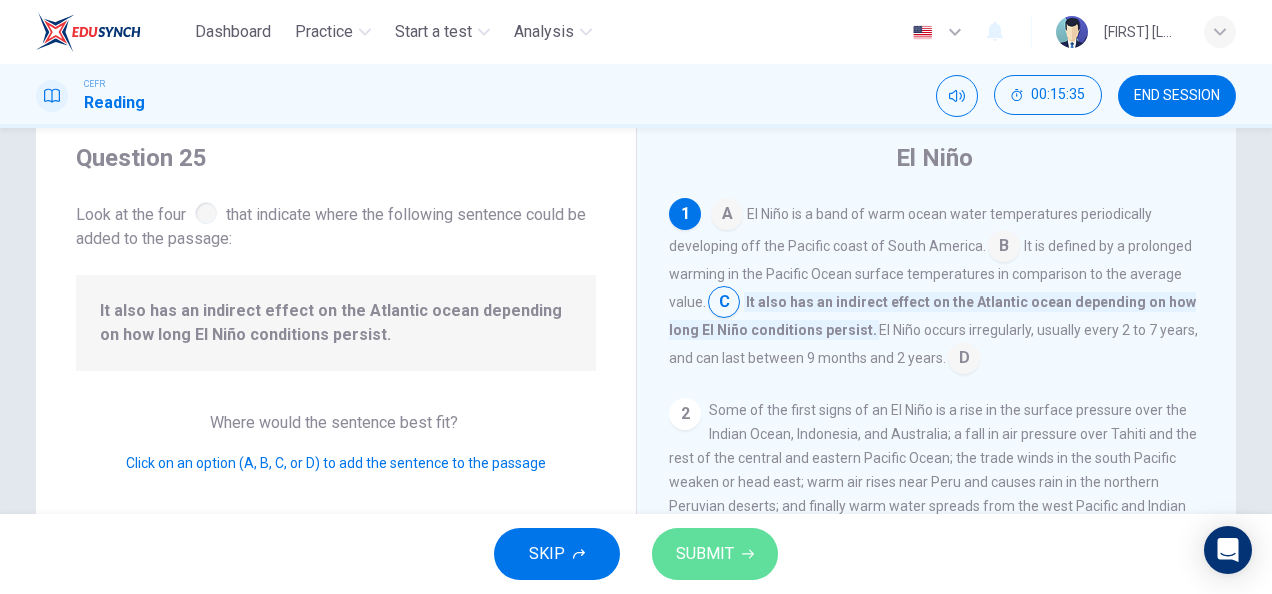 click on "SUBMIT" at bounding box center (705, 554) 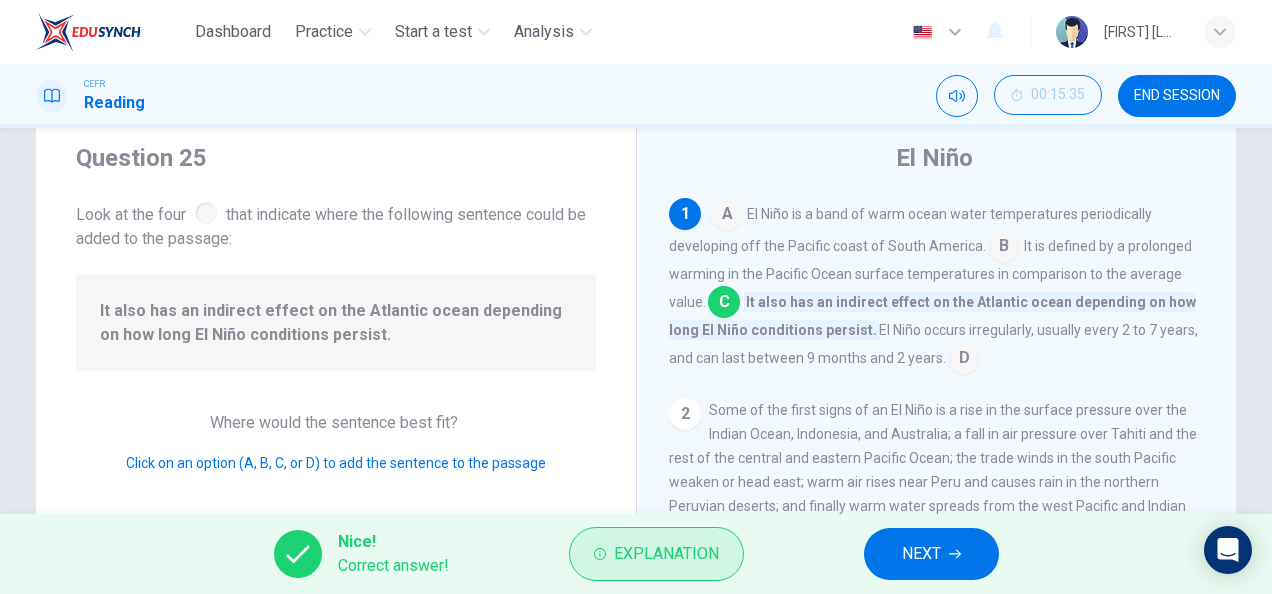 click on "Explanation" at bounding box center (666, 554) 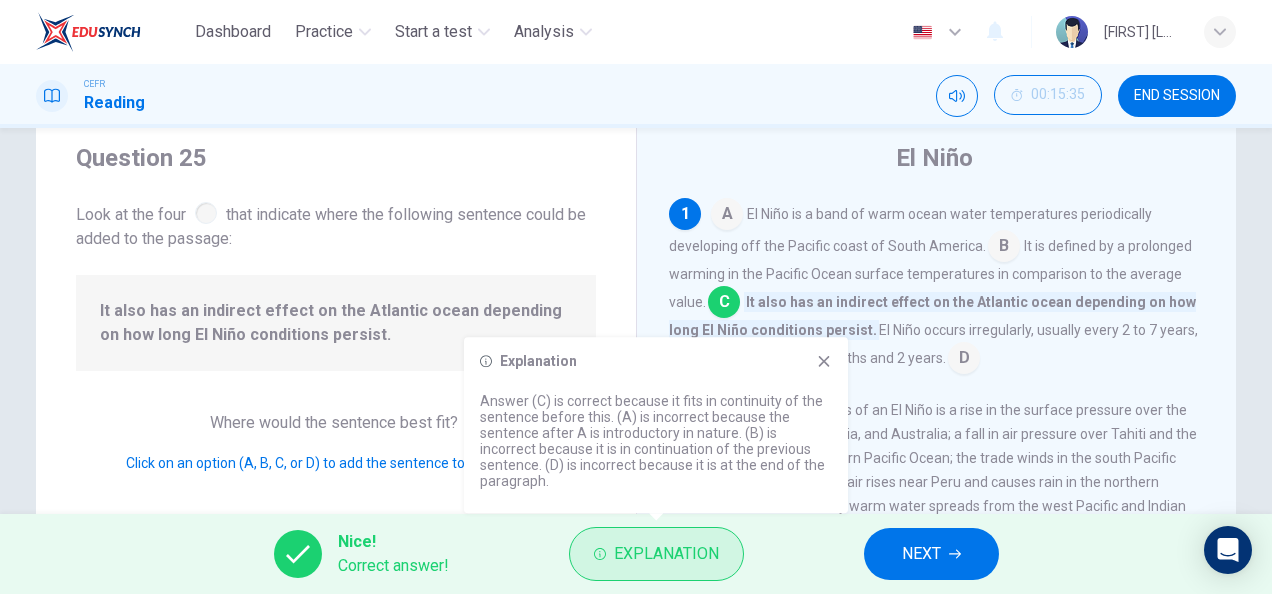 click on "Explanation" at bounding box center (666, 554) 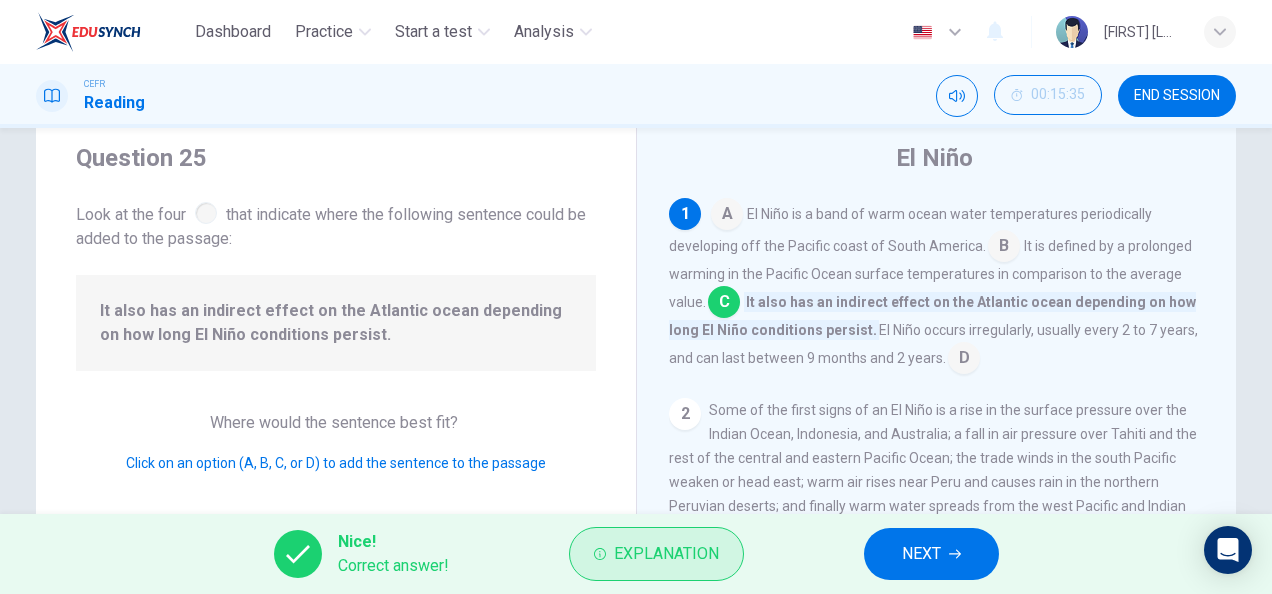 click on "Explanation" at bounding box center (666, 554) 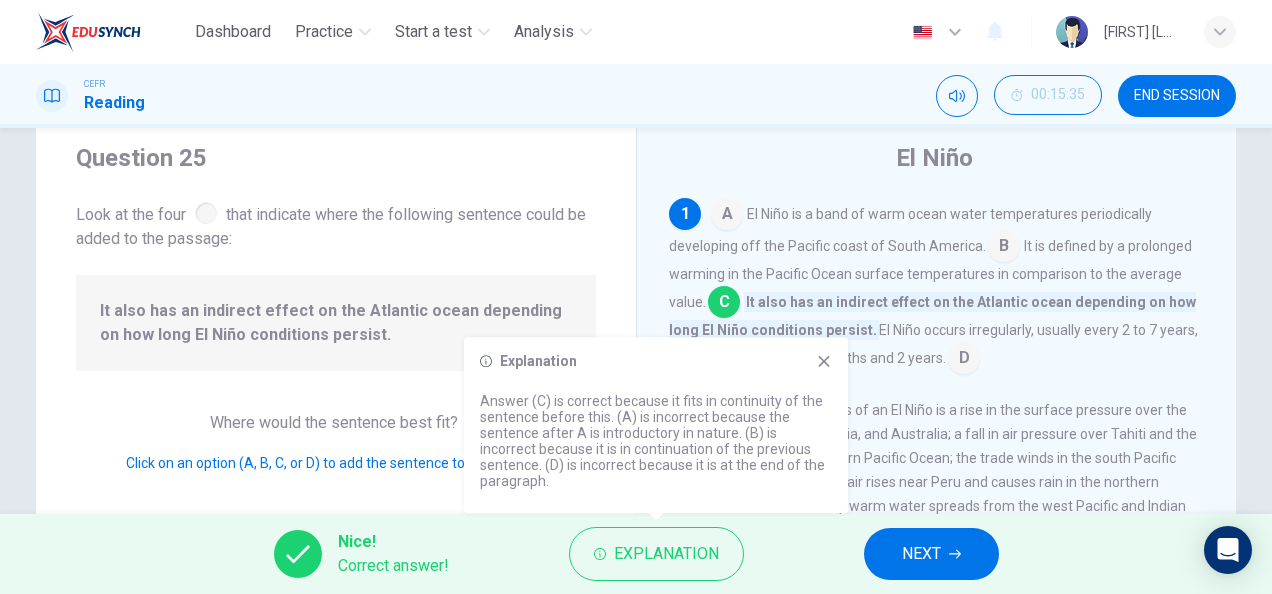 drag, startPoint x: 903, startPoint y: 560, endPoint x: 1074, endPoint y: 165, distance: 430.42538 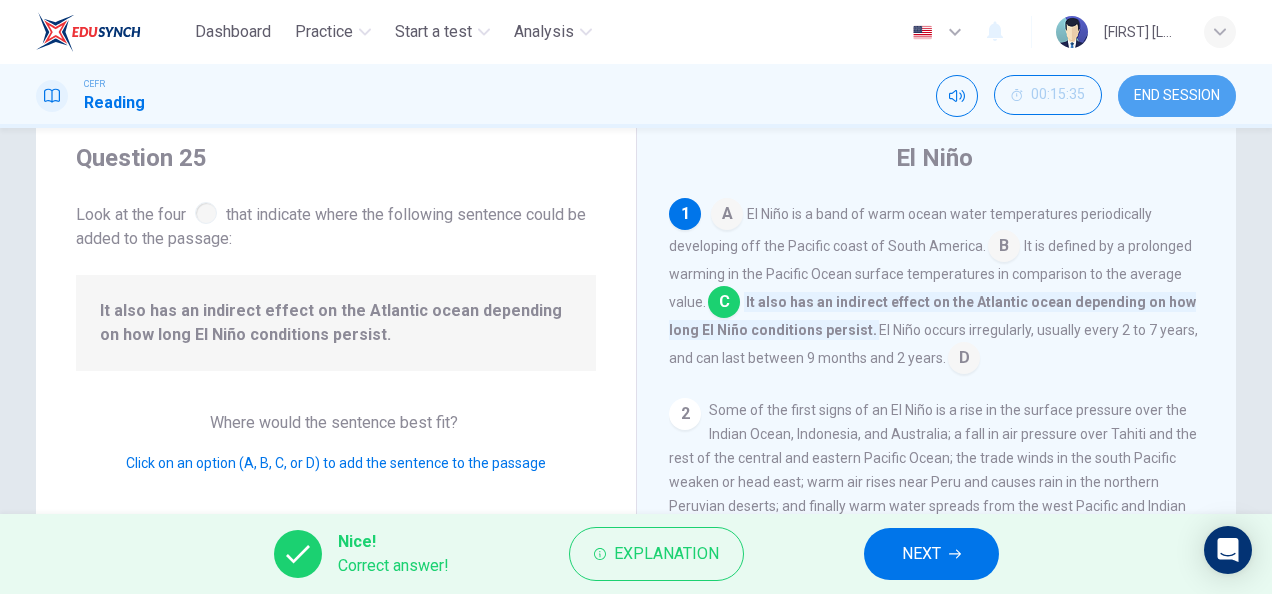 click on "END SESSION" at bounding box center [1177, 96] 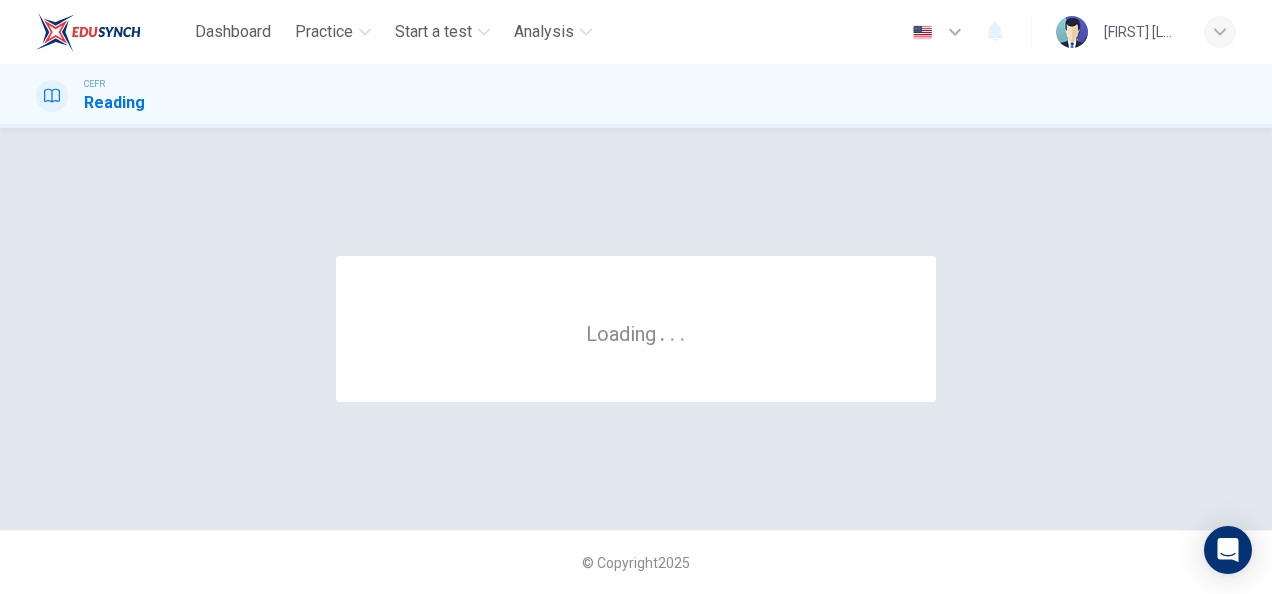 scroll, scrollTop: 0, scrollLeft: 0, axis: both 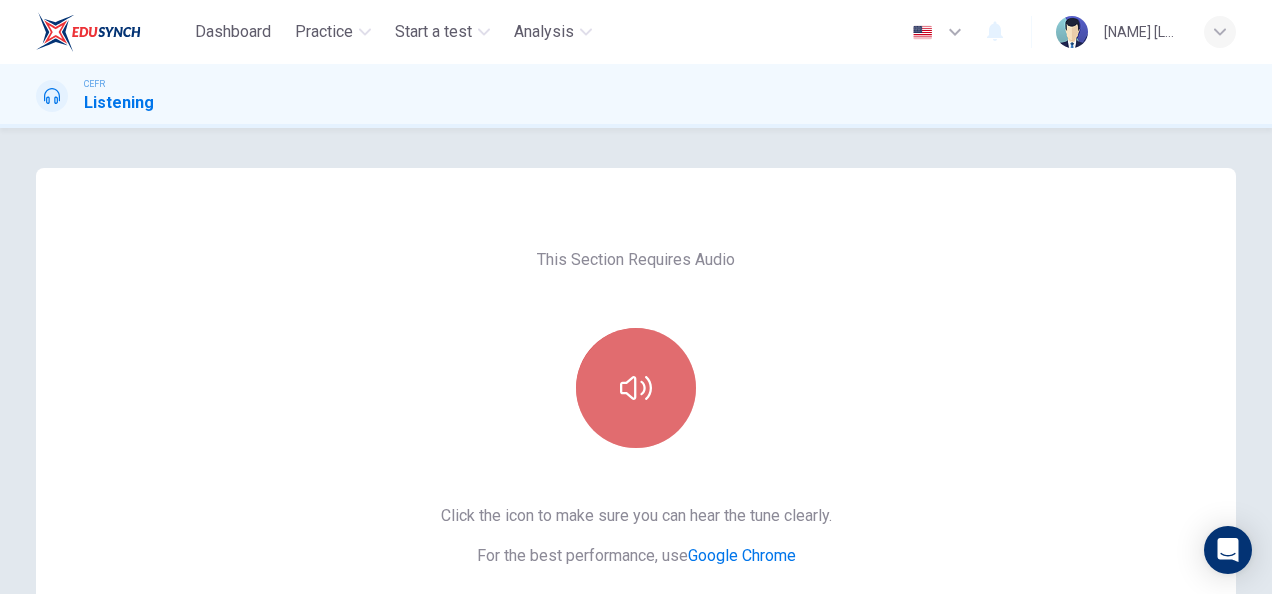 click at bounding box center [636, 388] 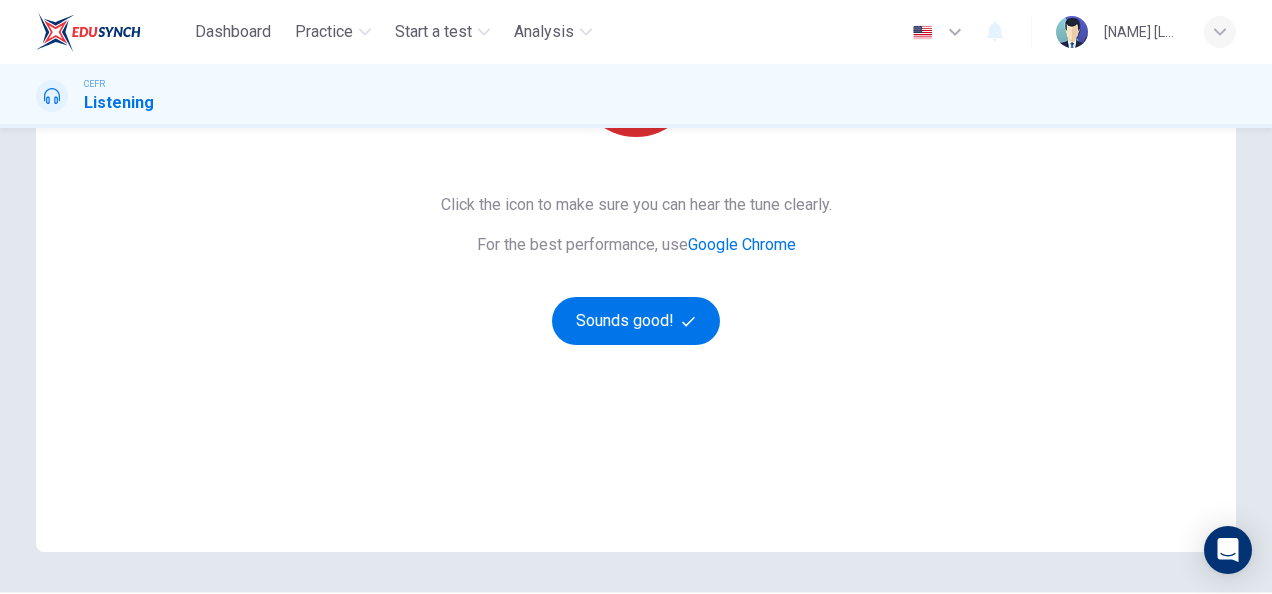 scroll, scrollTop: 323, scrollLeft: 0, axis: vertical 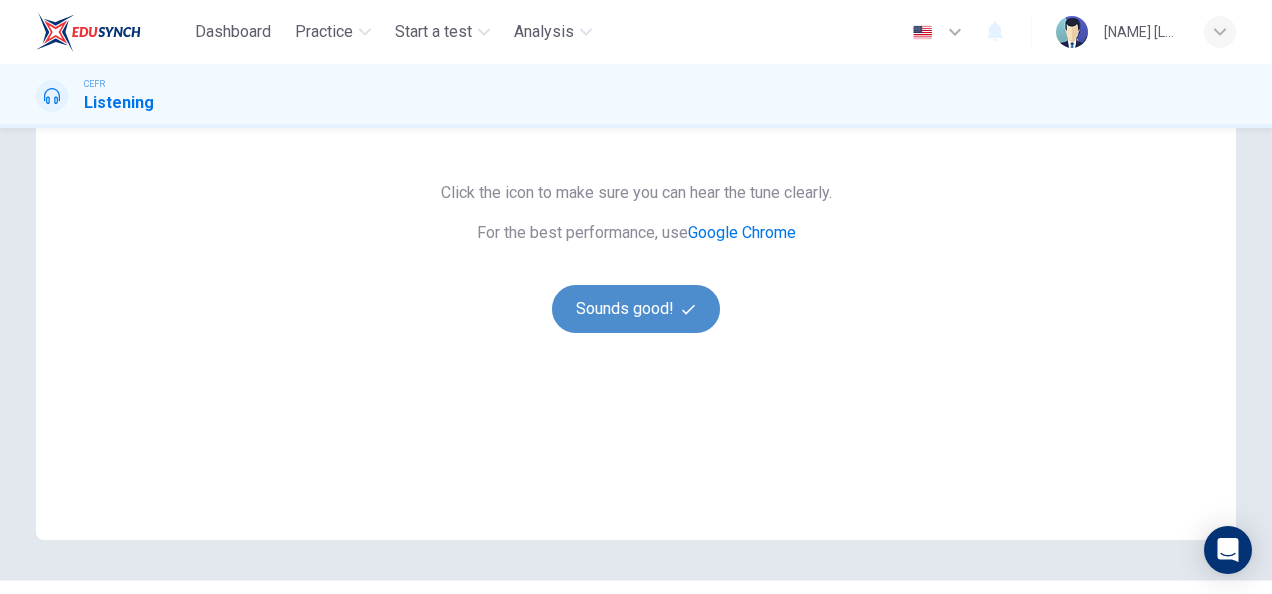 click on "Sounds good!" at bounding box center (636, 309) 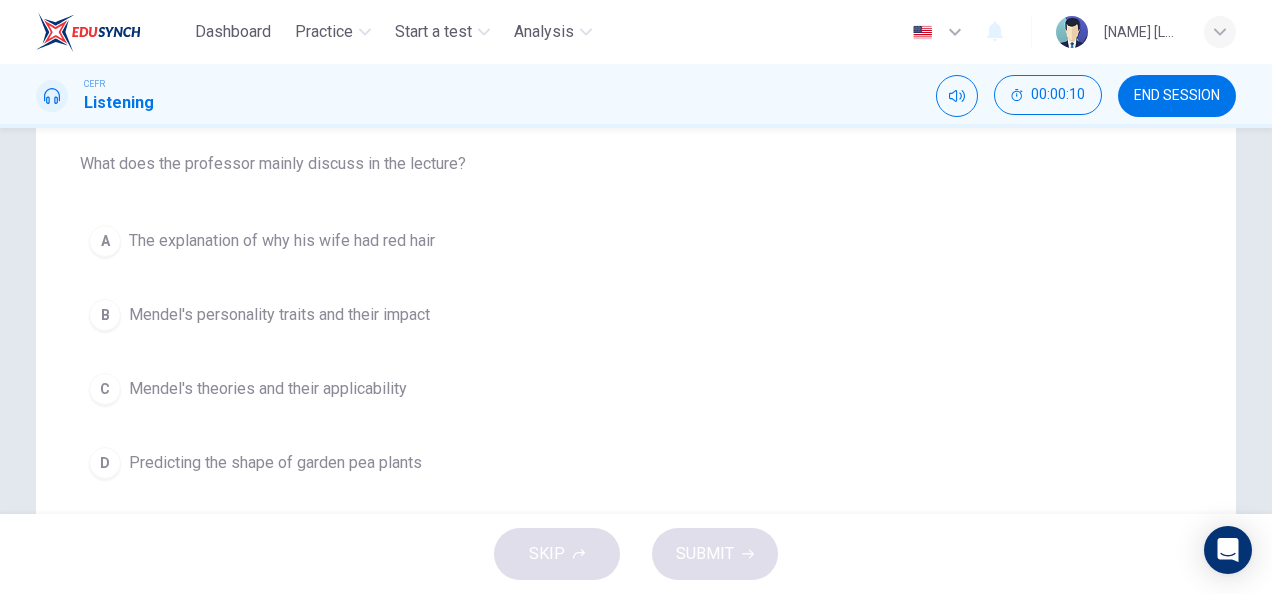 scroll, scrollTop: 202, scrollLeft: 0, axis: vertical 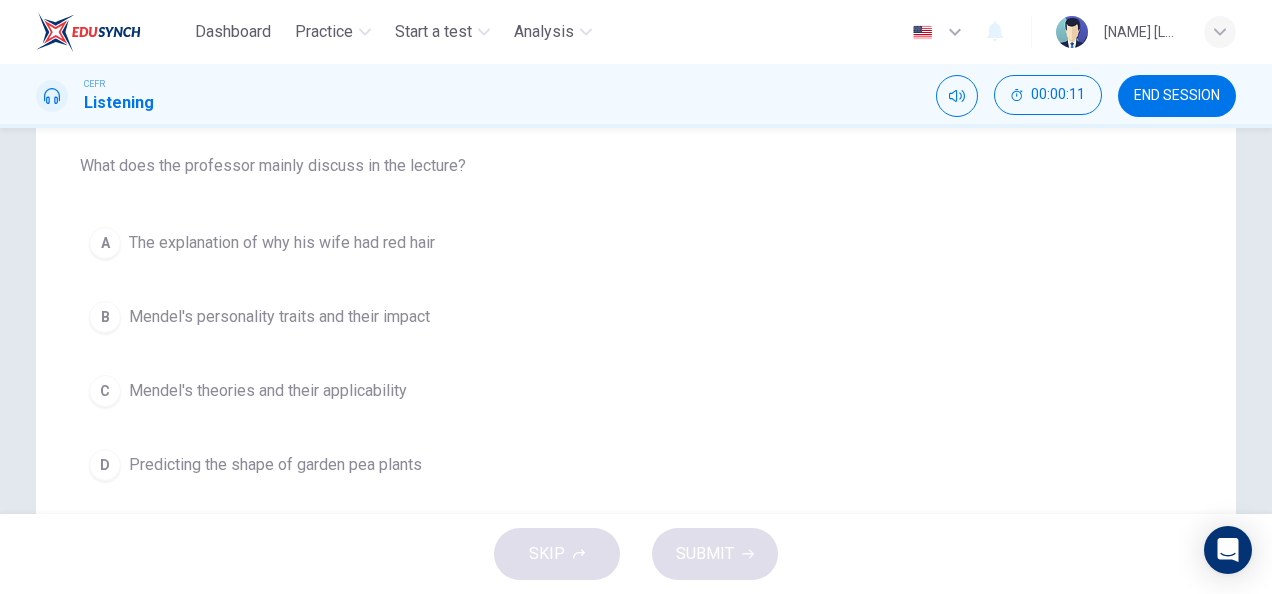 click on "Mendel's theories and their applicability" at bounding box center [282, 243] 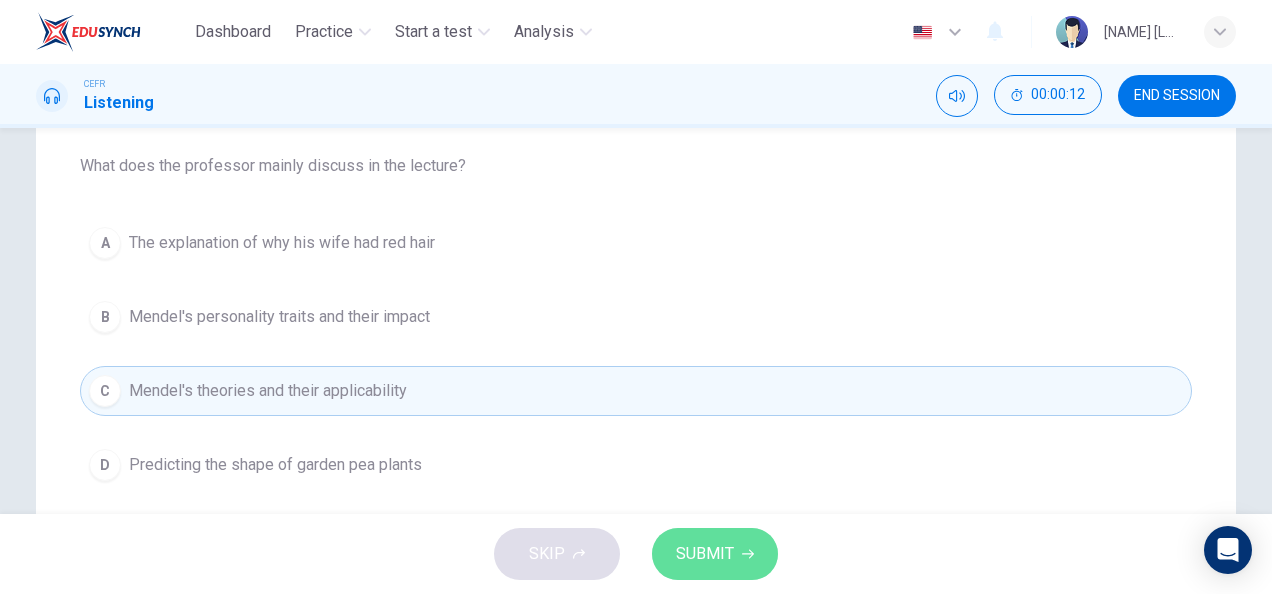 click on "SUBMIT" at bounding box center [705, 554] 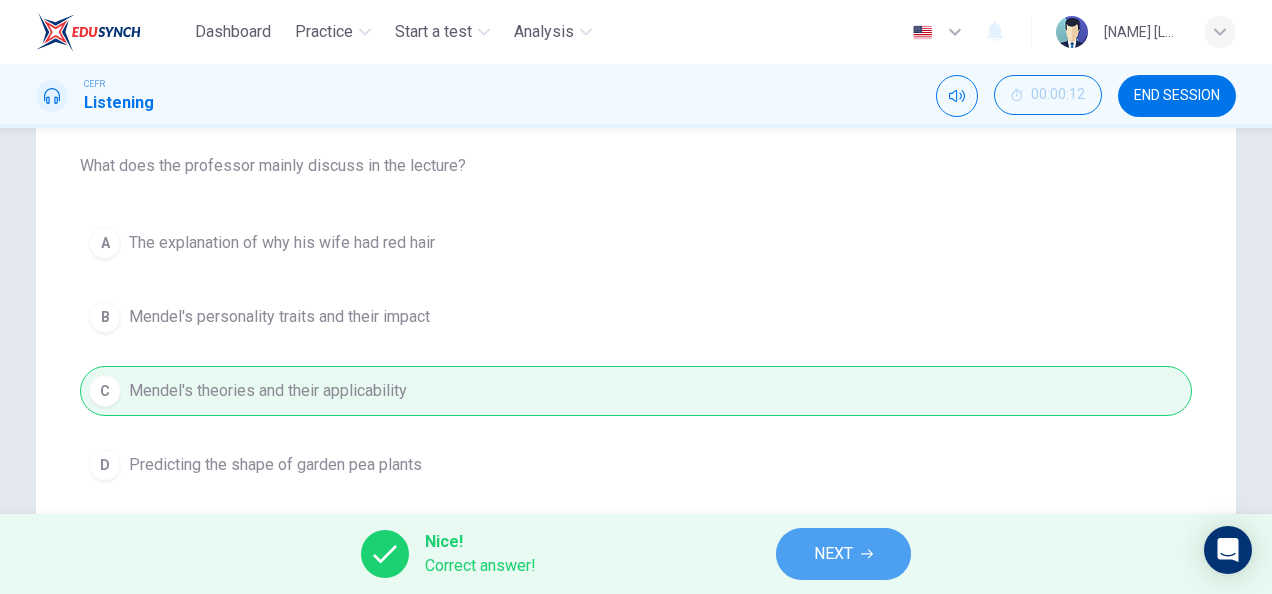 click on "NEXT" at bounding box center [833, 554] 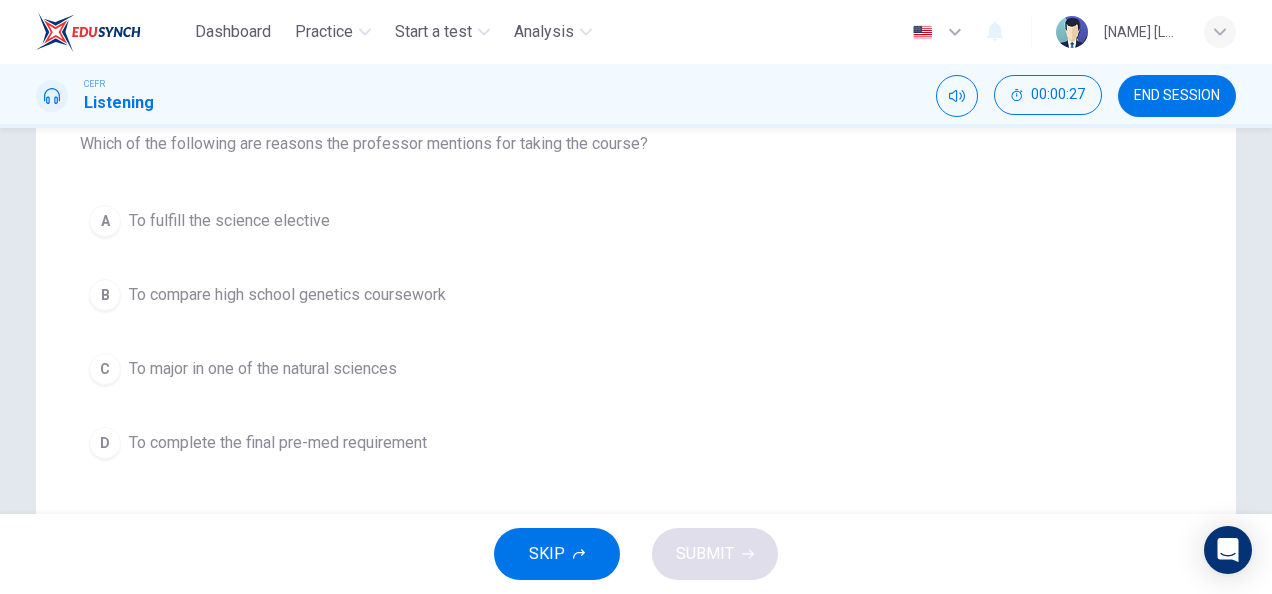 scroll, scrollTop: 223, scrollLeft: 0, axis: vertical 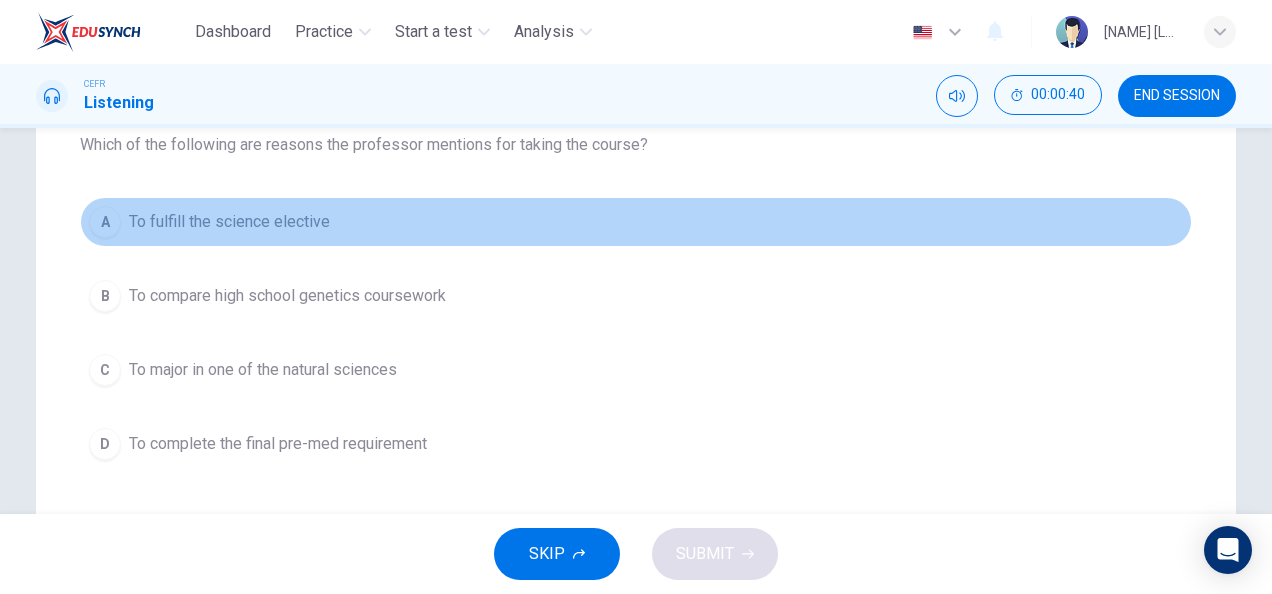 click on "A To fulfill the science elective" at bounding box center (636, 222) 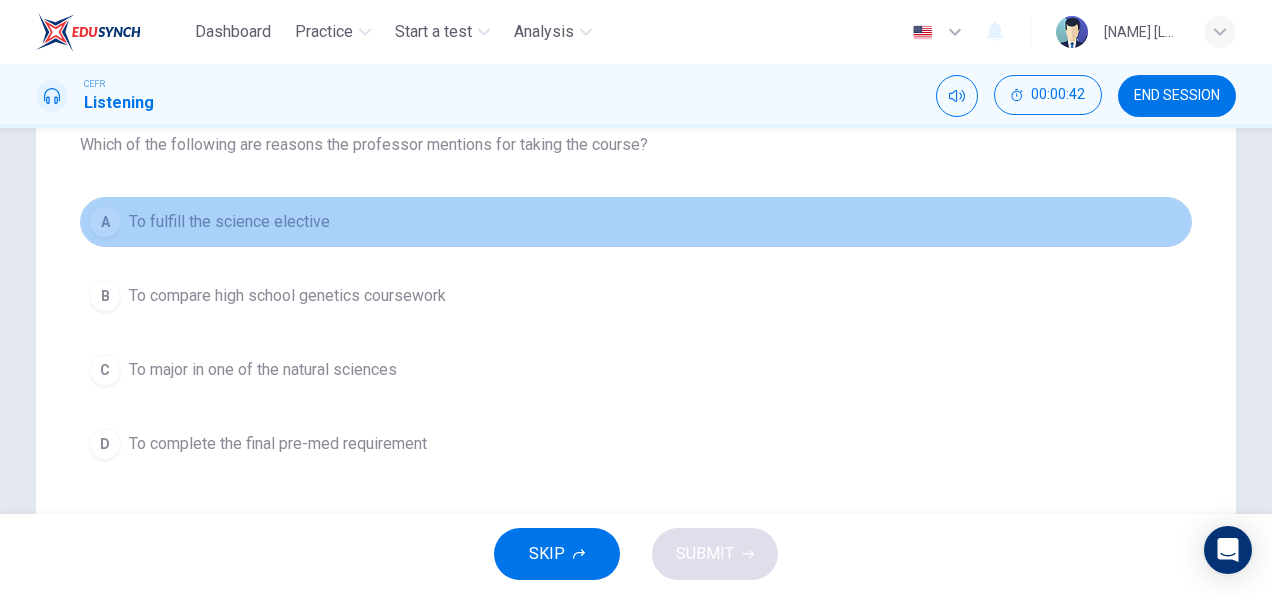 click on "A To fulfill the science elective" at bounding box center [636, 222] 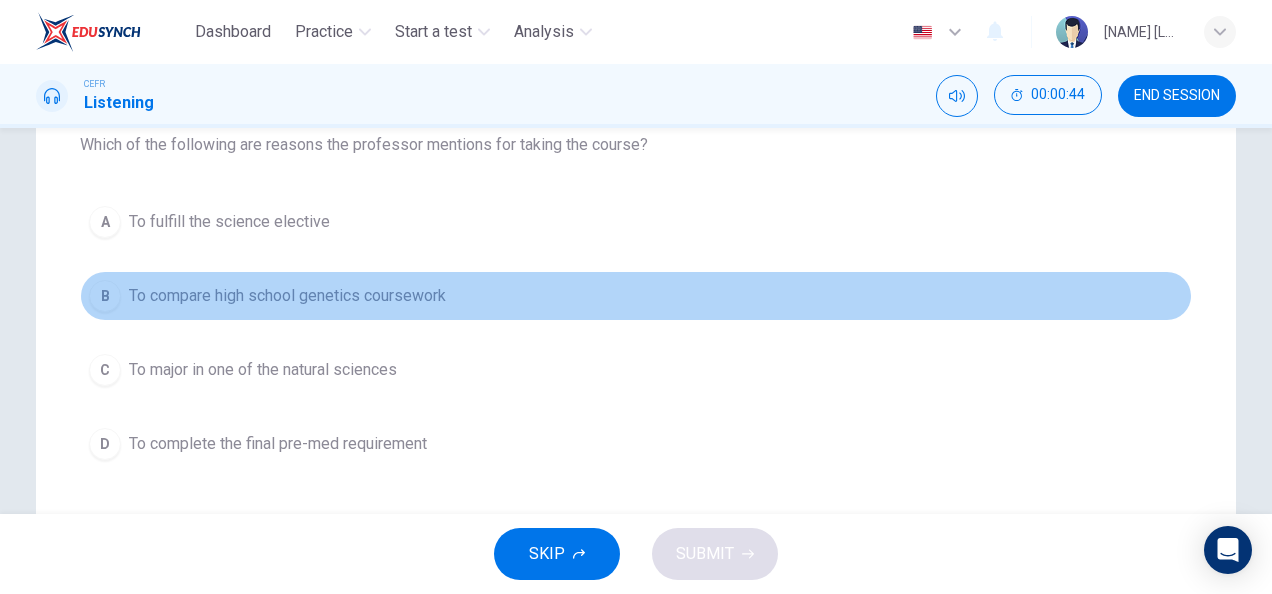 click on "To compare high school genetics coursework" at bounding box center [229, 222] 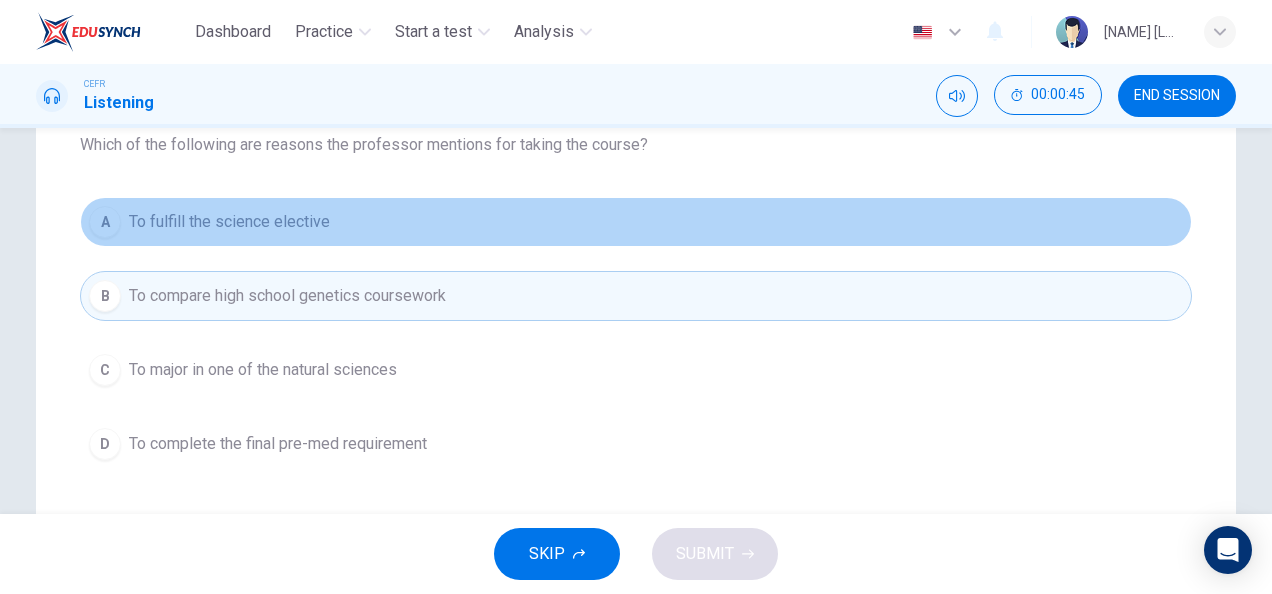 click on "A To fulfill the science elective" at bounding box center (636, 222) 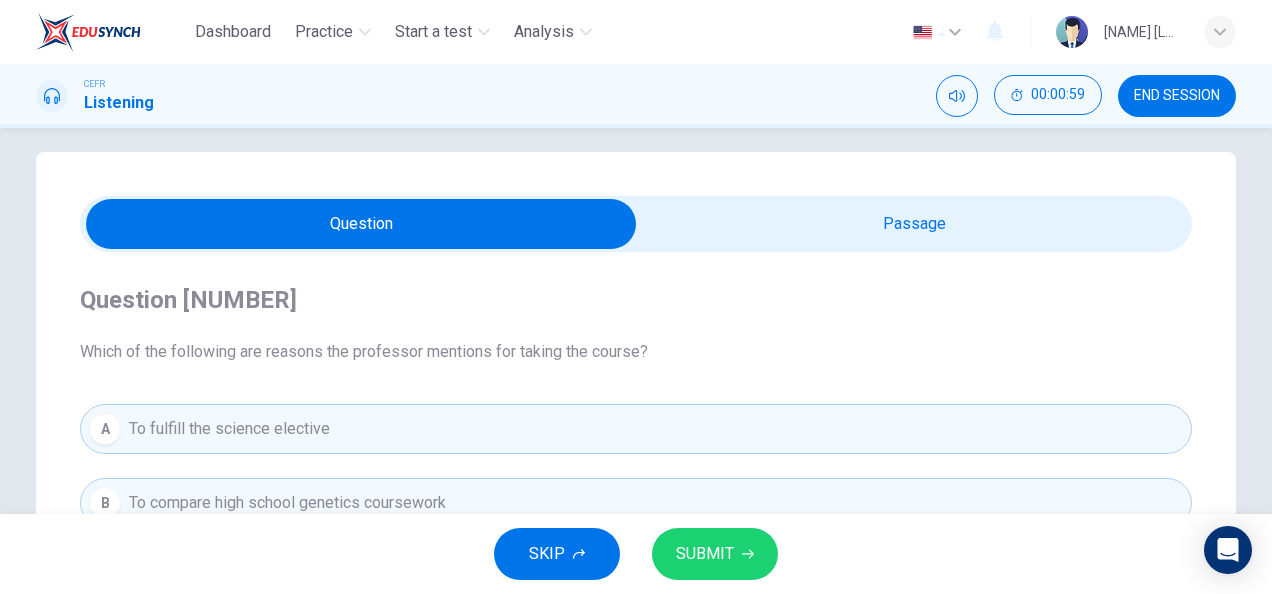scroll, scrollTop: 13, scrollLeft: 0, axis: vertical 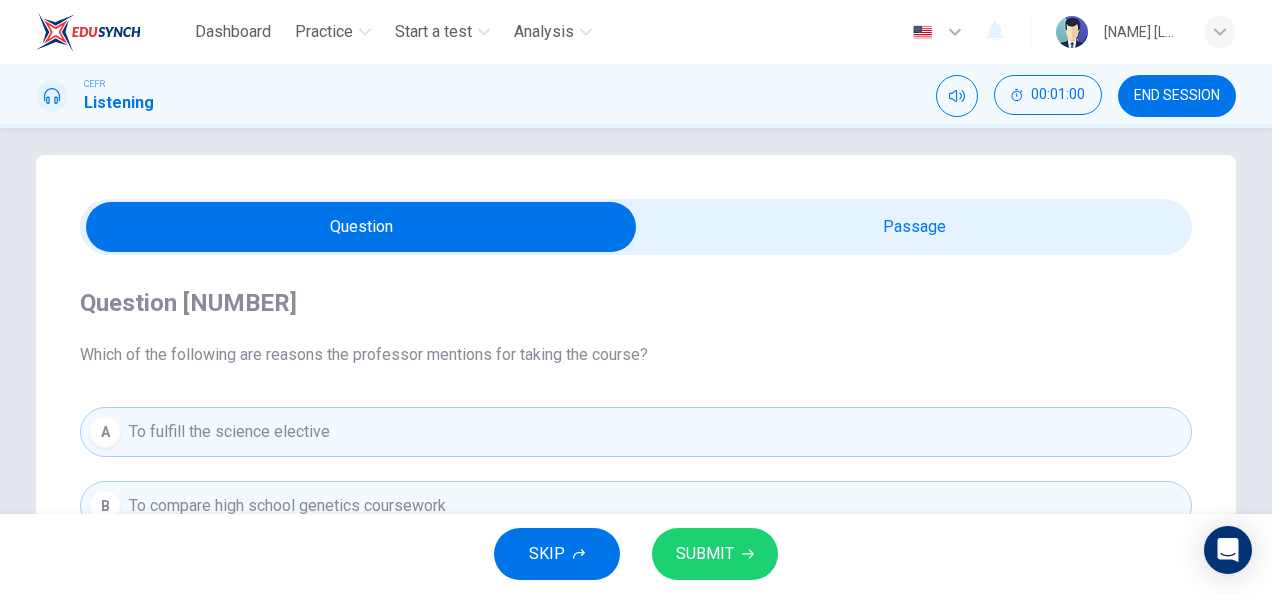 click at bounding box center [361, 227] 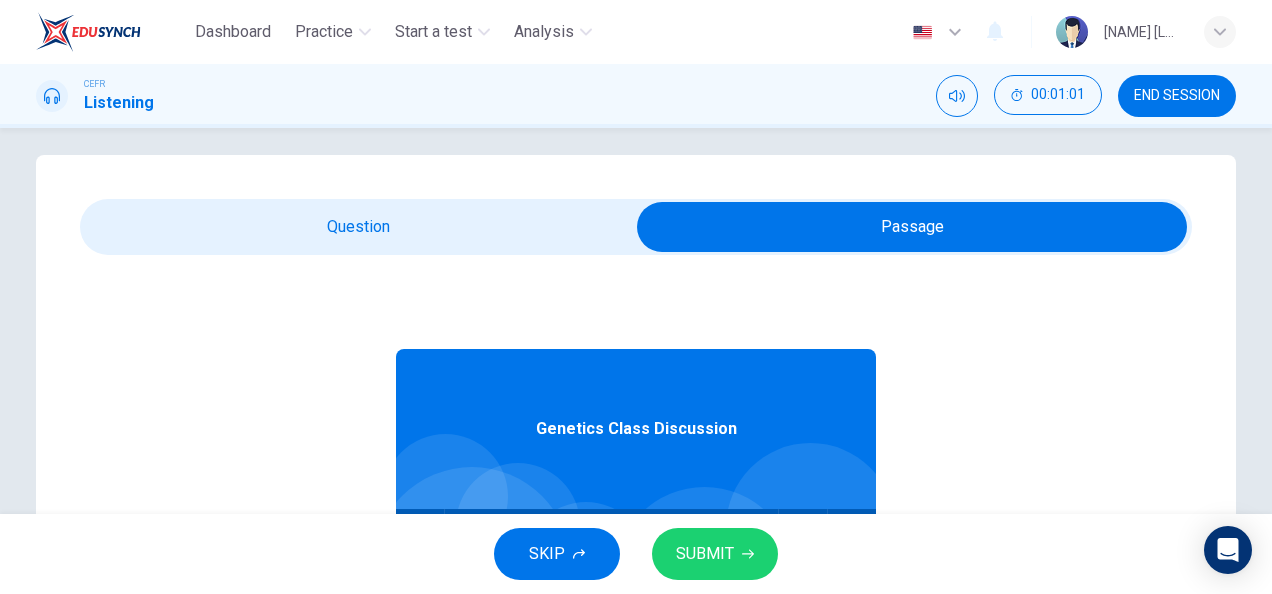 scroll, scrollTop: 111, scrollLeft: 0, axis: vertical 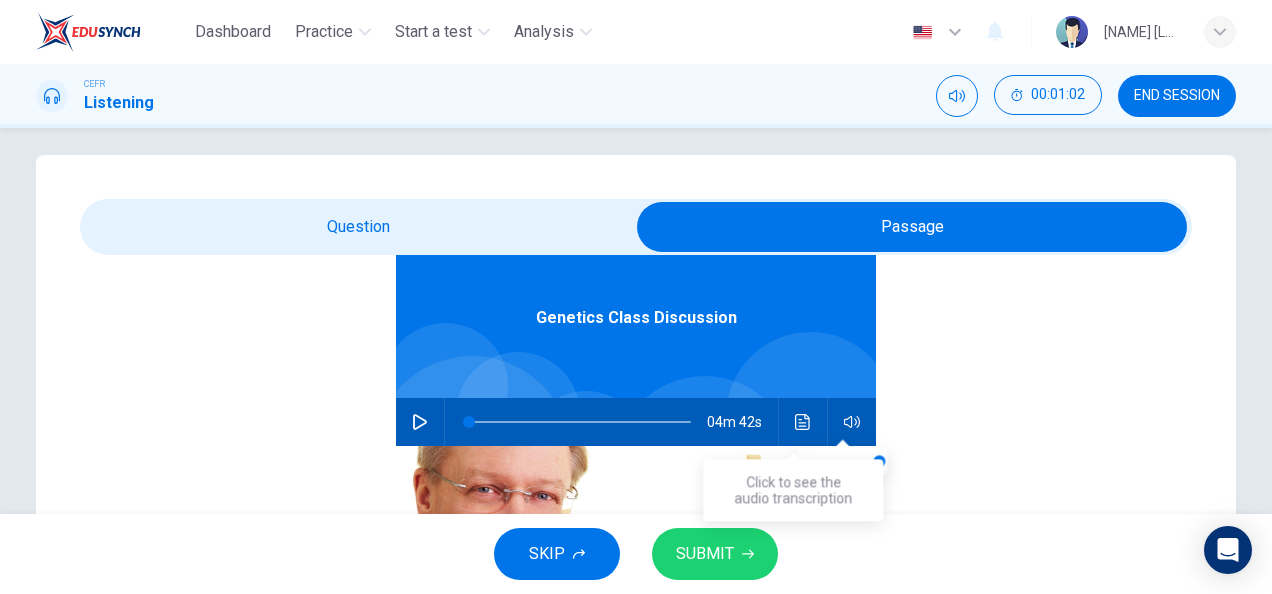 click at bounding box center [803, 422] 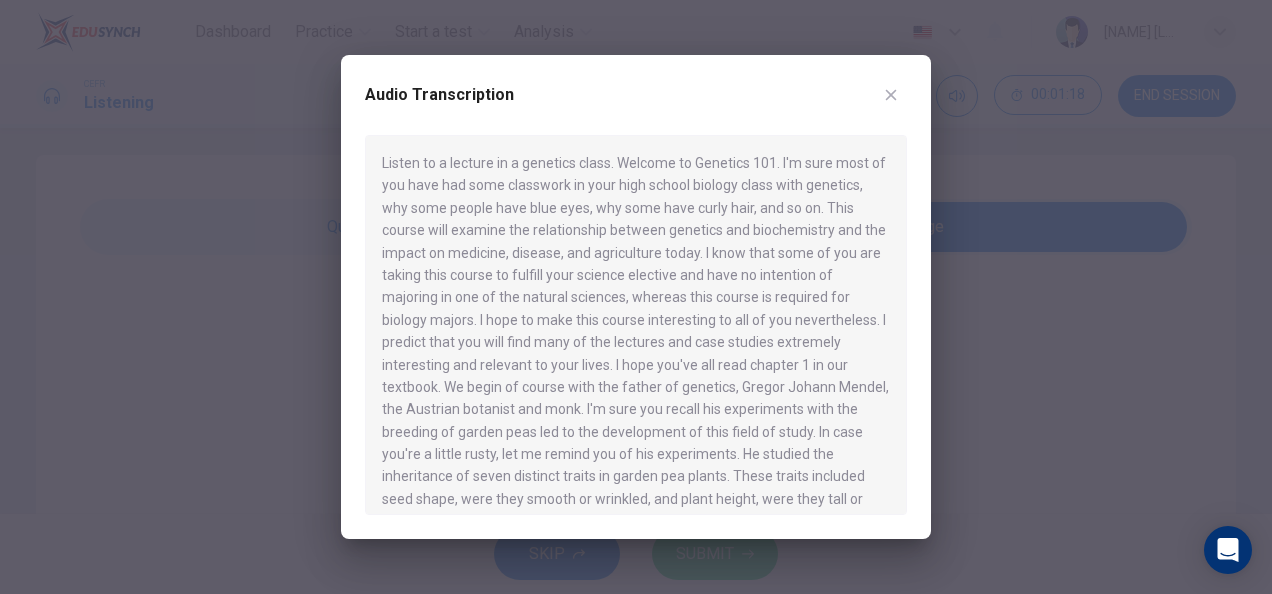 click at bounding box center [891, 95] 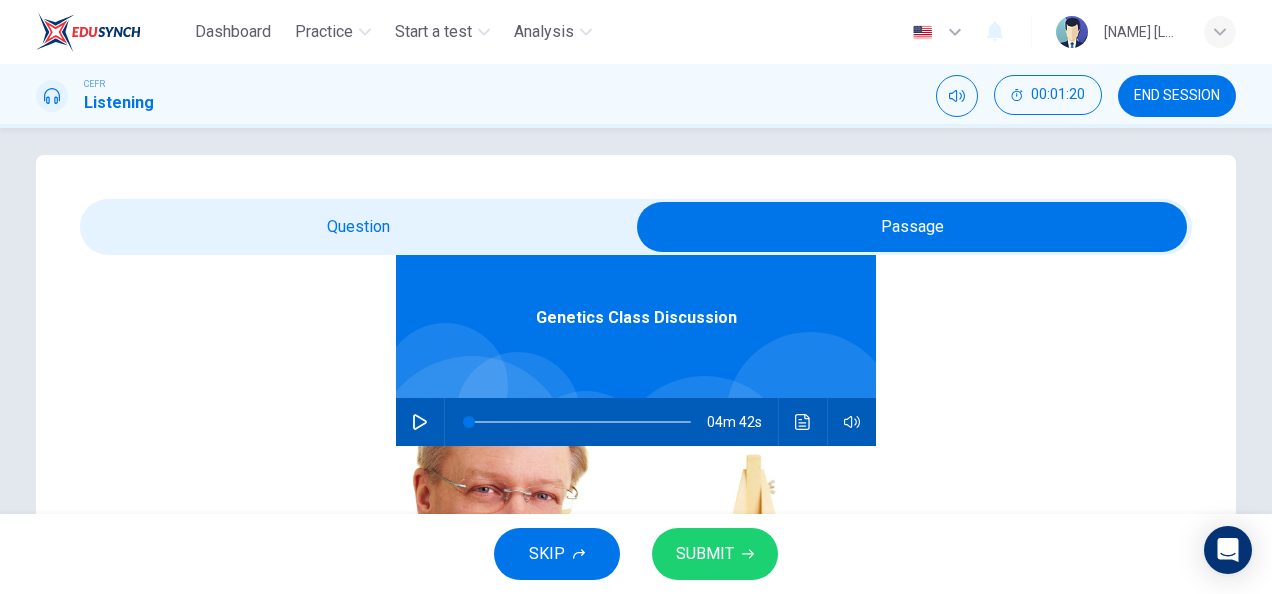 click at bounding box center (912, 227) 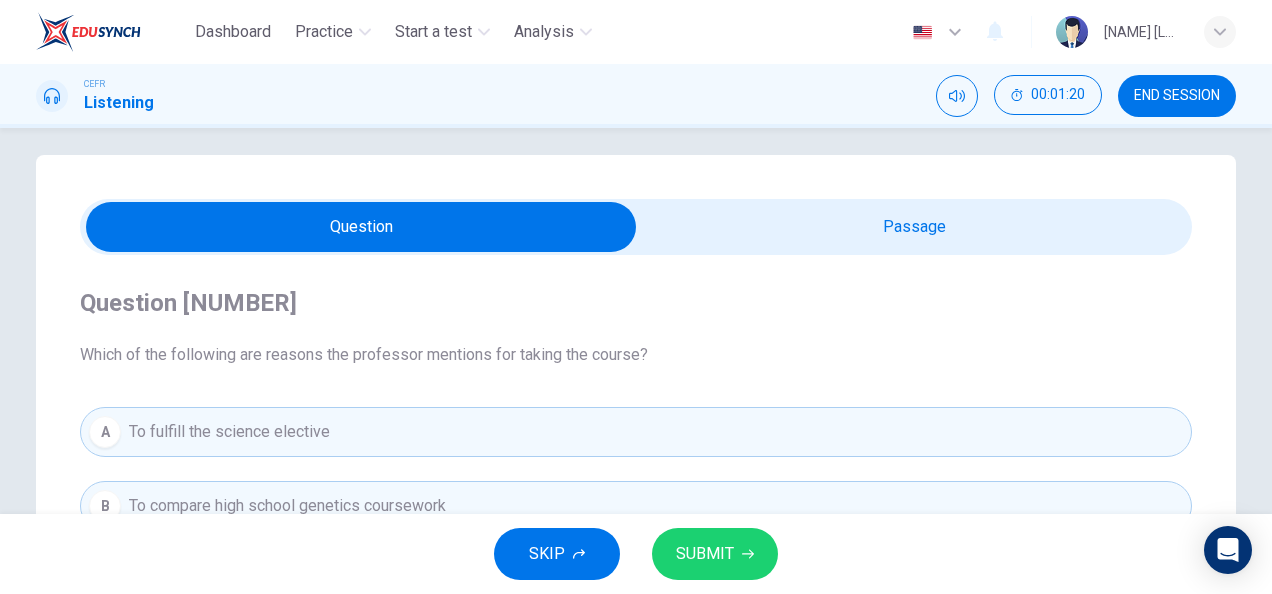 scroll, scrollTop: 0, scrollLeft: 0, axis: both 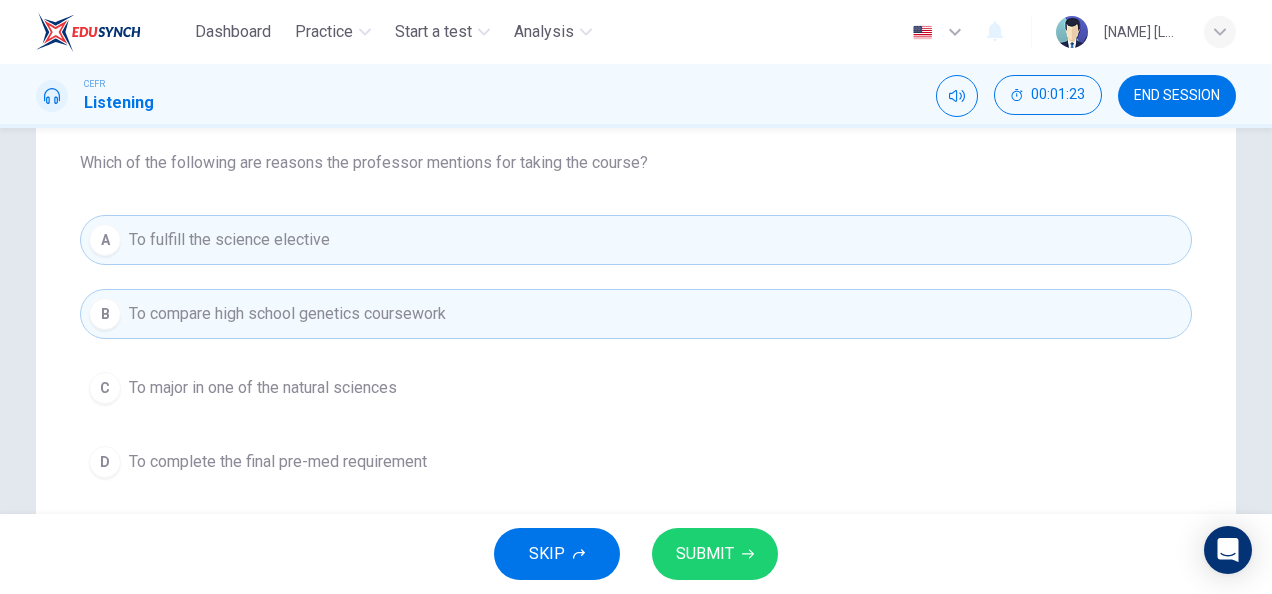 click on "D To complete the final pre-med requirement" at bounding box center (636, 462) 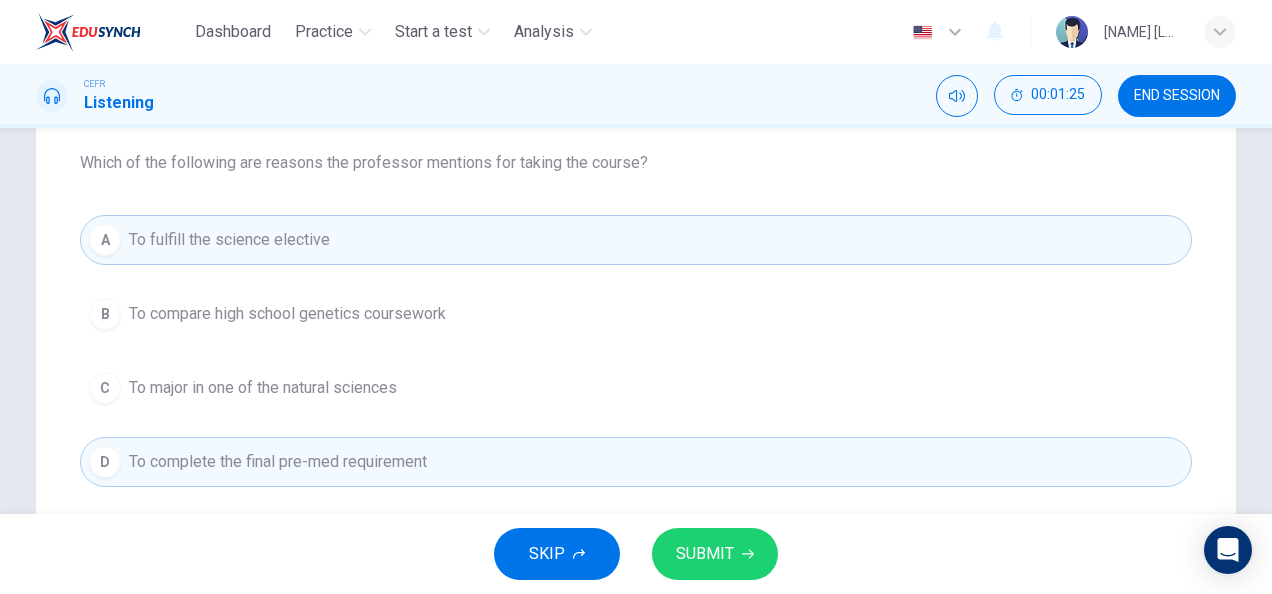 click on "SUBMIT" at bounding box center (715, 554) 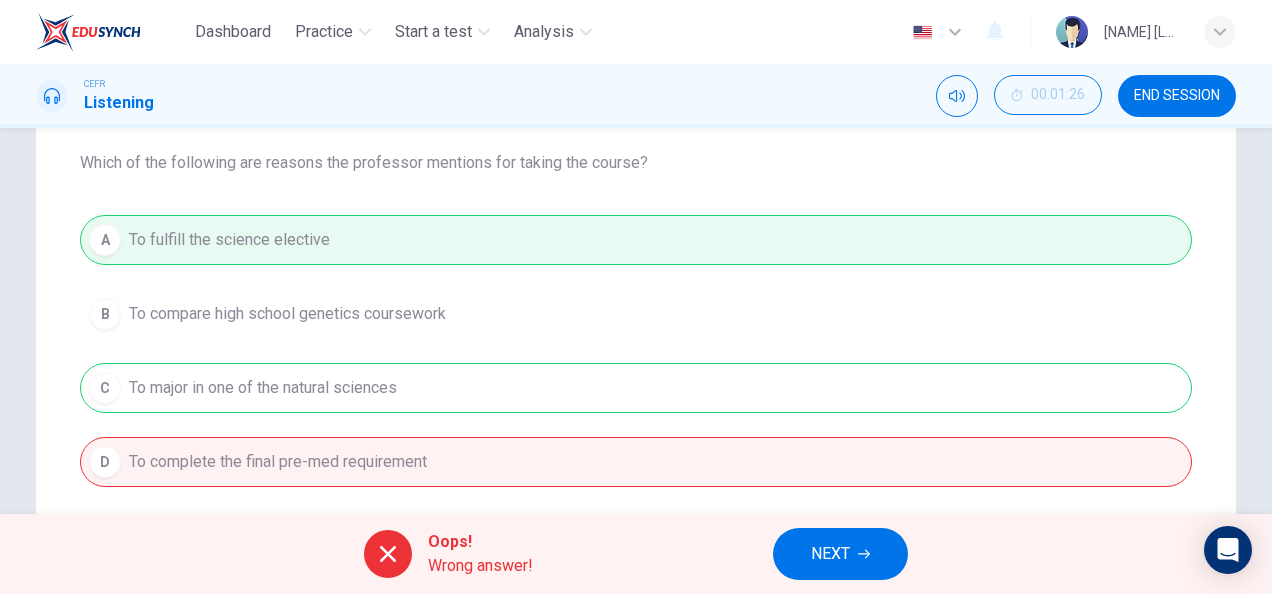 click on "A To fulfill the science elective B To compare high school genetics coursework C To major in one of the natural sciences D To complete the final pre-med requirement" at bounding box center (636, 351) 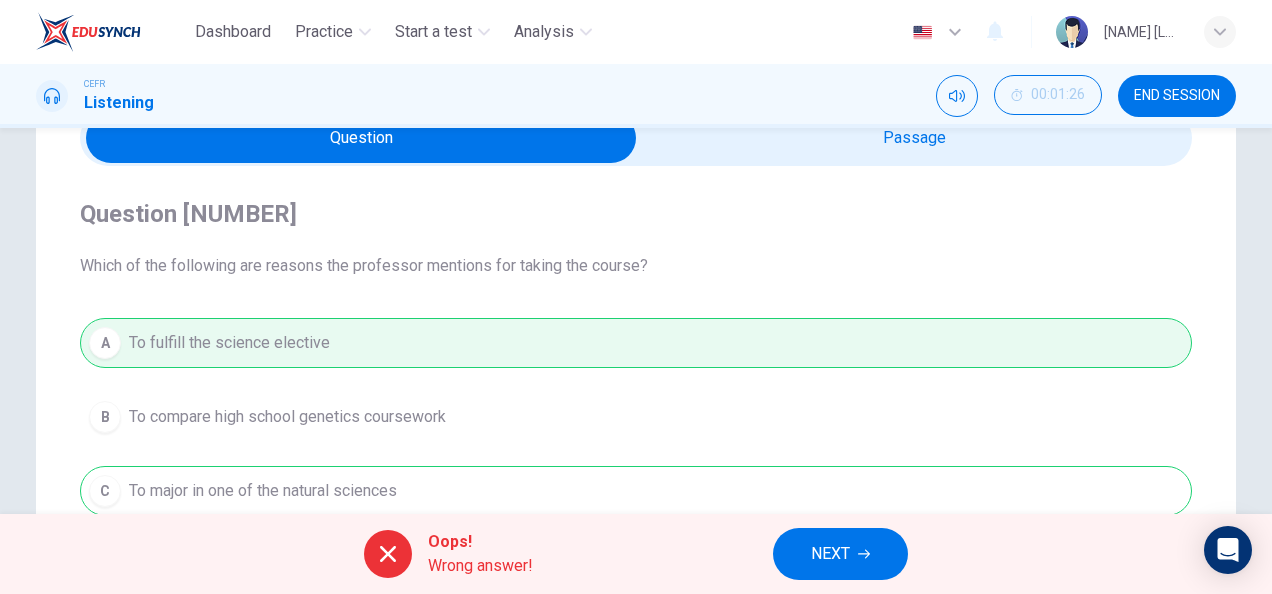 scroll, scrollTop: 99, scrollLeft: 0, axis: vertical 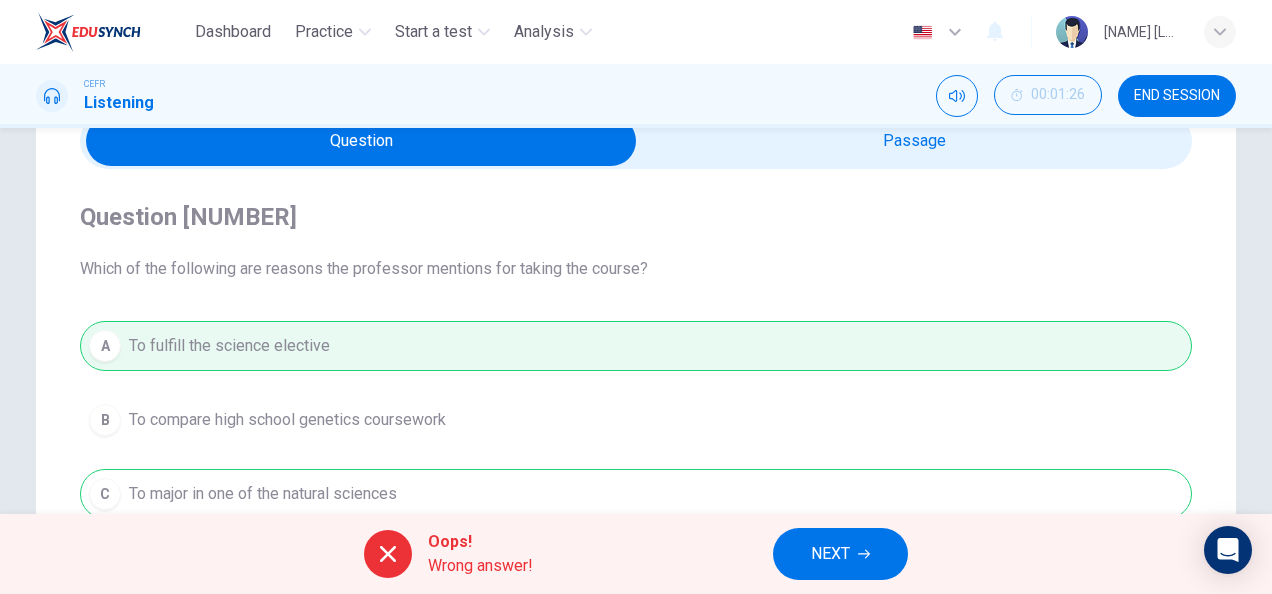 click at bounding box center [361, 141] 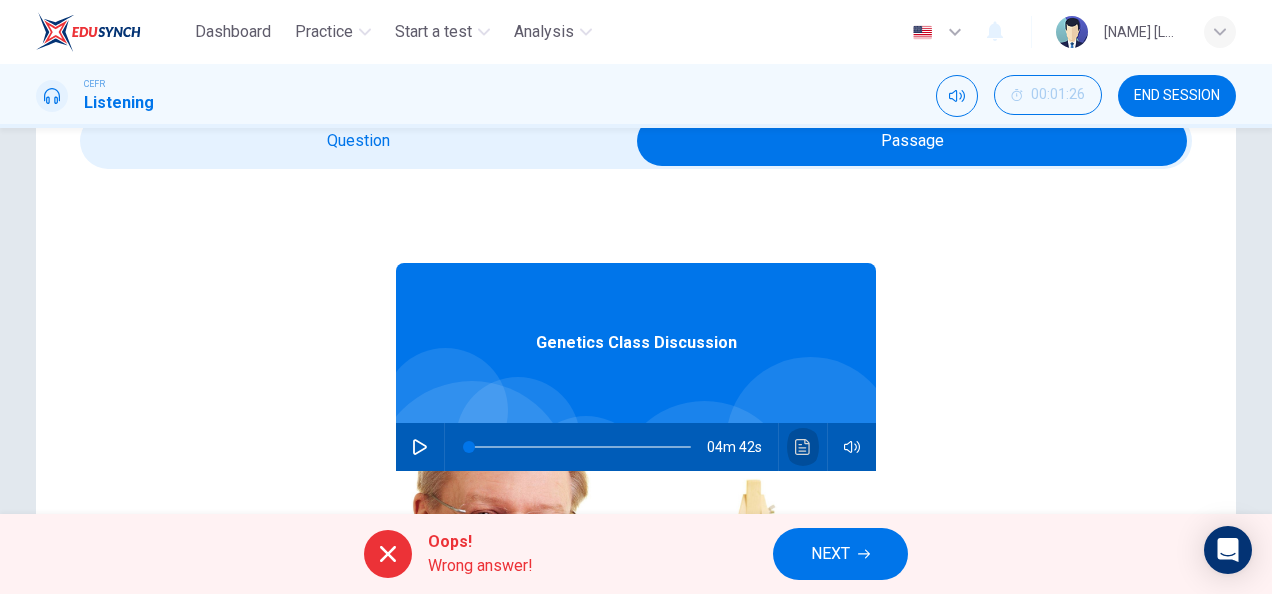 click at bounding box center [802, 447] 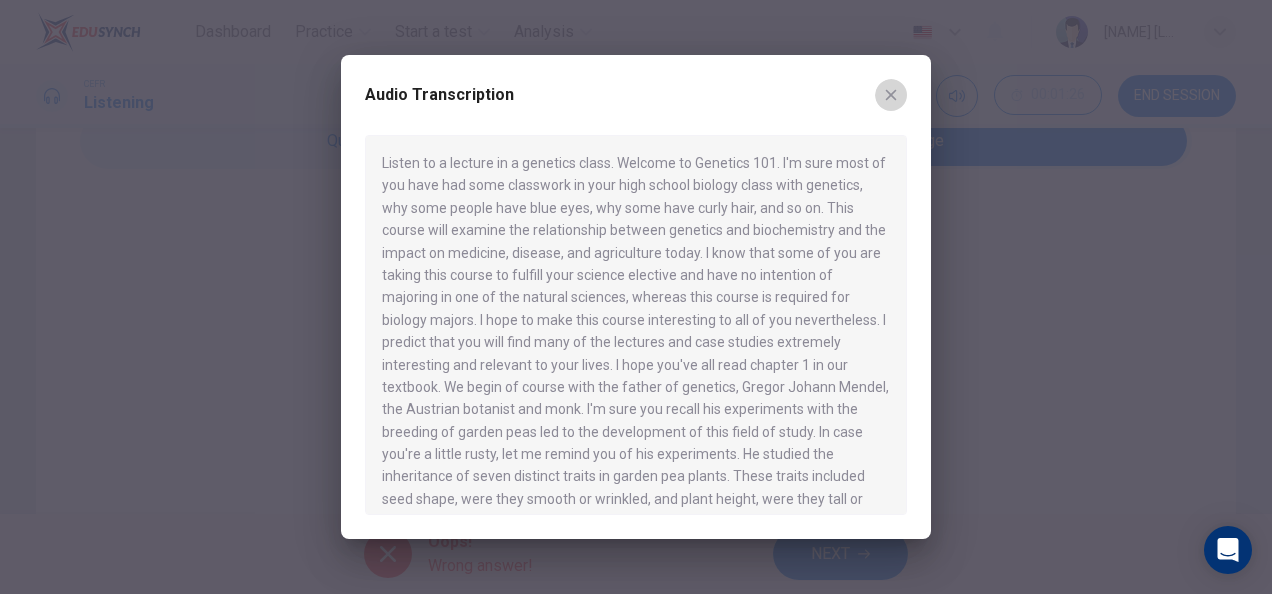 click at bounding box center (891, 95) 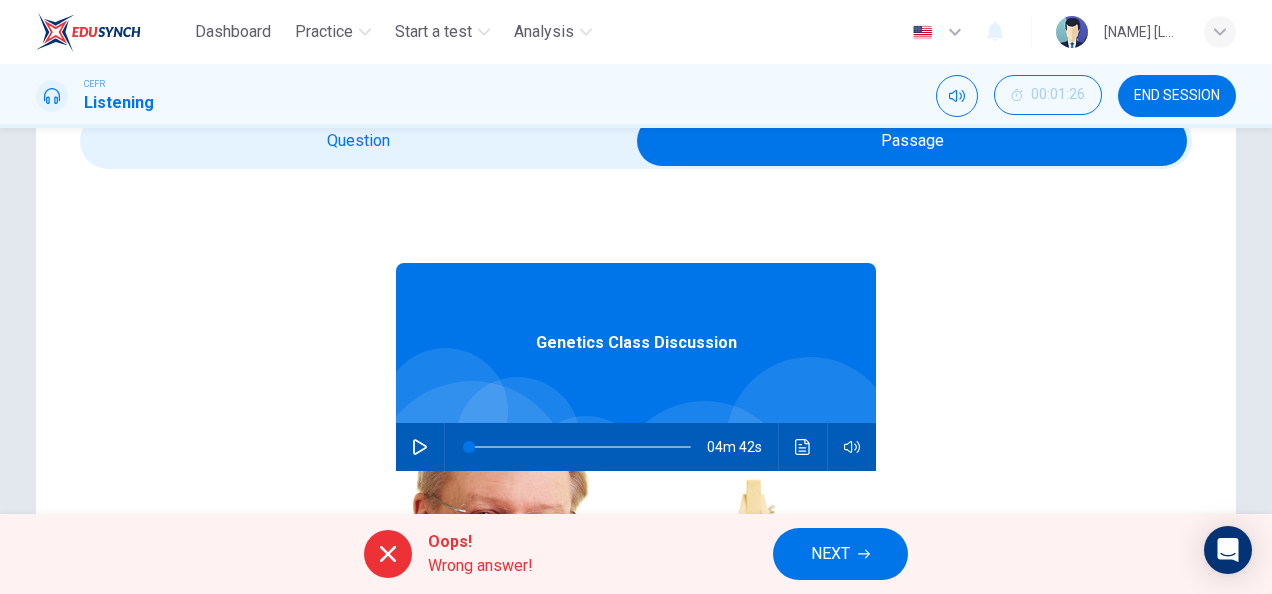 click at bounding box center (912, 141) 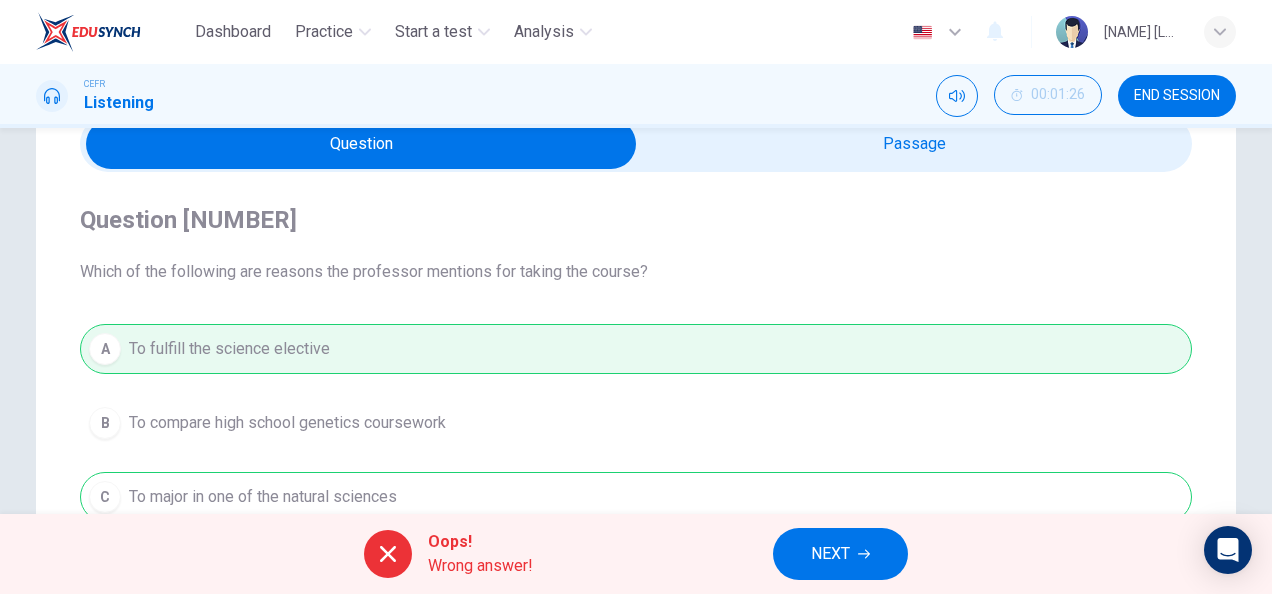 scroll, scrollTop: 0, scrollLeft: 0, axis: both 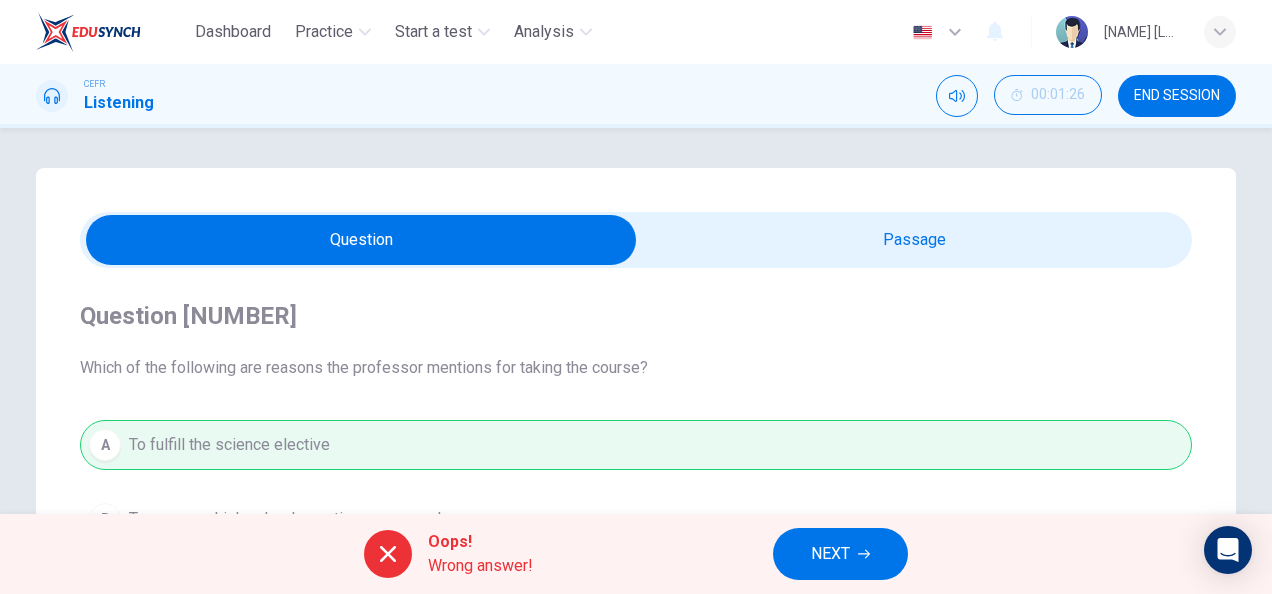 click at bounding box center (361, 240) 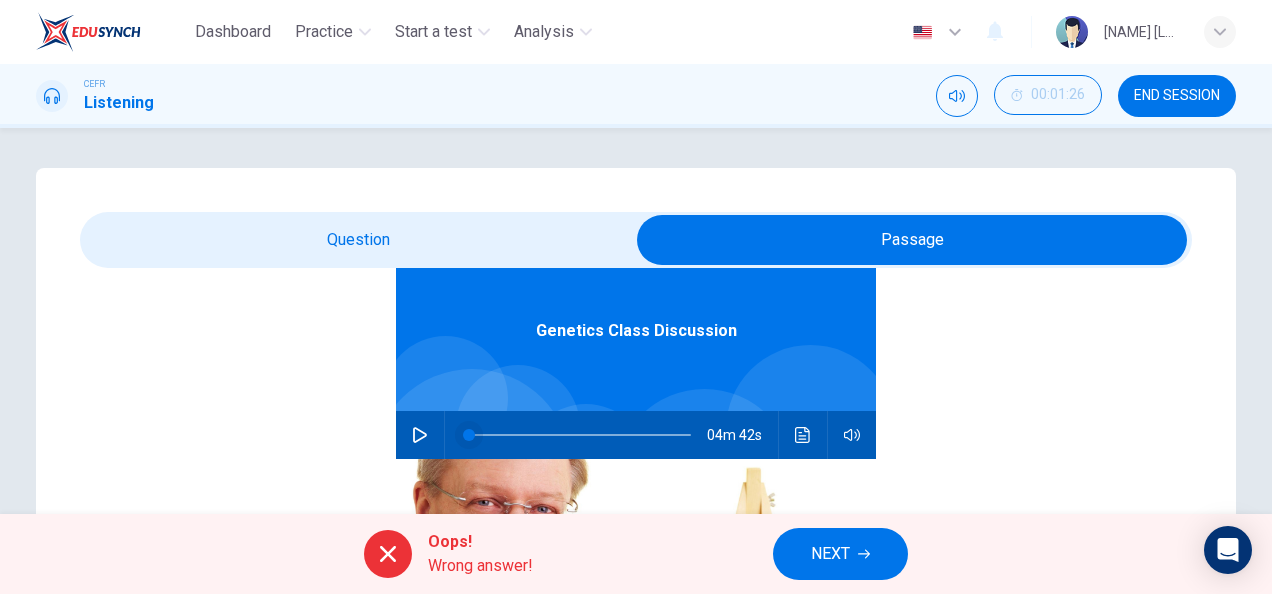 scroll, scrollTop: 112, scrollLeft: 0, axis: vertical 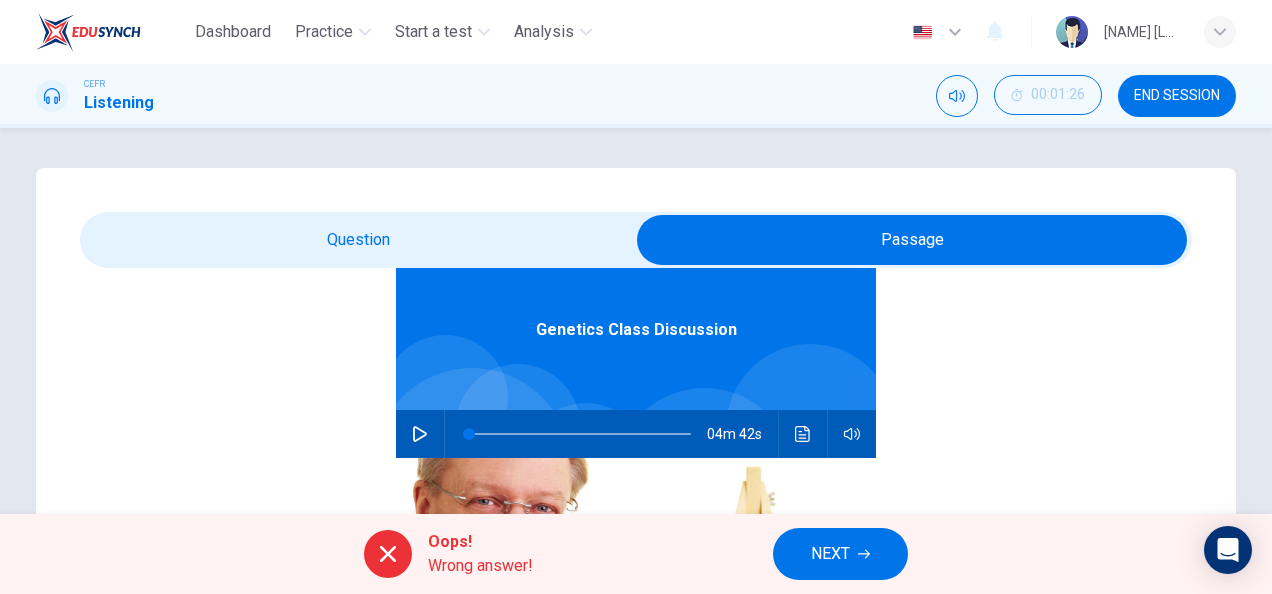 click on "NEXT" at bounding box center [840, 554] 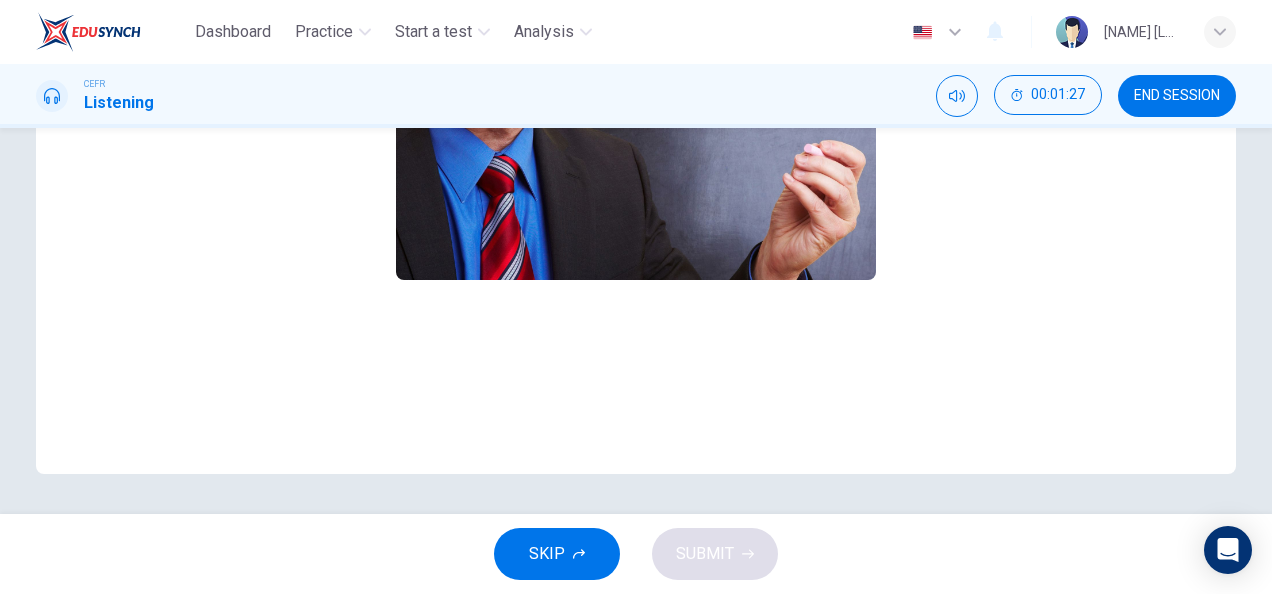 scroll, scrollTop: 0, scrollLeft: 0, axis: both 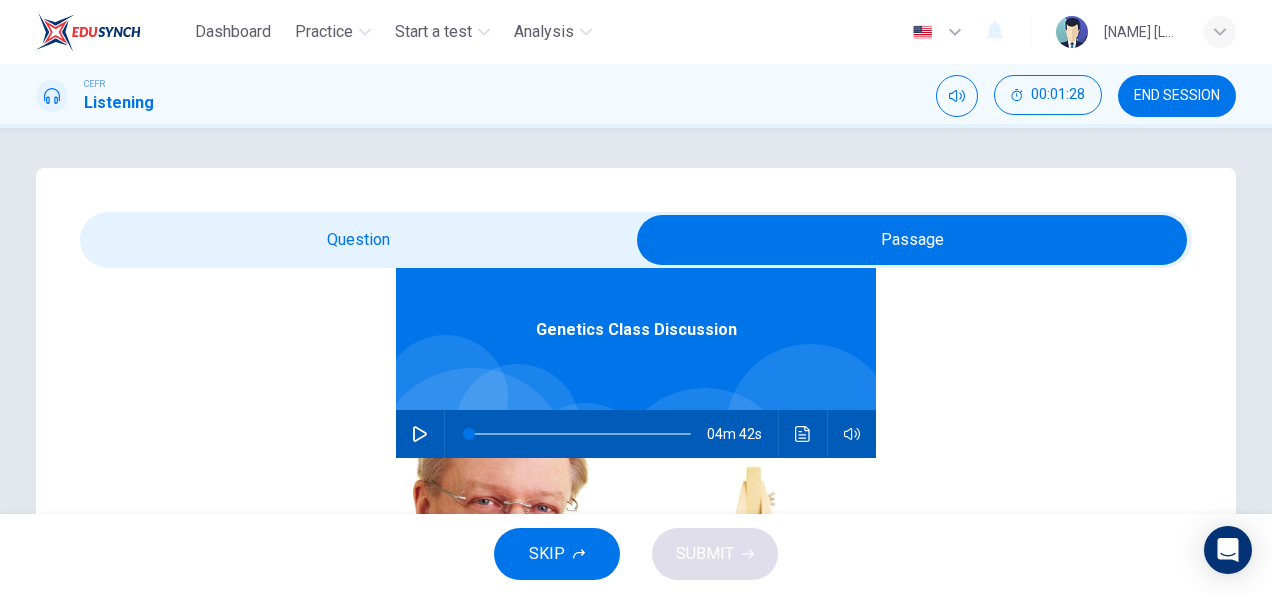click at bounding box center (912, 240) 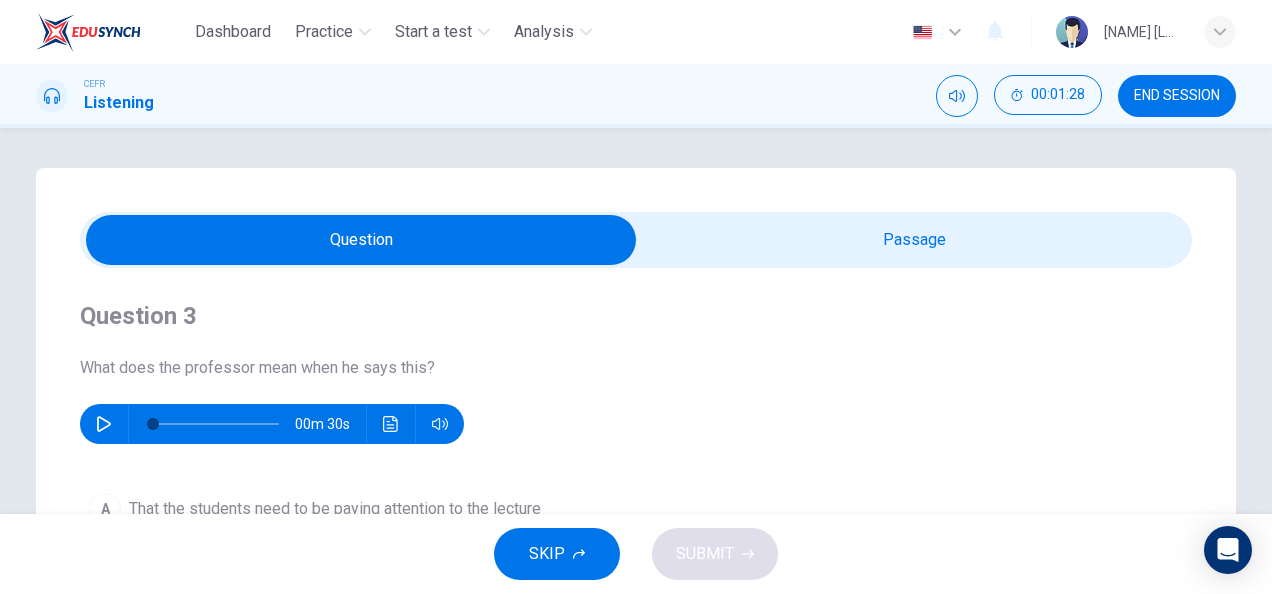 scroll, scrollTop: 0, scrollLeft: 0, axis: both 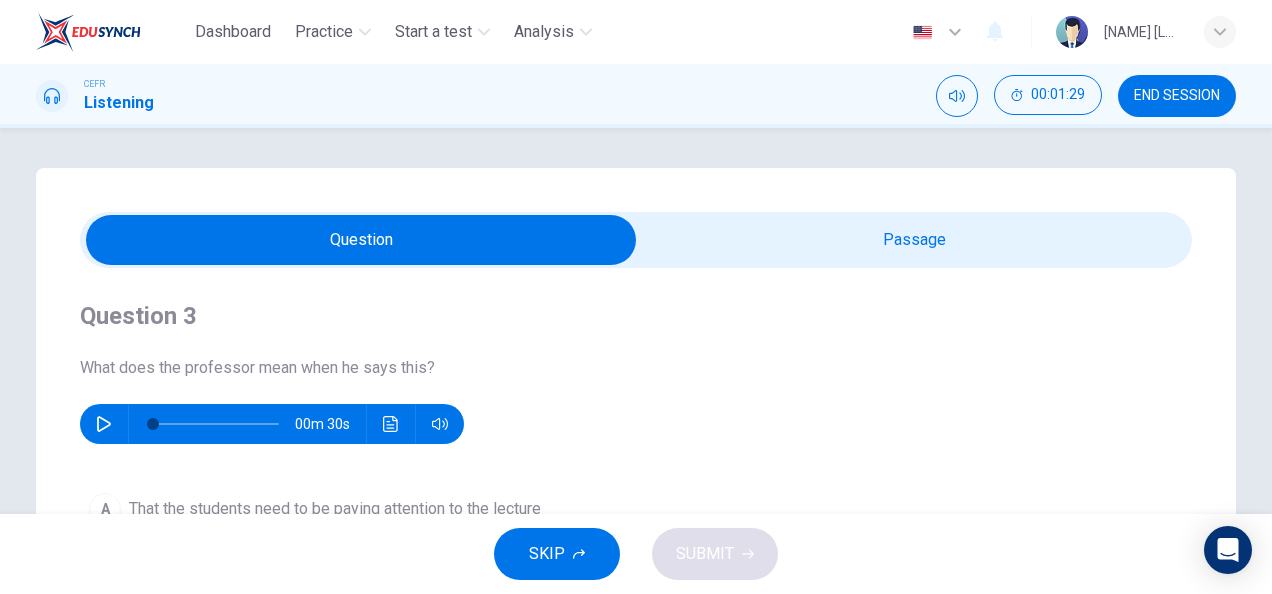 click at bounding box center (361, 240) 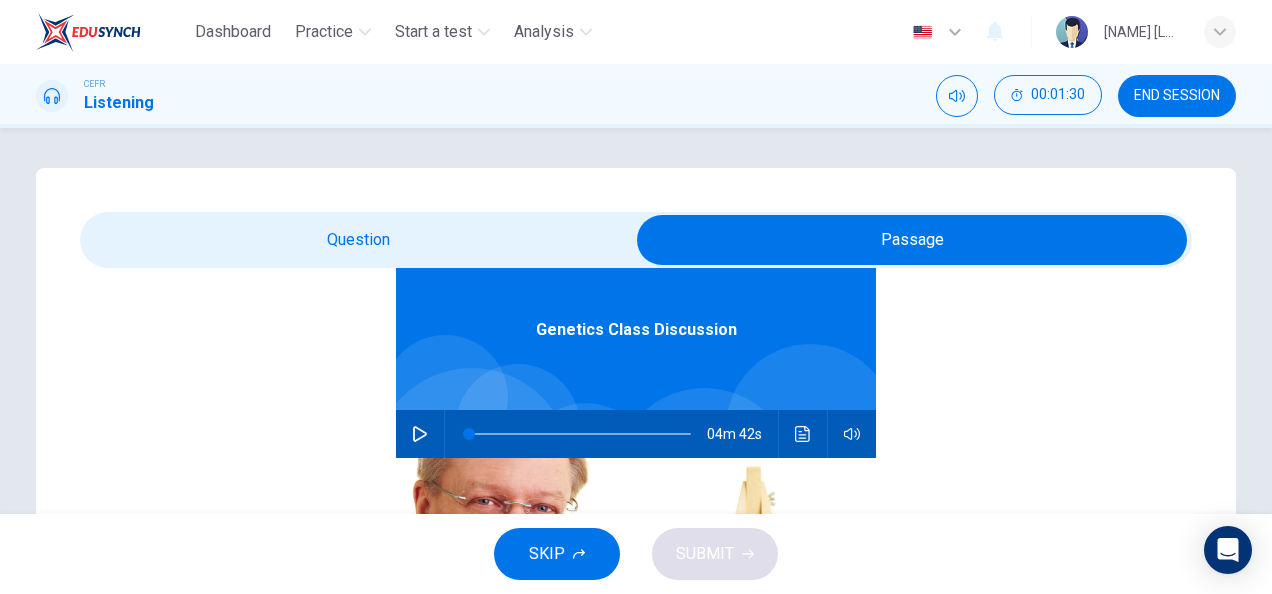 scroll, scrollTop: 111, scrollLeft: 0, axis: vertical 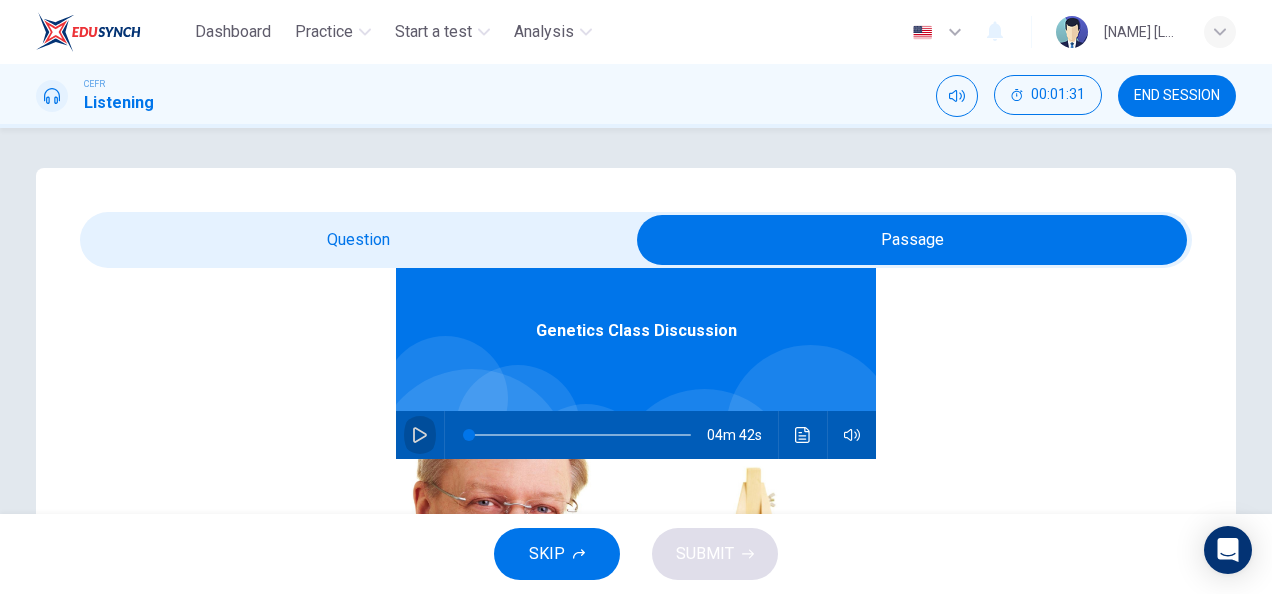 click at bounding box center (420, 435) 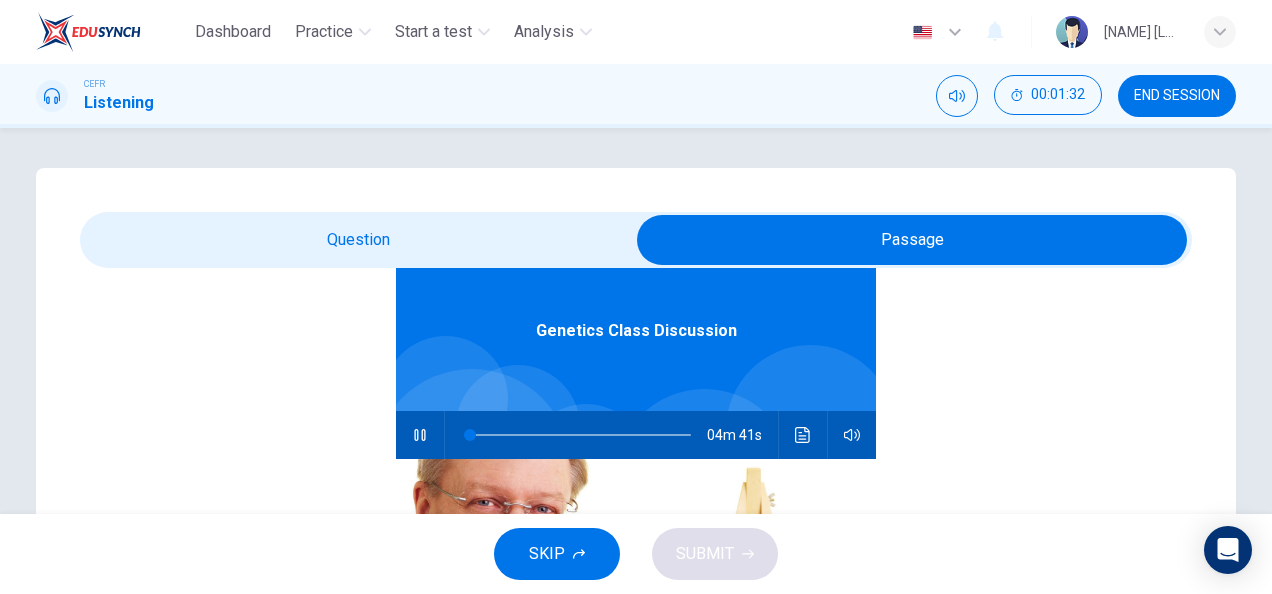 click at bounding box center (420, 435) 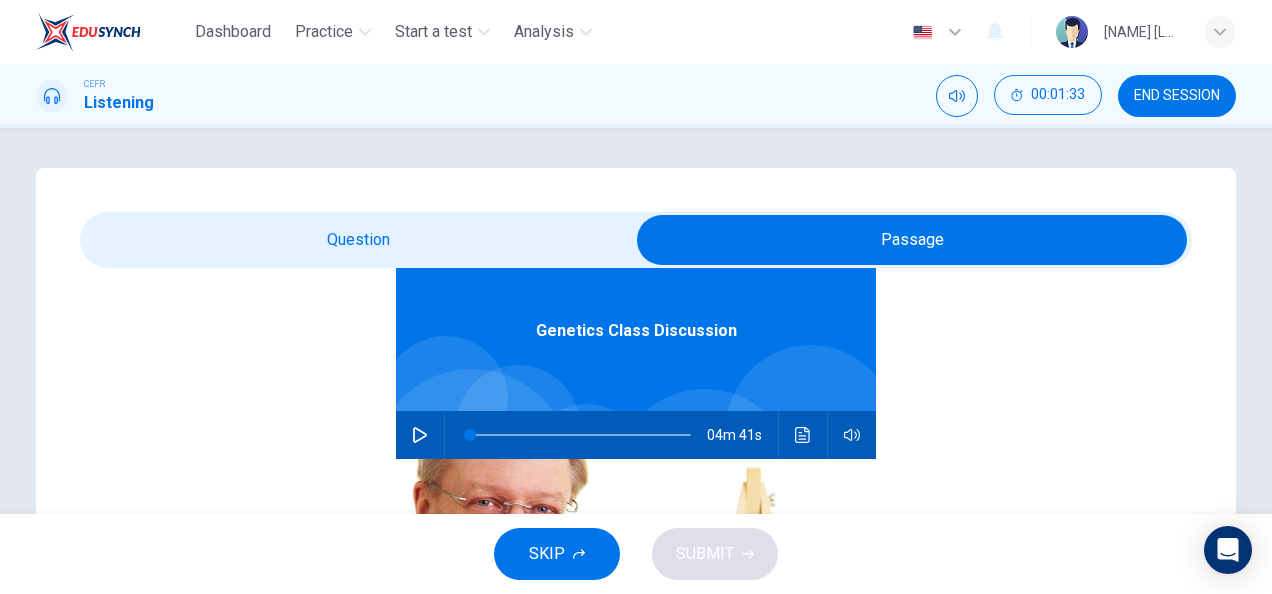 click at bounding box center [912, 240] 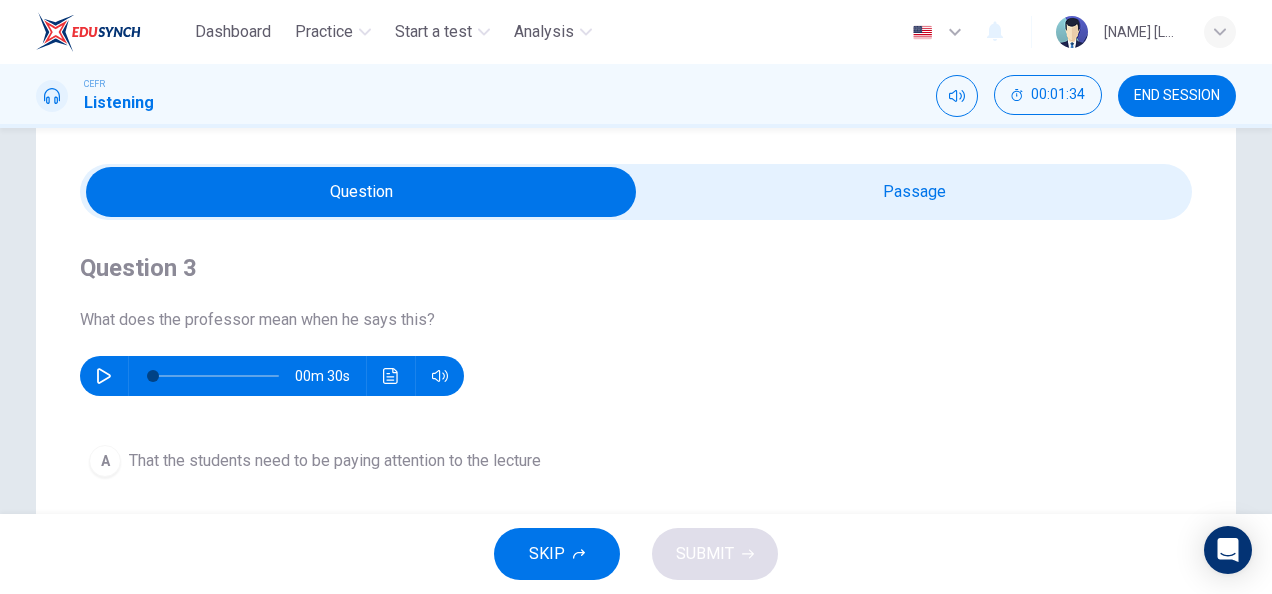 scroll, scrollTop: 50, scrollLeft: 0, axis: vertical 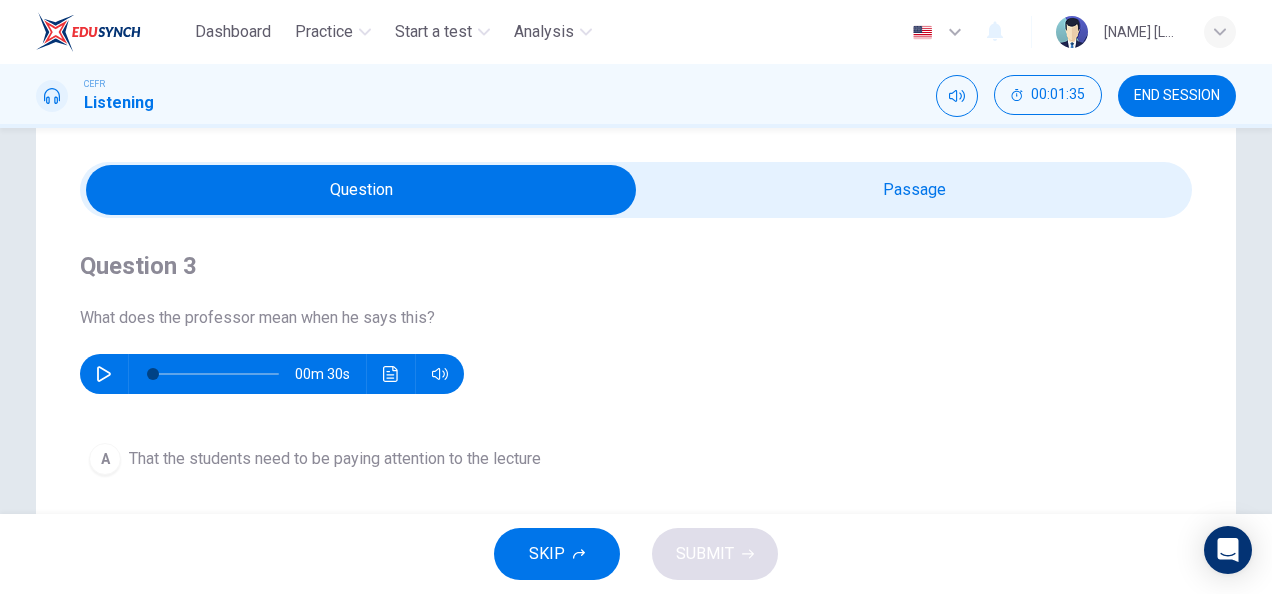 click at bounding box center [104, 374] 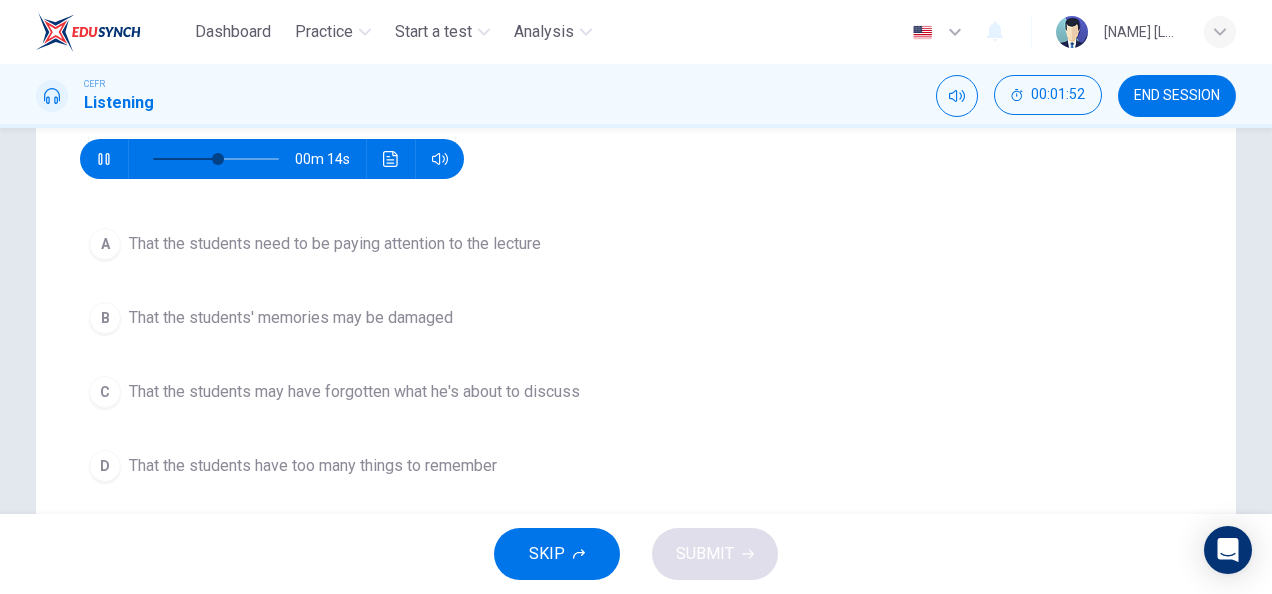 scroll, scrollTop: 269, scrollLeft: 0, axis: vertical 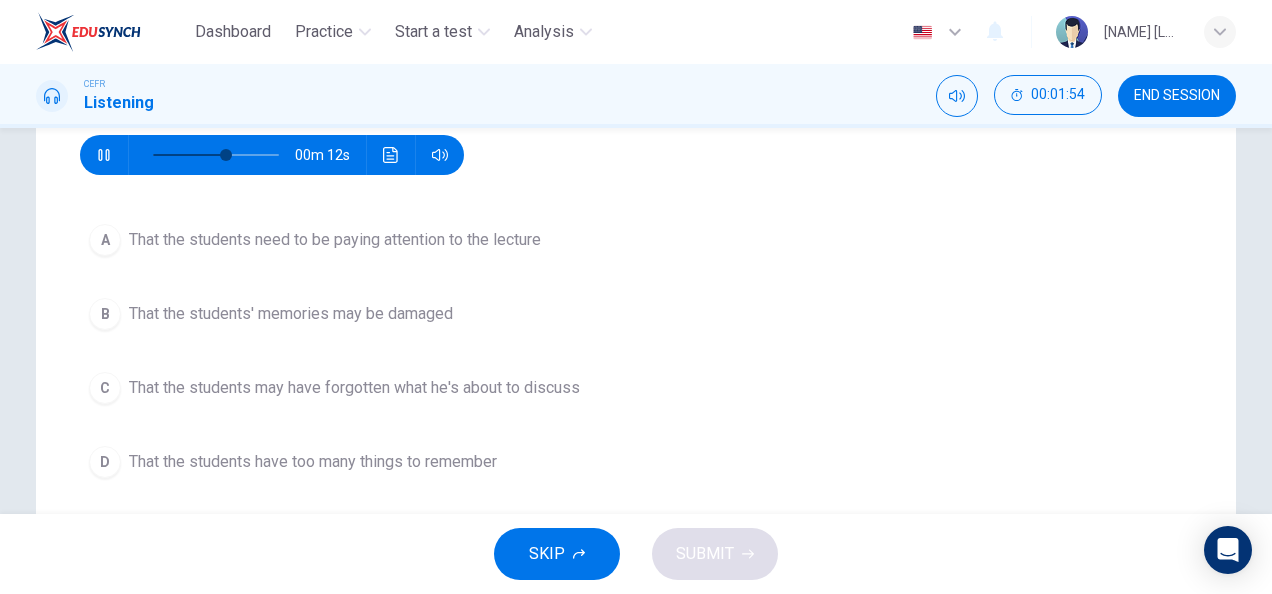drag, startPoint x: 350, startPoint y: 394, endPoint x: 365, endPoint y: 354, distance: 42.72002 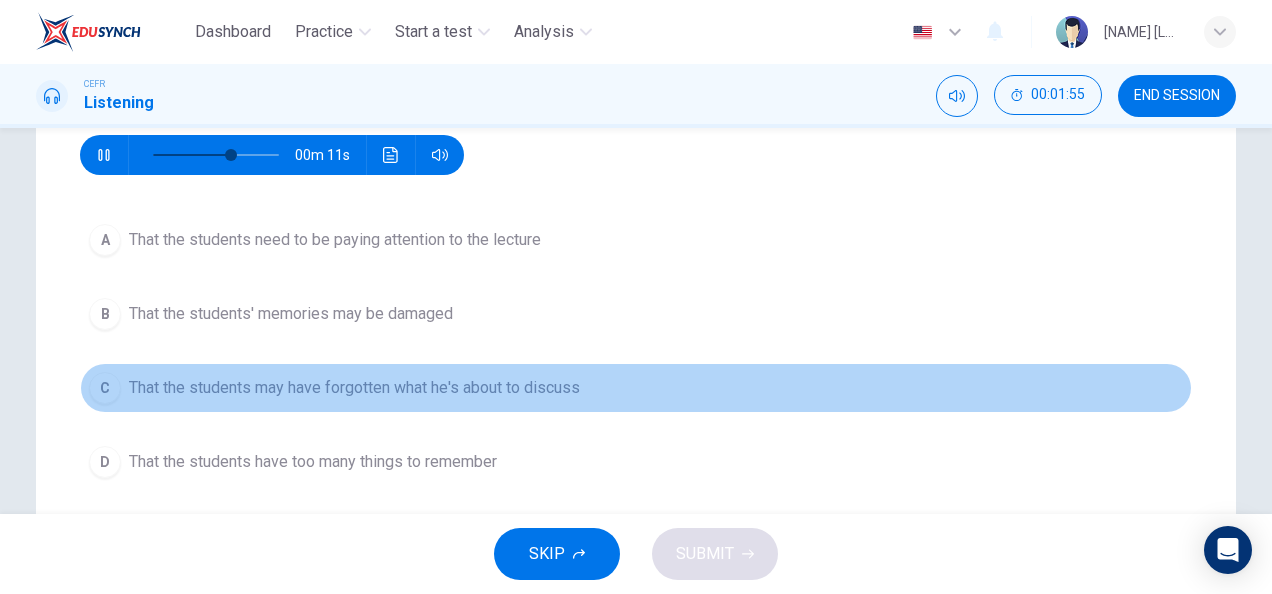 click on "That the students may have forgotten what he's about to discuss" at bounding box center (335, 240) 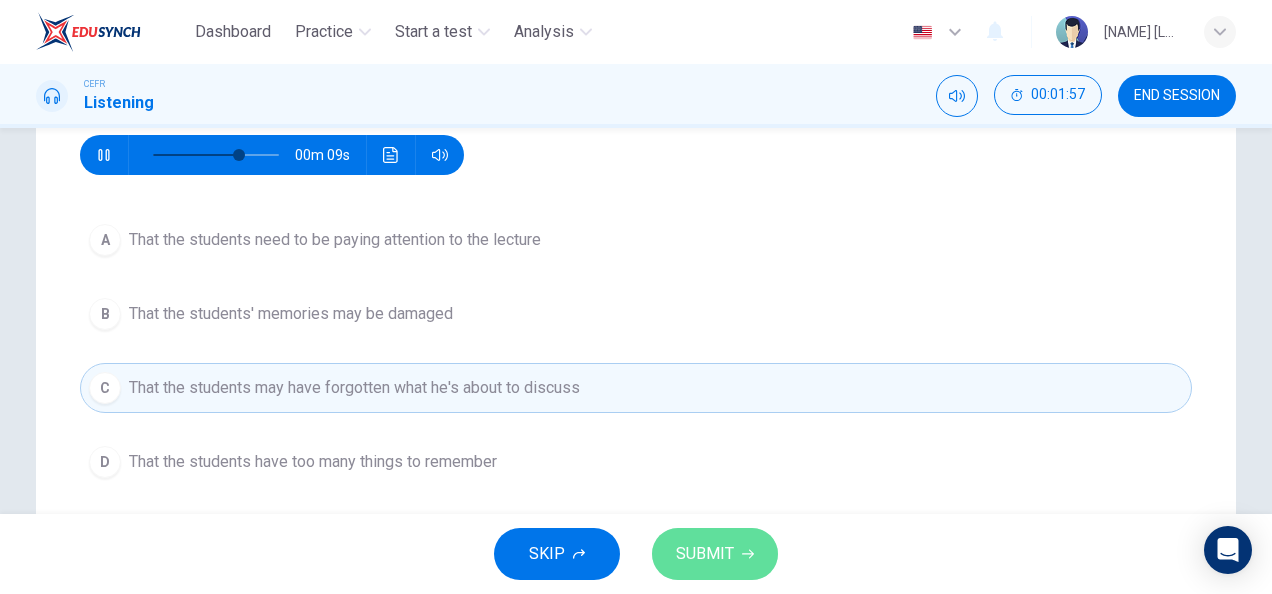 click on "SUBMIT" at bounding box center [705, 554] 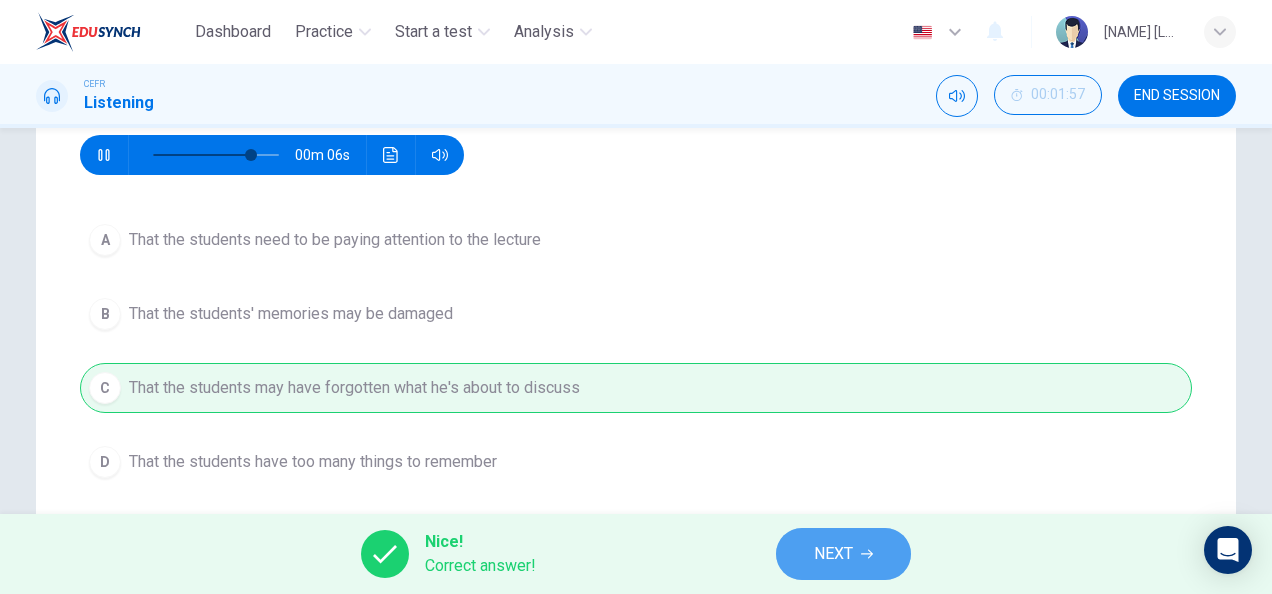 click on "NEXT" at bounding box center (843, 554) 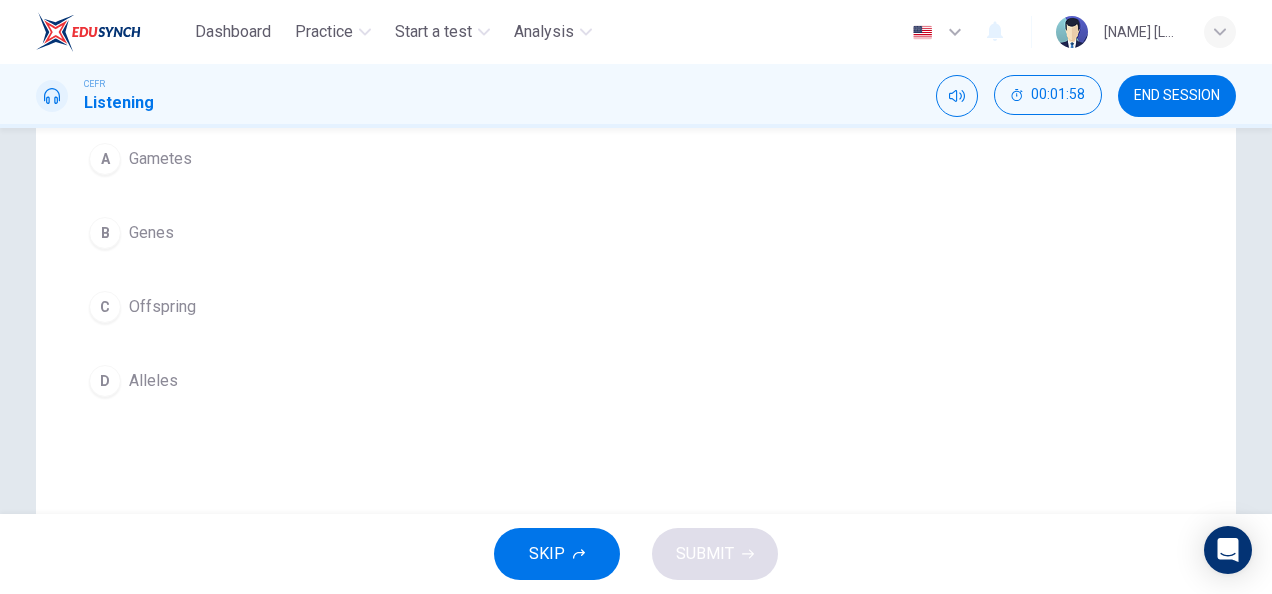 scroll, scrollTop: 286, scrollLeft: 0, axis: vertical 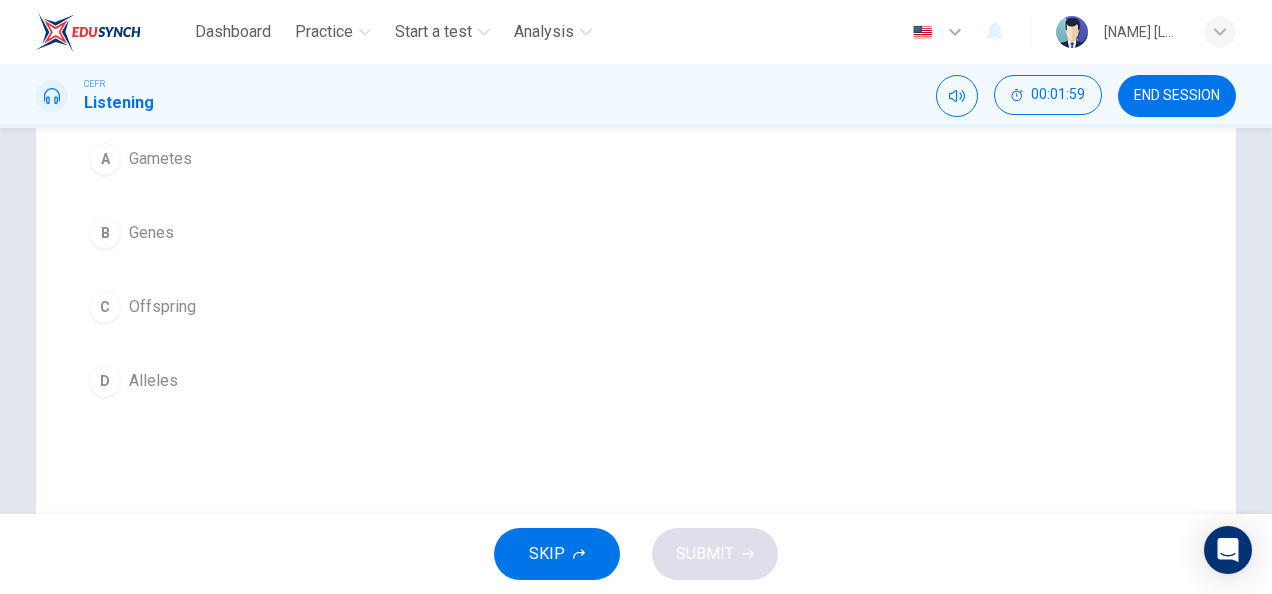 click on "D Alleles" at bounding box center (636, 381) 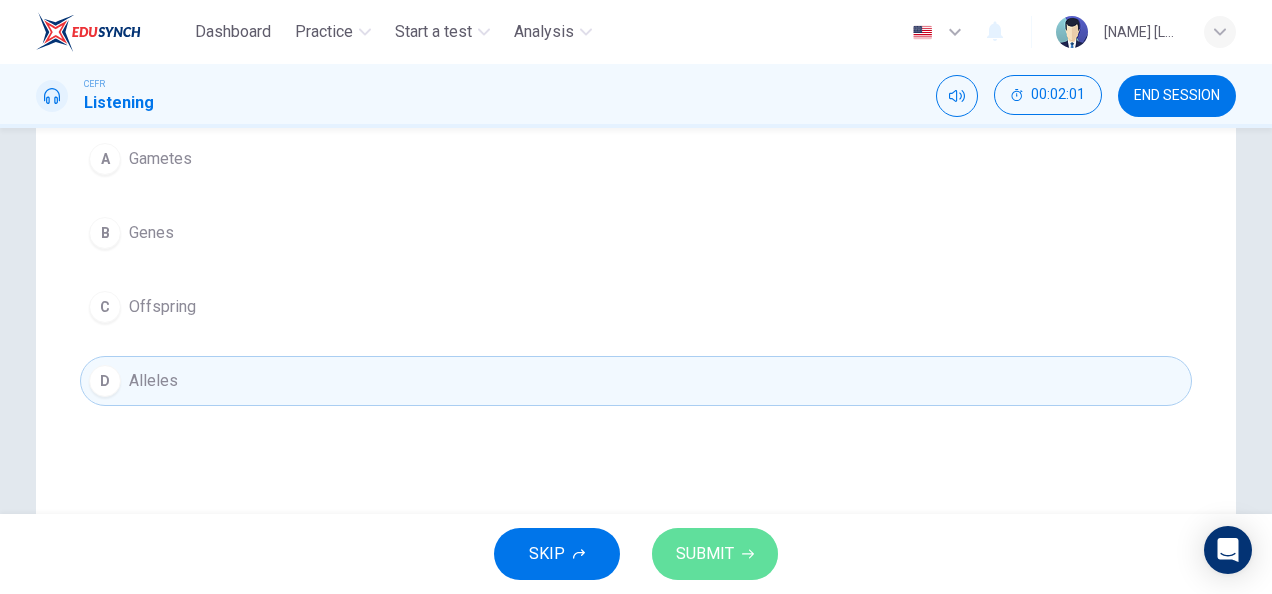 click on "SUBMIT" at bounding box center [705, 554] 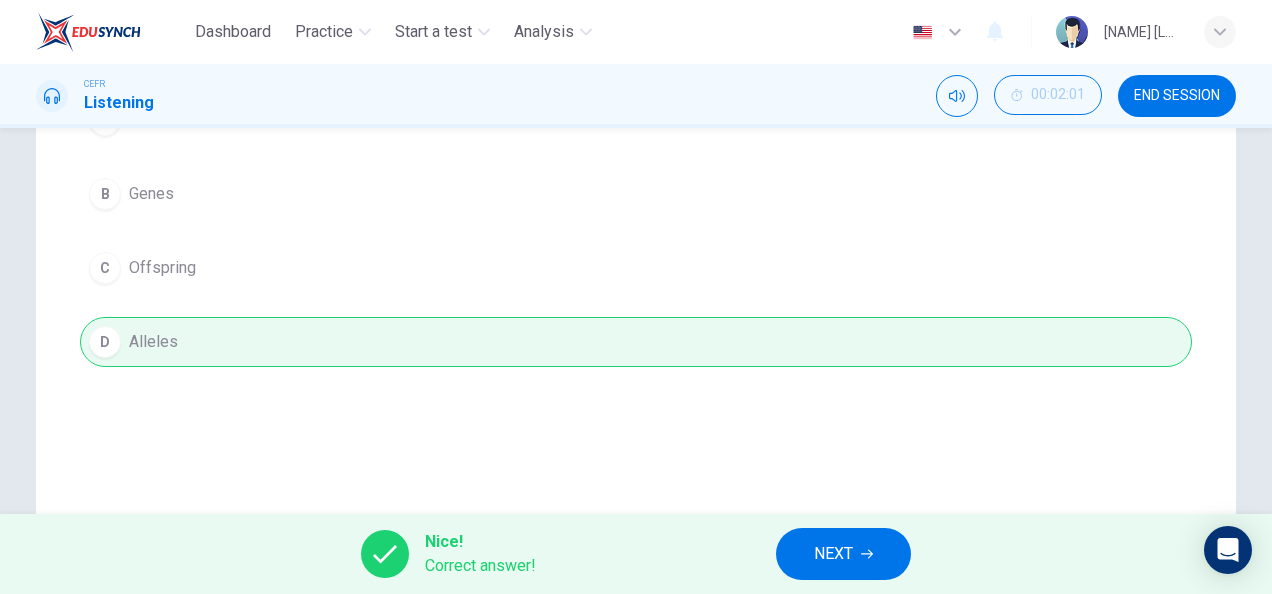 scroll, scrollTop: 328, scrollLeft: 0, axis: vertical 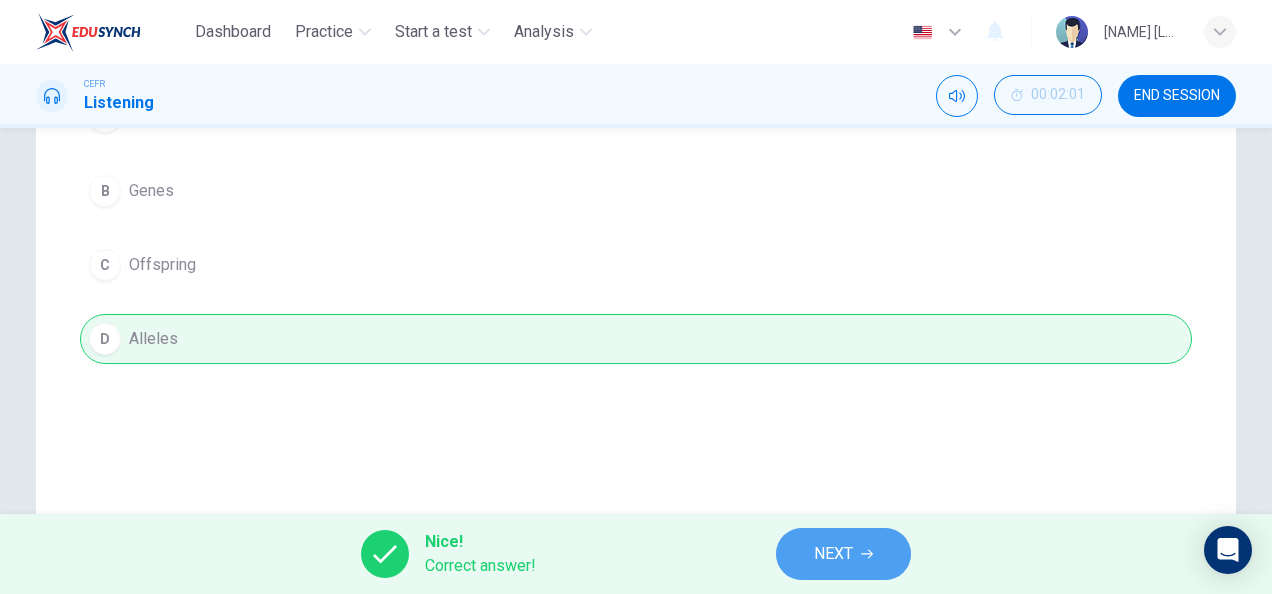 click on "NEXT" at bounding box center [833, 554] 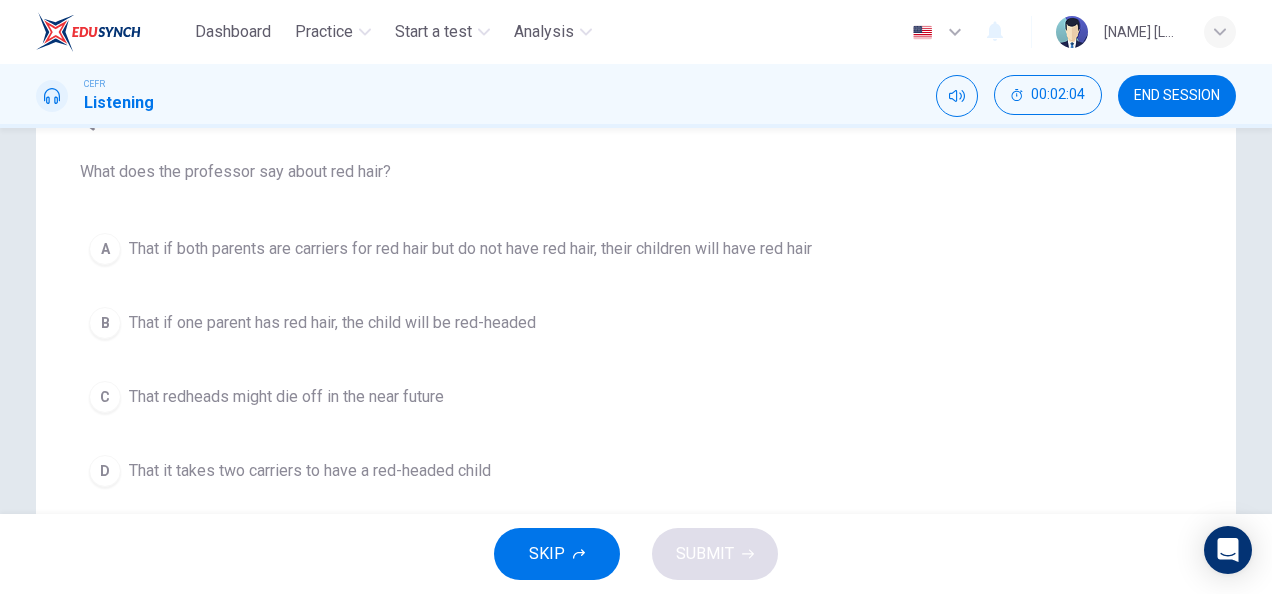scroll, scrollTop: 198, scrollLeft: 0, axis: vertical 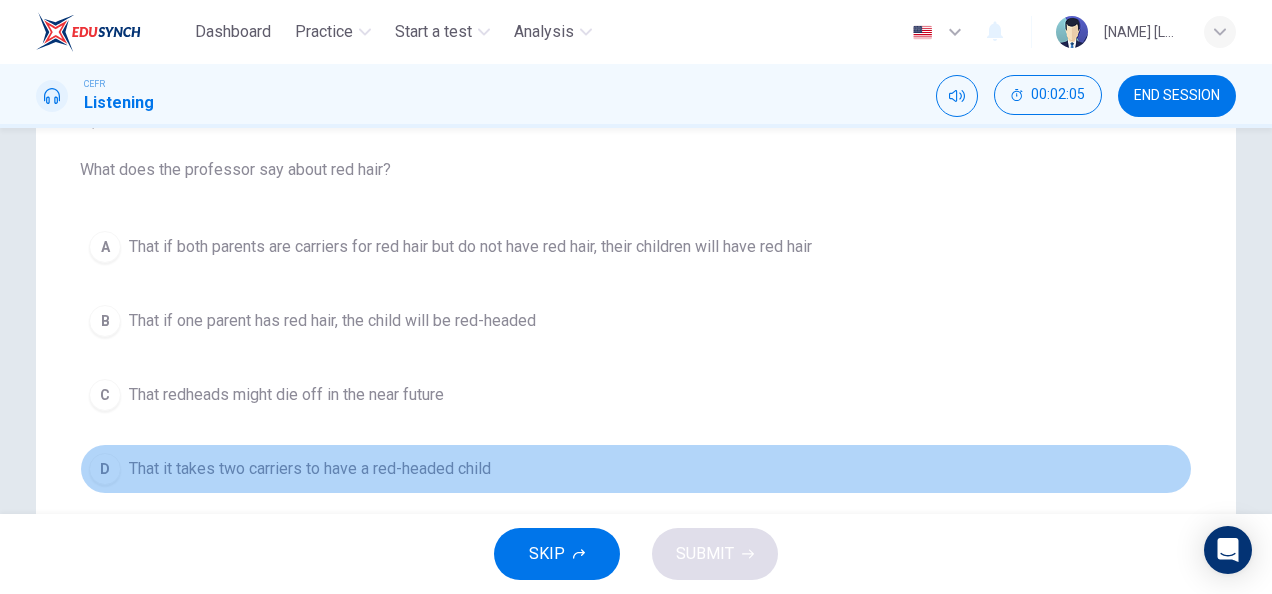 click on "That it takes two carriers to have a red-headed child" at bounding box center [470, 247] 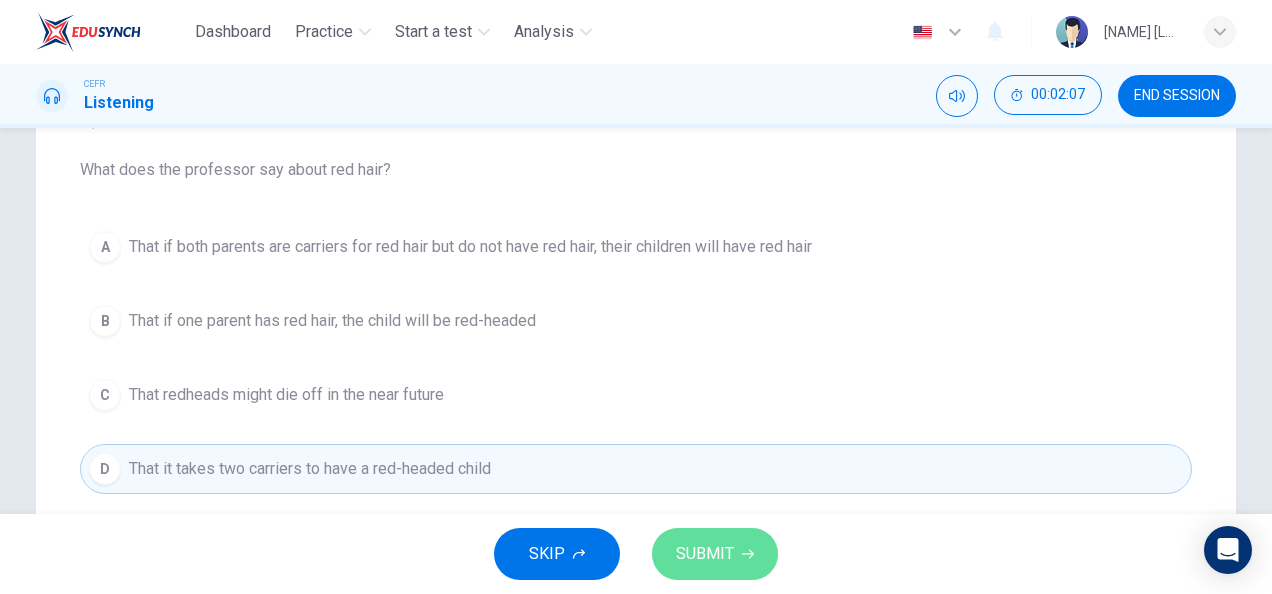 click on "SUBMIT" at bounding box center [705, 554] 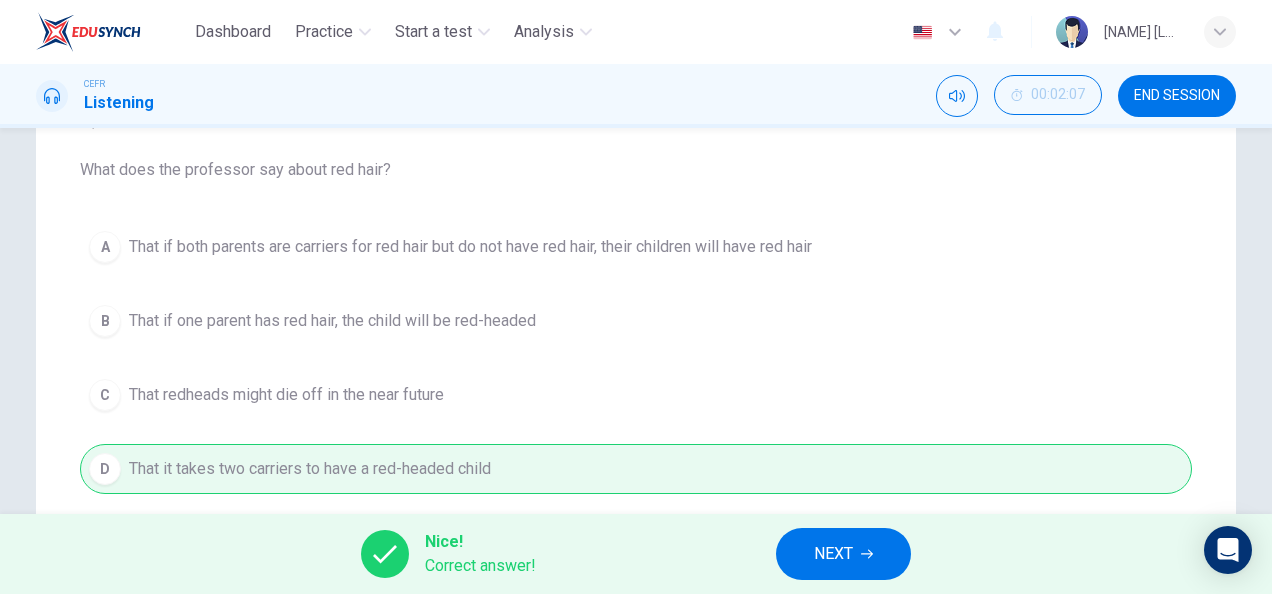 click on "NEXT" at bounding box center [843, 554] 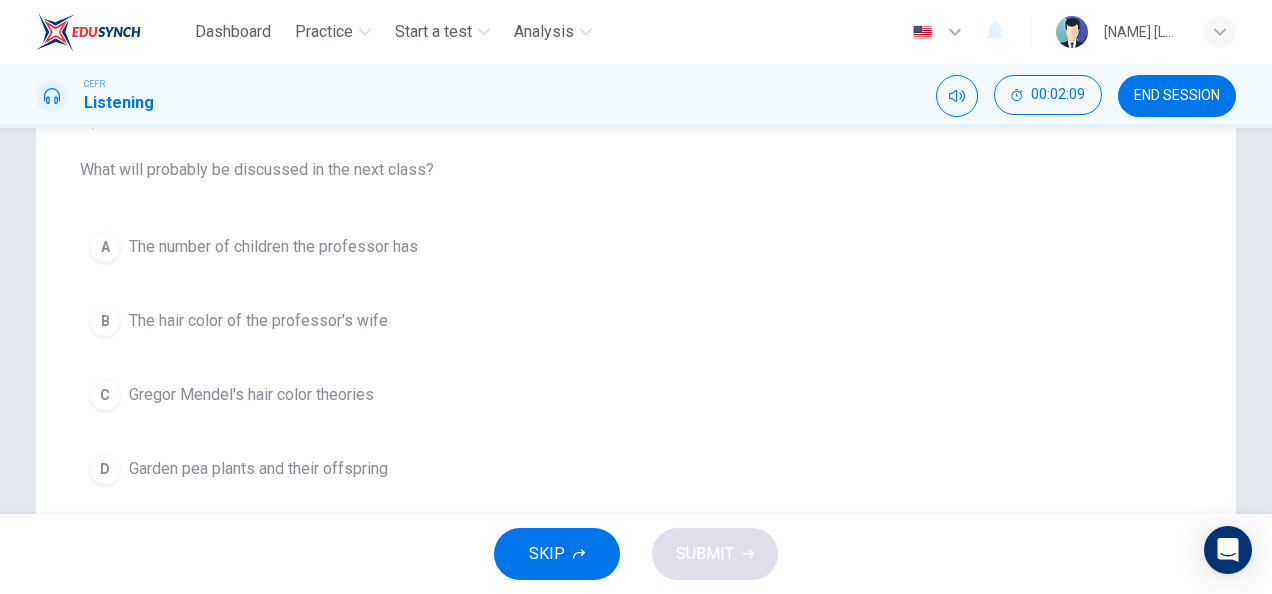 click on "The hair color of the professor's wife" at bounding box center (273, 247) 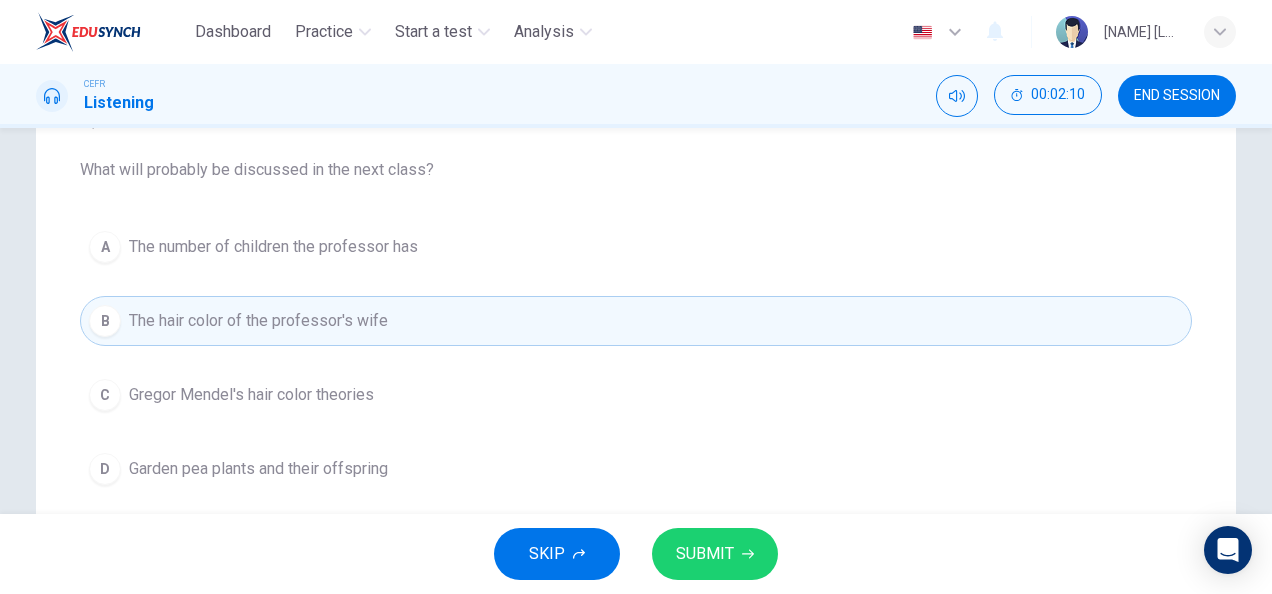 click at bounding box center [748, 554] 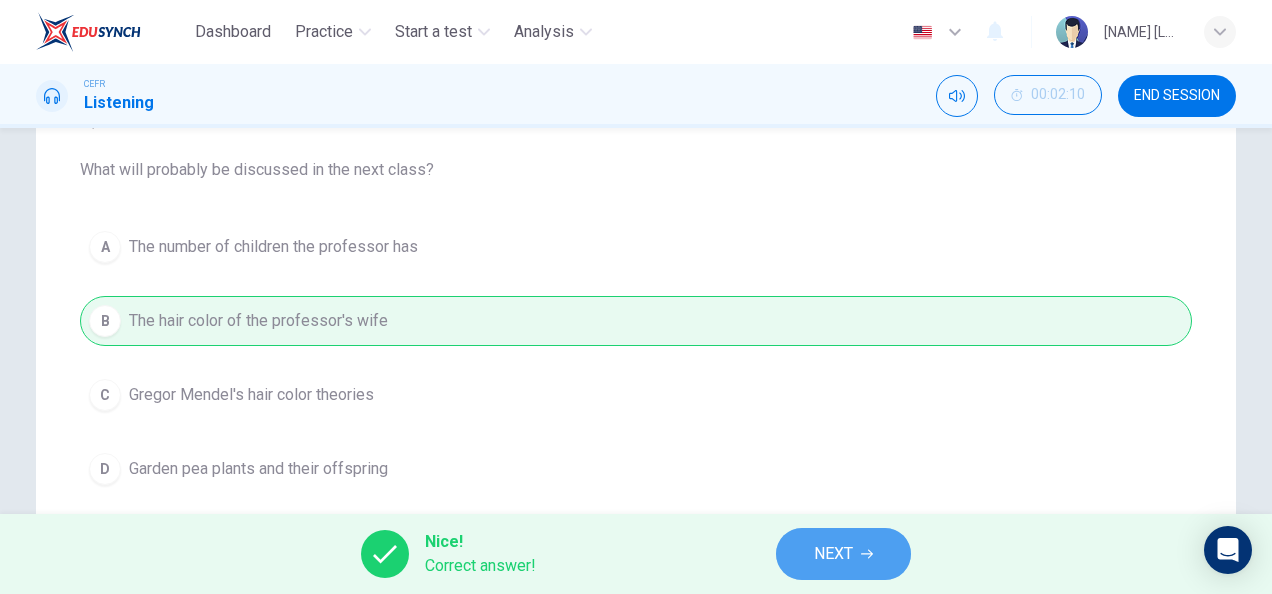 click on "NEXT" at bounding box center (833, 554) 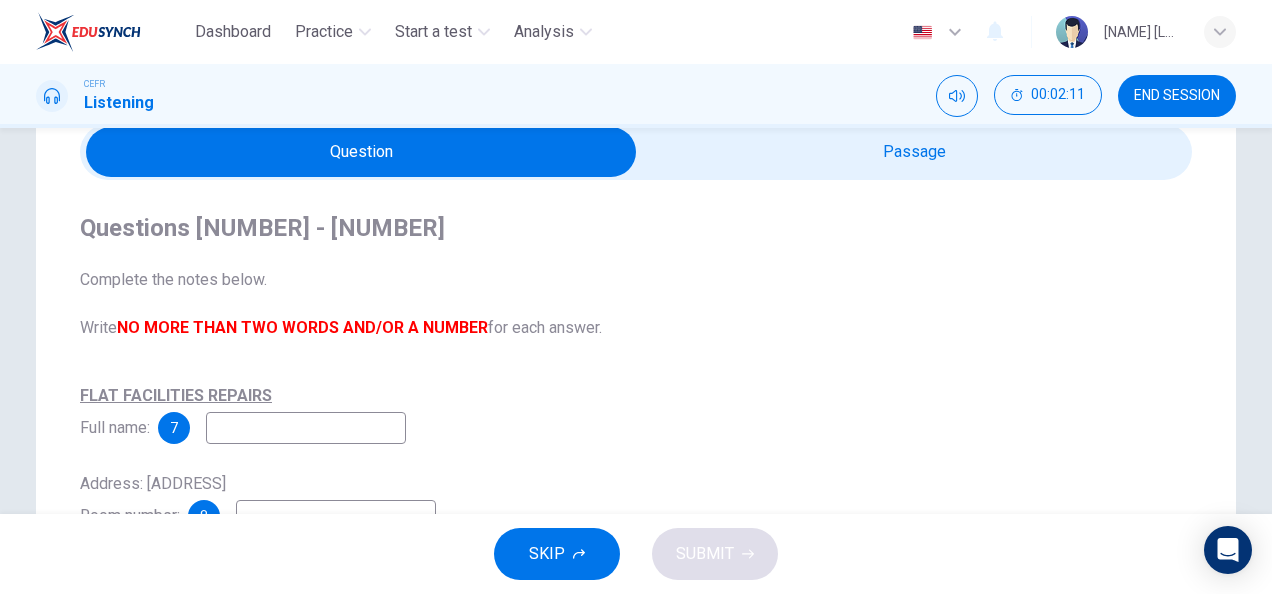 scroll, scrollTop: 89, scrollLeft: 0, axis: vertical 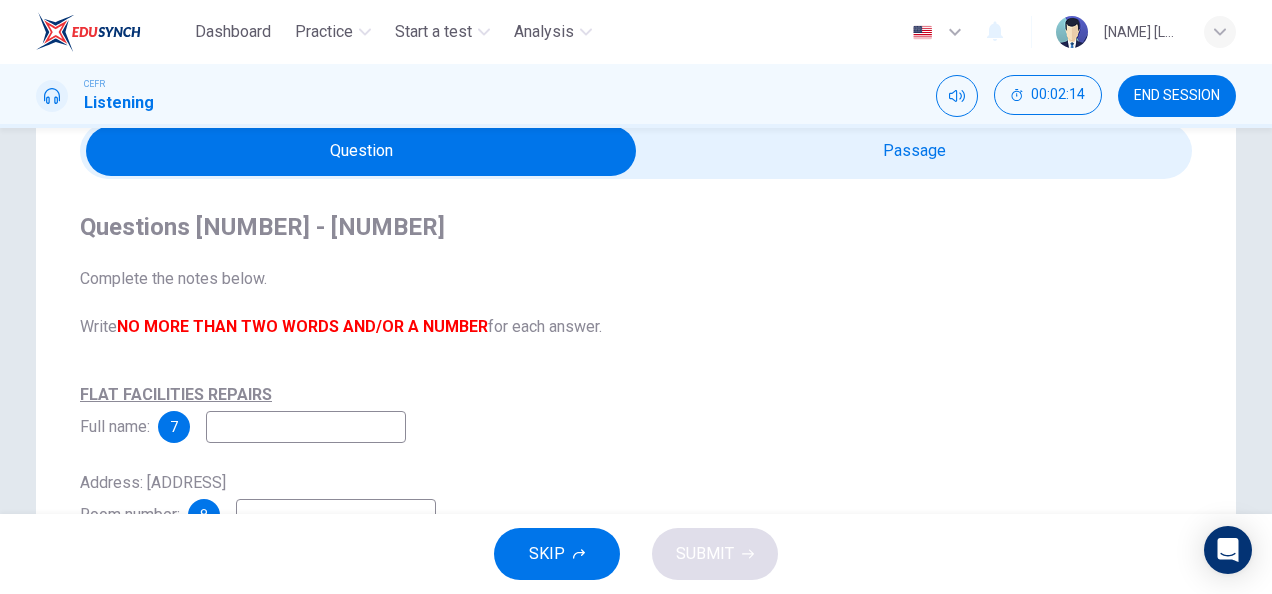 click at bounding box center [361, 151] 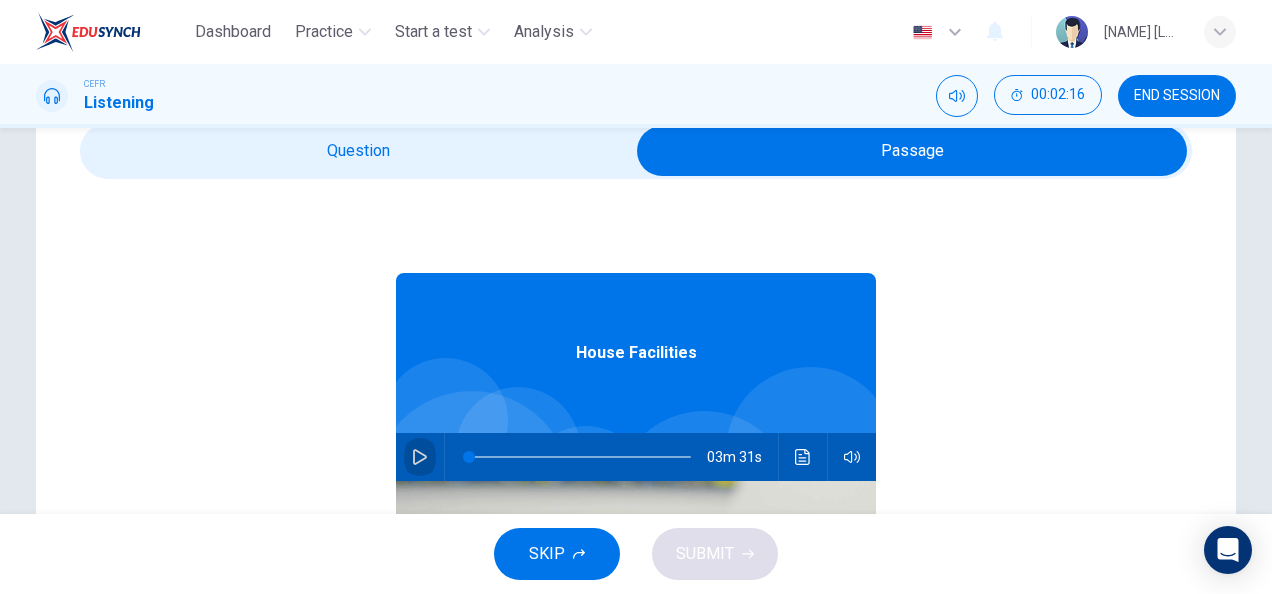 click at bounding box center [420, 457] 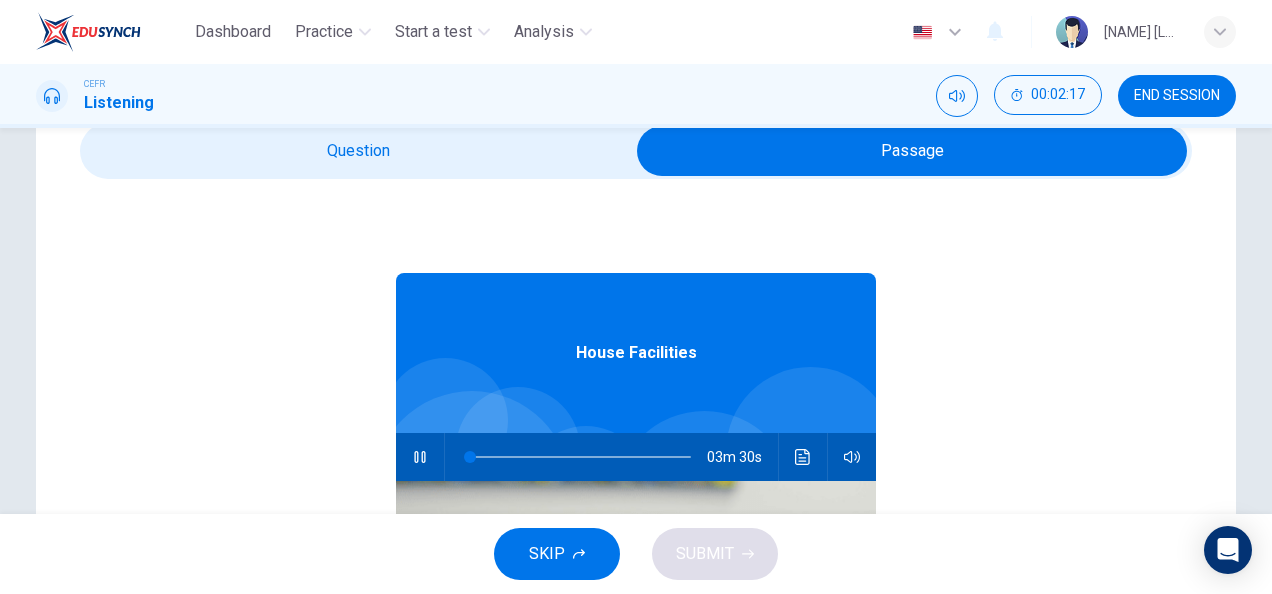 click at bounding box center [912, 151] 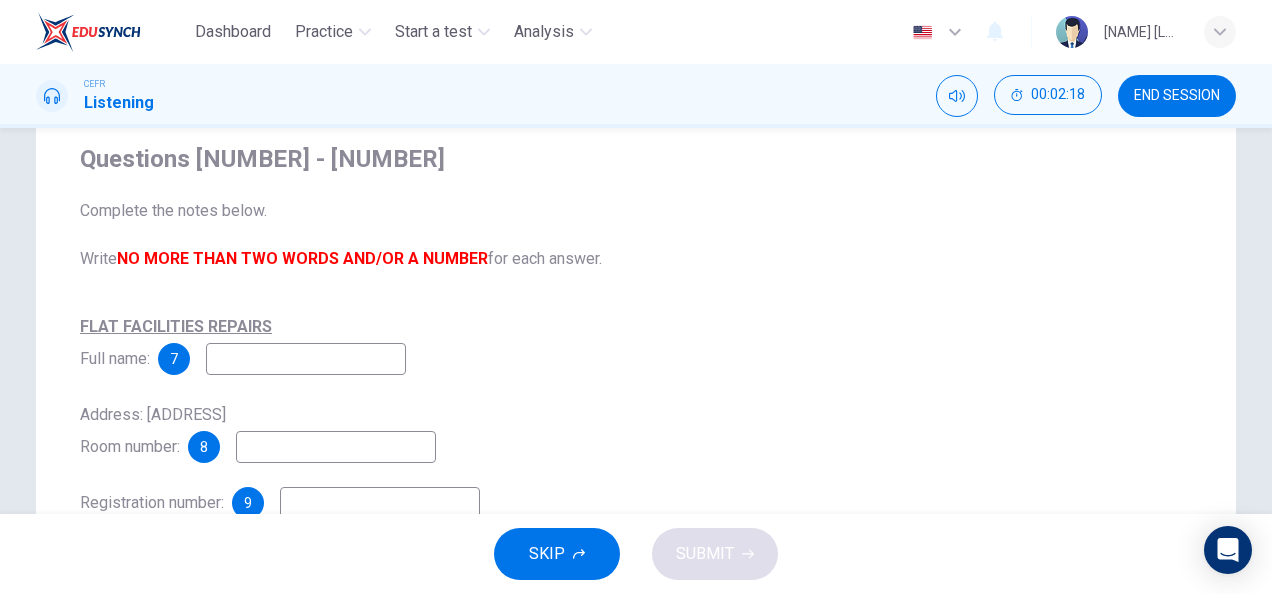 scroll, scrollTop: 158, scrollLeft: 0, axis: vertical 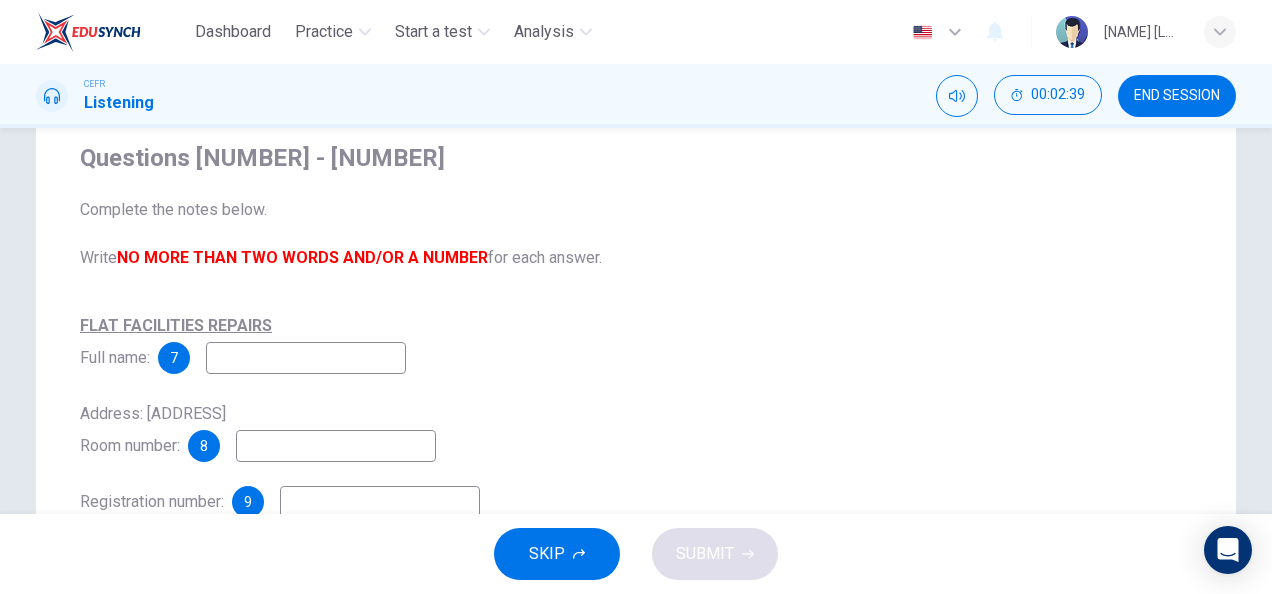 click at bounding box center [306, 358] 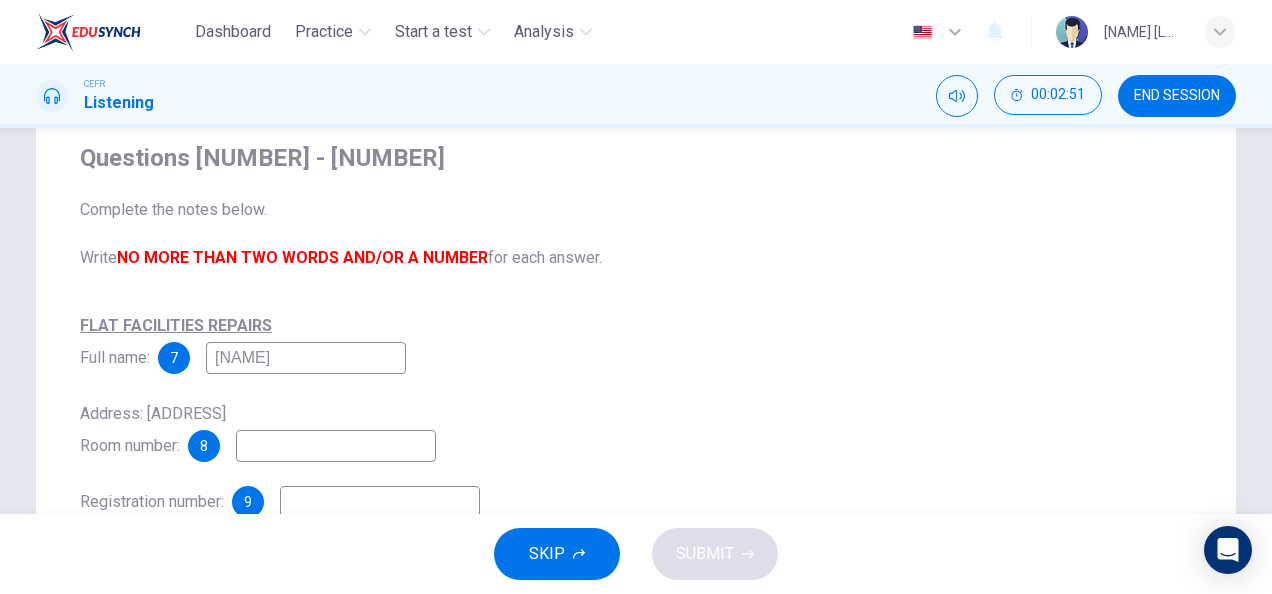 type on "[NAME]" 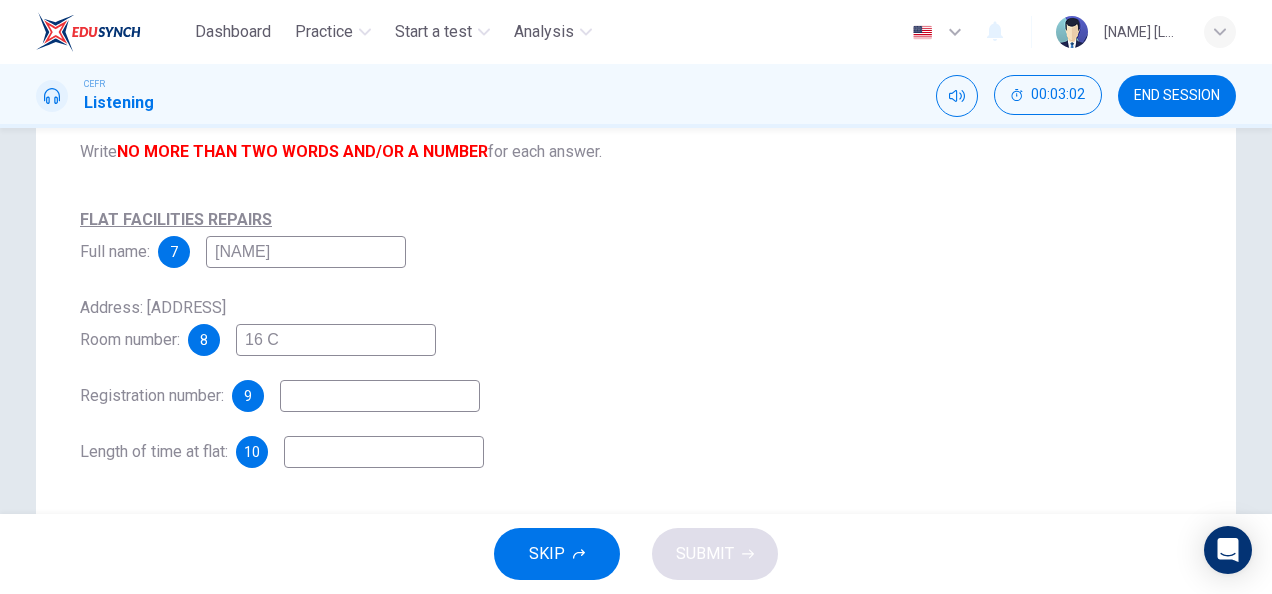 scroll, scrollTop: 265, scrollLeft: 0, axis: vertical 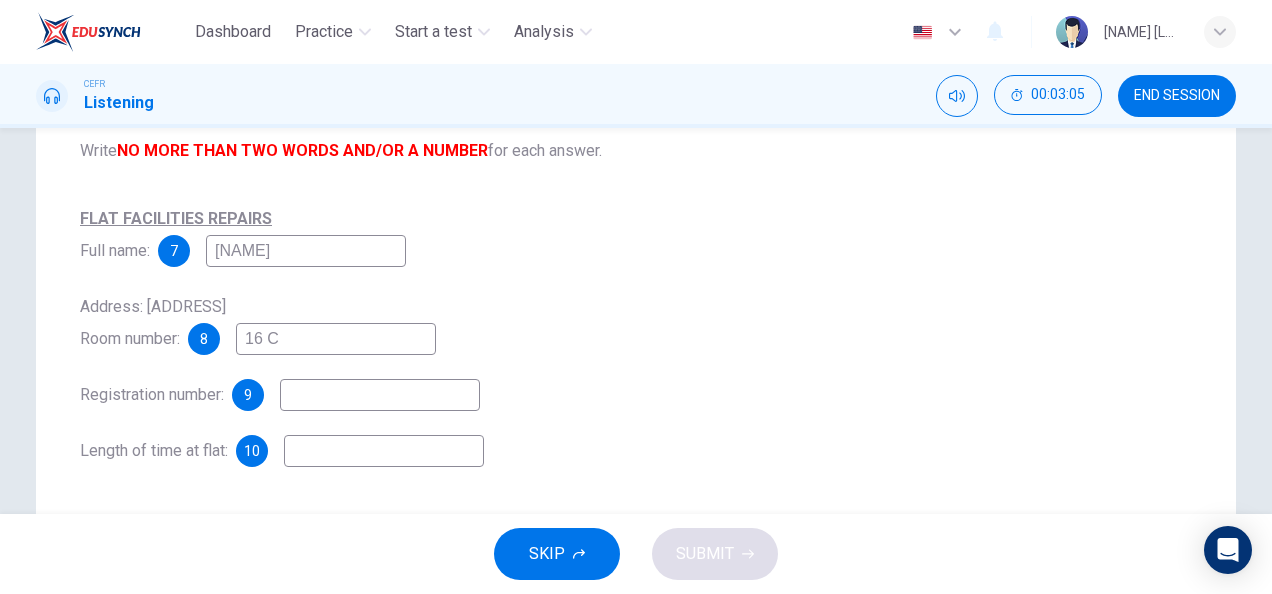 type on "16 C" 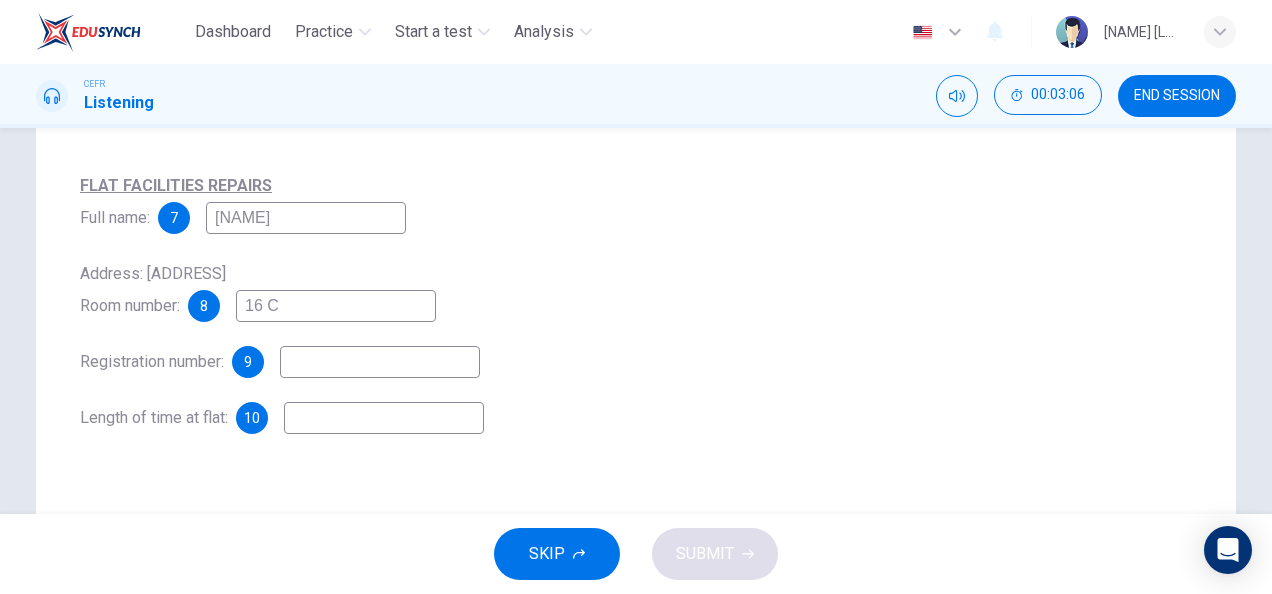 scroll, scrollTop: 279, scrollLeft: 0, axis: vertical 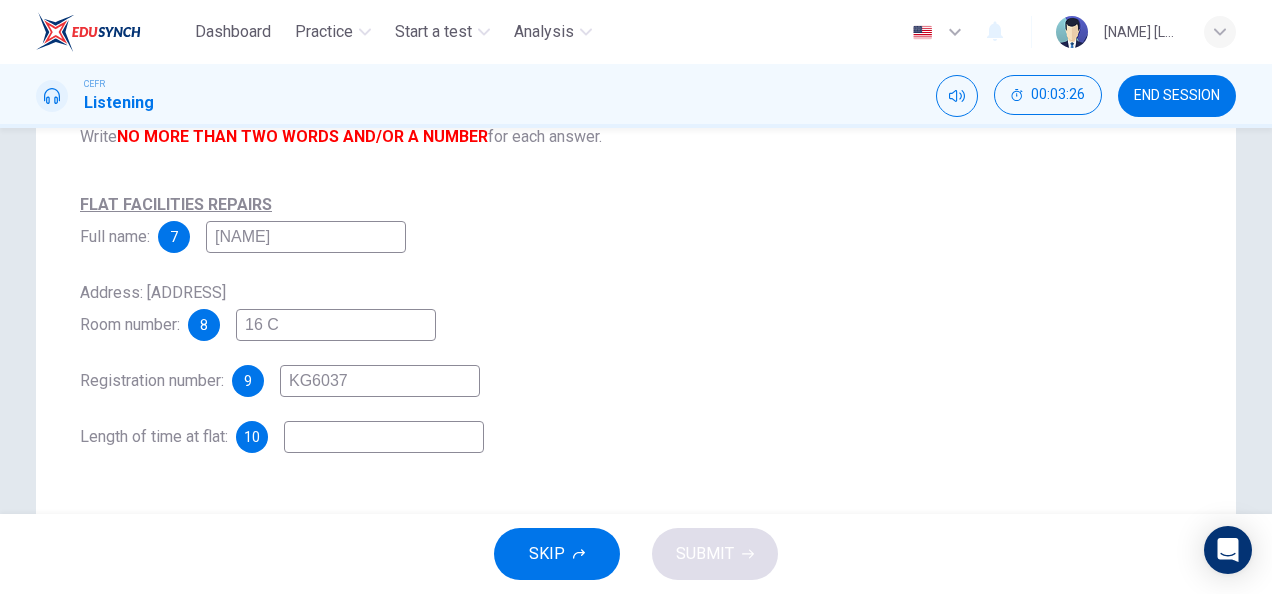 type on "KG6037" 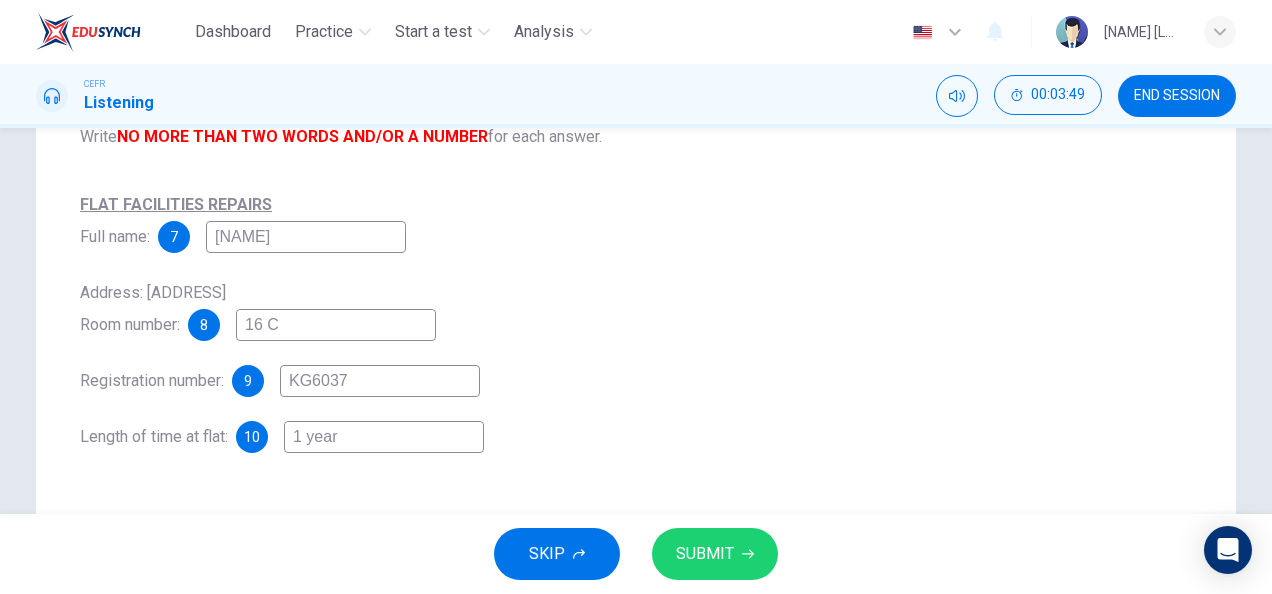 type on "1 year" 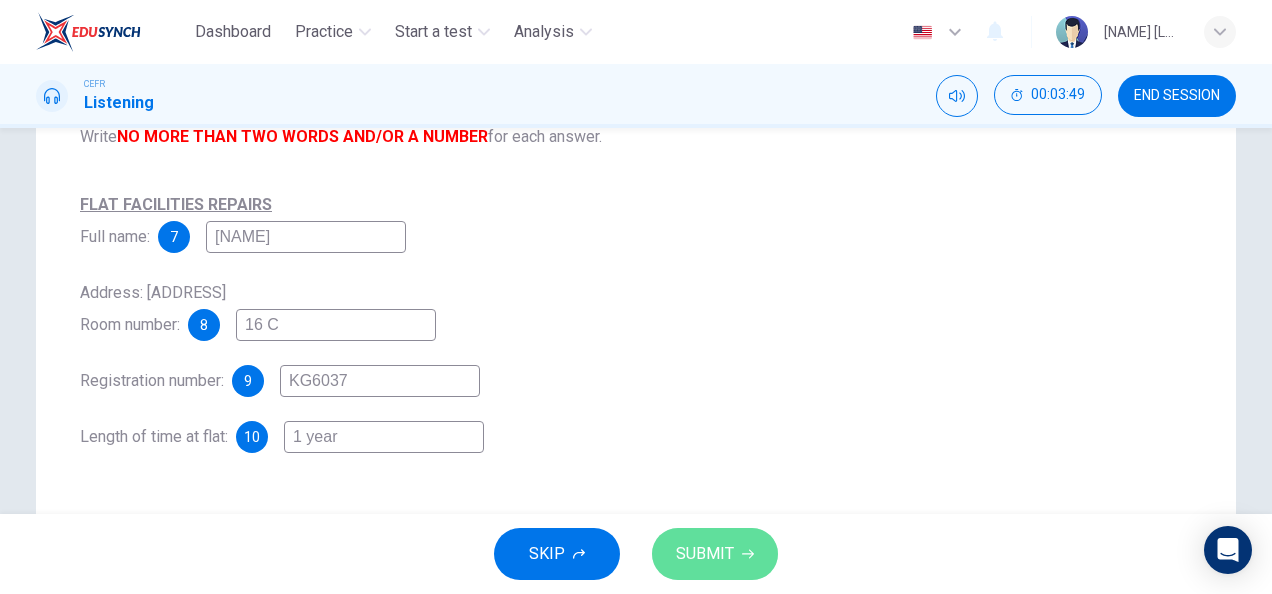 click on "SUBMIT" at bounding box center (715, 554) 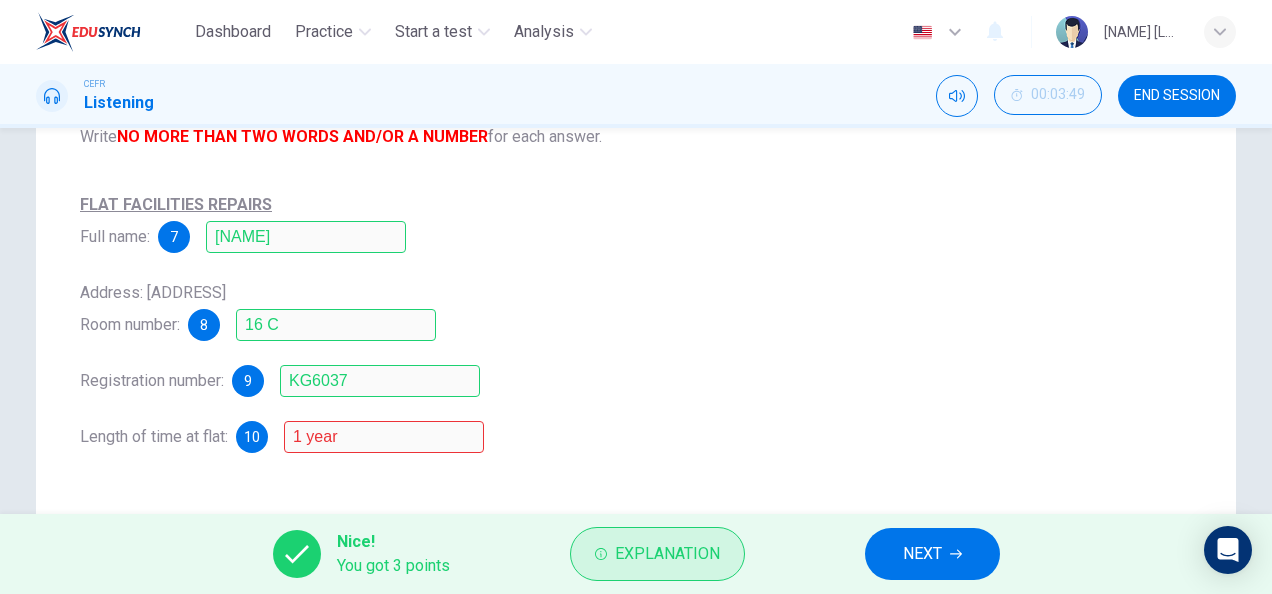 click on "Explanation" at bounding box center (667, 554) 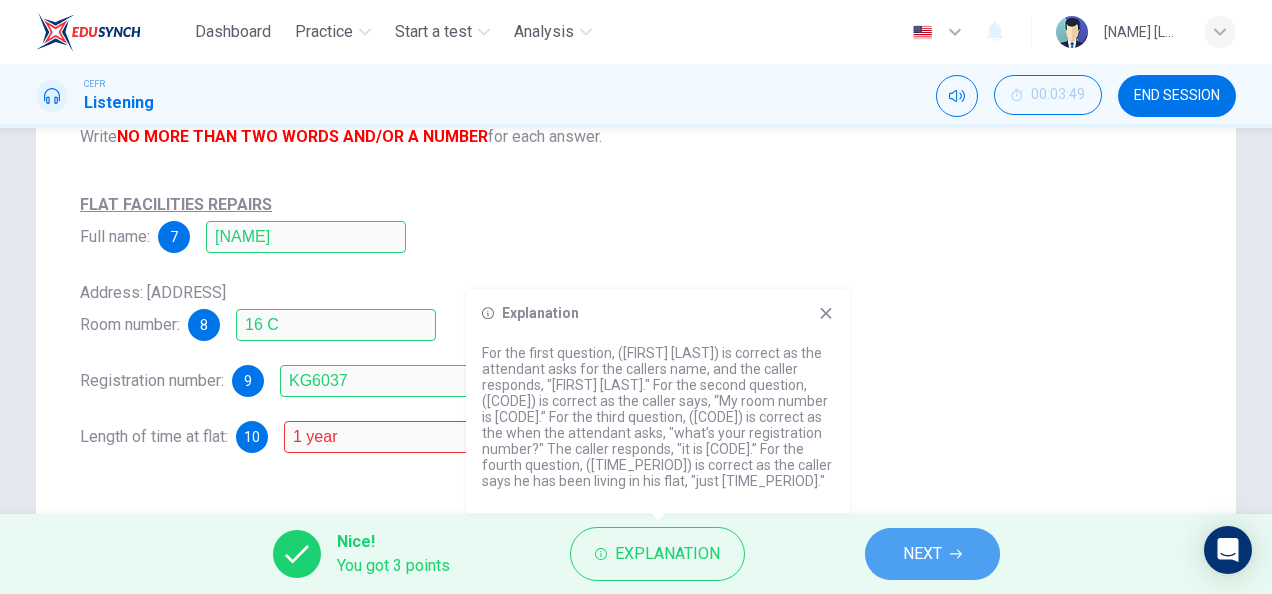 click on "NEXT" at bounding box center (932, 554) 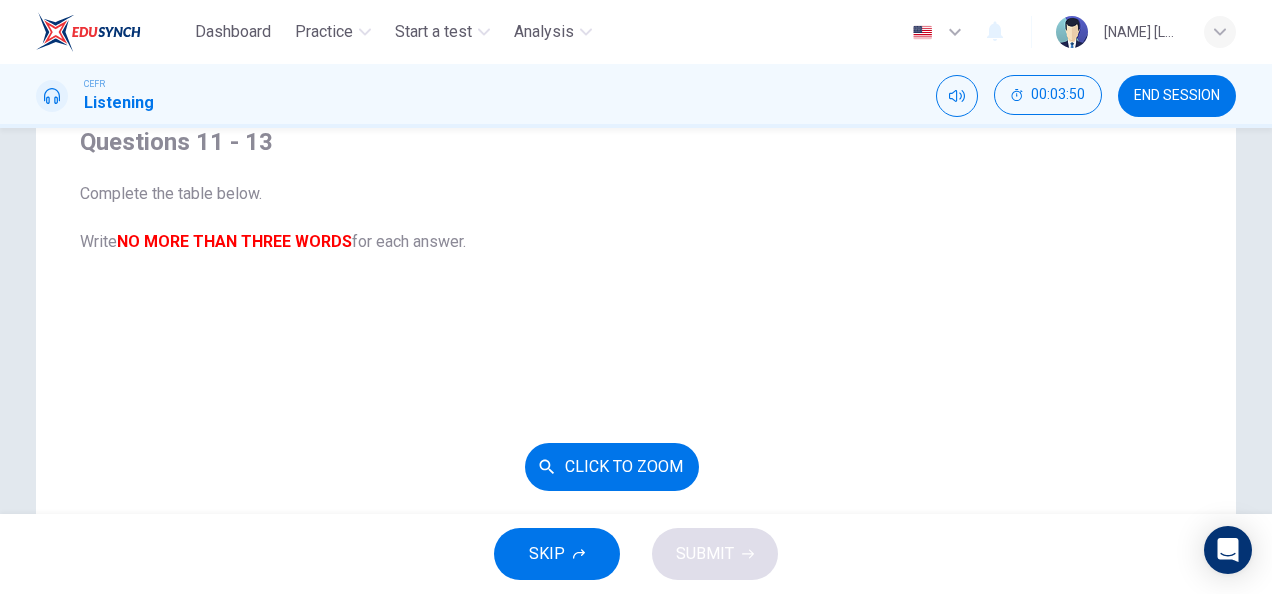 scroll, scrollTop: 173, scrollLeft: 0, axis: vertical 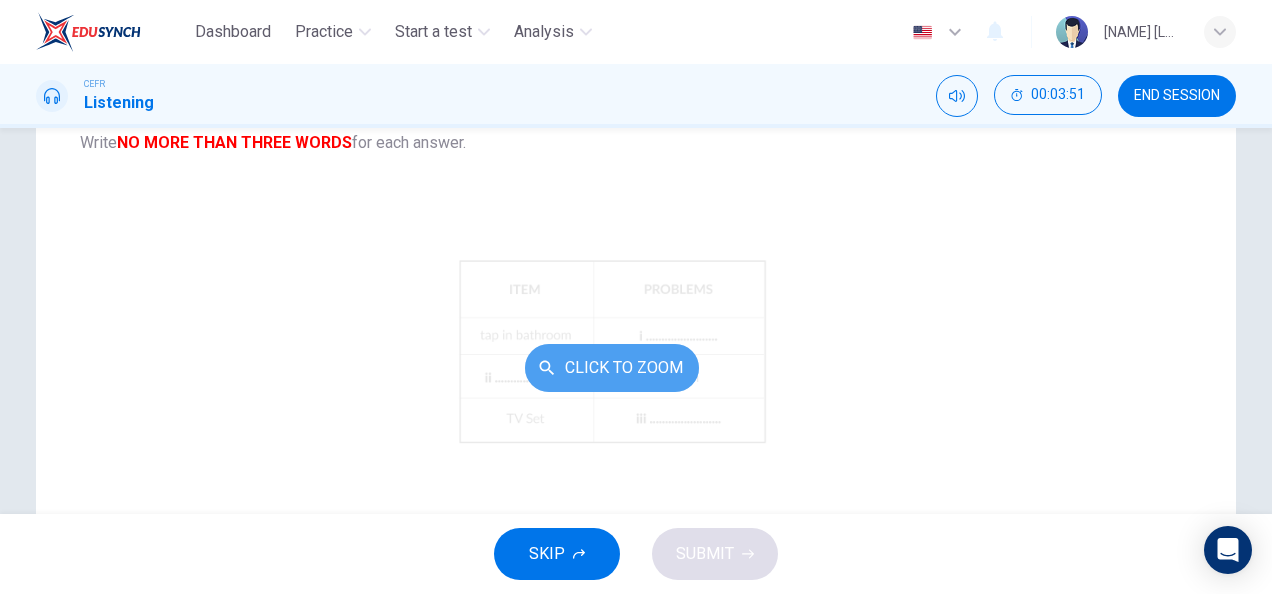 click on "Click to Zoom" at bounding box center [612, 368] 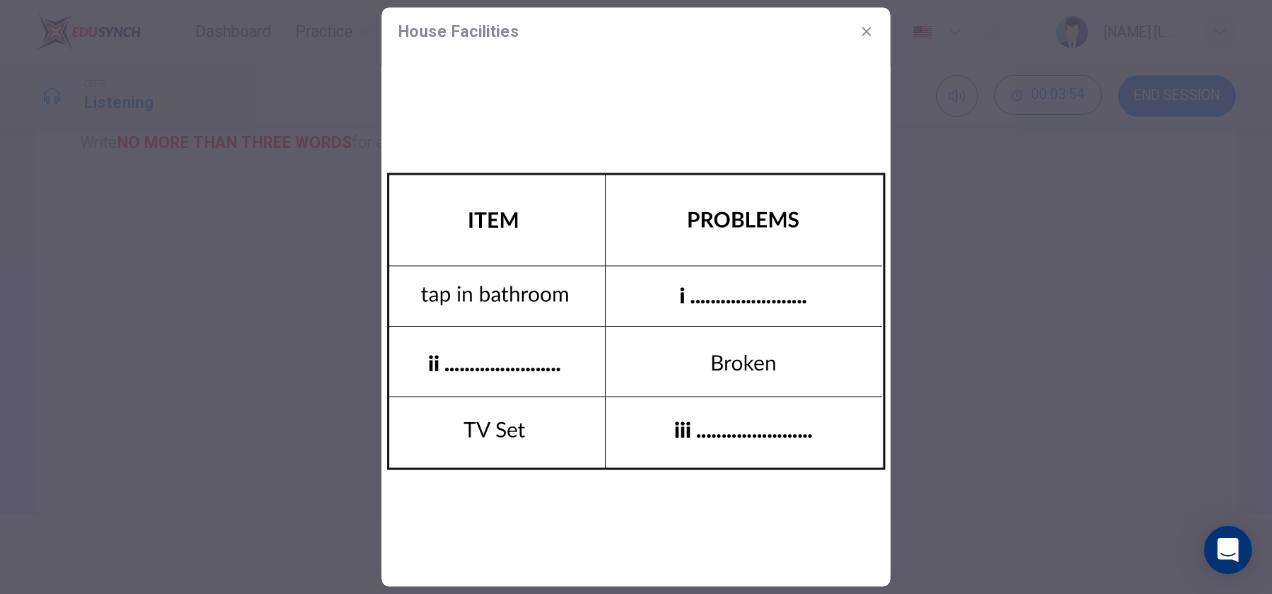 click at bounding box center [636, 321] 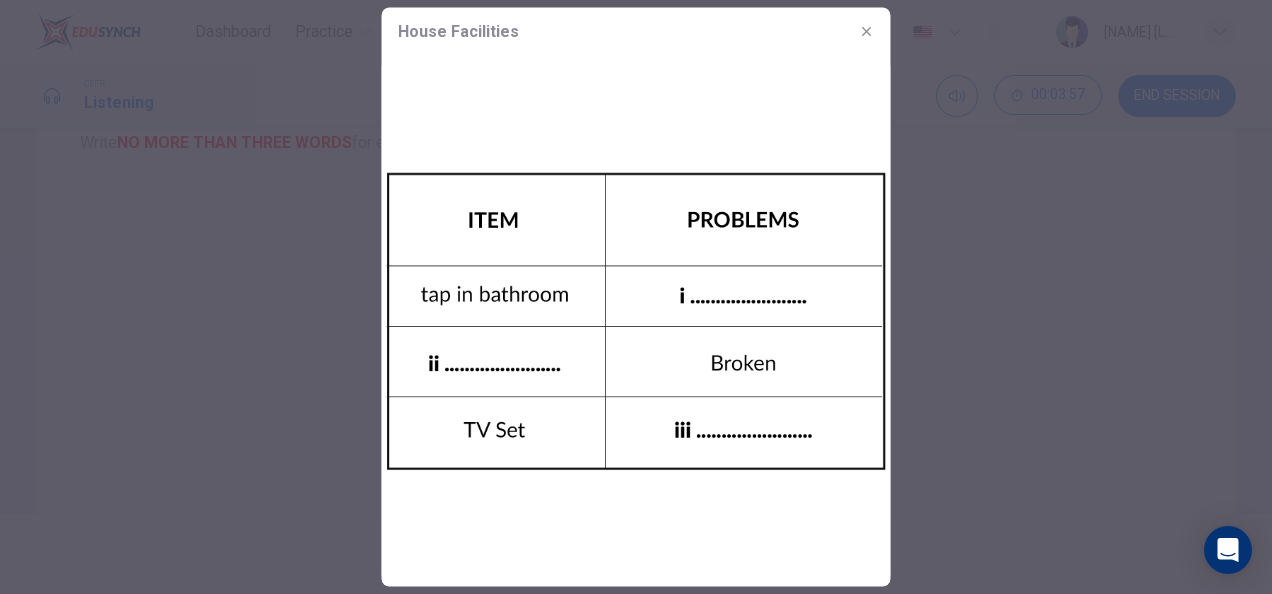 click at bounding box center [866, 31] 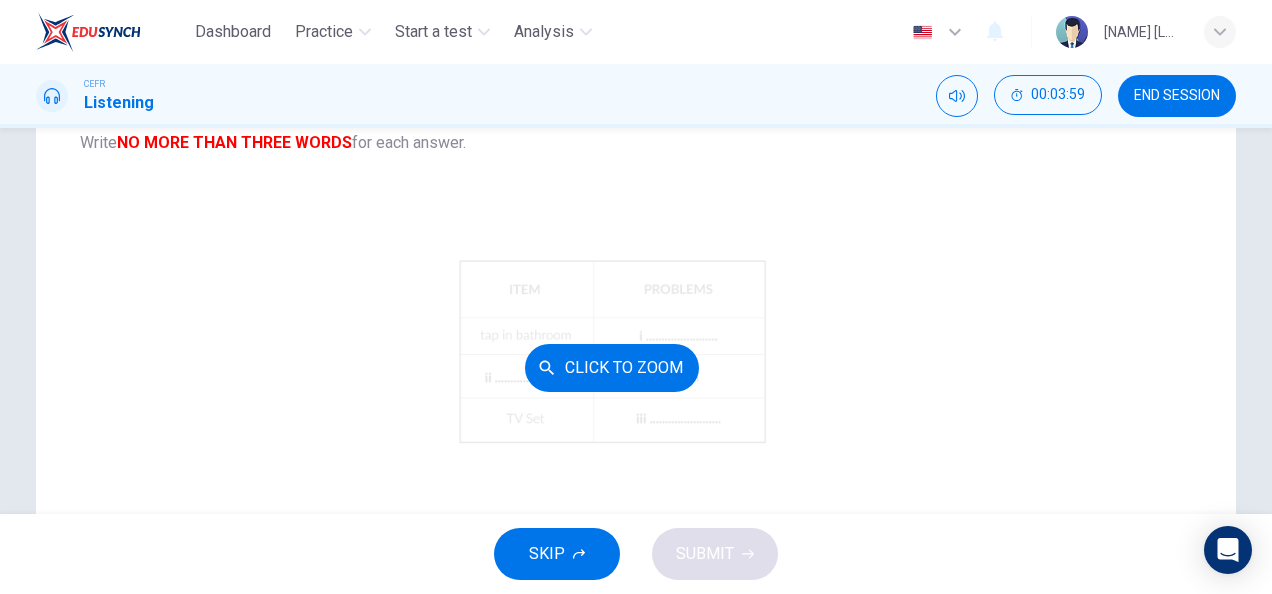 scroll, scrollTop: 101, scrollLeft: 0, axis: vertical 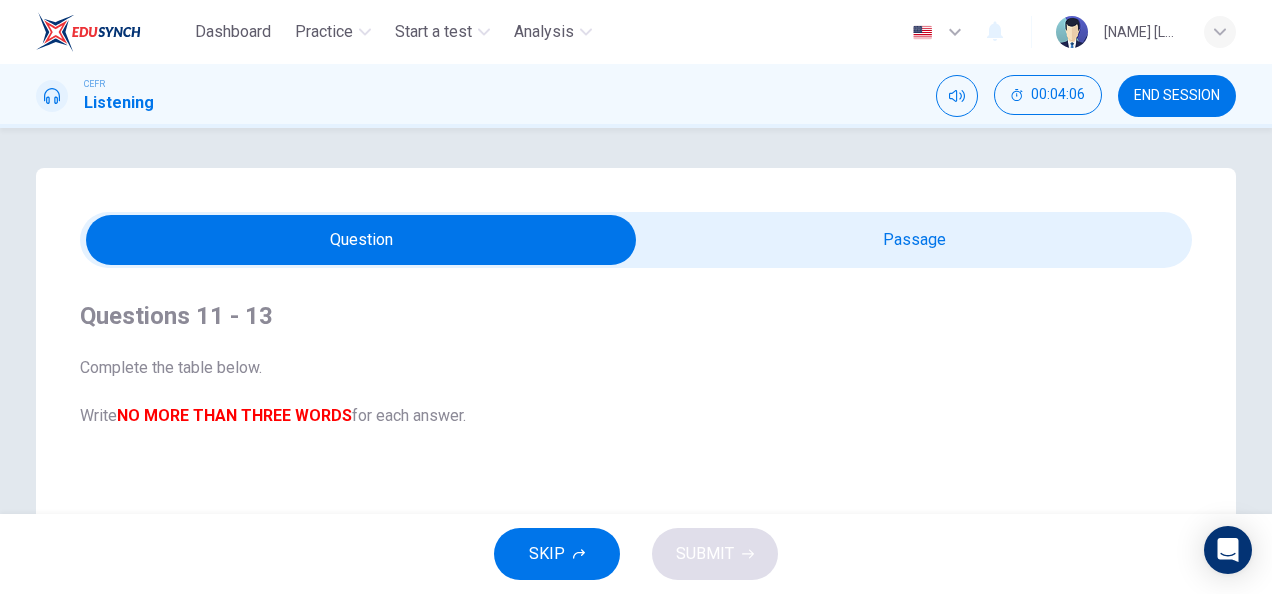click at bounding box center [361, 240] 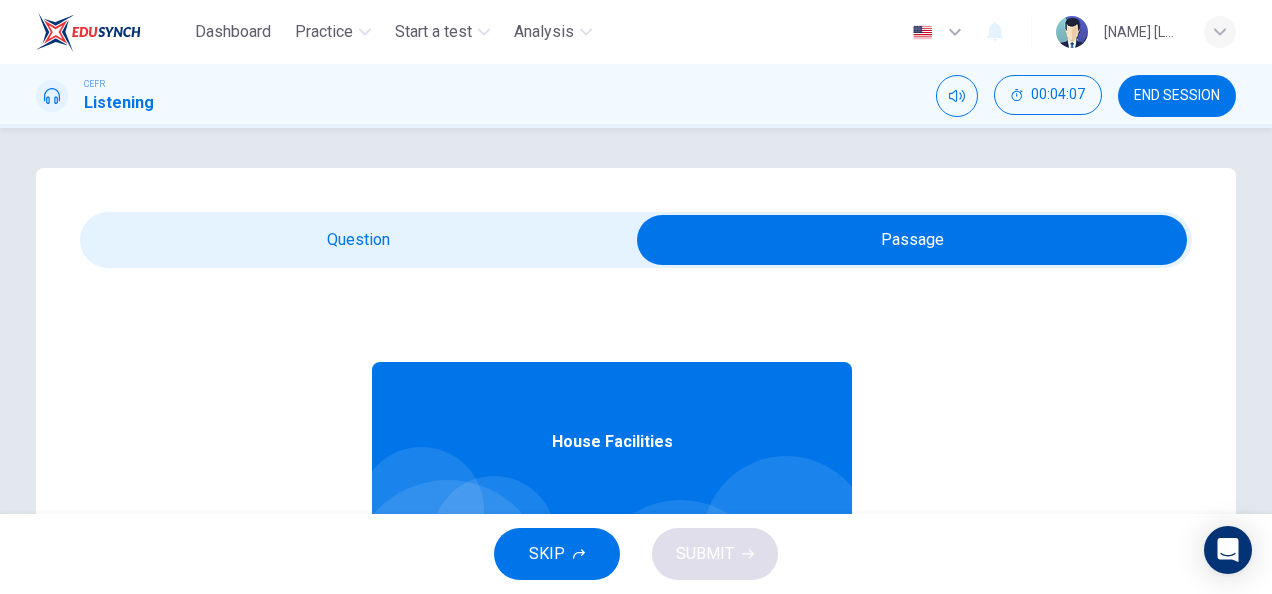 scroll, scrollTop: 112, scrollLeft: 0, axis: vertical 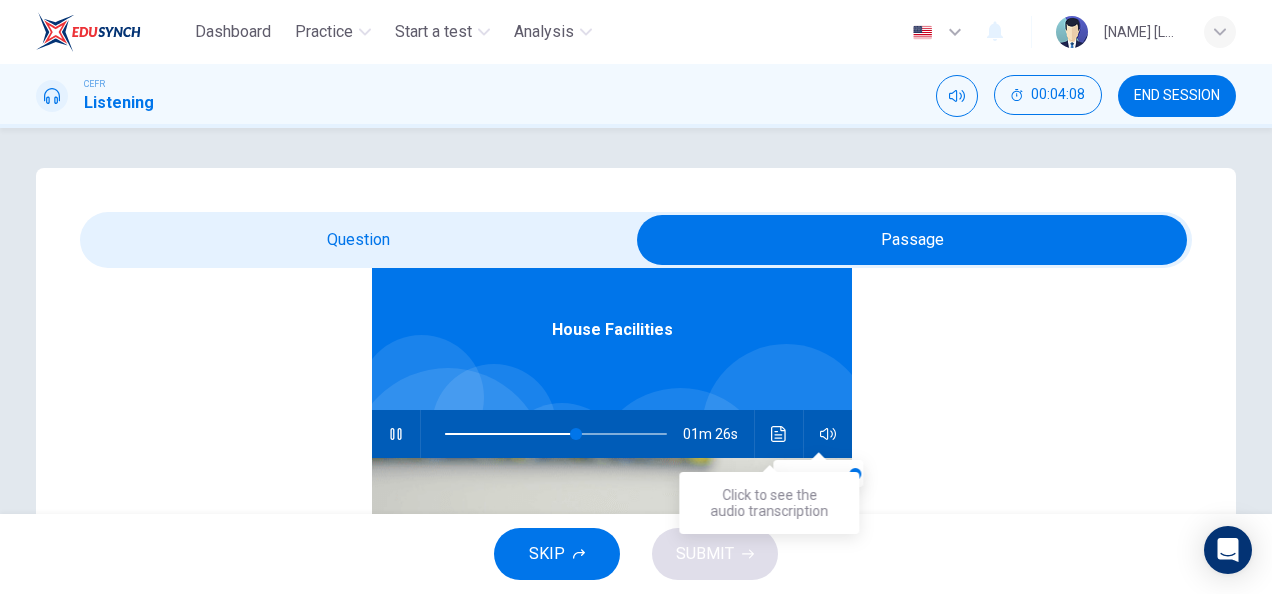 click at bounding box center [779, 434] 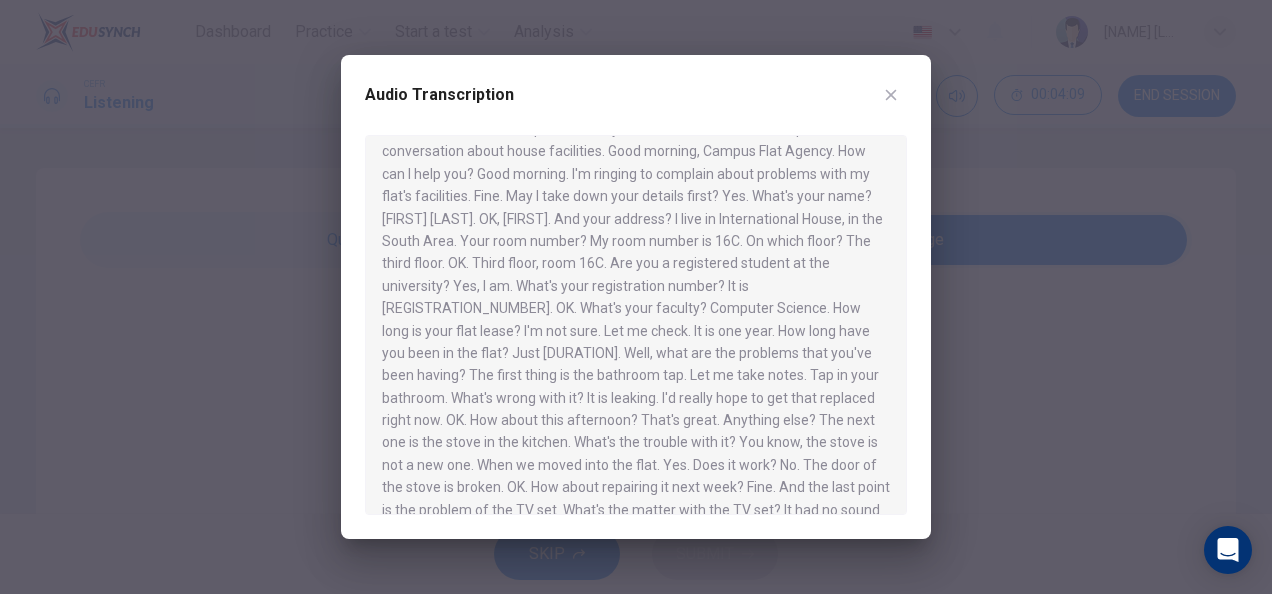 scroll, scrollTop: 35, scrollLeft: 0, axis: vertical 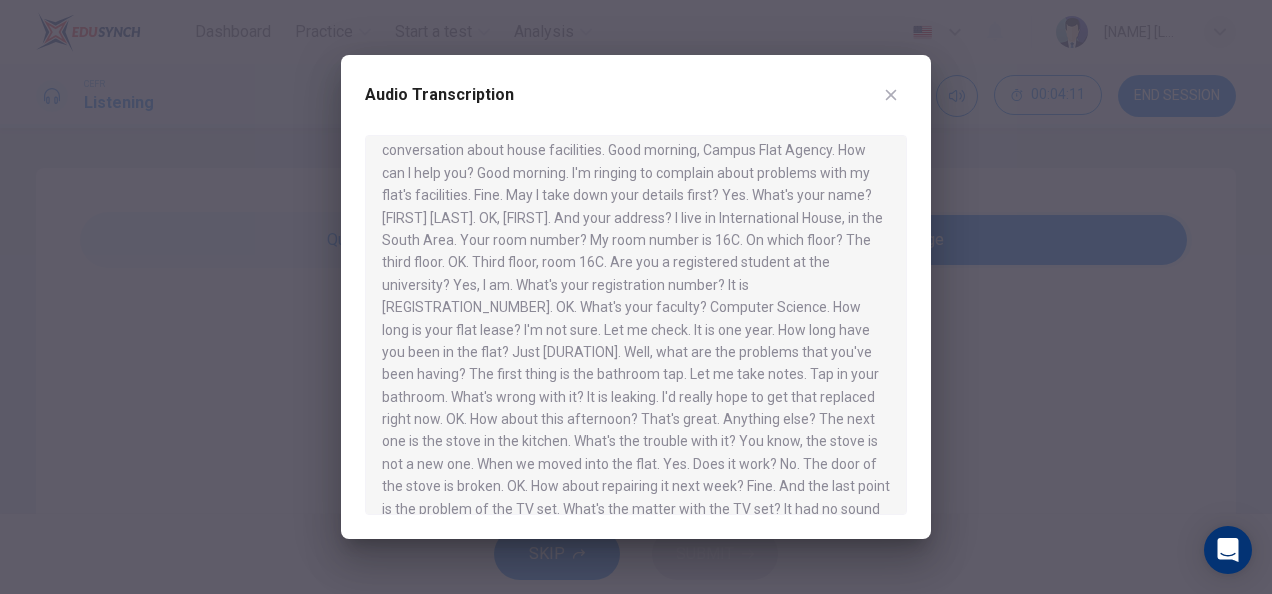 click at bounding box center [891, 95] 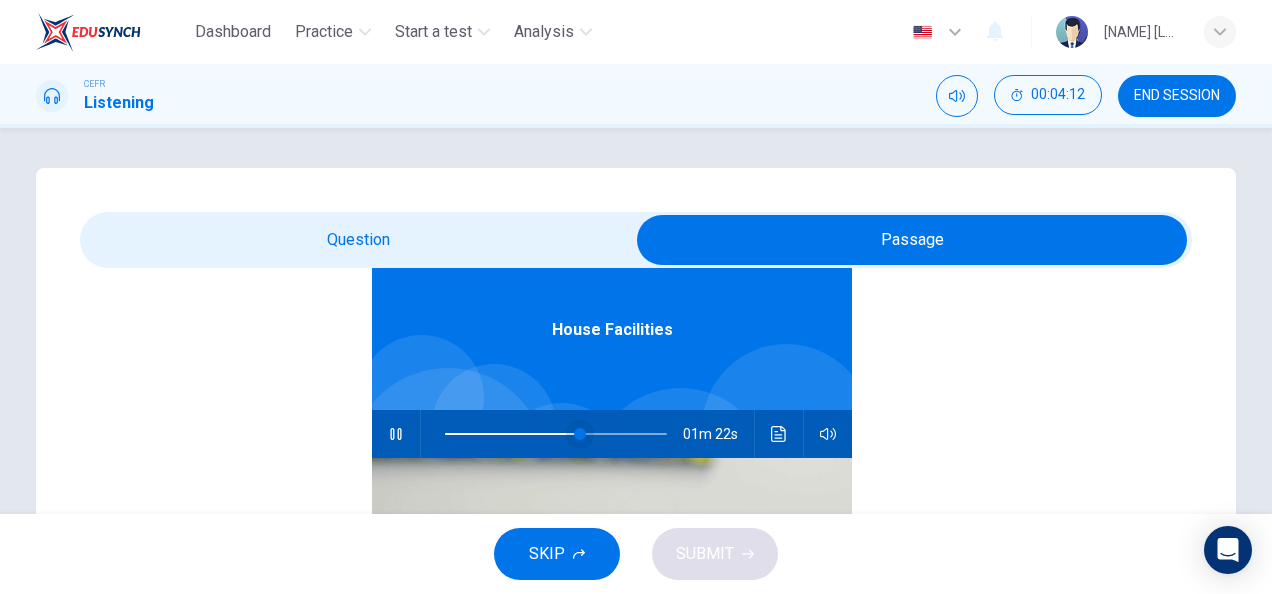 click at bounding box center [556, 434] 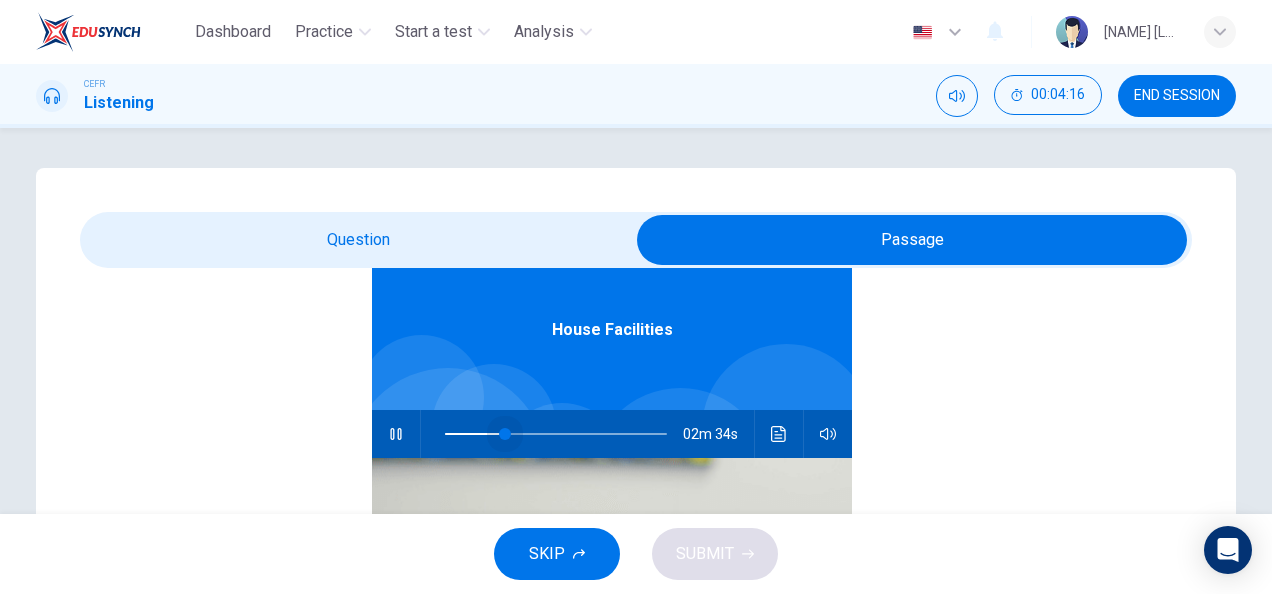 click at bounding box center [556, 434] 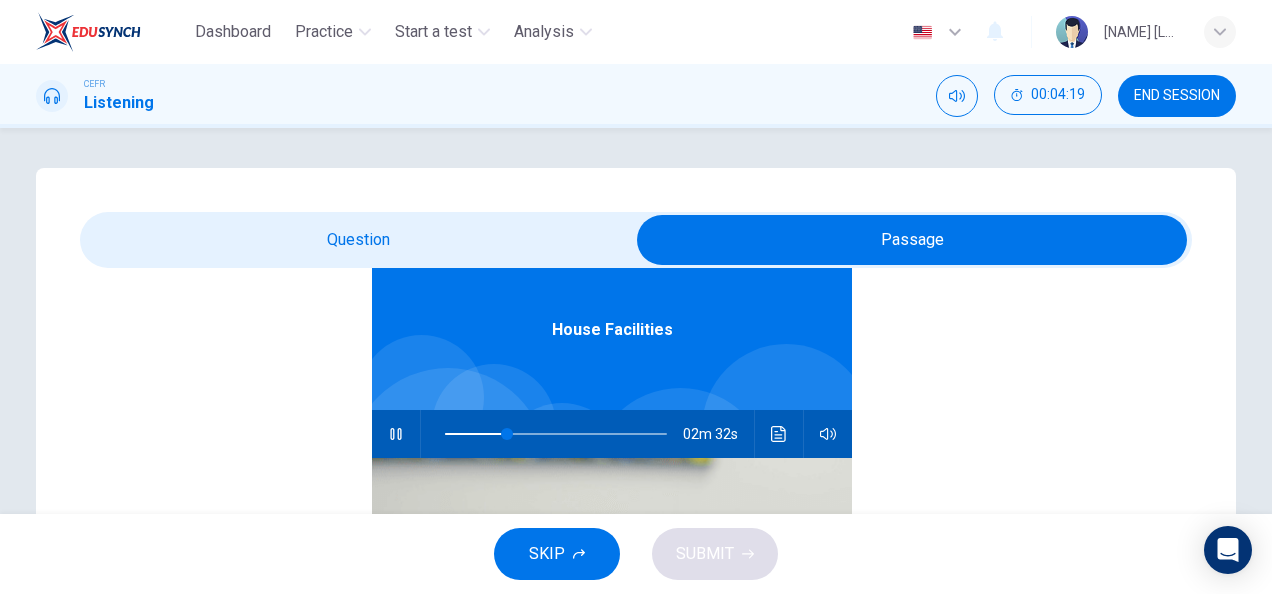 click at bounding box center (912, 240) 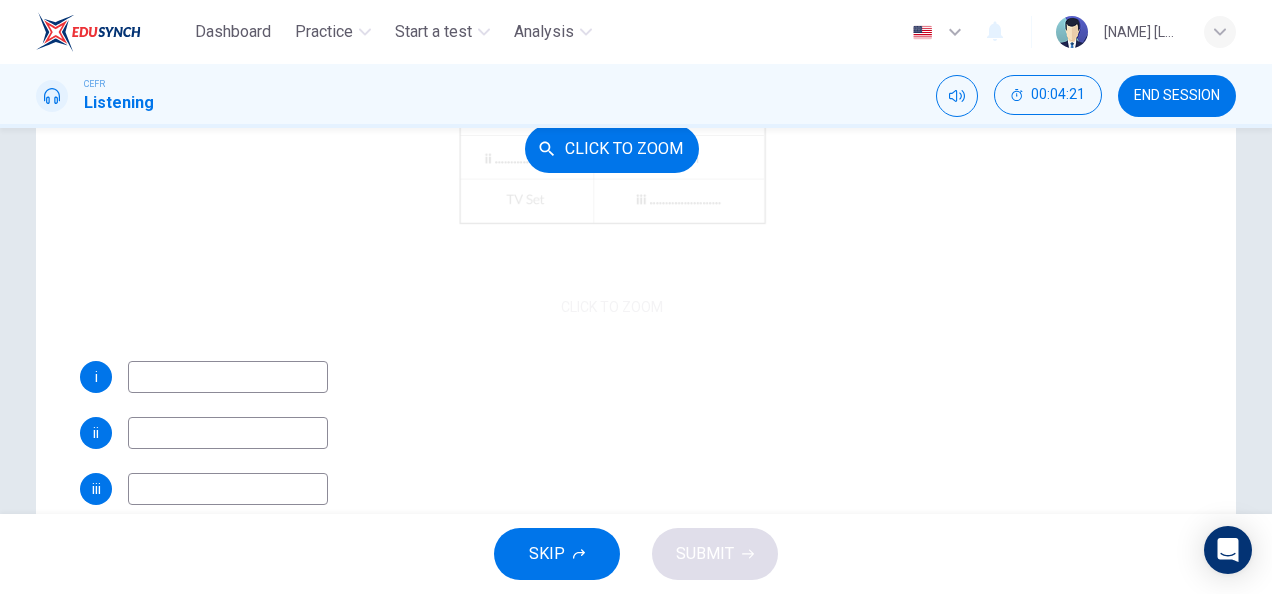 scroll, scrollTop: 390, scrollLeft: 0, axis: vertical 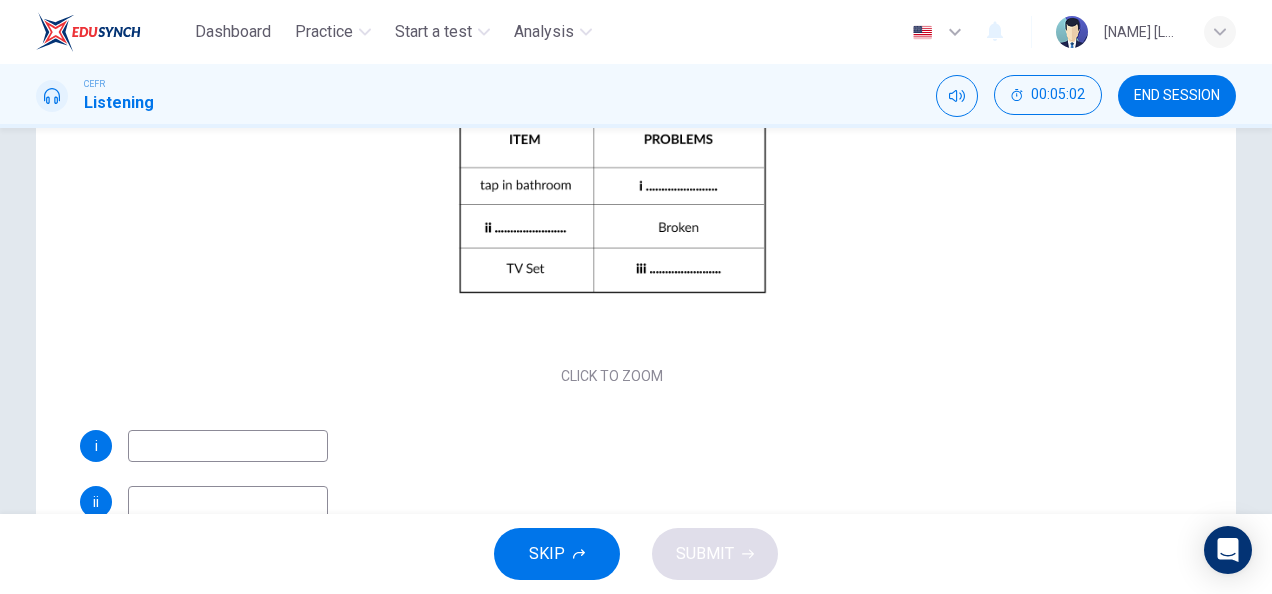 click at bounding box center [228, 446] 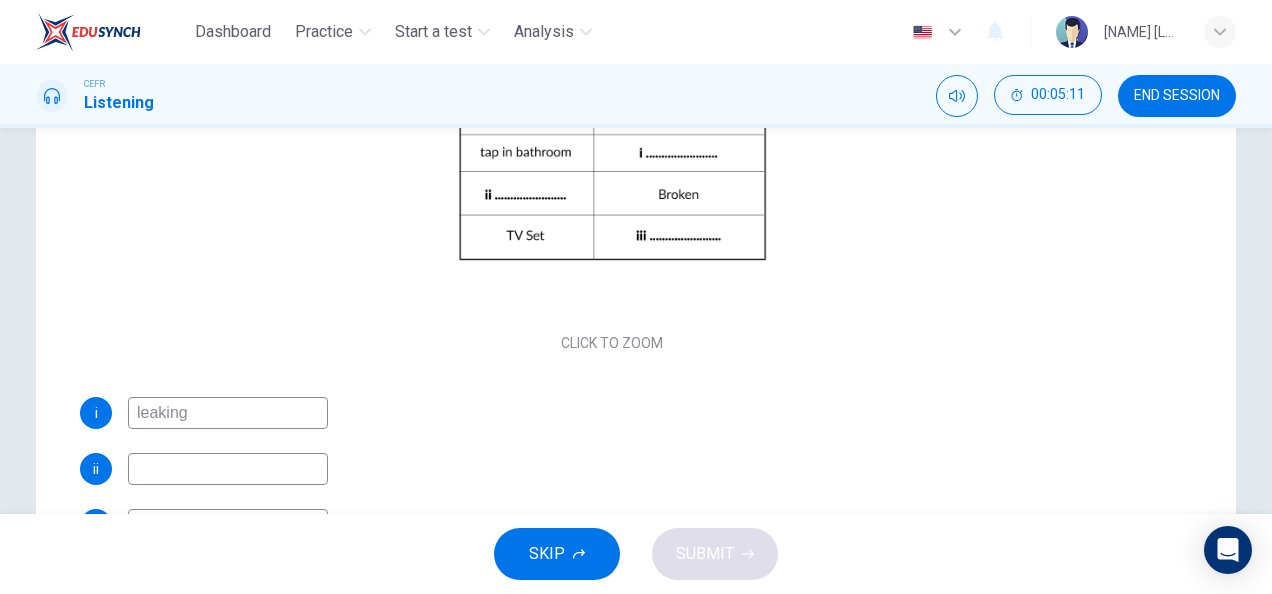 scroll, scrollTop: 67, scrollLeft: 0, axis: vertical 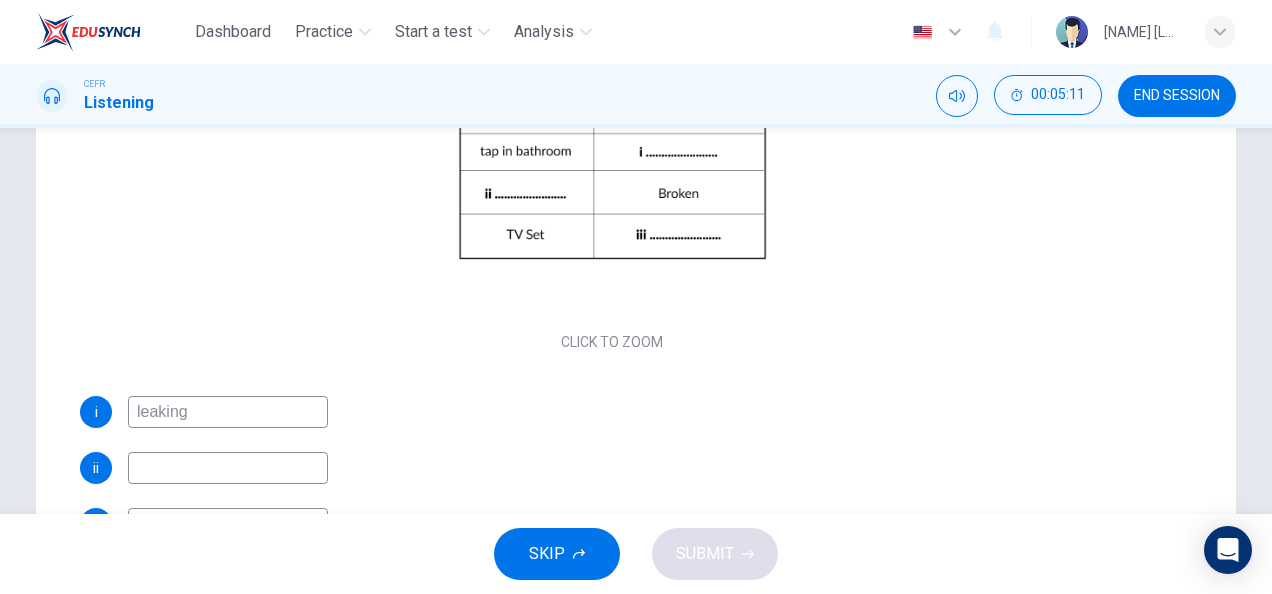 type on "leaking" 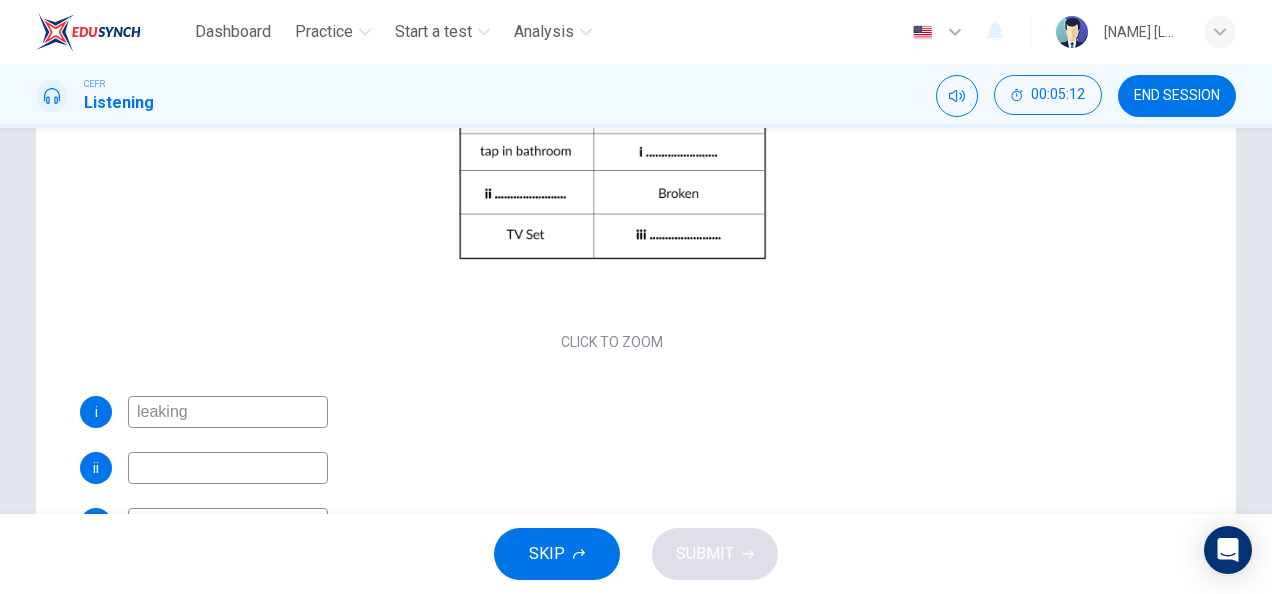 click on "ii" at bounding box center [612, 468] 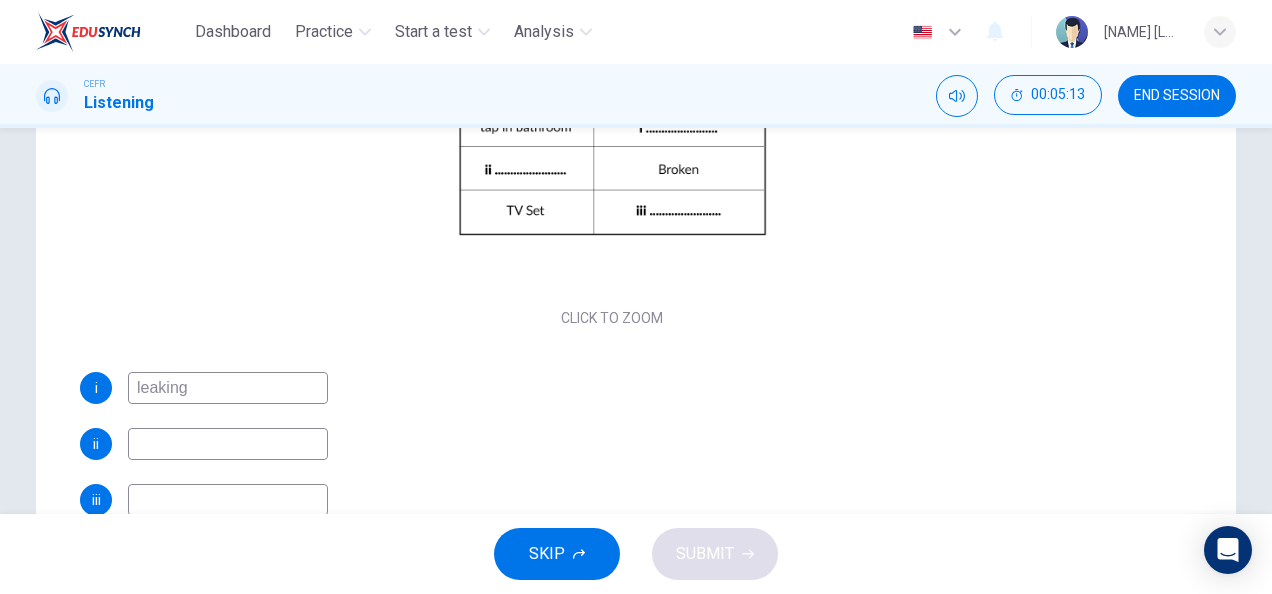 scroll, scrollTop: 101, scrollLeft: 0, axis: vertical 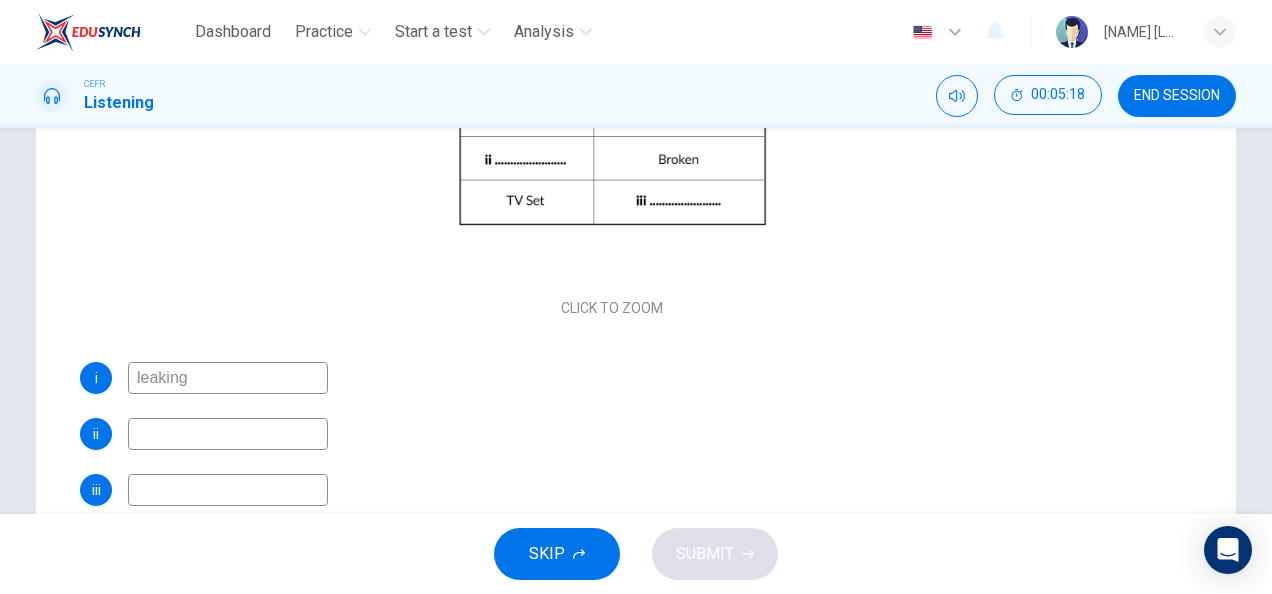 click on "i leaking ii iii" at bounding box center (612, 434) 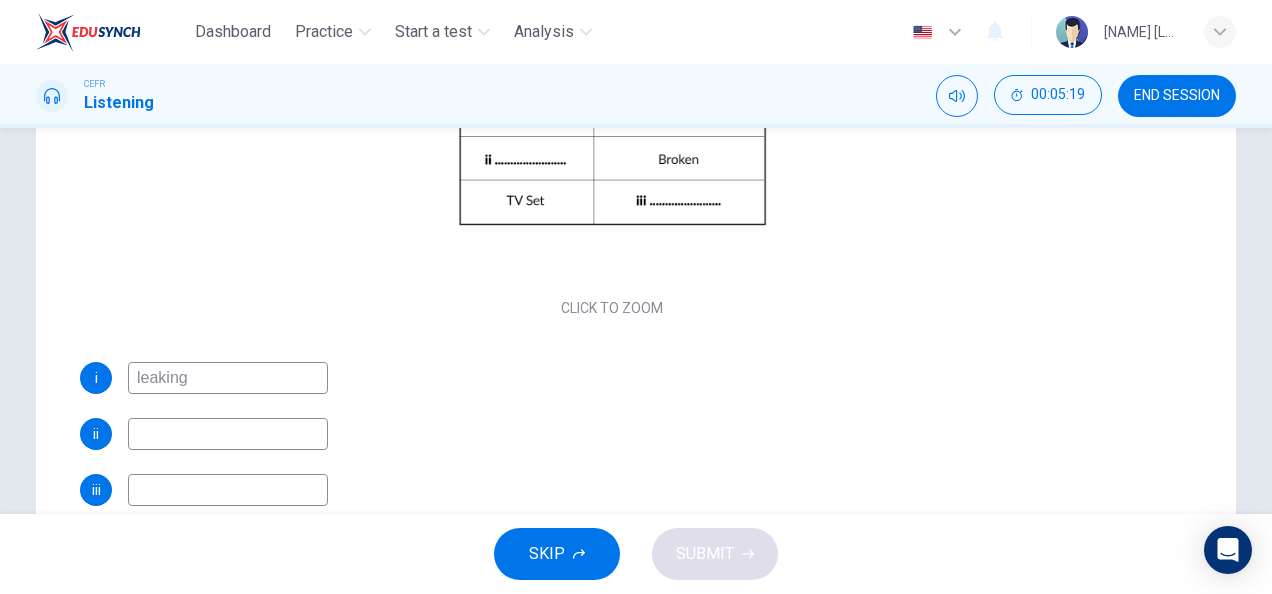 click at bounding box center (228, 378) 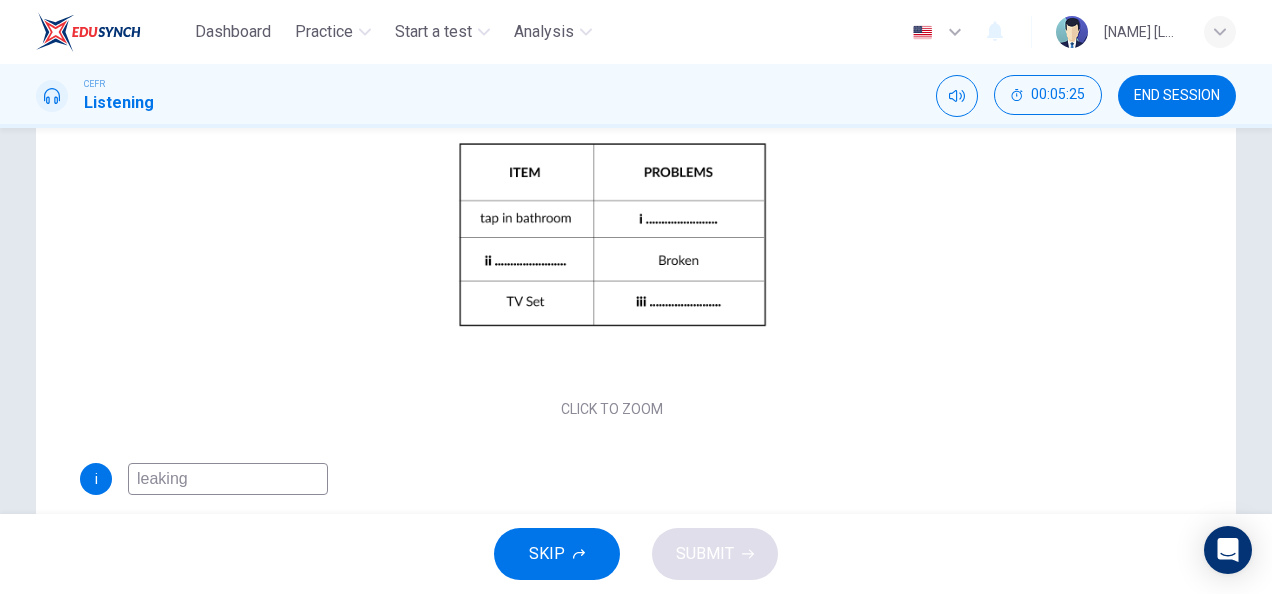 scroll, scrollTop: 101, scrollLeft: 0, axis: vertical 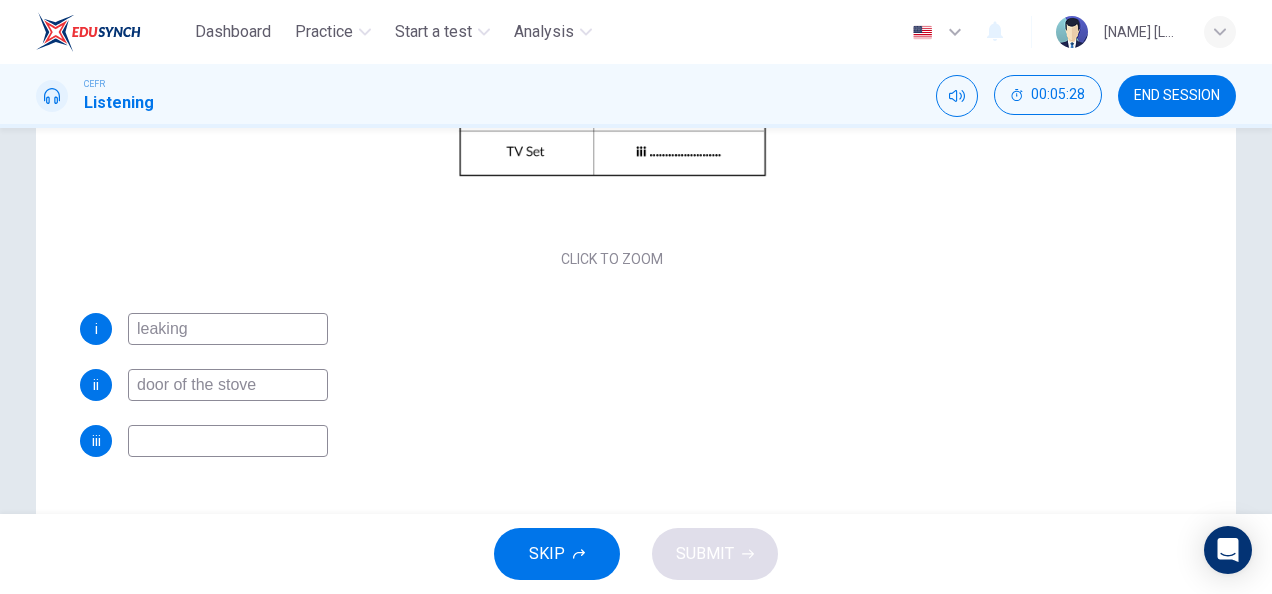 type on "door of the stove" 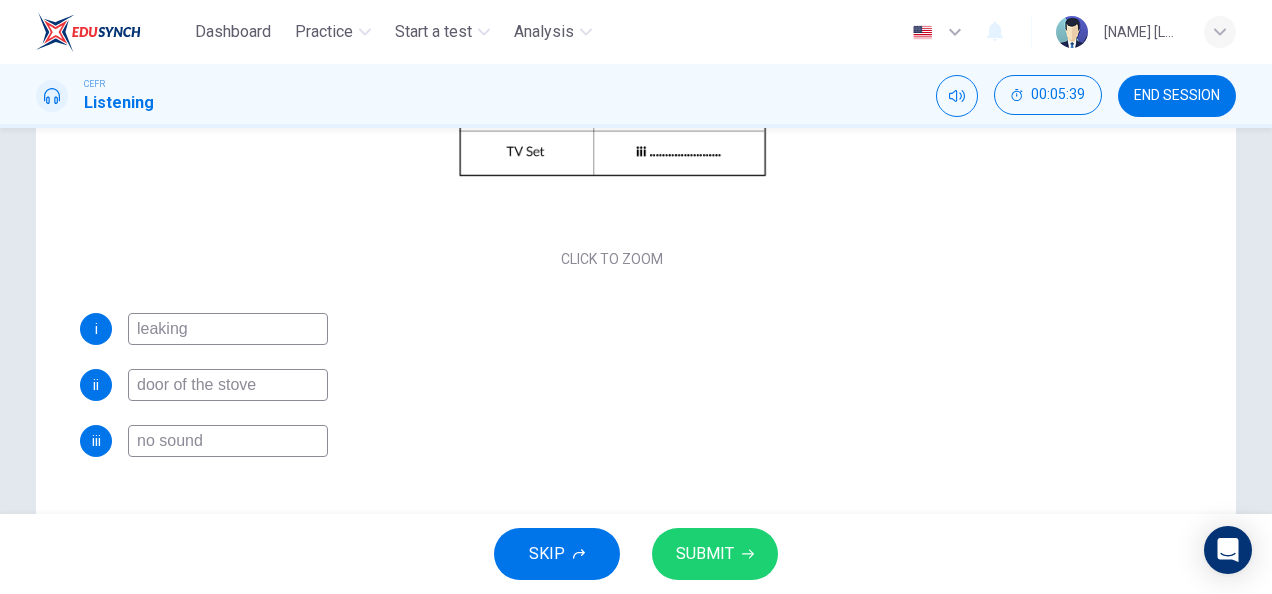 type on "no sound" 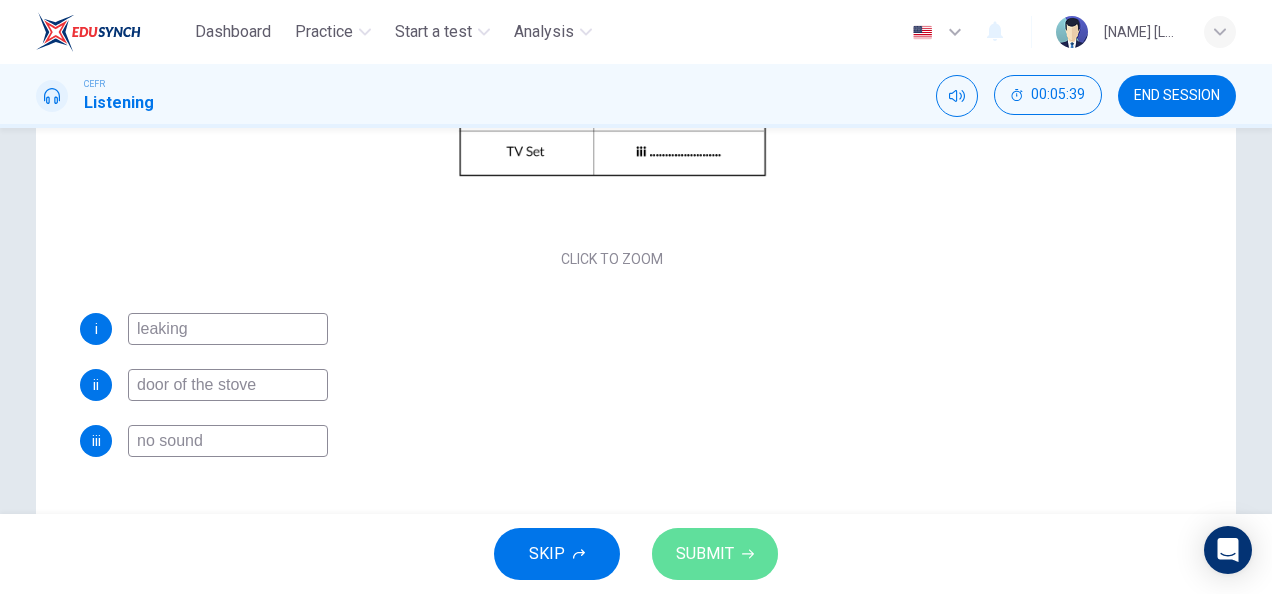 click on "SUBMIT" at bounding box center (715, 554) 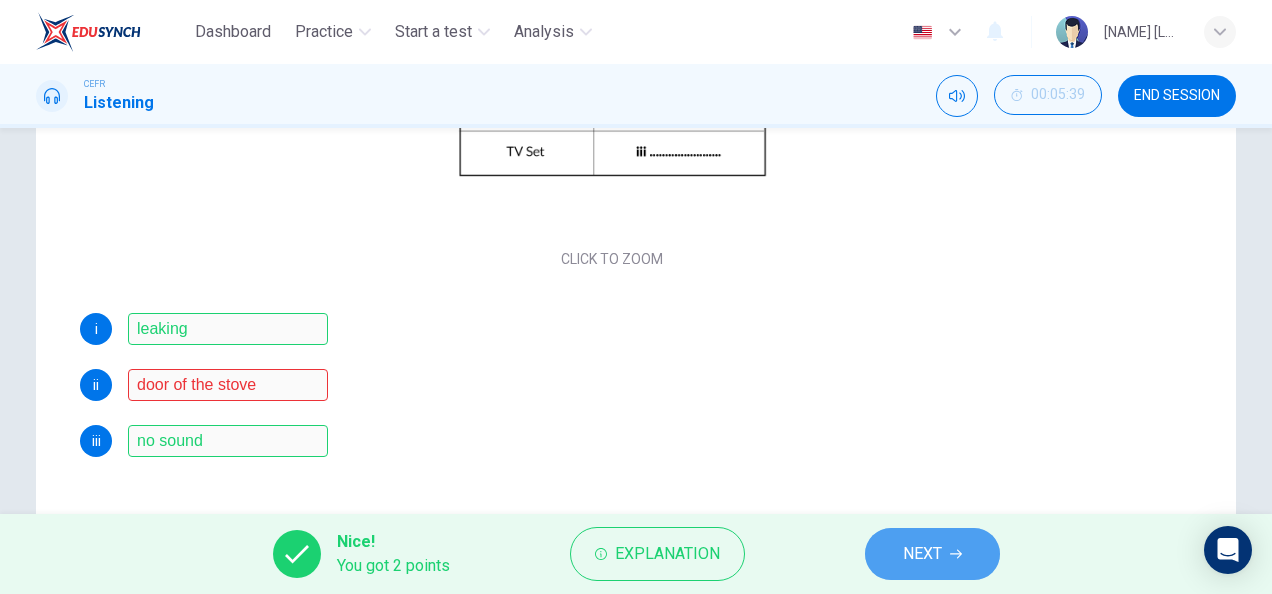 click on "NEXT" at bounding box center [932, 554] 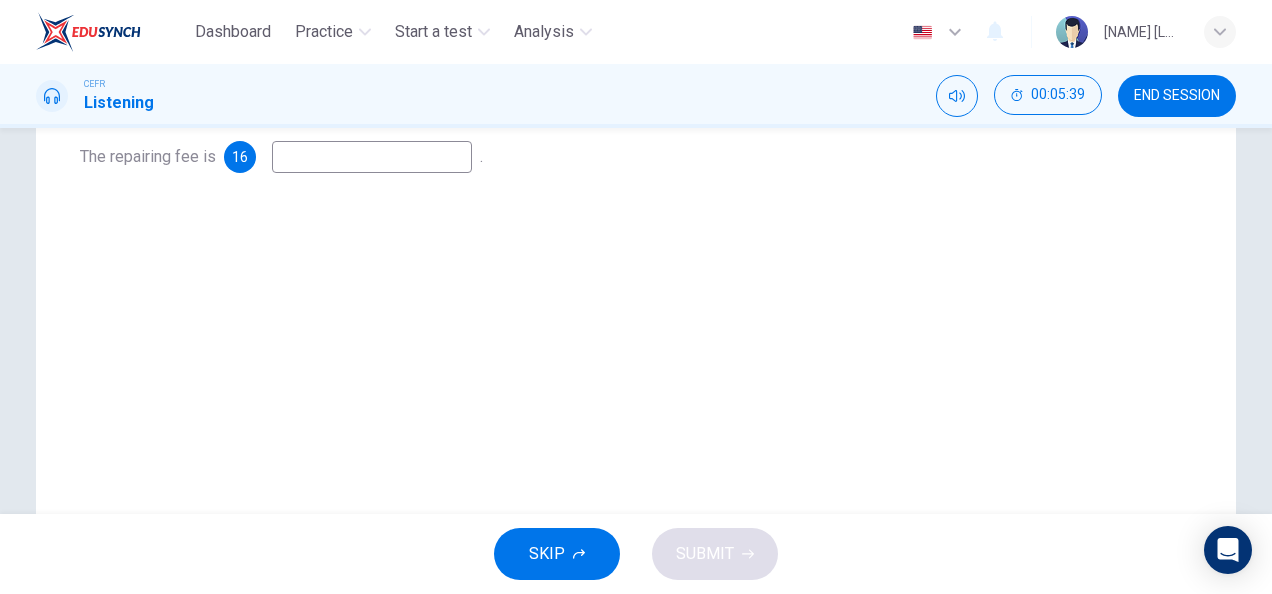 scroll, scrollTop: 0, scrollLeft: 0, axis: both 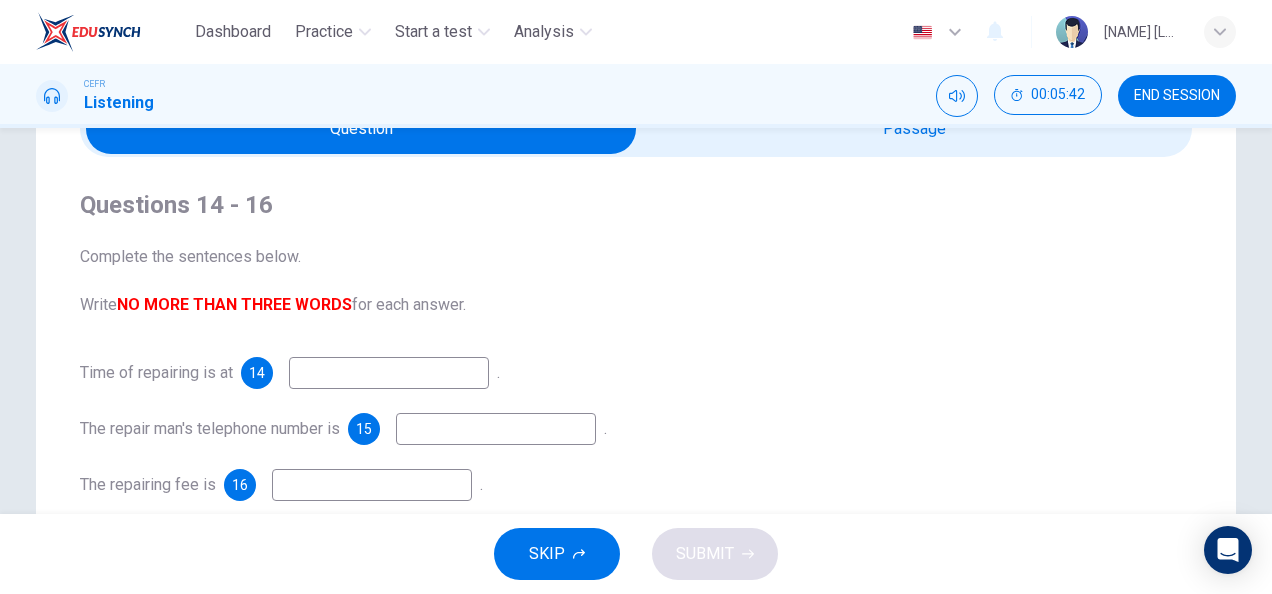 click at bounding box center (389, 373) 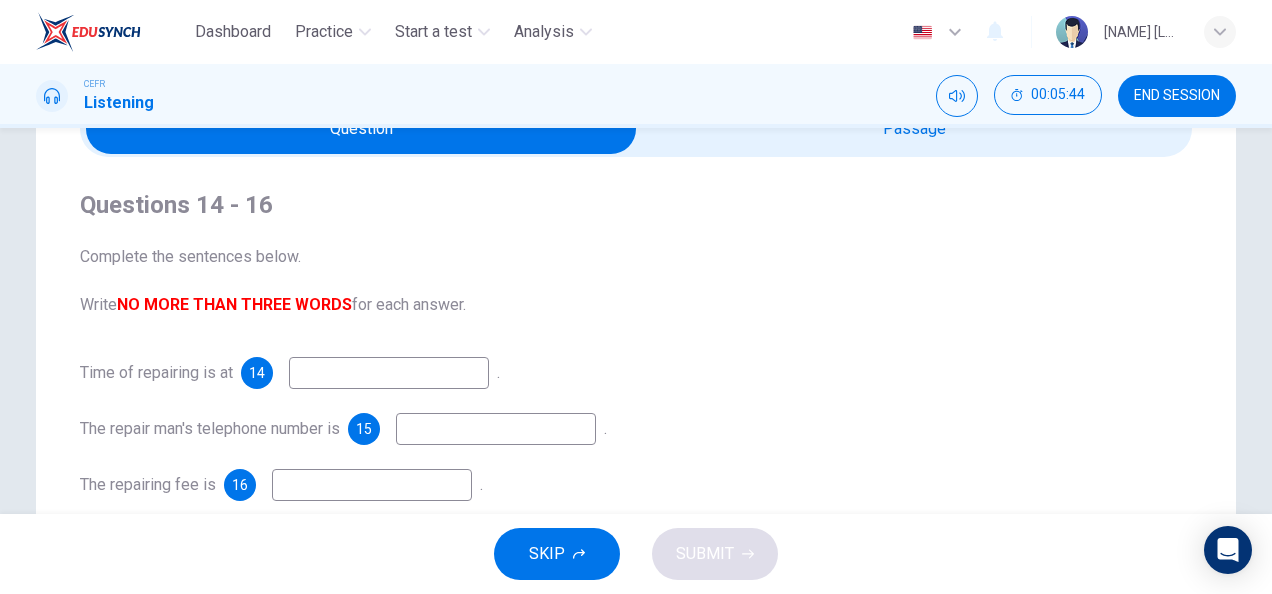 click at bounding box center (361, 129) 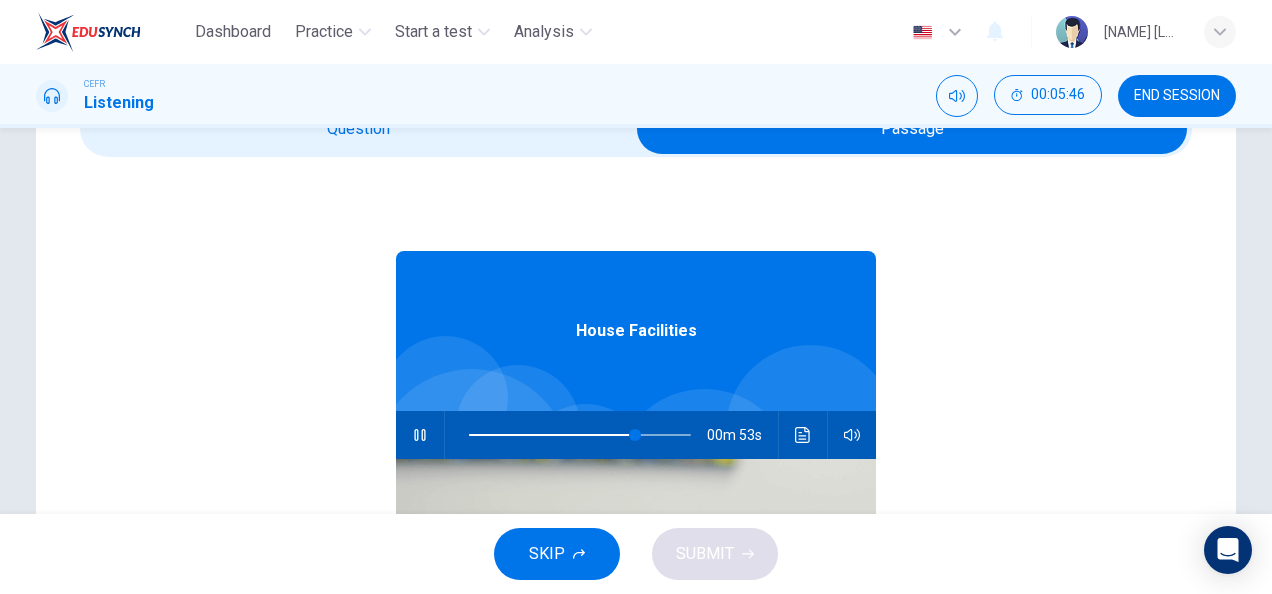 click at bounding box center [580, 435] 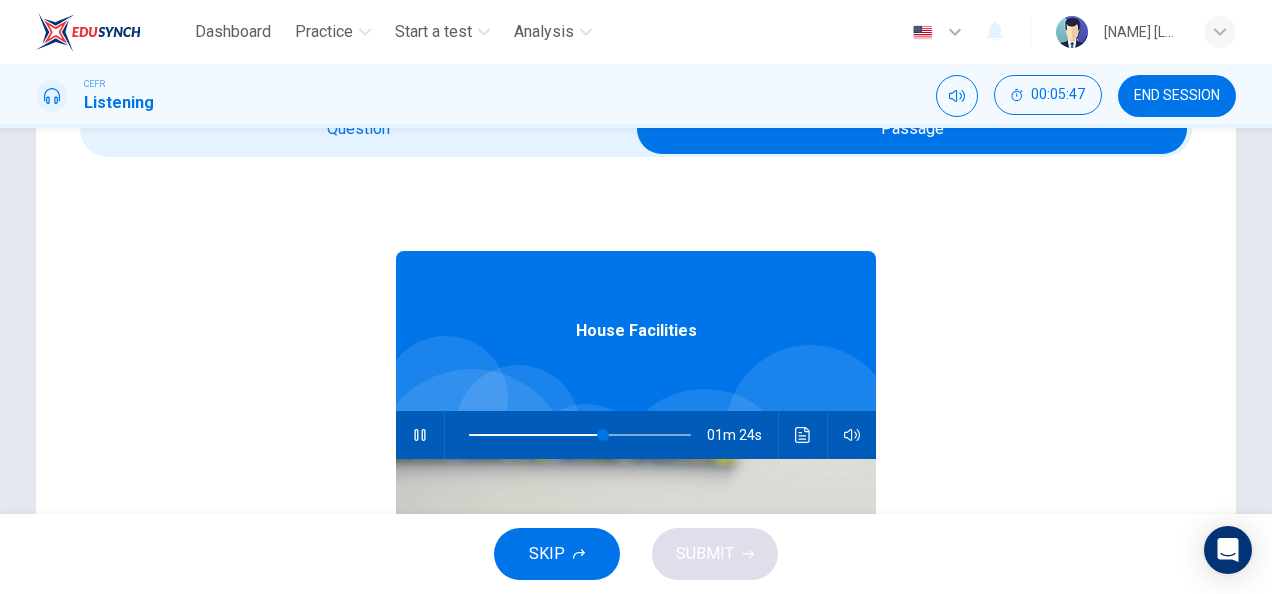 click at bounding box center [912, 129] 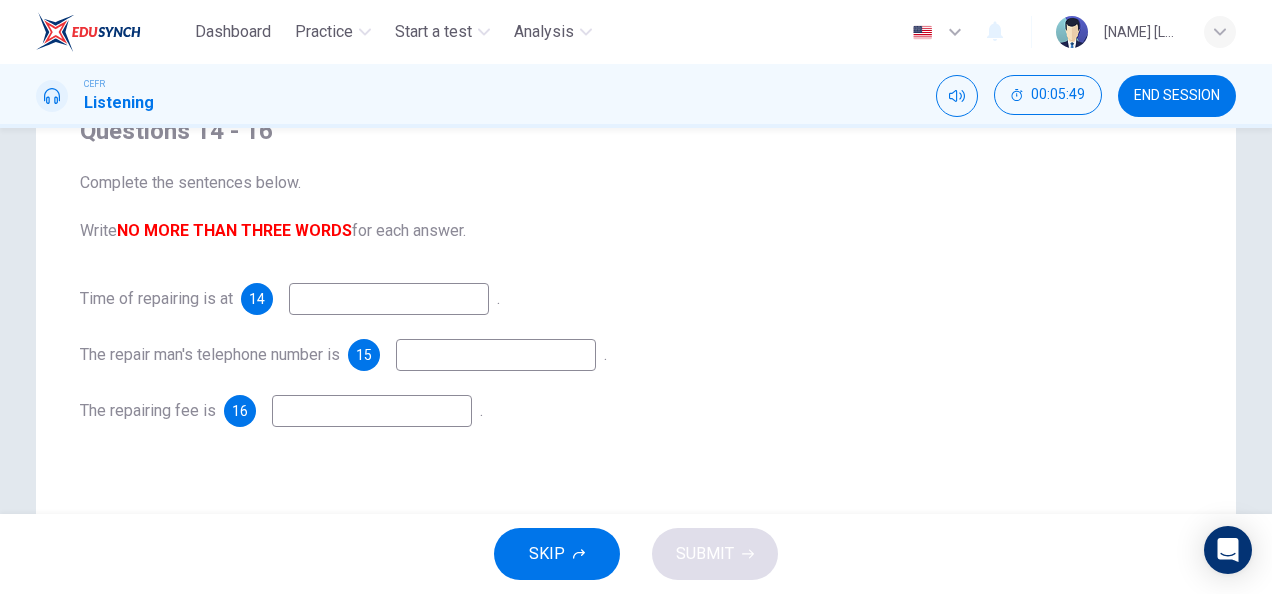 scroll, scrollTop: 174, scrollLeft: 0, axis: vertical 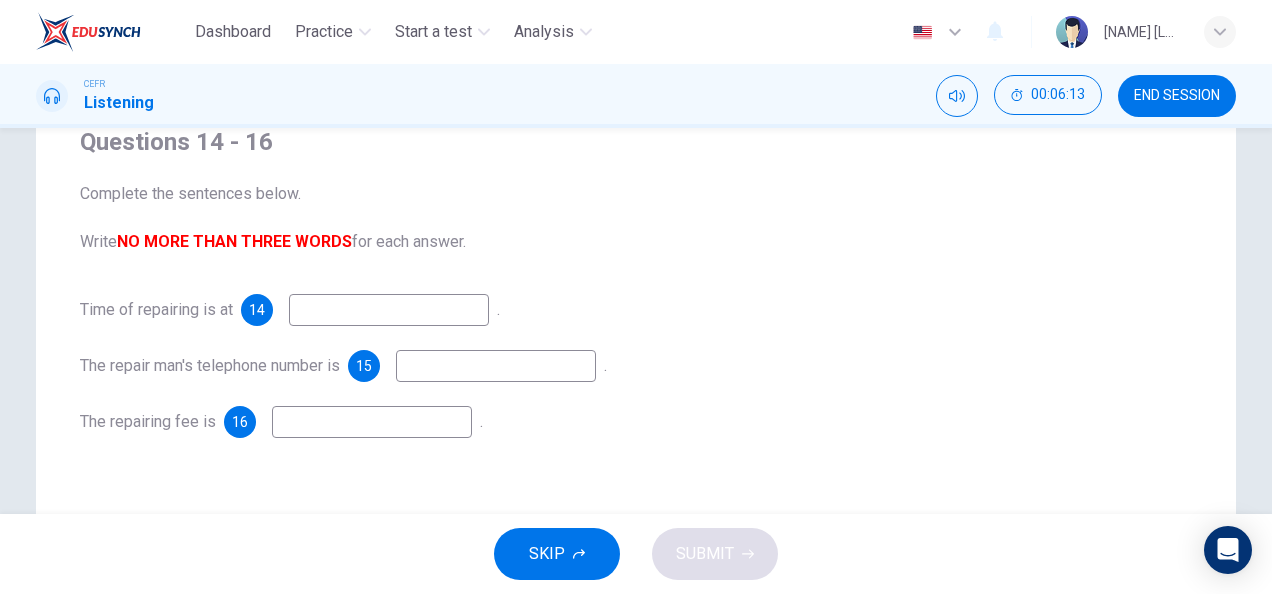 click at bounding box center (389, 310) 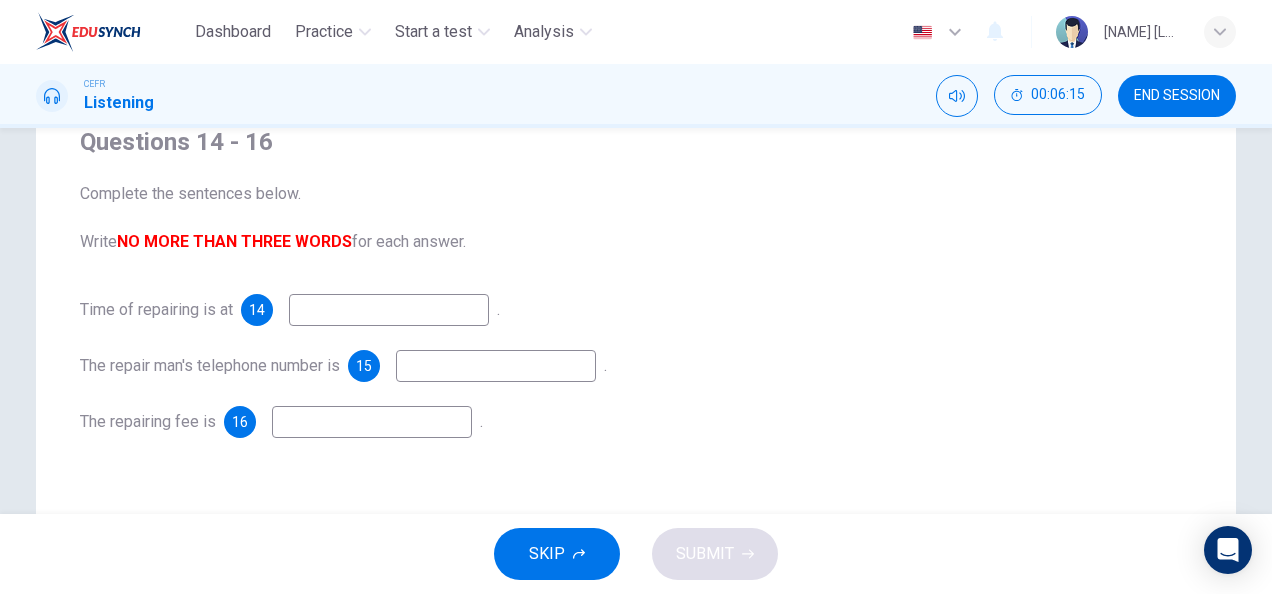 click at bounding box center (389, 310) 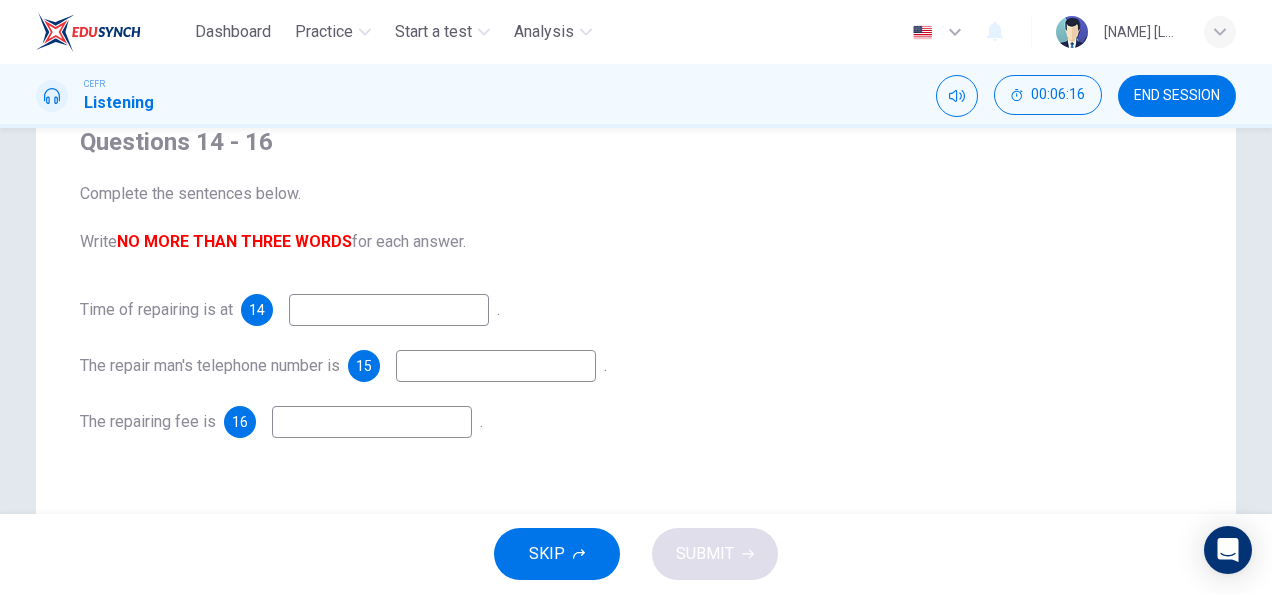 click at bounding box center [389, 310] 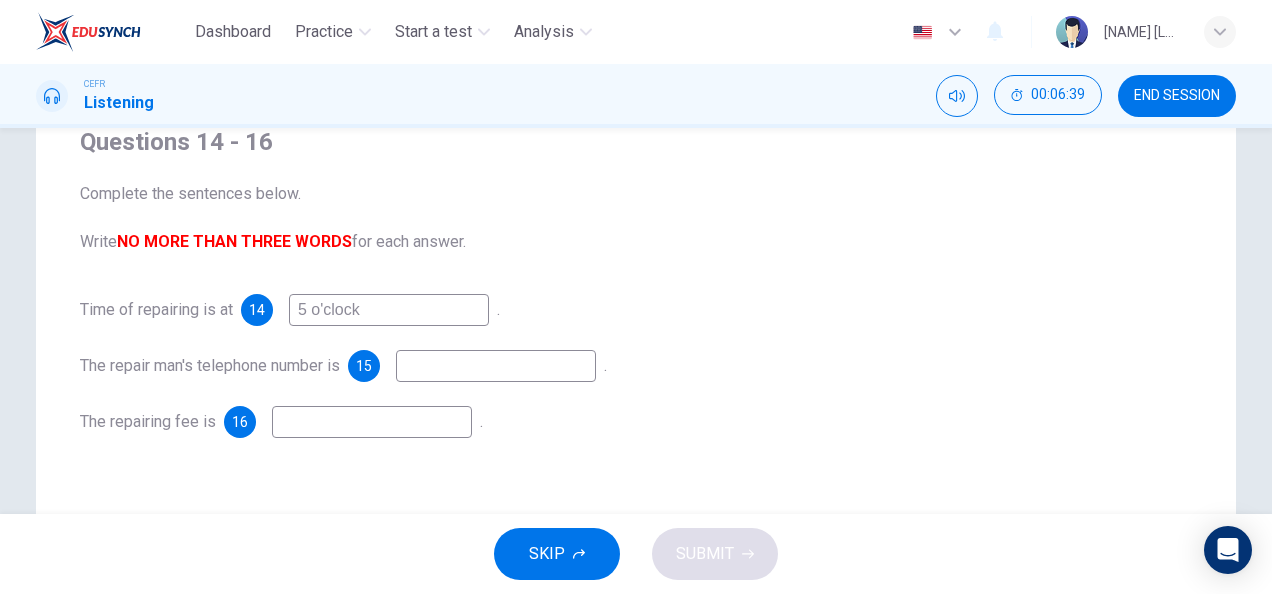 type on "5 o'clock" 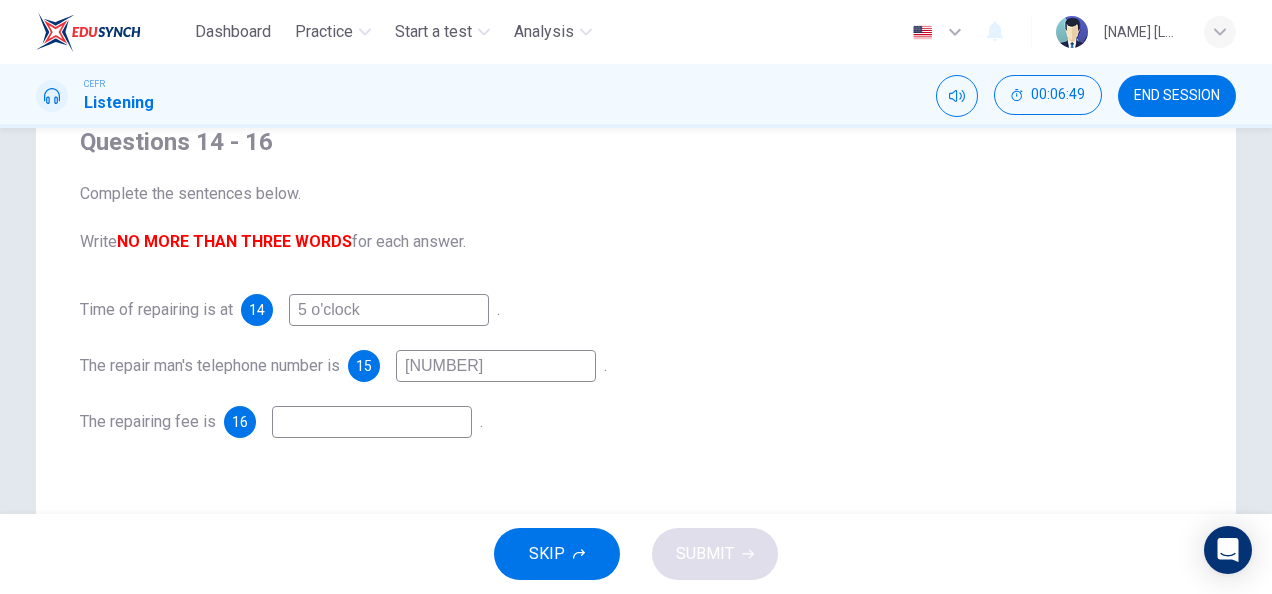 type on "[NUMBER]" 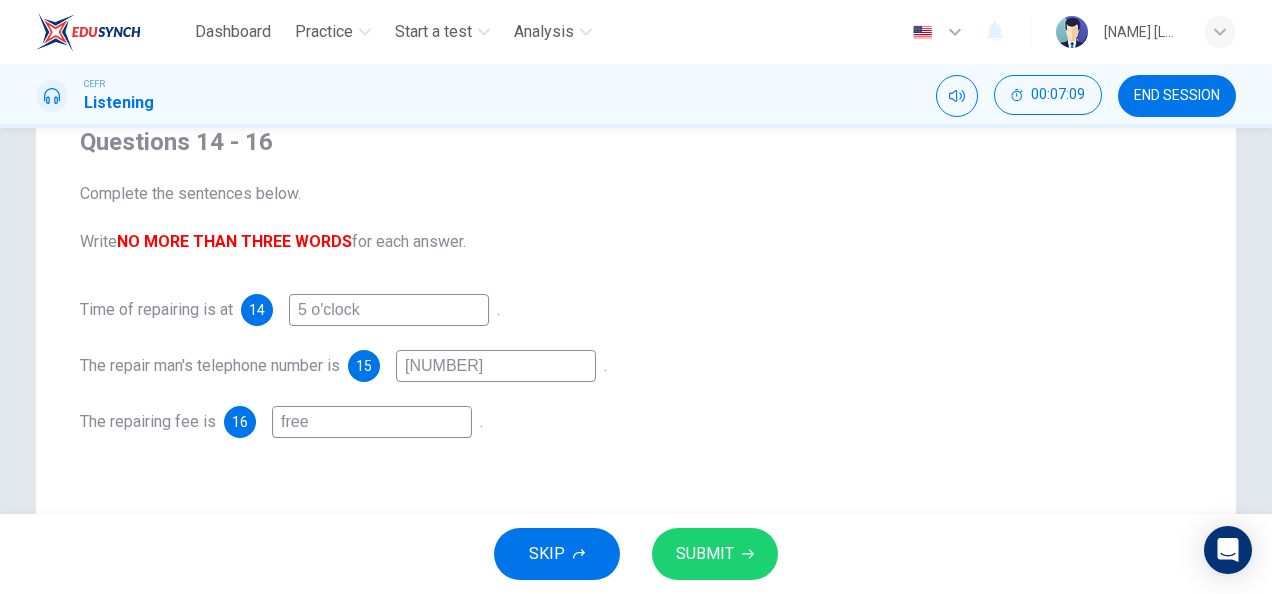 type on "free" 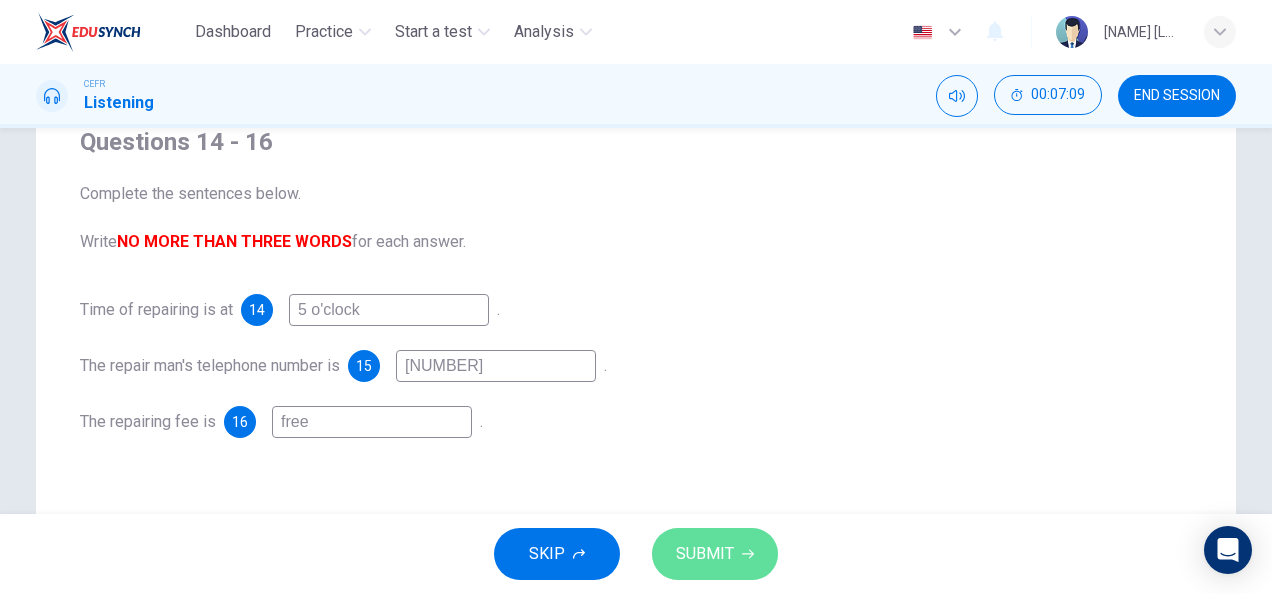 click on "SUBMIT" at bounding box center (705, 554) 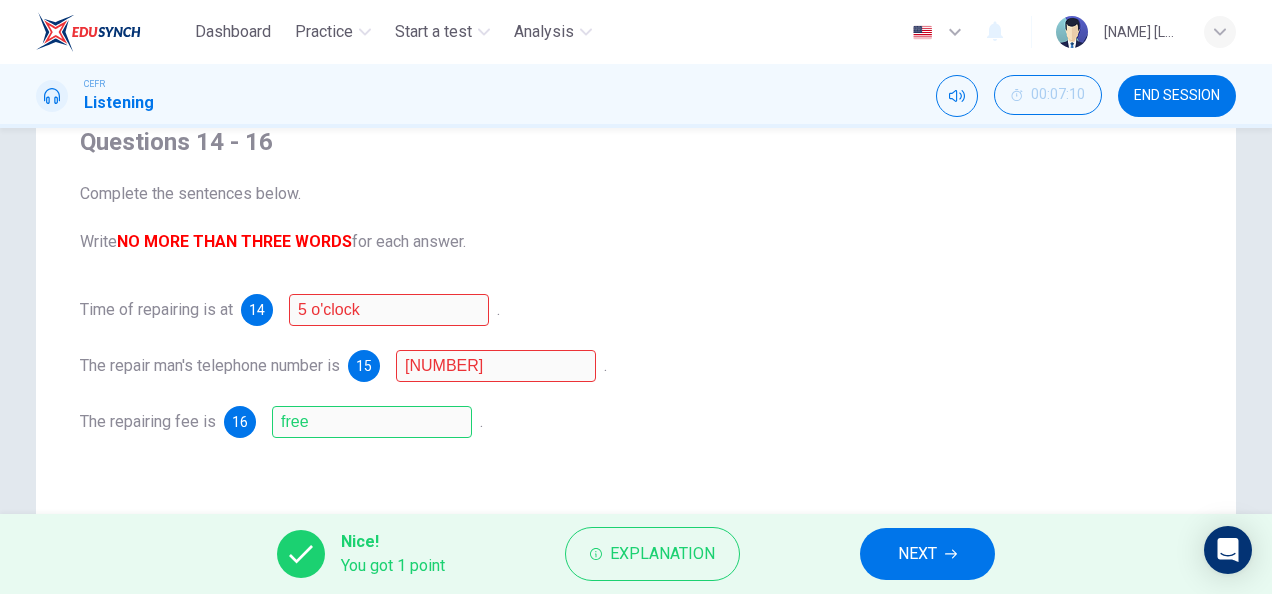 click on "Time of repairing is at 14 5 o'clock . The repair man's telephone number is 15 [PHONE] . The repairing fee is 16 free ." at bounding box center (636, 366) 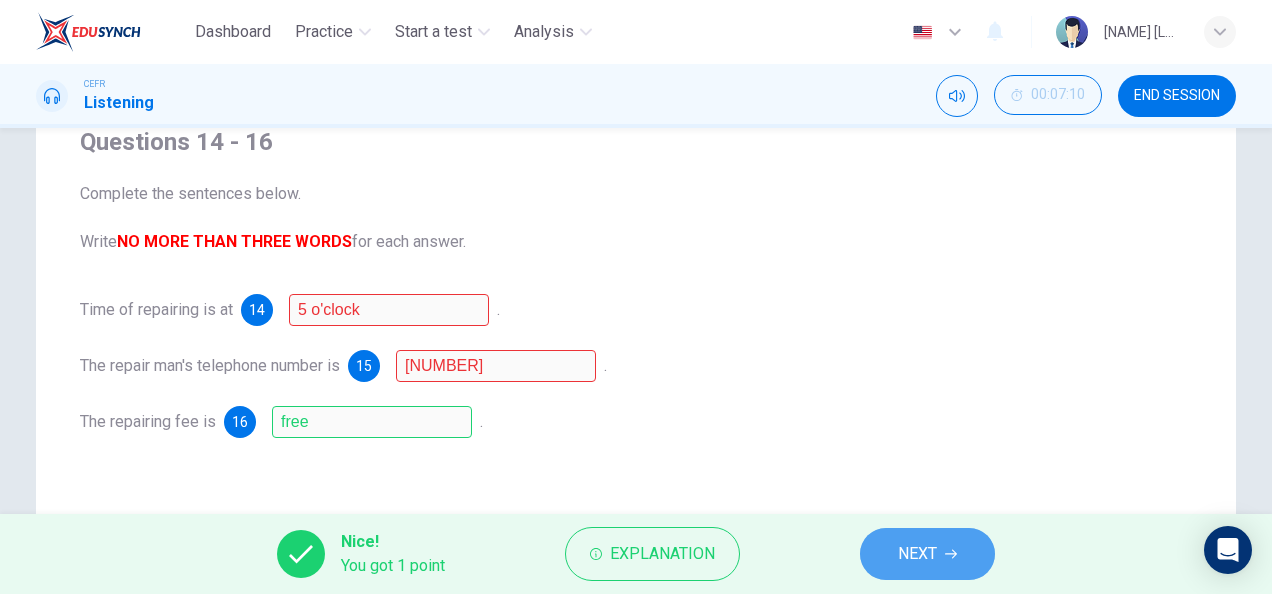click on "NEXT" at bounding box center [917, 554] 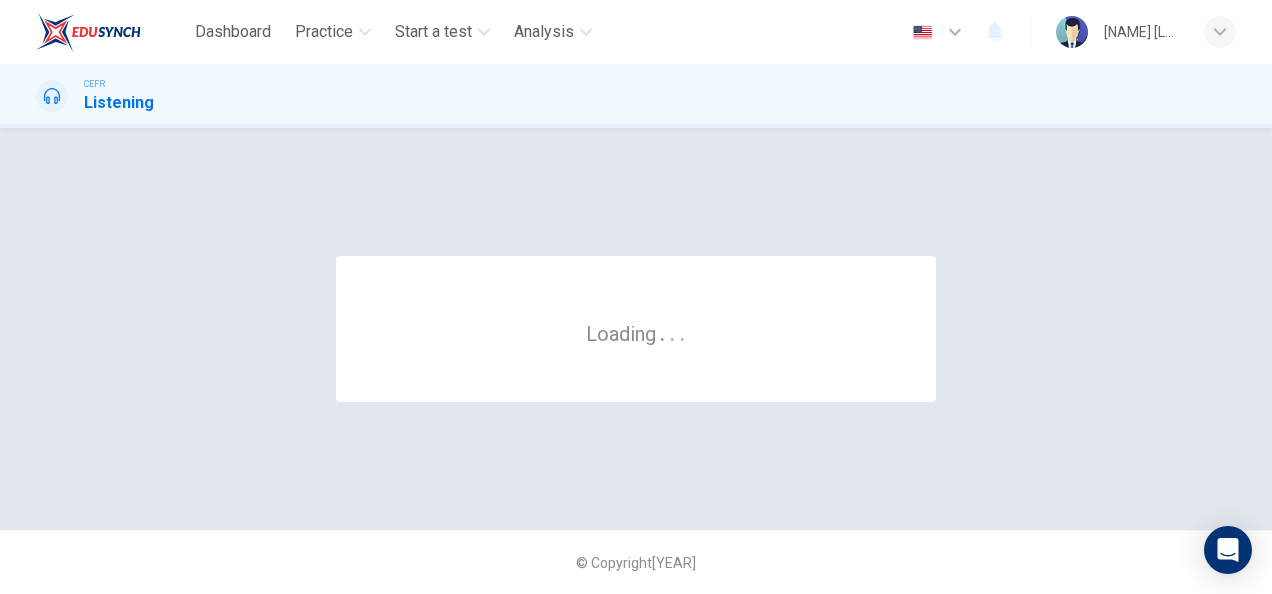 scroll, scrollTop: 0, scrollLeft: 0, axis: both 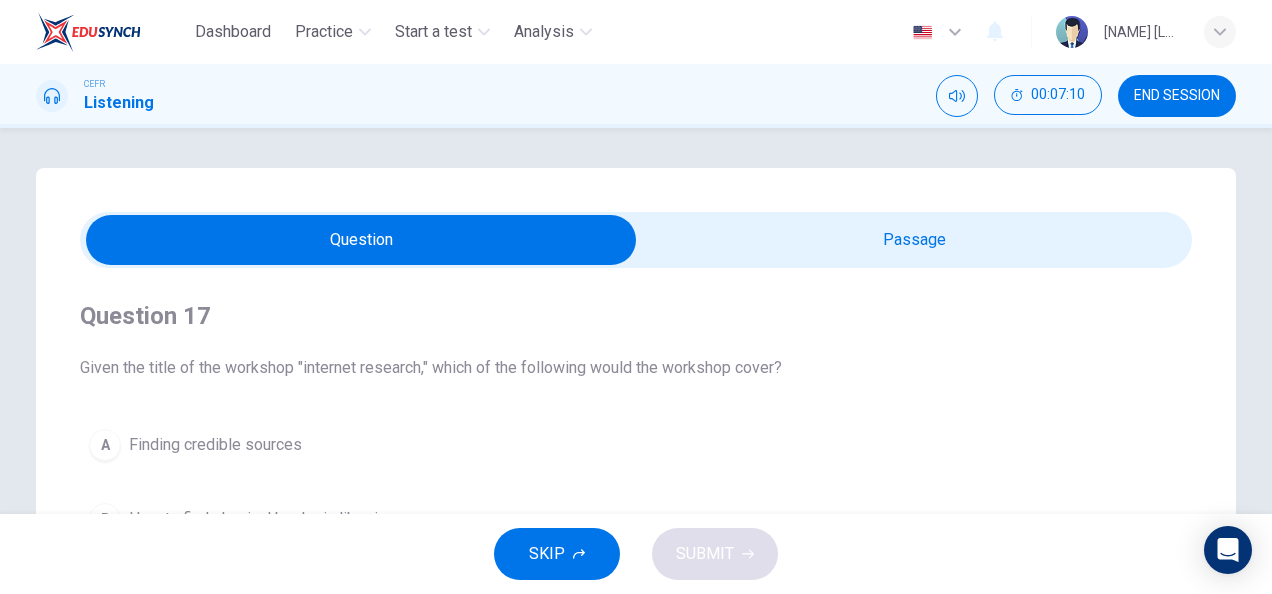 click at bounding box center (361, 240) 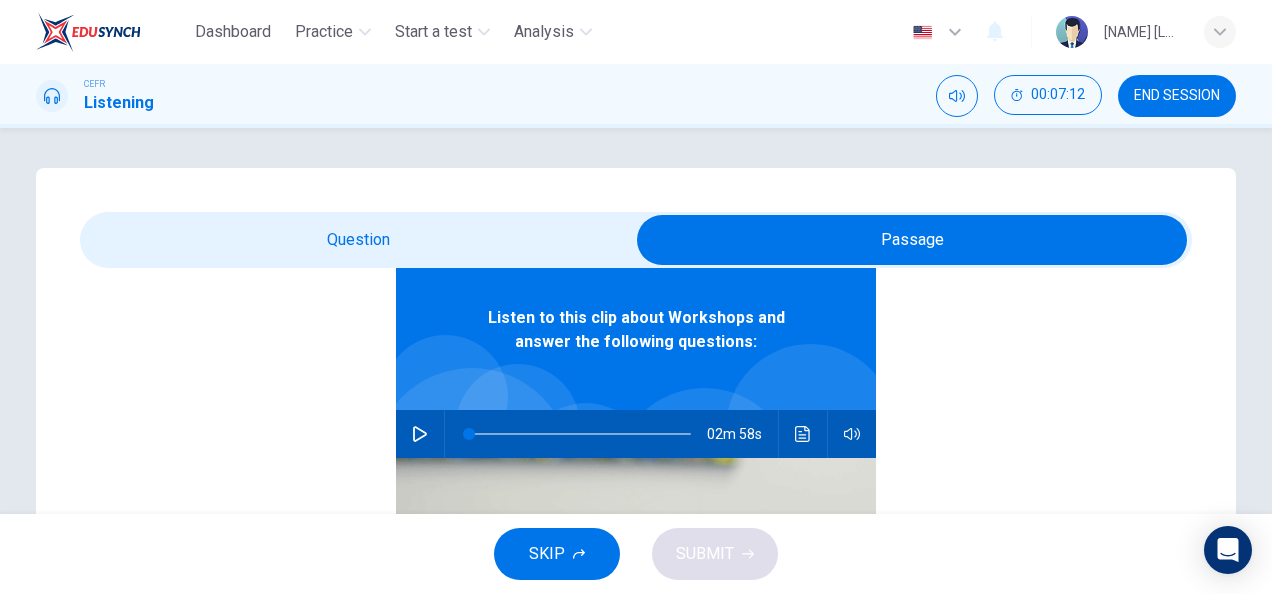scroll, scrollTop: 111, scrollLeft: 0, axis: vertical 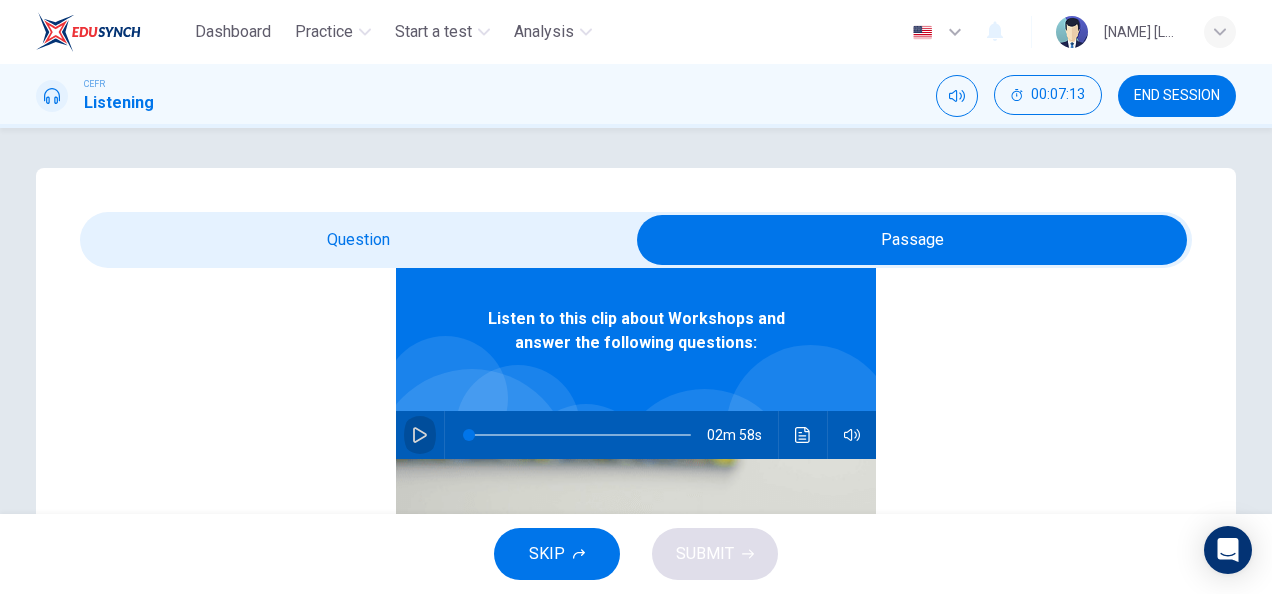 click at bounding box center (420, 435) 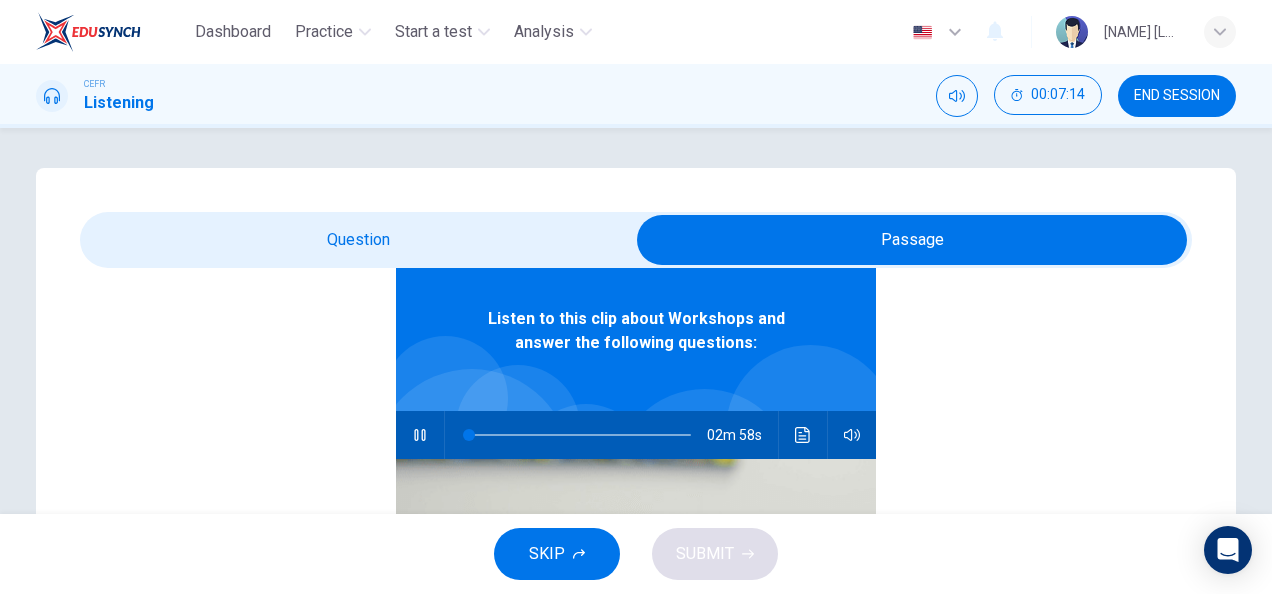 click at bounding box center (912, 240) 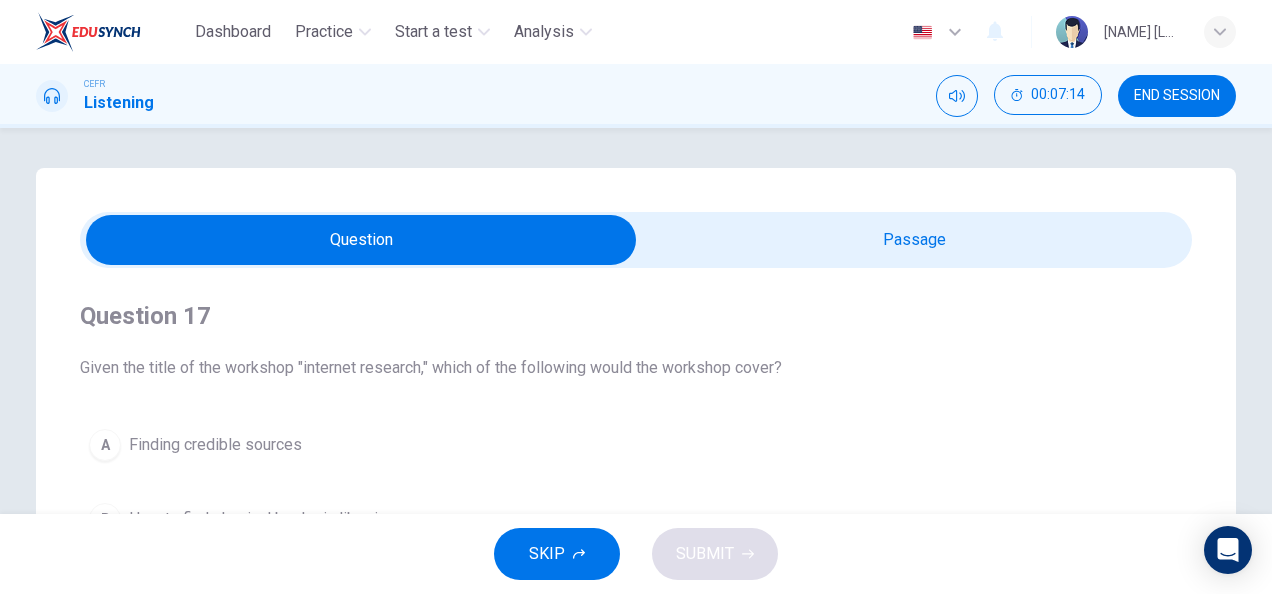 scroll, scrollTop: 0, scrollLeft: 0, axis: both 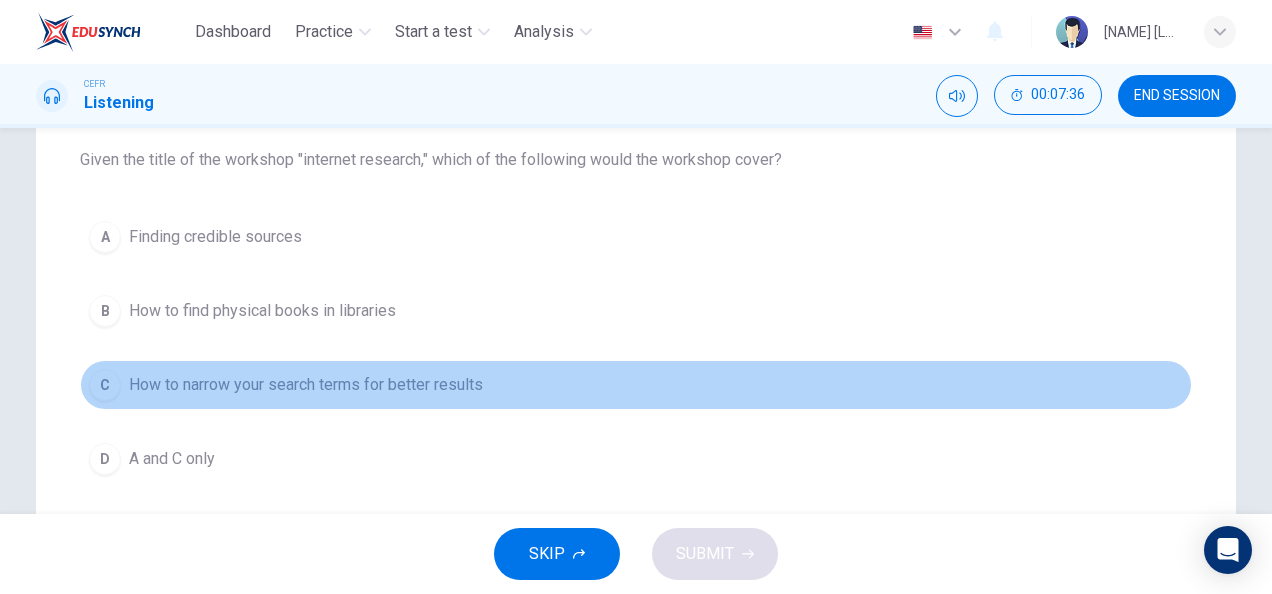 click on "How to narrow your search terms for better results" at bounding box center [215, 237] 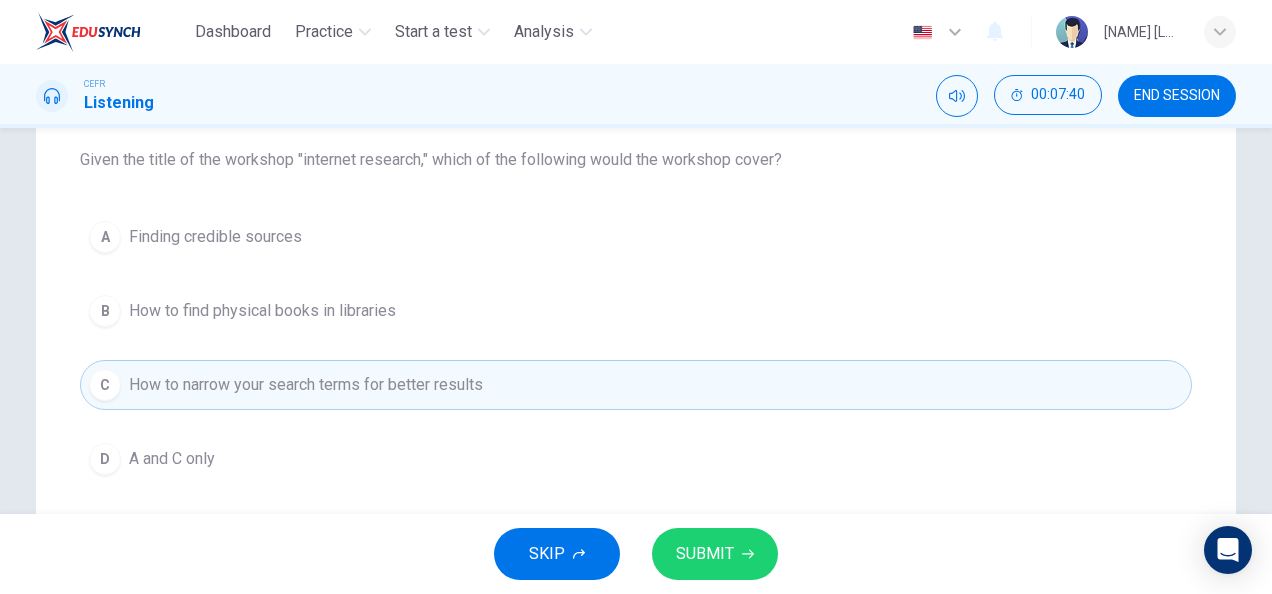 click on "A Finding credible sources" at bounding box center [636, 237] 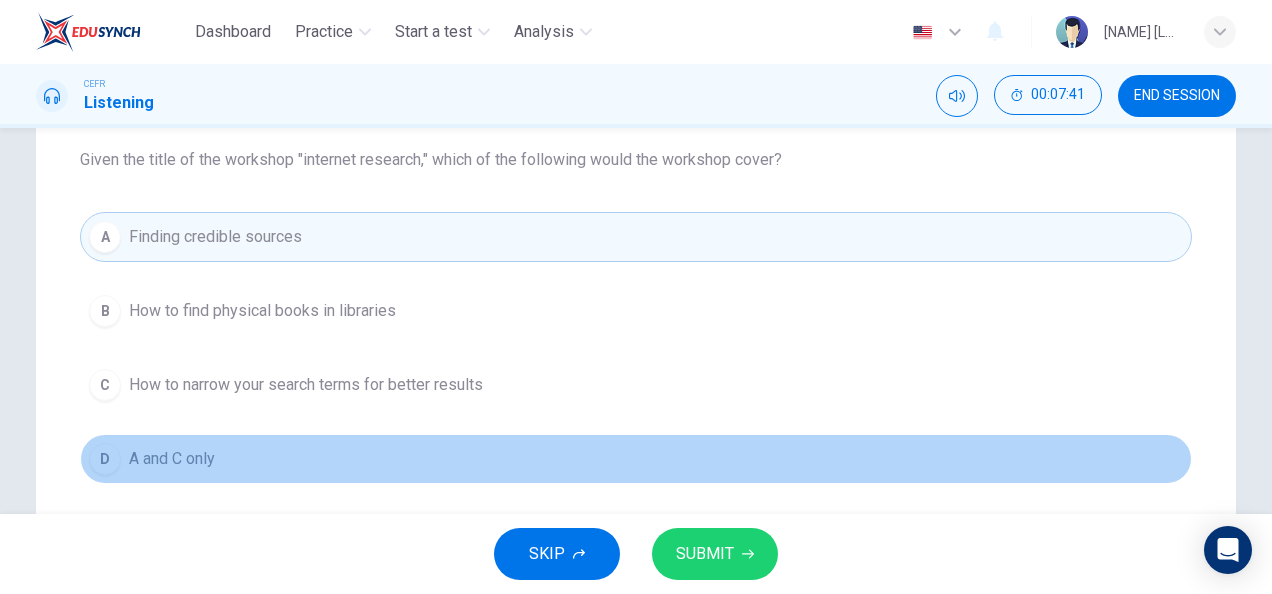 click on "D A and C only" at bounding box center [636, 459] 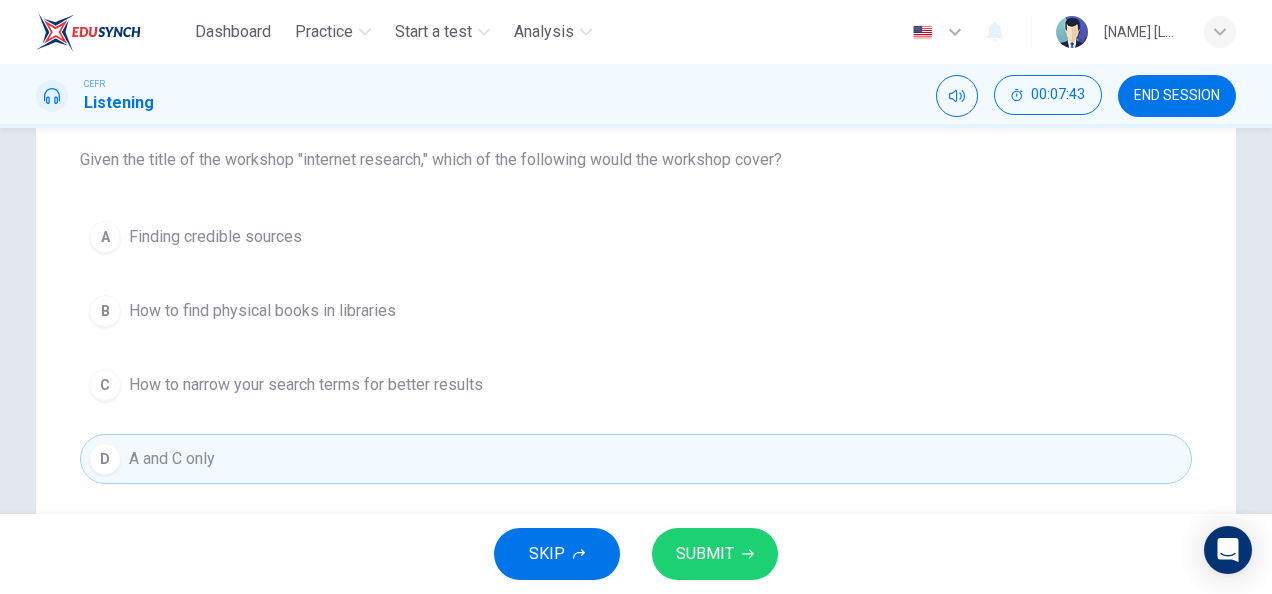 drag, startPoint x: 689, startPoint y: 526, endPoint x: 694, endPoint y: 551, distance: 25.495098 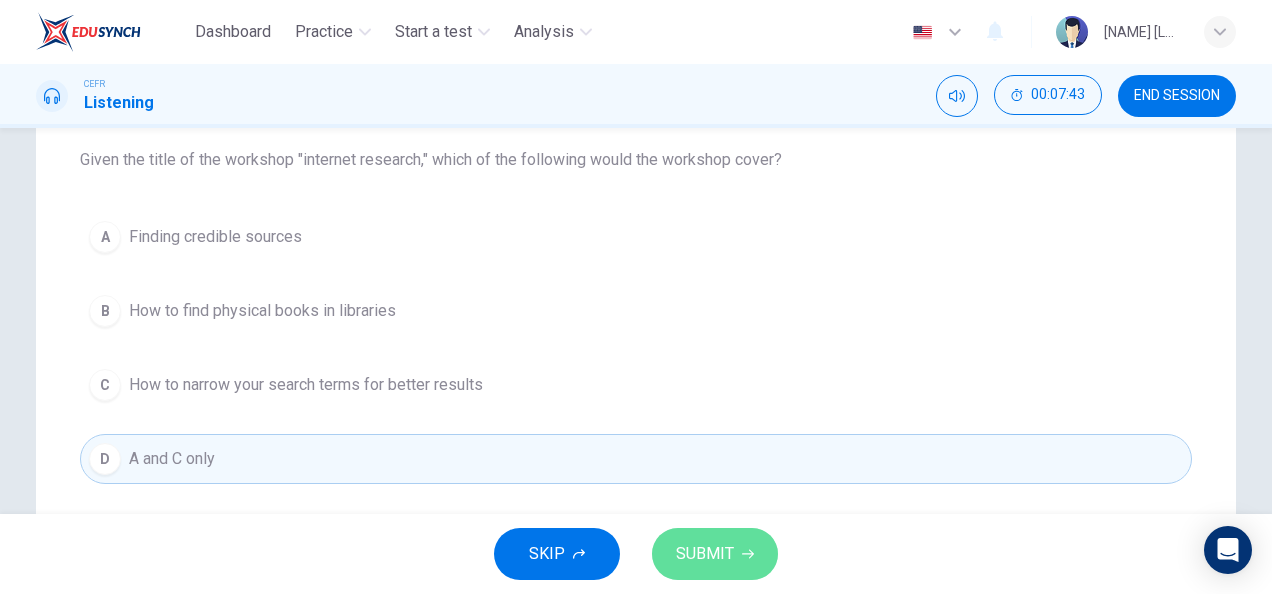click on "SUBMIT" at bounding box center [705, 554] 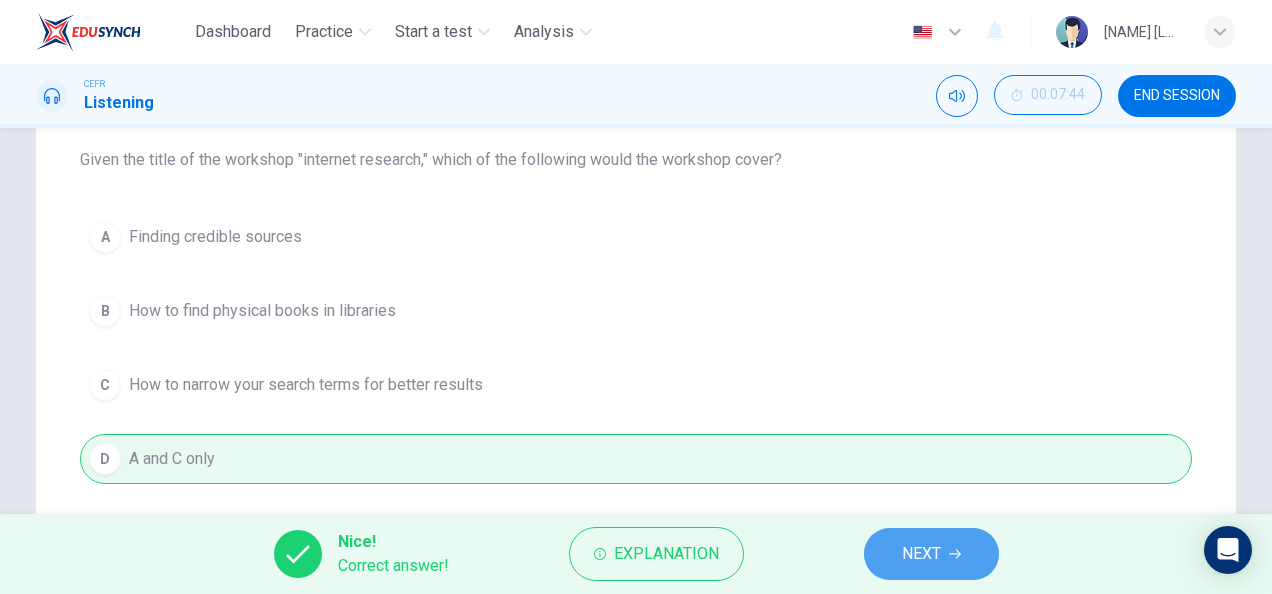 click on "NEXT" at bounding box center [931, 554] 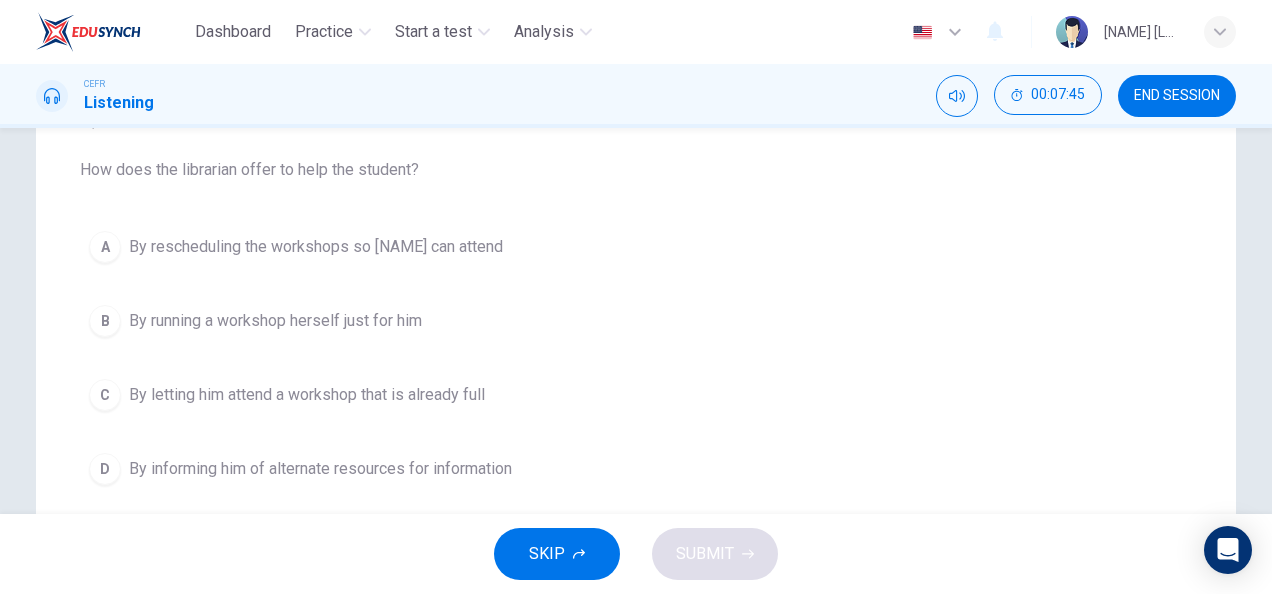 scroll, scrollTop: 194, scrollLeft: 0, axis: vertical 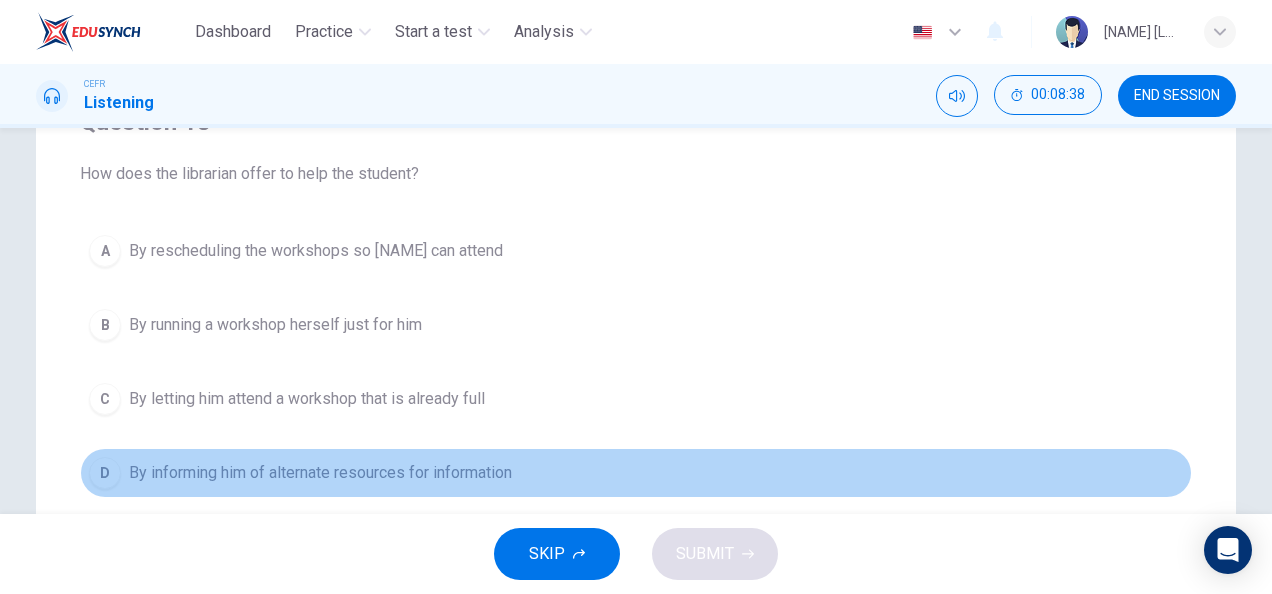 click on "D By informing him of alternate resources for information" at bounding box center (636, 473) 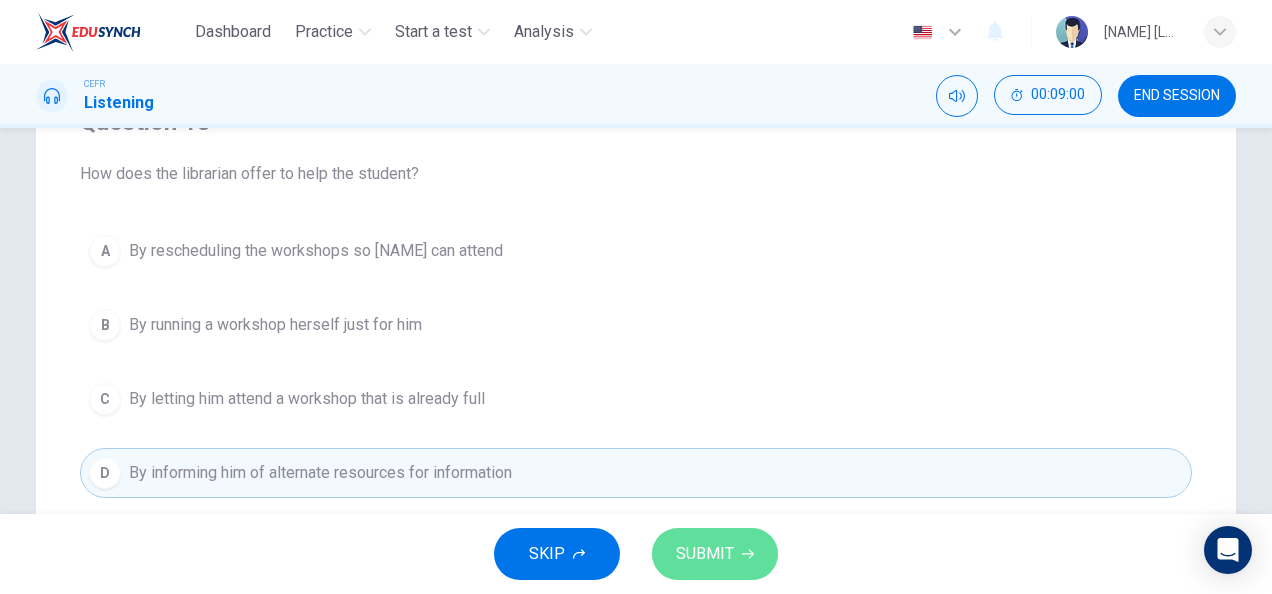 click on "SUBMIT" at bounding box center [705, 554] 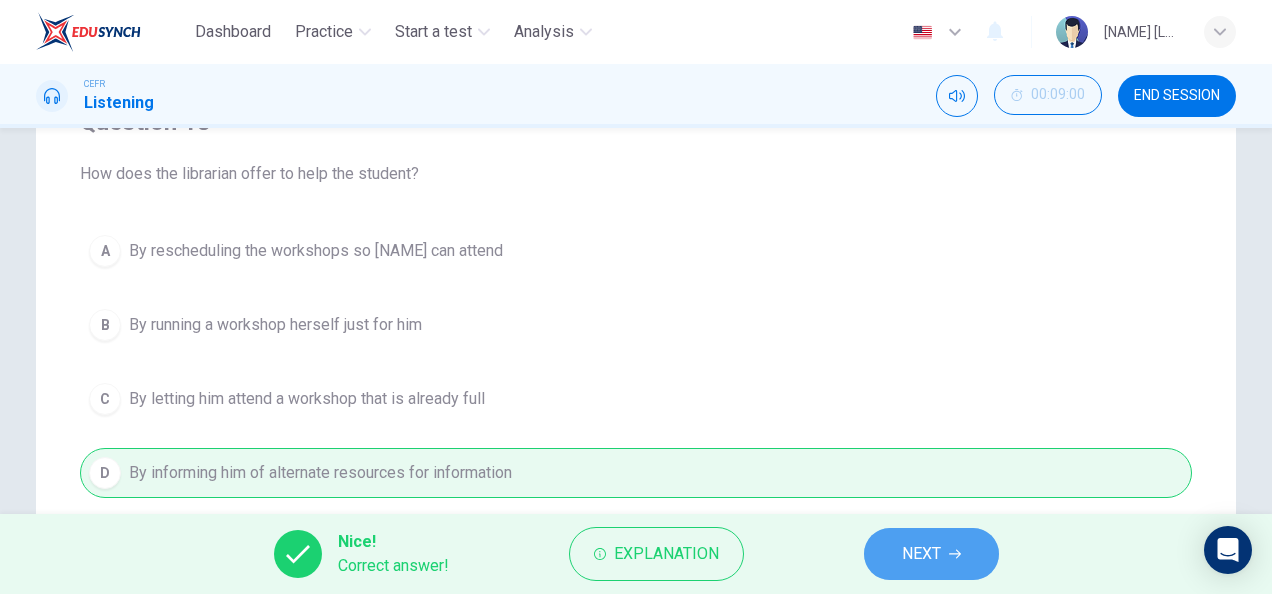 click on "NEXT" at bounding box center (931, 554) 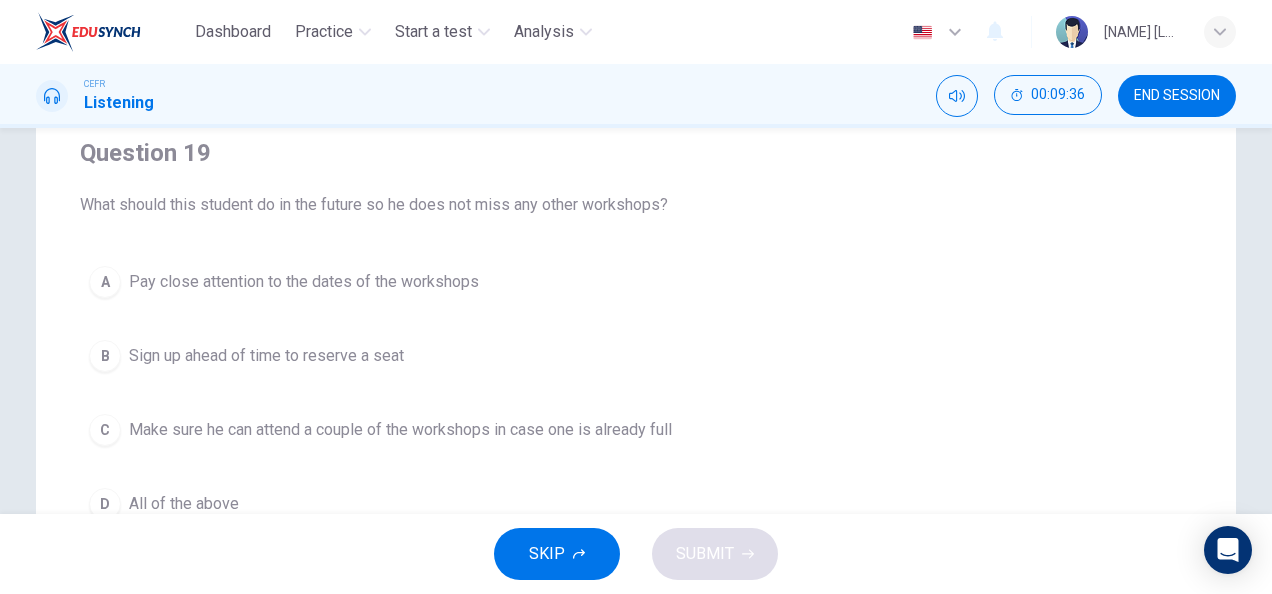 scroll, scrollTop: 162, scrollLeft: 0, axis: vertical 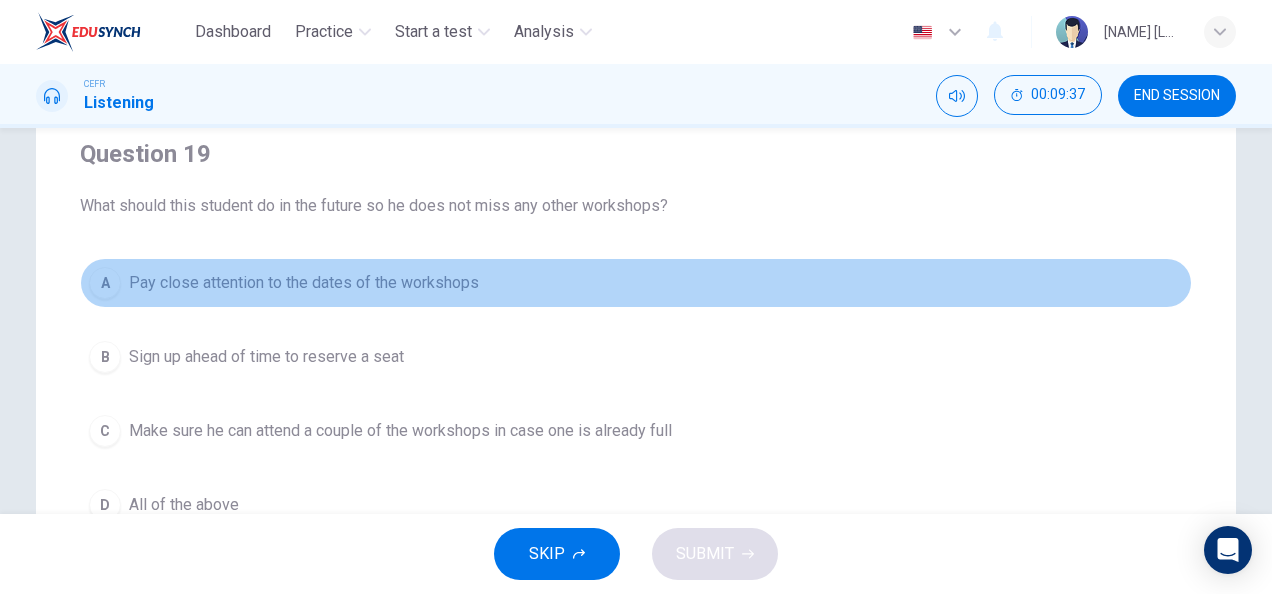 click on "Pay close attention to the dates of the workshops" at bounding box center [304, 283] 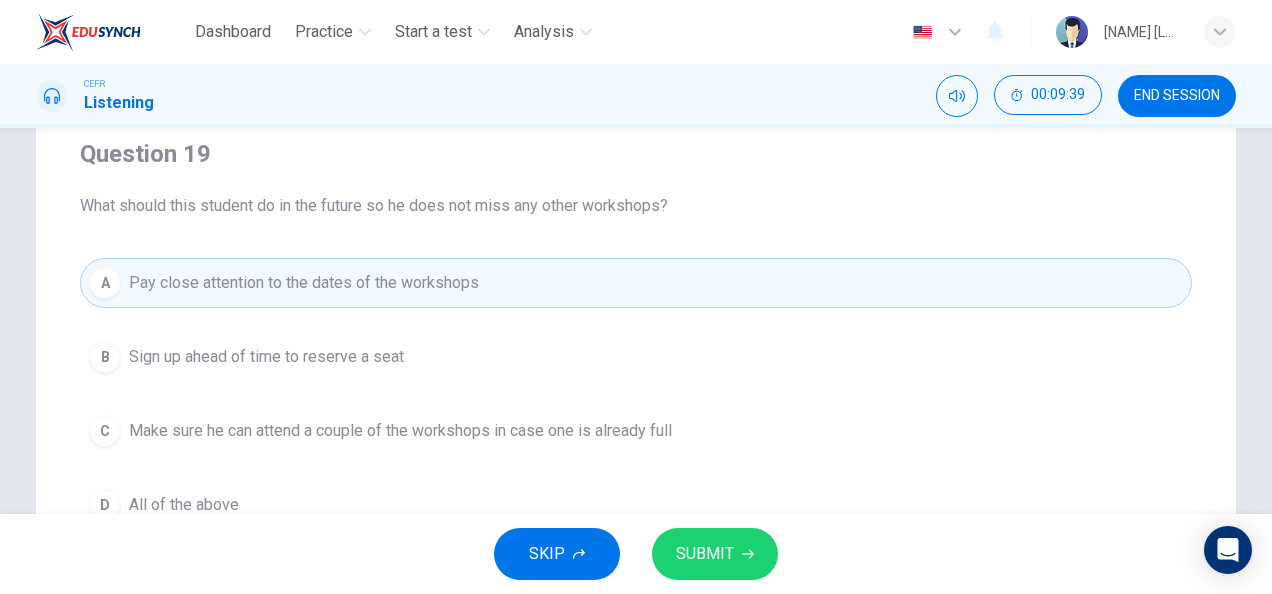 click on "SUBMIT" at bounding box center [705, 554] 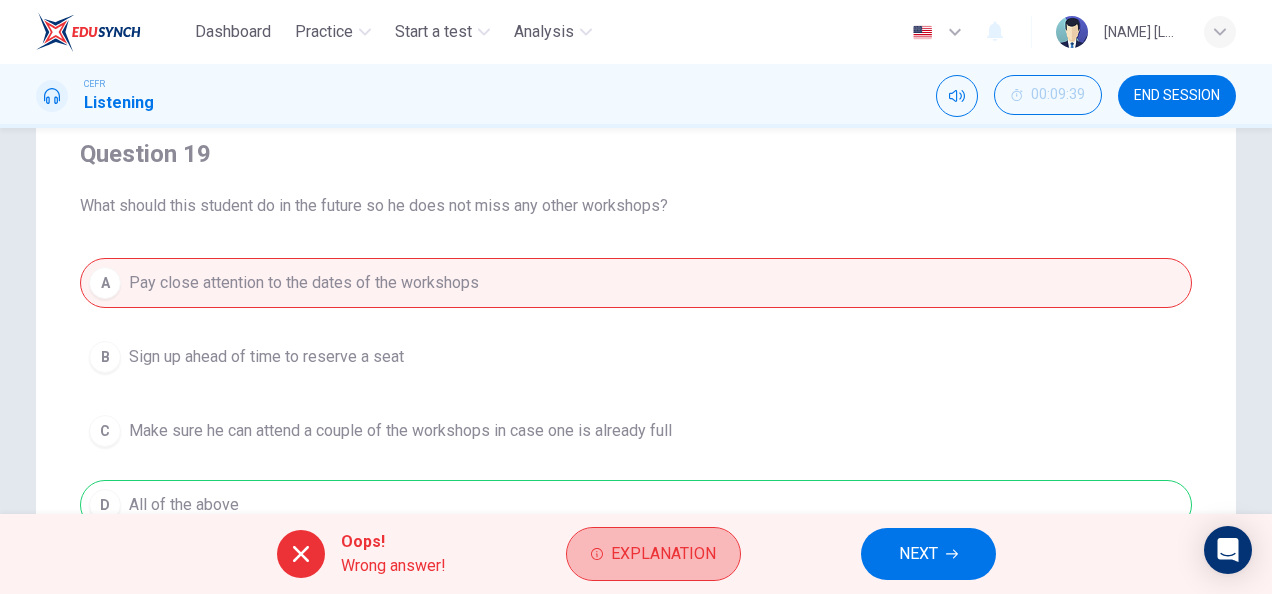 click on "Explanation" at bounding box center [663, 554] 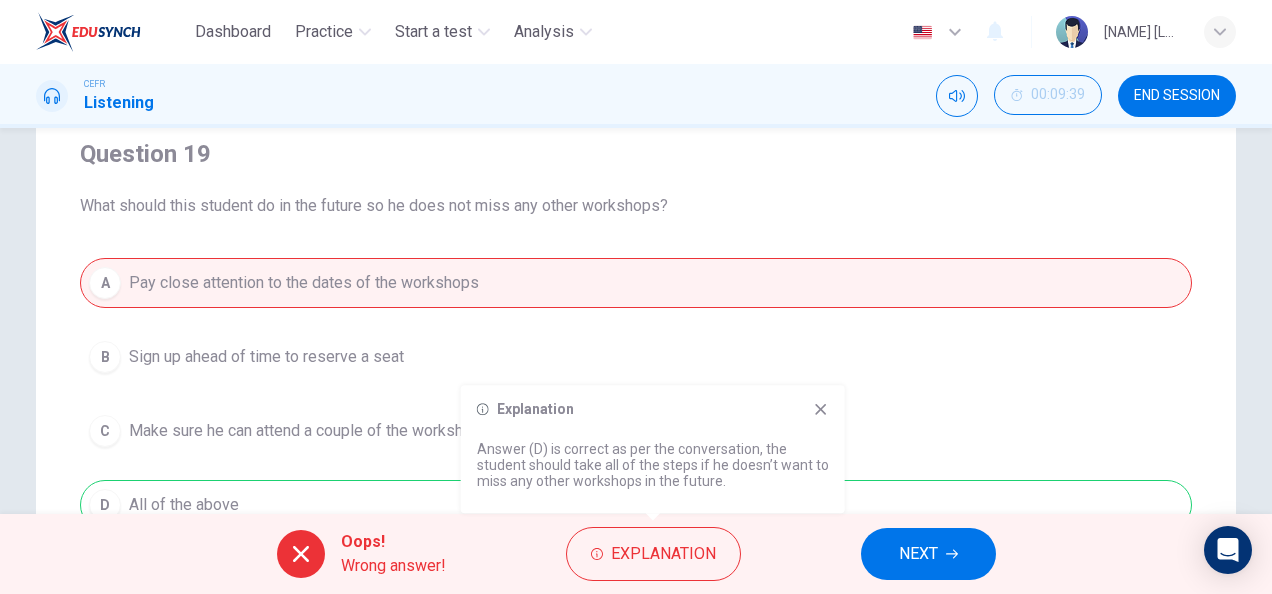 click on "A Pay close attention to the dates of the workshops B Sign up ahead of time to reserve a seat C Make sure he can attend a couple of the workshops in case one is already full D All of the above" at bounding box center [636, 394] 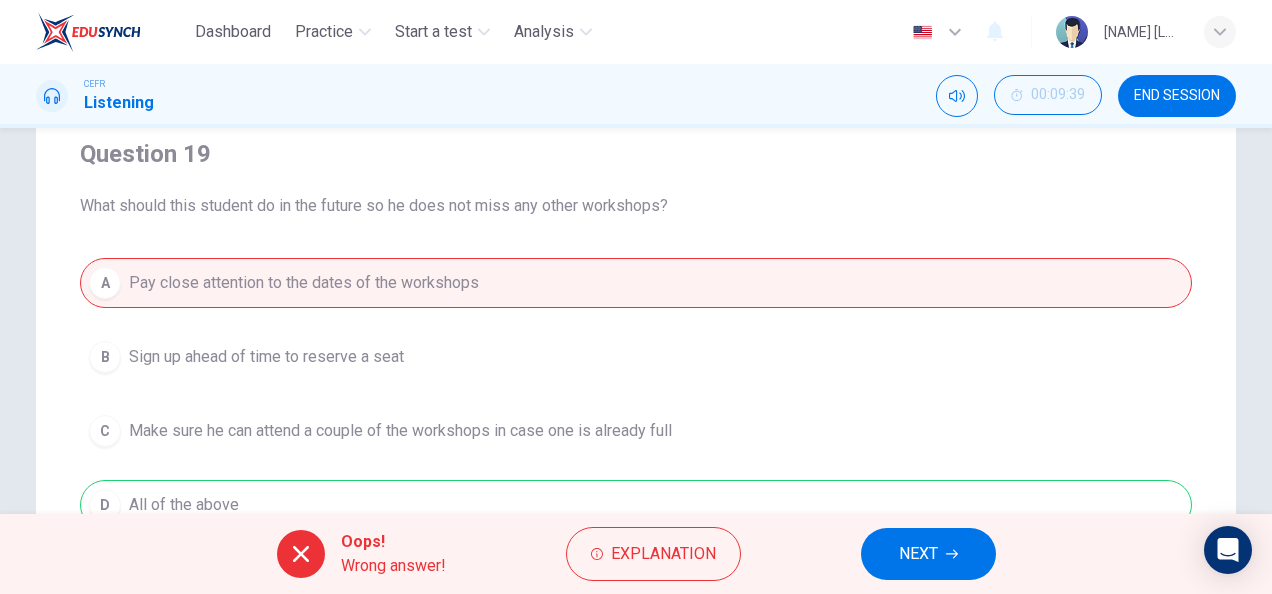 click on "NEXT" at bounding box center (918, 554) 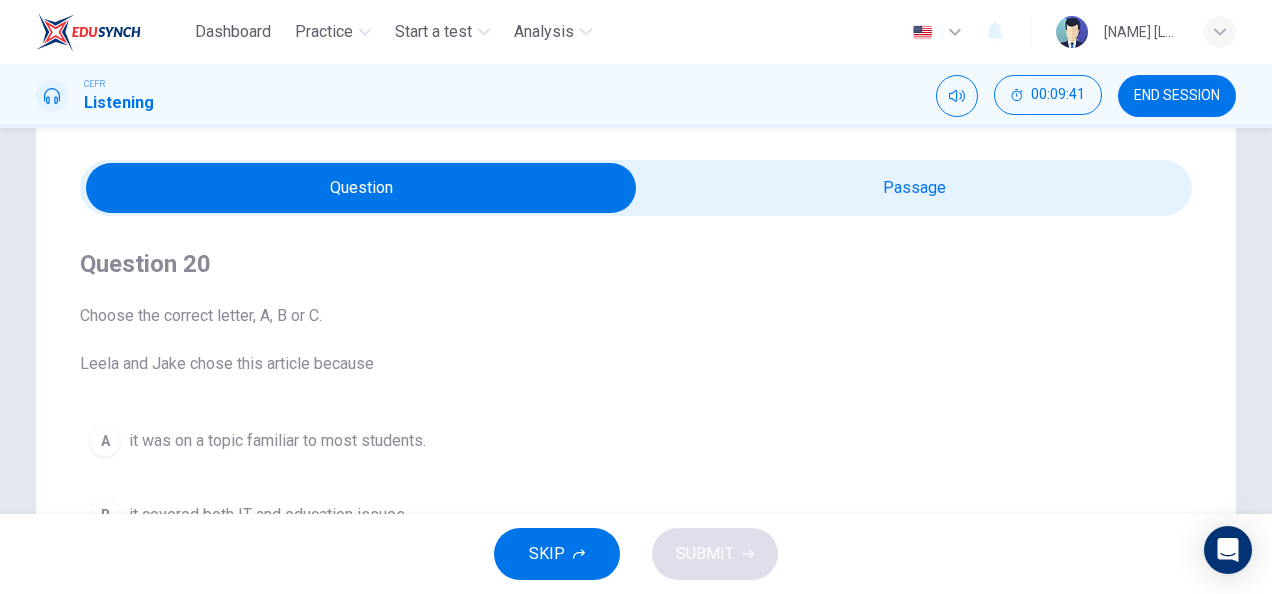 scroll, scrollTop: 41, scrollLeft: 0, axis: vertical 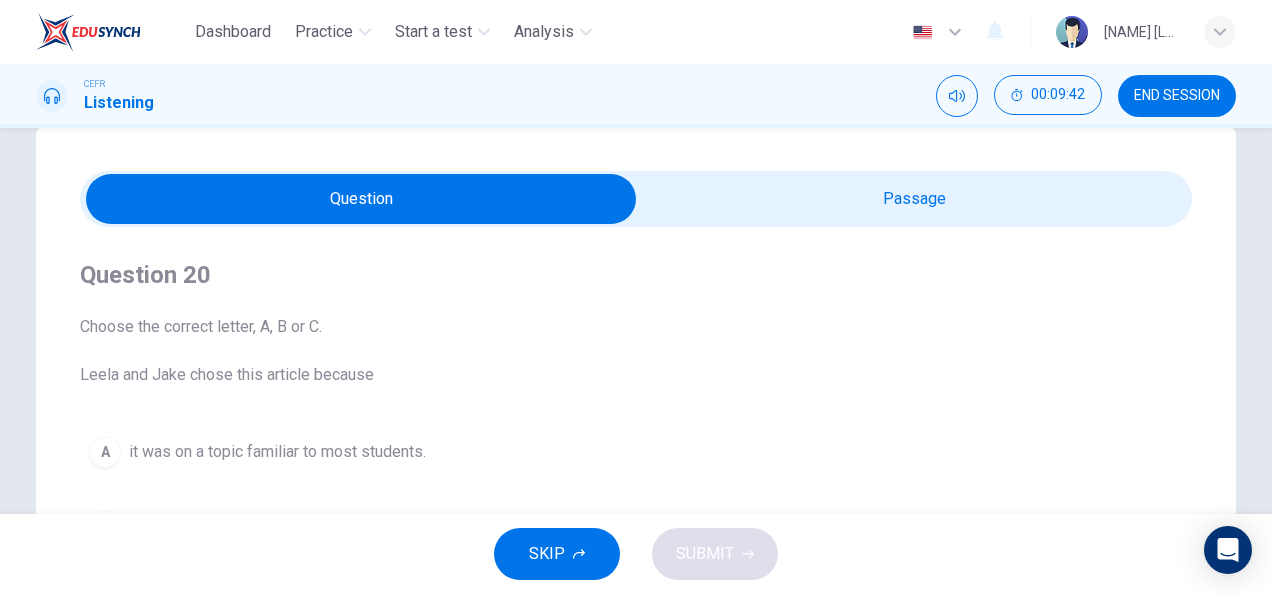 click at bounding box center (361, 199) 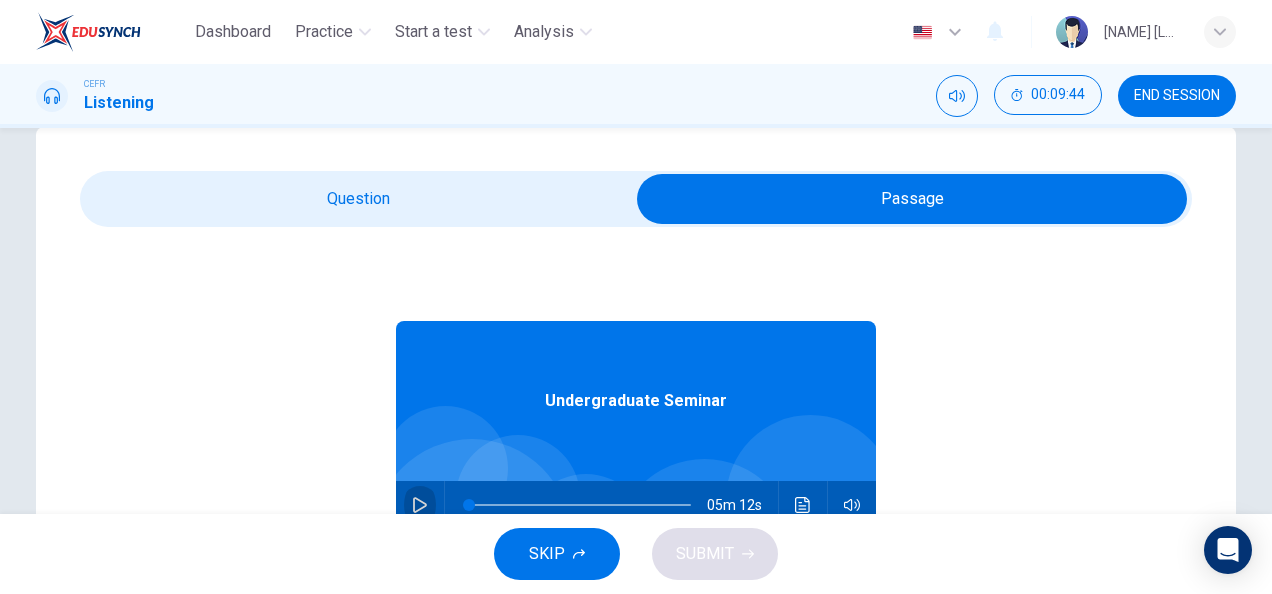 click at bounding box center (420, 505) 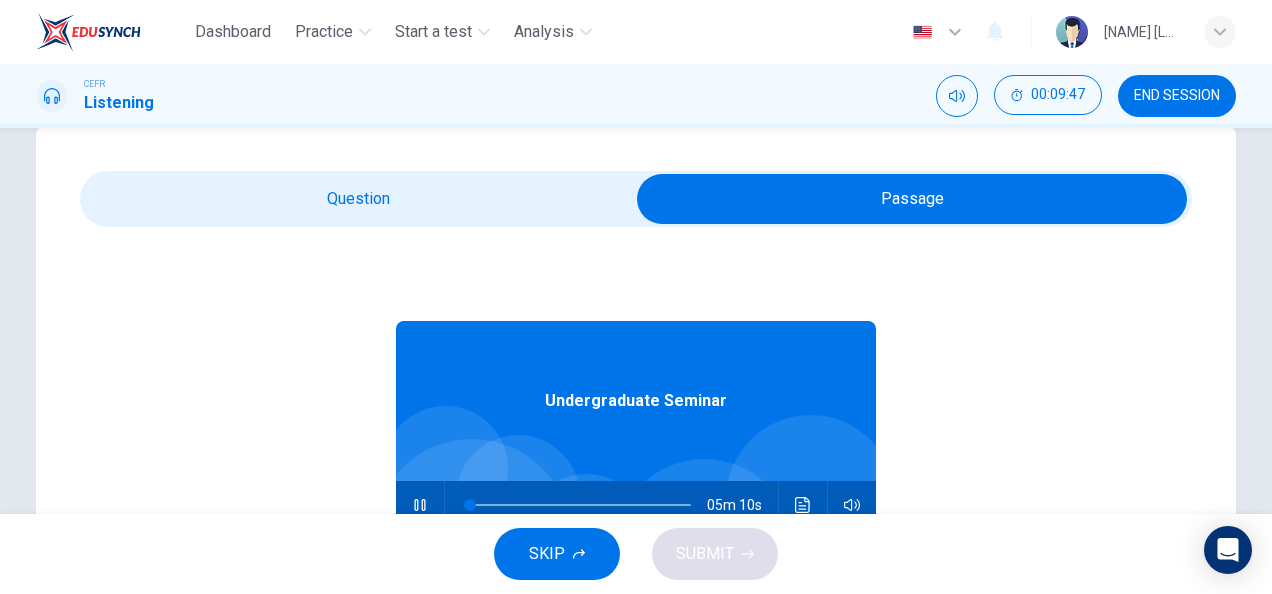 click at bounding box center [912, 199] 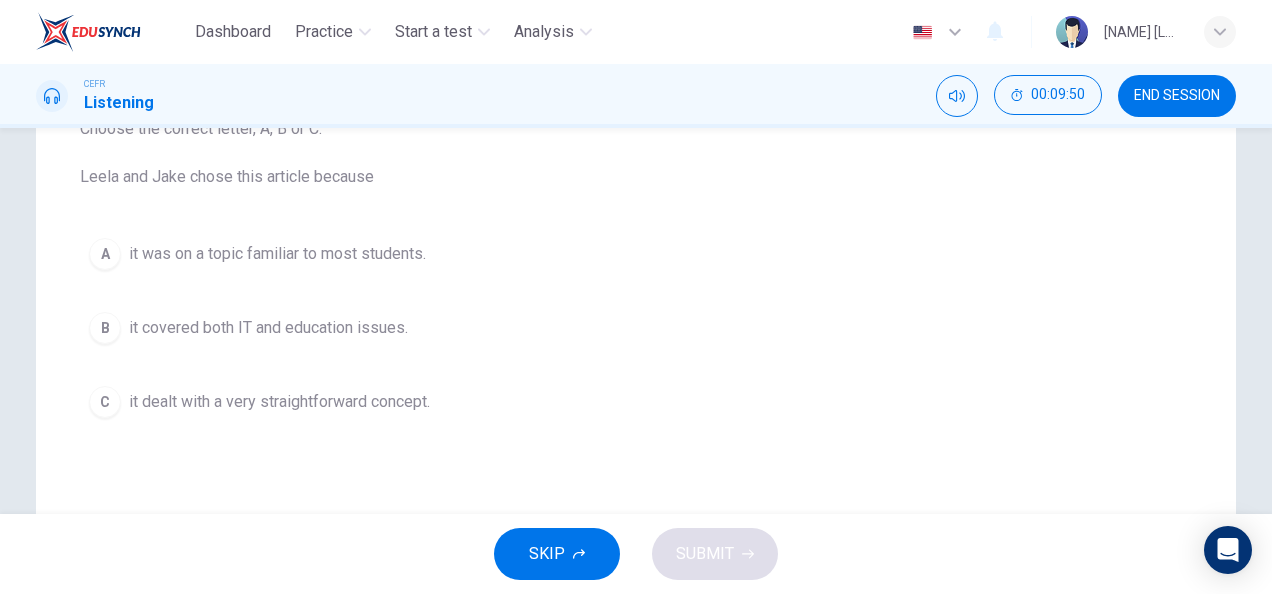 scroll, scrollTop: 201, scrollLeft: 0, axis: vertical 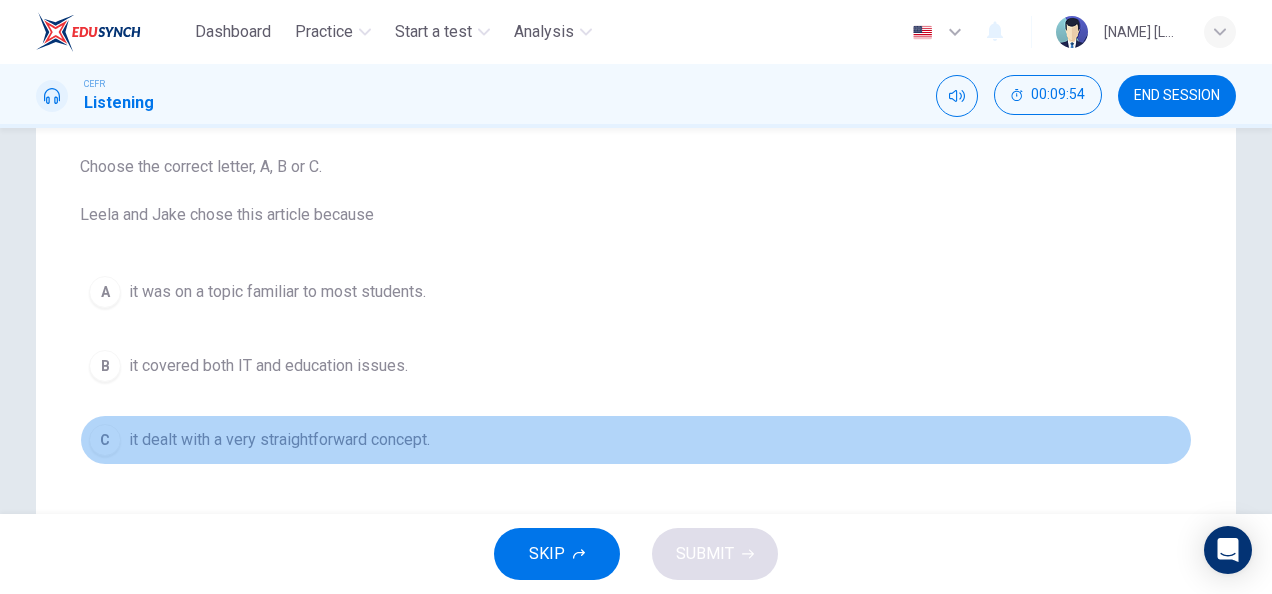 click on "it dealt with a very straightforward concept." at bounding box center [277, 292] 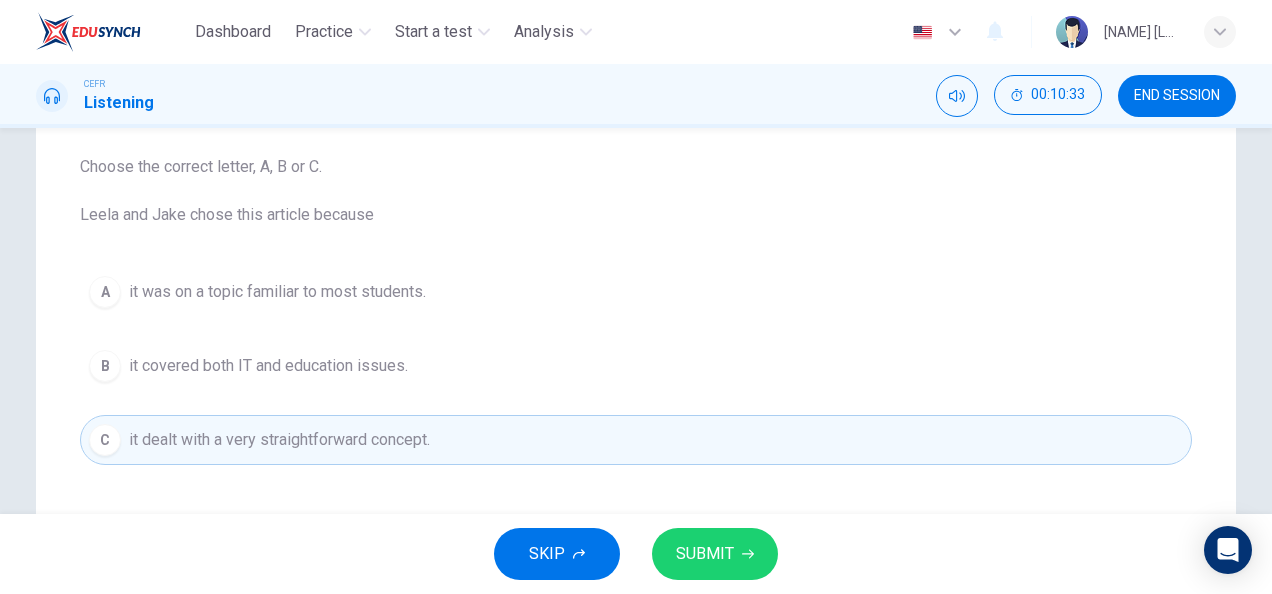 click on "SKIP SUBMIT" at bounding box center (636, 554) 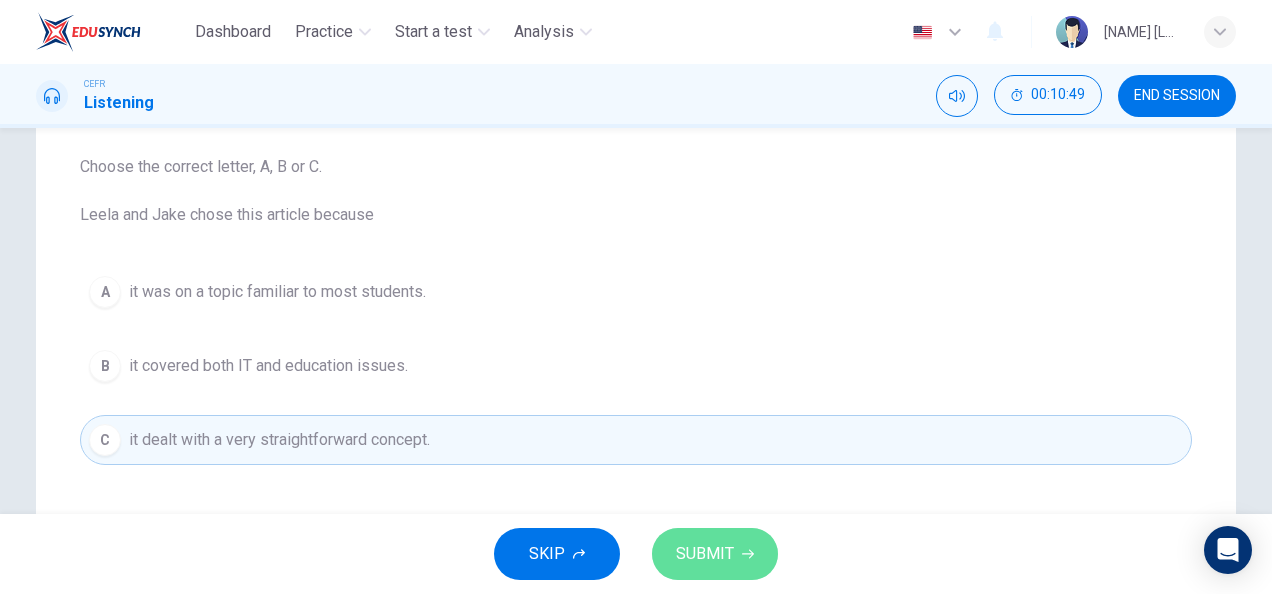 click on "SUBMIT" at bounding box center (715, 554) 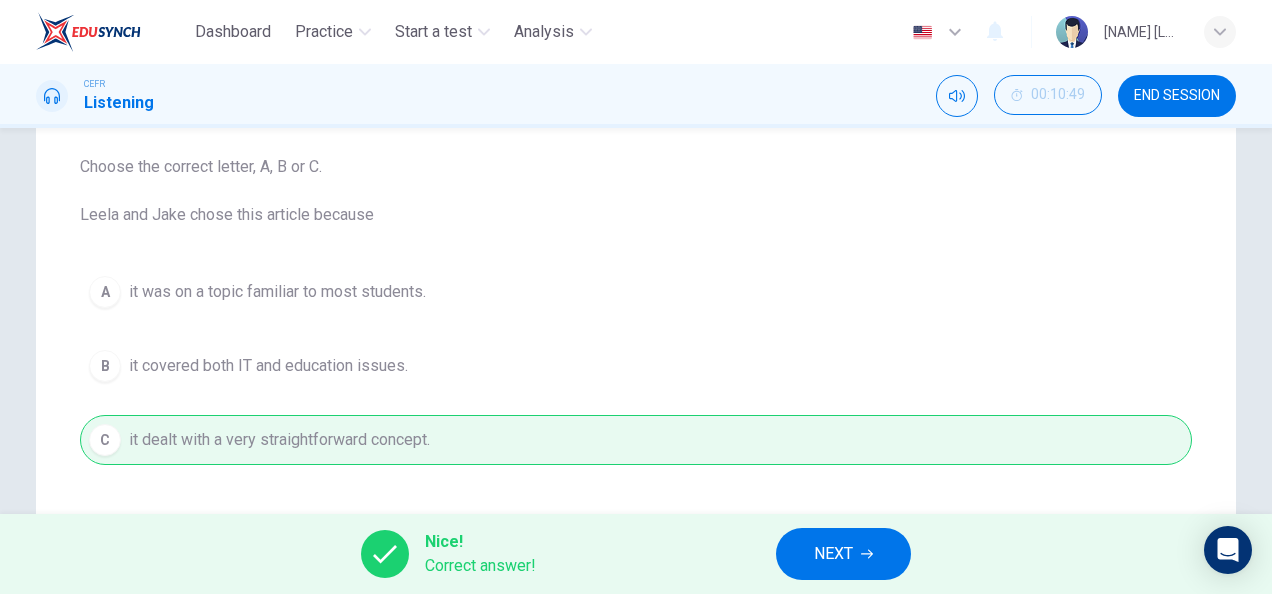 click on "NEXT" at bounding box center (833, 554) 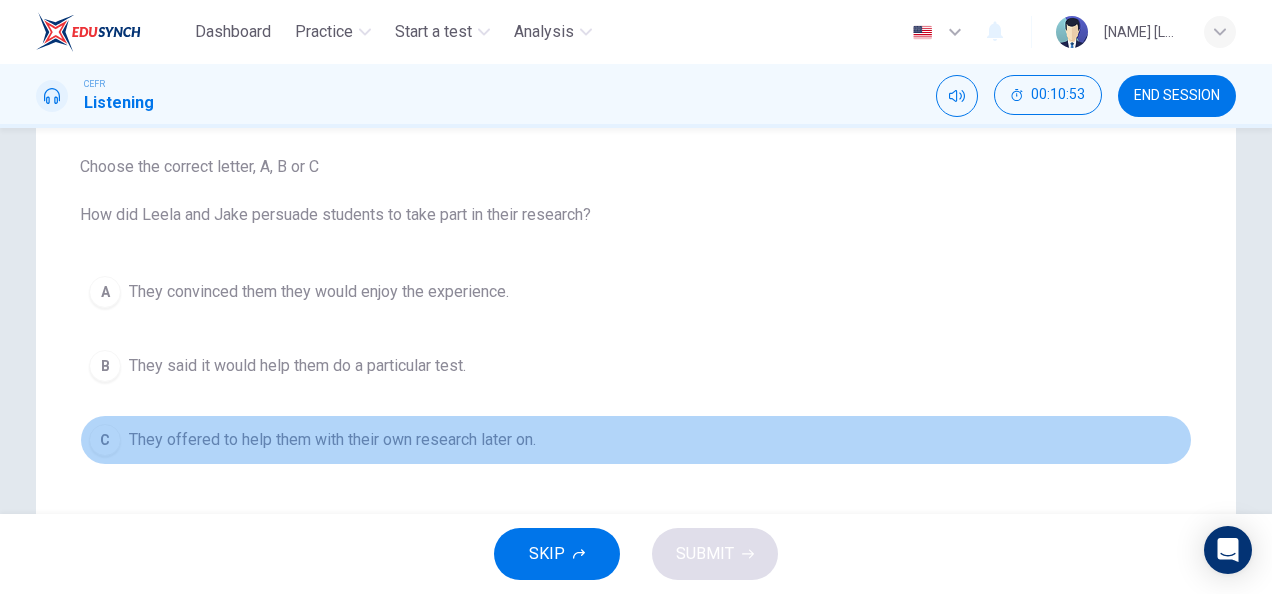 click on "They offered to help them with their own research later on." at bounding box center [319, 292] 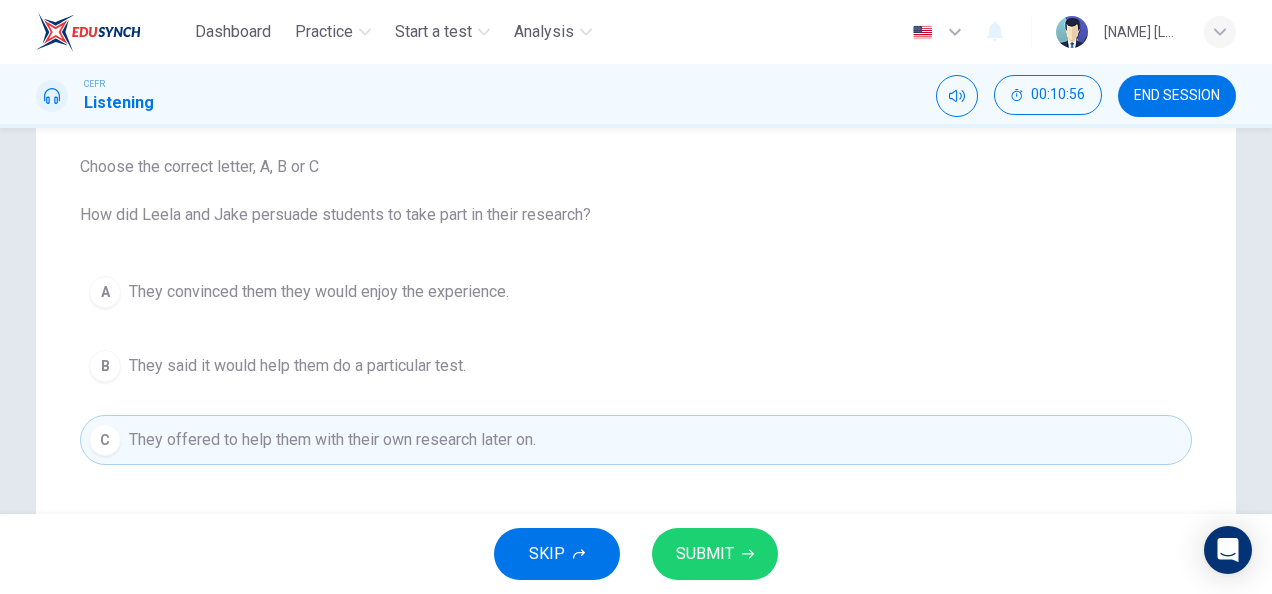 click on "B They said it would help them do a particular test." at bounding box center (636, 366) 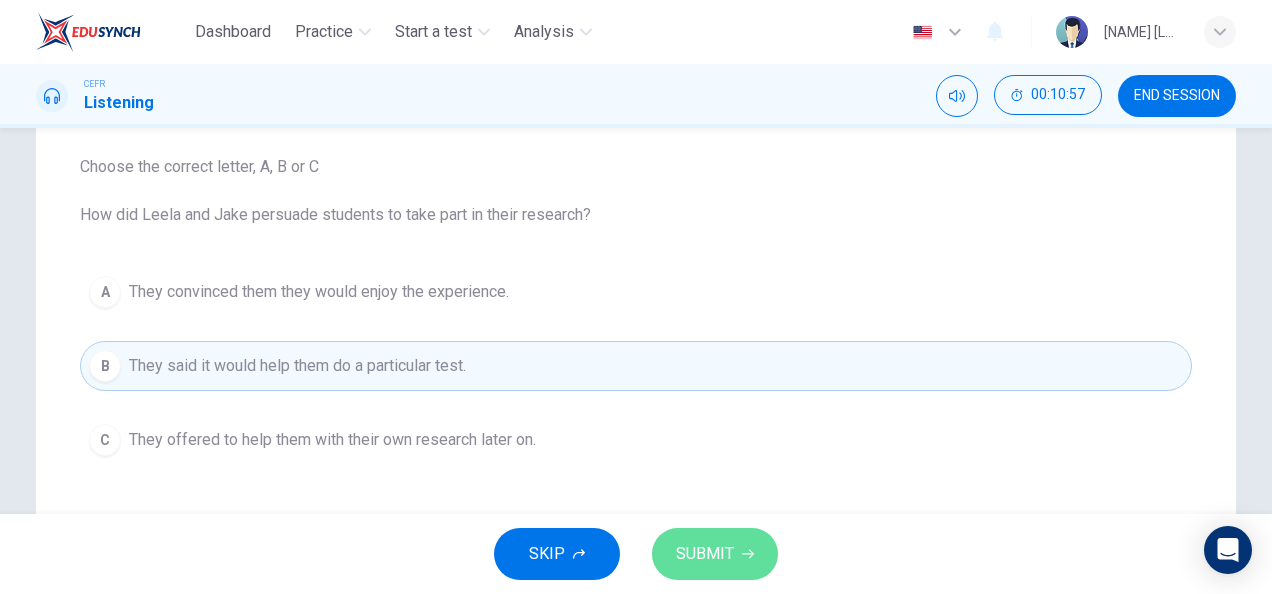 click on "SUBMIT" at bounding box center [715, 554] 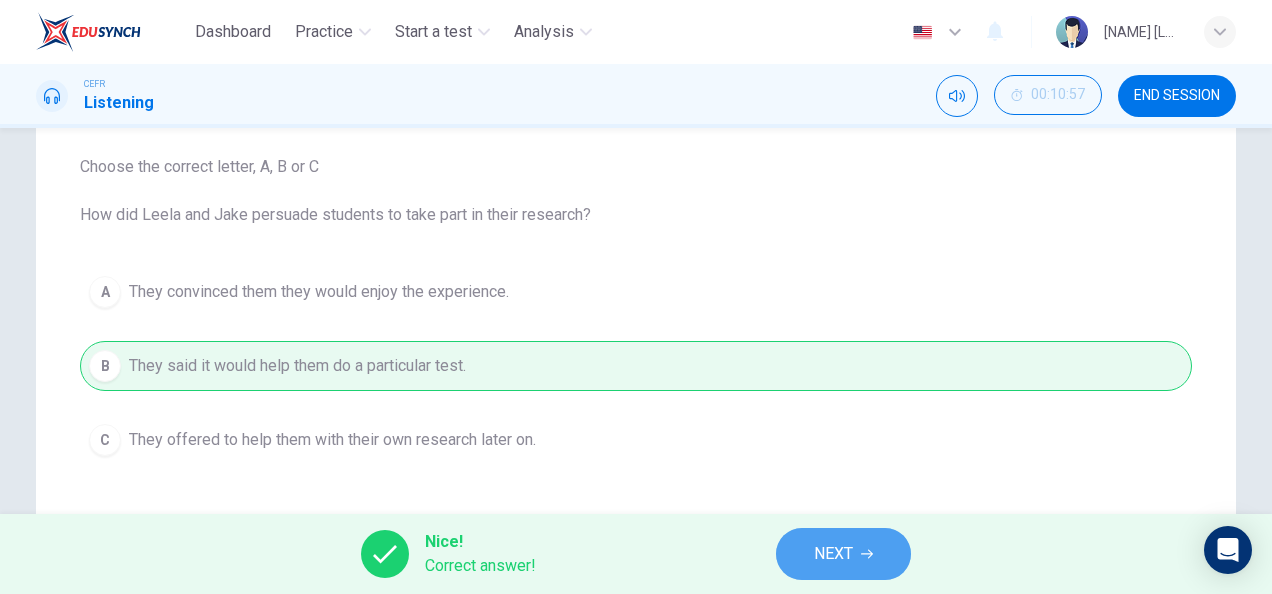 click on "NEXT" at bounding box center (833, 554) 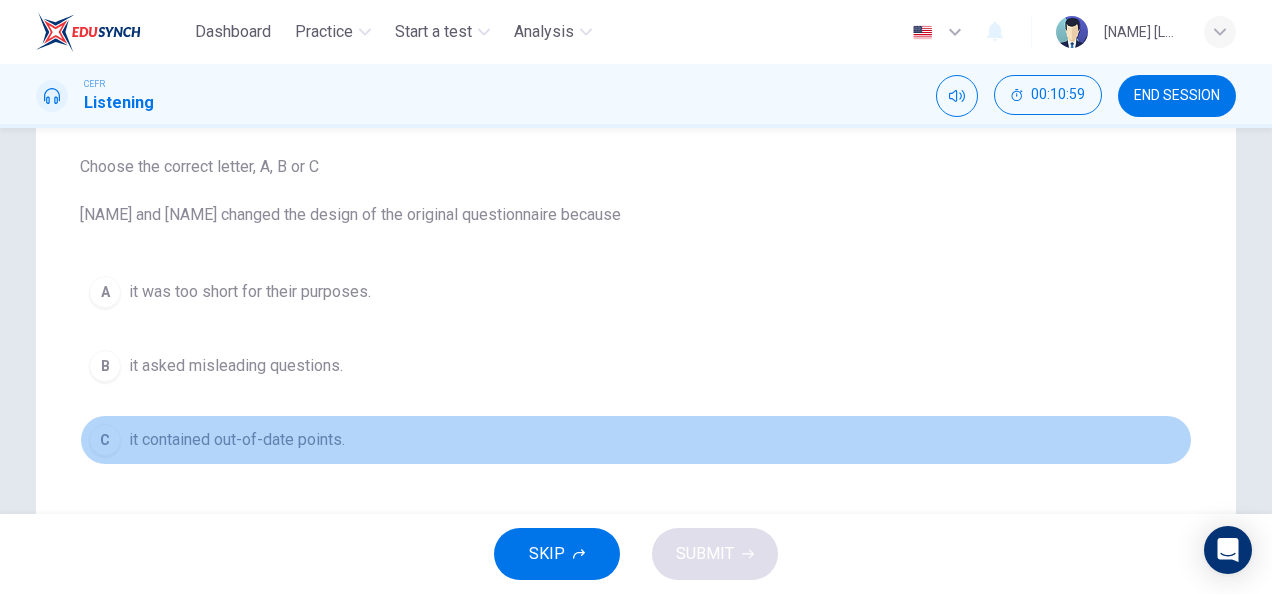 click on "it contained out-of-date points." at bounding box center [250, 292] 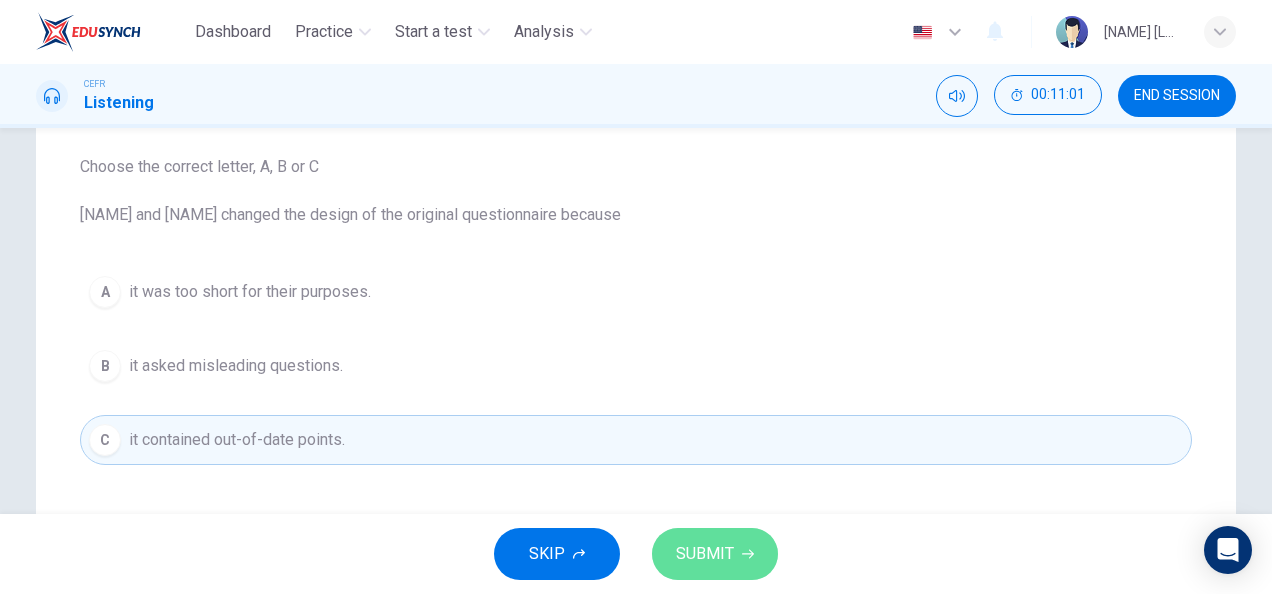click on "SUBMIT" at bounding box center [715, 554] 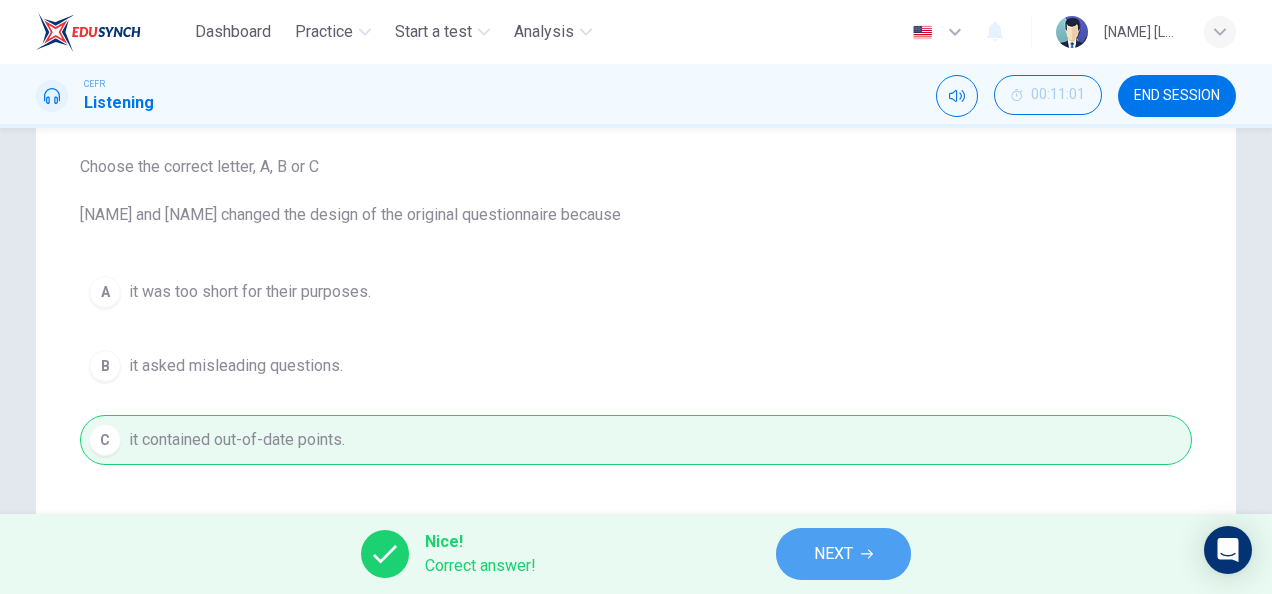 click on "NEXT" at bounding box center [833, 554] 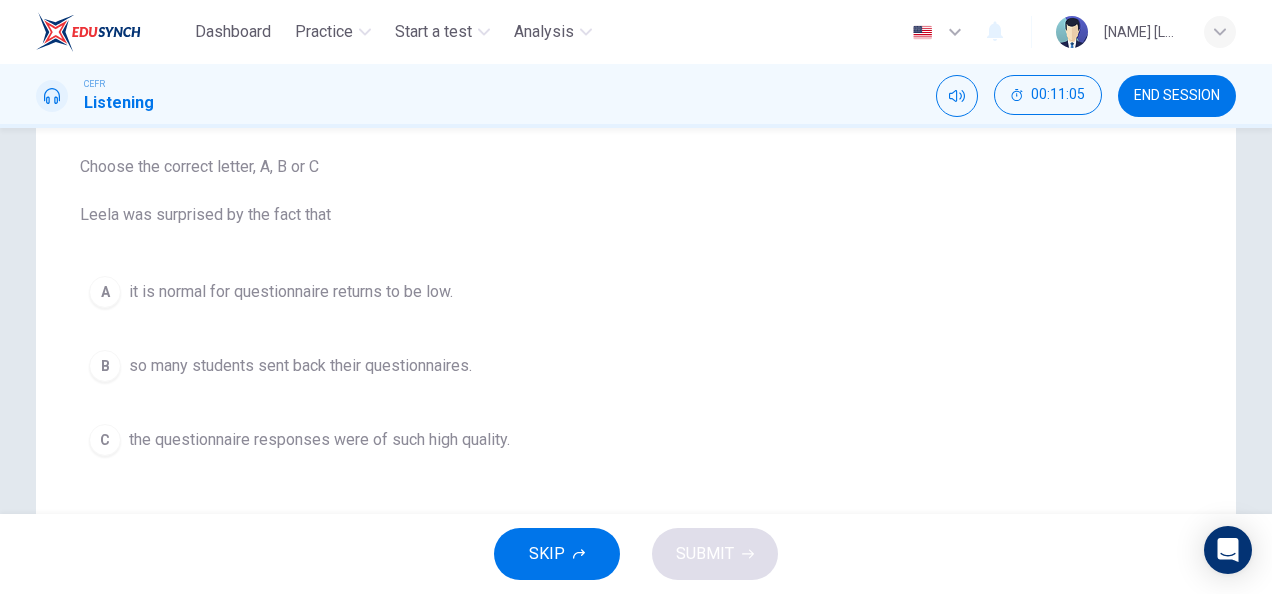 click on "it is normal for questionnaire returns to be low." at bounding box center [291, 292] 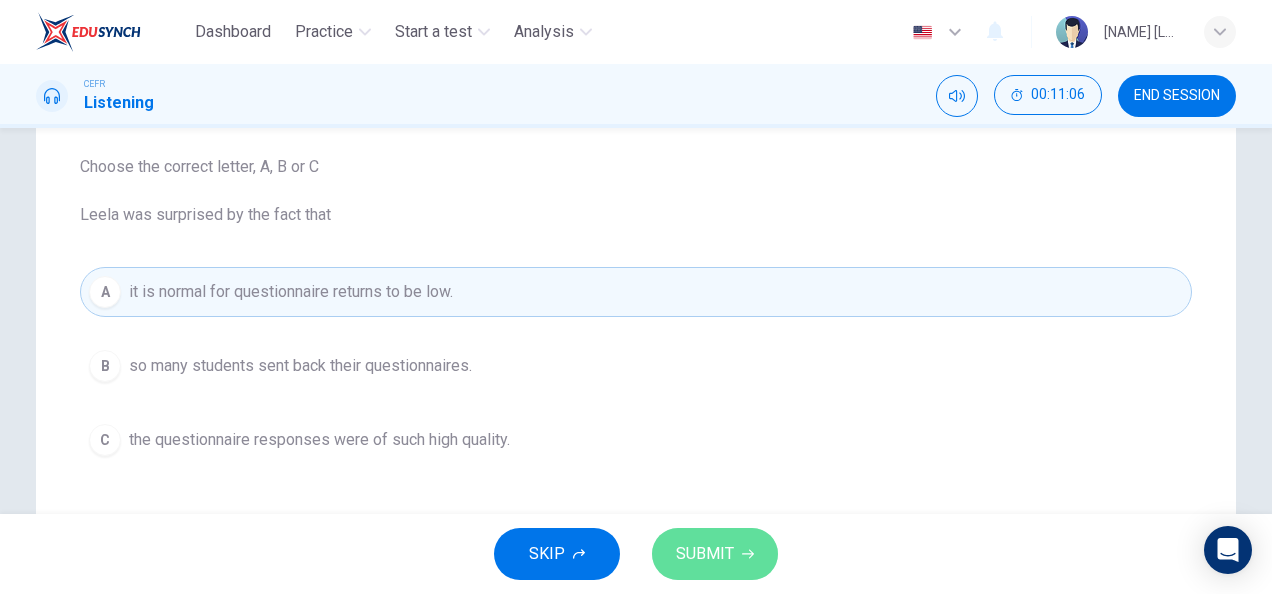 click on "SUBMIT" at bounding box center [715, 554] 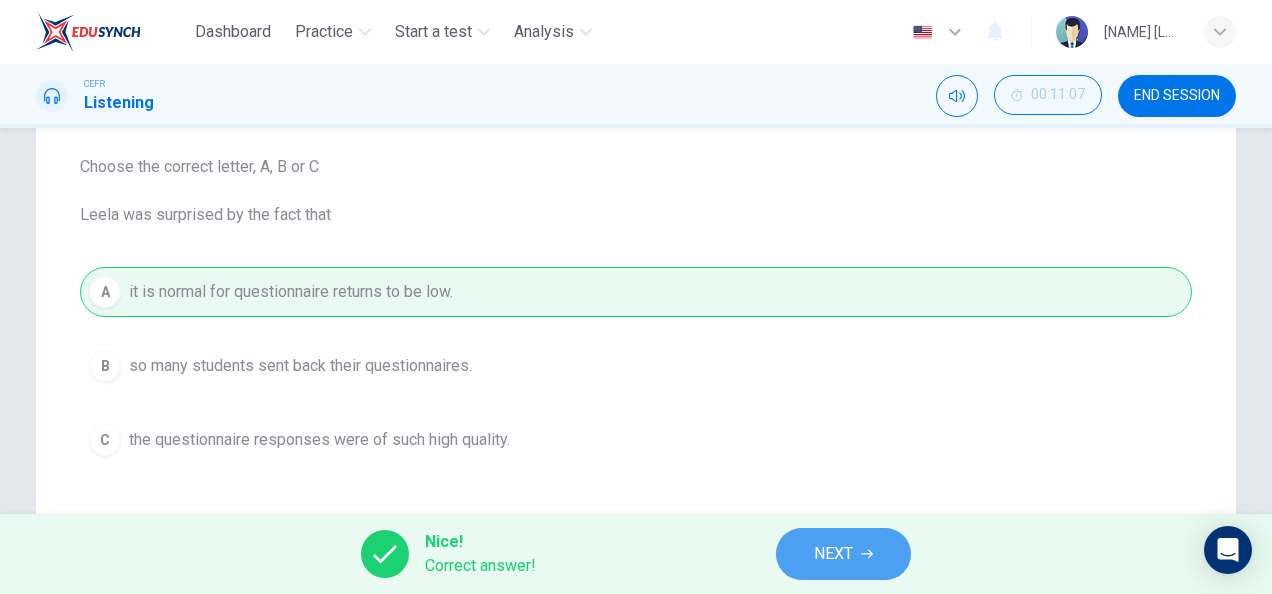 click on "NEXT" at bounding box center (833, 554) 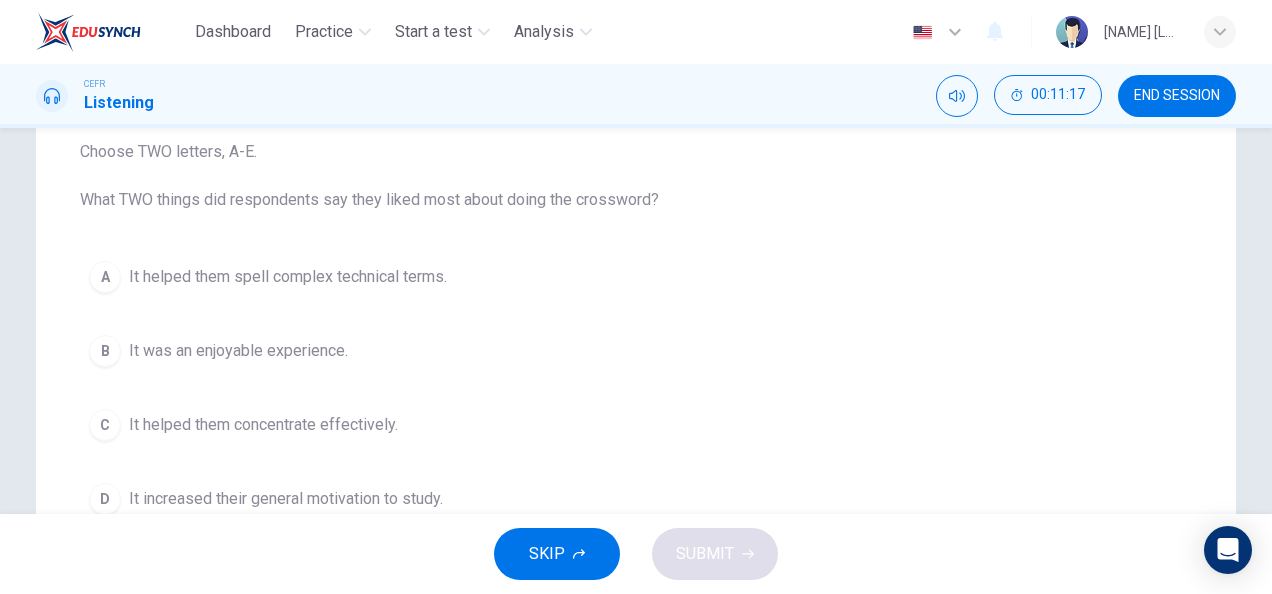 scroll, scrollTop: 286, scrollLeft: 0, axis: vertical 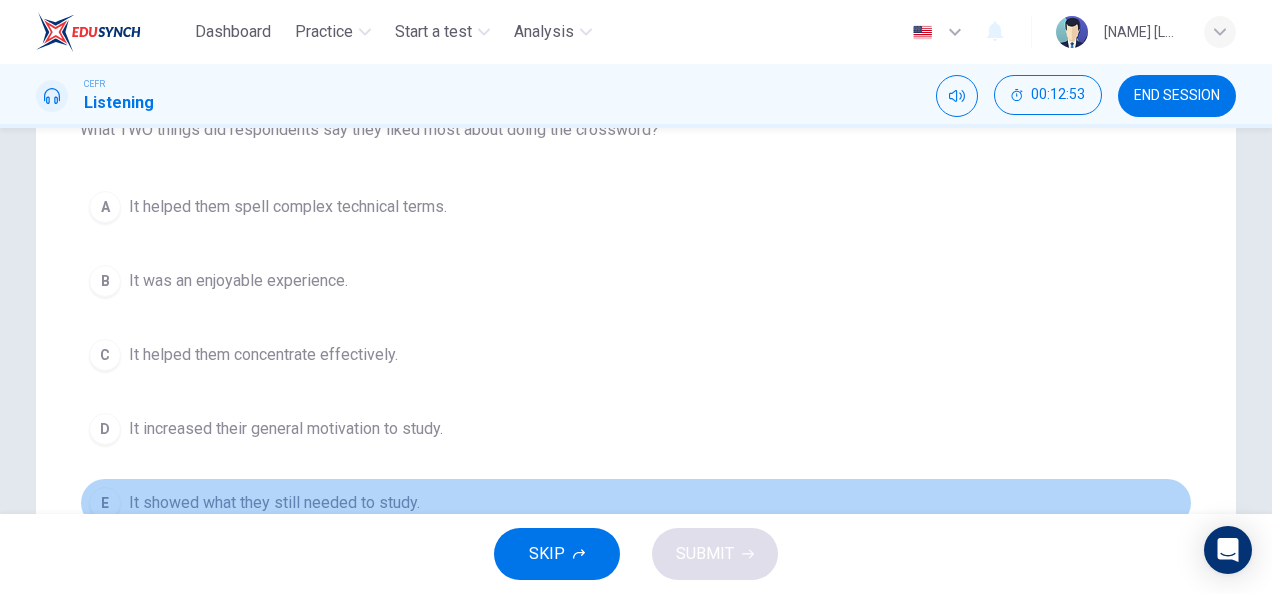 click on "E It showed what they still needed to study." at bounding box center (636, 503) 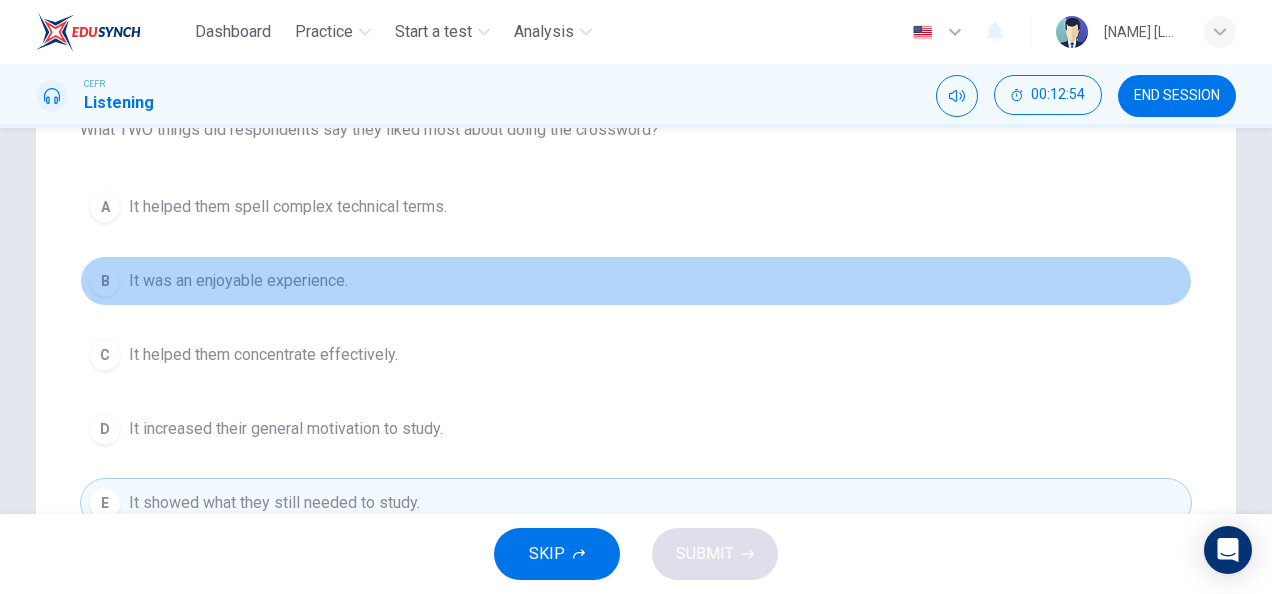 click on "It was an enjoyable experience." at bounding box center (288, 207) 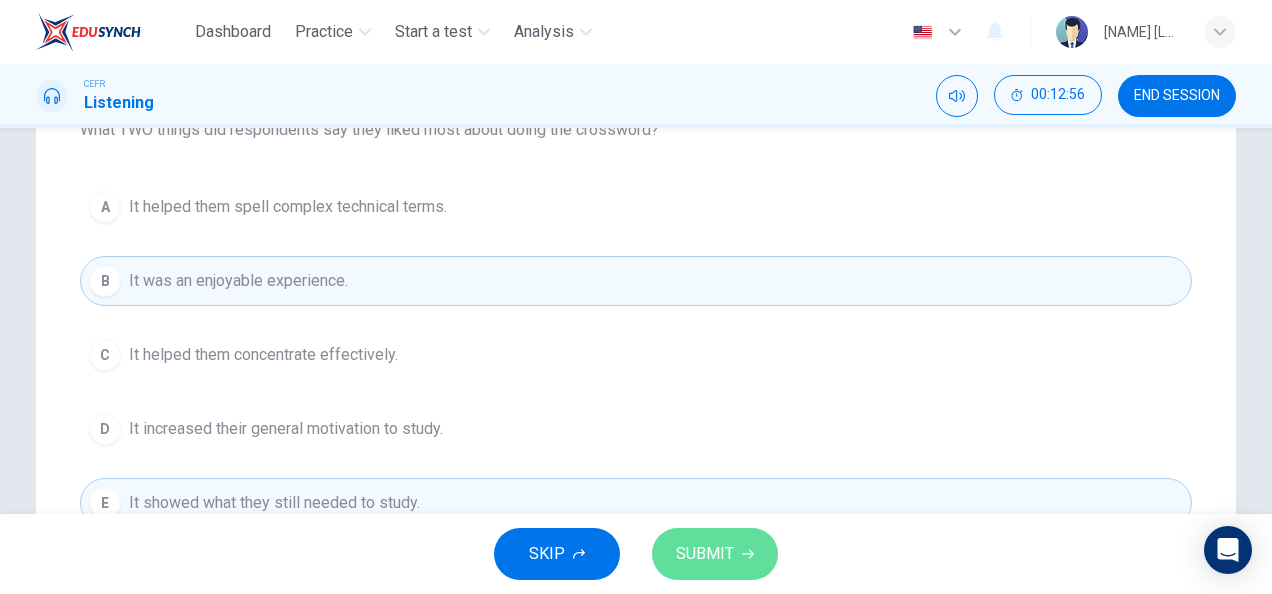 click on "SUBMIT" at bounding box center (705, 554) 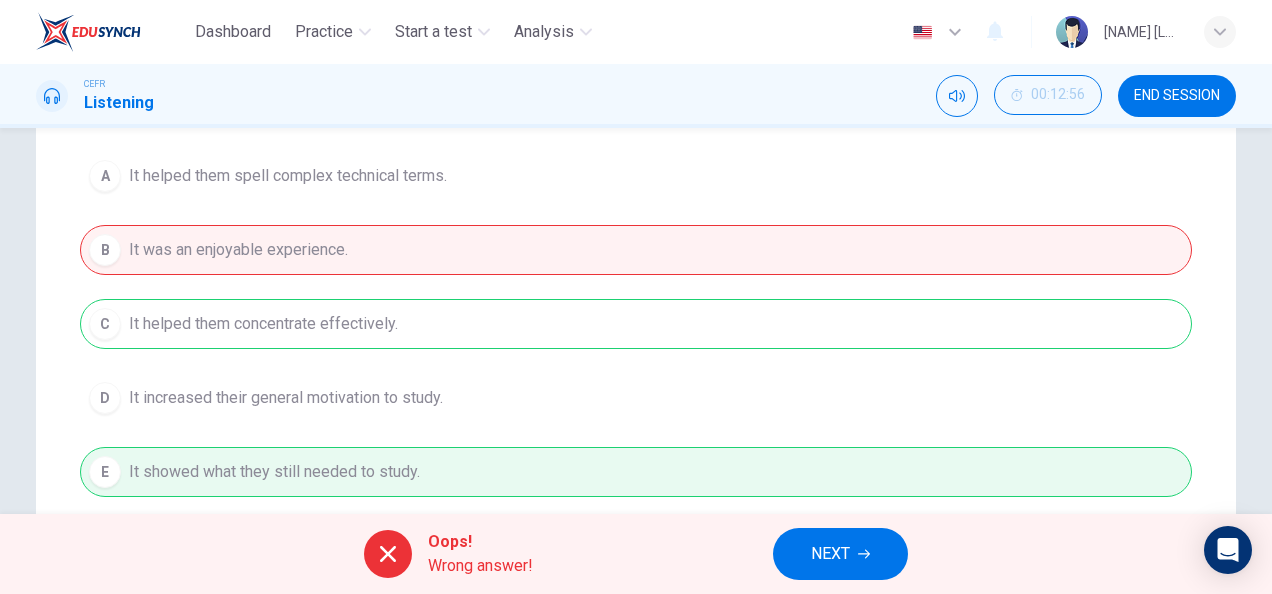 scroll, scrollTop: 318, scrollLeft: 0, axis: vertical 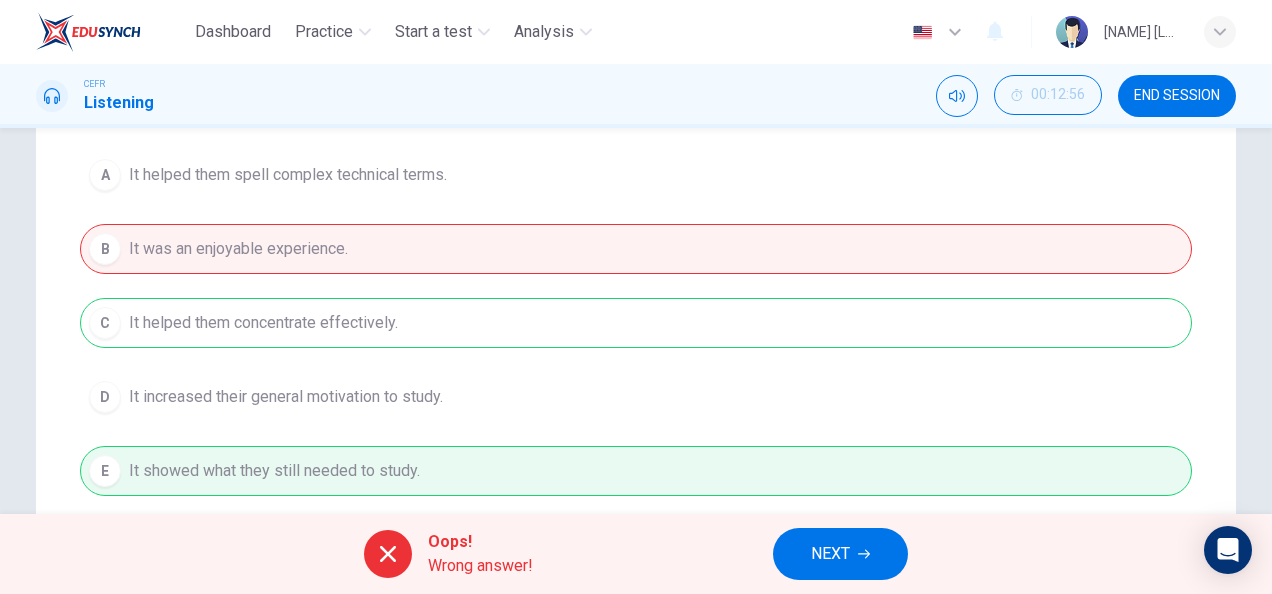 click on "A It helped them spell complex technical terms. B It was an enjoyable experience. C It helped them concentrate effectively. D It increased their general motivation to study. E It showed what they still needed to study." at bounding box center (636, 323) 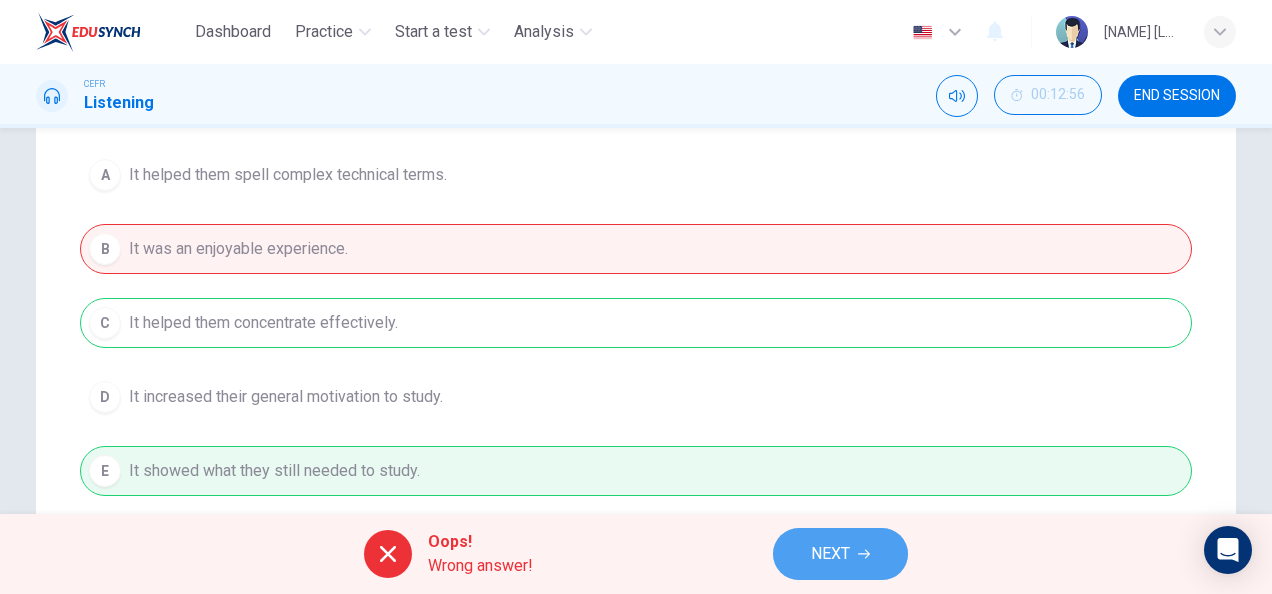 click on "NEXT" at bounding box center (840, 554) 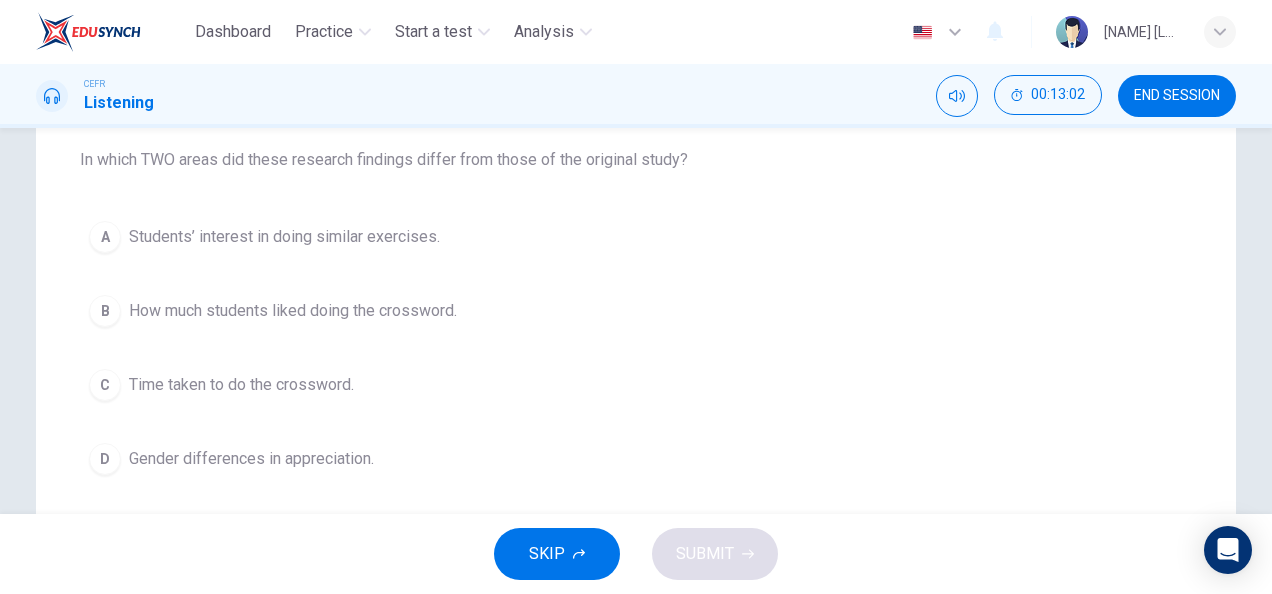 scroll, scrollTop: 257, scrollLeft: 0, axis: vertical 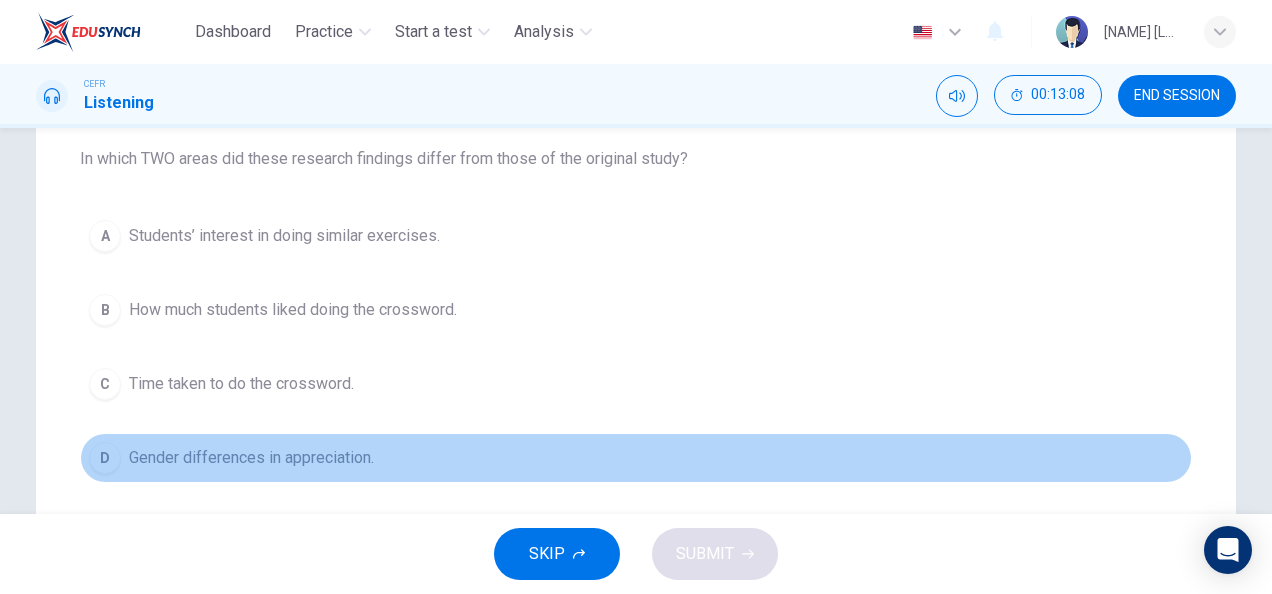 click on "Gender differences in appreciation." at bounding box center [284, 236] 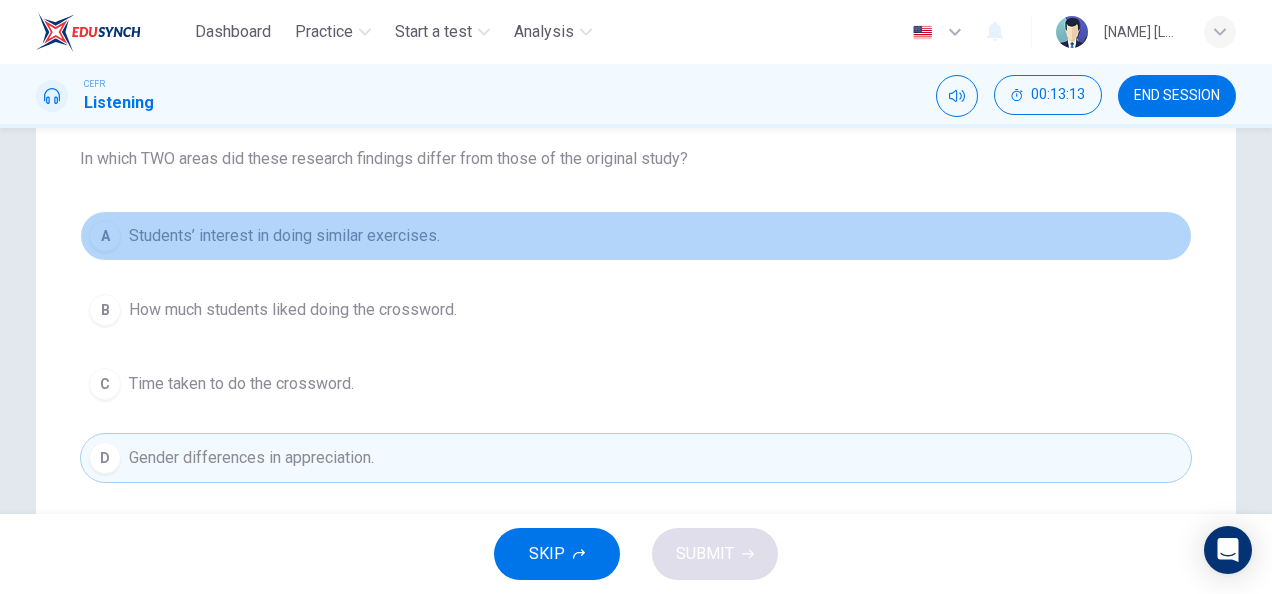 click on "A Students’ interest in doing similar exercises." at bounding box center [636, 236] 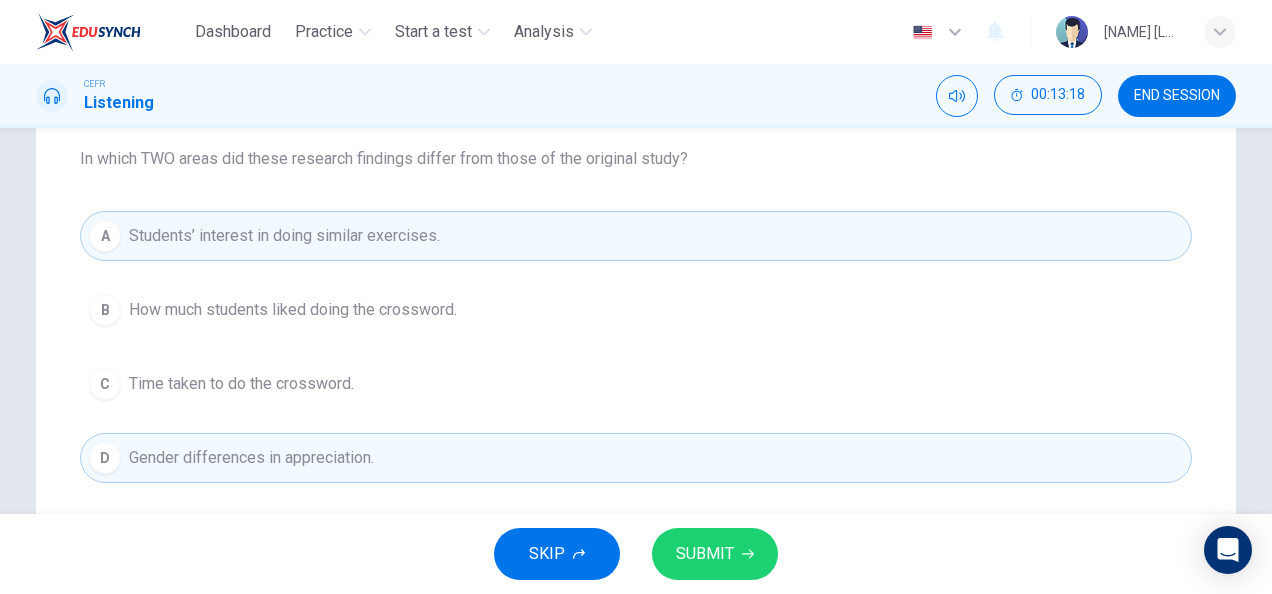 click on "B How much students liked doing the crossword." at bounding box center [636, 310] 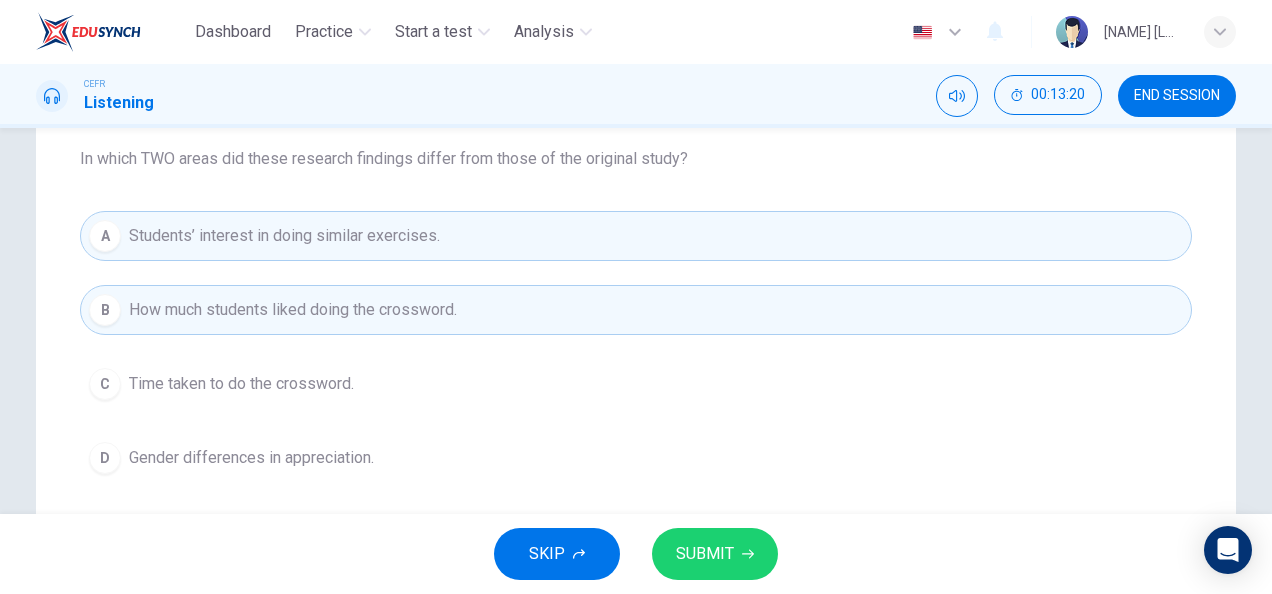 click on "D Gender differences in appreciation." at bounding box center [636, 458] 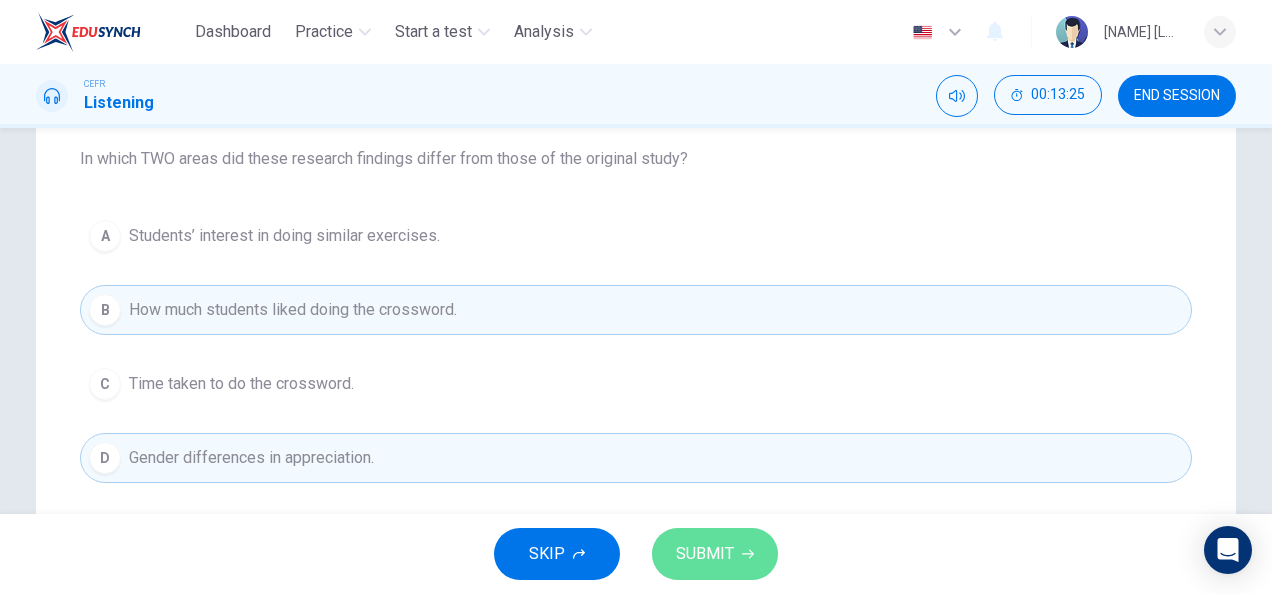 click on "SUBMIT" at bounding box center (715, 554) 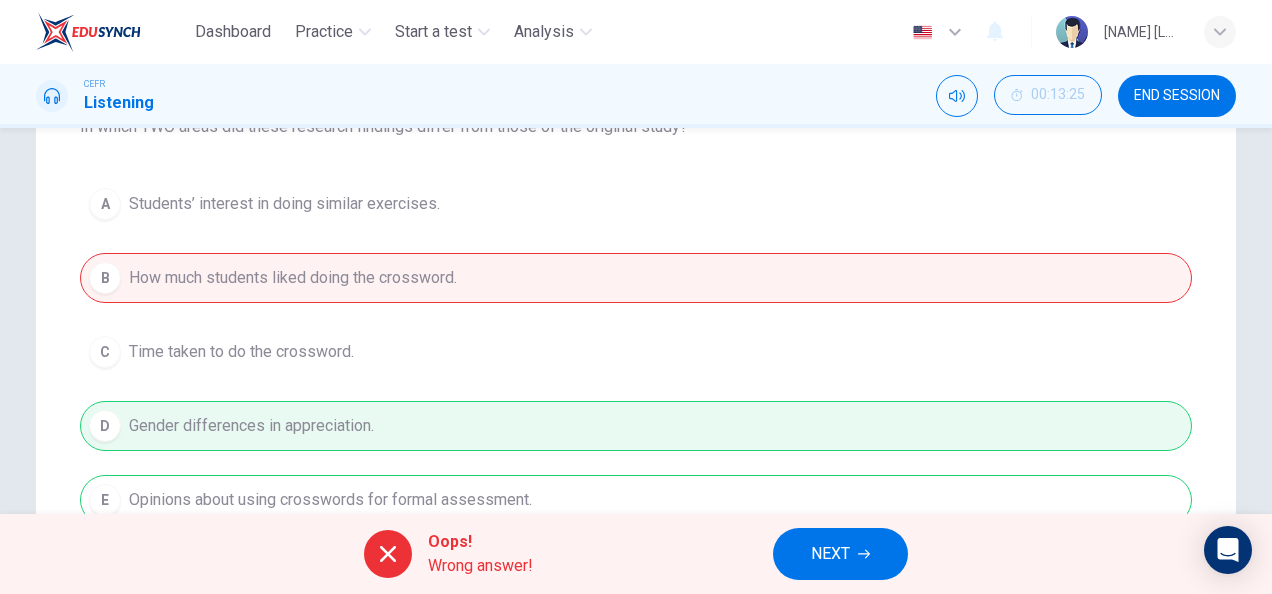 scroll, scrollTop: 295, scrollLeft: 0, axis: vertical 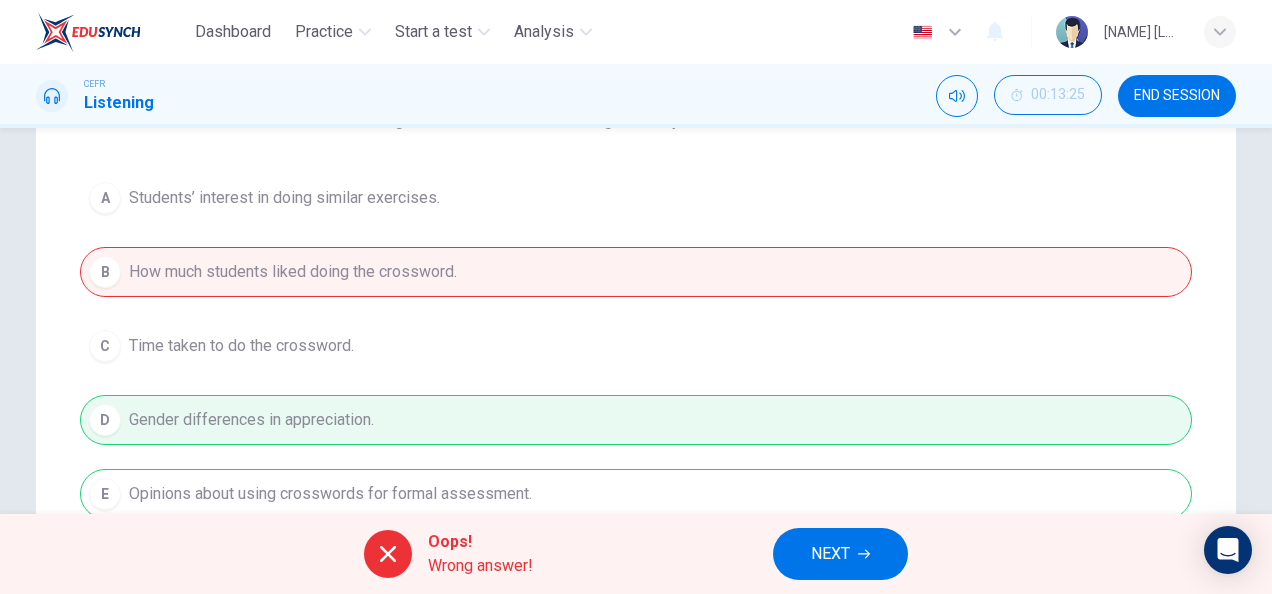 click on "A Students’ interest in doing similar exercises. B How much students liked doing the crossword. C Time taken to do the crossword. D Gender differences in appreciation. E Opinions about using crosswords for formal assessment." at bounding box center [636, 346] 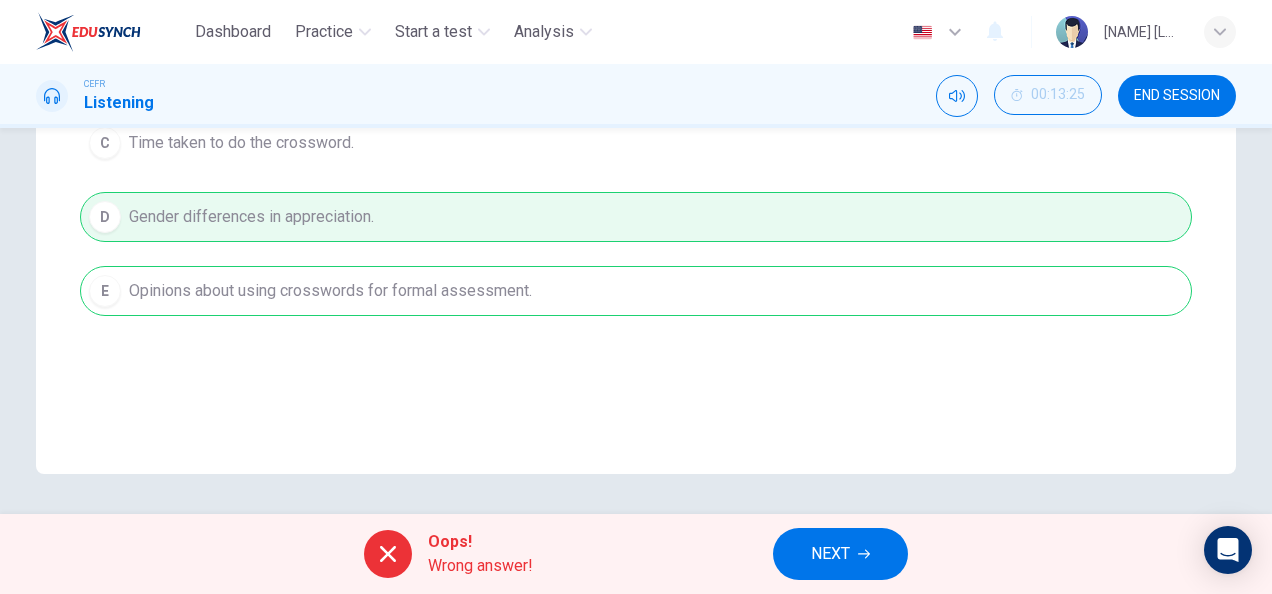 scroll, scrollTop: 497, scrollLeft: 0, axis: vertical 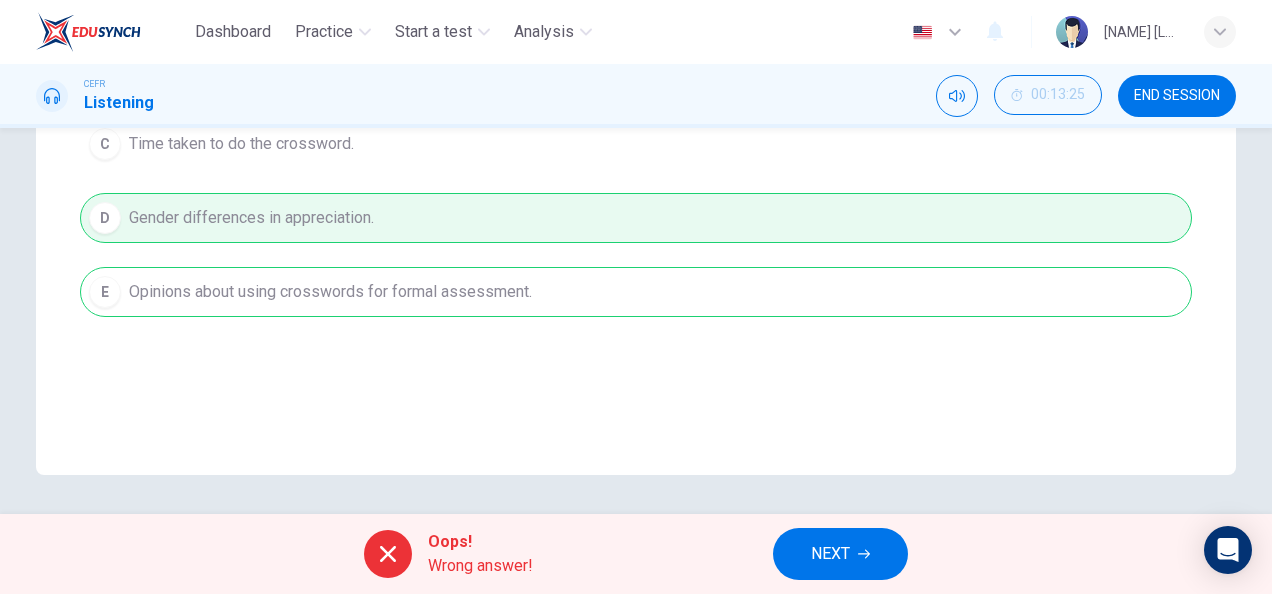 click on "A Students’ interest in doing similar exercises. B How much students liked doing the crossword. C Time taken to do the crossword. D Gender differences in appreciation. E Opinions about using crosswords for formal assessment." at bounding box center (636, 144) 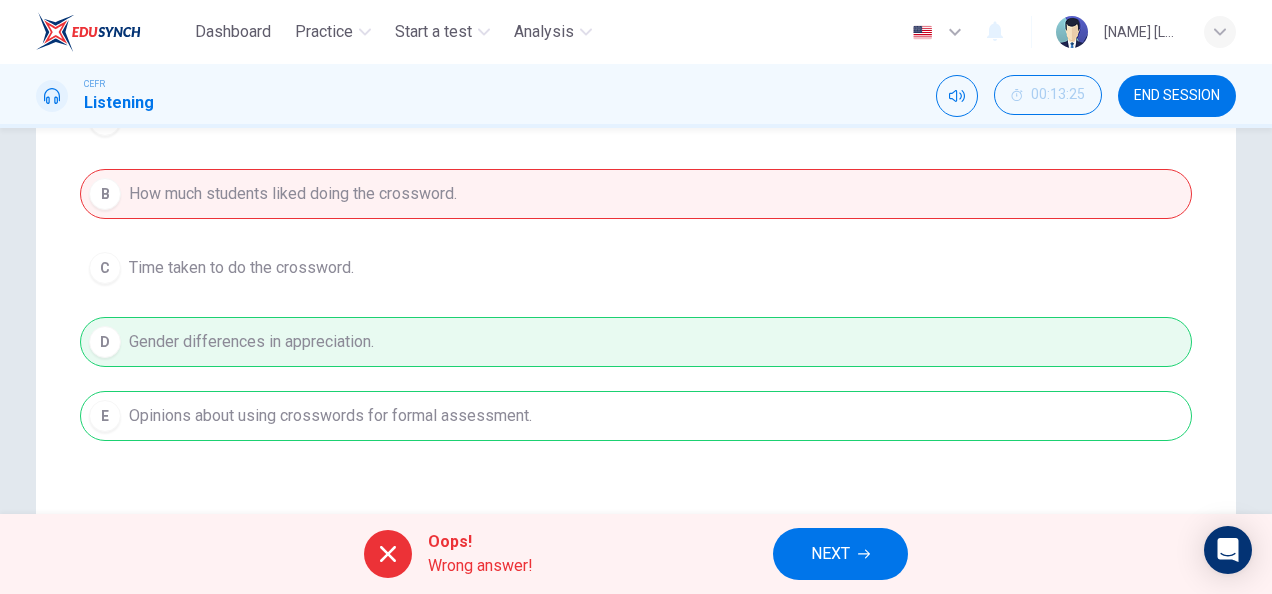 scroll, scrollTop: 372, scrollLeft: 0, axis: vertical 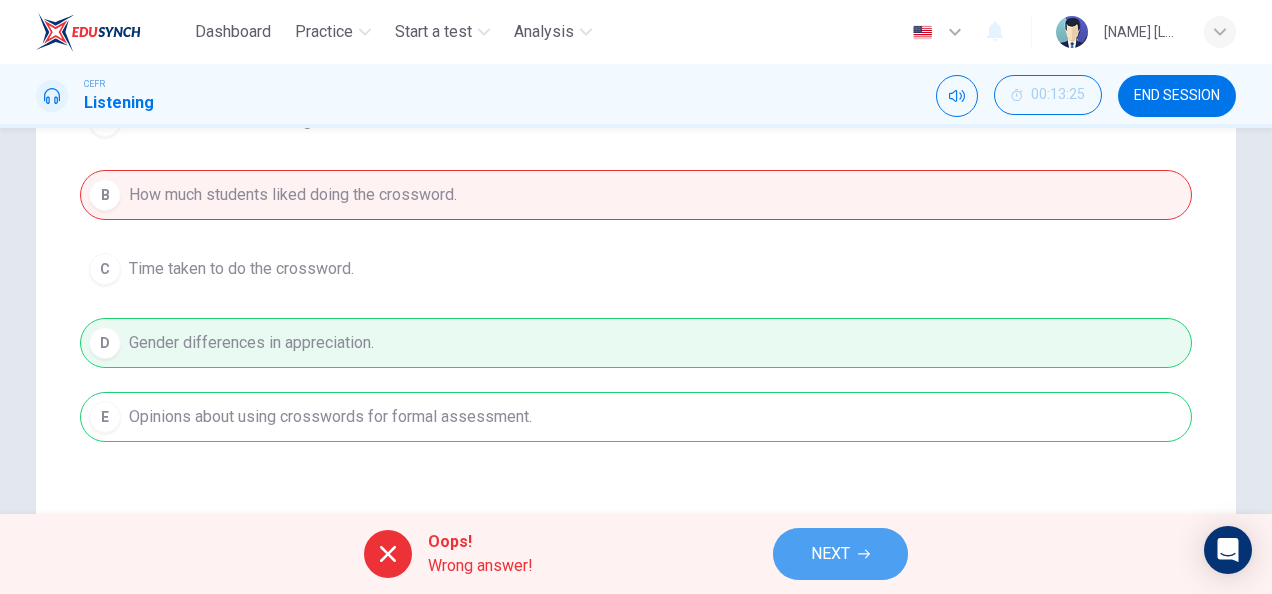 click on "NEXT" at bounding box center (840, 554) 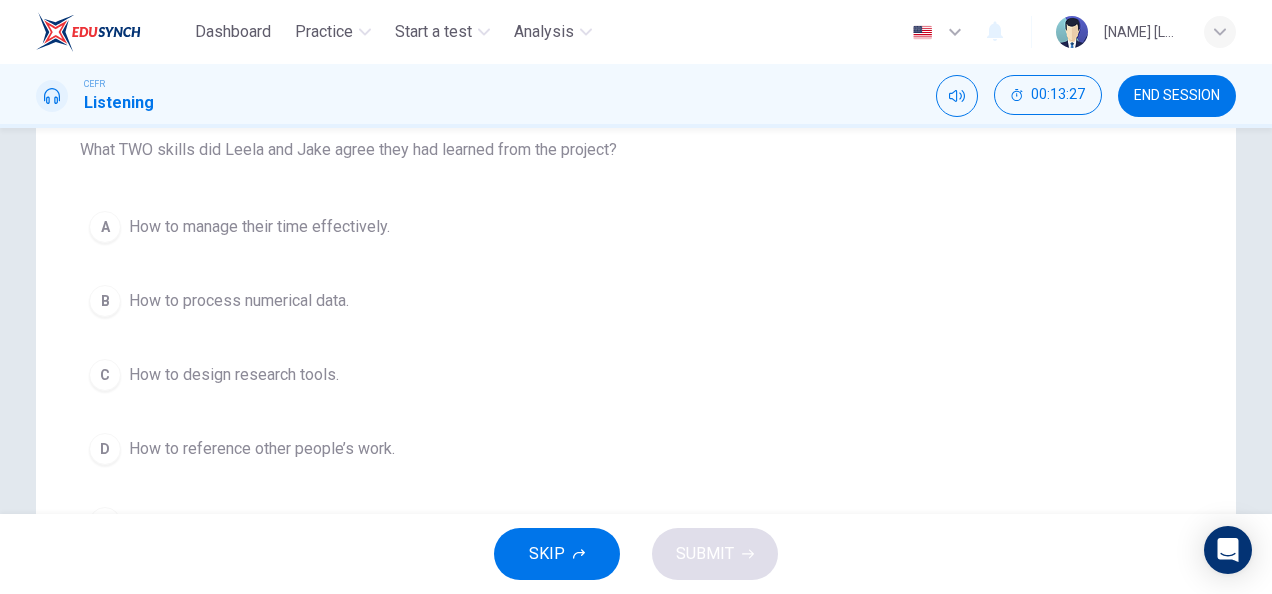scroll, scrollTop: 266, scrollLeft: 0, axis: vertical 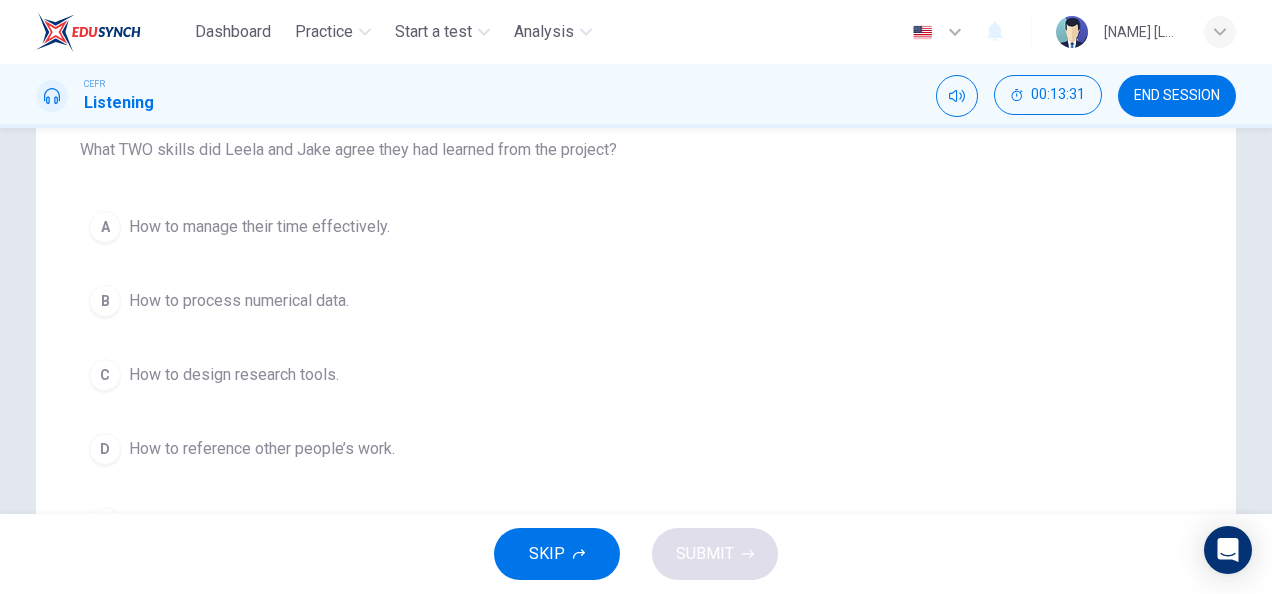 click on "How to reference other people’s work." at bounding box center (259, 227) 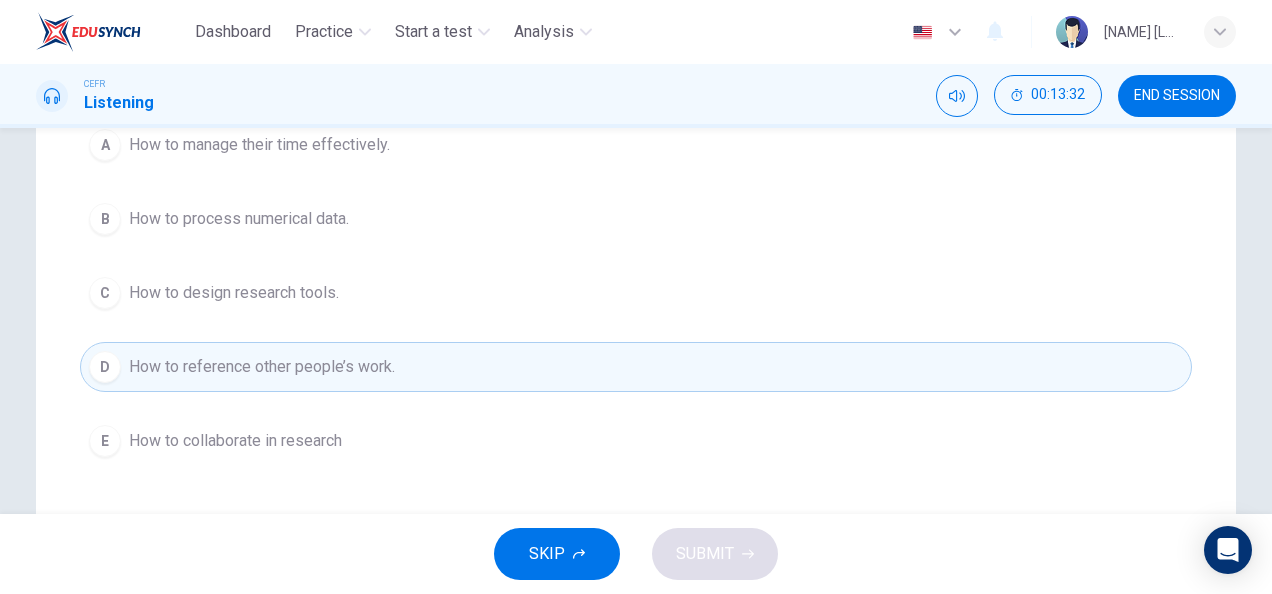 scroll, scrollTop: 302, scrollLeft: 0, axis: vertical 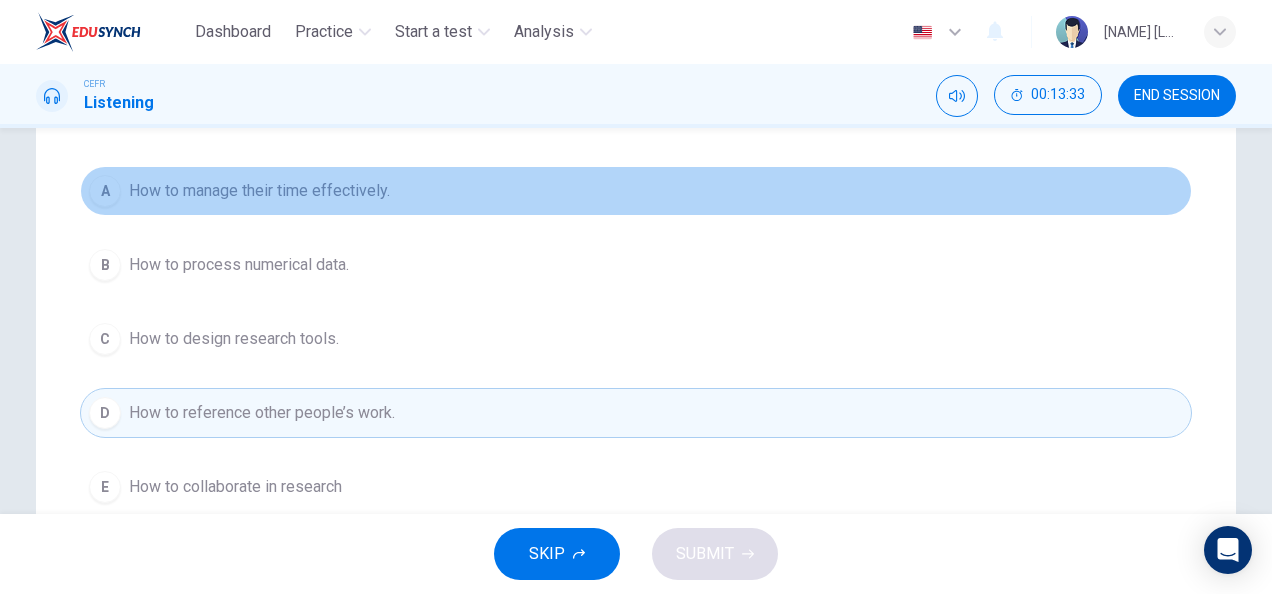 click on "A How to manage their time effectively." at bounding box center (636, 191) 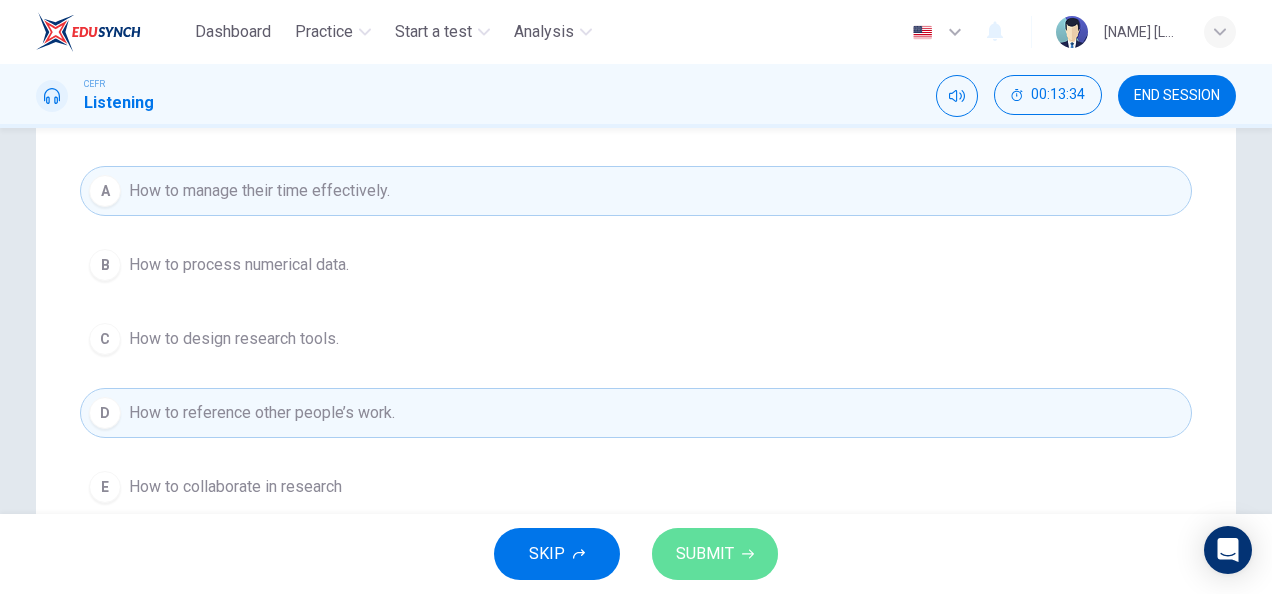click on "SUBMIT" at bounding box center (705, 554) 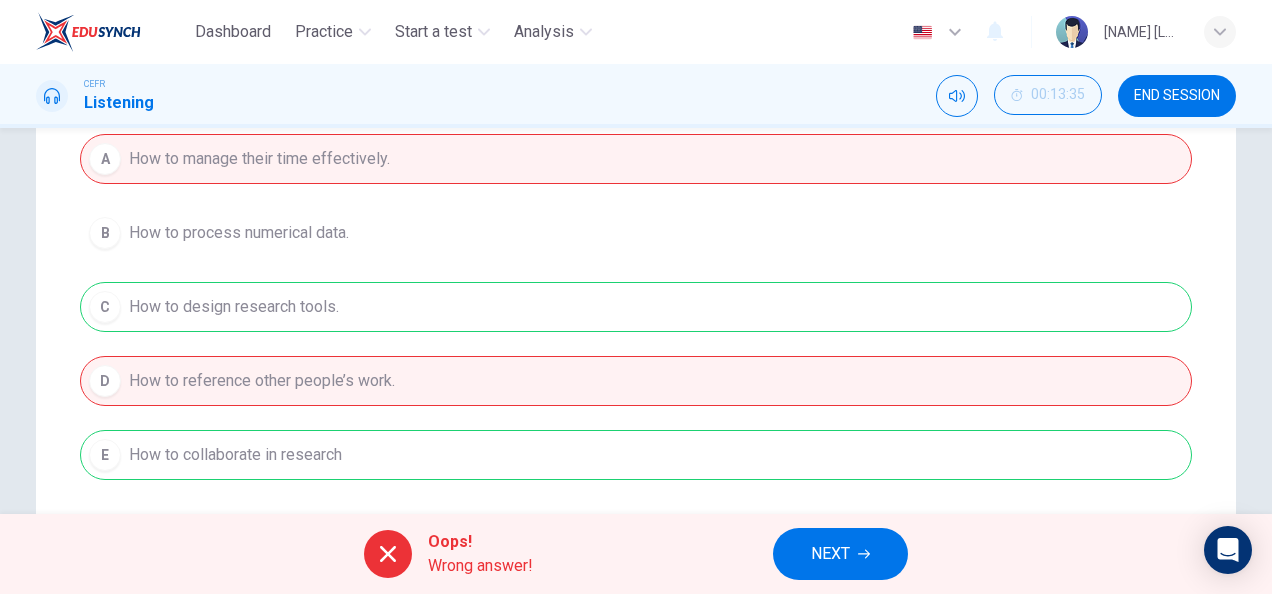 scroll, scrollTop: 0, scrollLeft: 0, axis: both 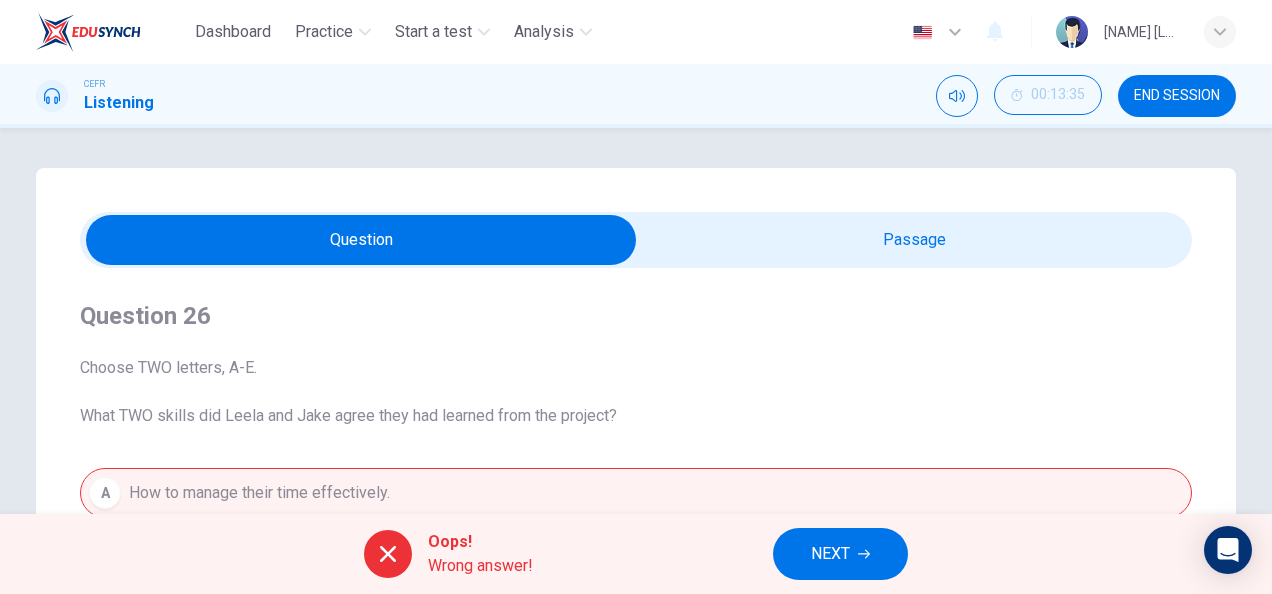 click at bounding box center [361, 240] 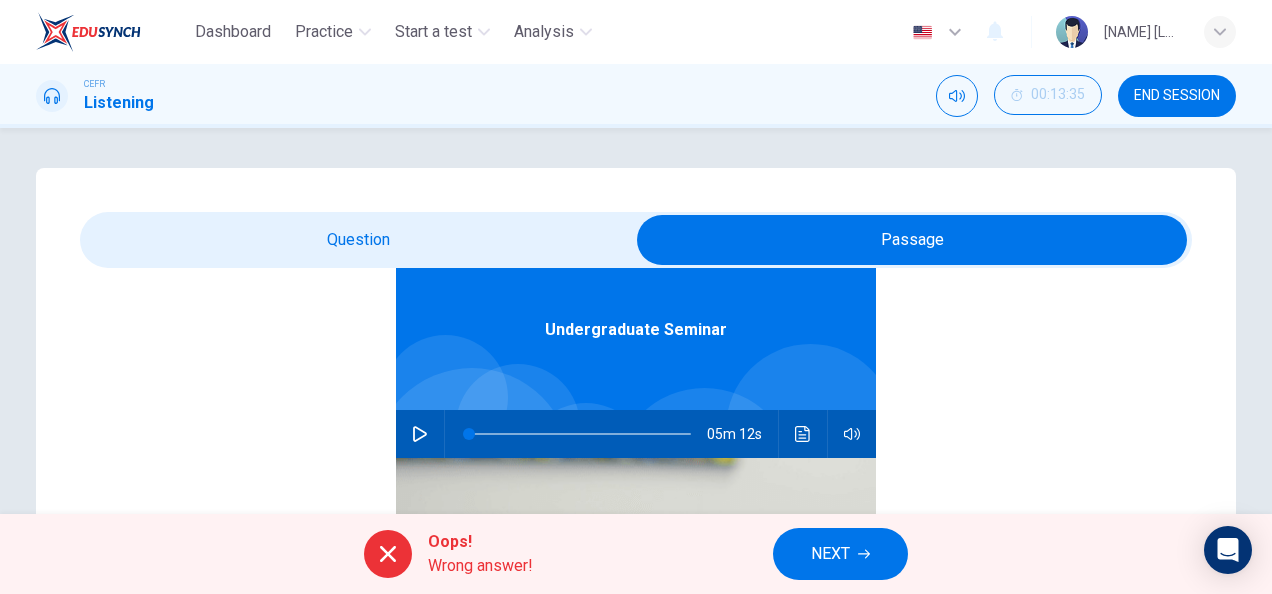 scroll, scrollTop: 112, scrollLeft: 0, axis: vertical 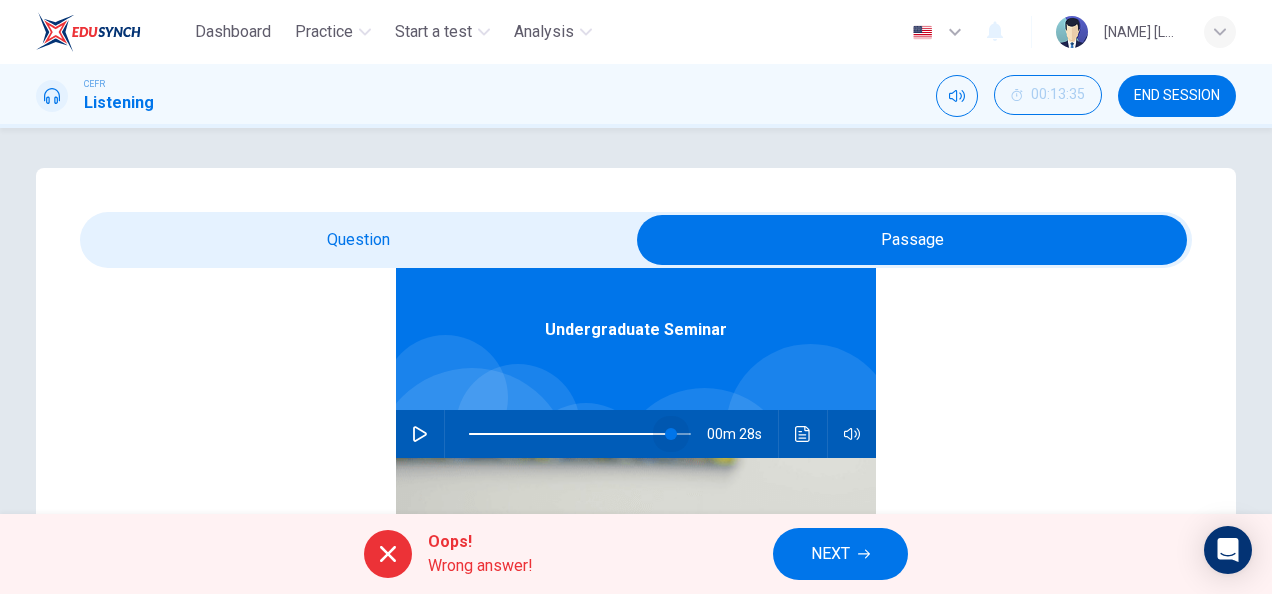 click at bounding box center (580, 434) 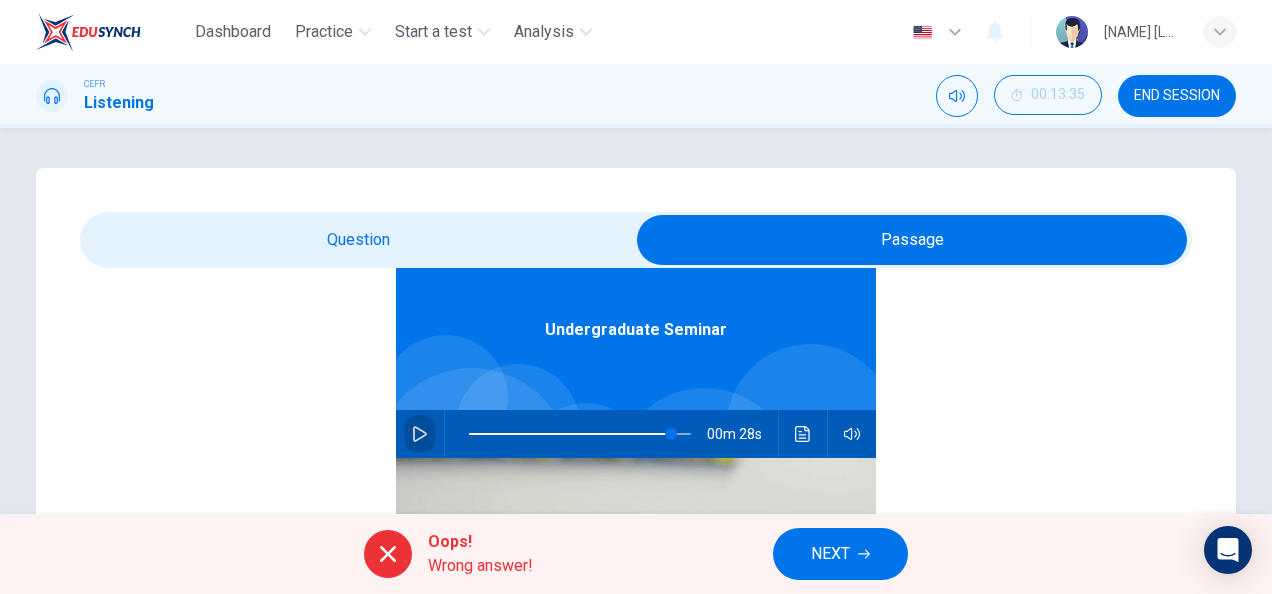 click at bounding box center (420, 434) 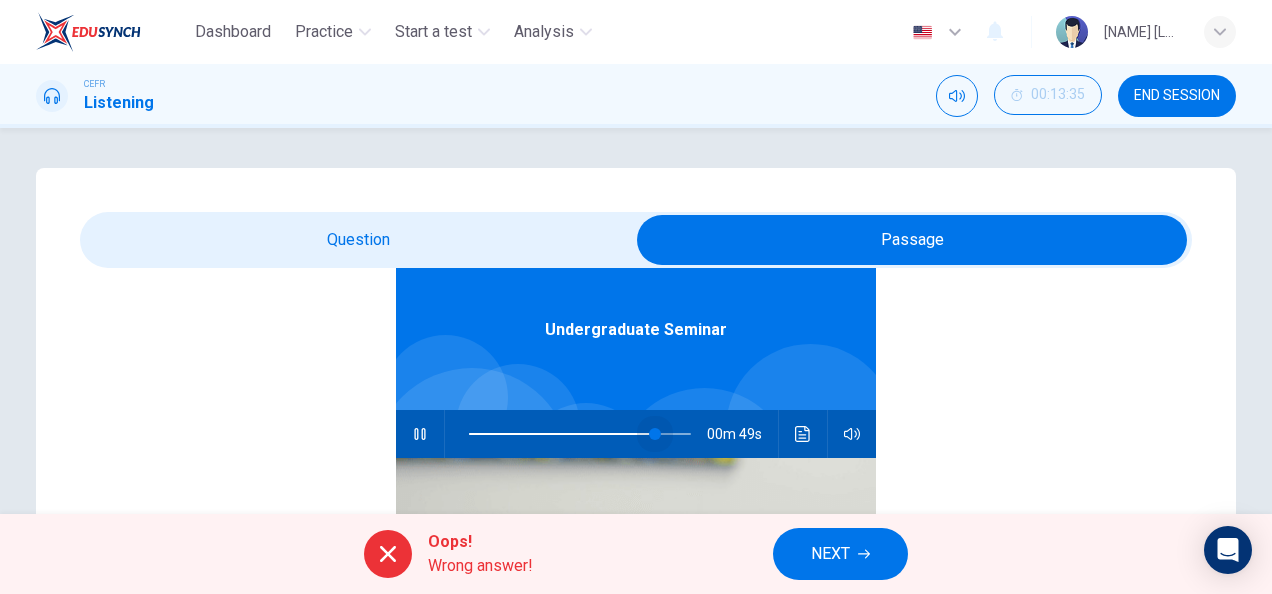 click at bounding box center [655, 434] 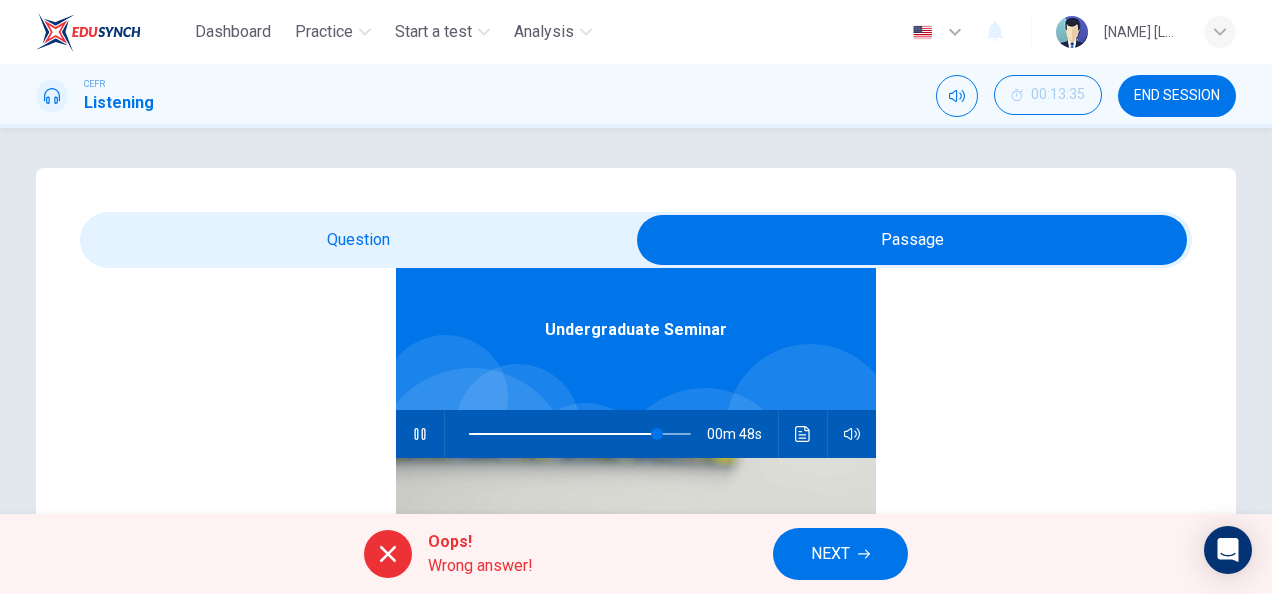 click at bounding box center [912, 240] 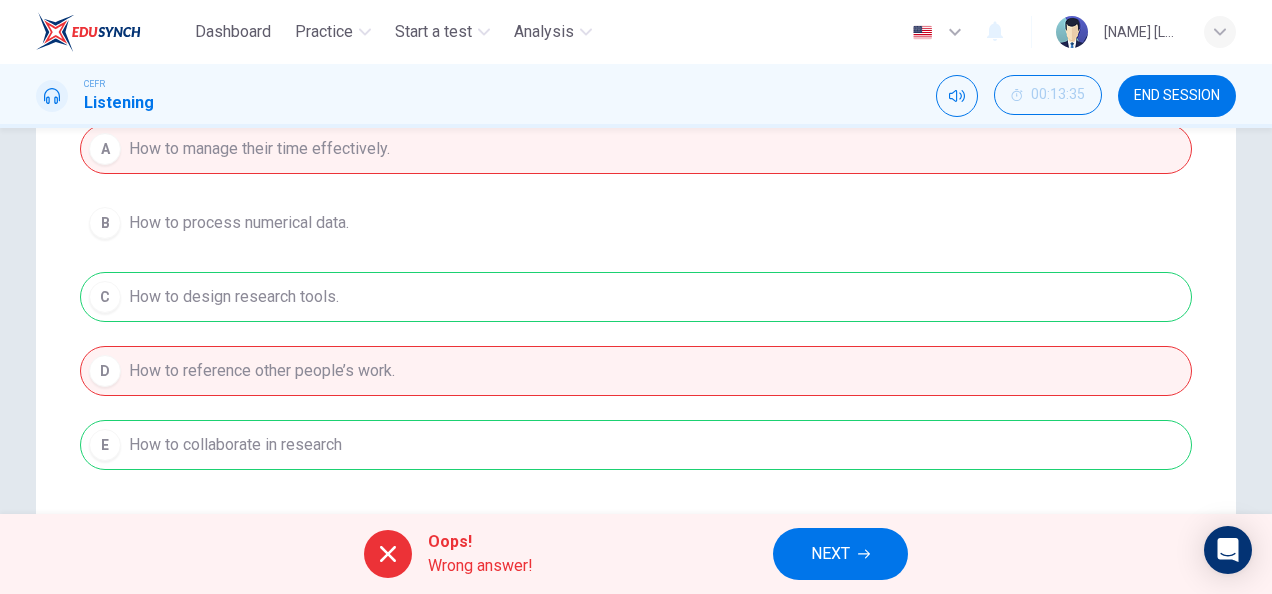 scroll, scrollTop: 345, scrollLeft: 0, axis: vertical 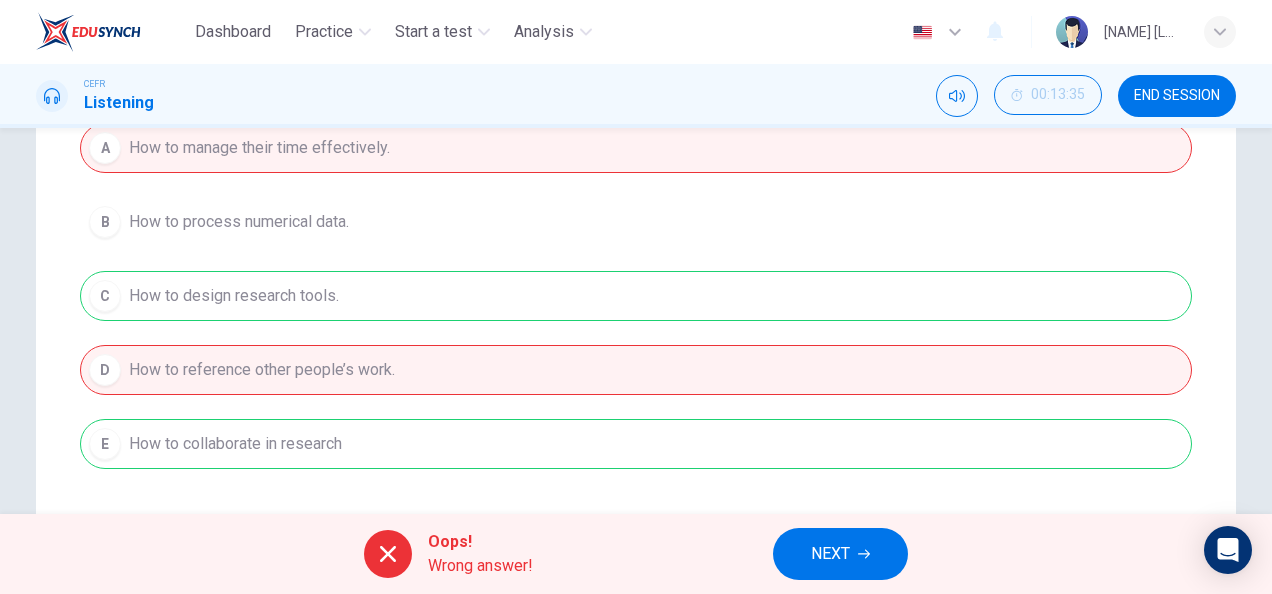 click on "A How to manage their time effectively. B How to process numerical data. C How to design research tools. D How to reference other people’s work. E How to collaborate in research" at bounding box center (636, 296) 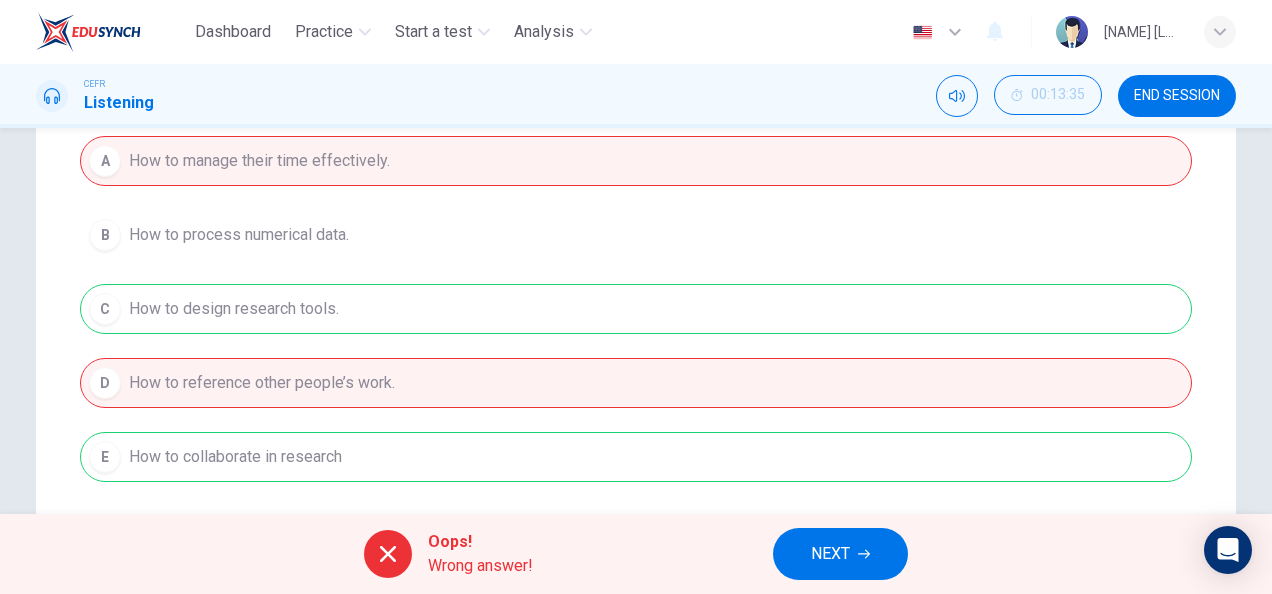 scroll, scrollTop: 331, scrollLeft: 0, axis: vertical 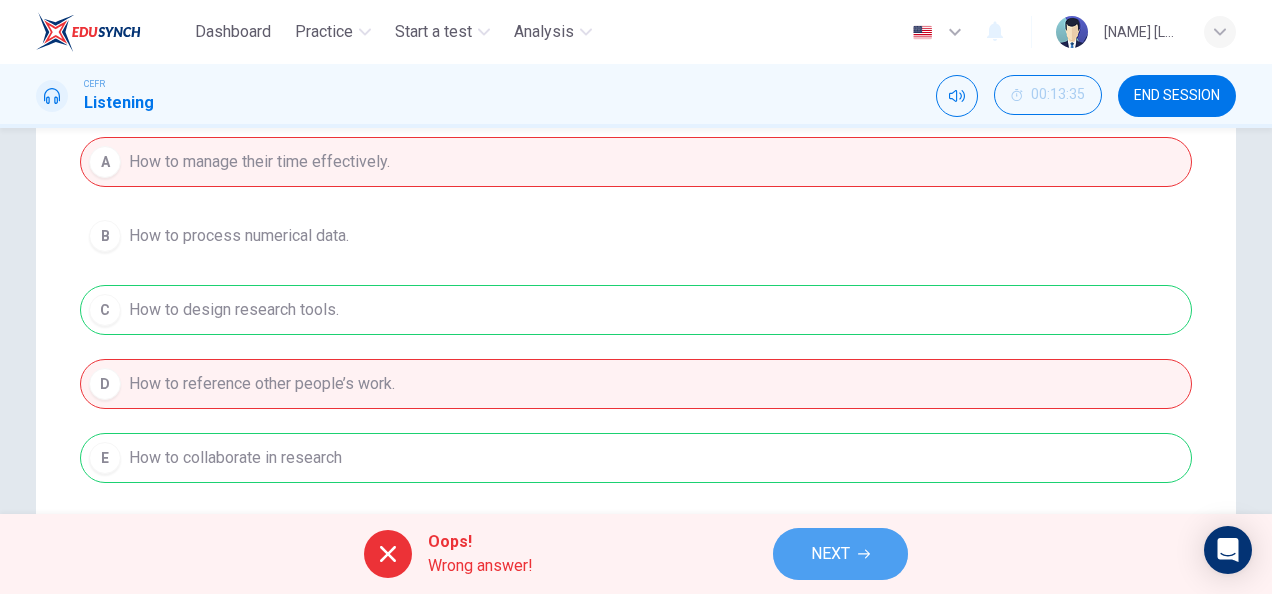 click on "NEXT" at bounding box center [840, 554] 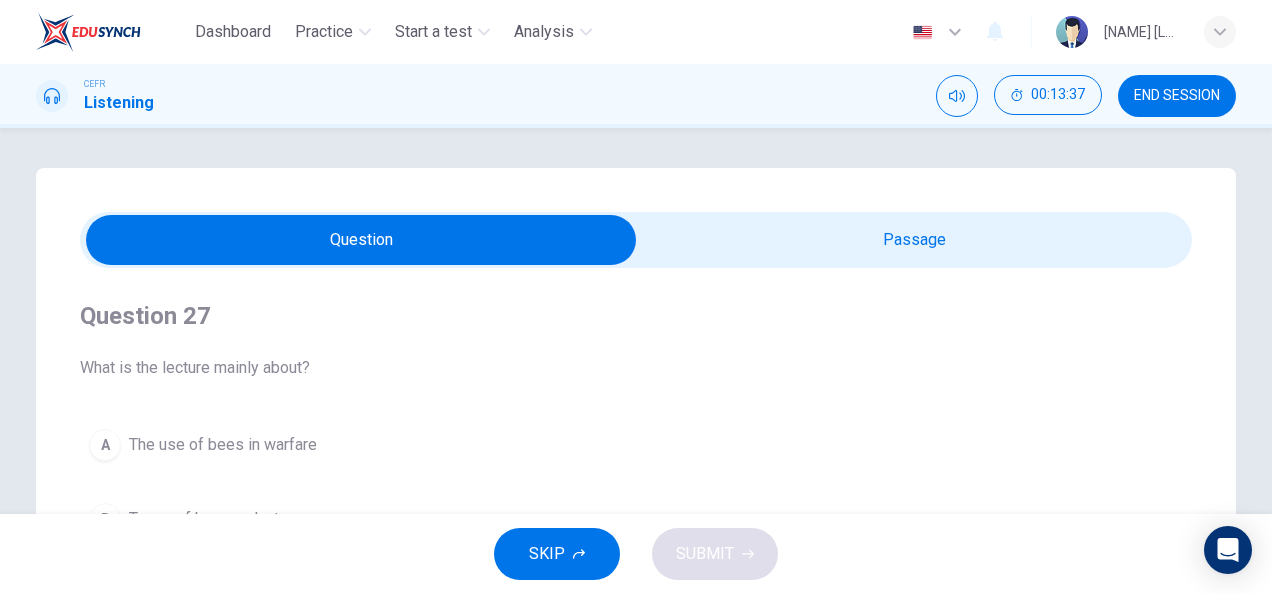 click at bounding box center (361, 240) 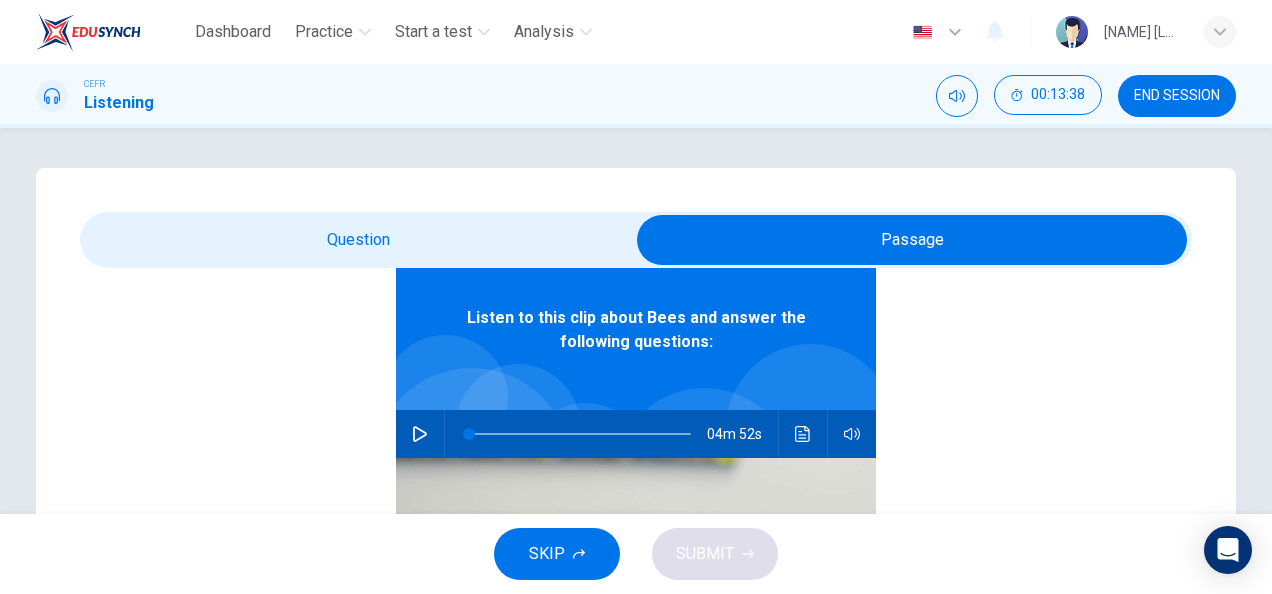 scroll, scrollTop: 112, scrollLeft: 0, axis: vertical 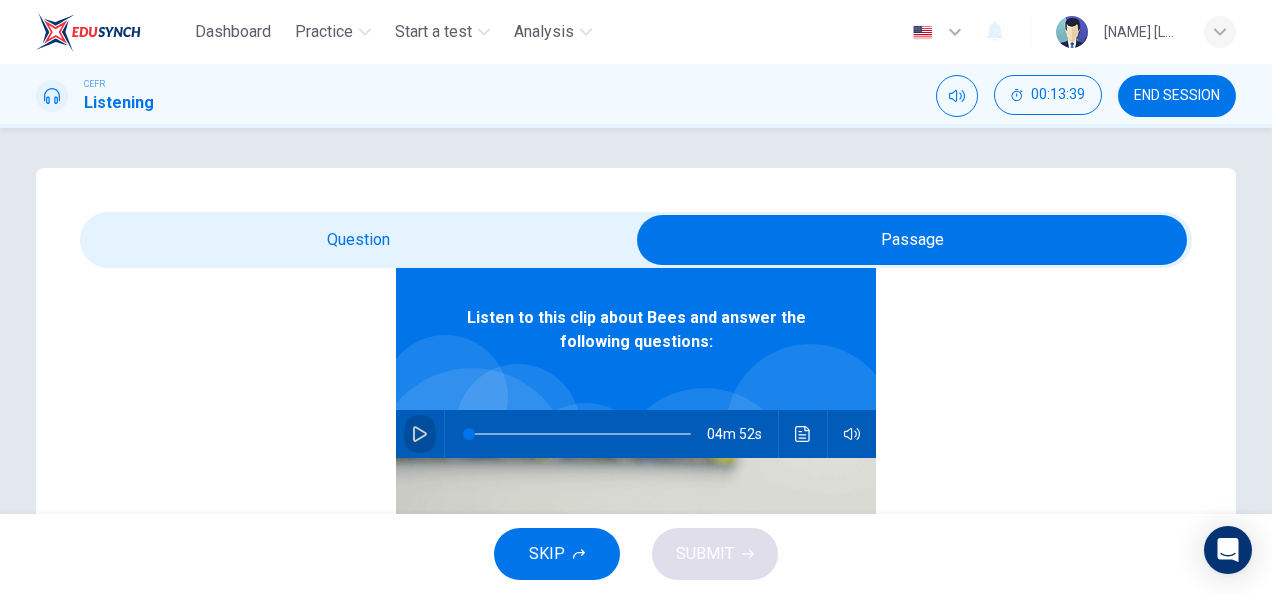 click at bounding box center (420, 434) 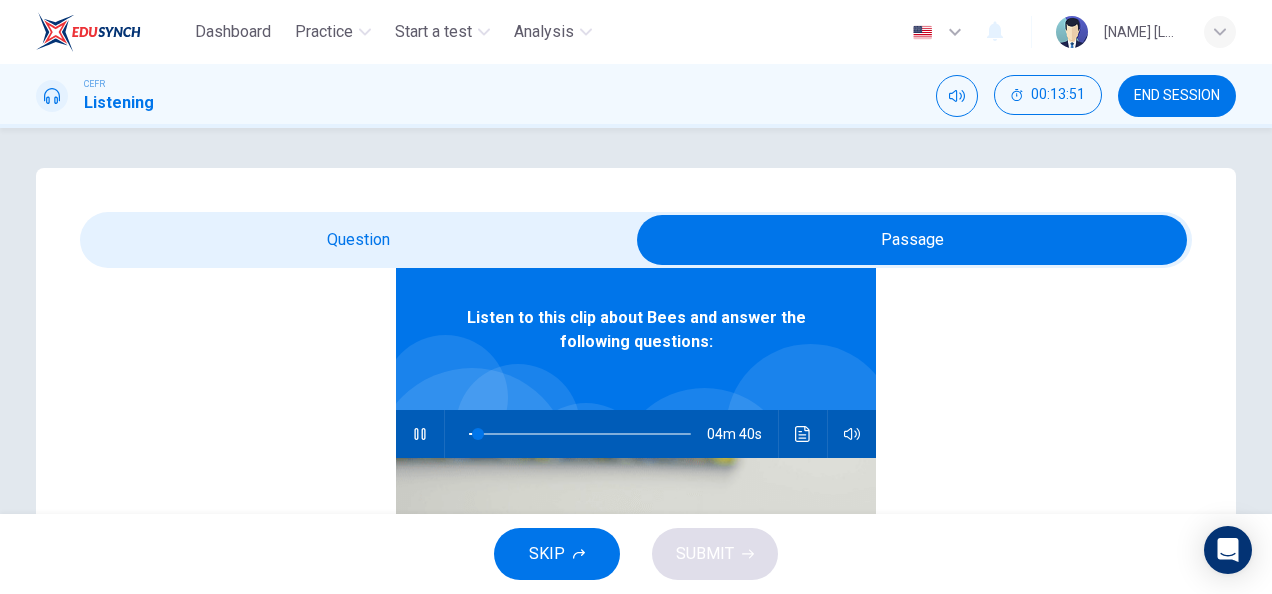 click at bounding box center [912, 240] 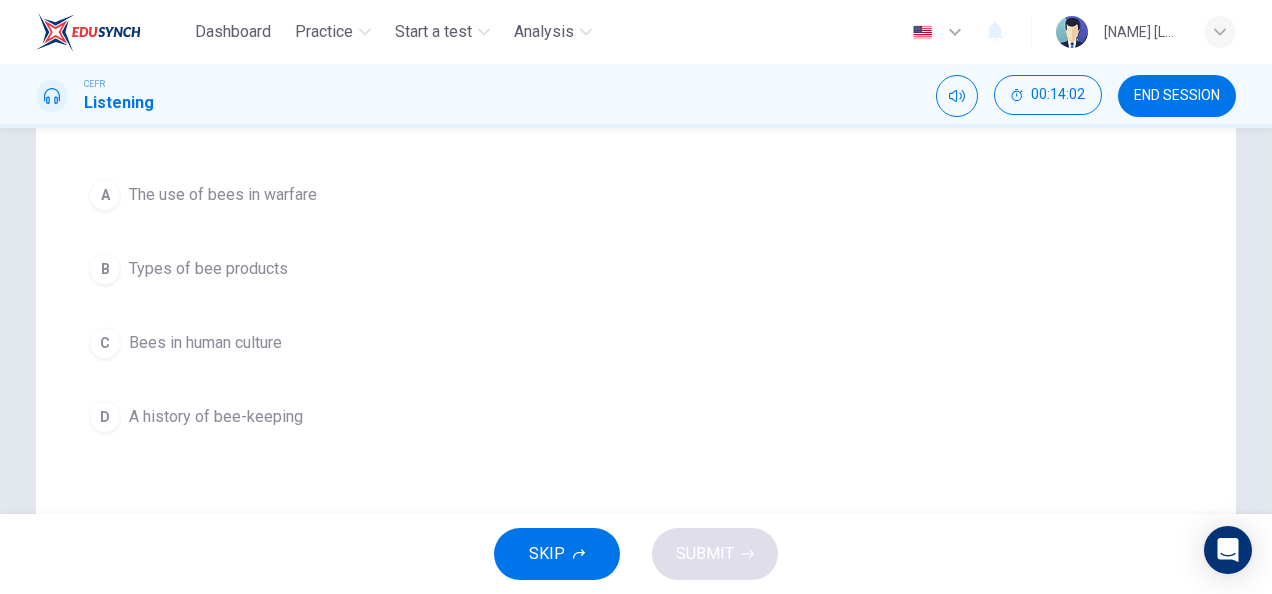 scroll, scrollTop: 0, scrollLeft: 0, axis: both 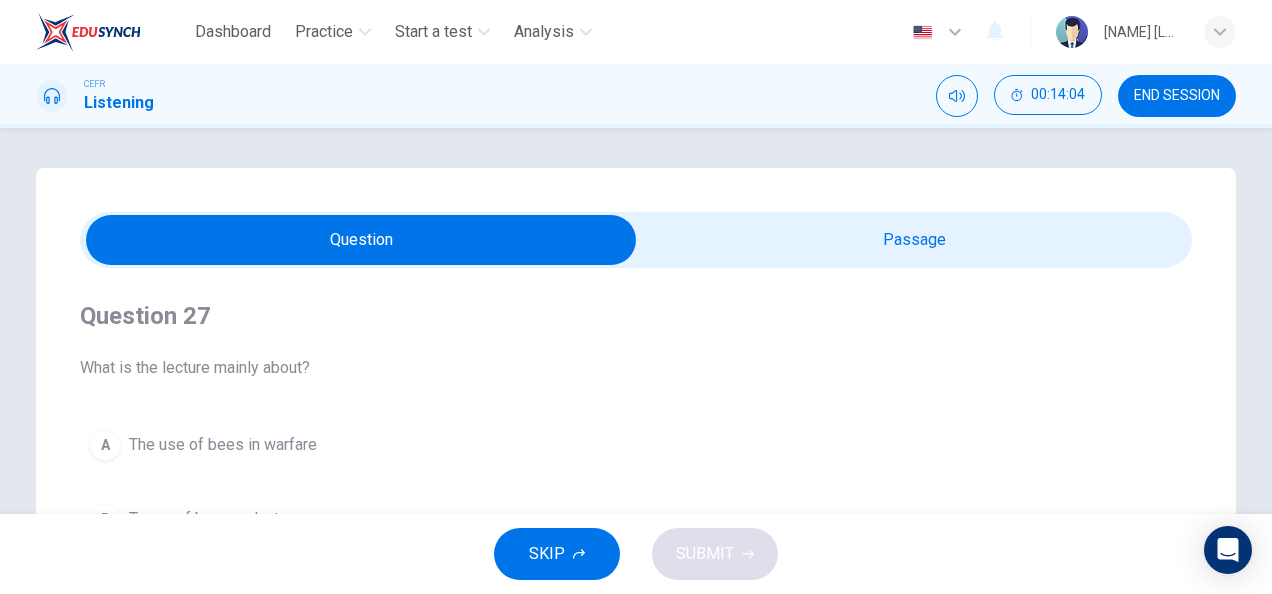 click at bounding box center [361, 240] 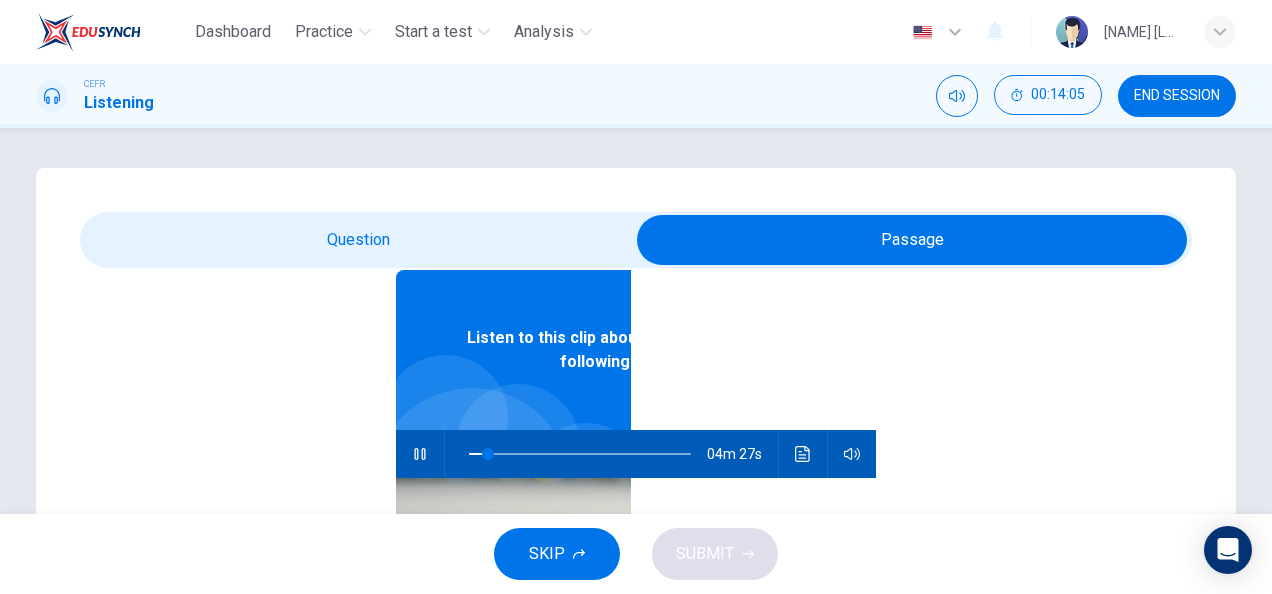 scroll, scrollTop: 97, scrollLeft: 0, axis: vertical 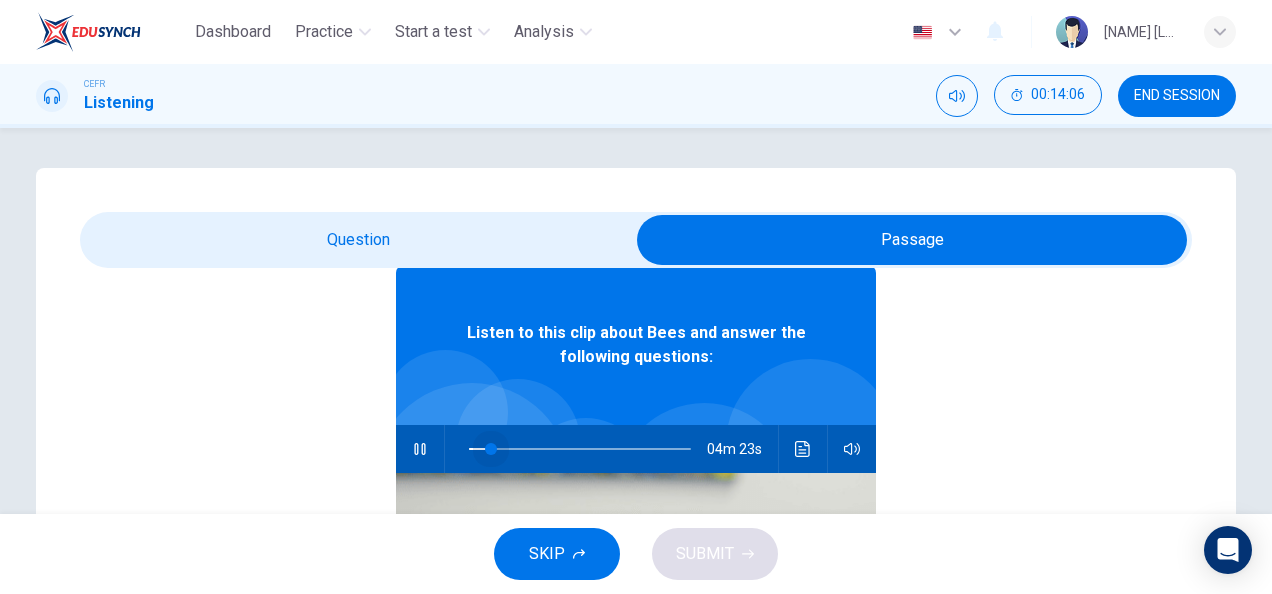 drag, startPoint x: 481, startPoint y: 448, endPoint x: 460, endPoint y: 448, distance: 21 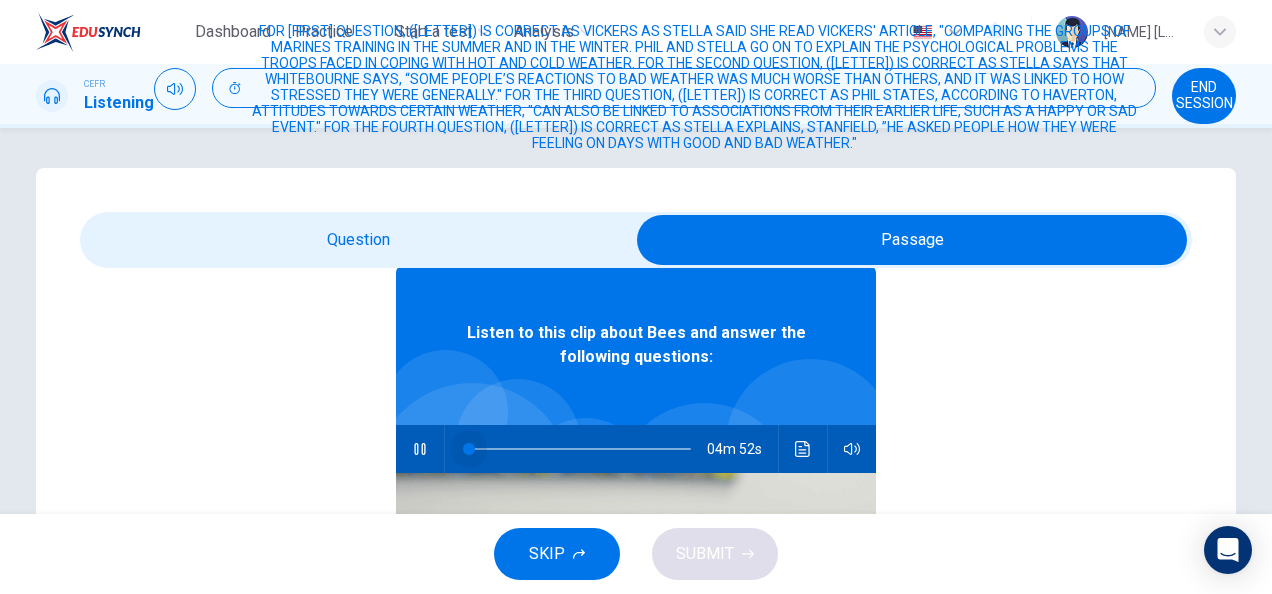drag, startPoint x: 480, startPoint y: 448, endPoint x: 403, endPoint y: 442, distance: 77.23341 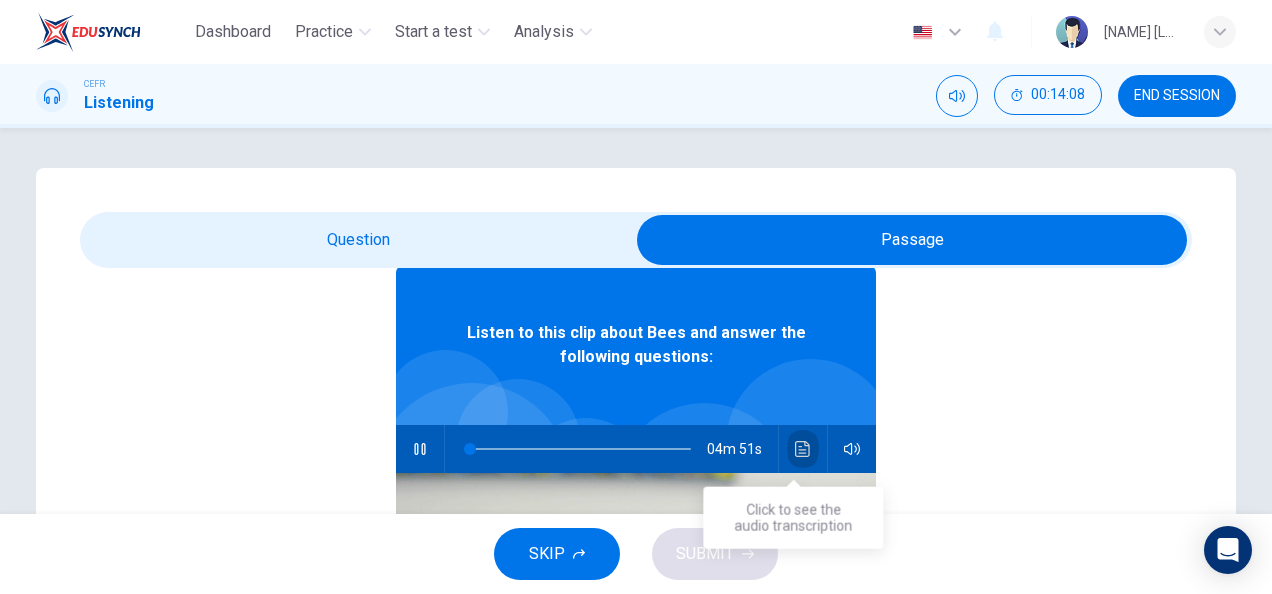 click at bounding box center [803, 449] 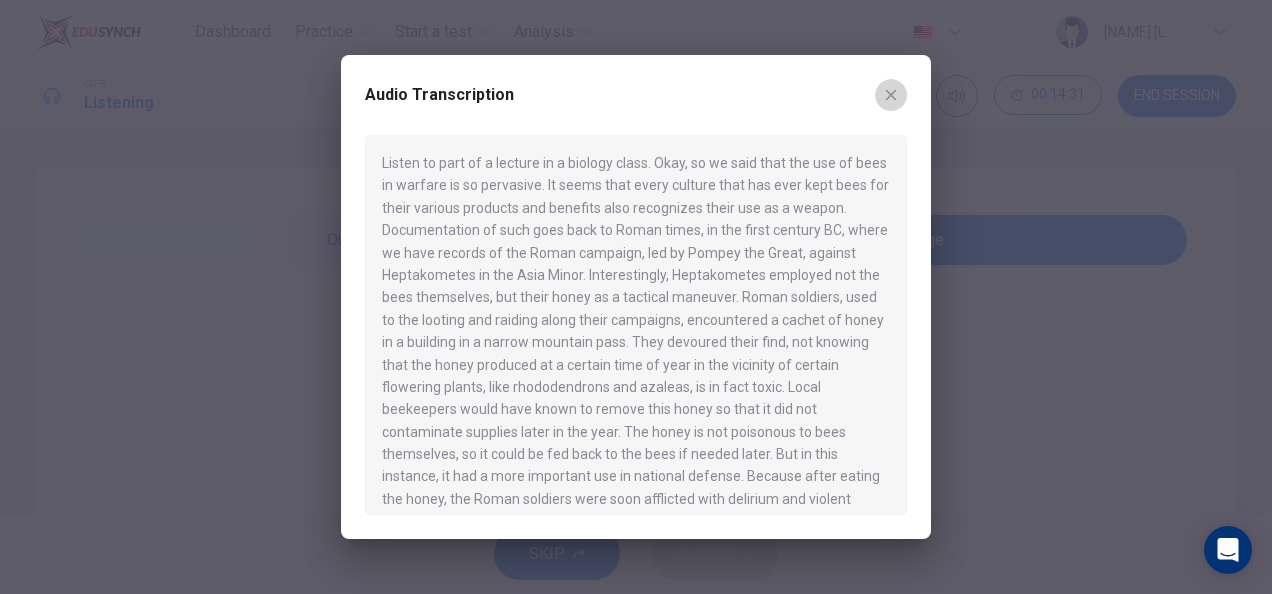click at bounding box center [891, 95] 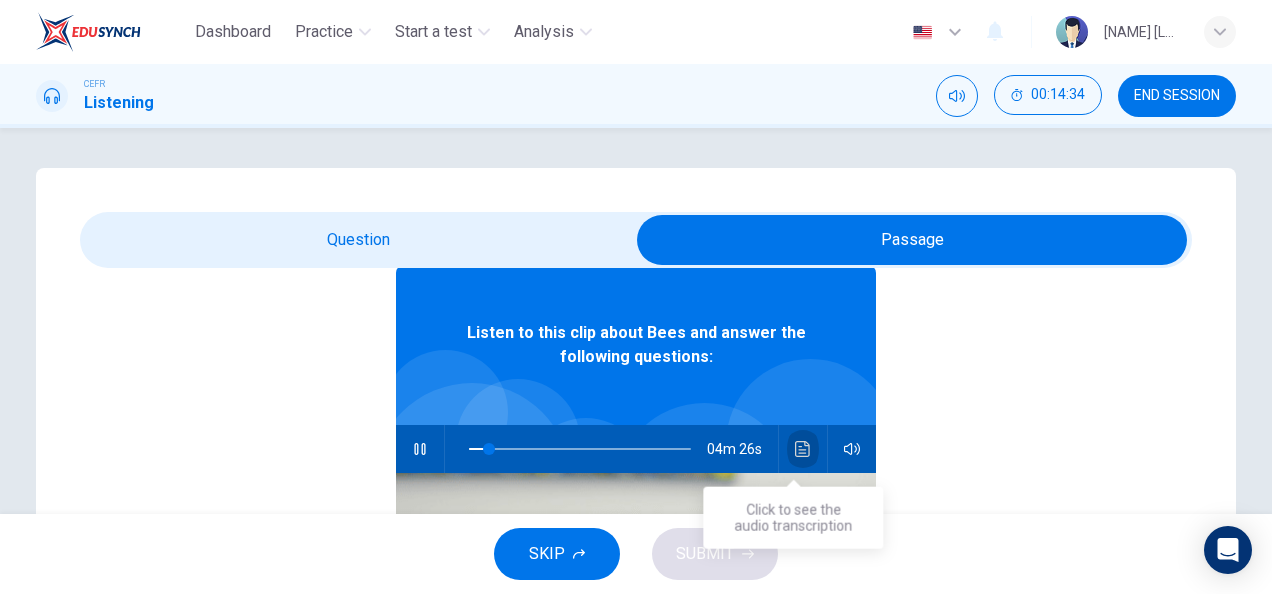 click at bounding box center (803, 449) 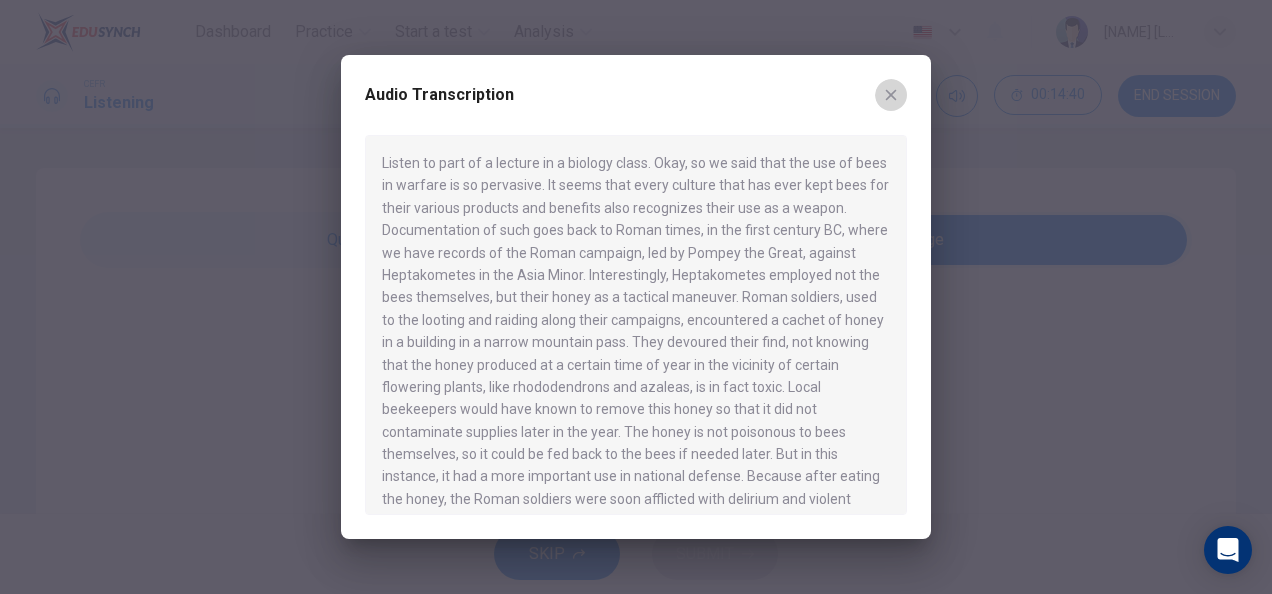 click at bounding box center [891, 95] 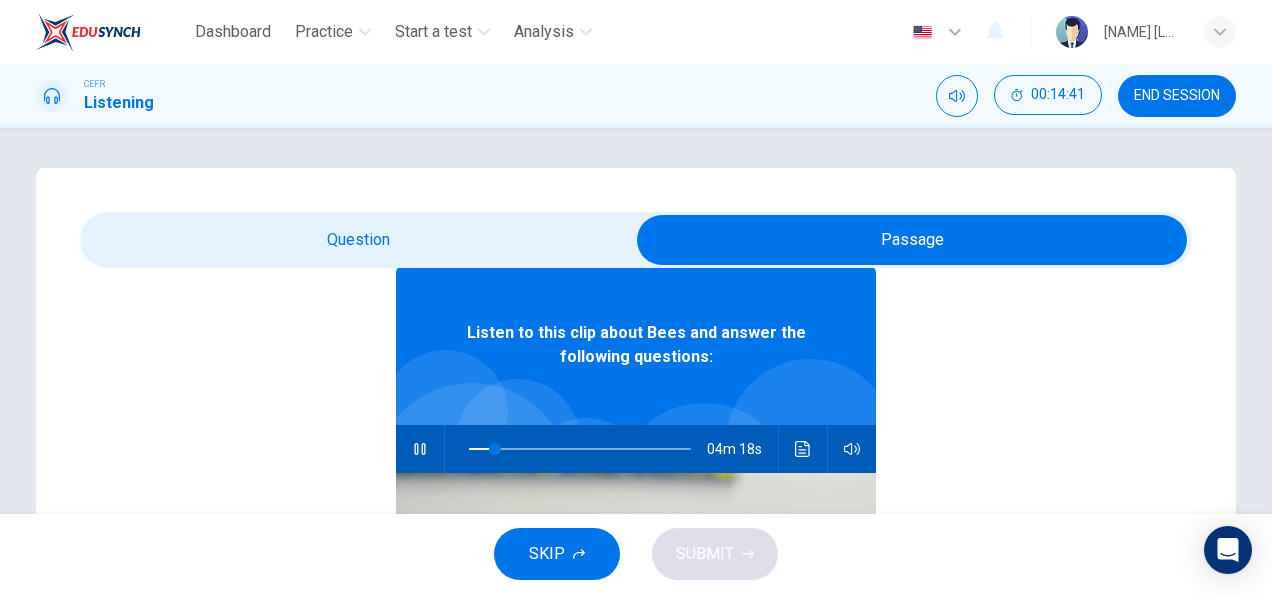 click at bounding box center [912, 240] 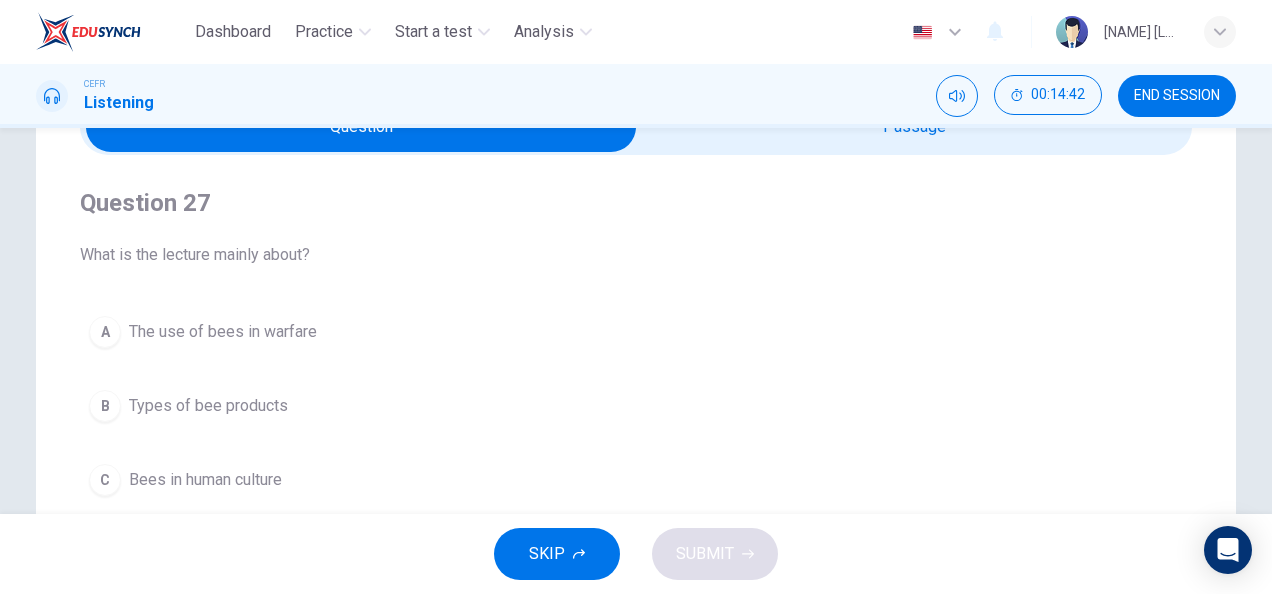 scroll, scrollTop: 114, scrollLeft: 0, axis: vertical 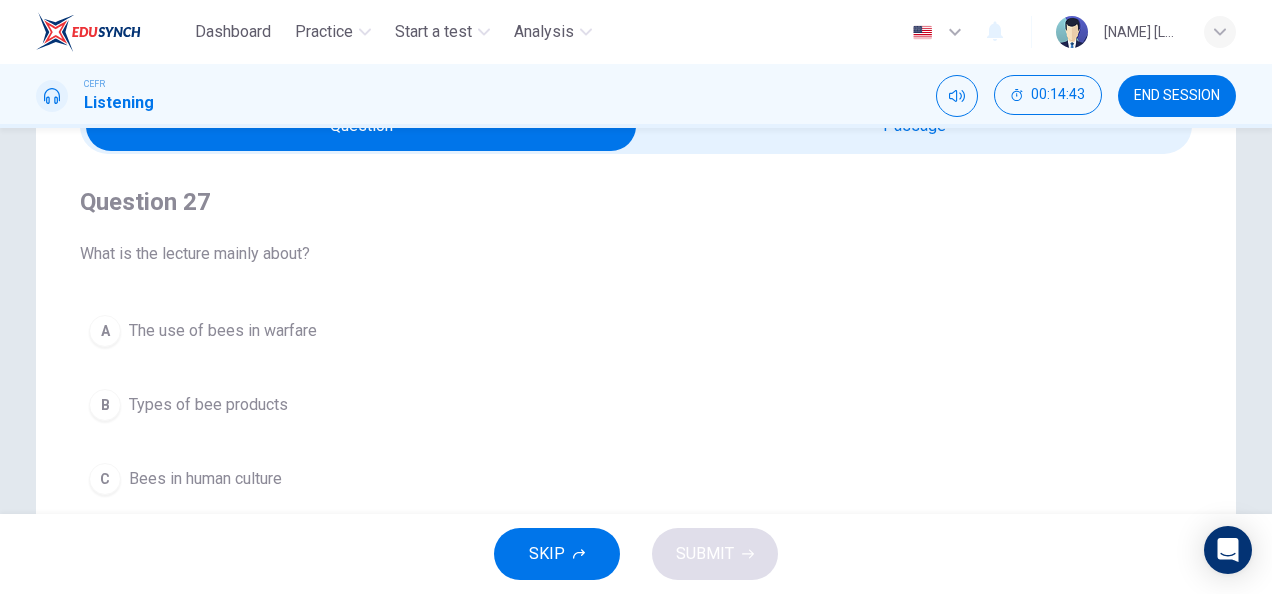 click on "A The use of bees in warfare" at bounding box center [636, 331] 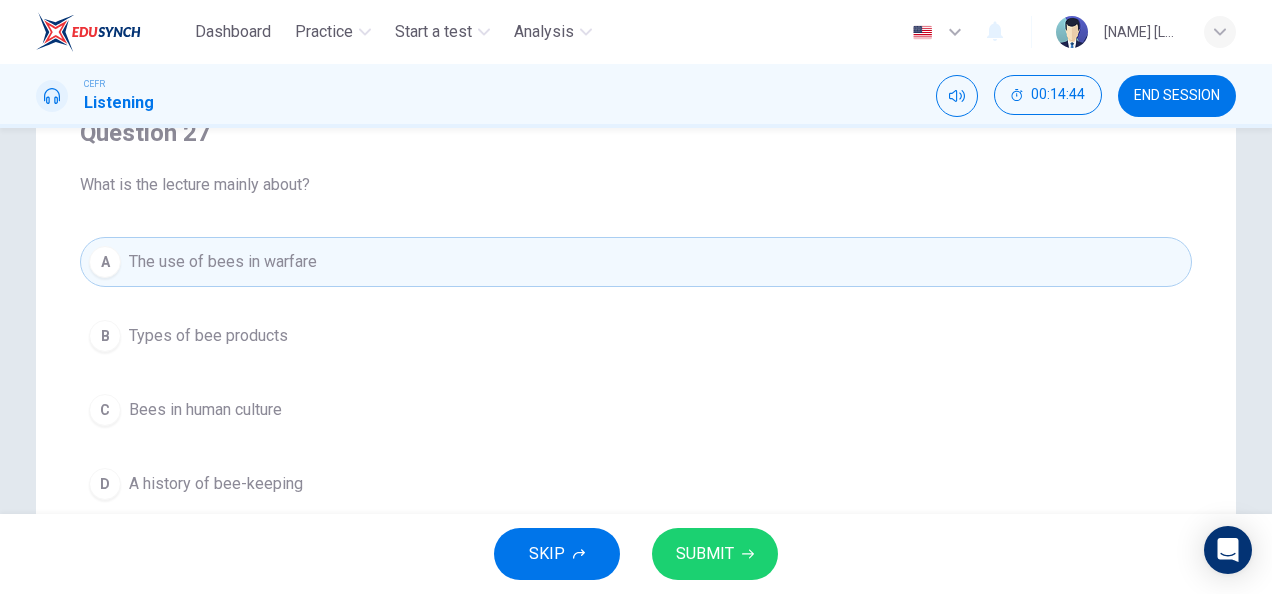 scroll, scrollTop: 184, scrollLeft: 0, axis: vertical 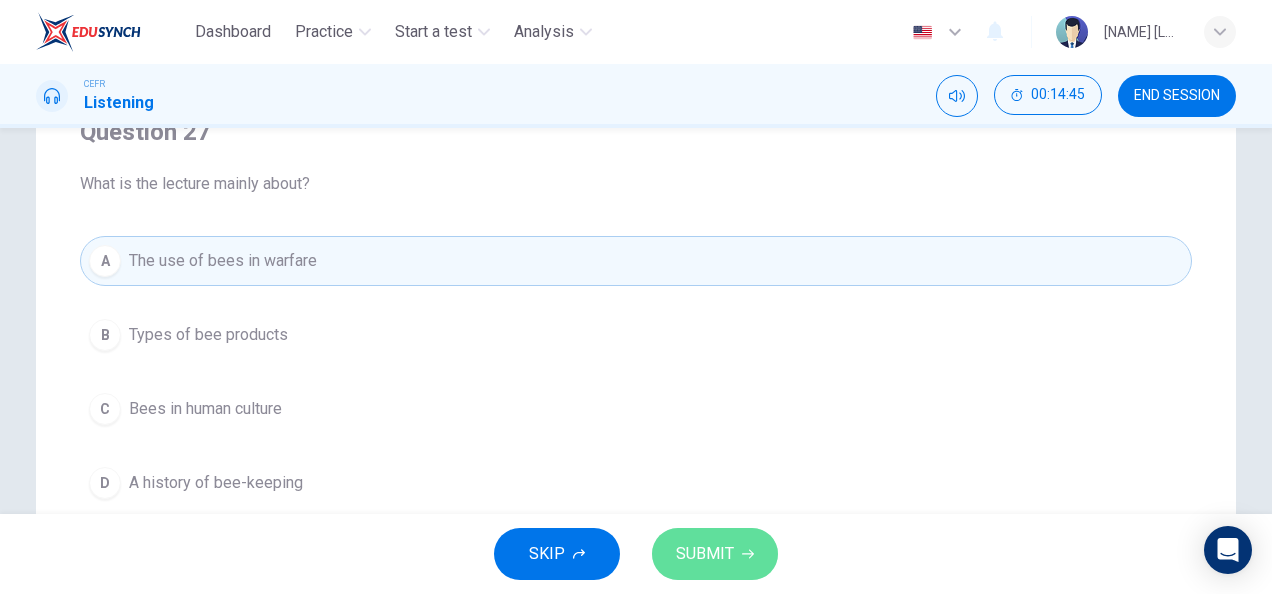 click on "SUBMIT" at bounding box center (715, 554) 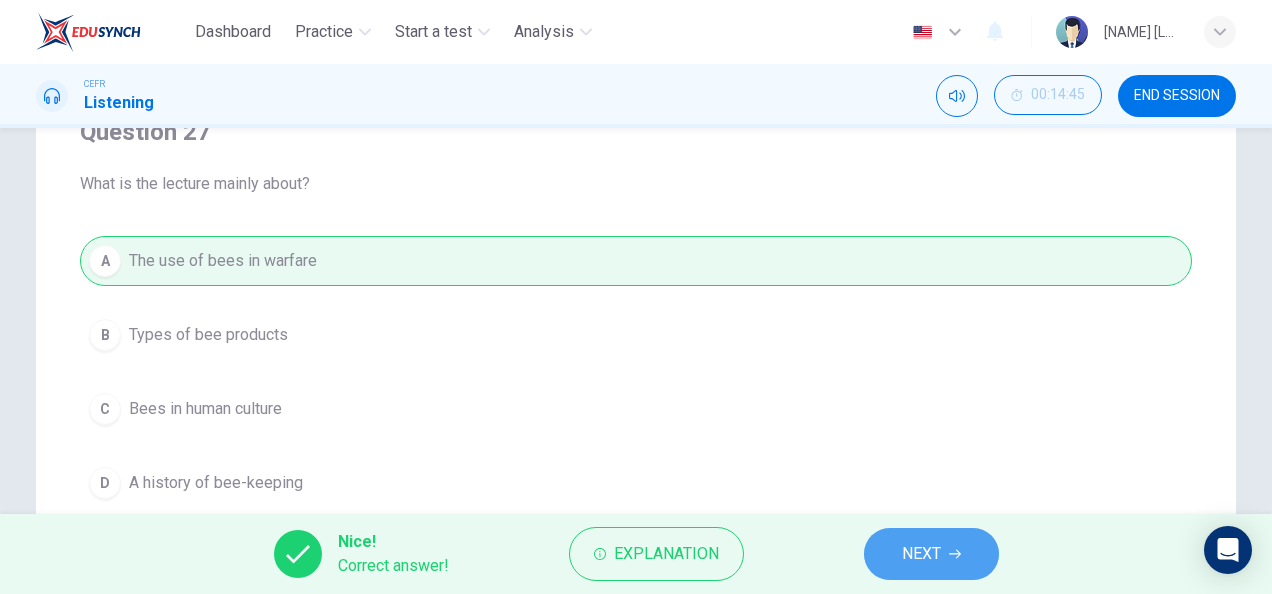 click on "NEXT" at bounding box center (921, 554) 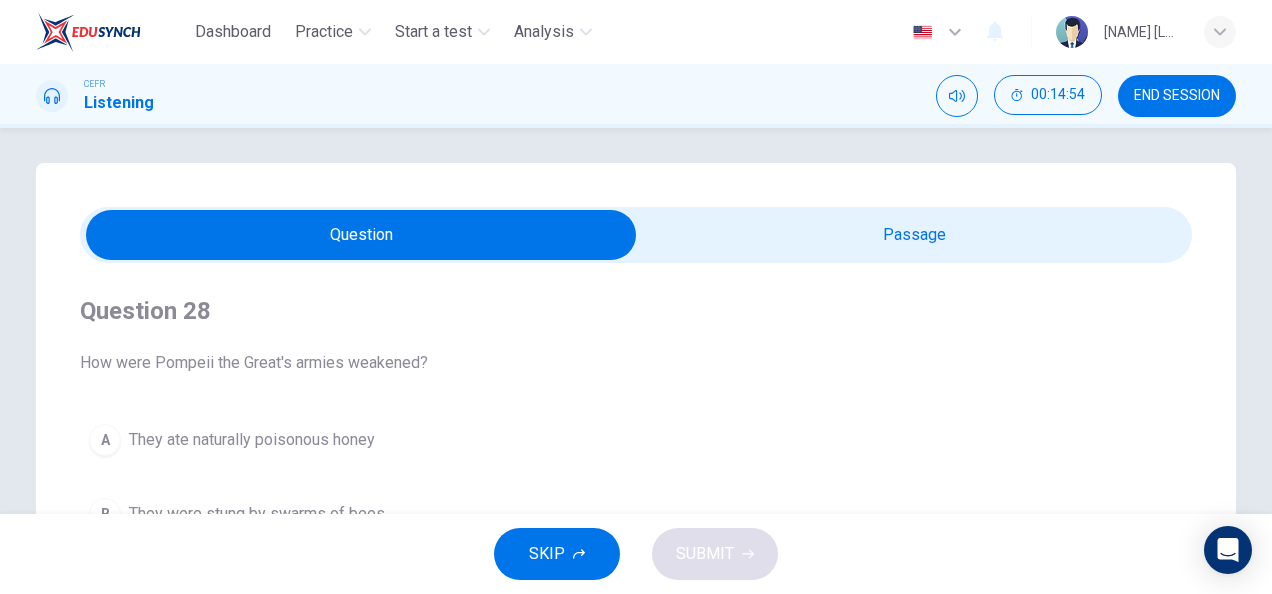 scroll, scrollTop: 0, scrollLeft: 0, axis: both 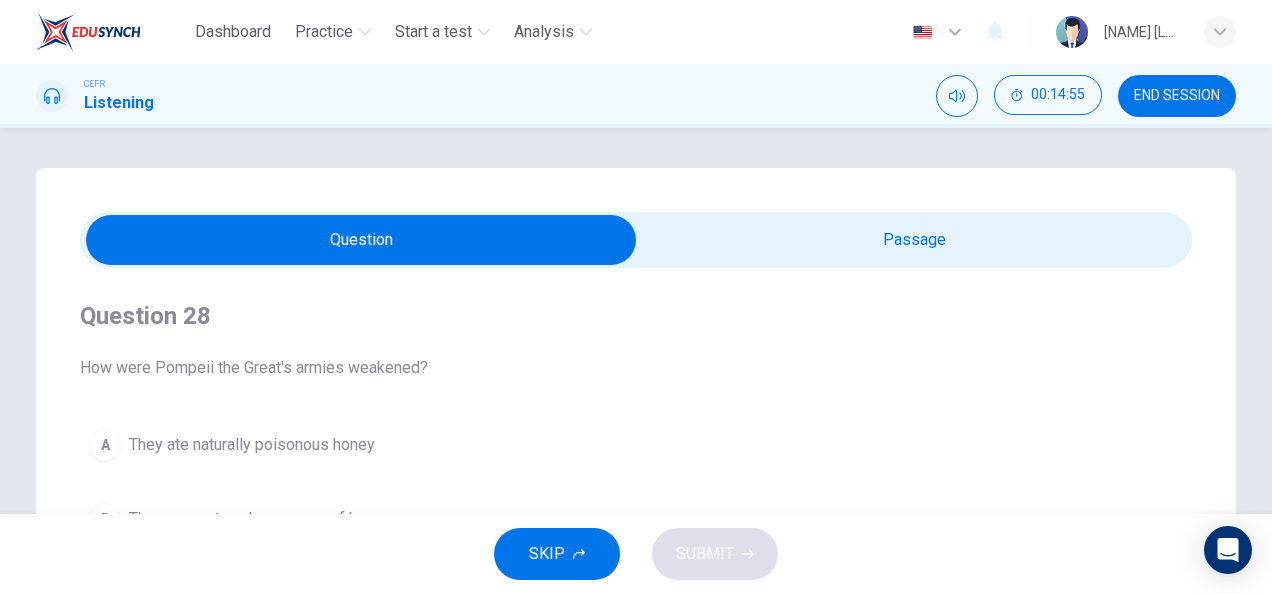 click at bounding box center (361, 240) 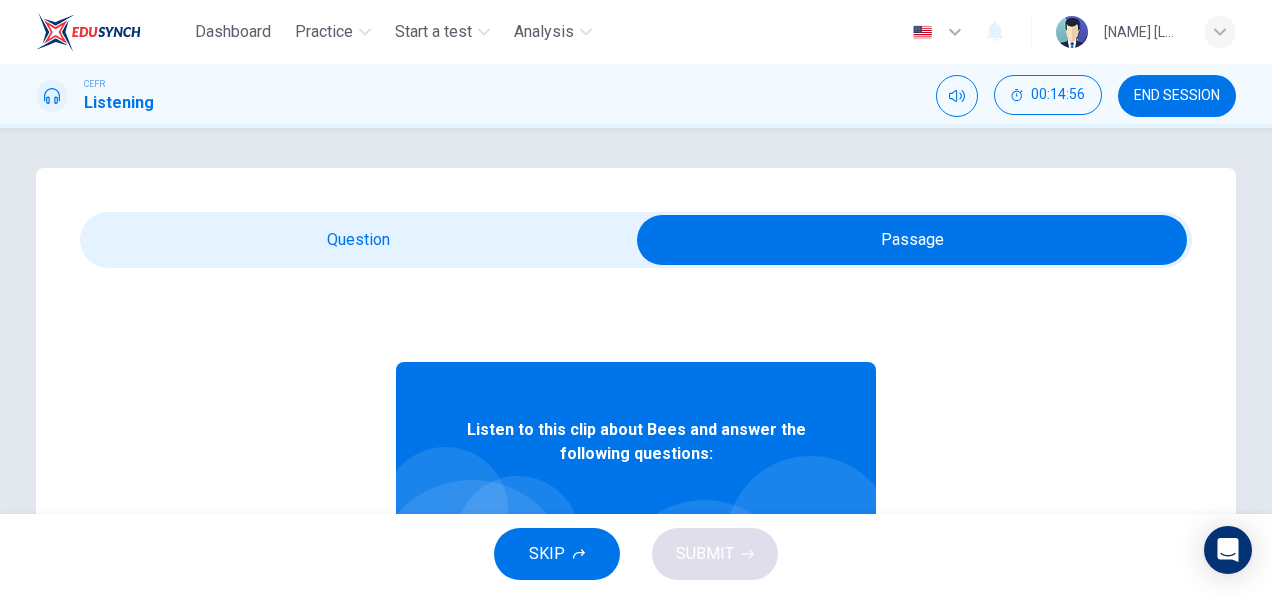 scroll, scrollTop: 112, scrollLeft: 0, axis: vertical 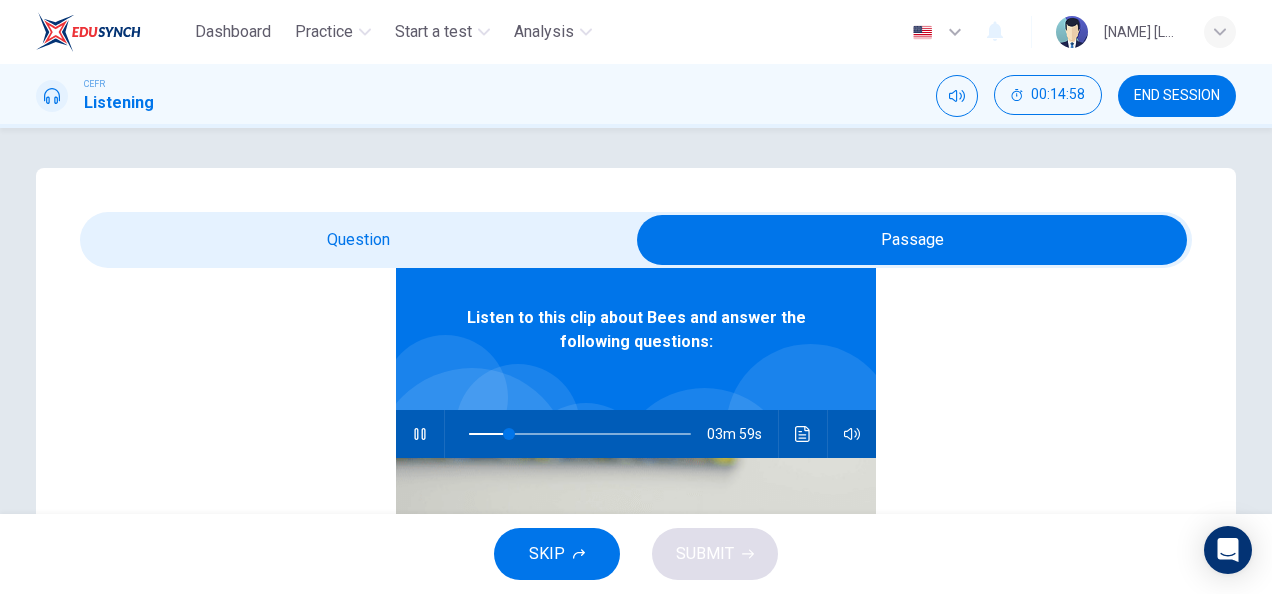 click at bounding box center (912, 240) 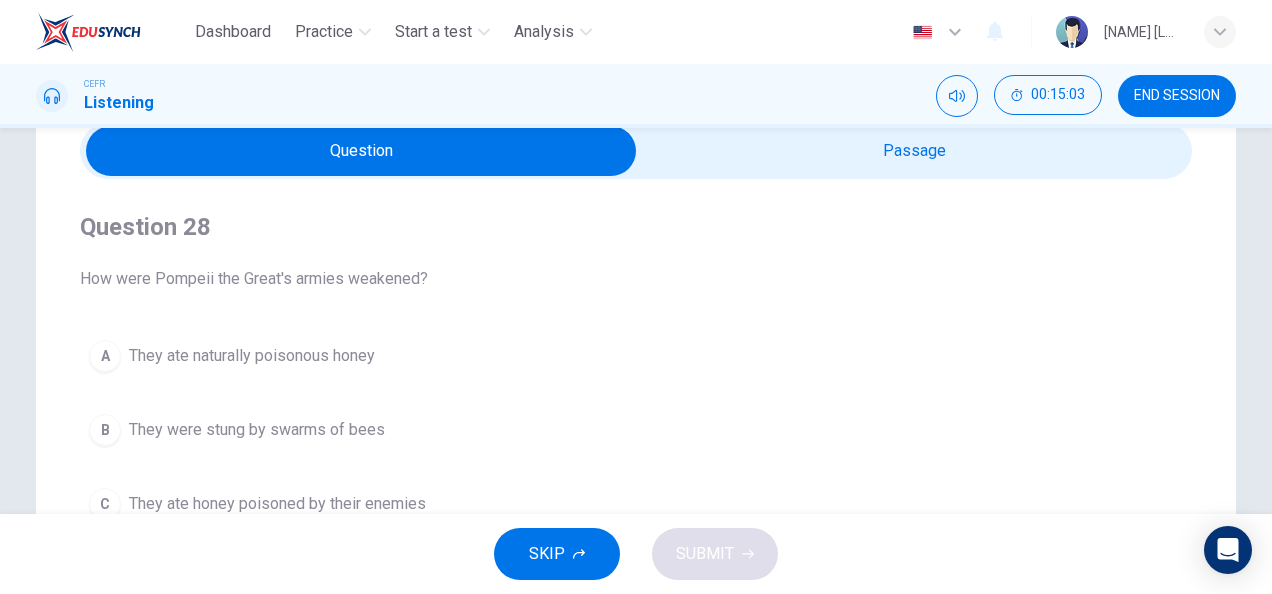 scroll, scrollTop: 82, scrollLeft: 0, axis: vertical 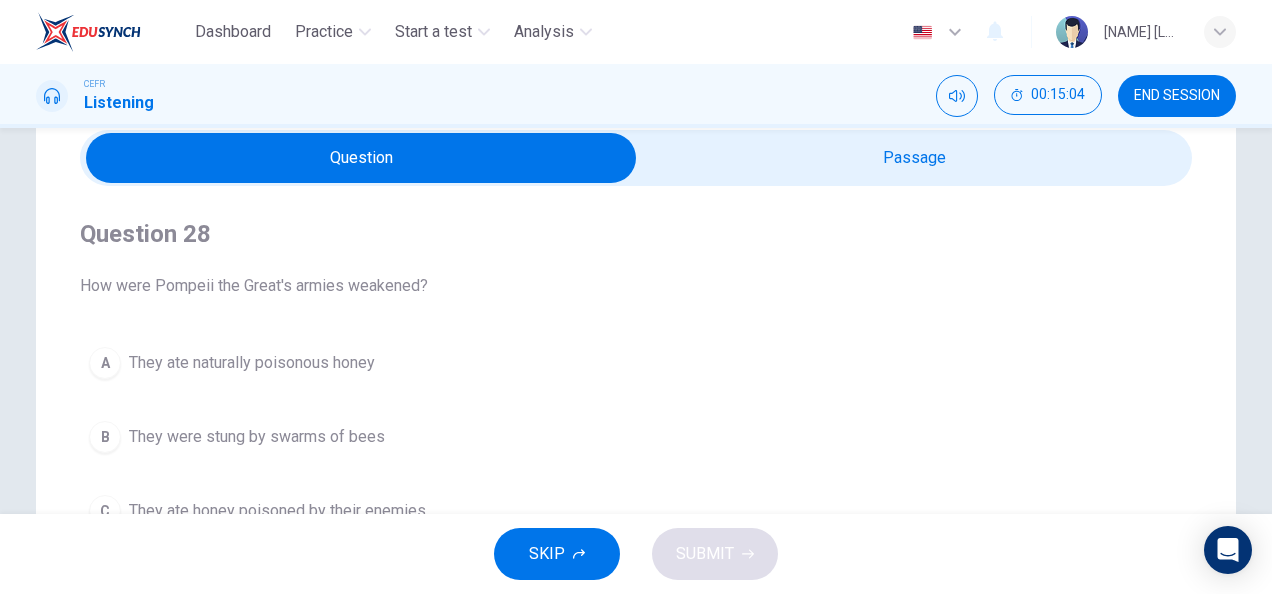click at bounding box center (361, 158) 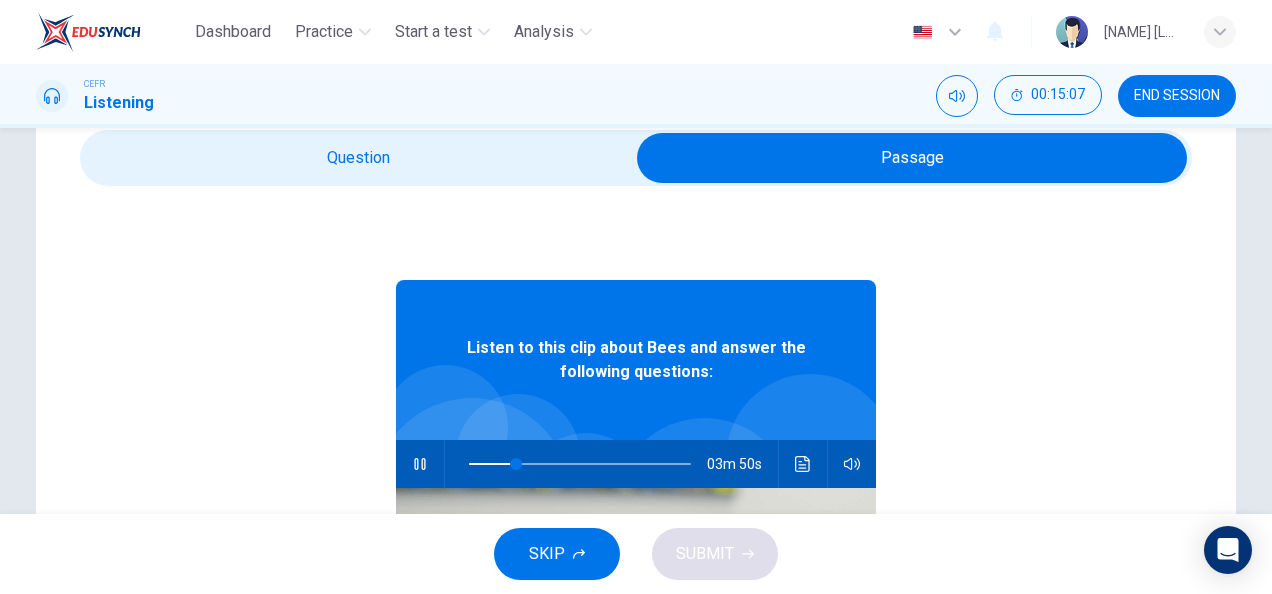 click at bounding box center (912, 158) 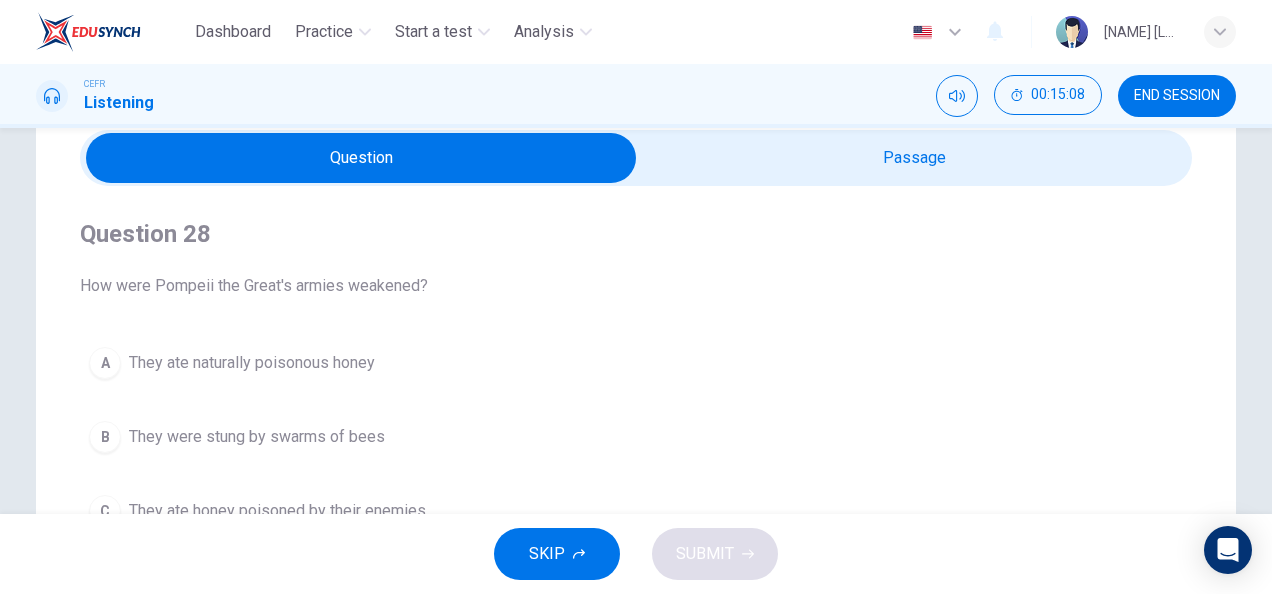 click at bounding box center [361, 158] 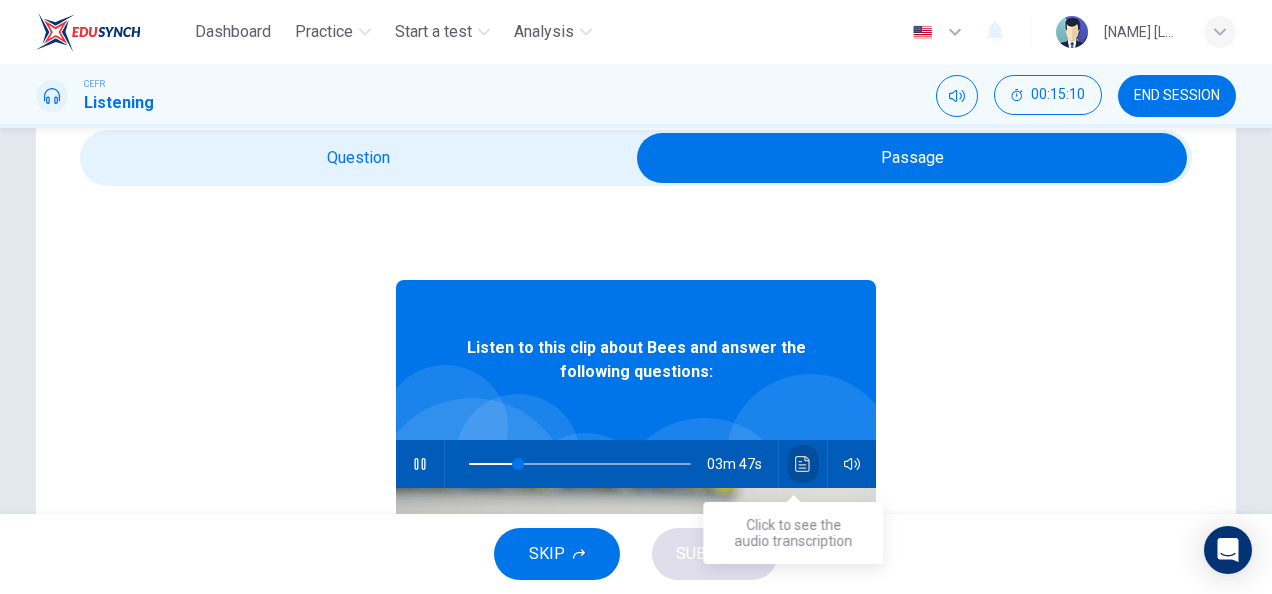 click at bounding box center [803, 464] 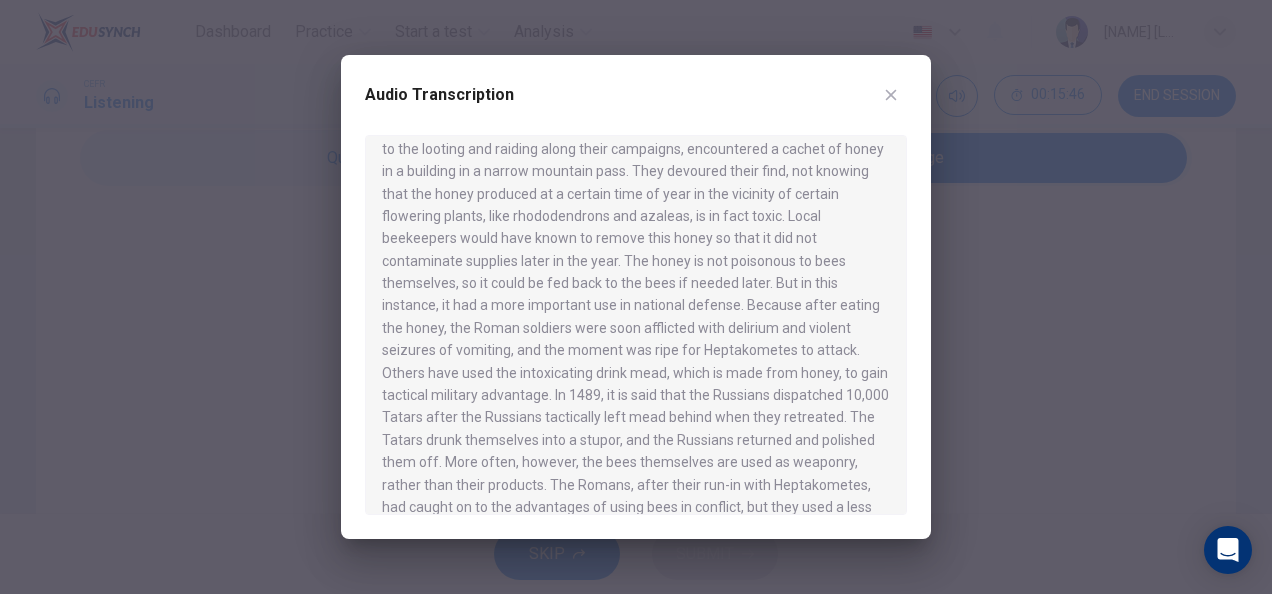 scroll, scrollTop: 174, scrollLeft: 0, axis: vertical 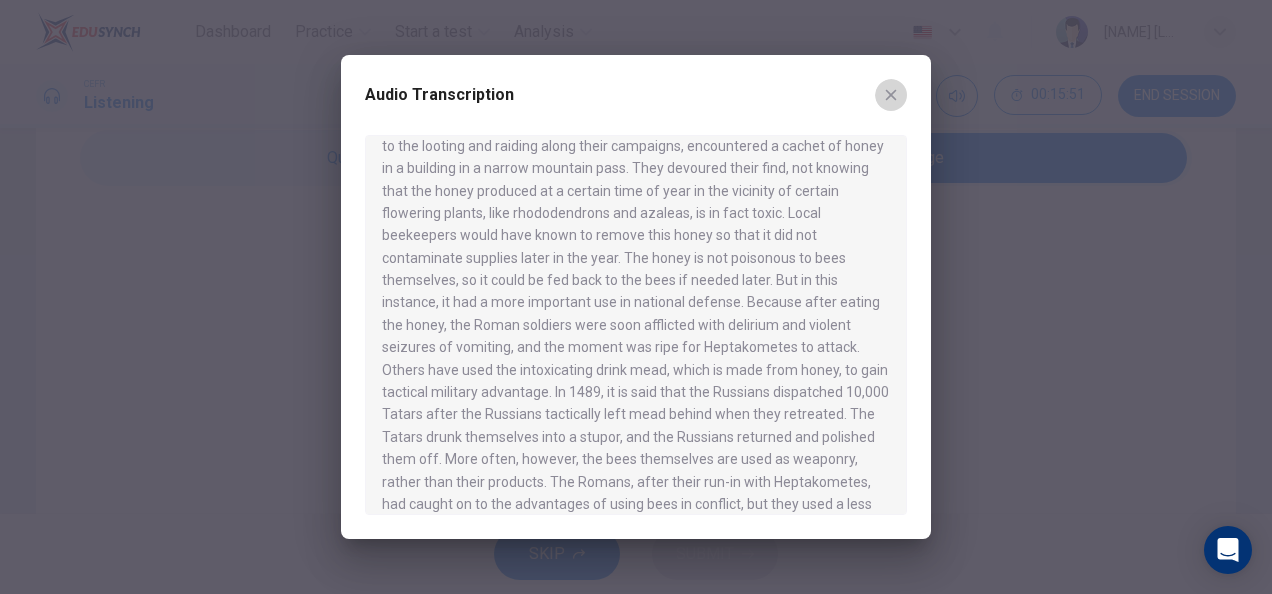 click at bounding box center [891, 95] 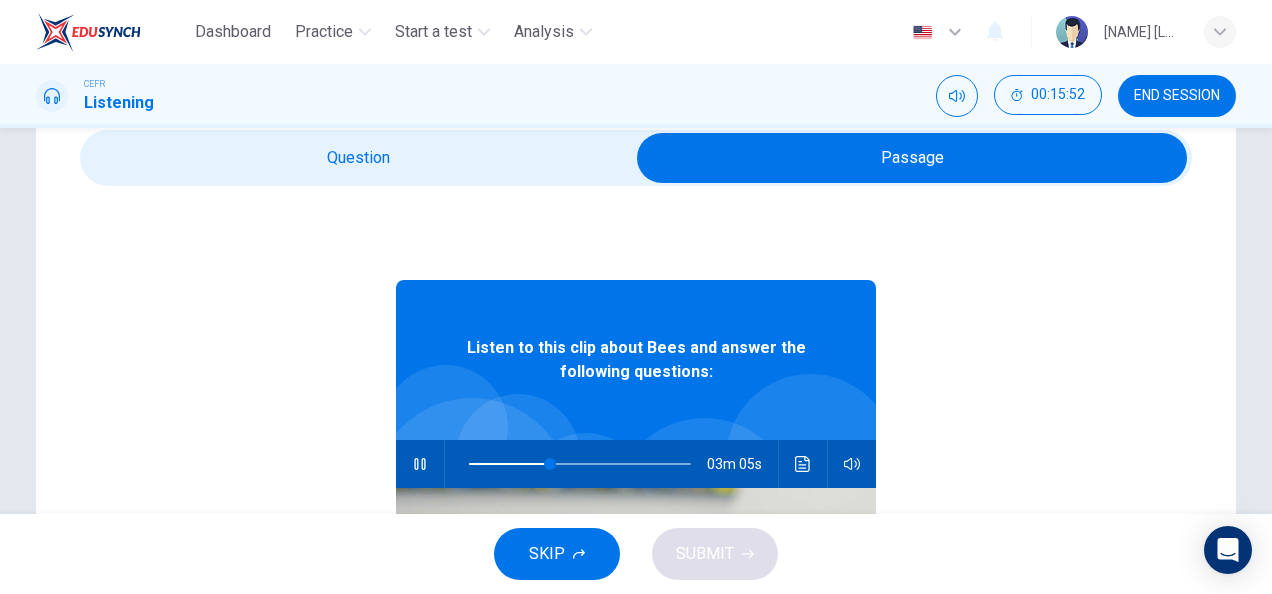 click at bounding box center (912, 158) 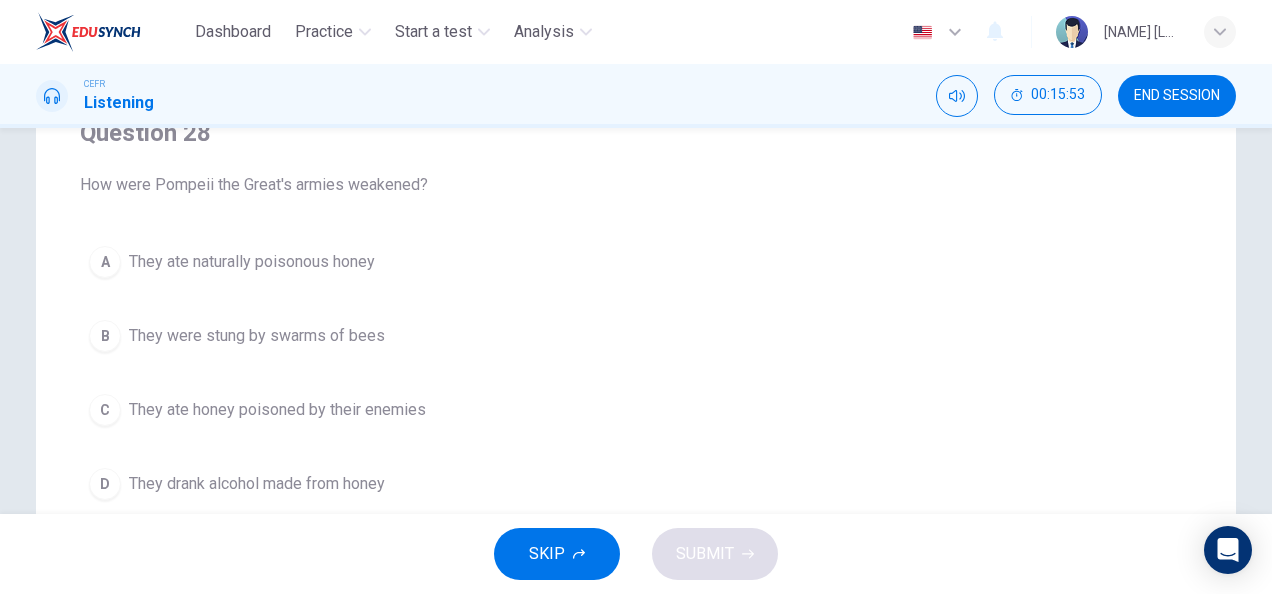 scroll, scrollTop: 184, scrollLeft: 0, axis: vertical 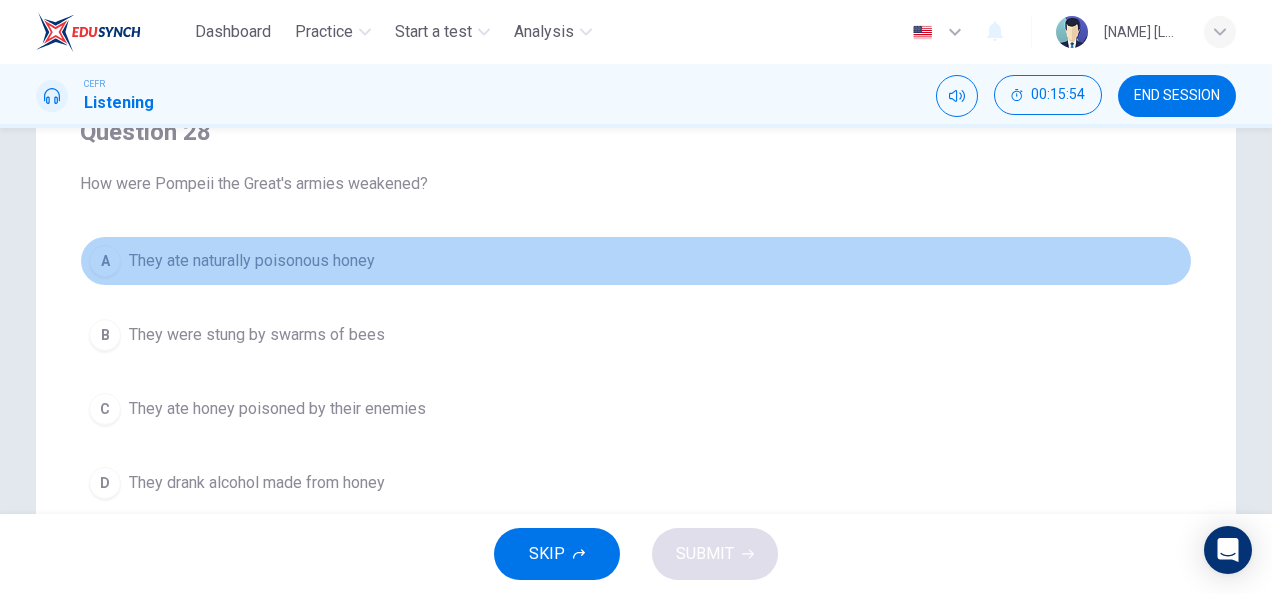 drag, startPoint x: 348, startPoint y: 265, endPoint x: 368, endPoint y: 280, distance: 25 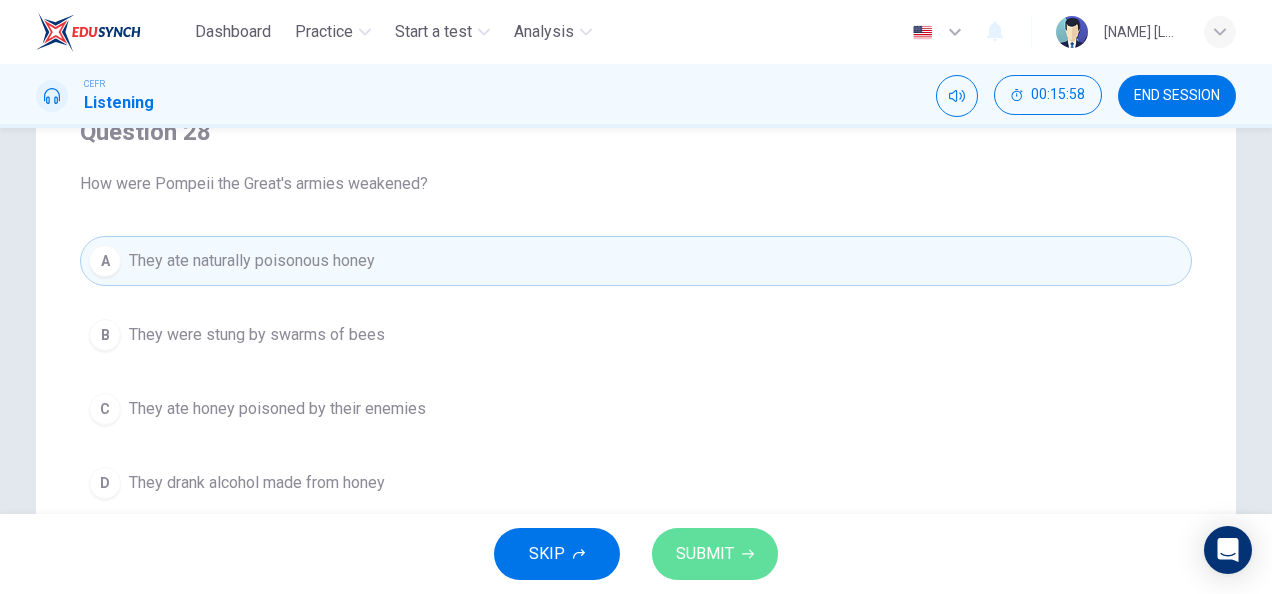 click on "SUBMIT" at bounding box center (705, 554) 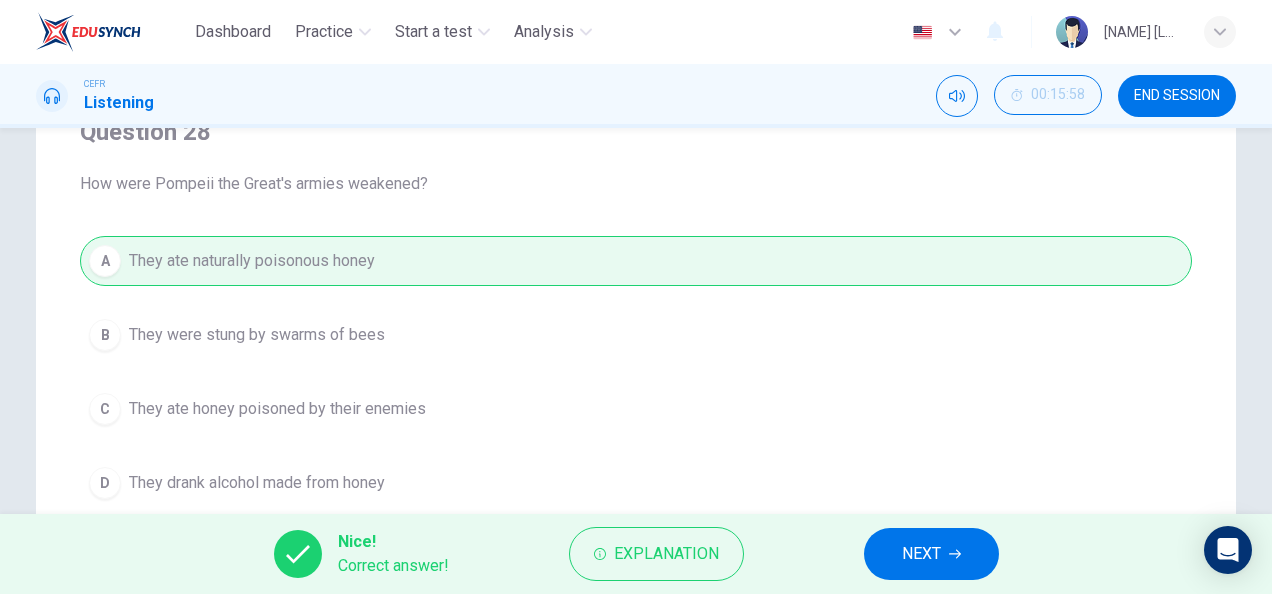 click on "NEXT" at bounding box center [921, 554] 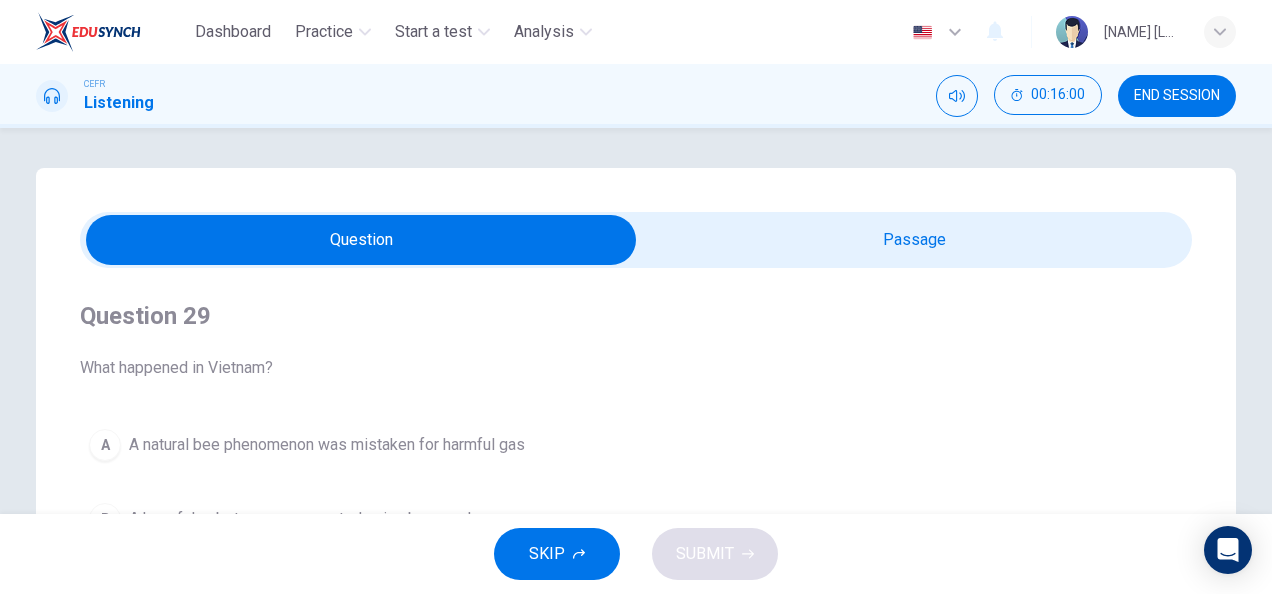 scroll, scrollTop: 0, scrollLeft: 0, axis: both 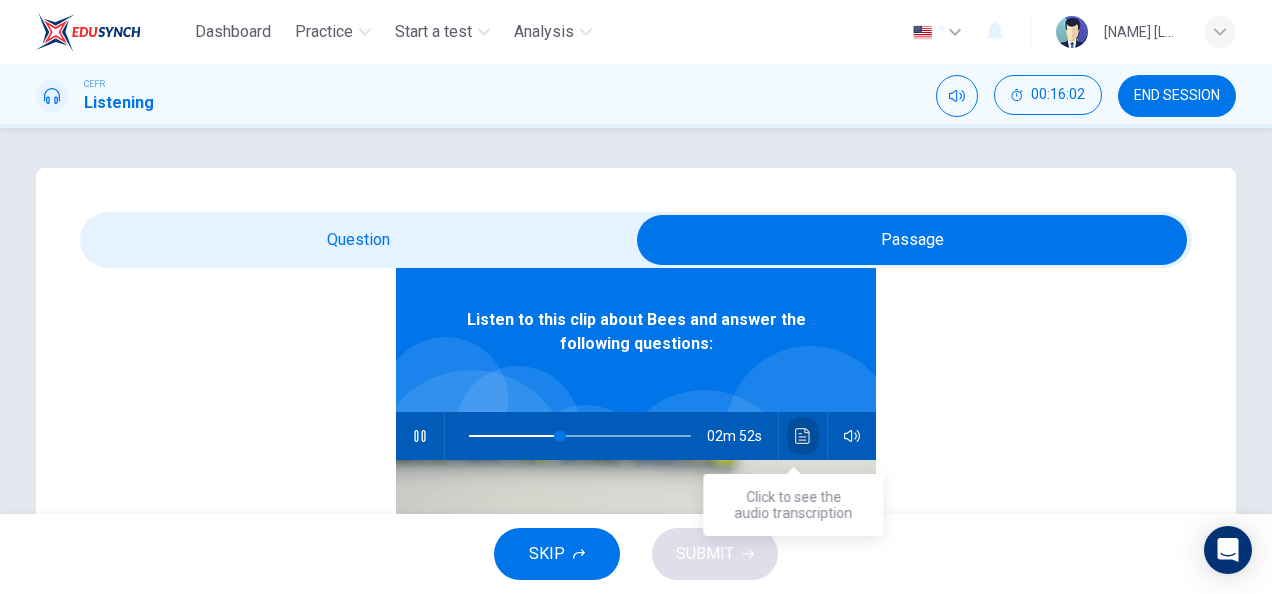 click at bounding box center [803, 436] 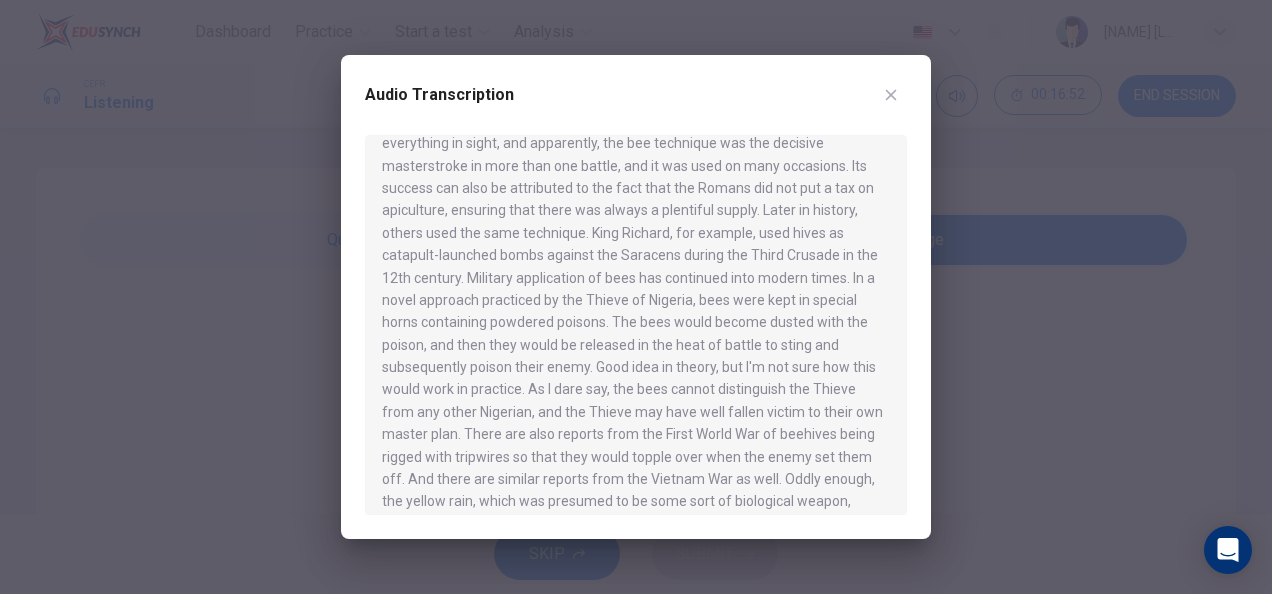 scroll, scrollTop: 602, scrollLeft: 0, axis: vertical 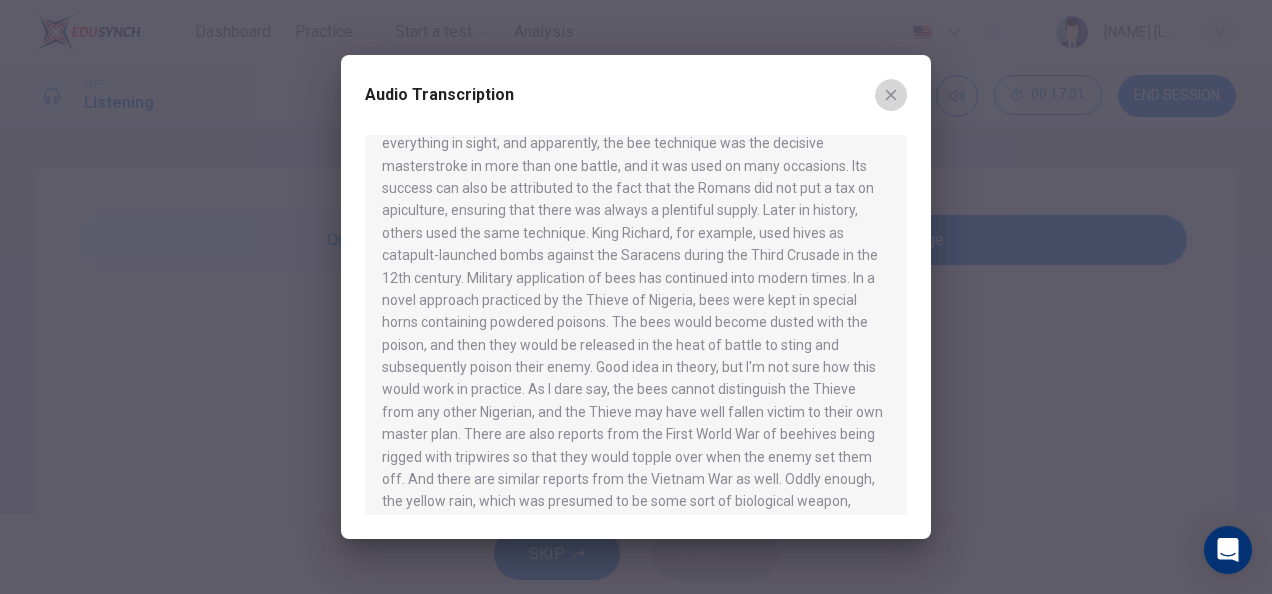 drag, startPoint x: 890, startPoint y: 86, endPoint x: 810, endPoint y: 146, distance: 100 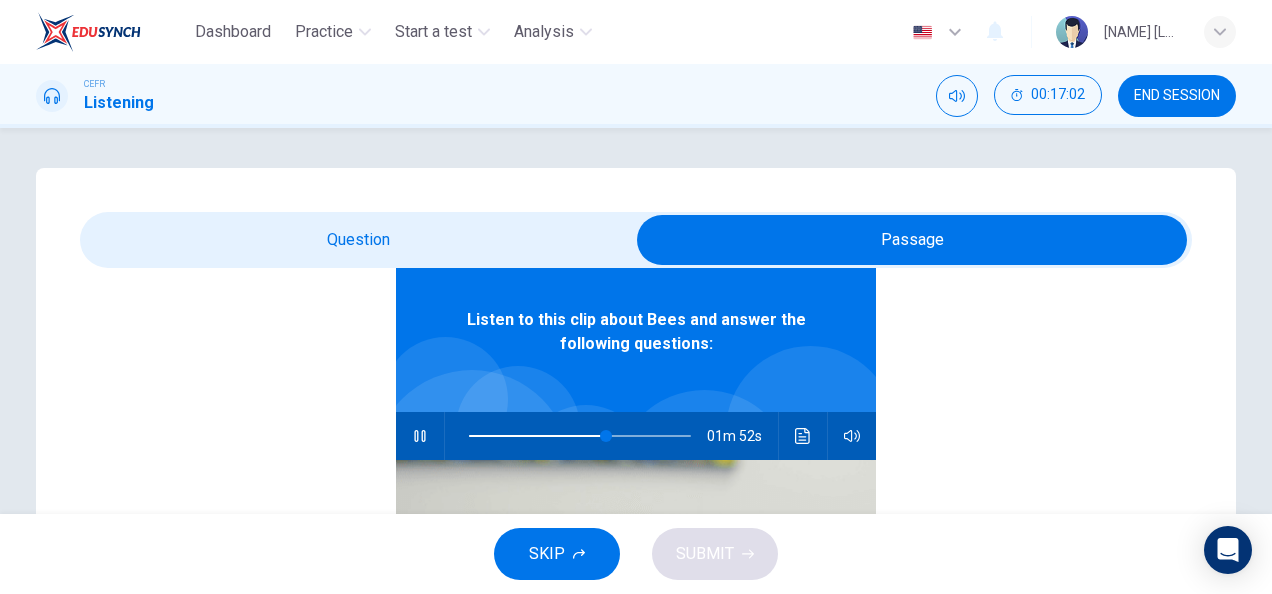 click at bounding box center [912, 240] 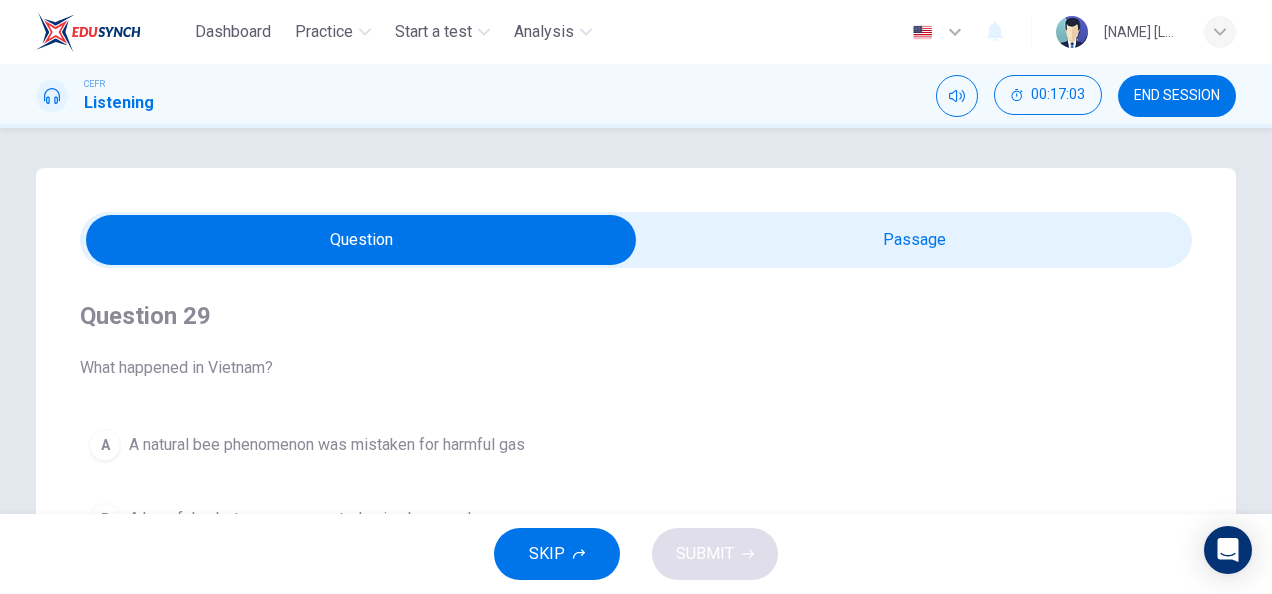 click at bounding box center (361, 240) 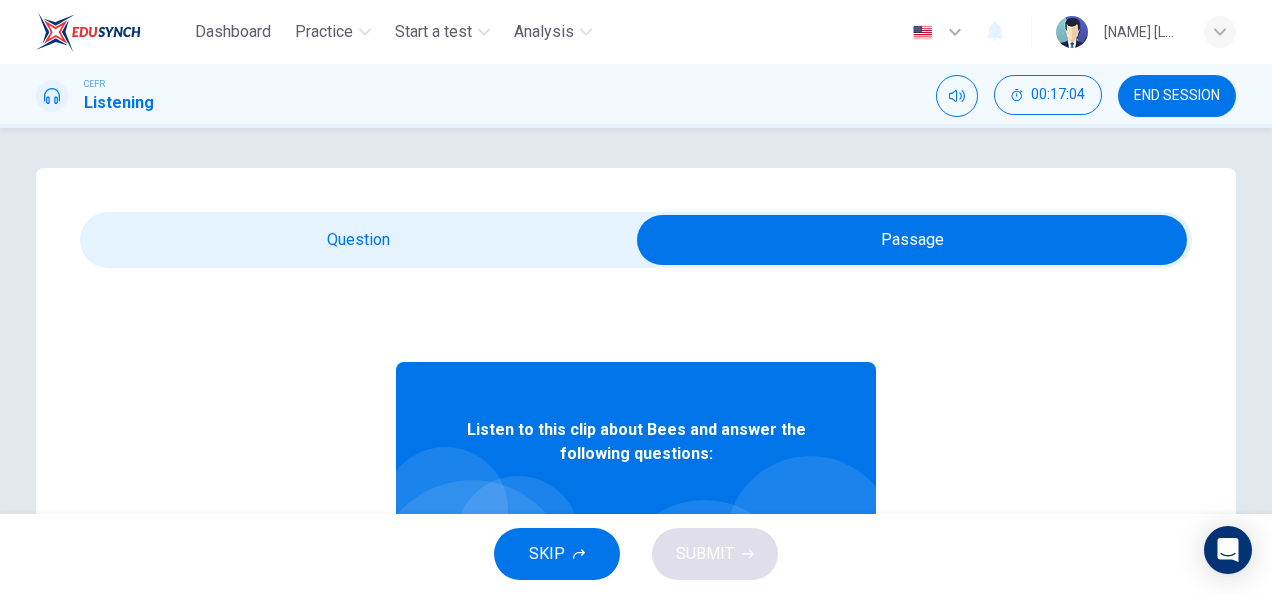 scroll, scrollTop: 112, scrollLeft: 0, axis: vertical 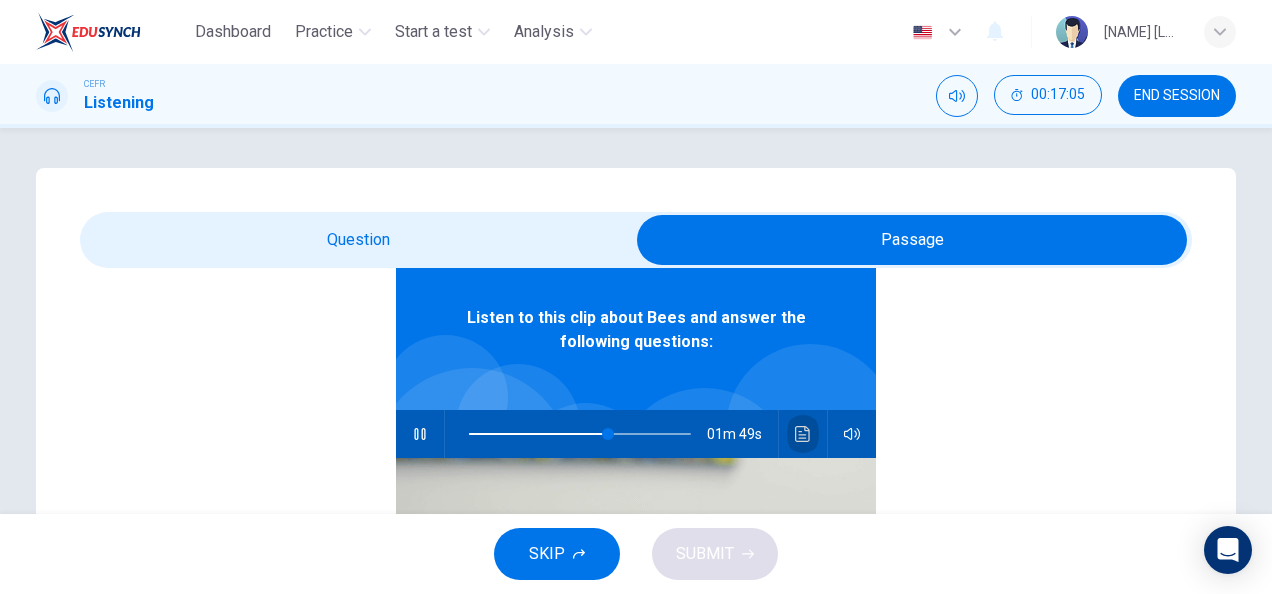 click at bounding box center (802, 434) 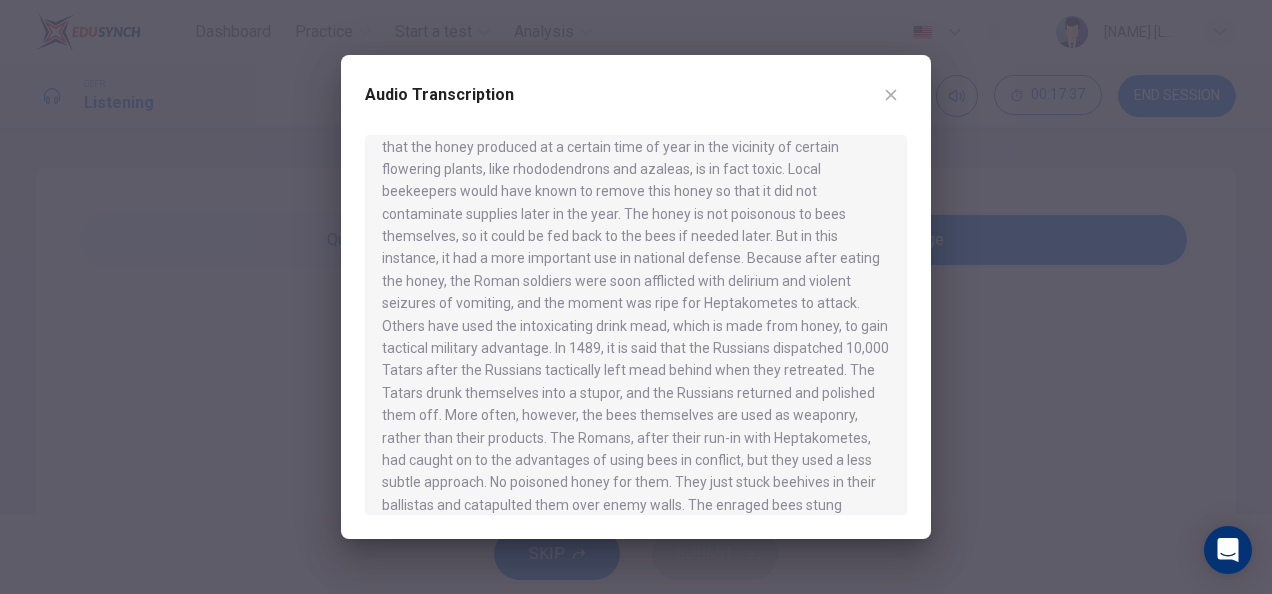 scroll, scrollTop: 219, scrollLeft: 0, axis: vertical 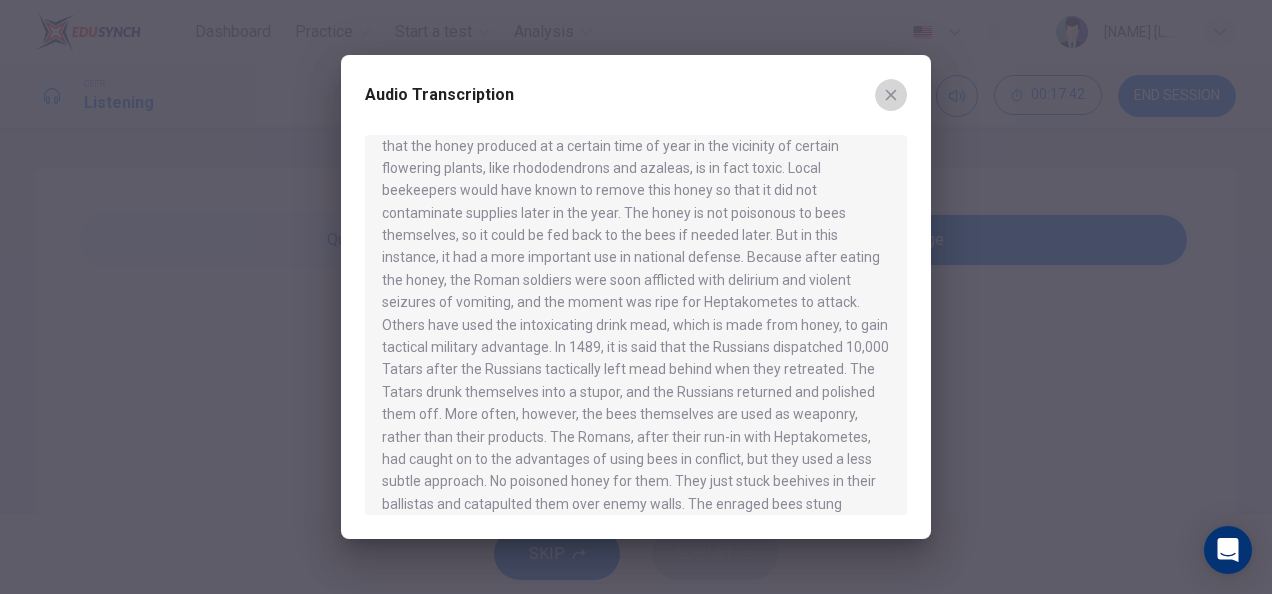 click at bounding box center [891, 95] 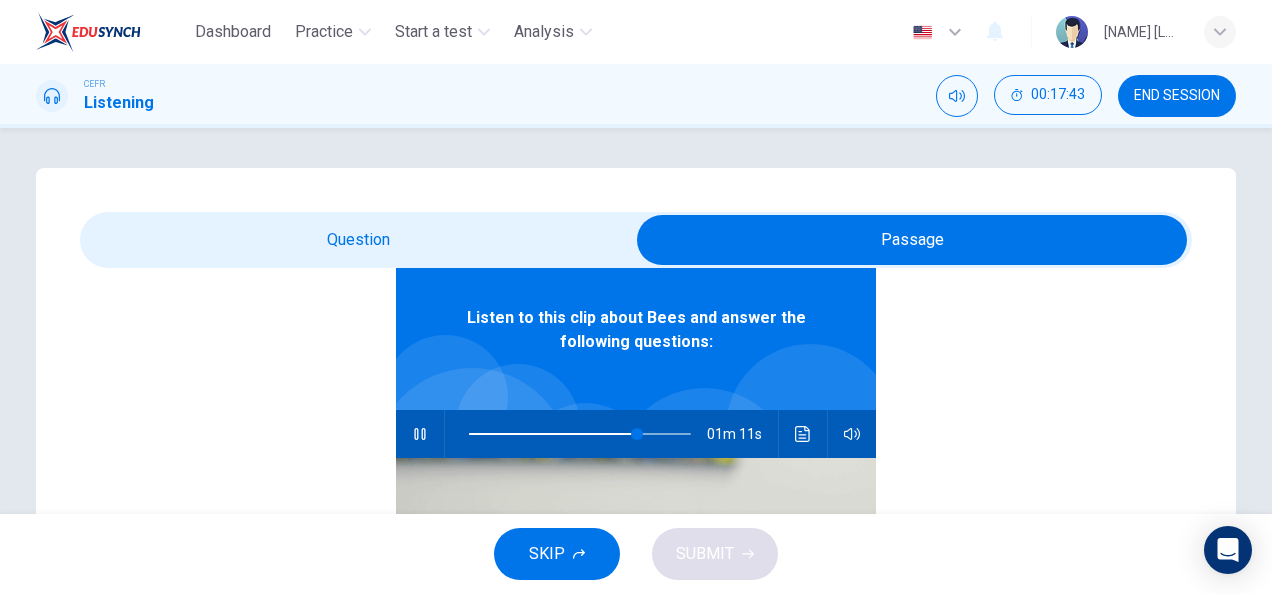 click at bounding box center [912, 240] 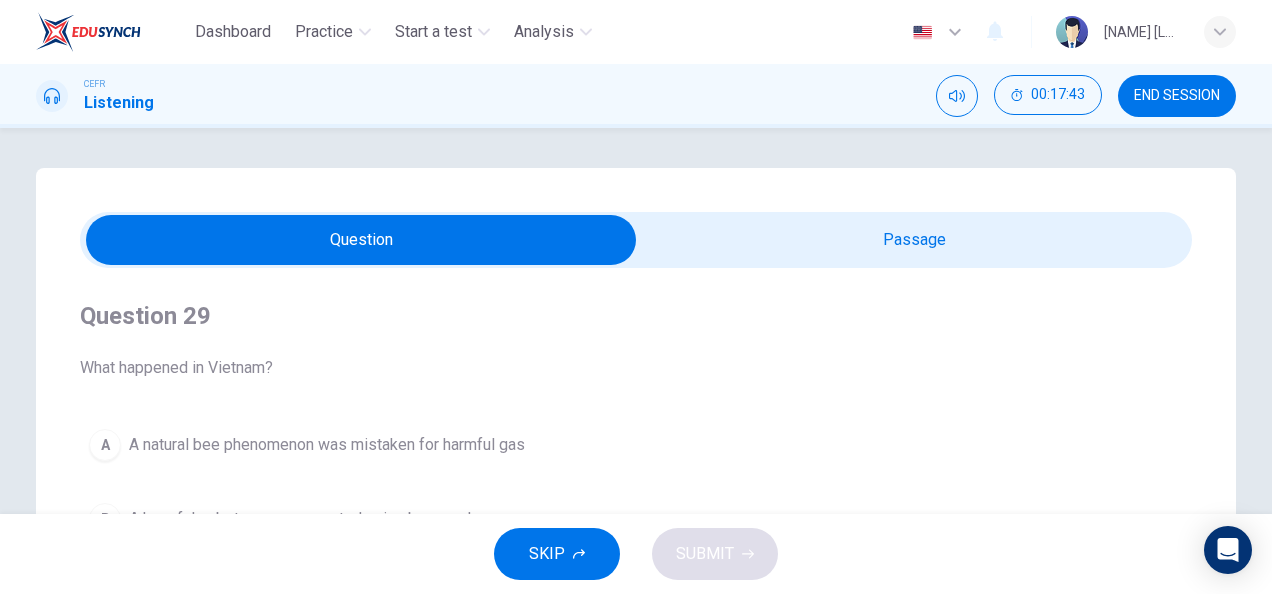 scroll, scrollTop: 0, scrollLeft: 0, axis: both 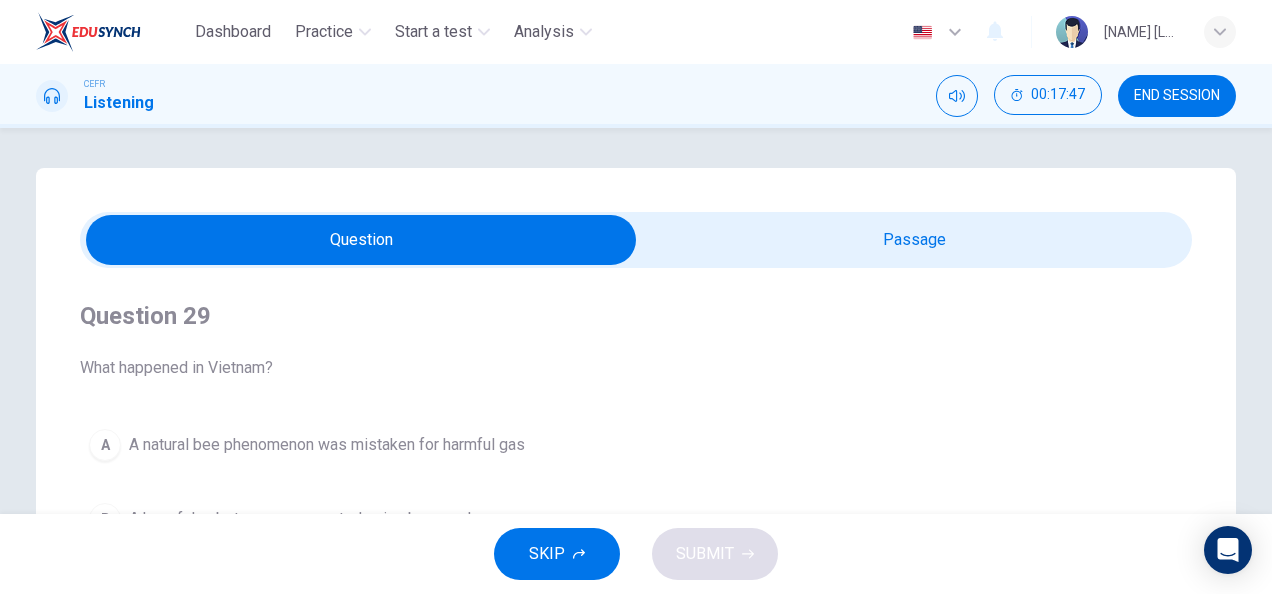 click at bounding box center (361, 240) 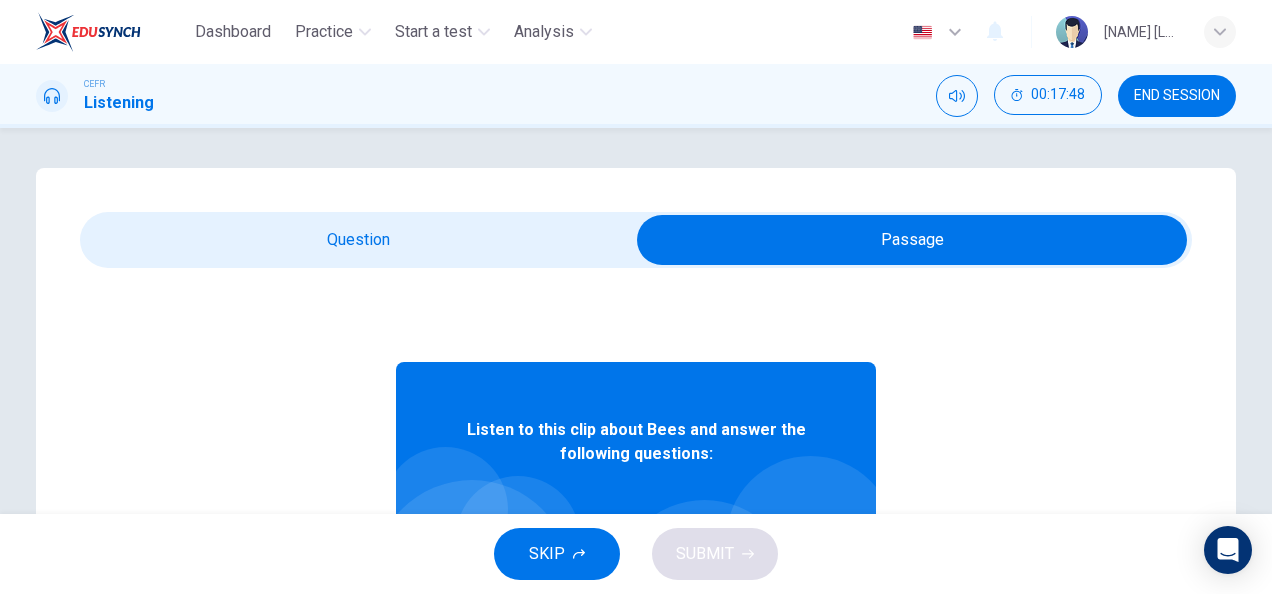 scroll, scrollTop: 112, scrollLeft: 0, axis: vertical 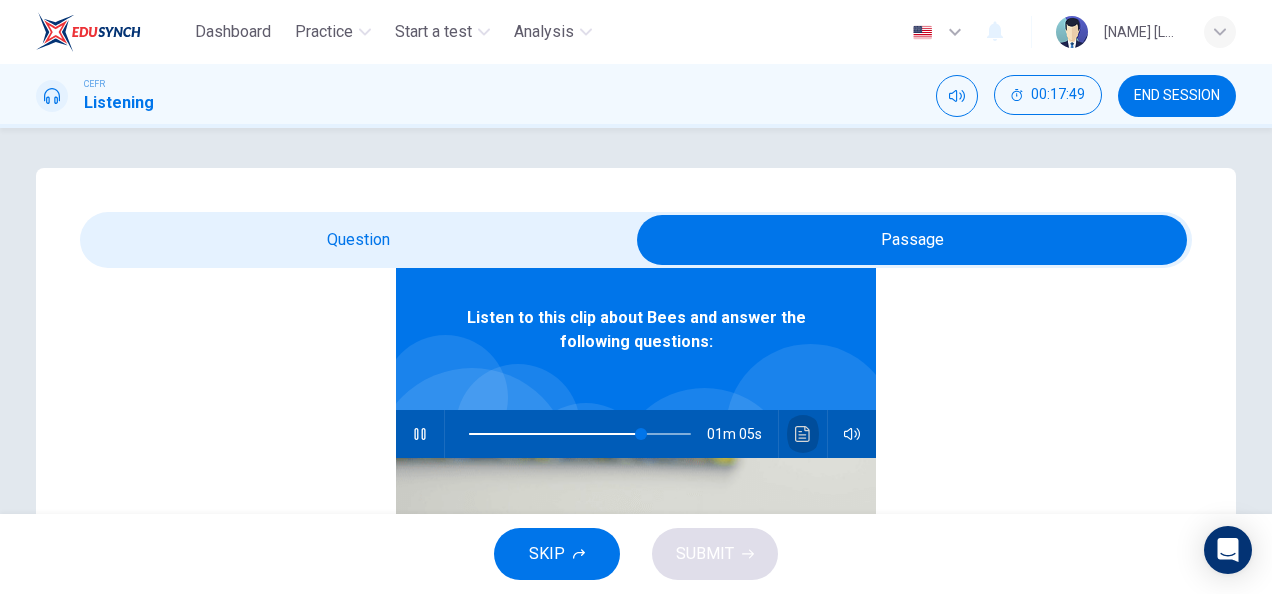 click at bounding box center (803, 434) 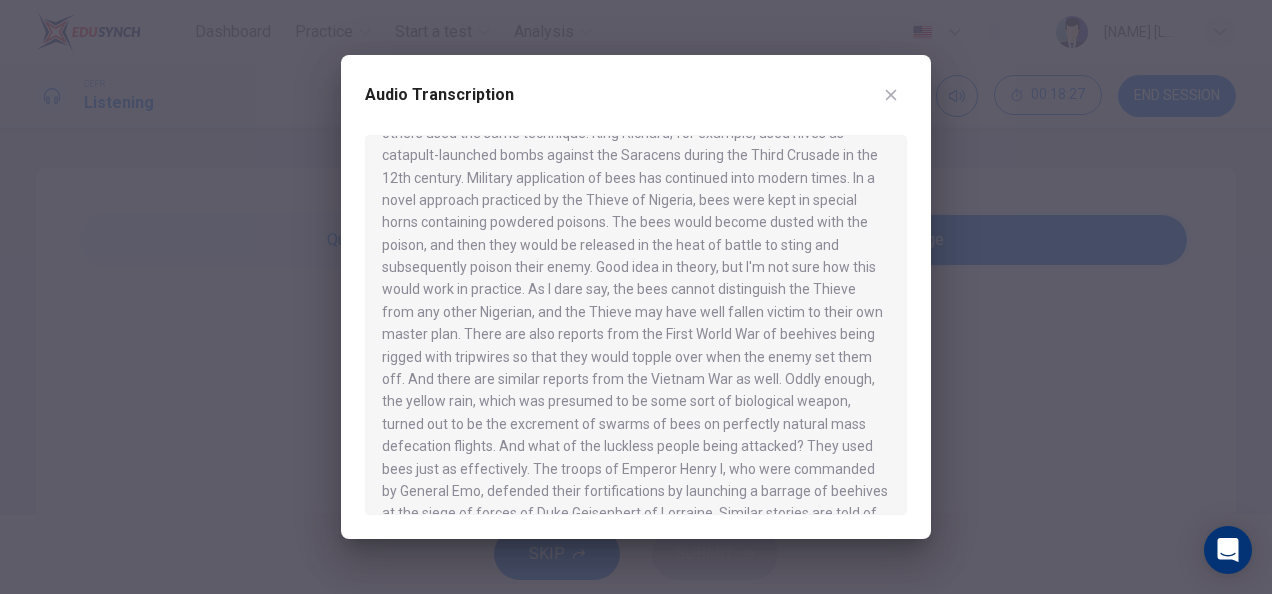 scroll, scrollTop: 700, scrollLeft: 0, axis: vertical 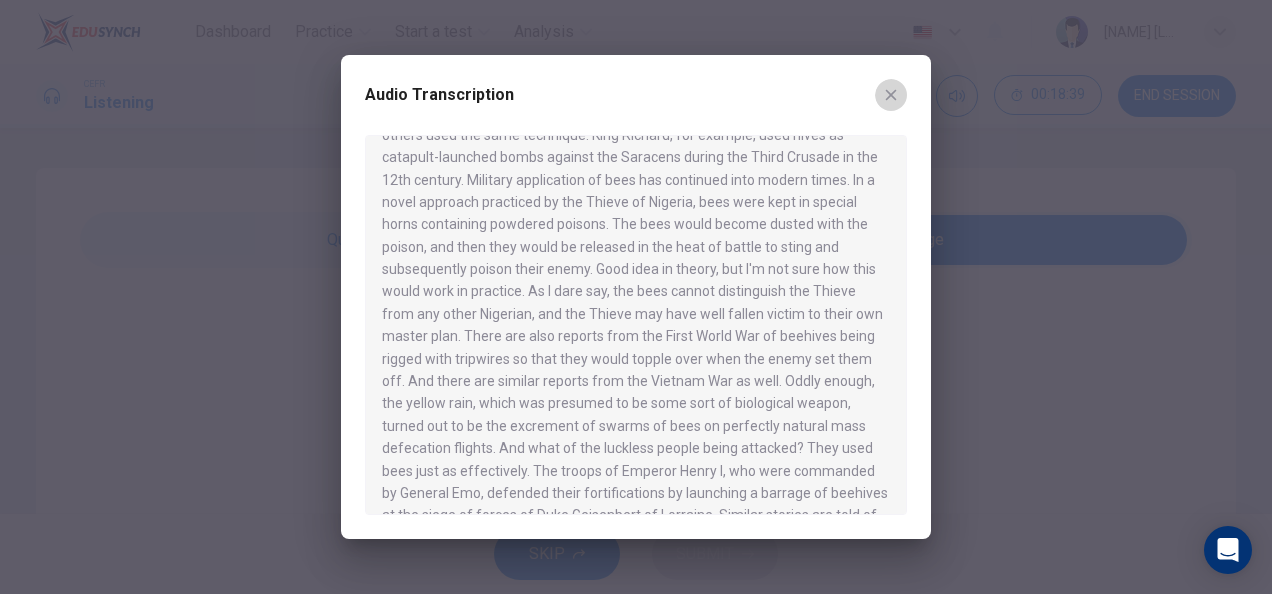 click at bounding box center [891, 95] 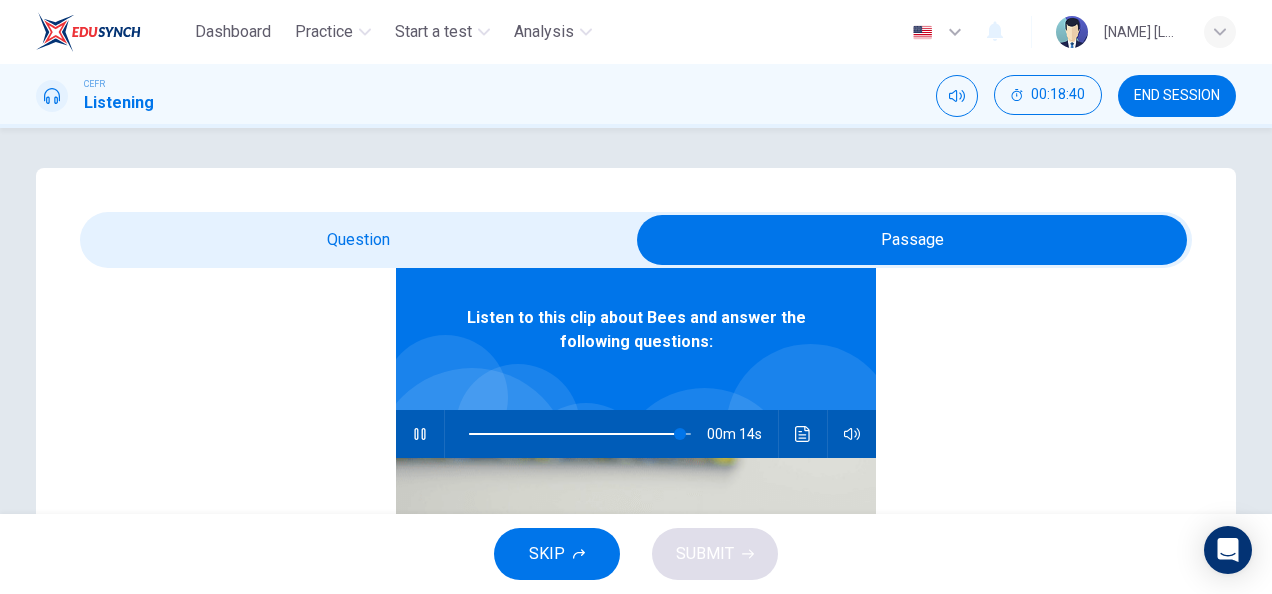 click at bounding box center [912, 240] 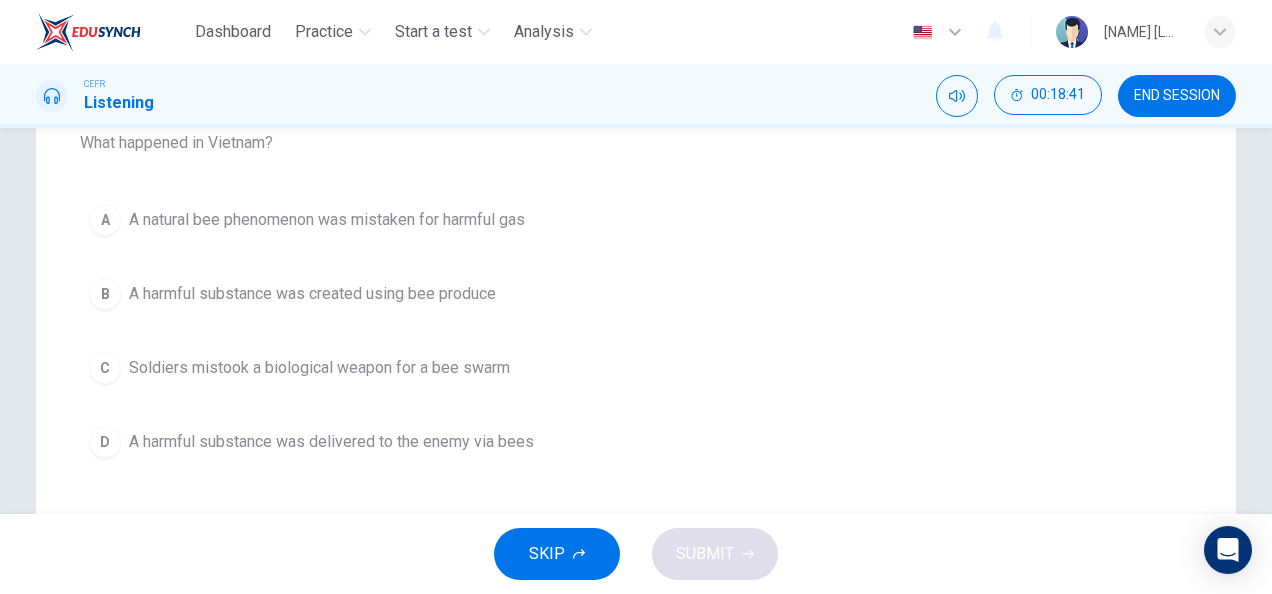 scroll, scrollTop: 224, scrollLeft: 0, axis: vertical 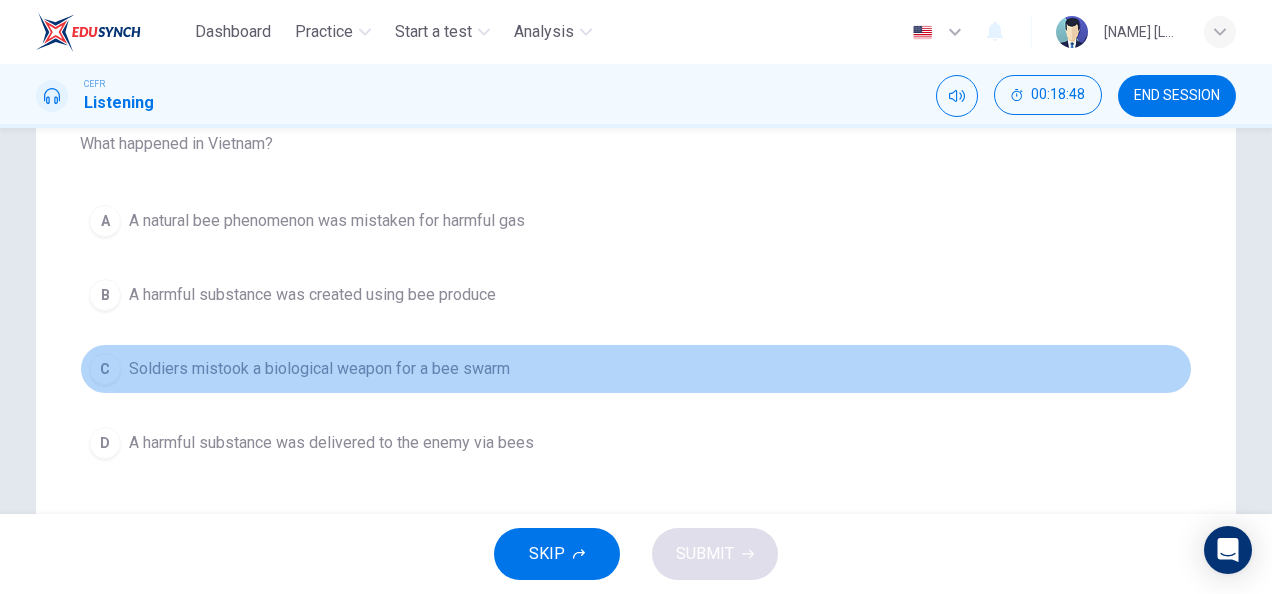 click on "Soldiers mistook a biological weapon for a bee swarm" at bounding box center (327, 221) 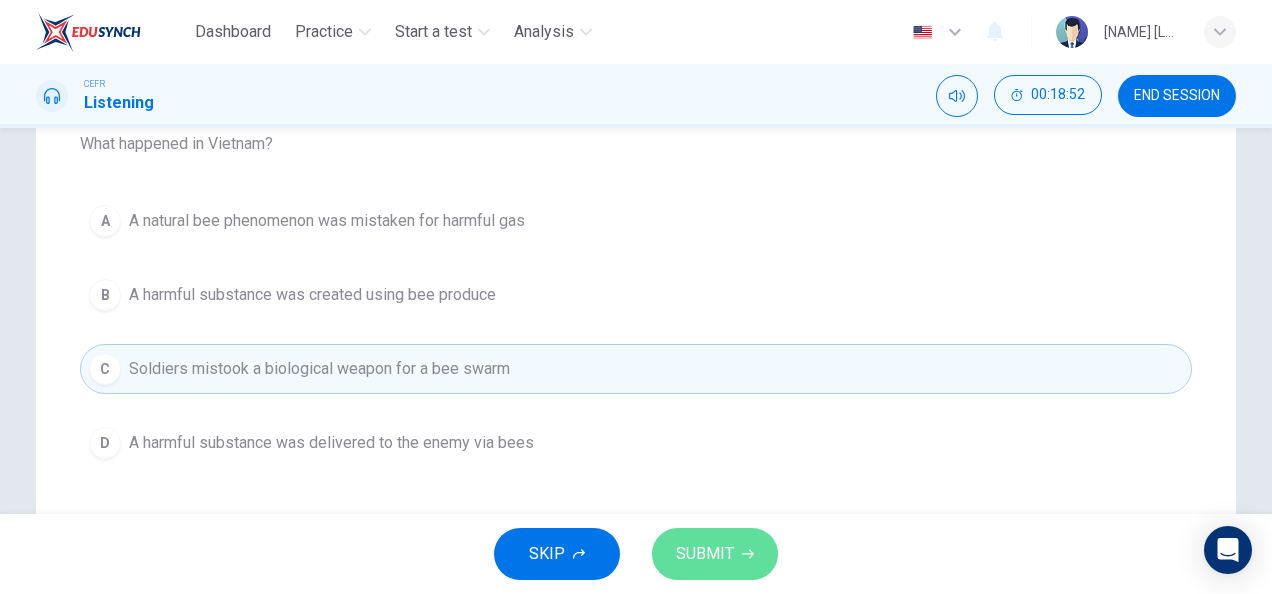 click on "SUBMIT" at bounding box center (705, 554) 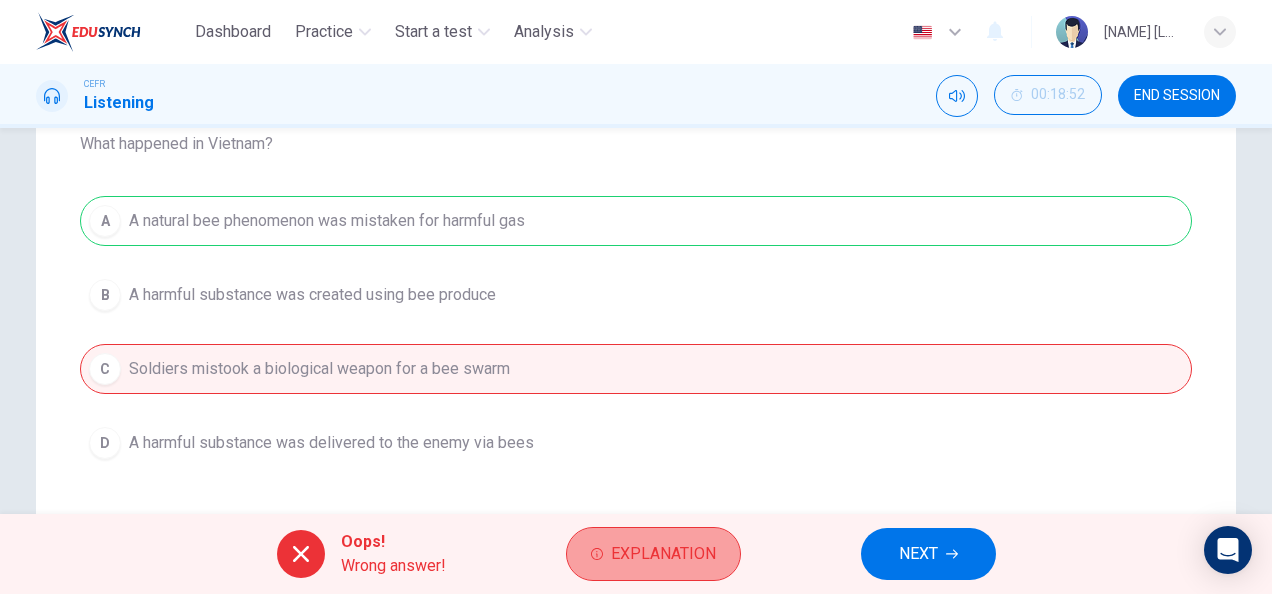 click on "Explanation" at bounding box center [653, 554] 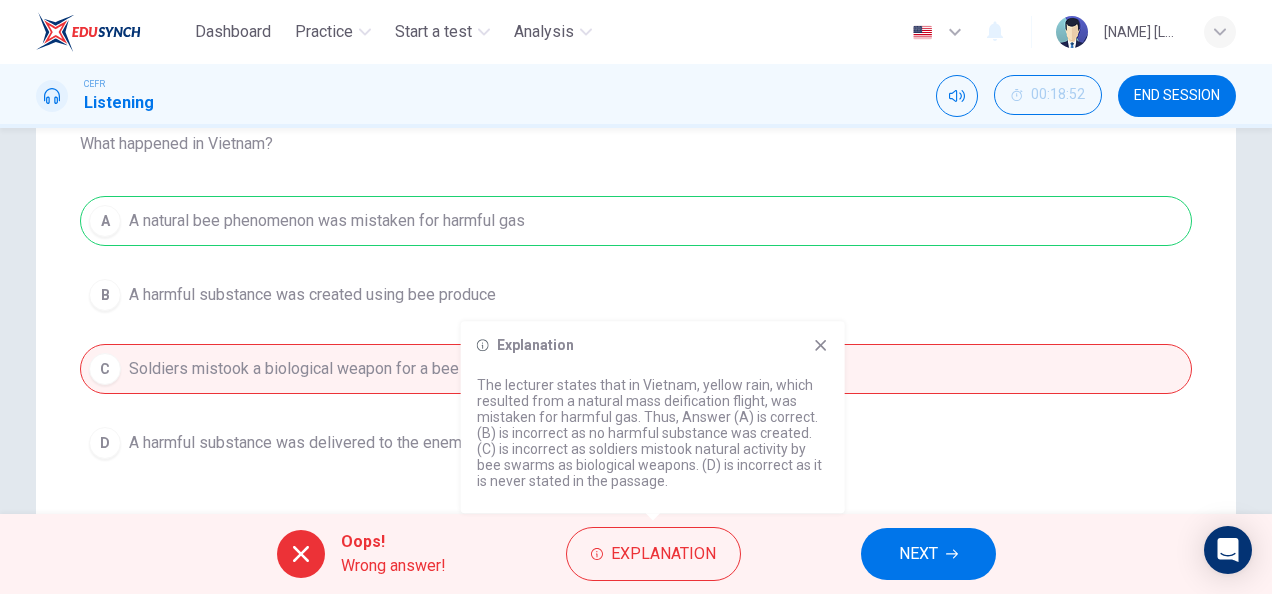 click on "A A natural bee phenomenon was mistaken for harmful gas B A harmful substance was created using bee produce C Soldiers mistook a biological weapon for a bee swarm D A harmful substance was delivered to the enemy via bees" at bounding box center [636, 332] 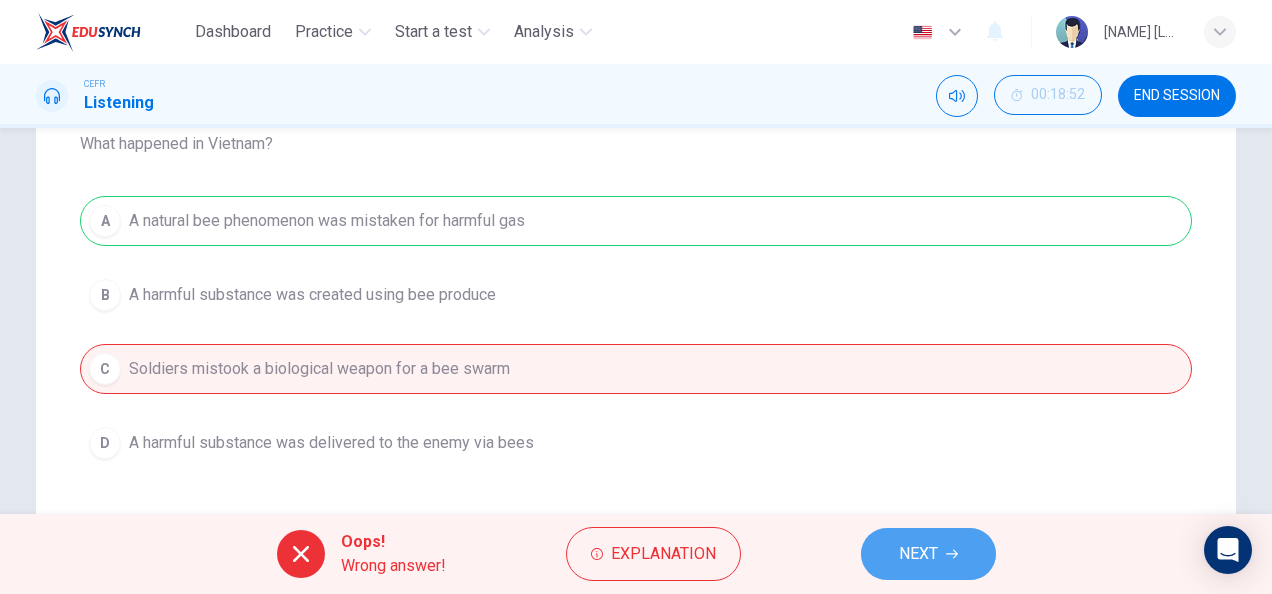 click on "NEXT" at bounding box center [928, 554] 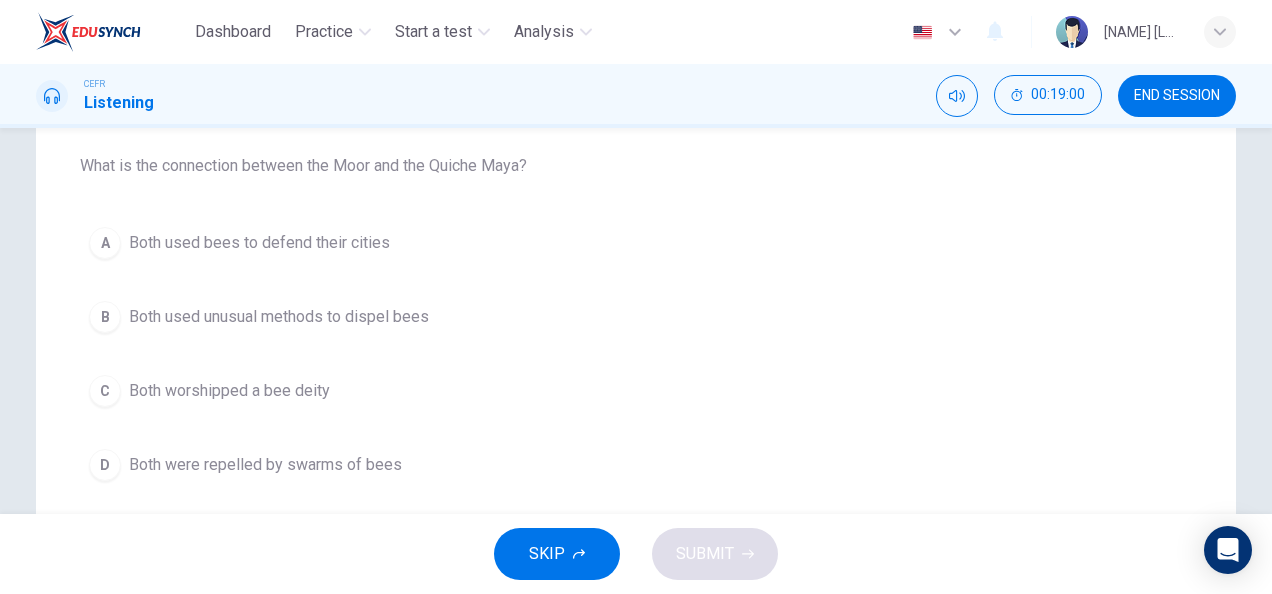 scroll, scrollTop: 0, scrollLeft: 0, axis: both 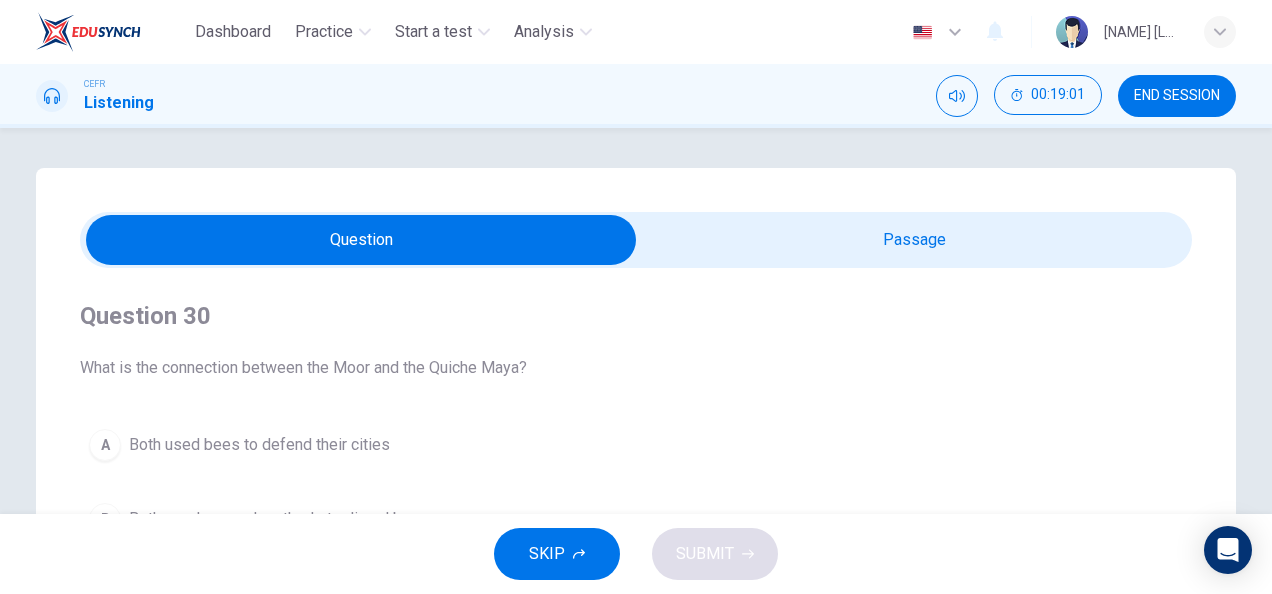 click at bounding box center [361, 240] 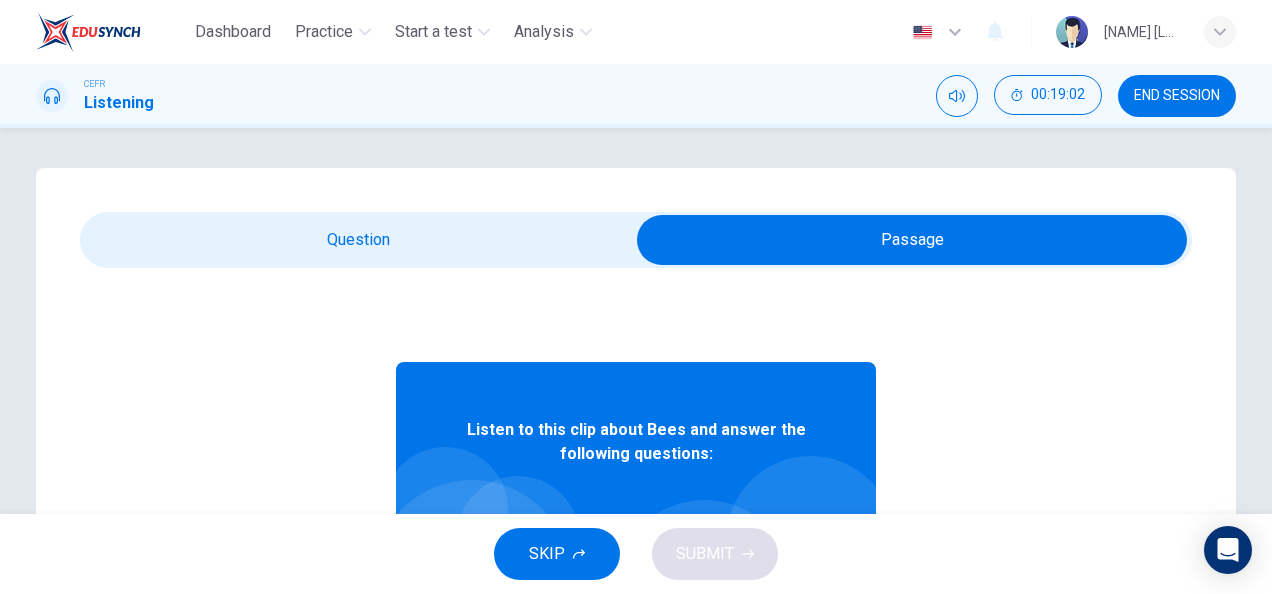 scroll, scrollTop: 112, scrollLeft: 0, axis: vertical 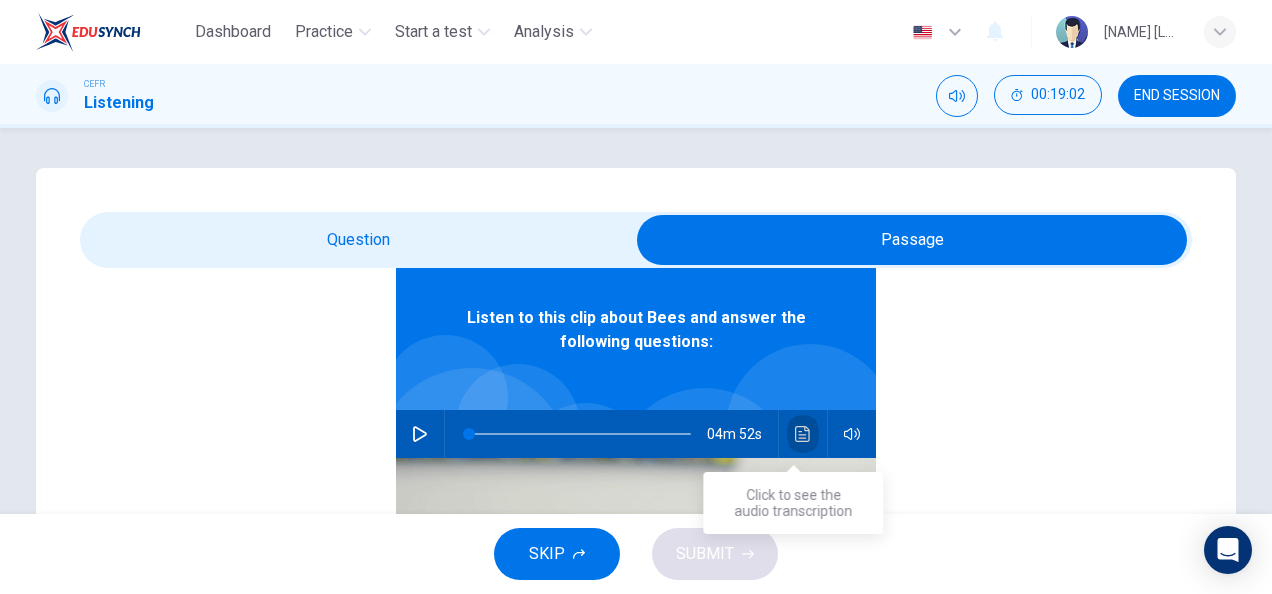click at bounding box center [803, 434] 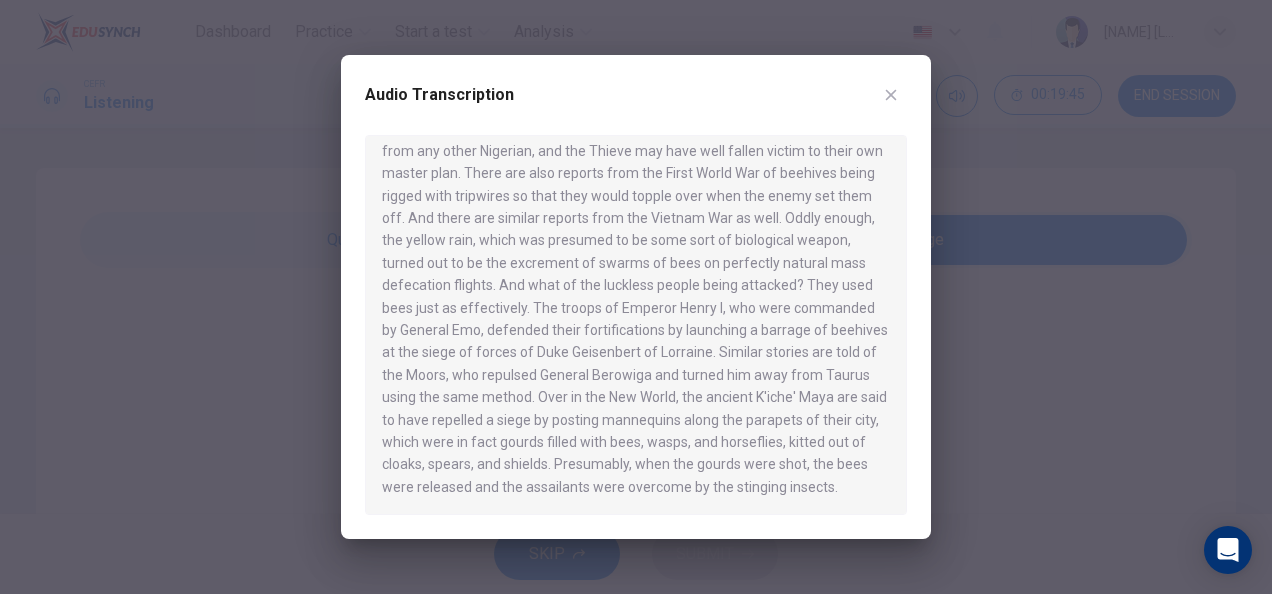 scroll, scrollTop: 884, scrollLeft: 0, axis: vertical 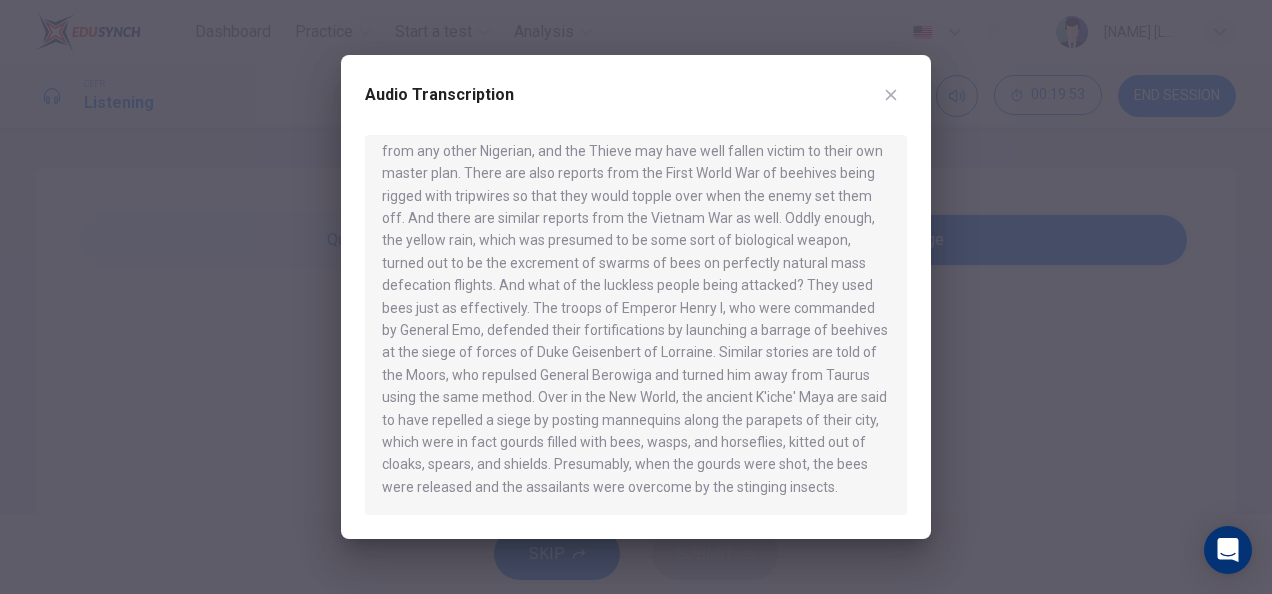 click at bounding box center [891, 95] 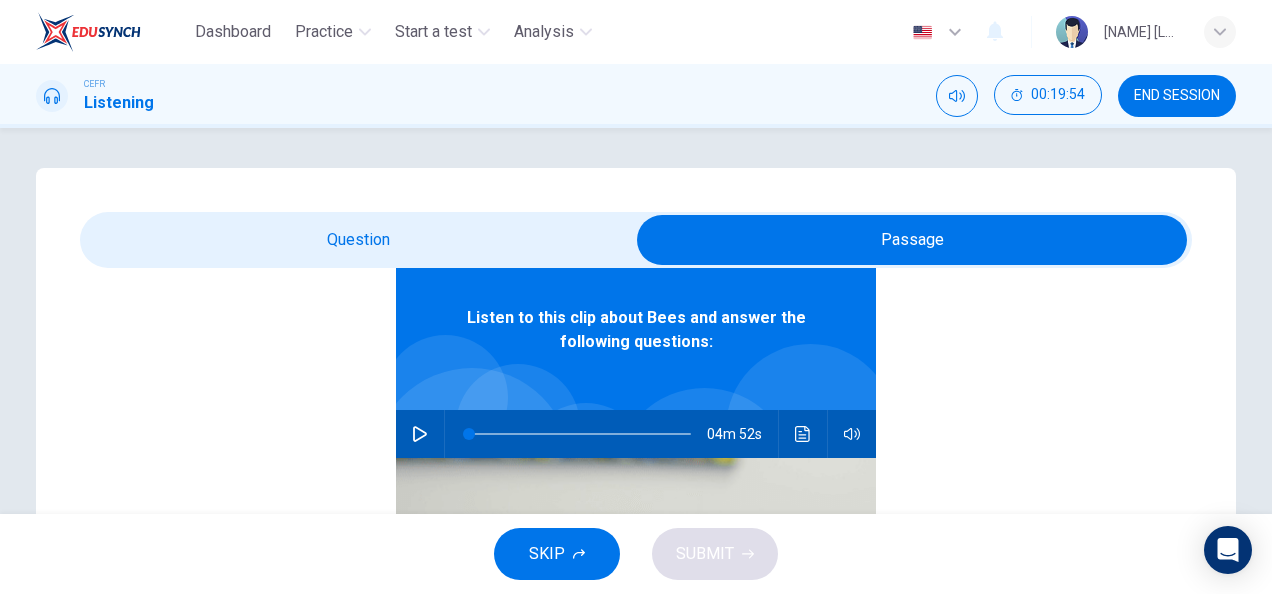 click at bounding box center (912, 240) 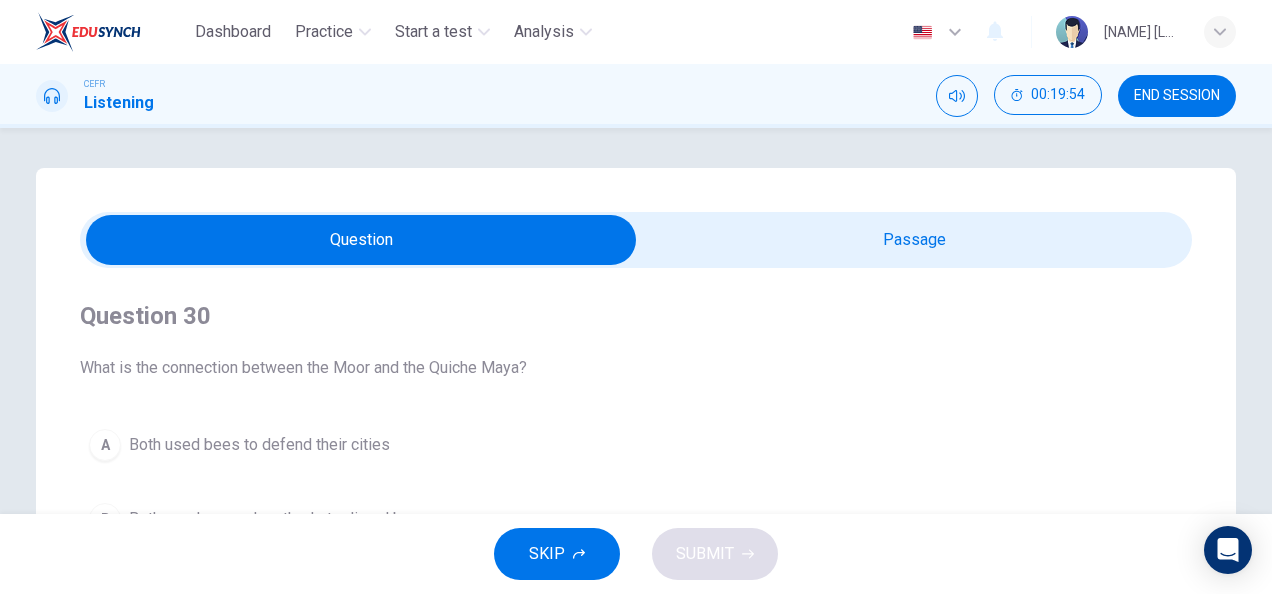 scroll, scrollTop: 0, scrollLeft: 0, axis: both 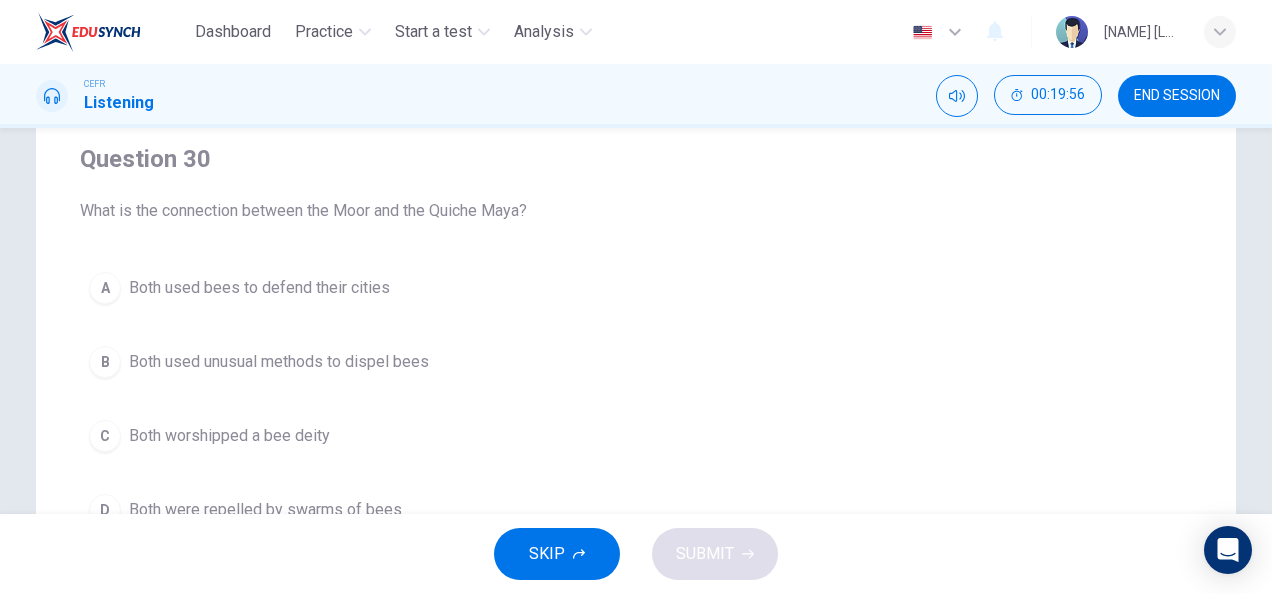 click on "A Both used bees to defend their cities" at bounding box center (636, 288) 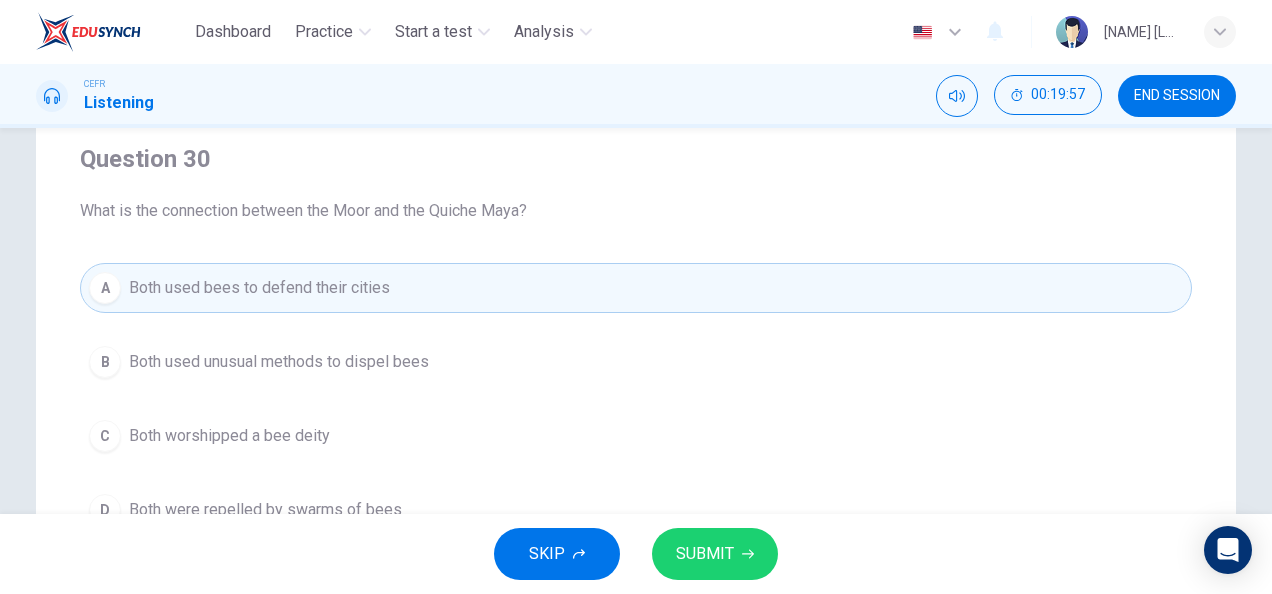 scroll, scrollTop: 217, scrollLeft: 0, axis: vertical 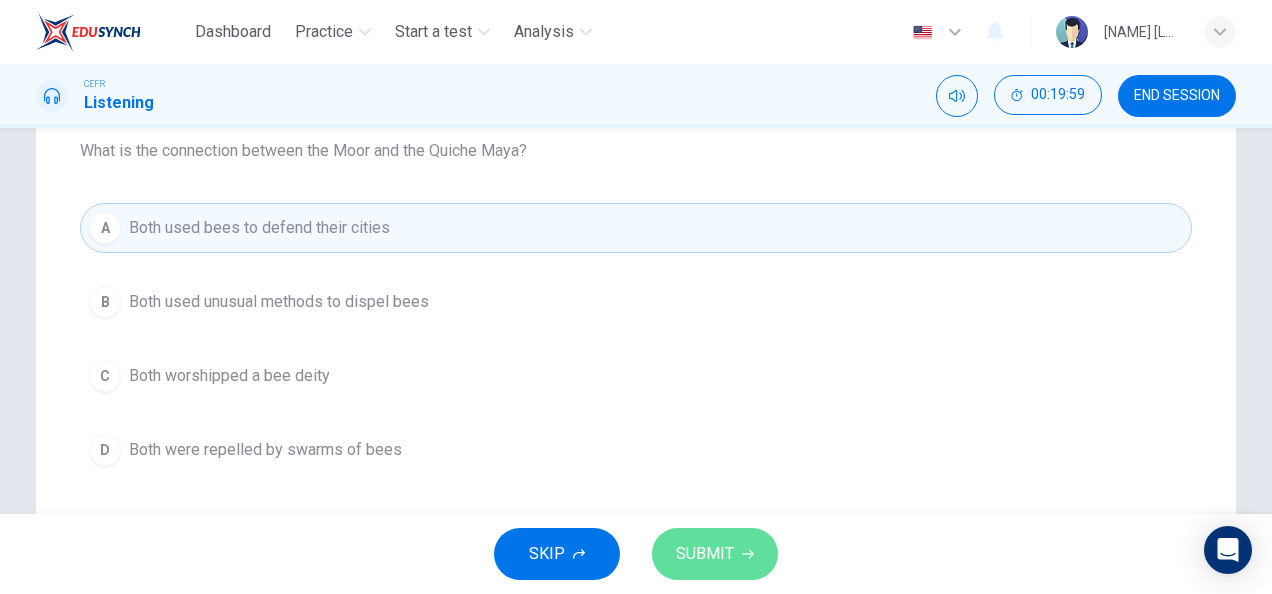 click on "SUBMIT" at bounding box center (705, 554) 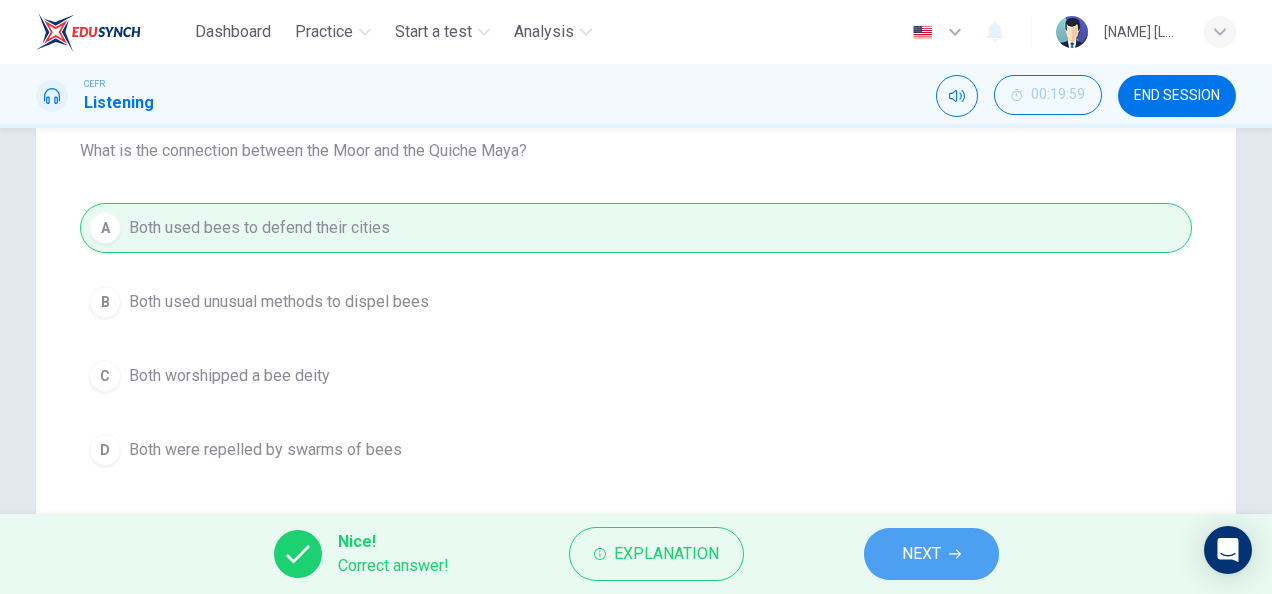 click on "NEXT" at bounding box center [921, 554] 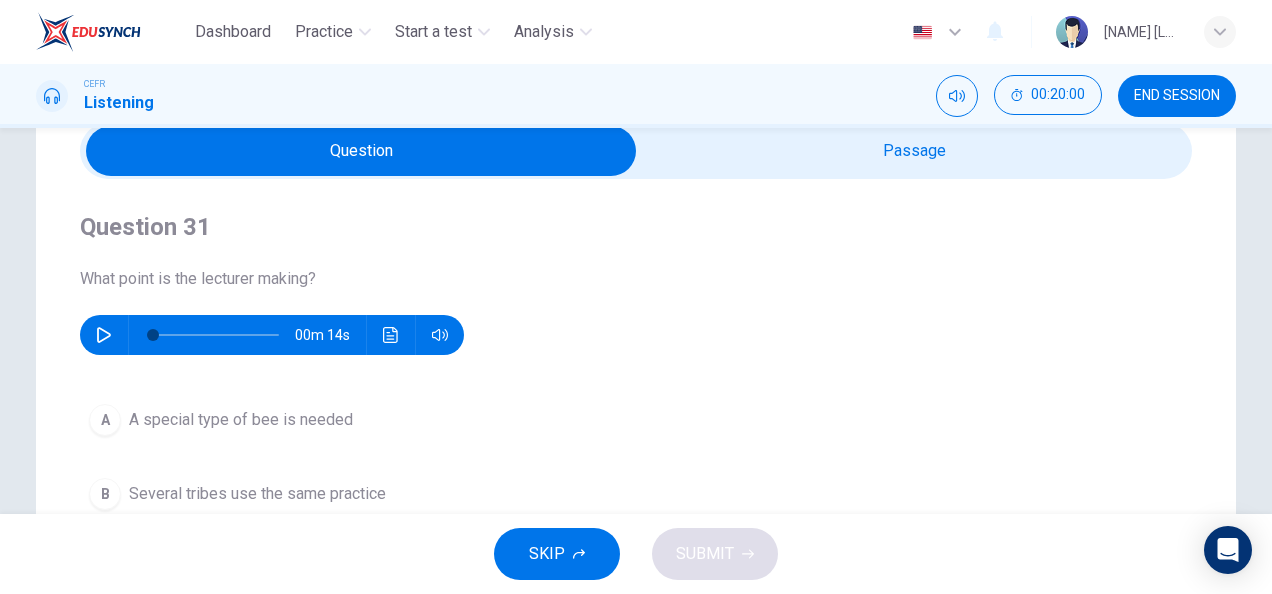 scroll, scrollTop: 88, scrollLeft: 0, axis: vertical 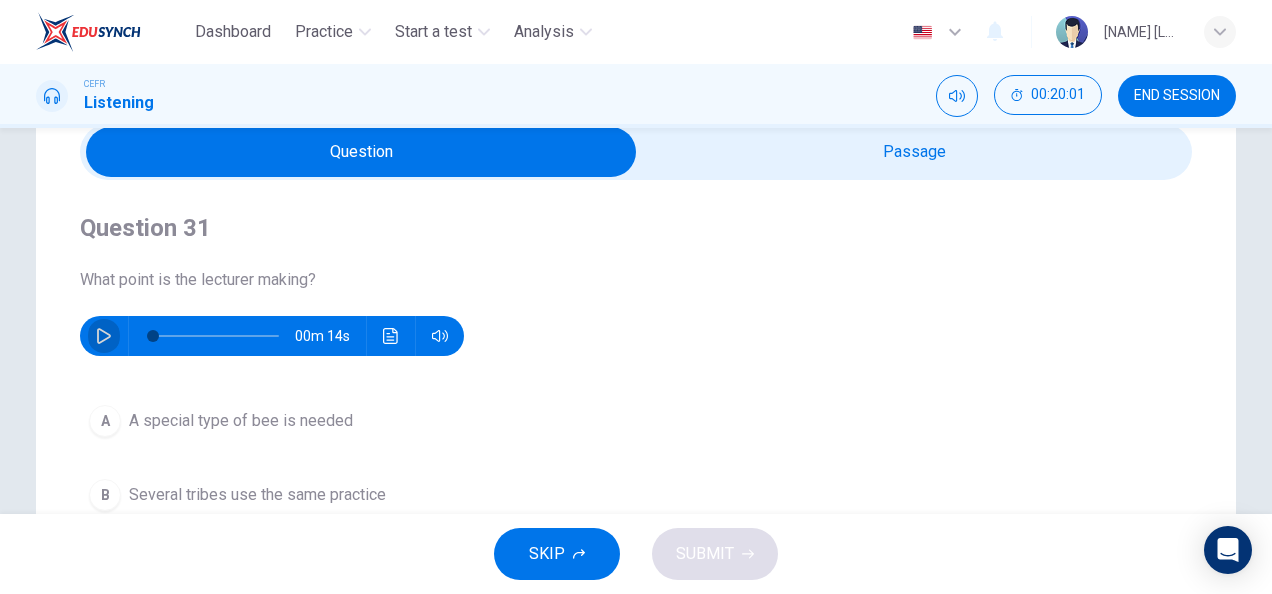 click at bounding box center [104, 336] 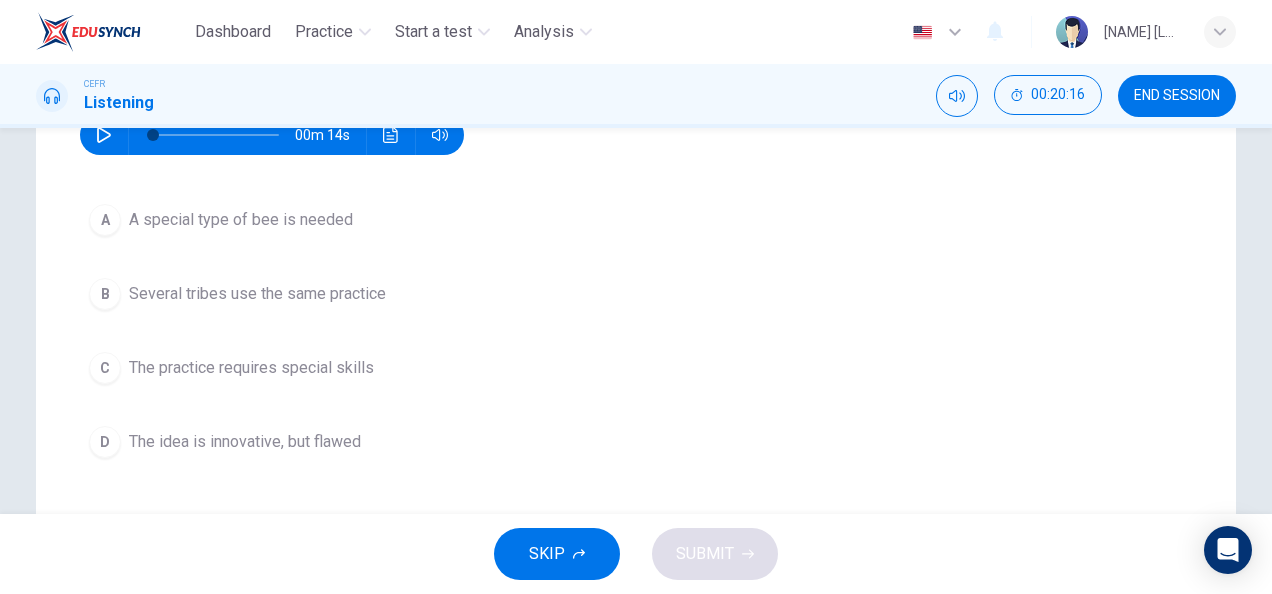 scroll, scrollTop: 290, scrollLeft: 0, axis: vertical 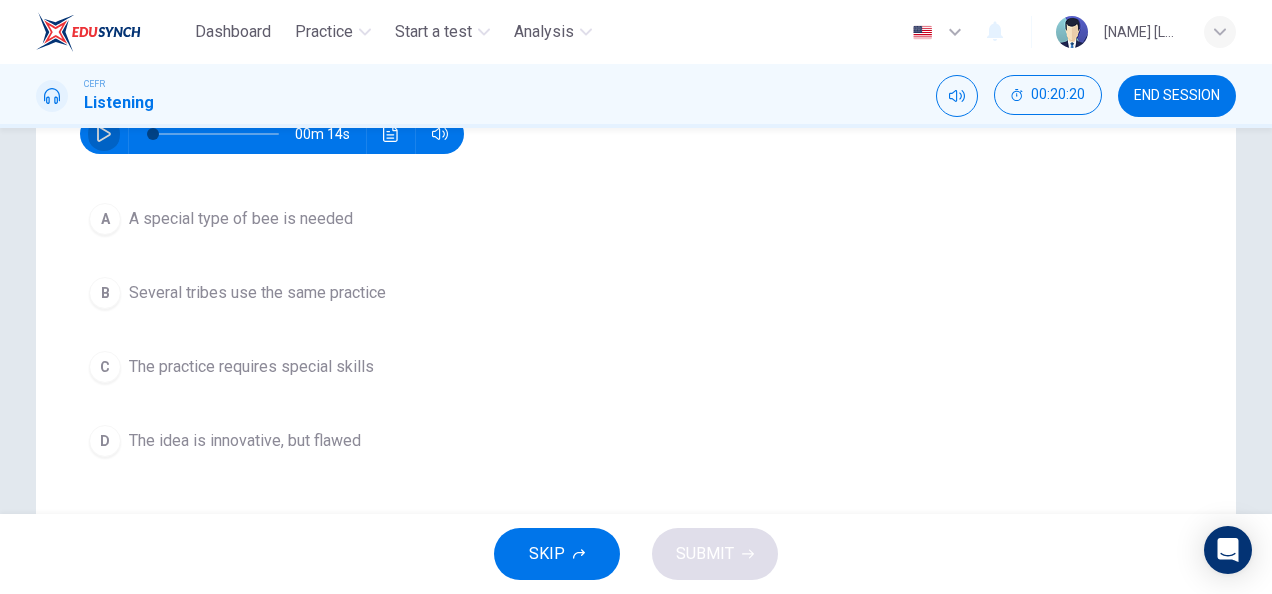 click at bounding box center [104, 134] 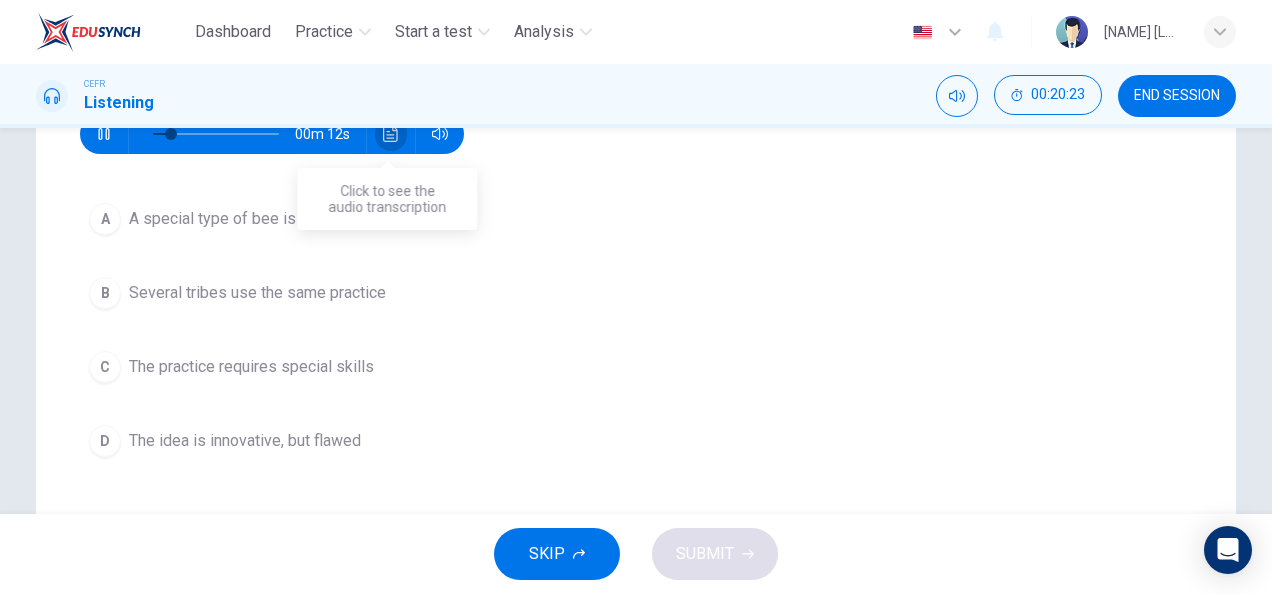 click at bounding box center [390, 134] 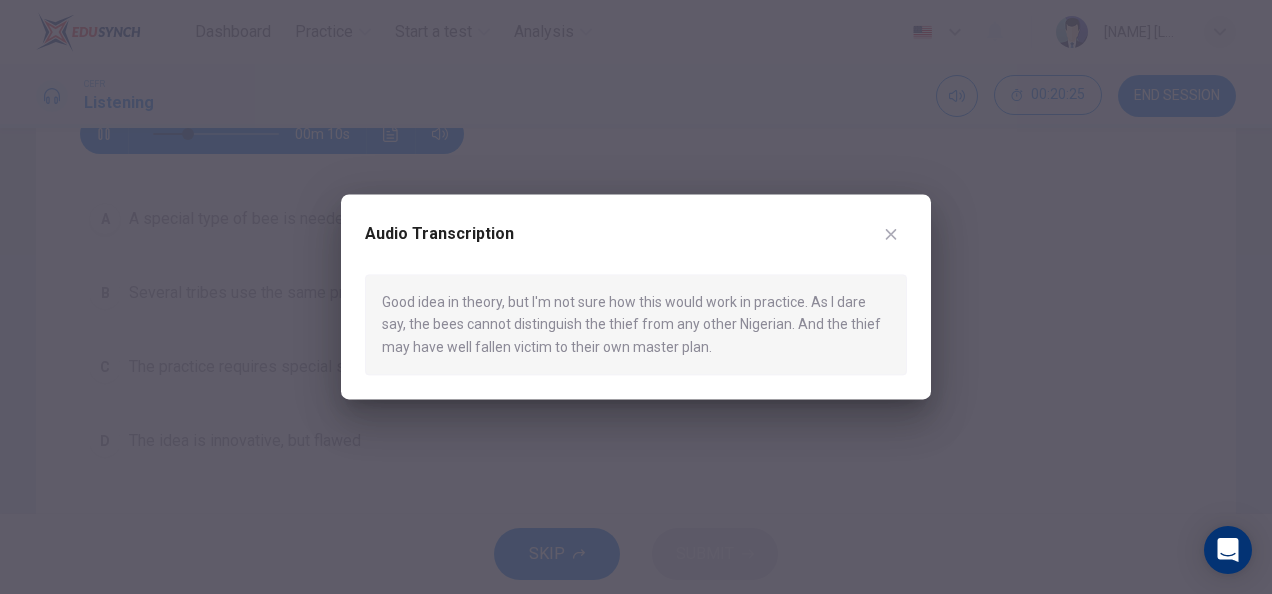click on "Good idea in theory, but I'm not sure how this would work in practice. As I dare say, the bees cannot distinguish the thief from any other Nigerian. And the thief may have well fallen victim to their own master plan." at bounding box center [636, 324] 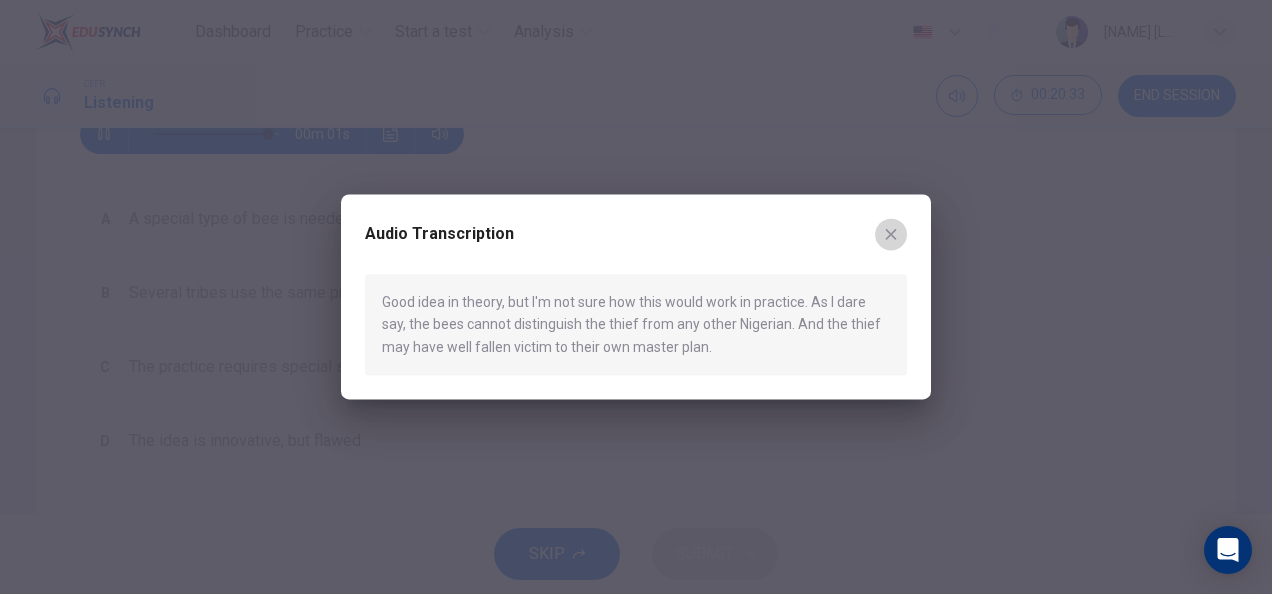 click at bounding box center [891, 234] 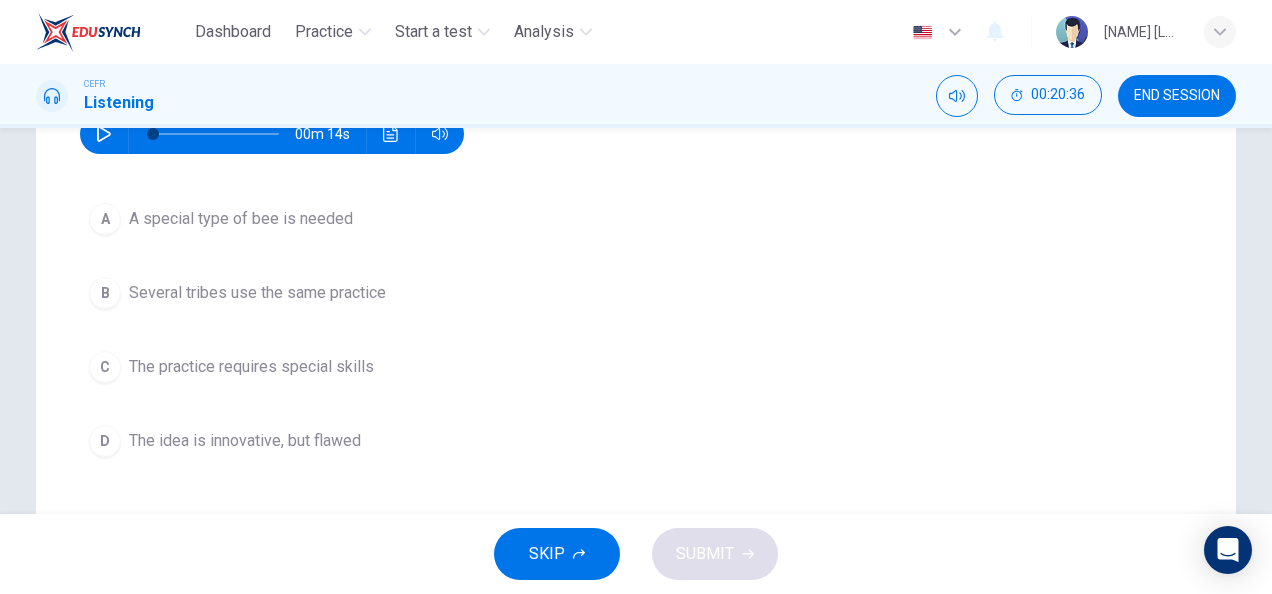 click on "A A special type of bee is needed B Several tribes use the same practice C The practice requires special skills D The idea is innovative, but flawed" at bounding box center [636, 330] 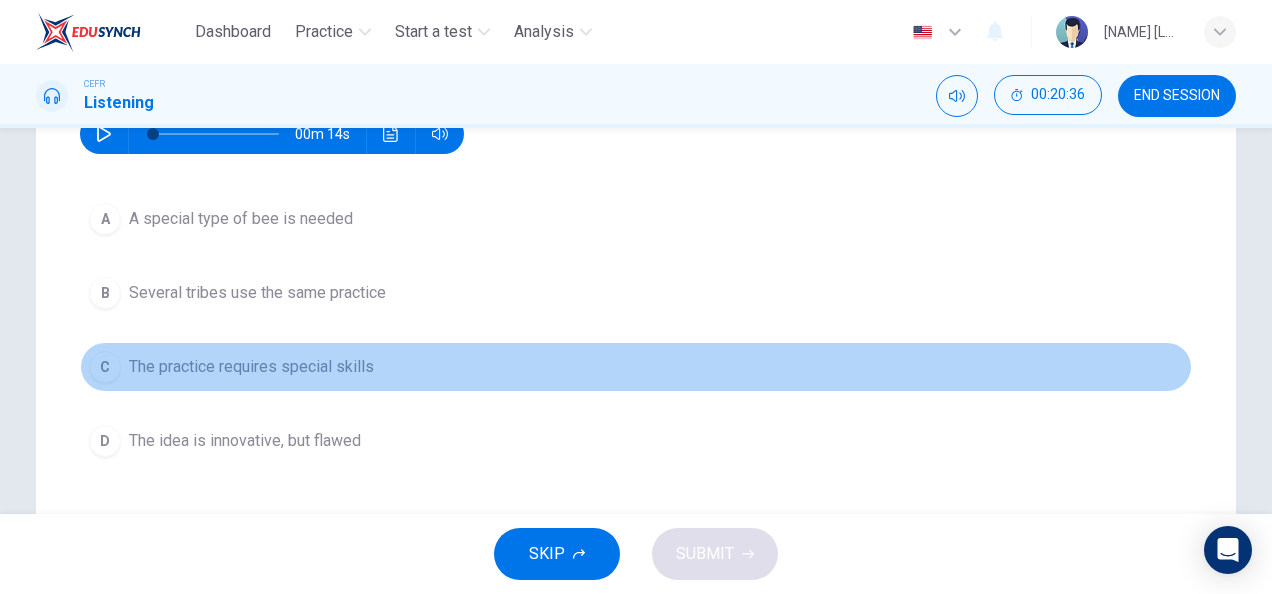 click on "C The practice requires special skills" at bounding box center [636, 367] 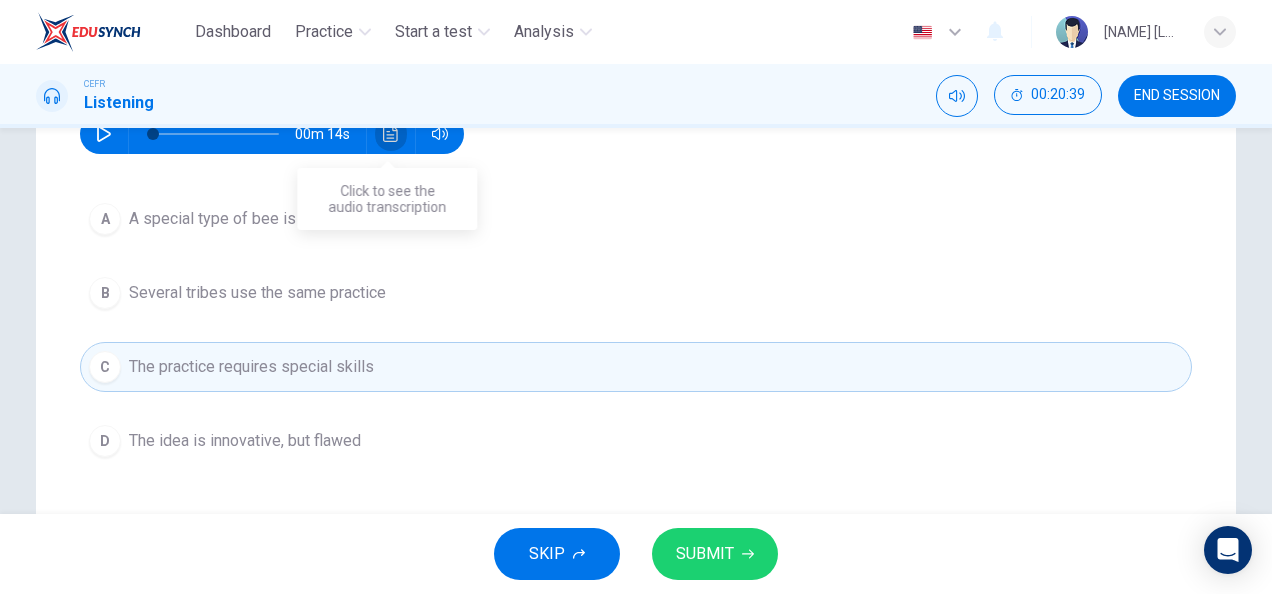 click at bounding box center (391, 134) 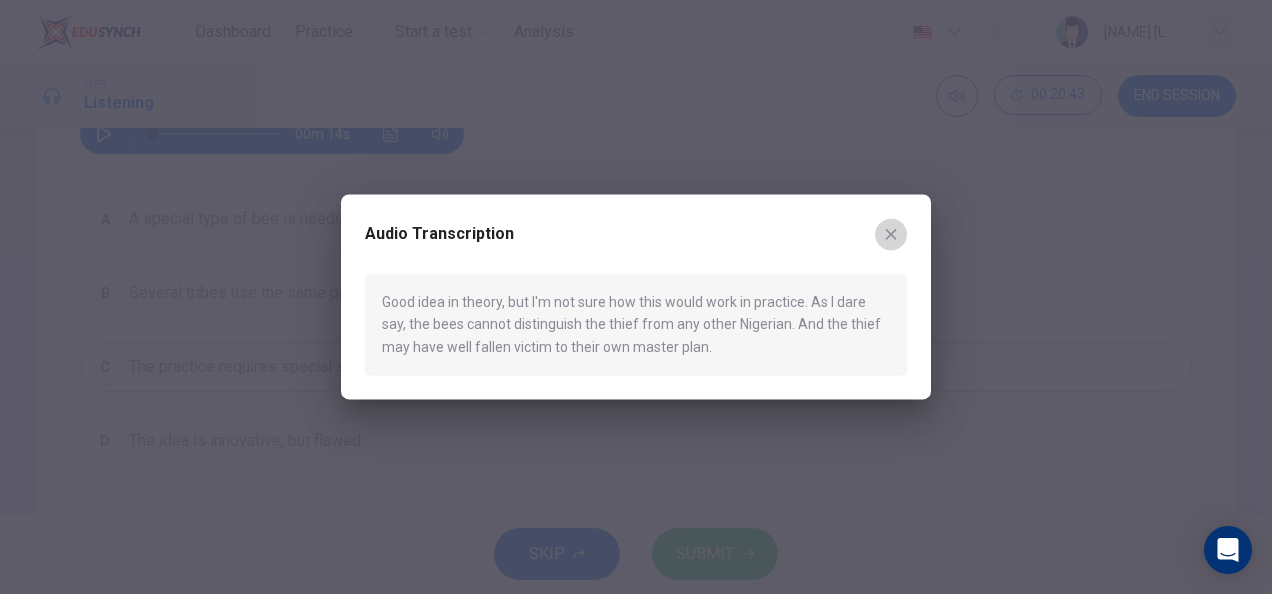 click at bounding box center (891, 234) 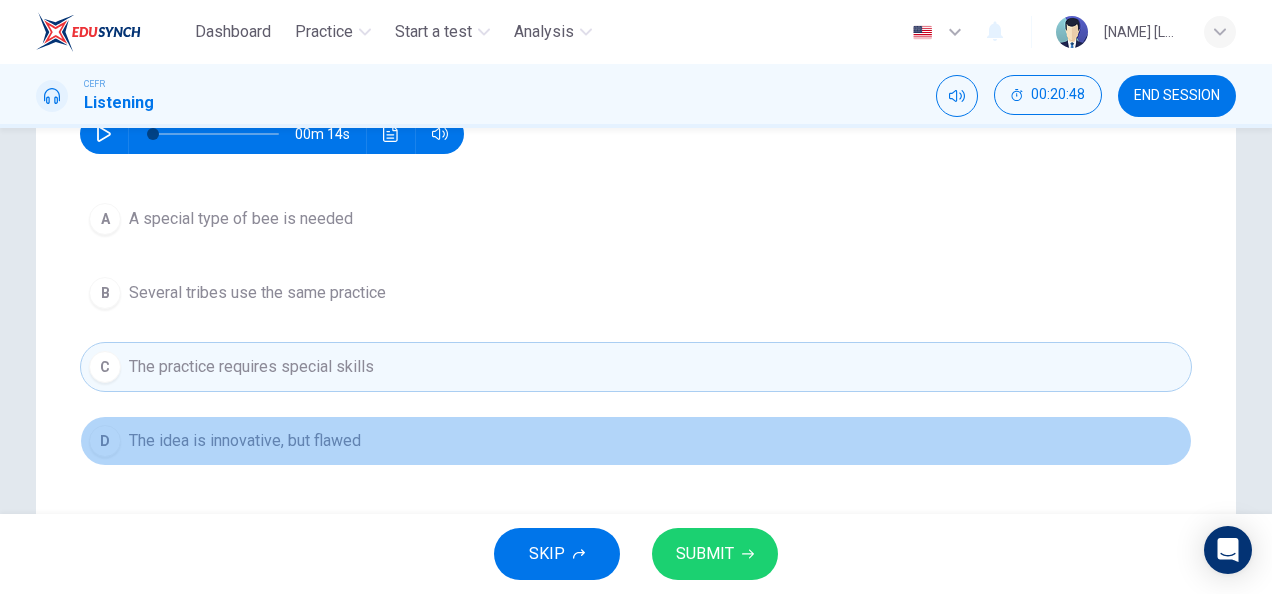 click on "D The idea is innovative, but flawed" at bounding box center [636, 441] 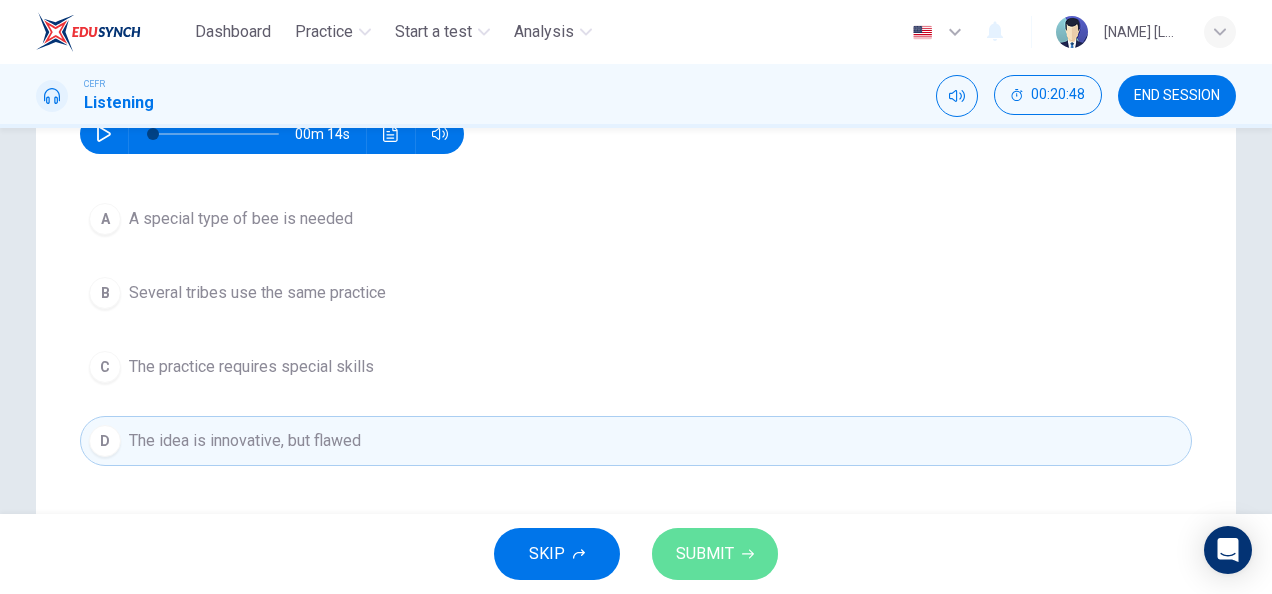 click on "SUBMIT" at bounding box center (705, 554) 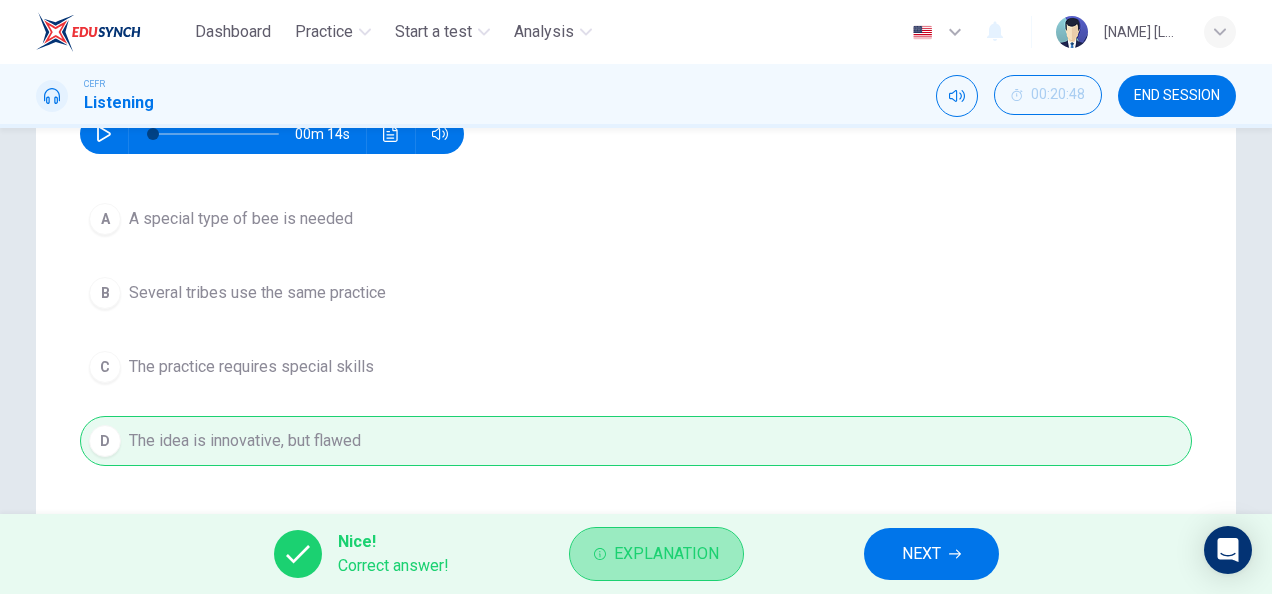 click on "Explanation" at bounding box center [666, 554] 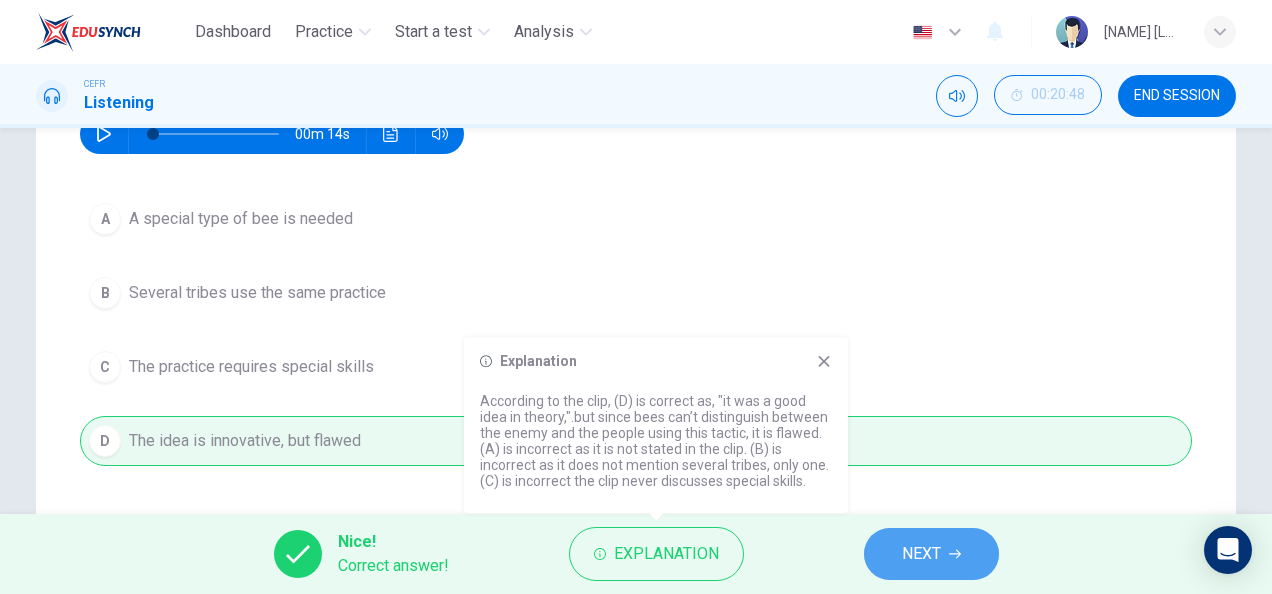 click on "NEXT" at bounding box center [931, 554] 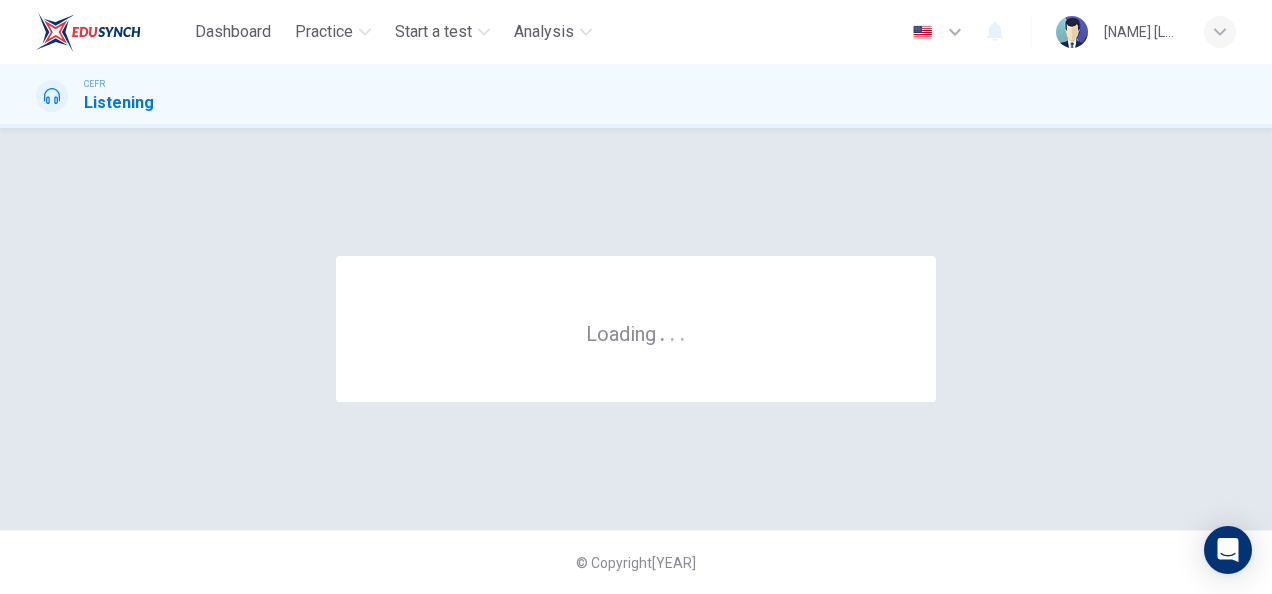 scroll, scrollTop: 0, scrollLeft: 0, axis: both 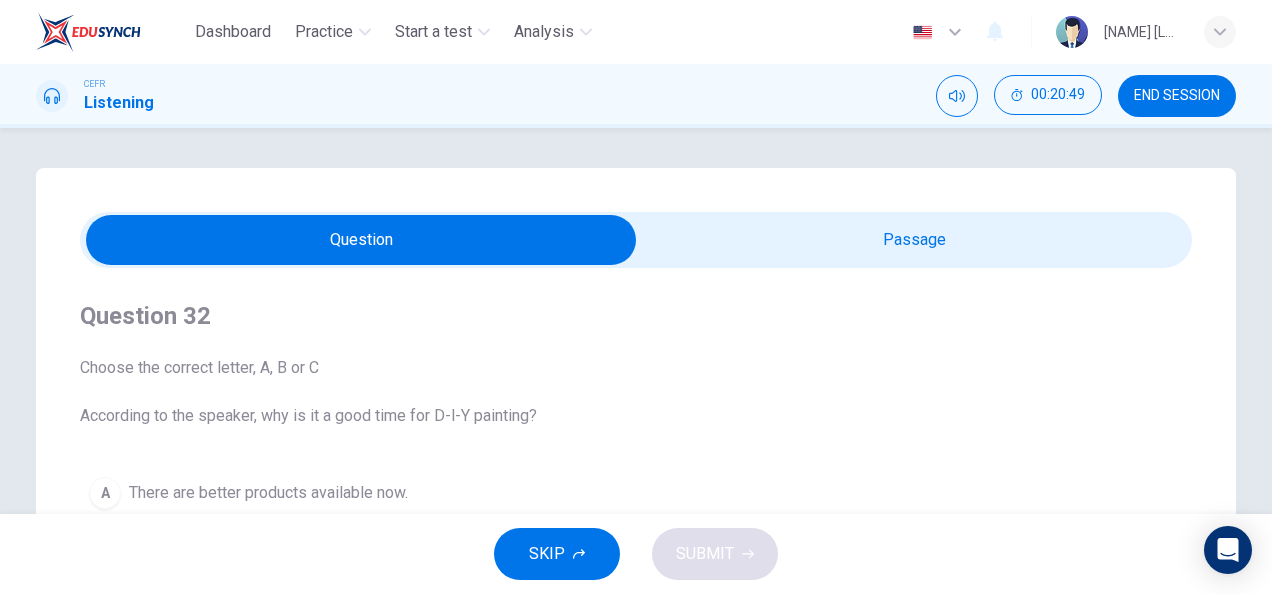 click at bounding box center (361, 240) 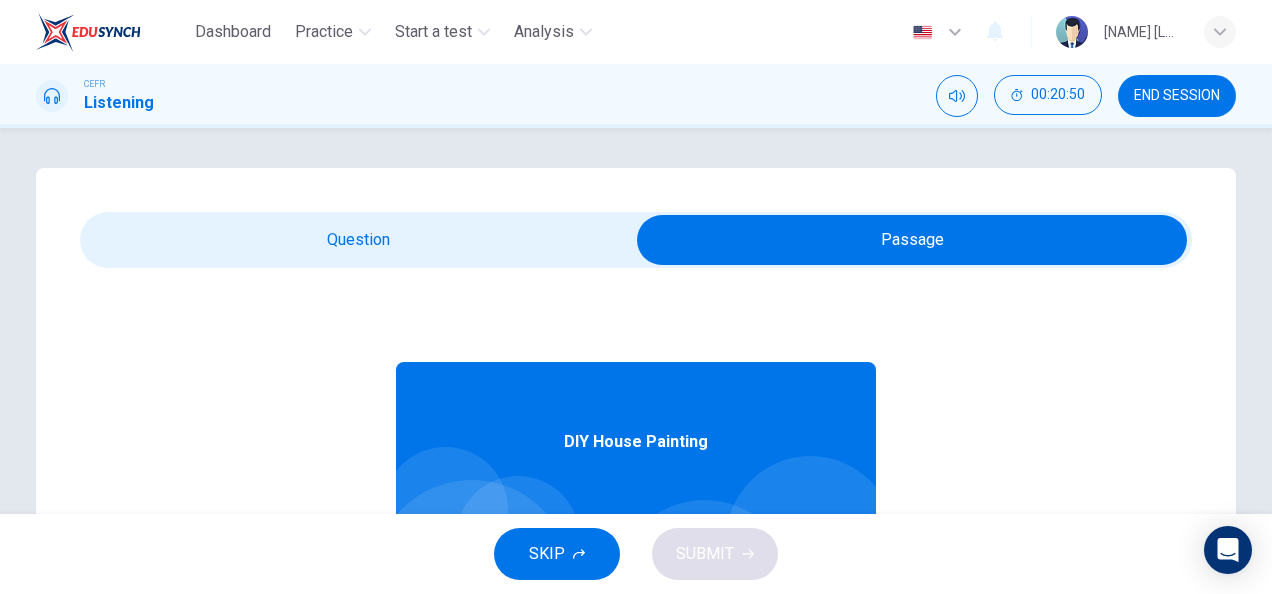 scroll, scrollTop: 112, scrollLeft: 0, axis: vertical 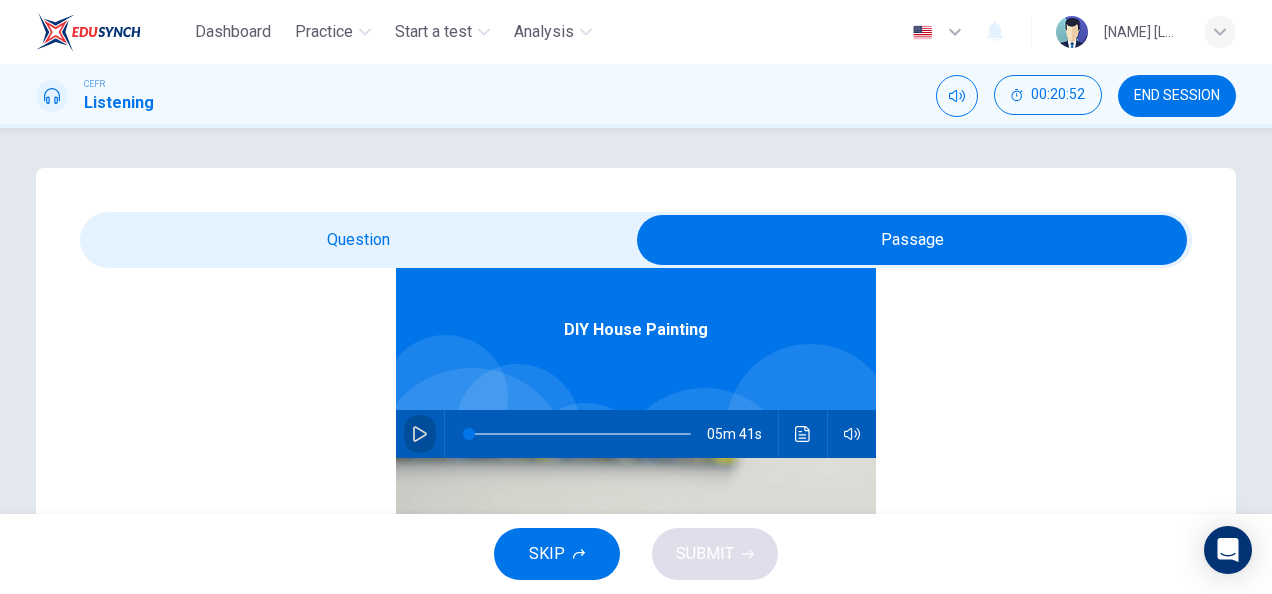 click at bounding box center (420, 434) 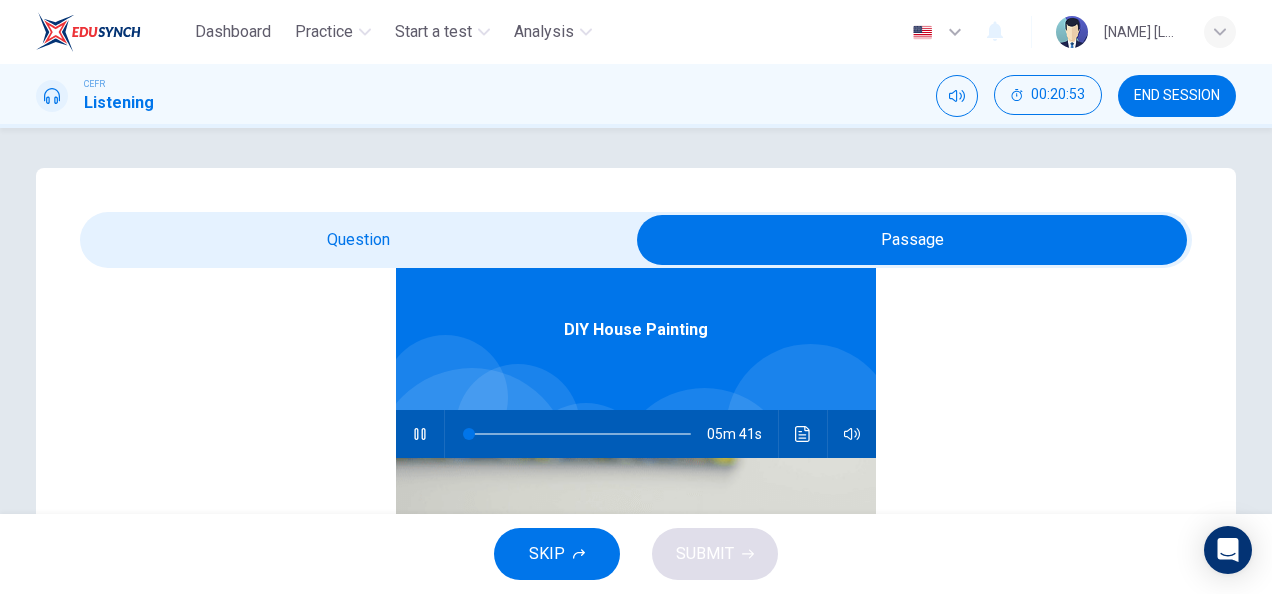 click at bounding box center [912, 240] 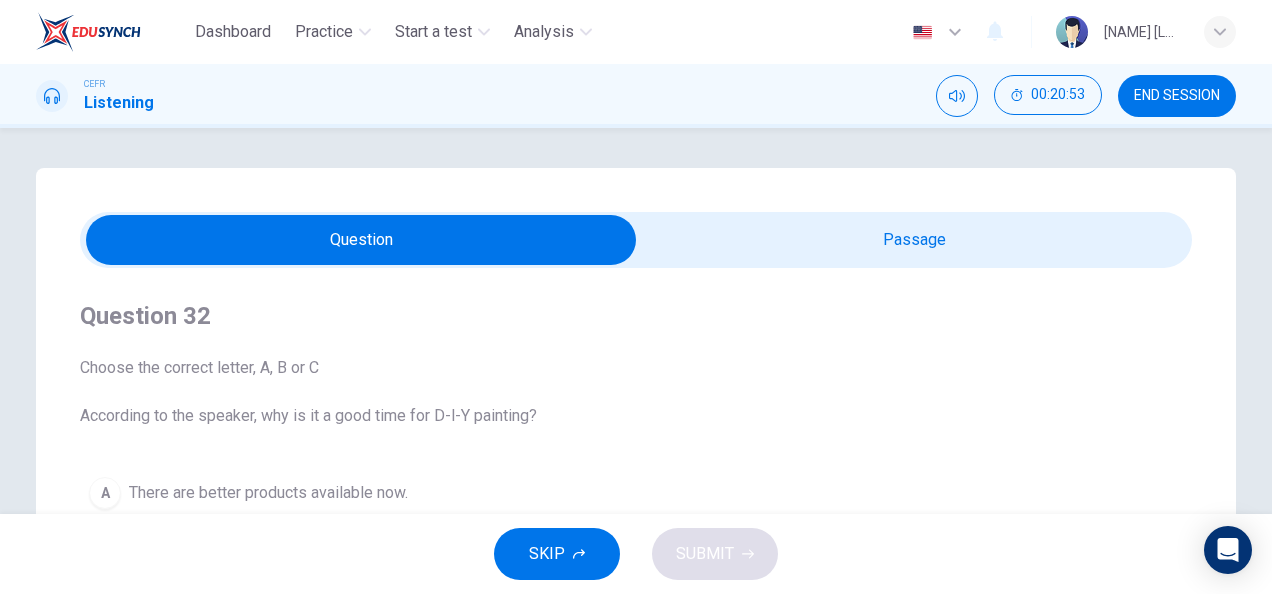 scroll, scrollTop: 0, scrollLeft: 0, axis: both 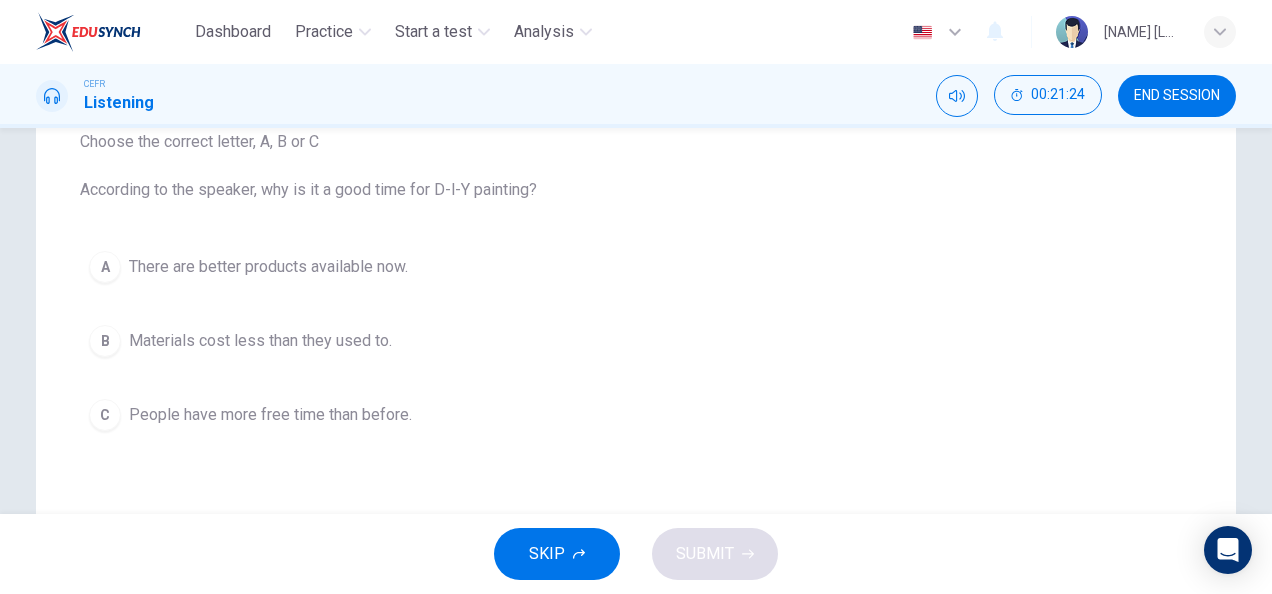 click on "A There are better products available now. B Materials cost less than they used to. C People have more free time than before." at bounding box center (636, 341) 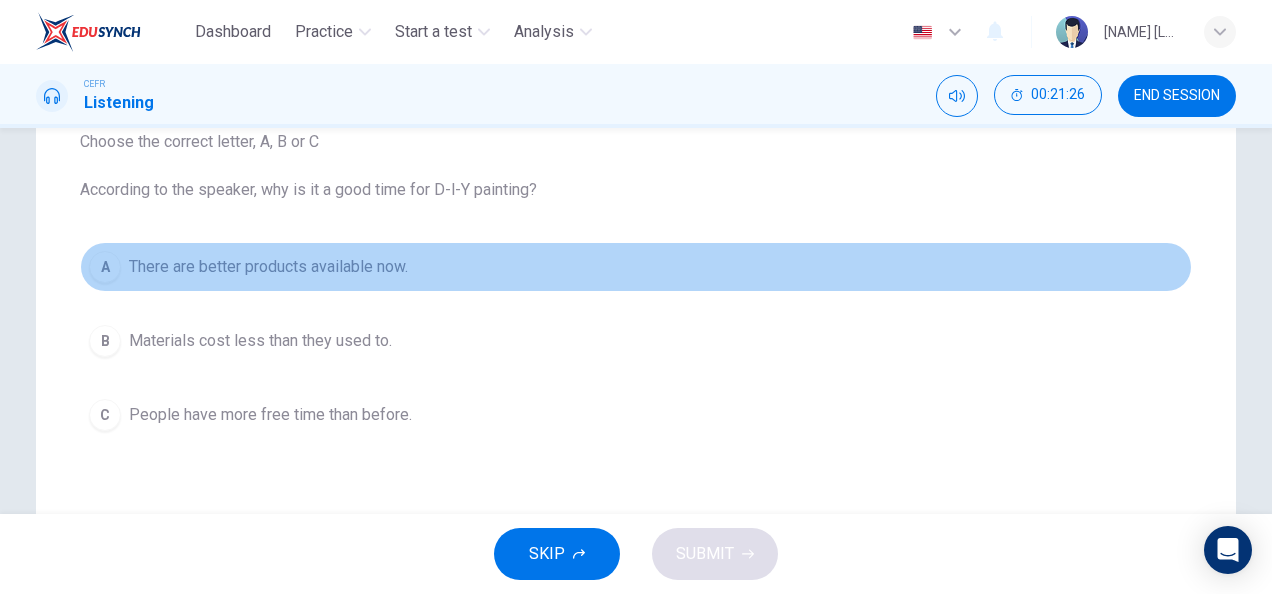 click on "There are better products available now." at bounding box center (268, 267) 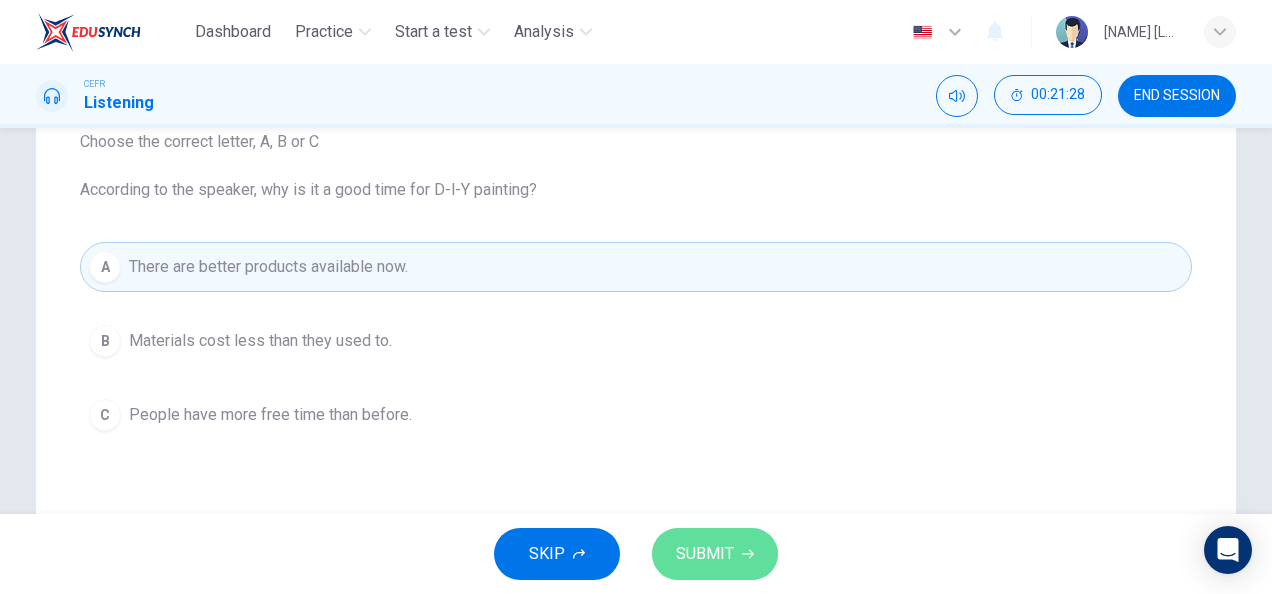 click on "SUBMIT" at bounding box center (715, 554) 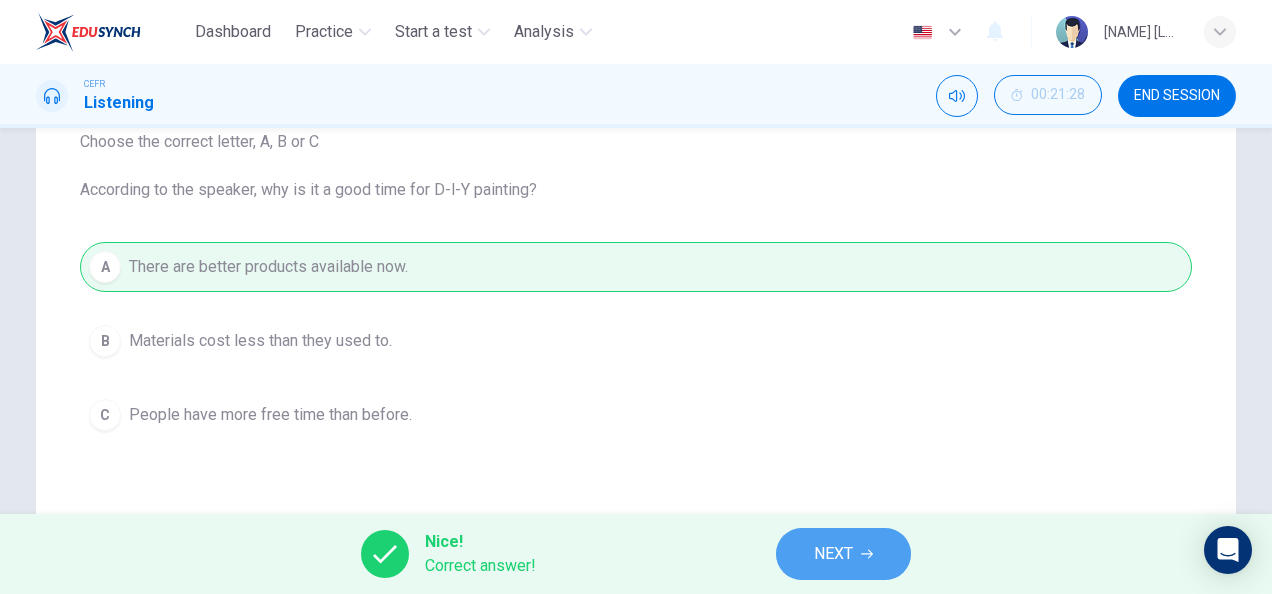 click on "NEXT" at bounding box center [843, 554] 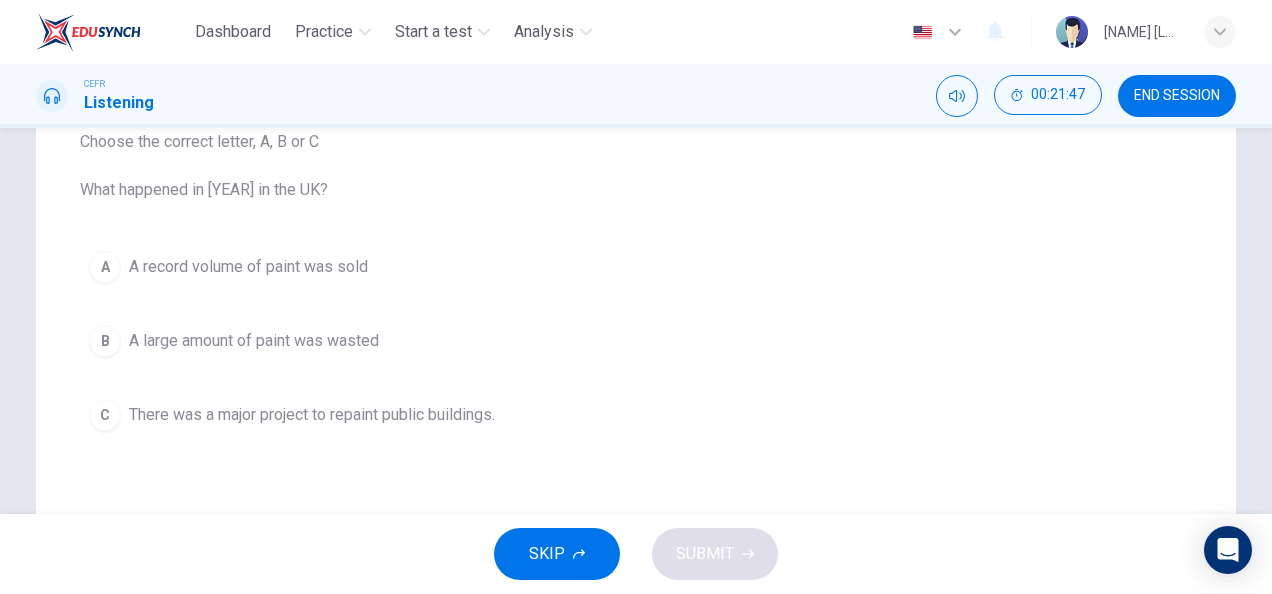 scroll, scrollTop: 0, scrollLeft: 0, axis: both 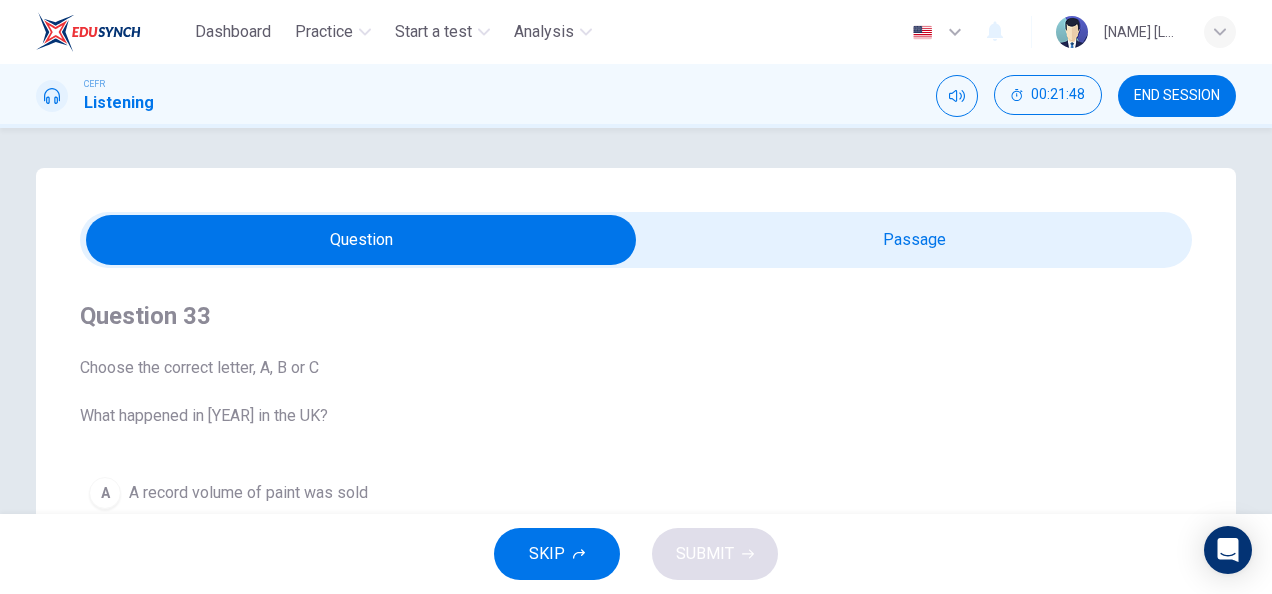 click at bounding box center (361, 240) 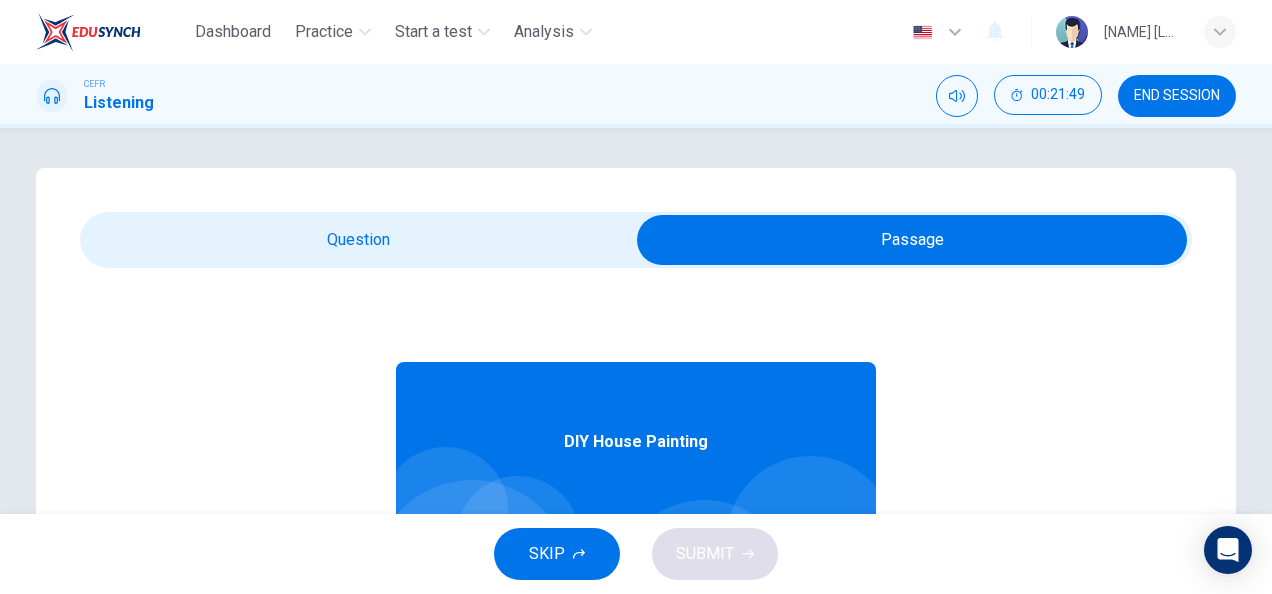 scroll, scrollTop: 103, scrollLeft: 0, axis: vertical 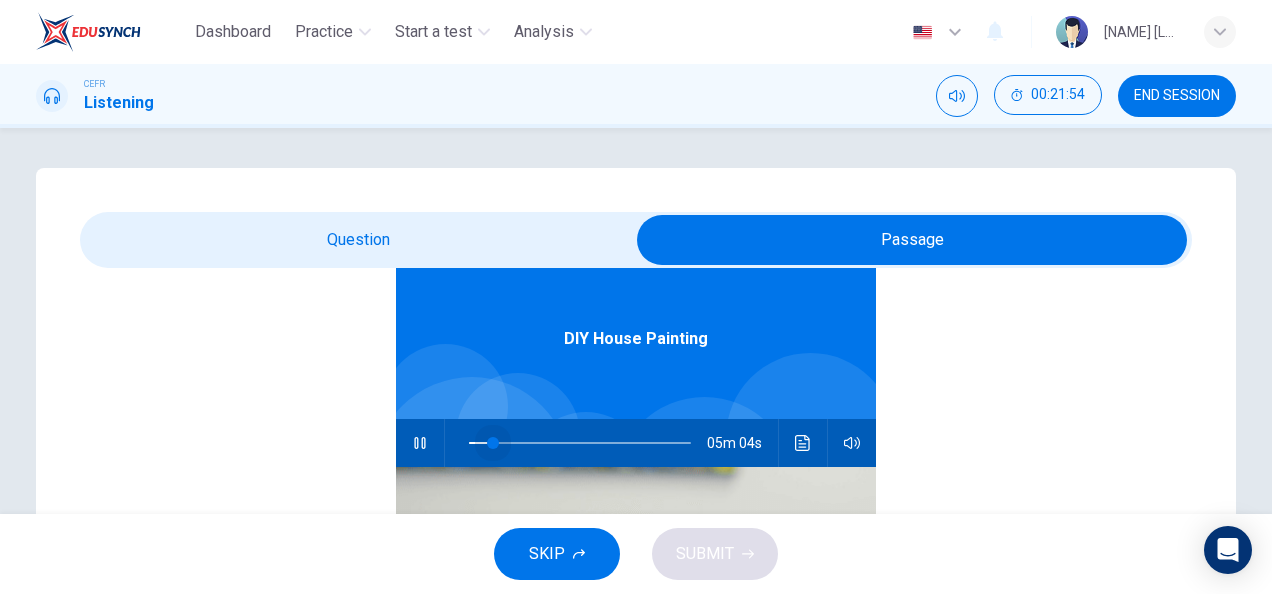 click at bounding box center [493, 443] 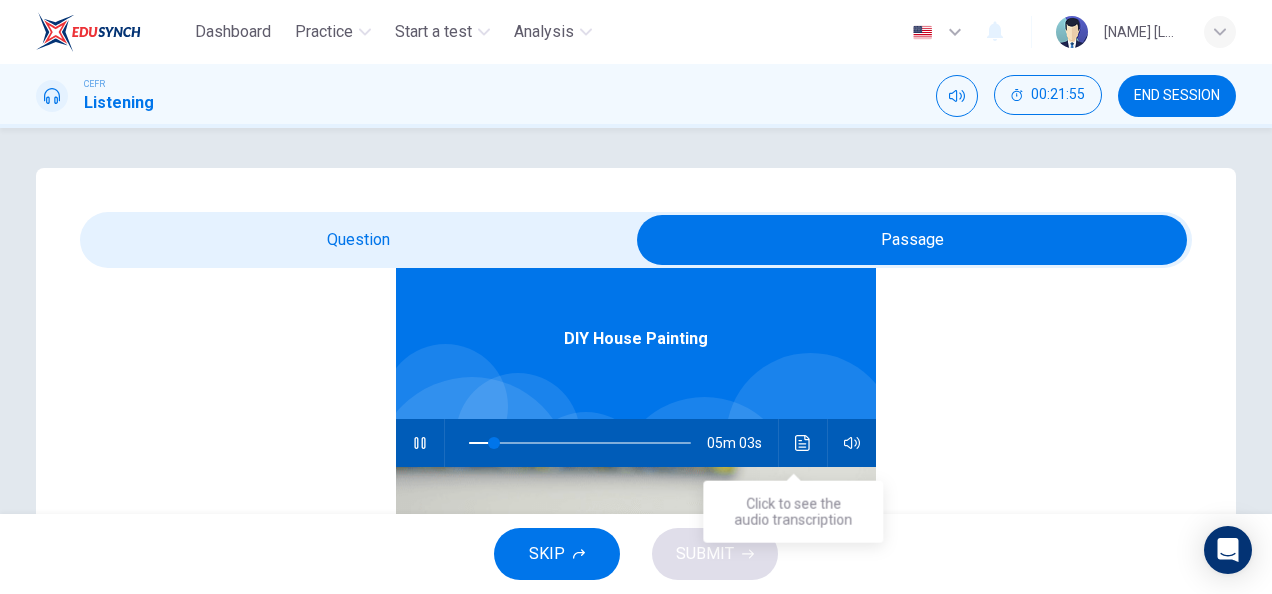 click at bounding box center (803, 443) 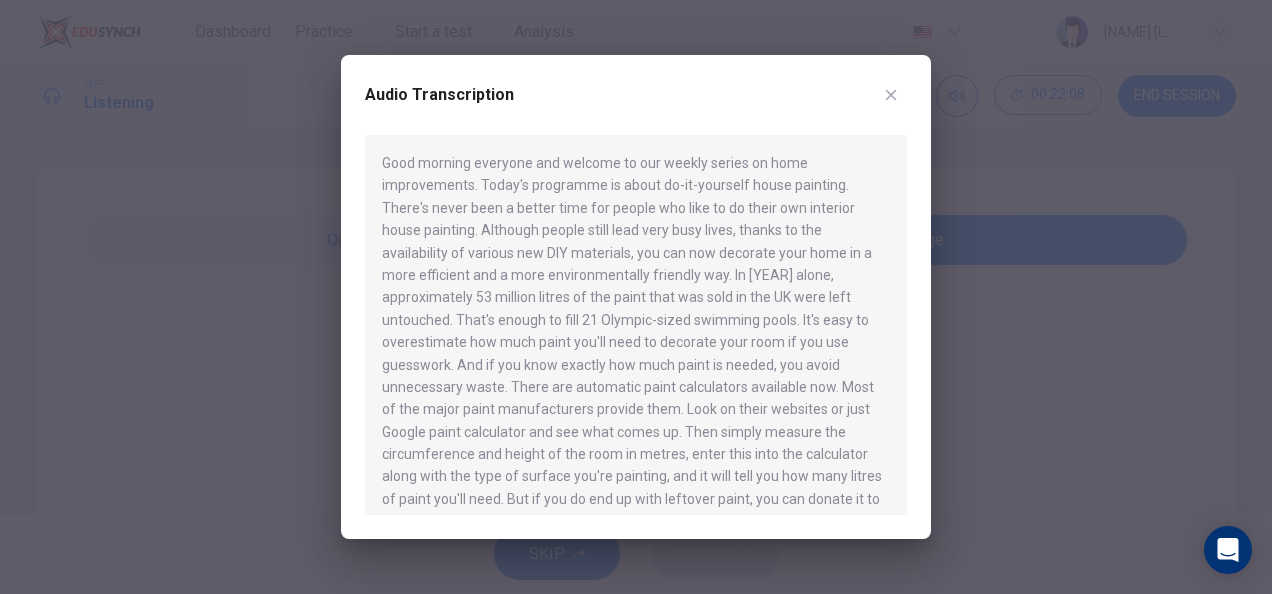 click on "Audio Transcription" at bounding box center (636, 297) 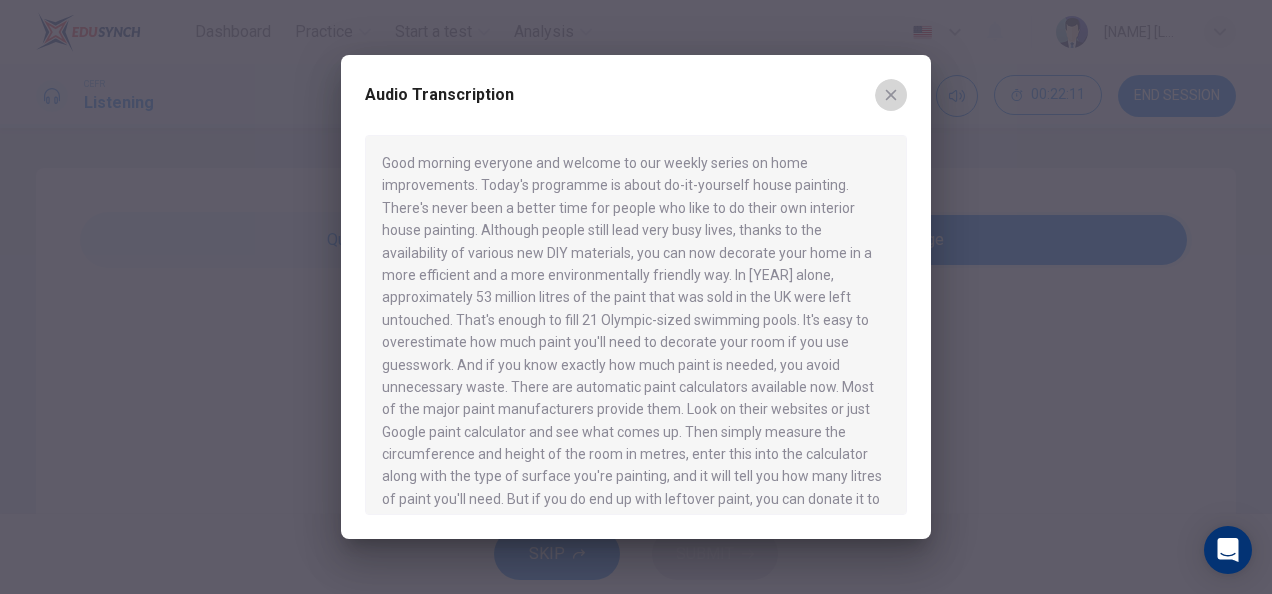 click at bounding box center [891, 95] 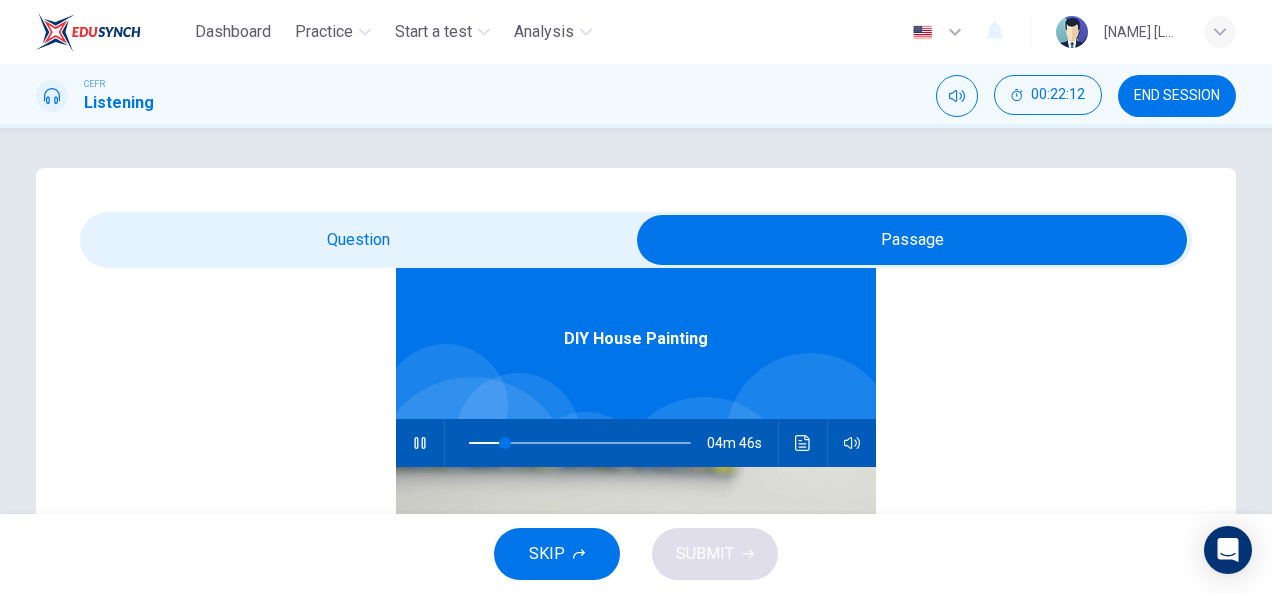 click at bounding box center [912, 240] 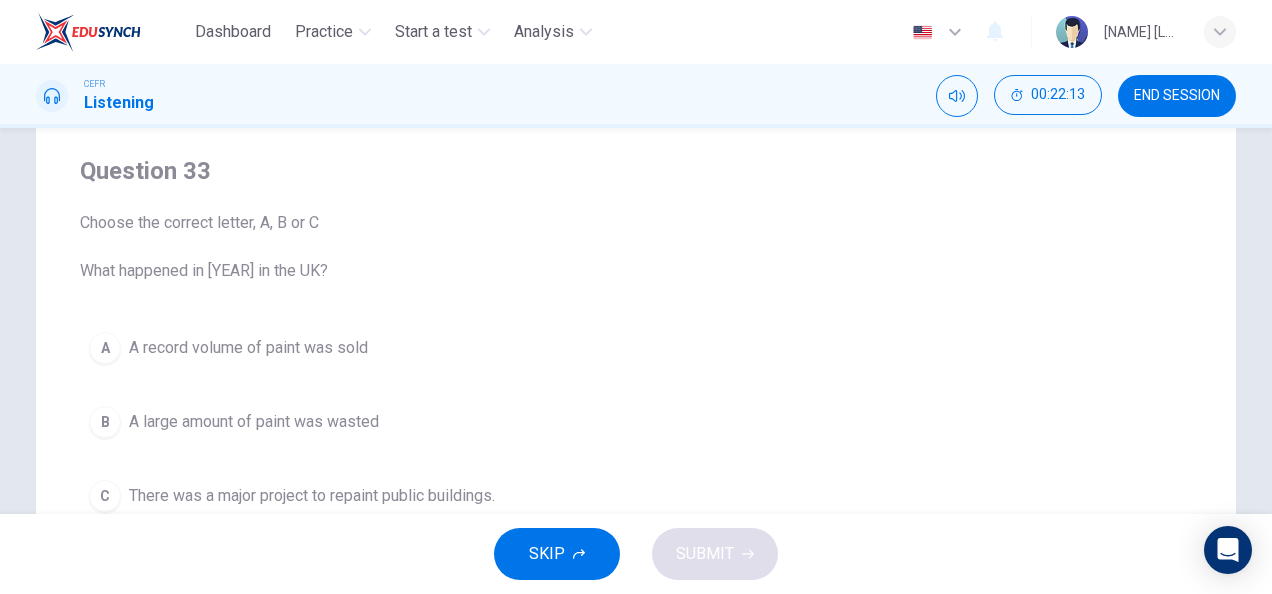 scroll, scrollTop: 146, scrollLeft: 0, axis: vertical 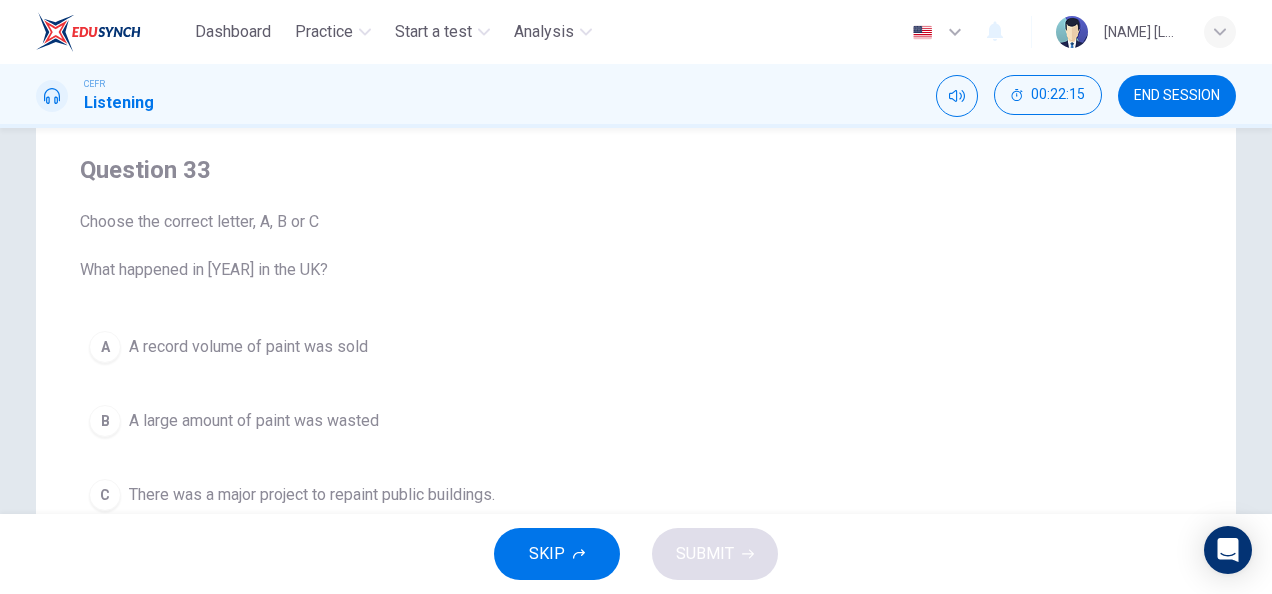 click on "B A large amount of paint was wasted" at bounding box center [636, 421] 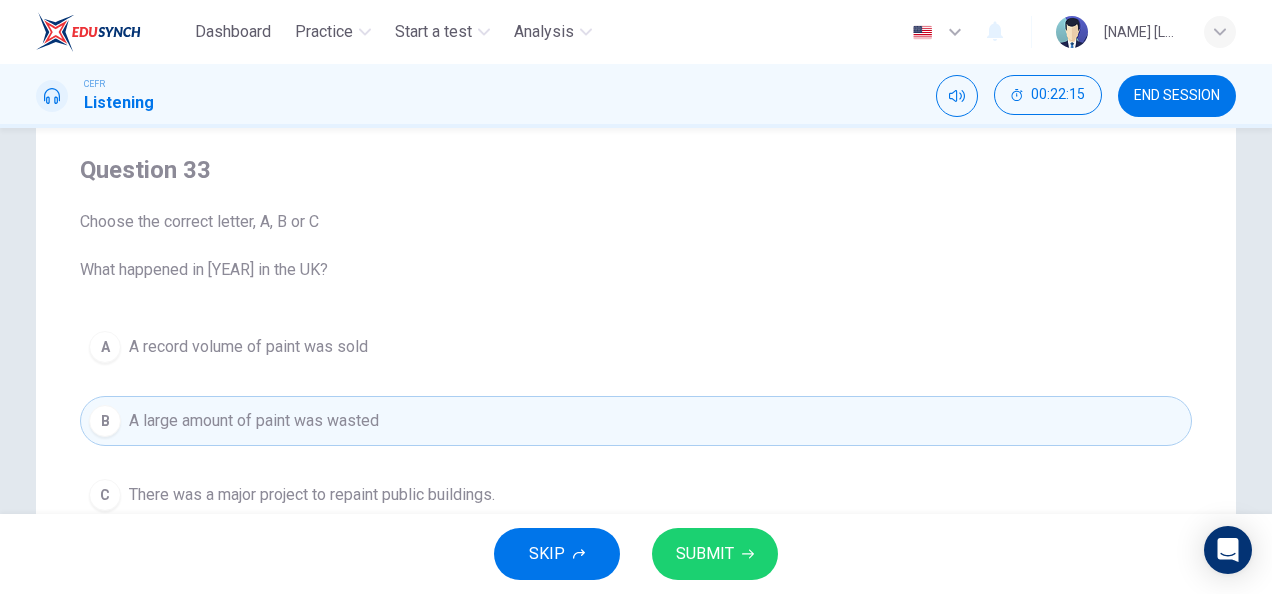 click on "SUBMIT" at bounding box center (715, 554) 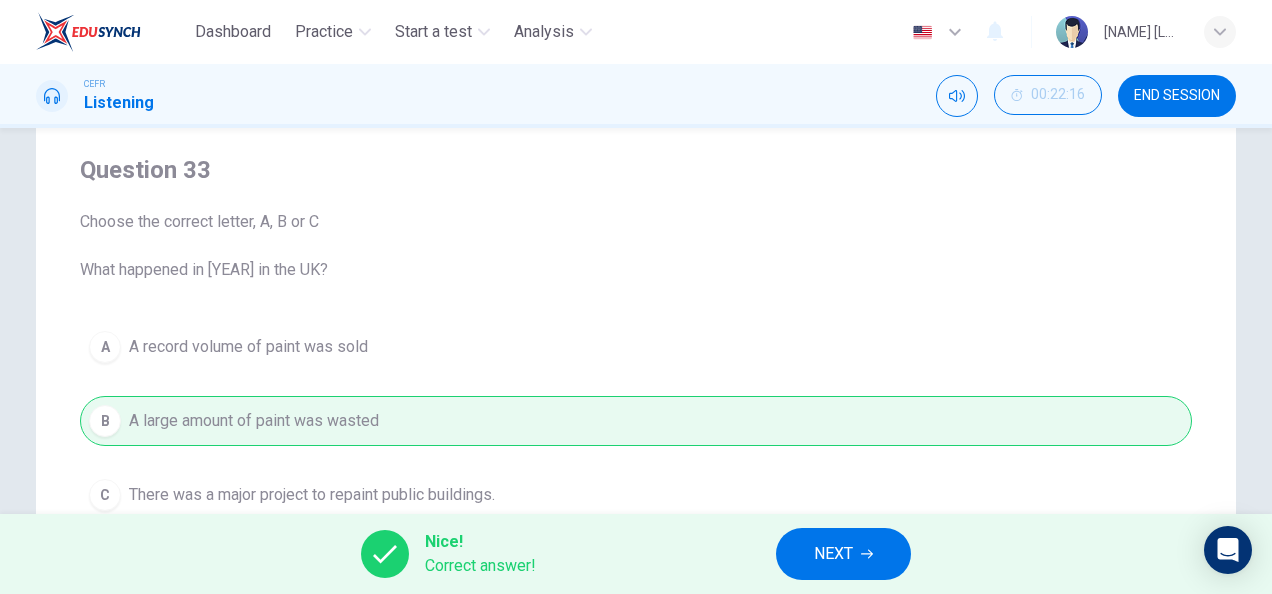 click on "NEXT" at bounding box center (833, 554) 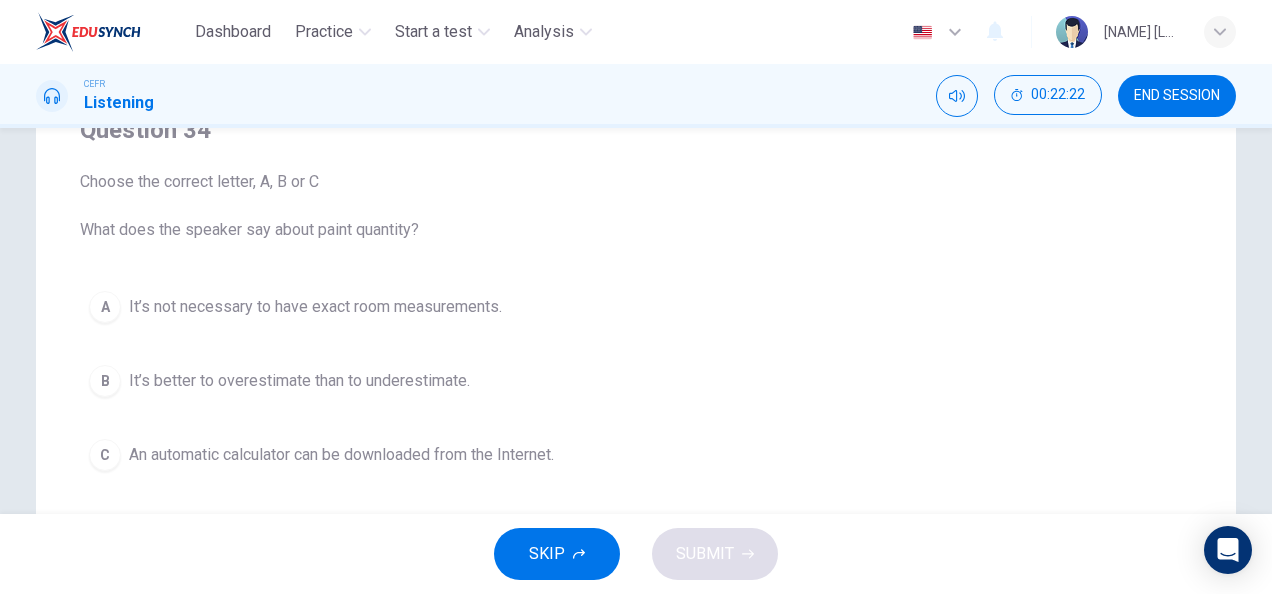 scroll, scrollTop: 186, scrollLeft: 0, axis: vertical 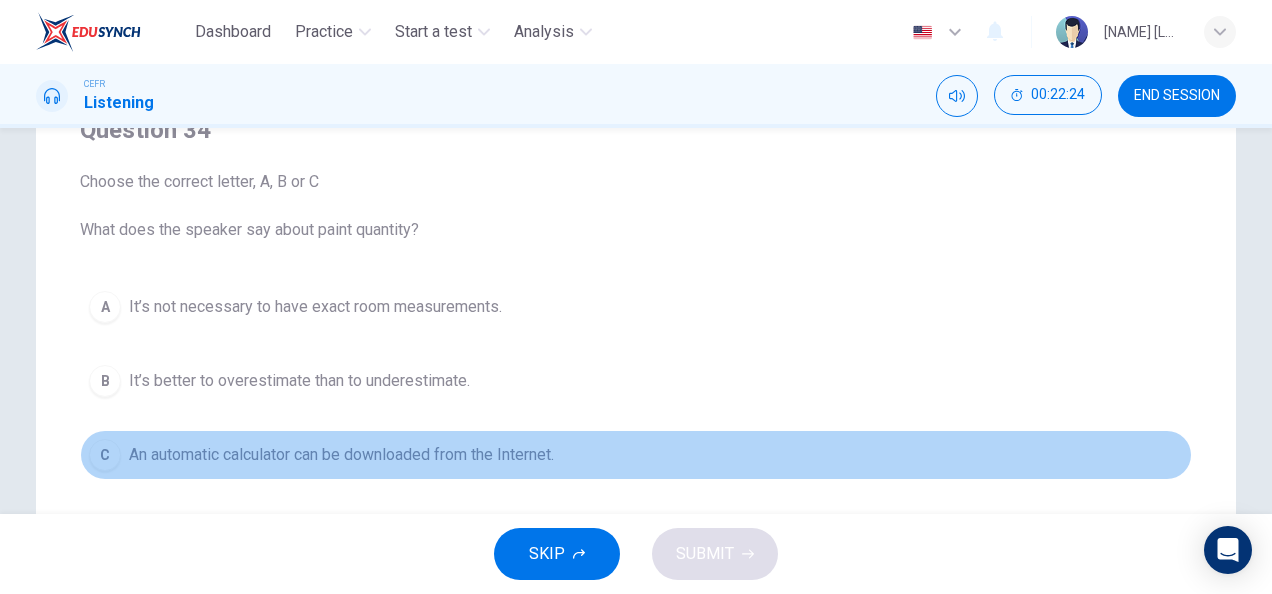 click on "An automatic calculator can be downloaded from the Internet." at bounding box center [315, 307] 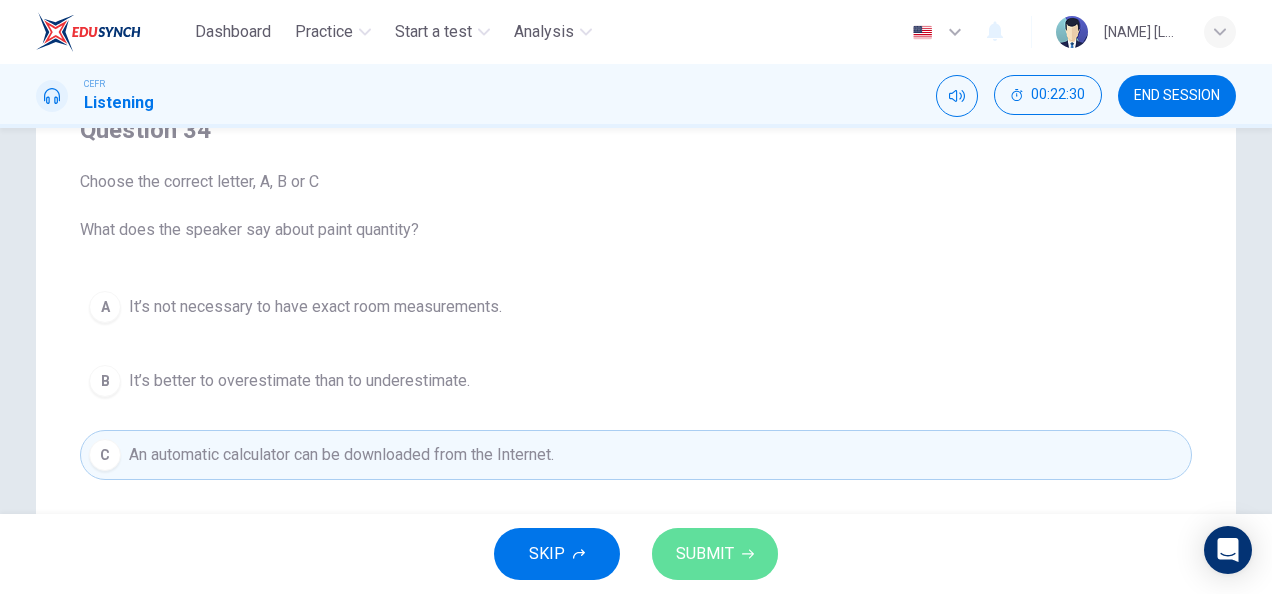 click on "SUBMIT" at bounding box center [705, 554] 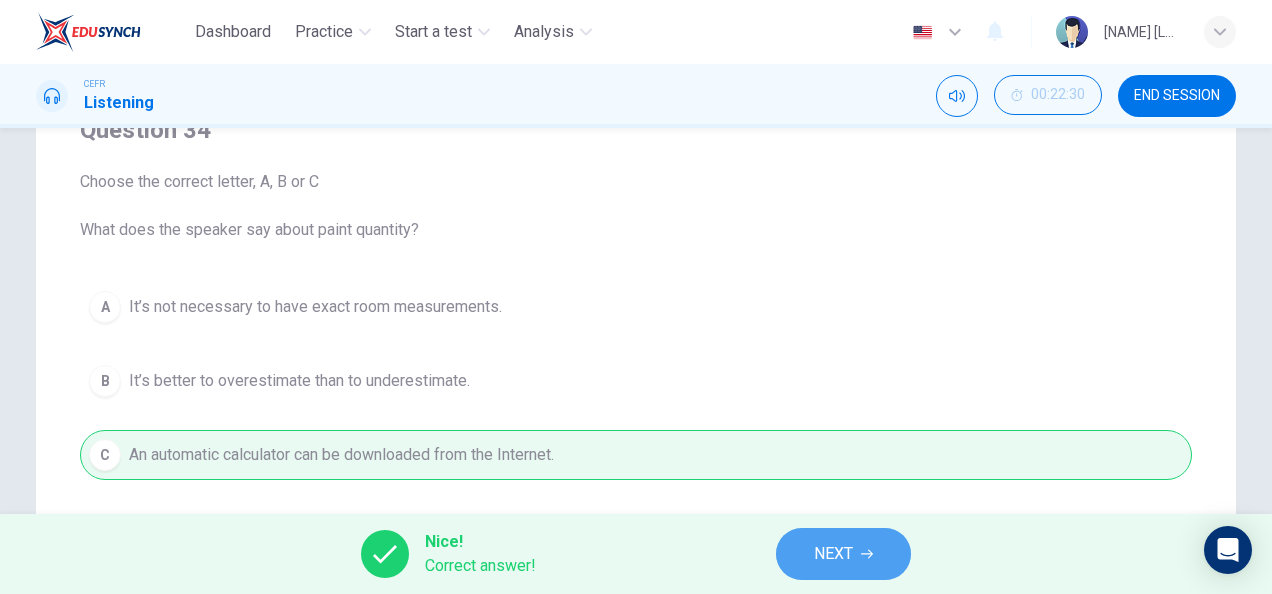 click on "NEXT" at bounding box center [843, 554] 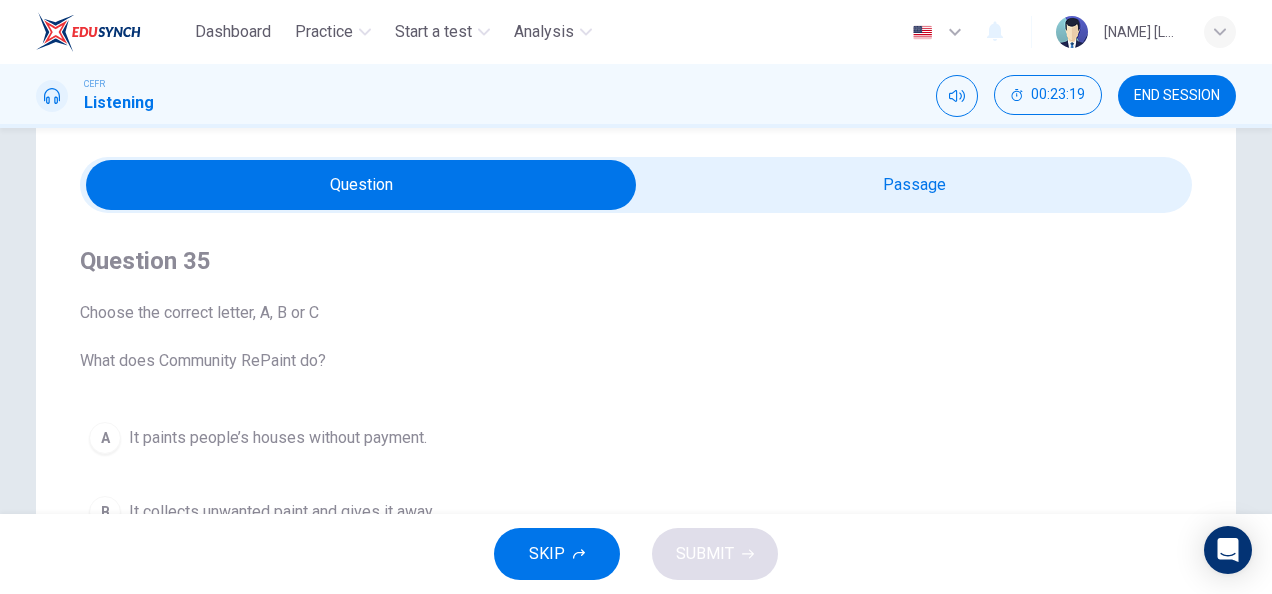 scroll, scrollTop: 52, scrollLeft: 0, axis: vertical 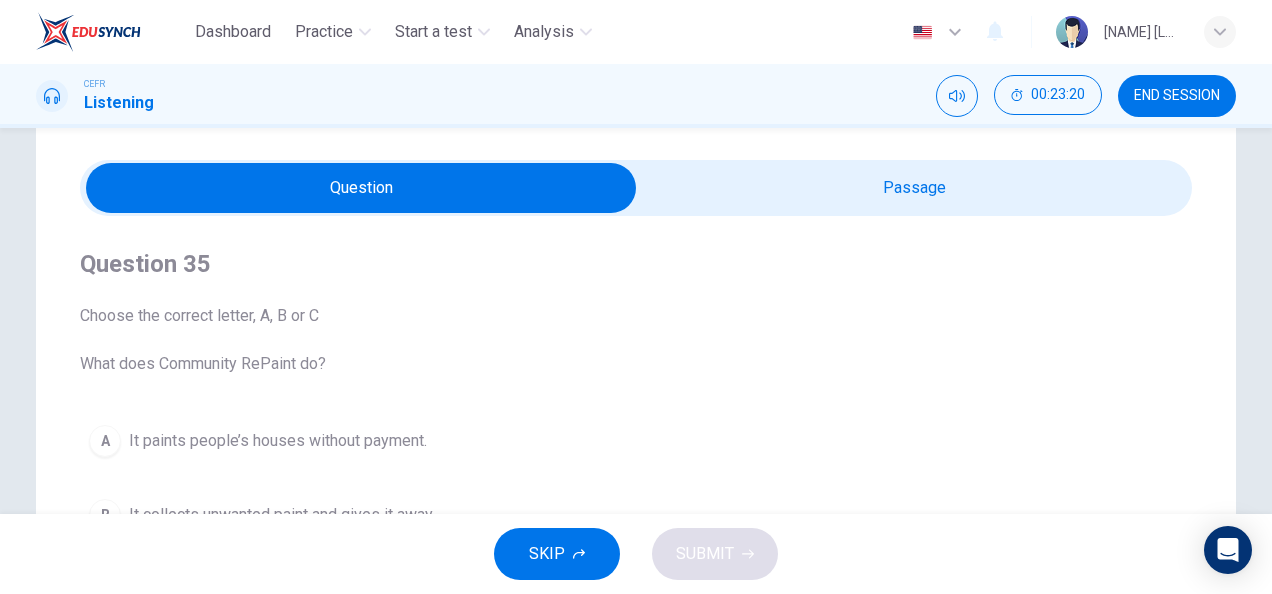 click at bounding box center [361, 188] 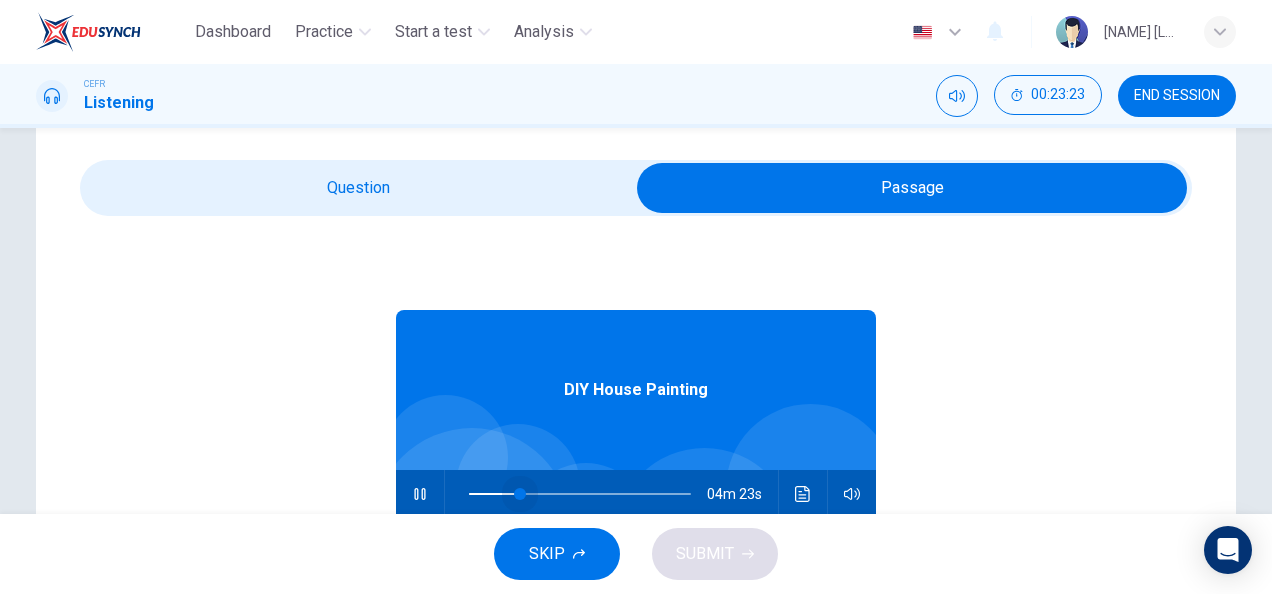 click at bounding box center [580, 494] 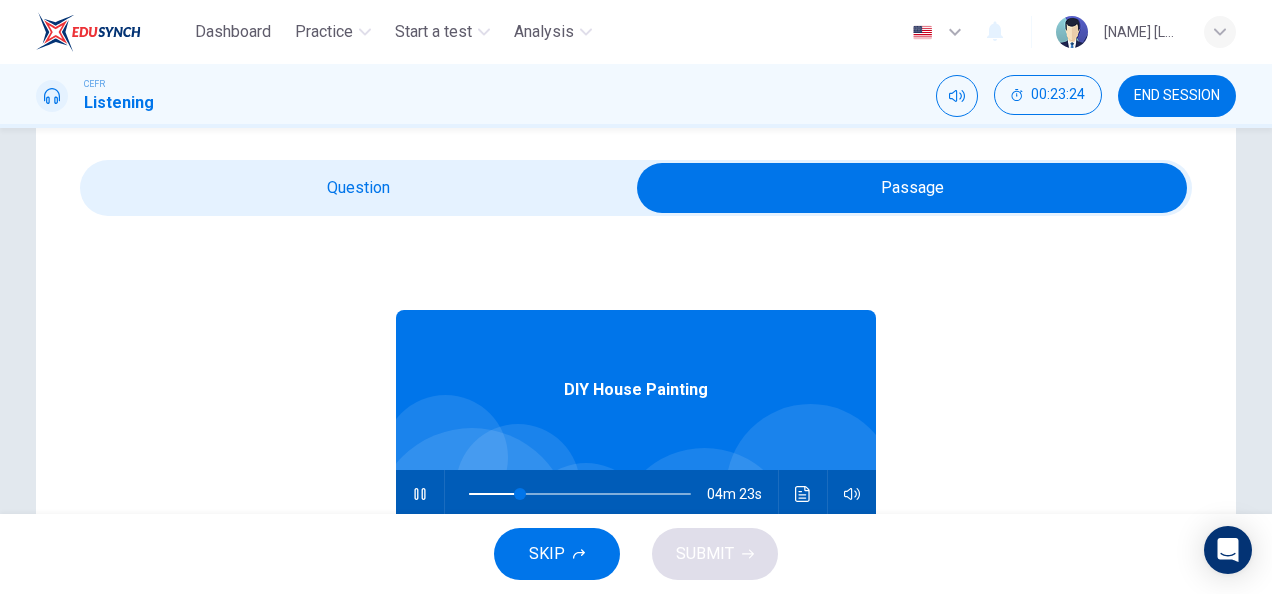click at bounding box center [912, 188] 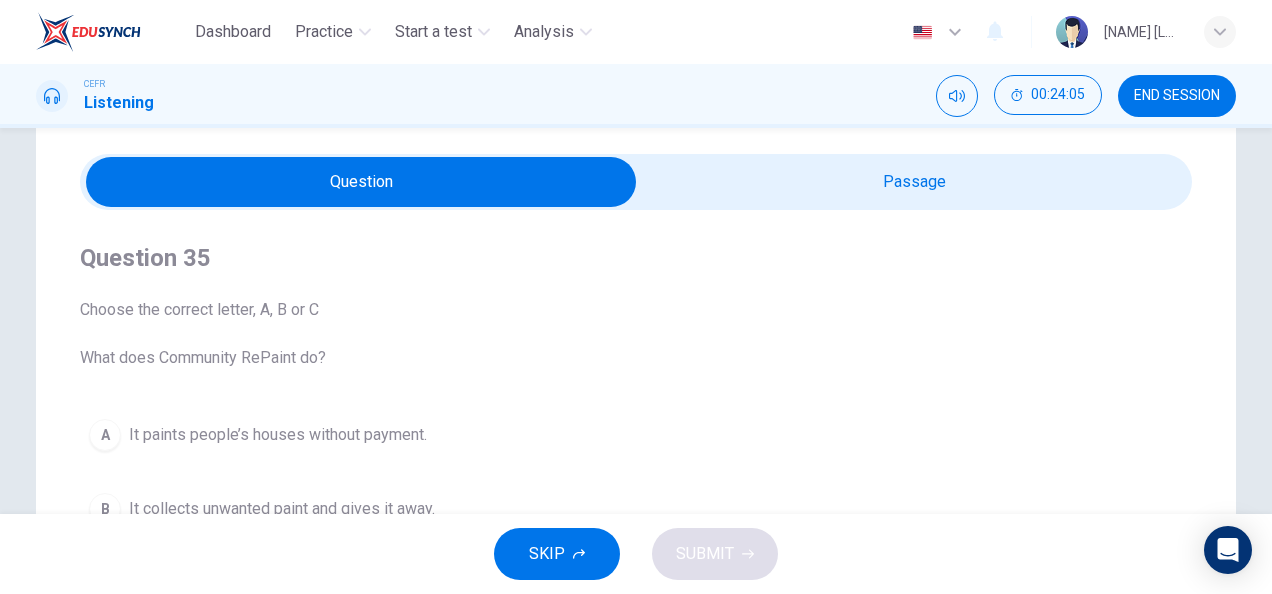 scroll, scrollTop: 55, scrollLeft: 0, axis: vertical 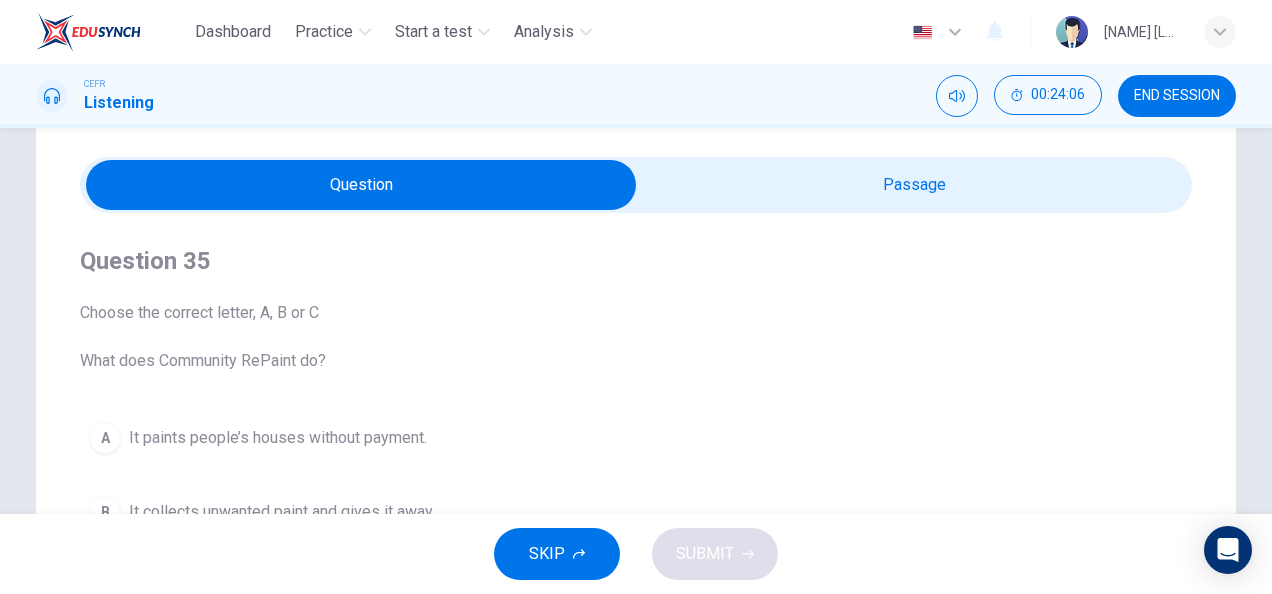 click at bounding box center [361, 185] 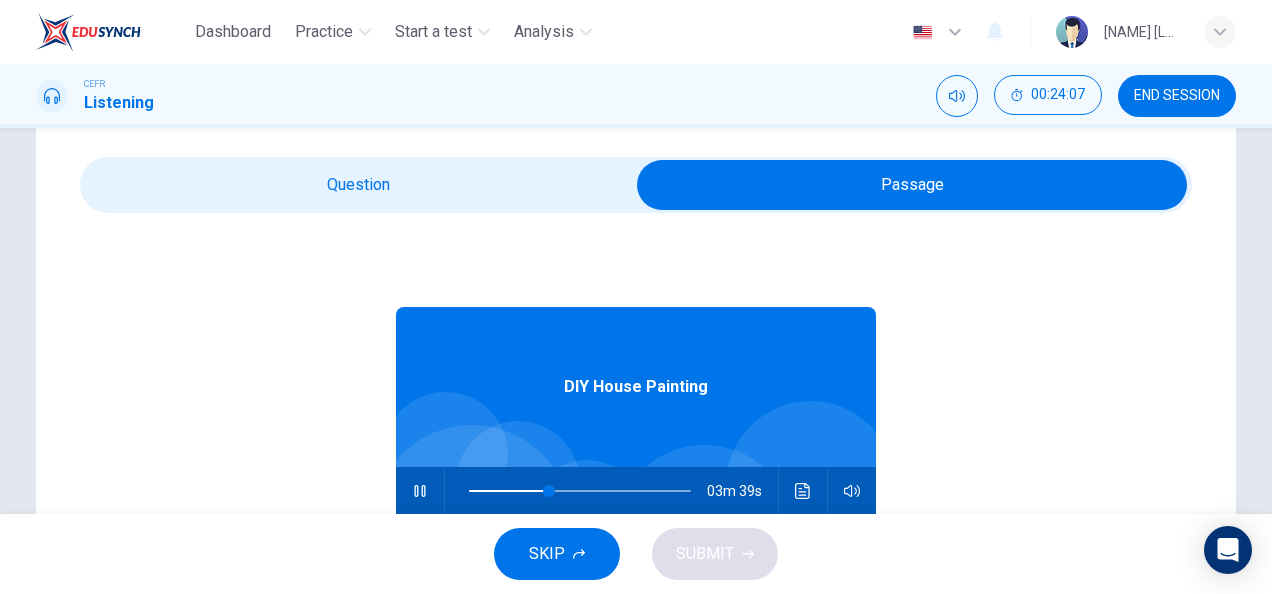 click at bounding box center [580, 491] 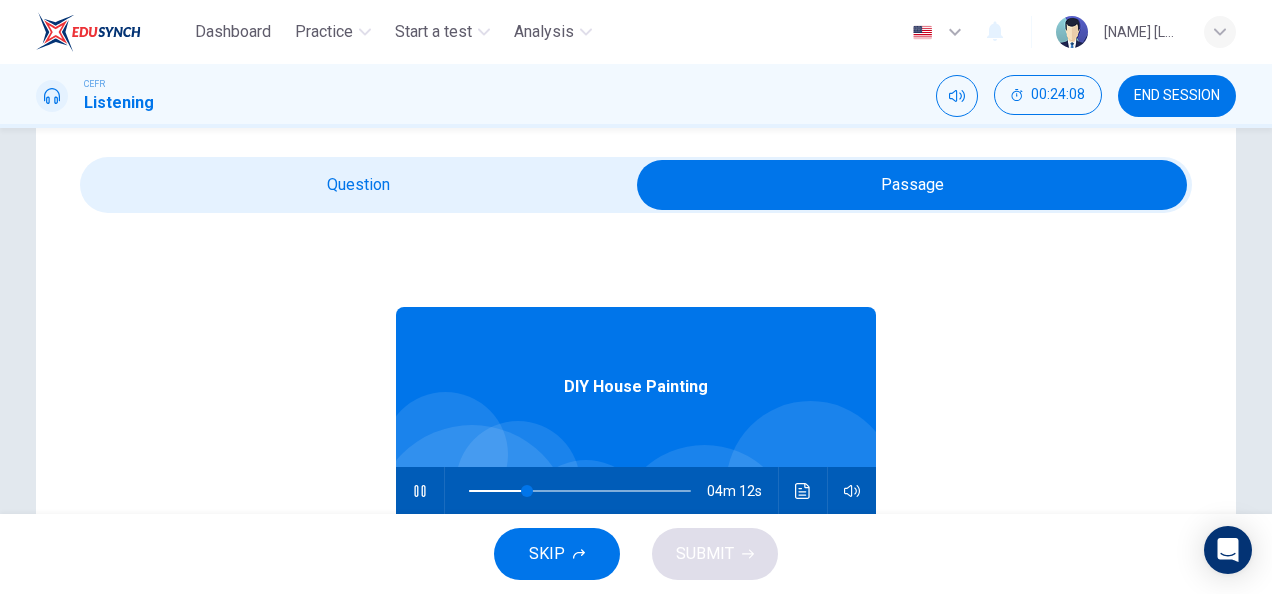 click at bounding box center (912, 185) 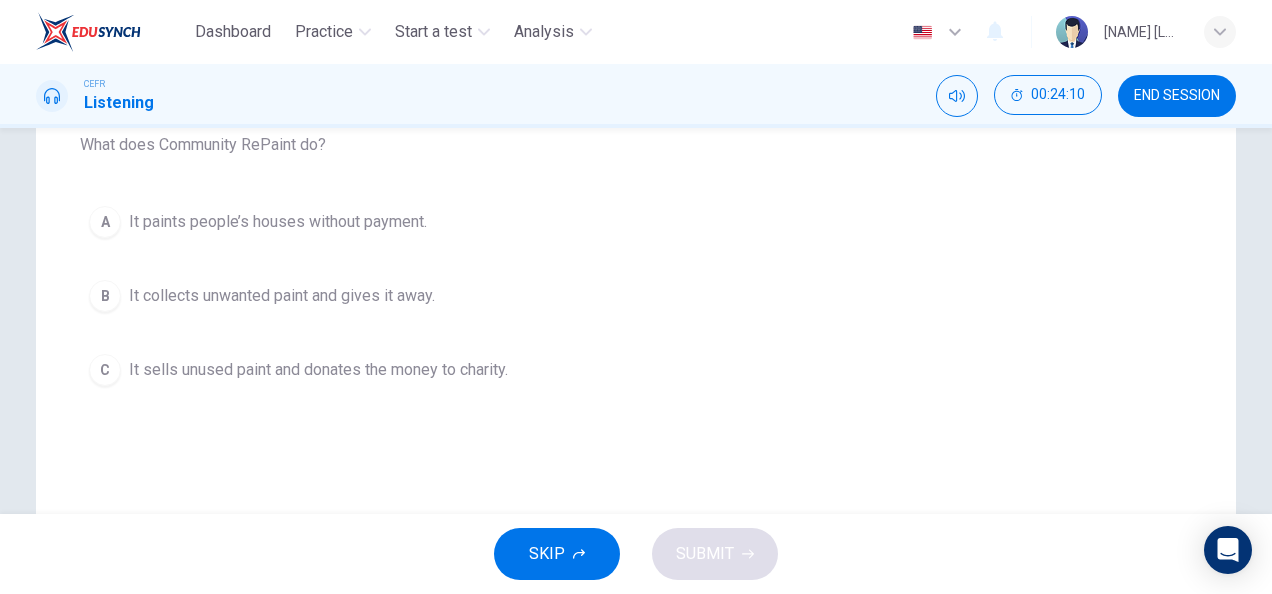 scroll, scrollTop: 271, scrollLeft: 0, axis: vertical 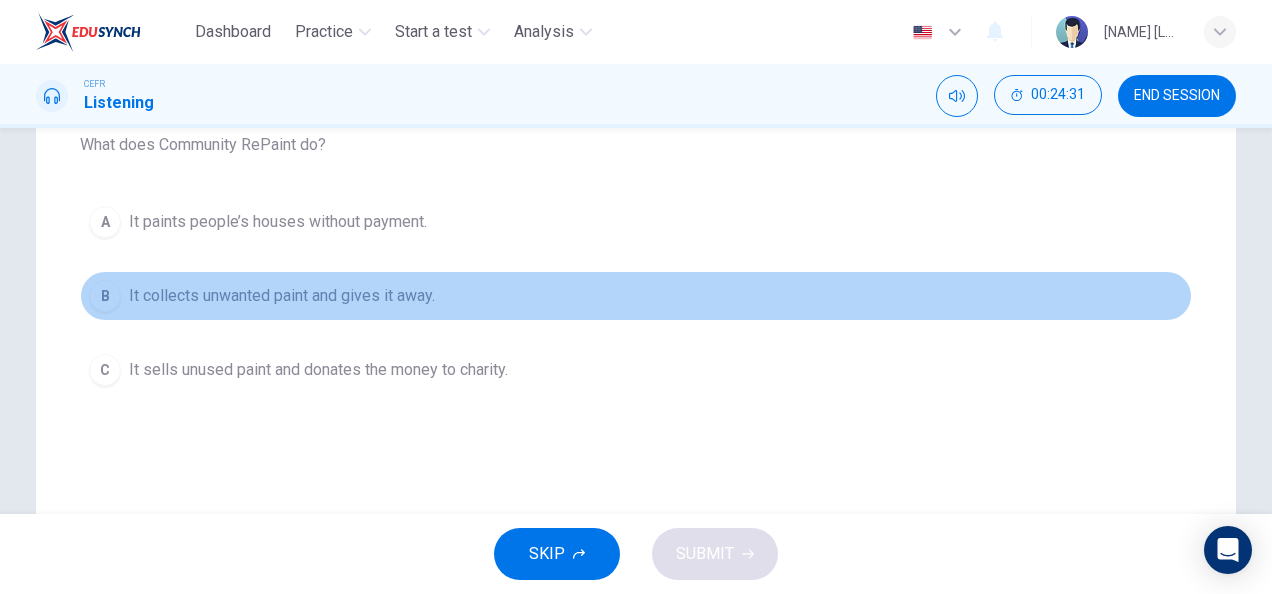 click on "It collects unwanted paint and gives it away." at bounding box center [278, 222] 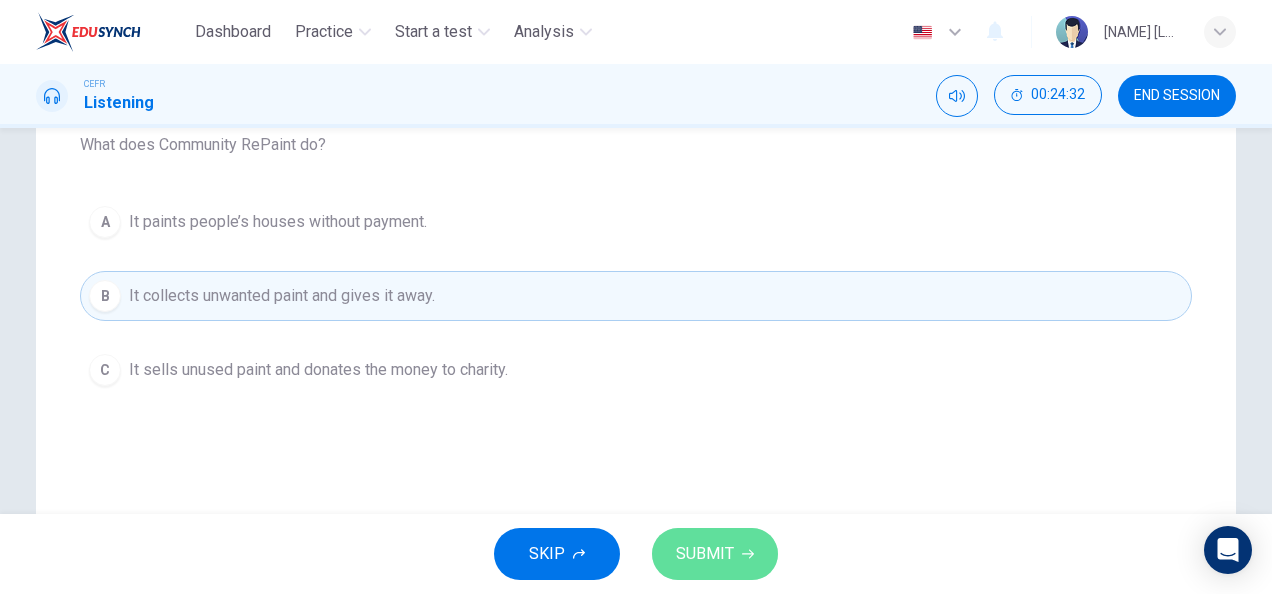click on "SUBMIT" at bounding box center [715, 554] 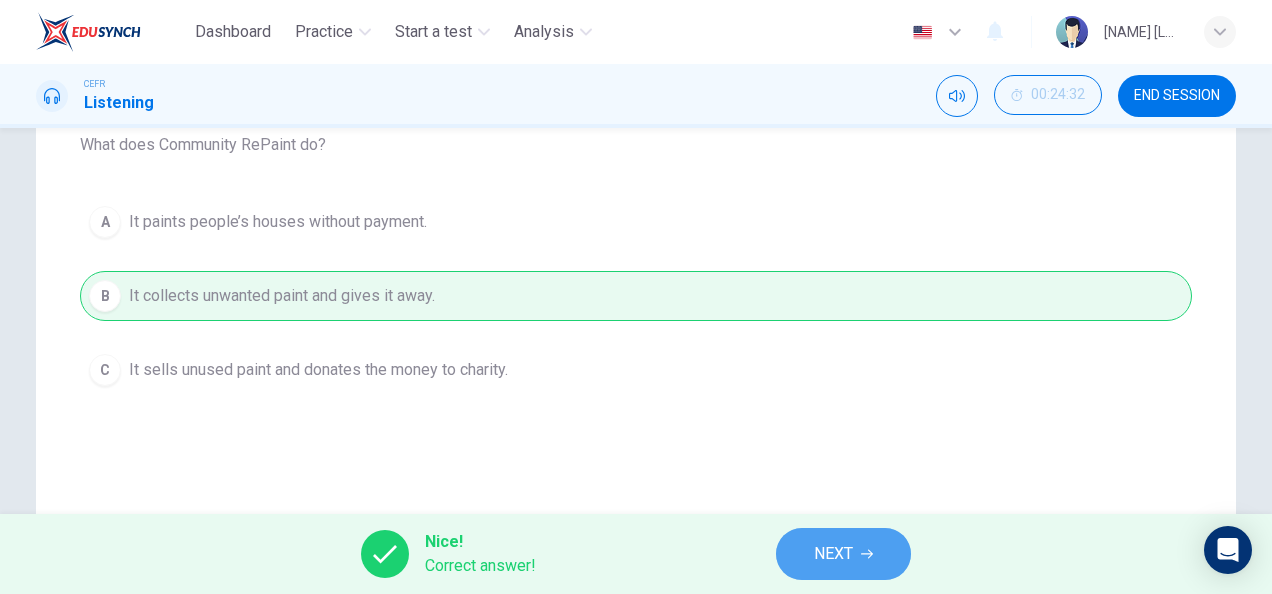 click on "NEXT" at bounding box center (843, 554) 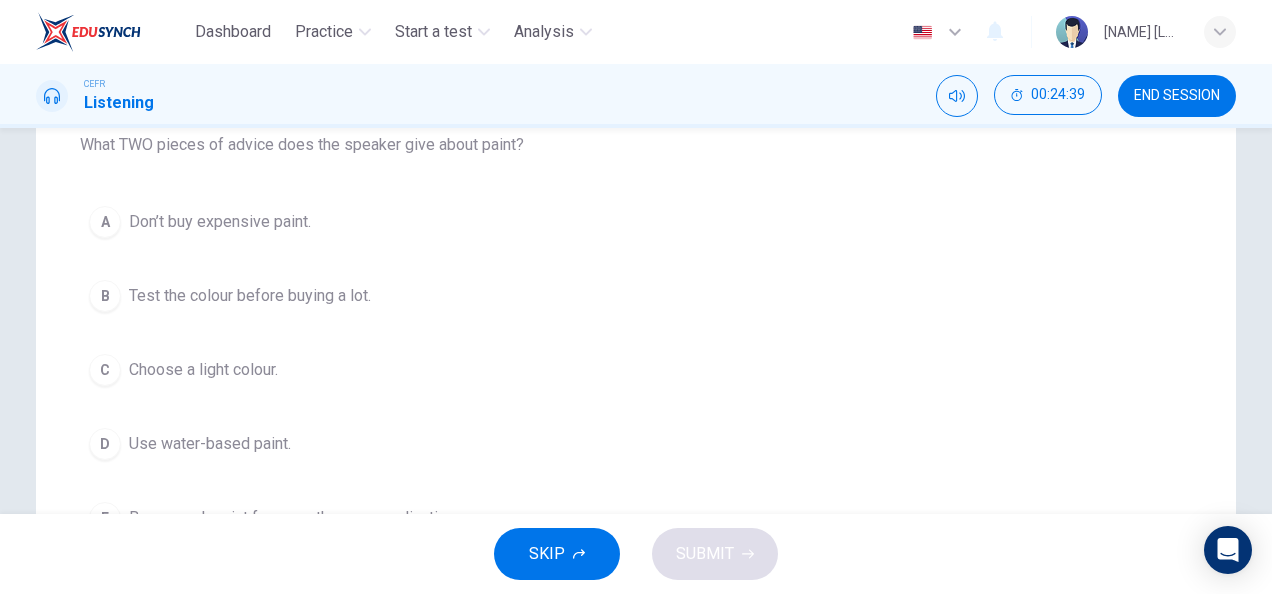 scroll, scrollTop: 270, scrollLeft: 0, axis: vertical 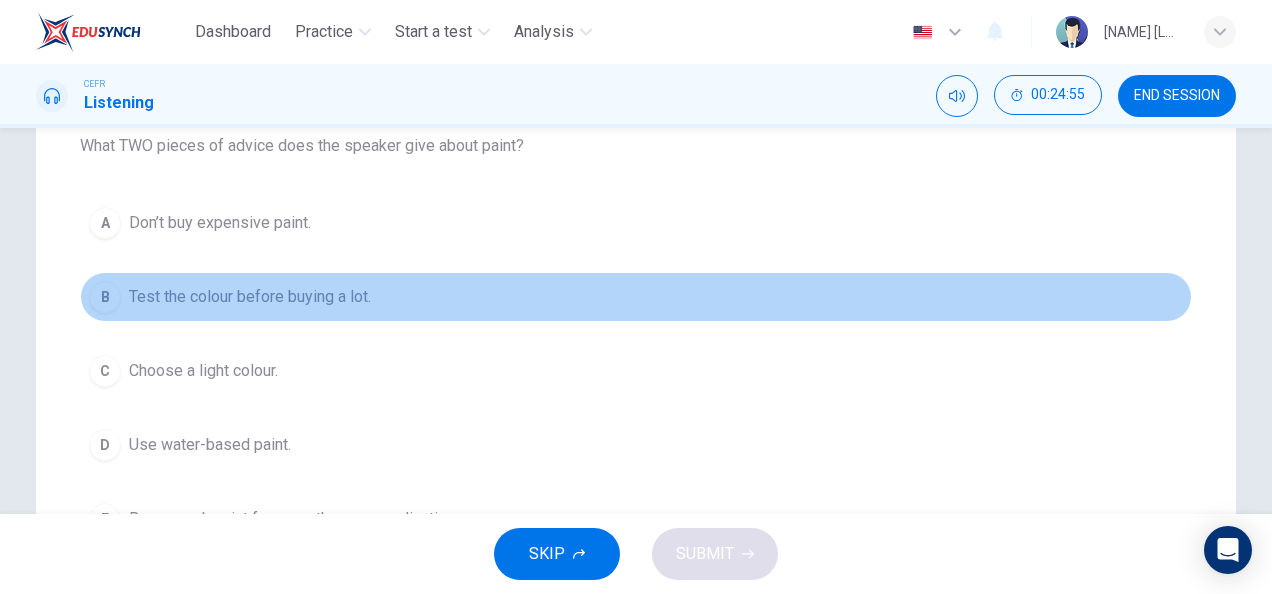 click on "Test the colour before buying a lot." at bounding box center (220, 223) 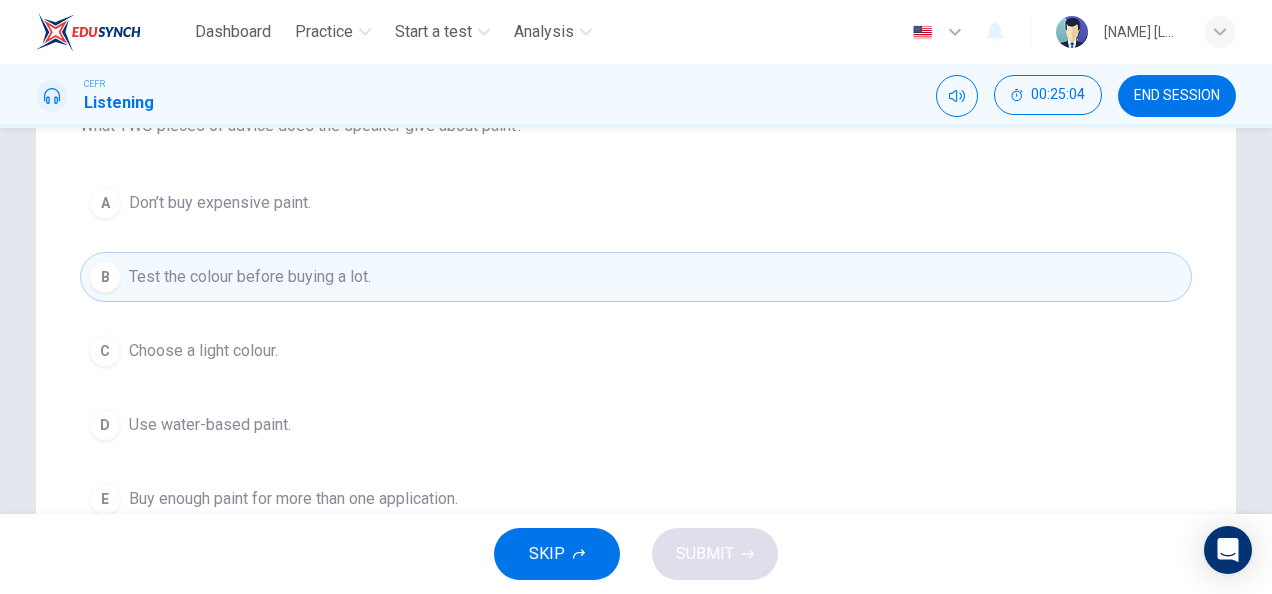 scroll, scrollTop: 280, scrollLeft: 0, axis: vertical 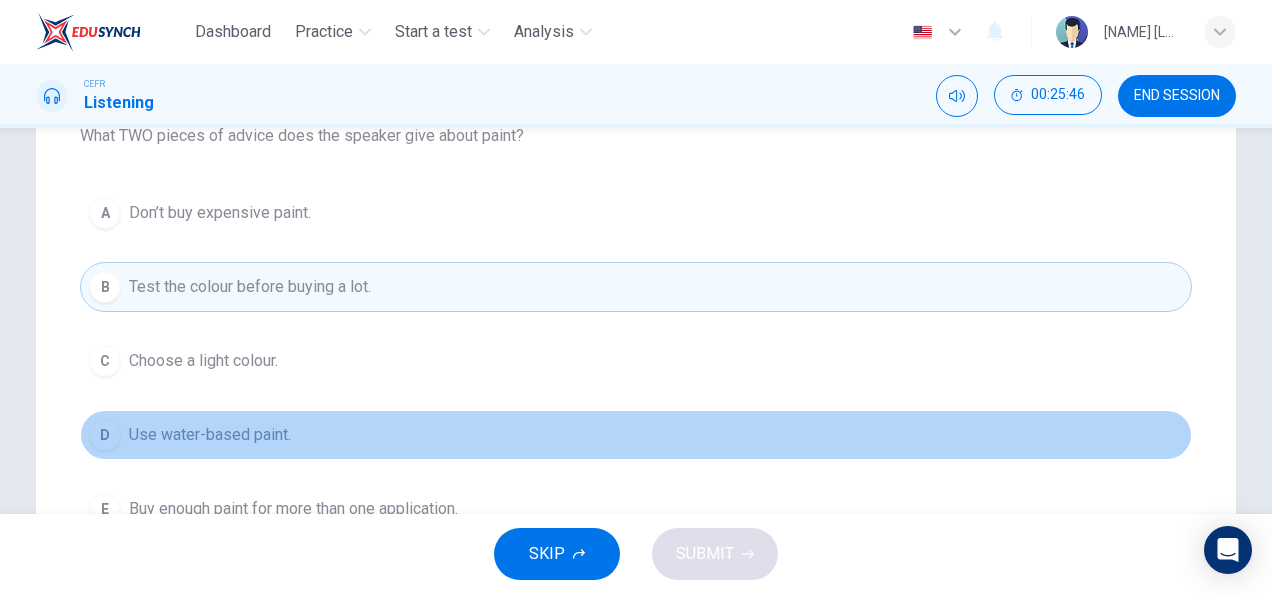 click on "D Use water-based paint." at bounding box center (636, 435) 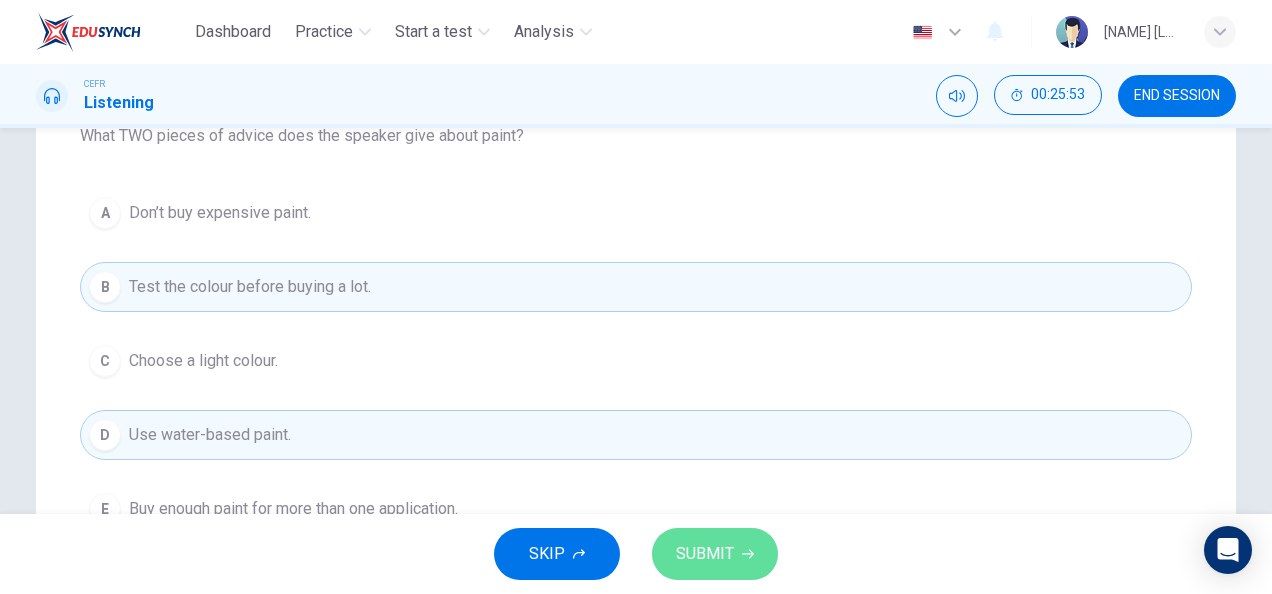 click on "SUBMIT" at bounding box center (705, 554) 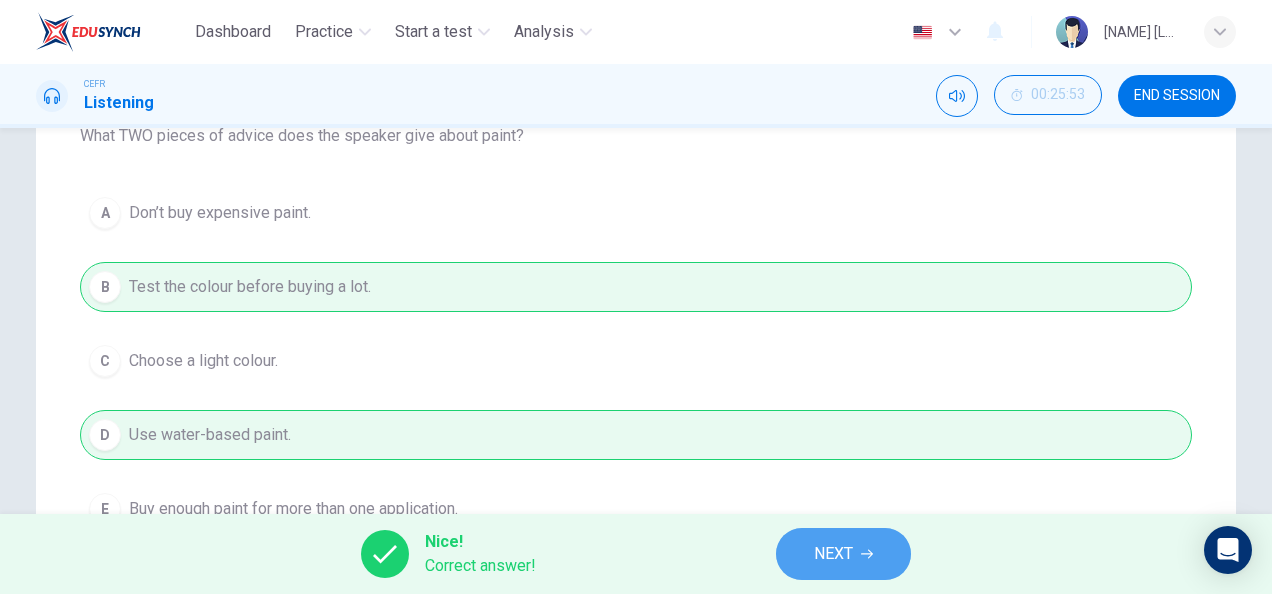 click on "NEXT" at bounding box center (843, 554) 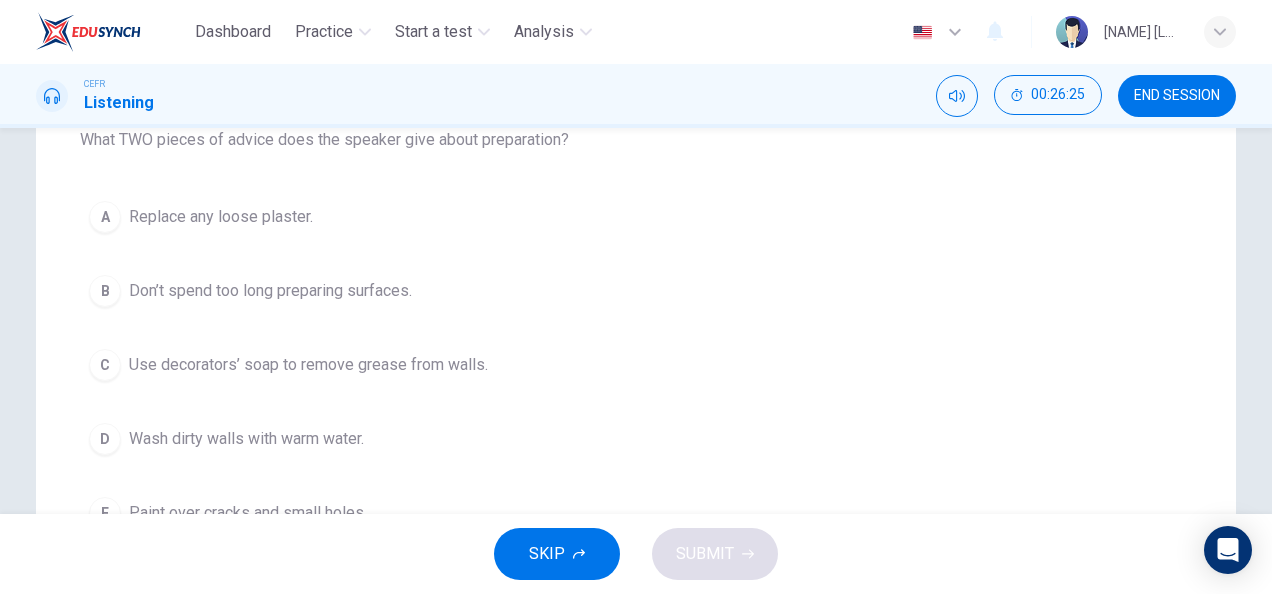 scroll, scrollTop: 275, scrollLeft: 0, axis: vertical 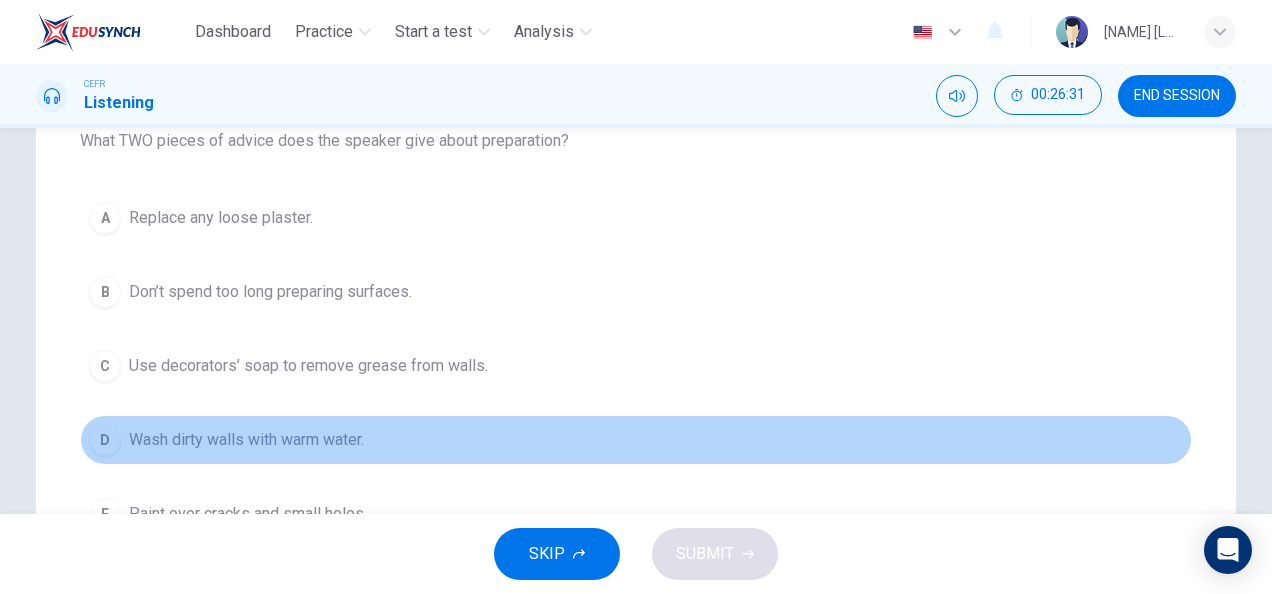 click on "Wash dirty walls with warm water." at bounding box center [221, 218] 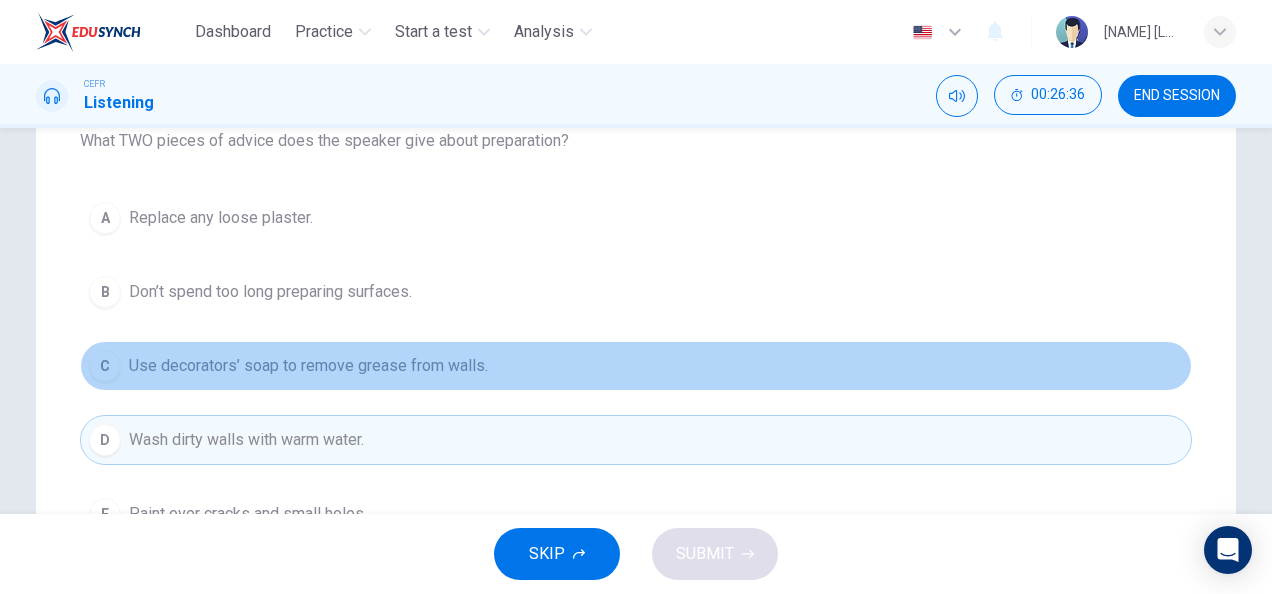 click on "Use decorators’ soap to remove grease from walls." at bounding box center (221, 218) 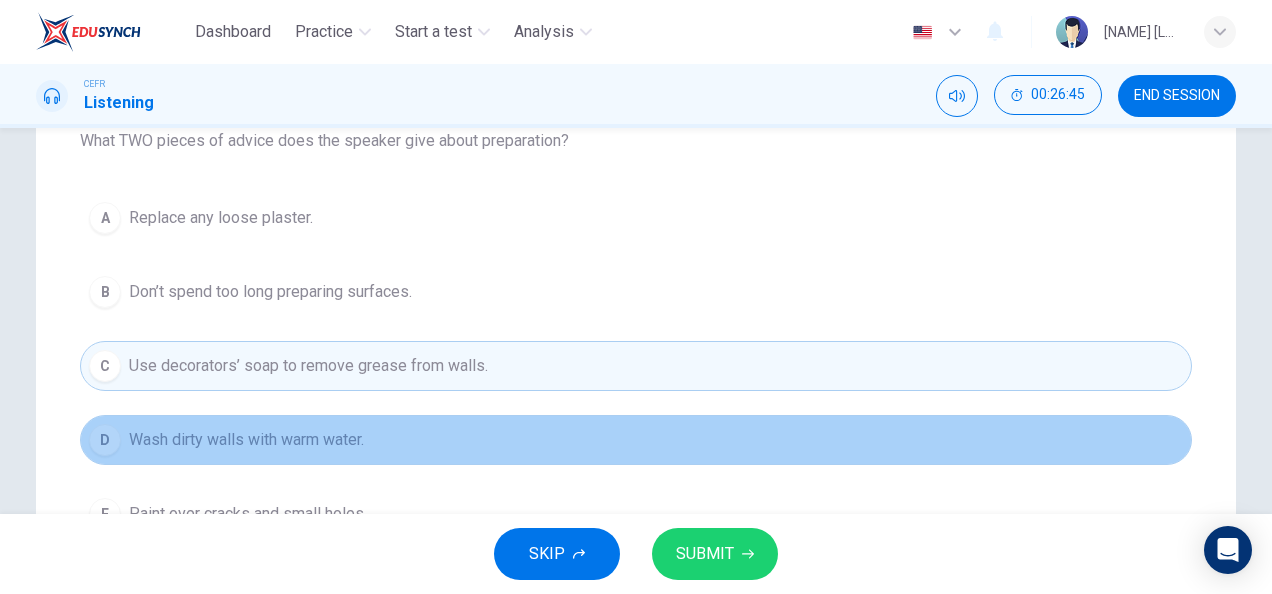 click on "D Wash dirty walls with warm water." at bounding box center [636, 440] 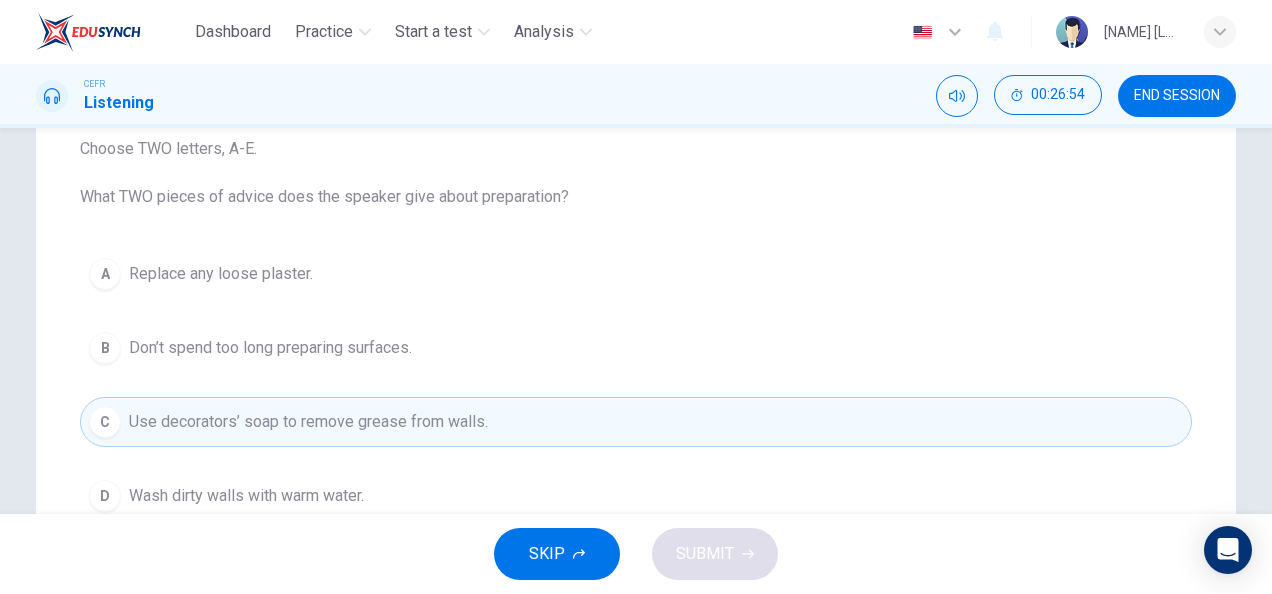 scroll, scrollTop: 218, scrollLeft: 0, axis: vertical 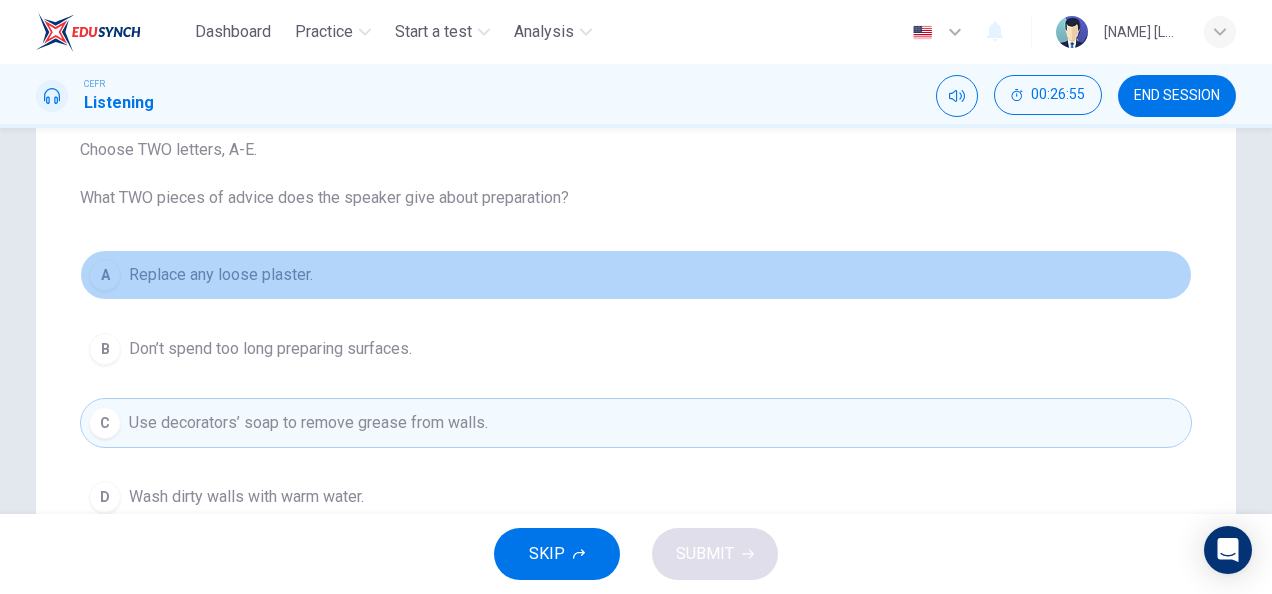 click on "A Replace any loose plaster." at bounding box center [636, 275] 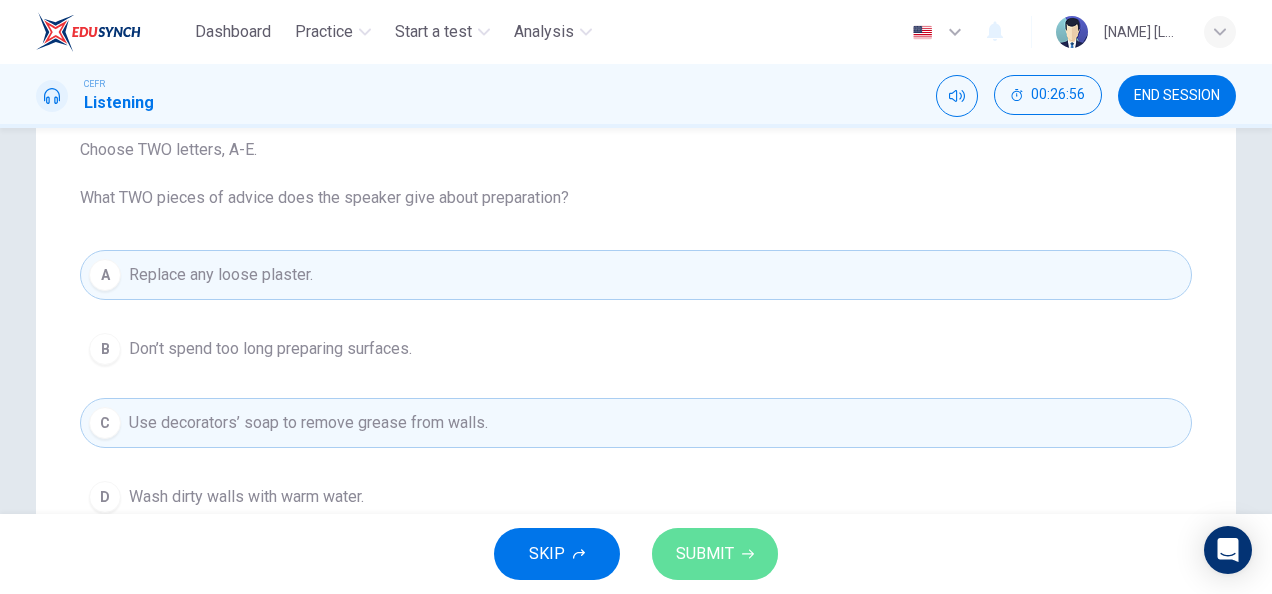 click on "SUBMIT" at bounding box center [705, 554] 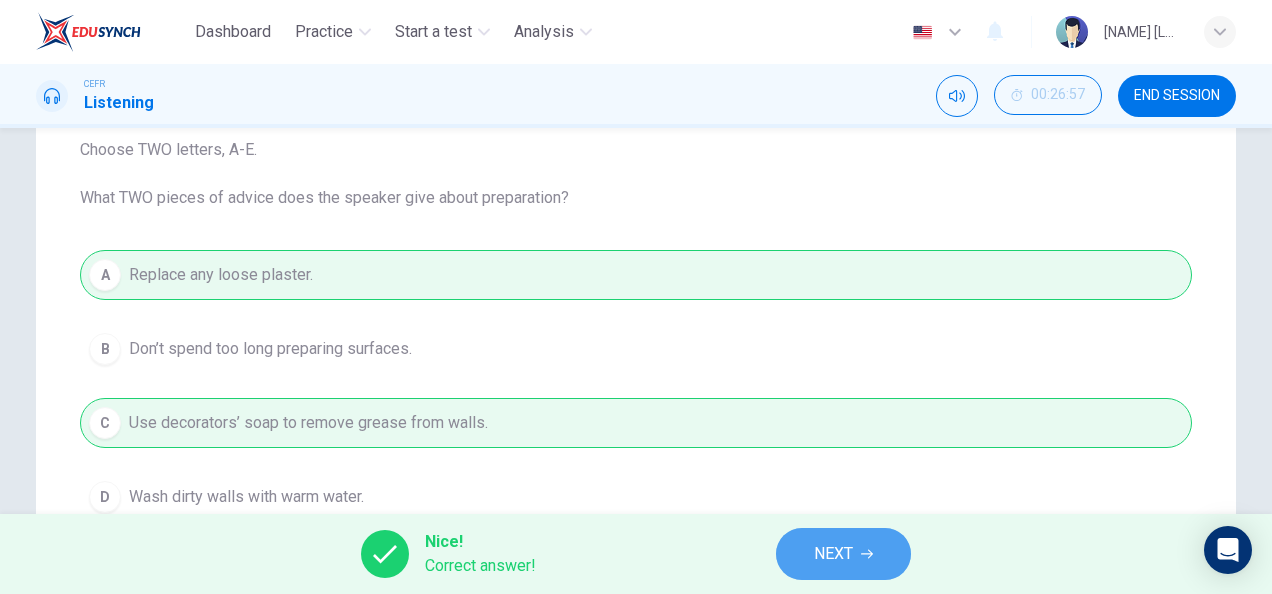 click on "NEXT" at bounding box center (833, 554) 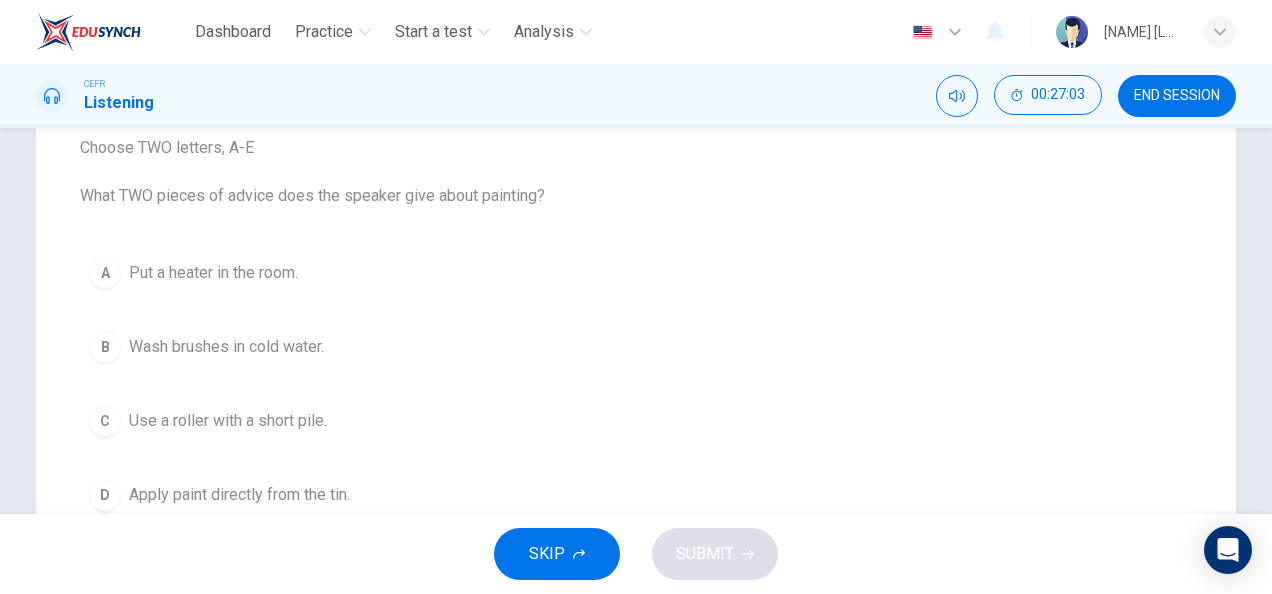 scroll, scrollTop: 212, scrollLeft: 0, axis: vertical 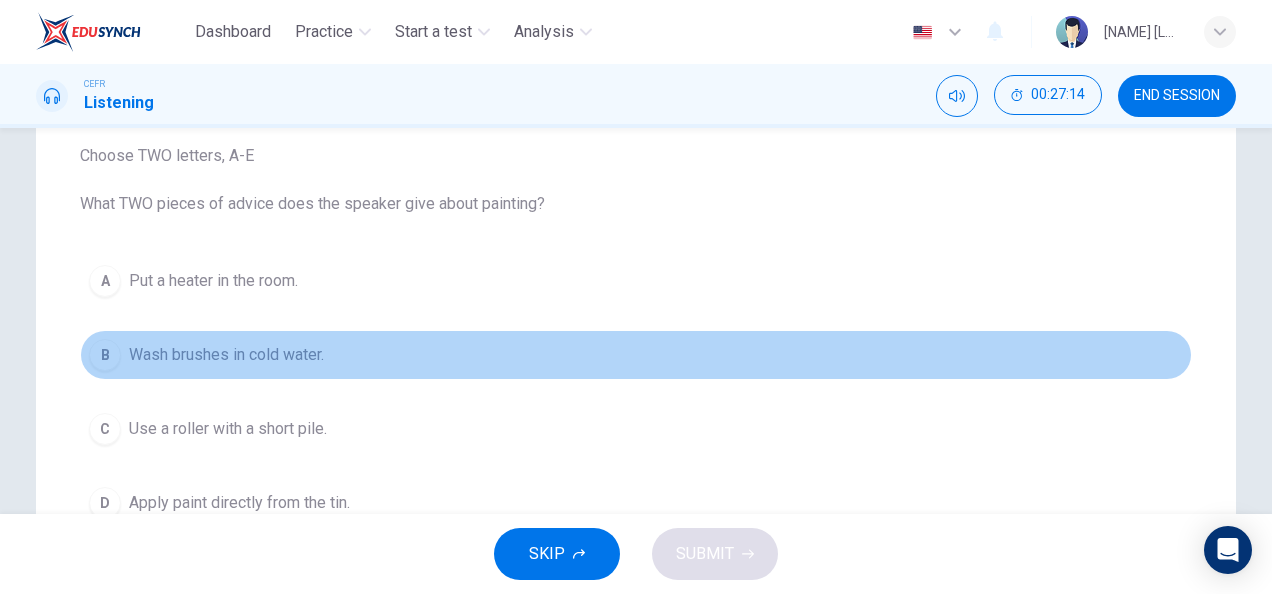click on "B Wash brushes in cold water." at bounding box center [636, 355] 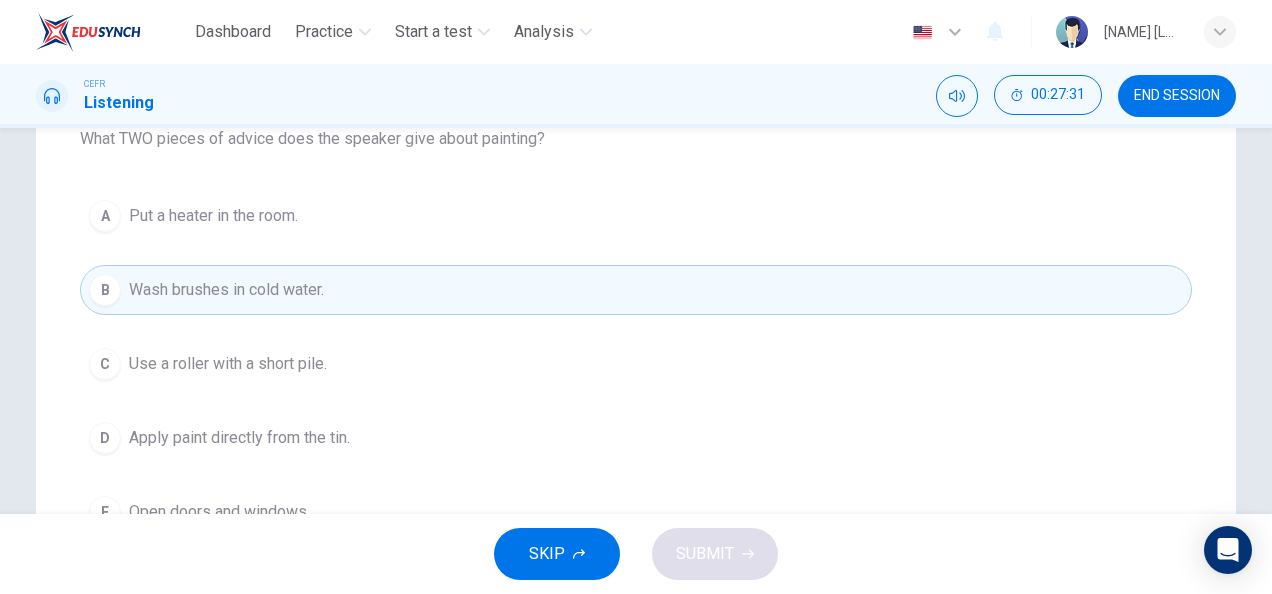 scroll, scrollTop: 278, scrollLeft: 0, axis: vertical 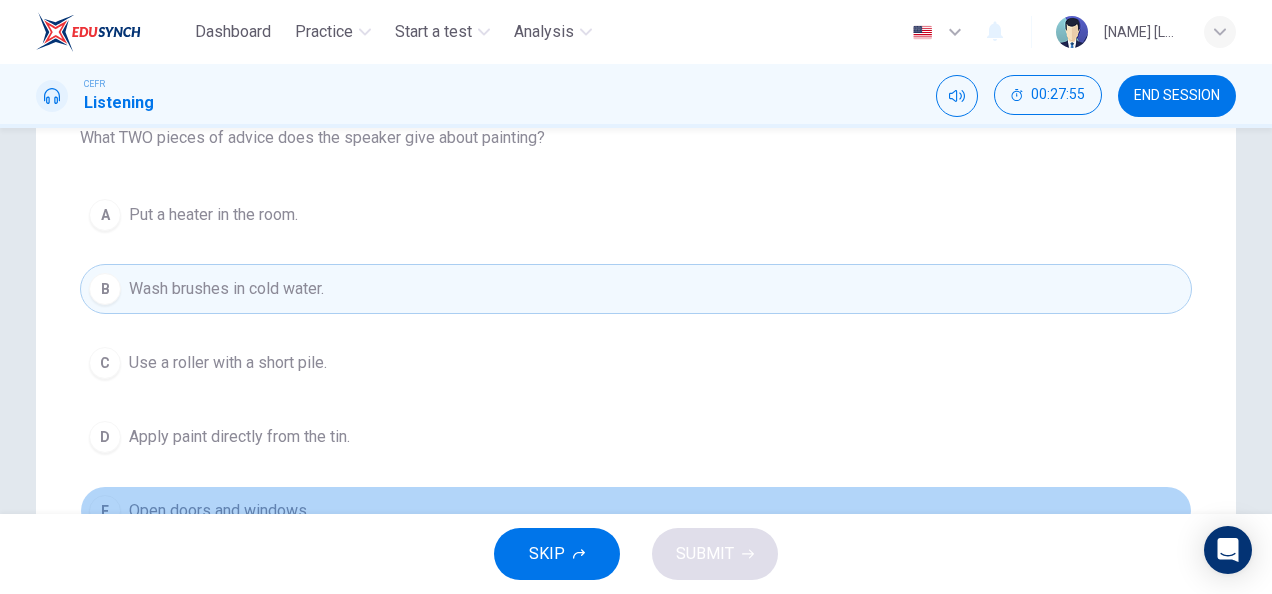 click on "Open doors and windows." at bounding box center [213, 215] 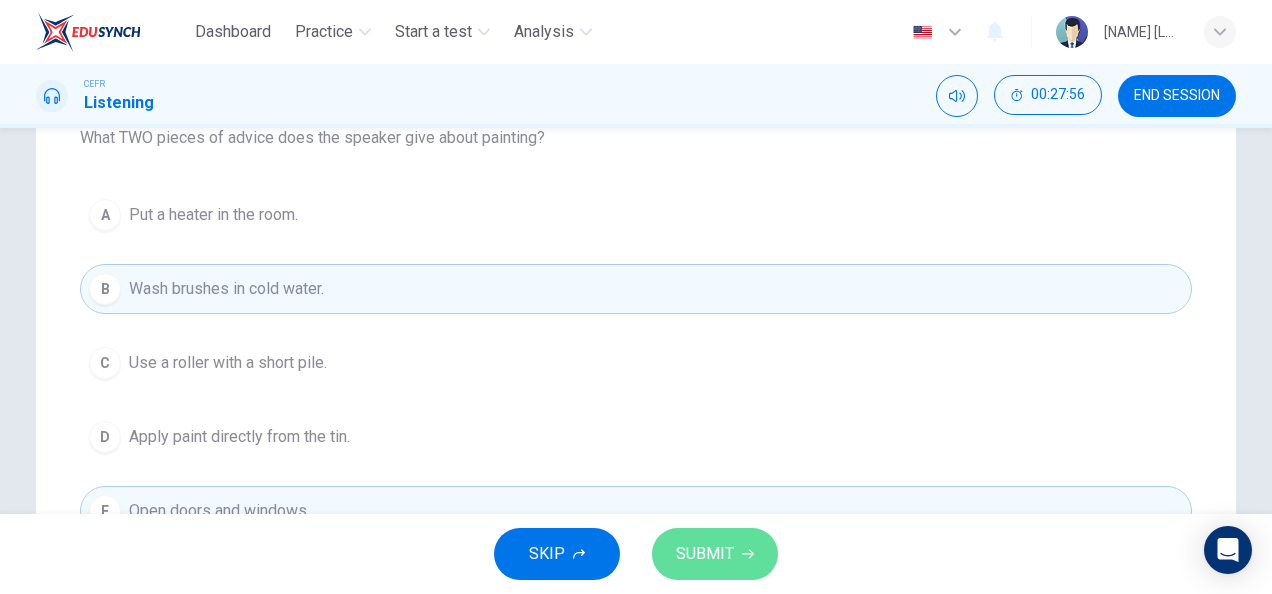 click on "SUBMIT" at bounding box center [715, 554] 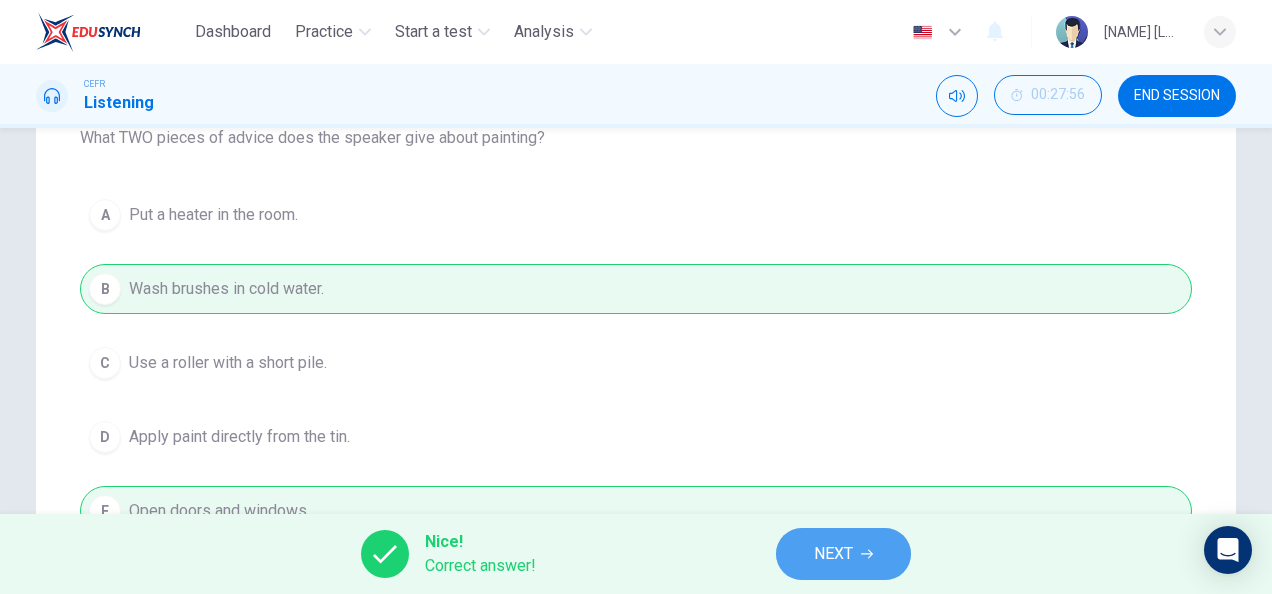 click on "NEXT" at bounding box center (843, 554) 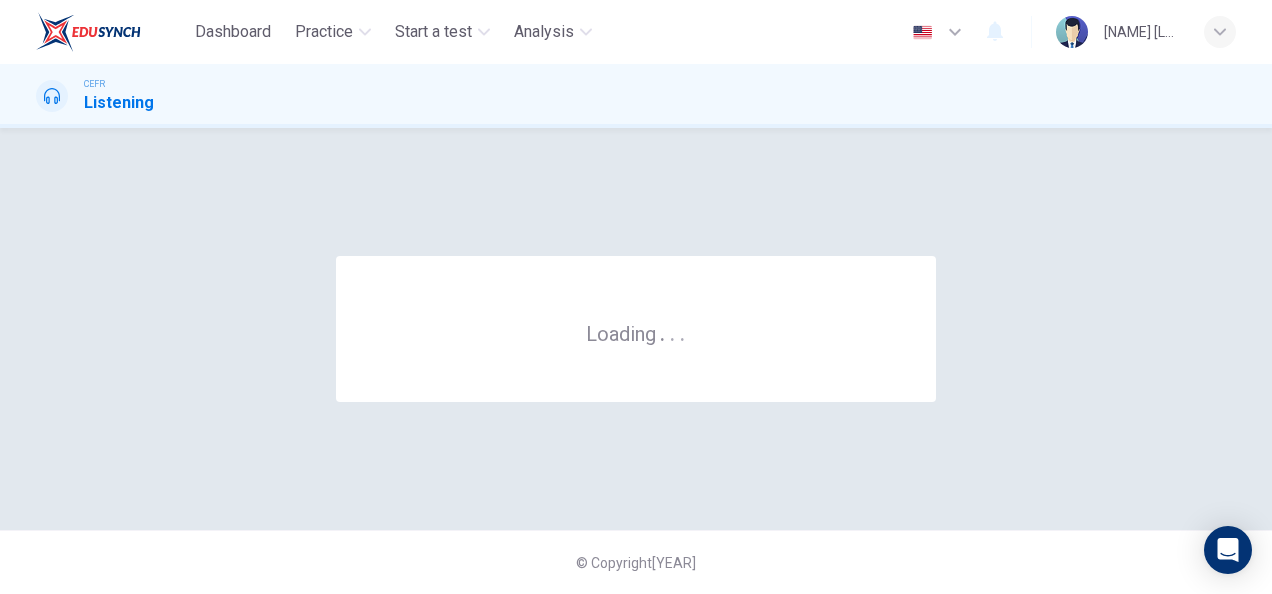 scroll, scrollTop: 0, scrollLeft: 0, axis: both 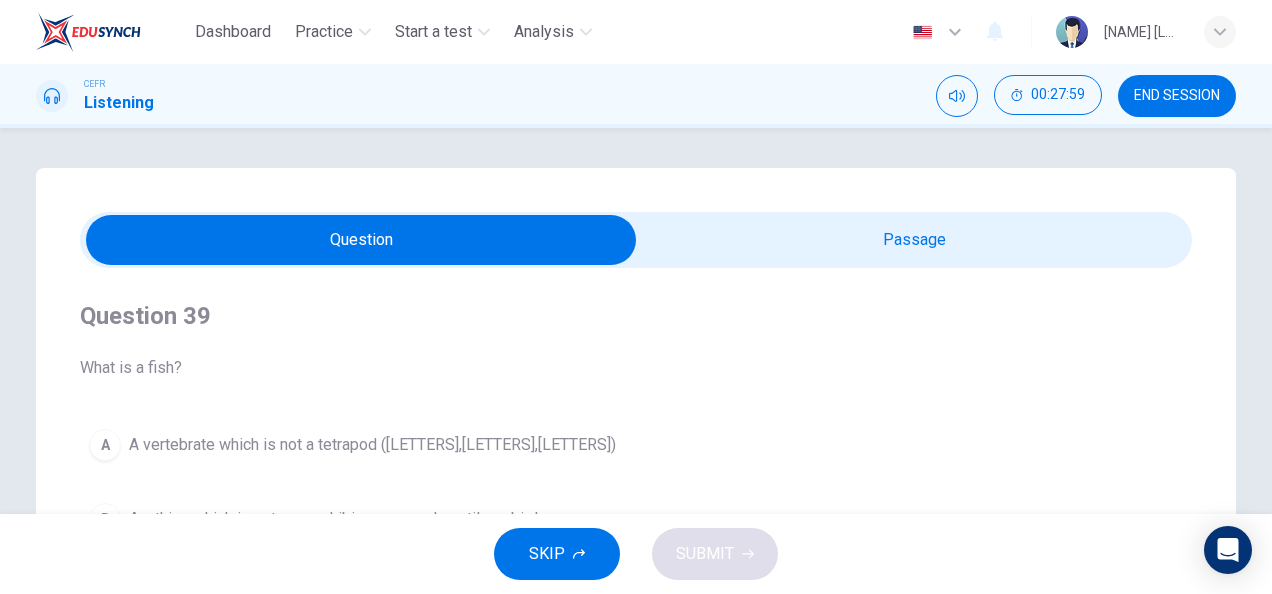 click at bounding box center [361, 240] 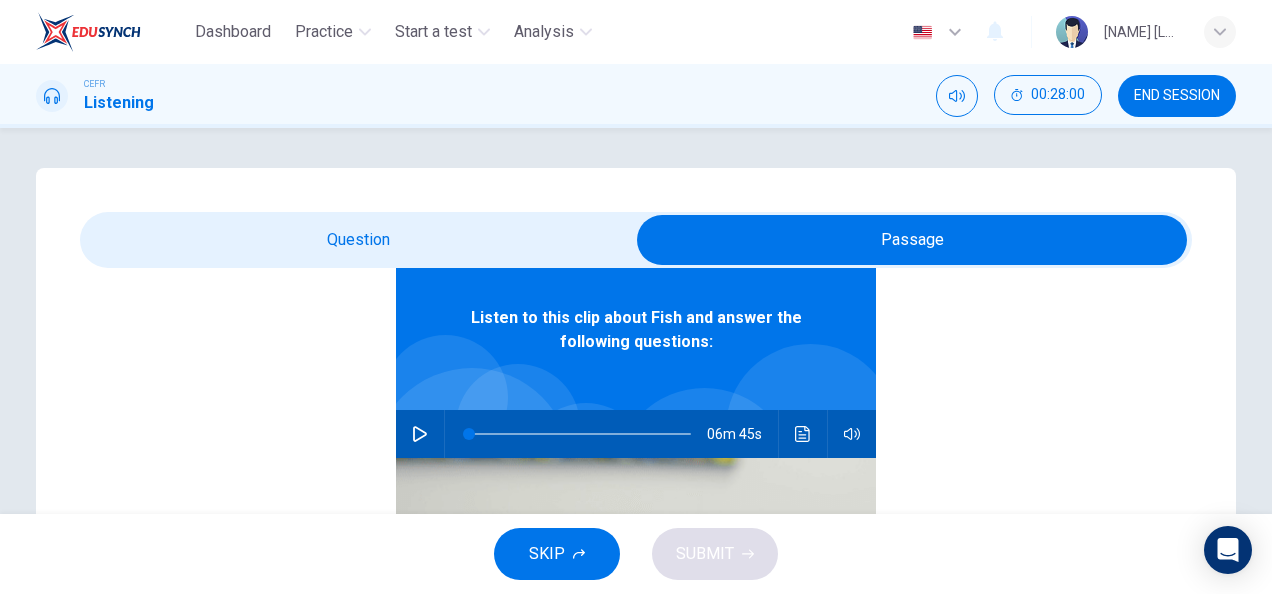 scroll, scrollTop: 112, scrollLeft: 0, axis: vertical 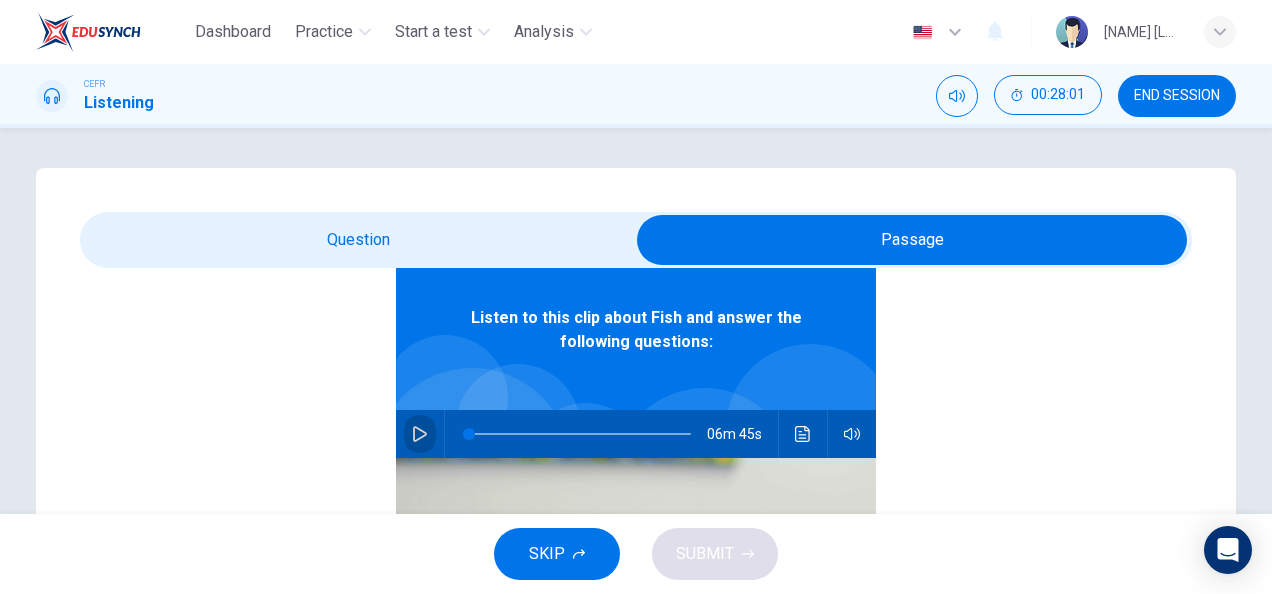 click at bounding box center (420, 434) 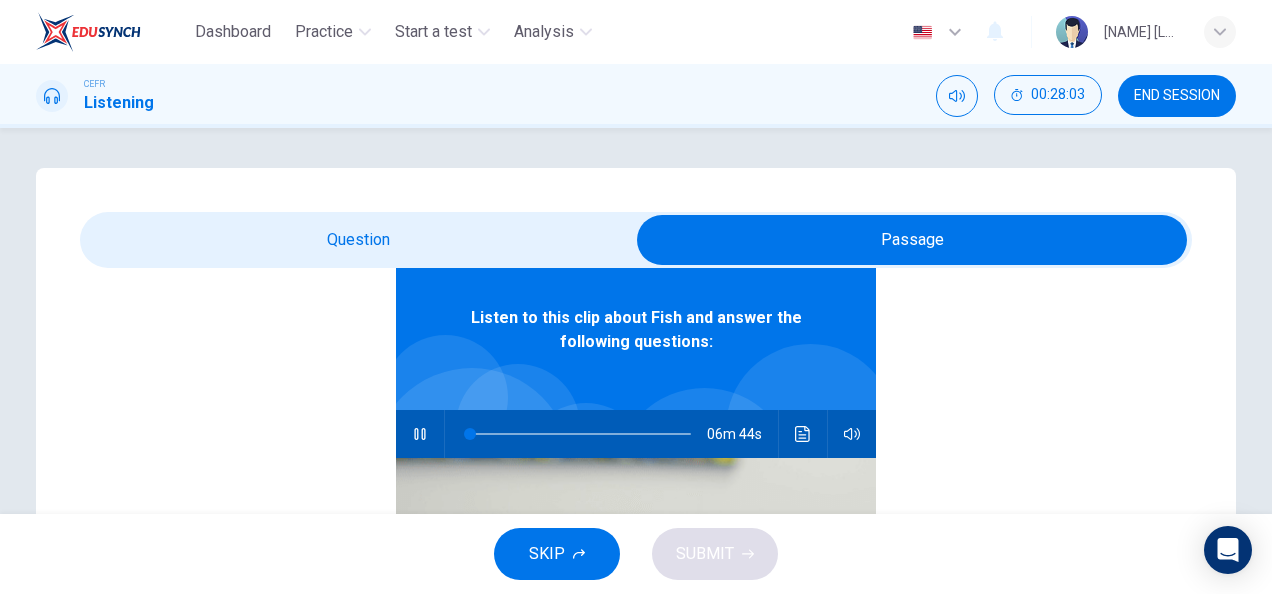 click at bounding box center (912, 240) 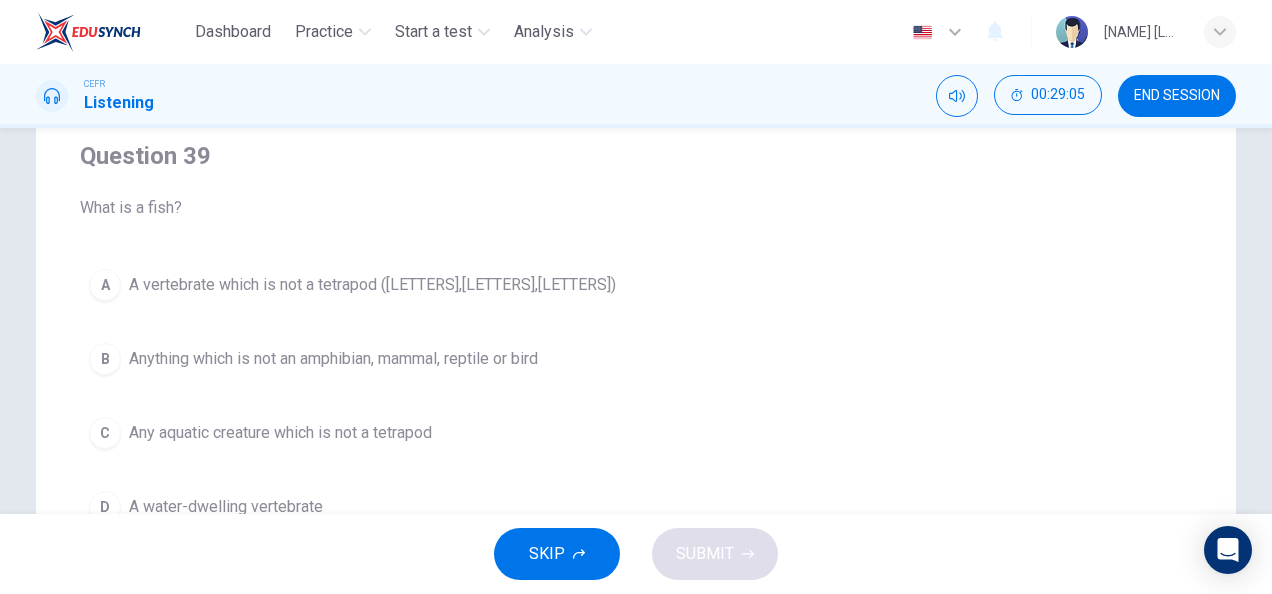 scroll, scrollTop: 0, scrollLeft: 0, axis: both 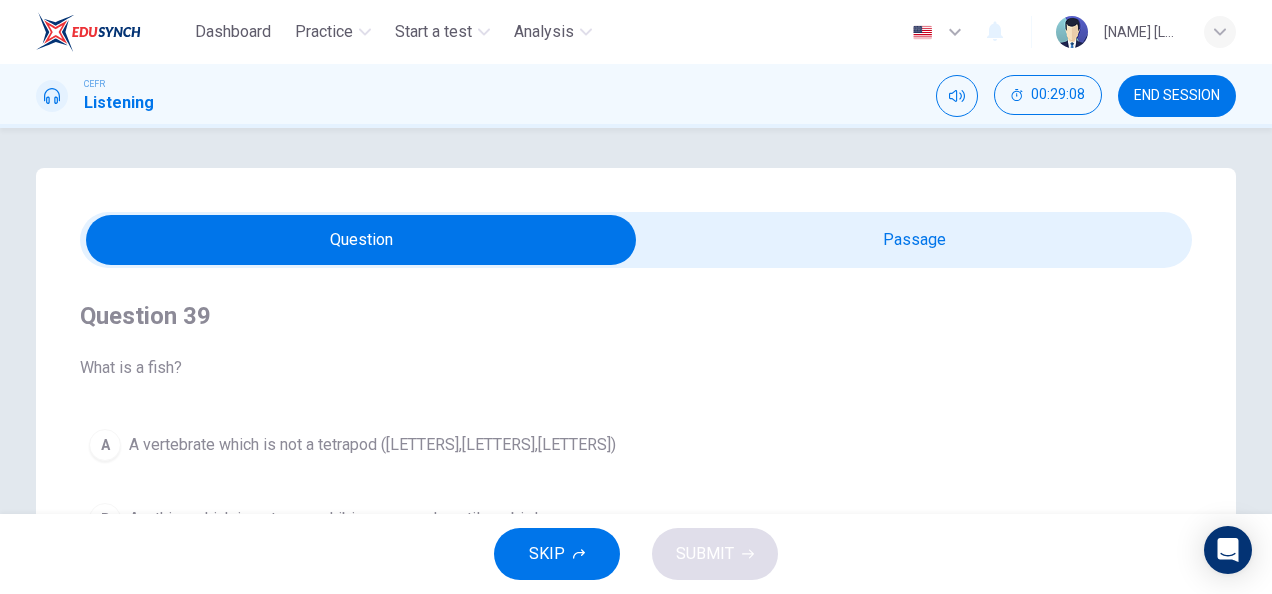click at bounding box center (361, 240) 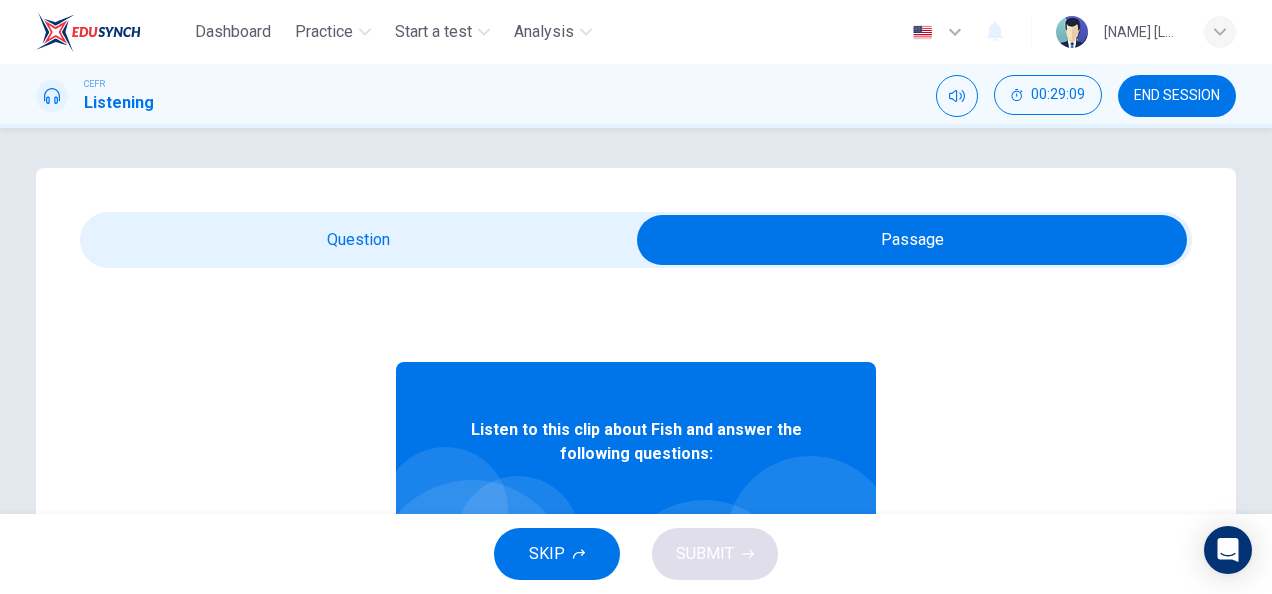 scroll, scrollTop: 112, scrollLeft: 0, axis: vertical 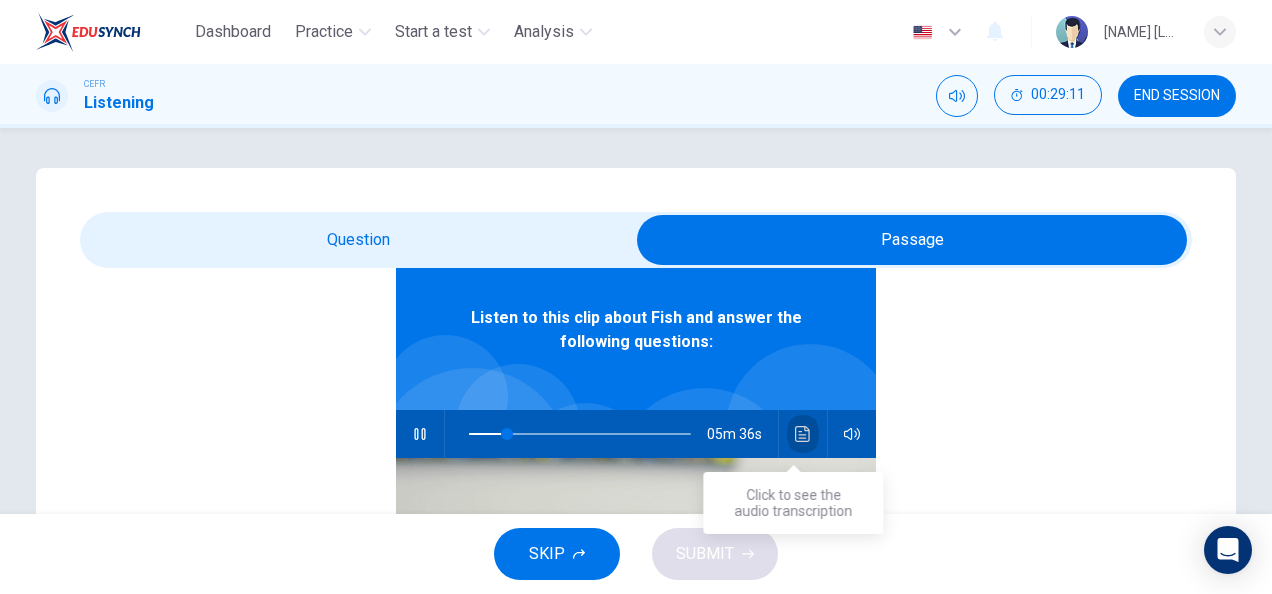 click at bounding box center (802, 434) 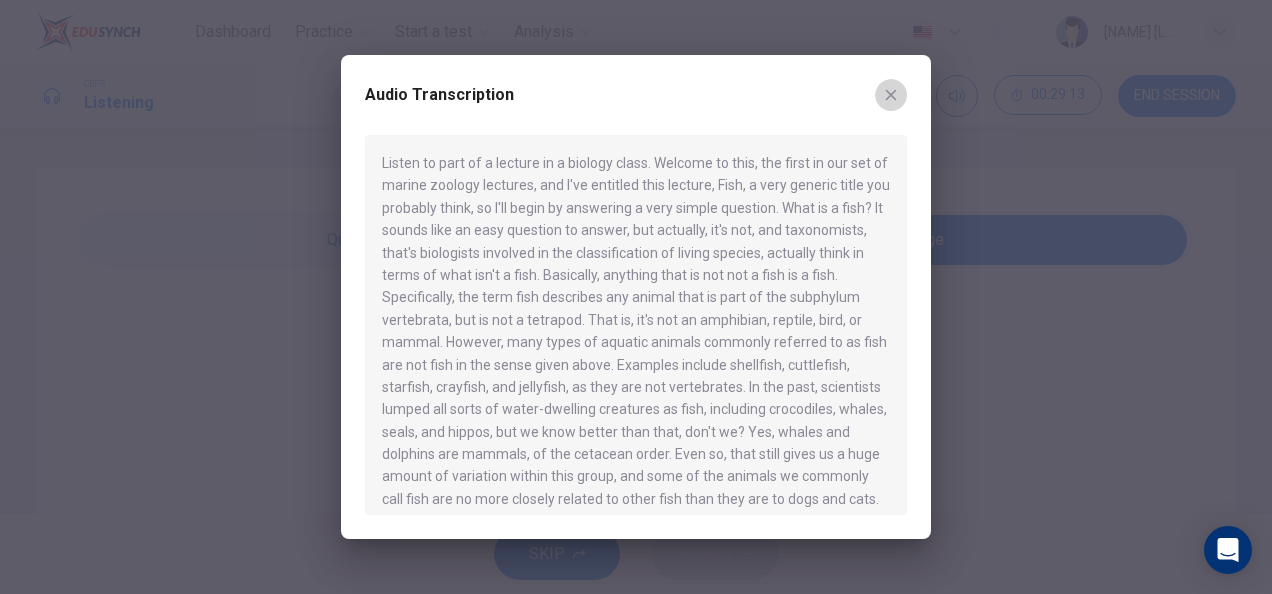 click at bounding box center (891, 95) 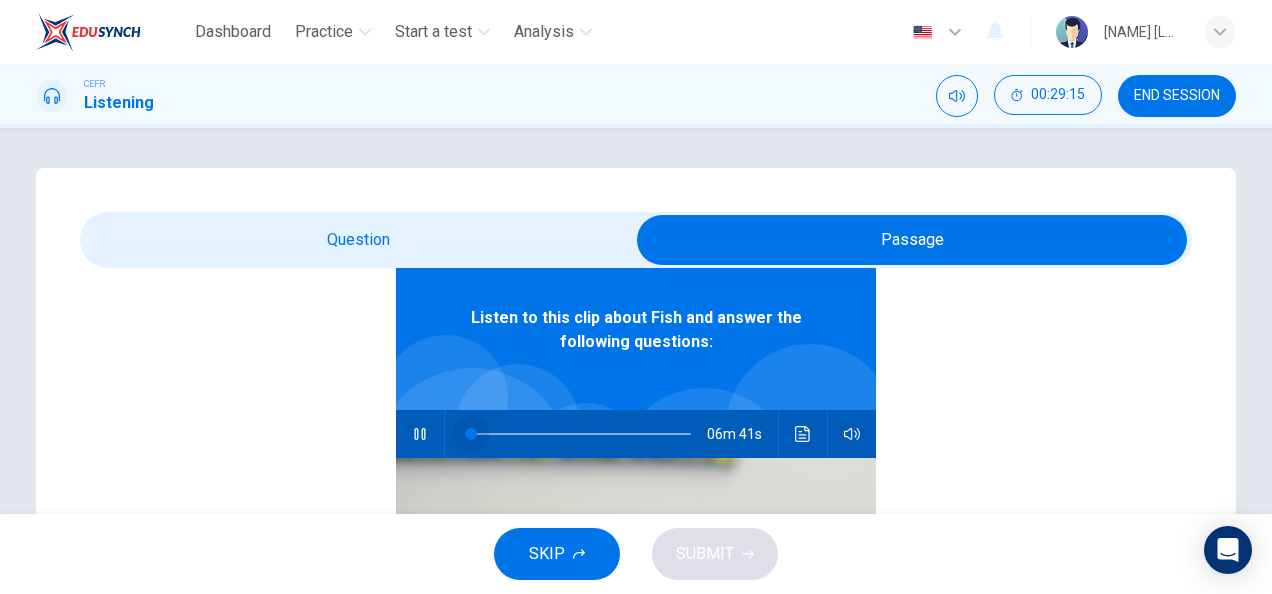 click at bounding box center [580, 434] 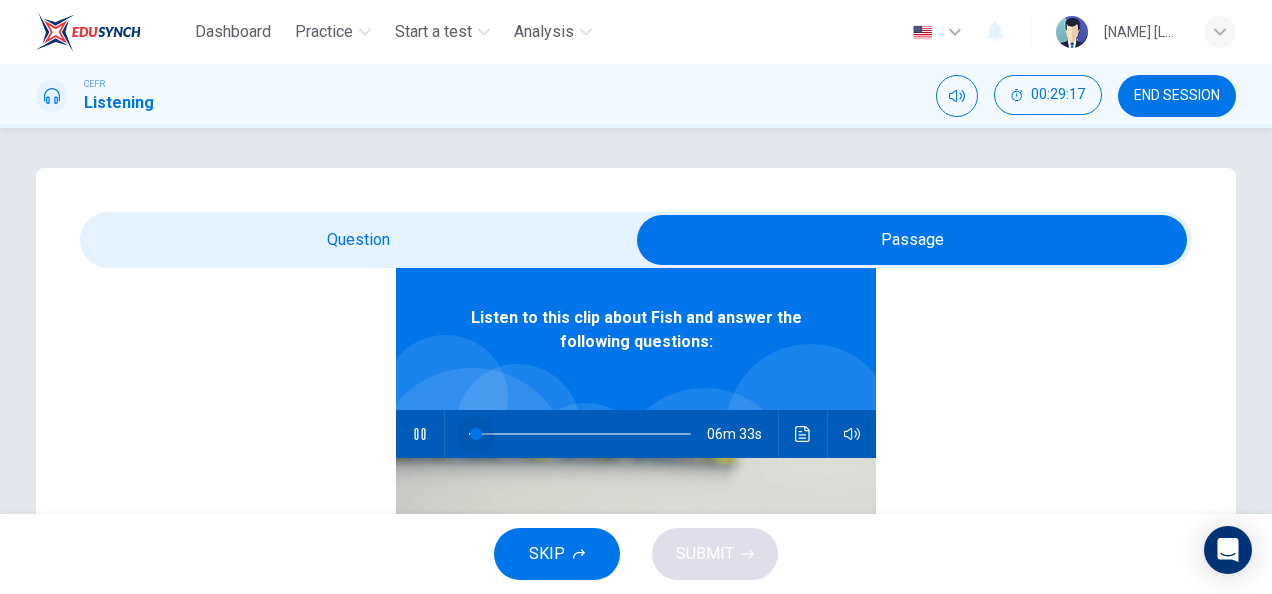 click at bounding box center [476, 434] 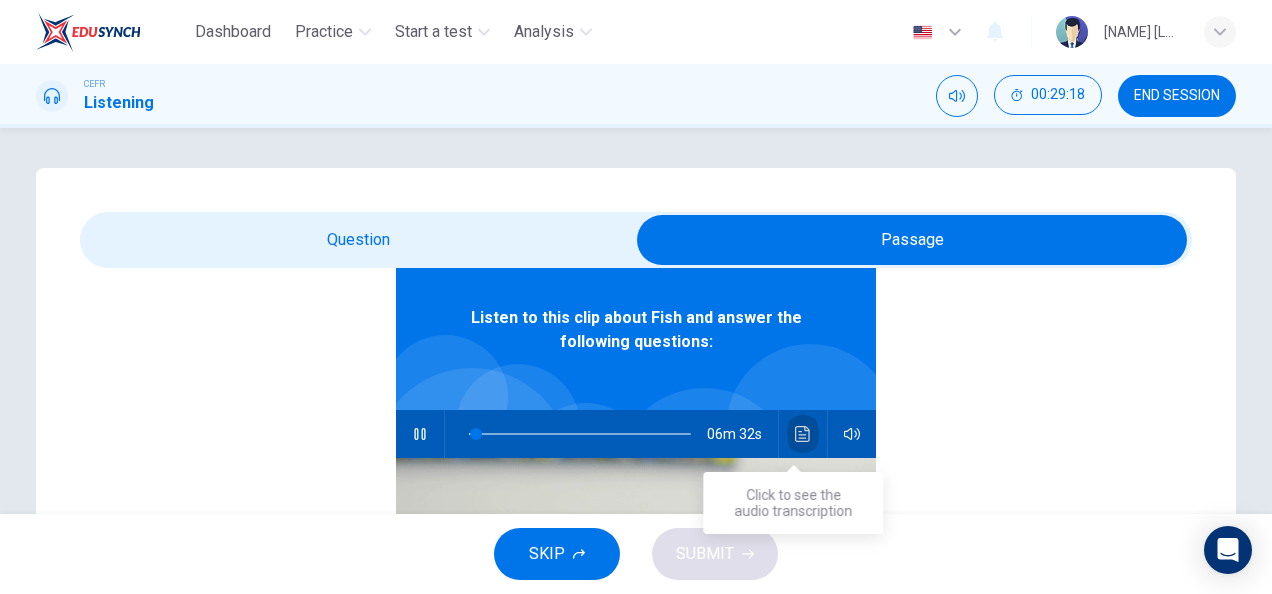 click at bounding box center (803, 434) 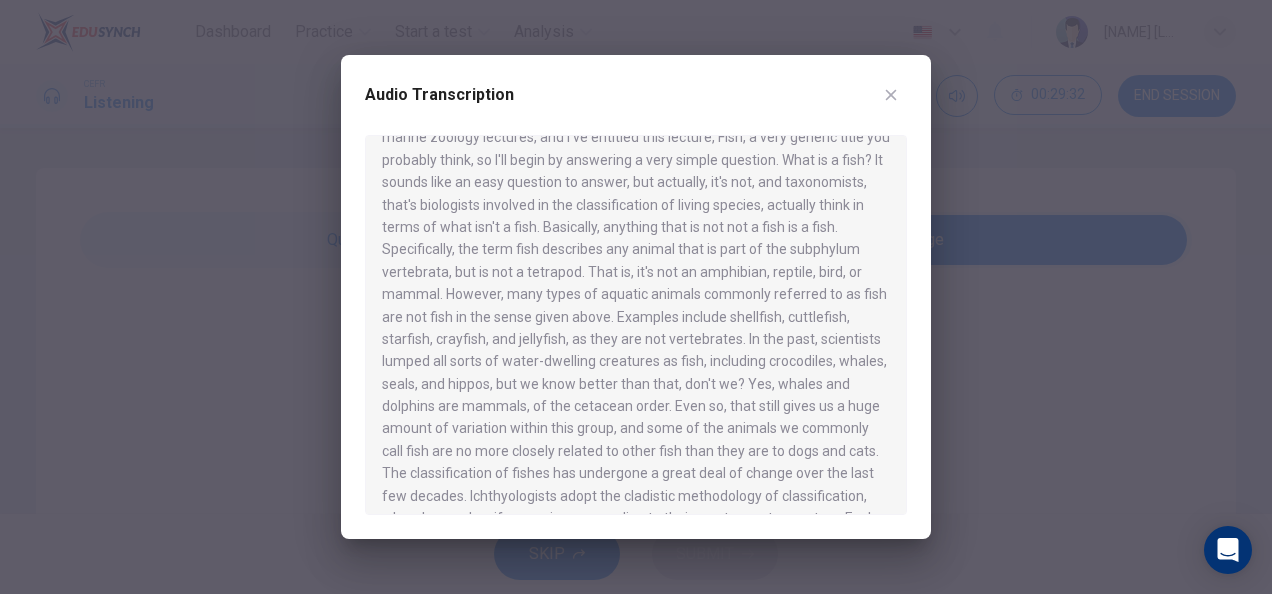 scroll, scrollTop: 0, scrollLeft: 0, axis: both 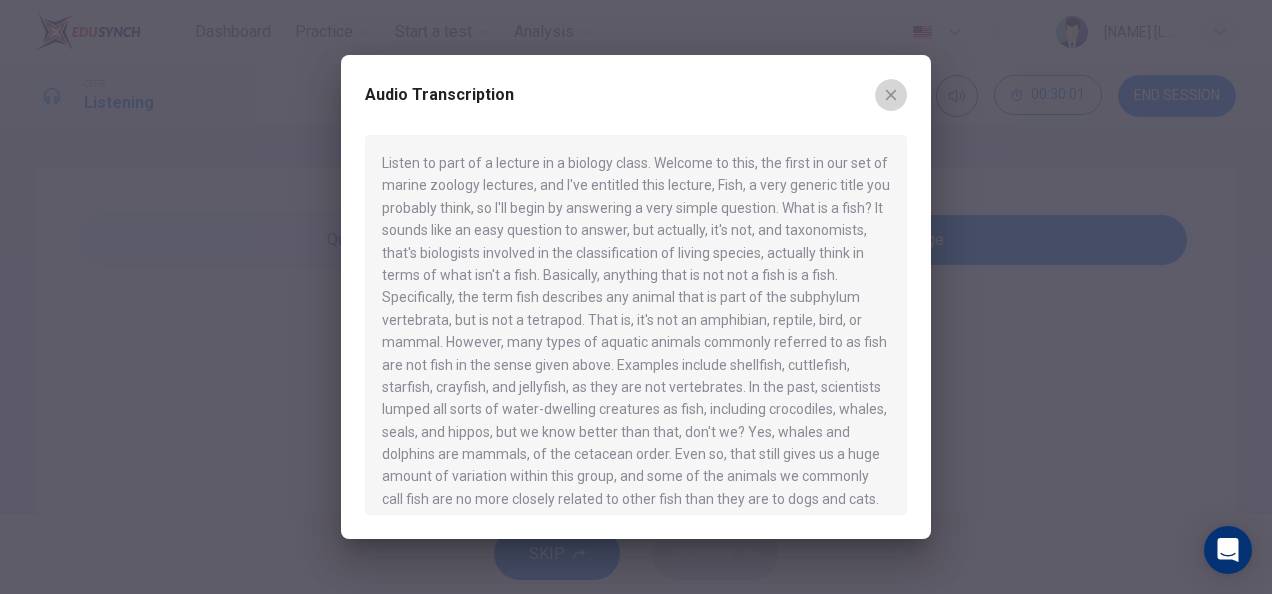 click at bounding box center [891, 95] 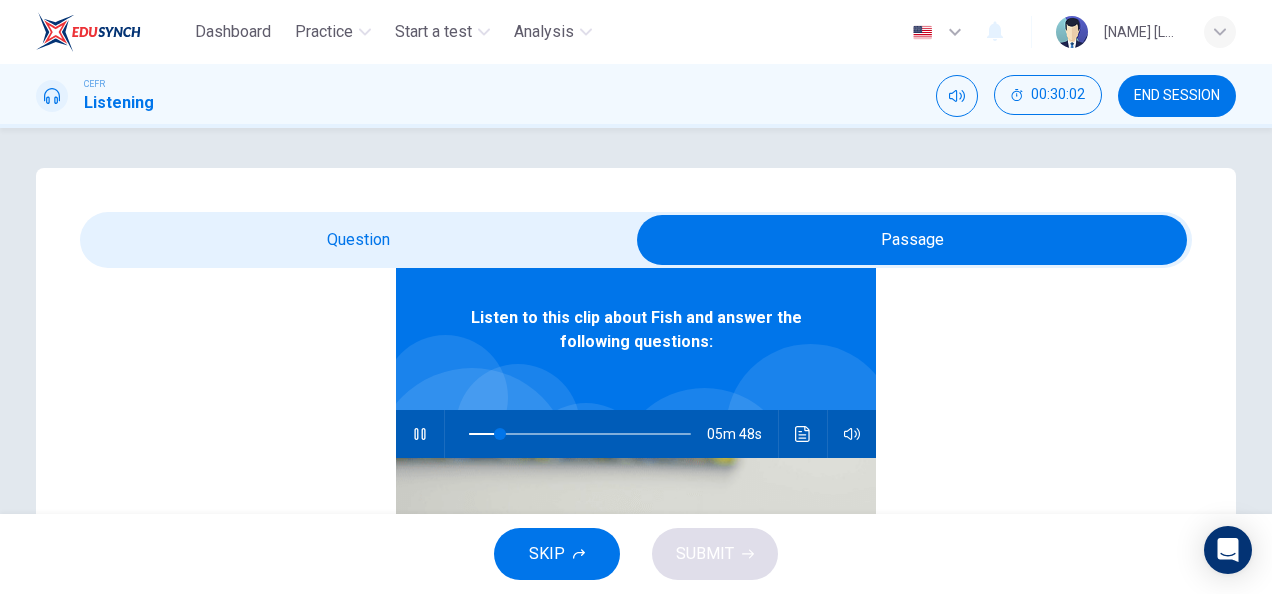 click at bounding box center [912, 240] 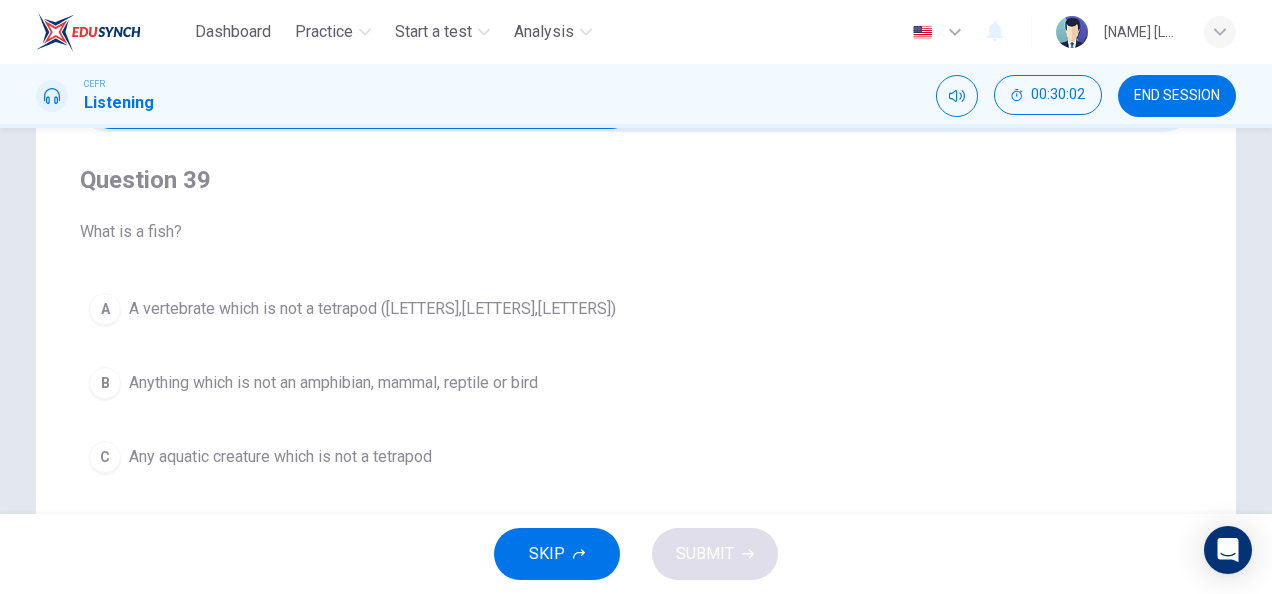 scroll, scrollTop: 136, scrollLeft: 0, axis: vertical 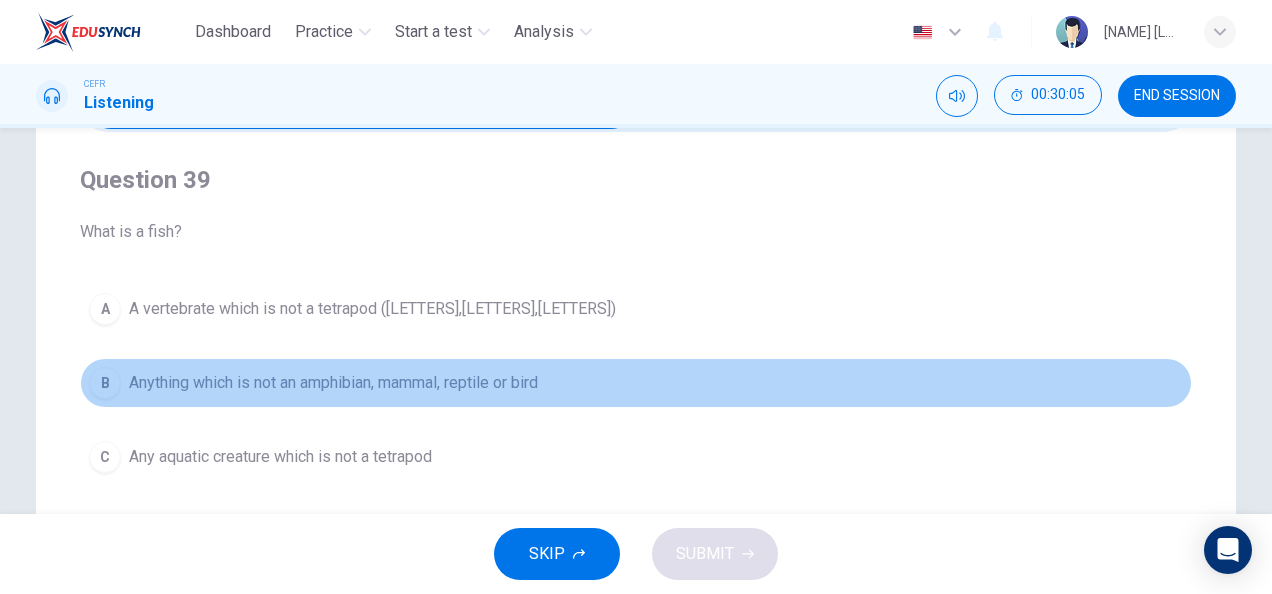 click on "Anything which is not an amphibian, mammal, reptile or bird" at bounding box center [372, 309] 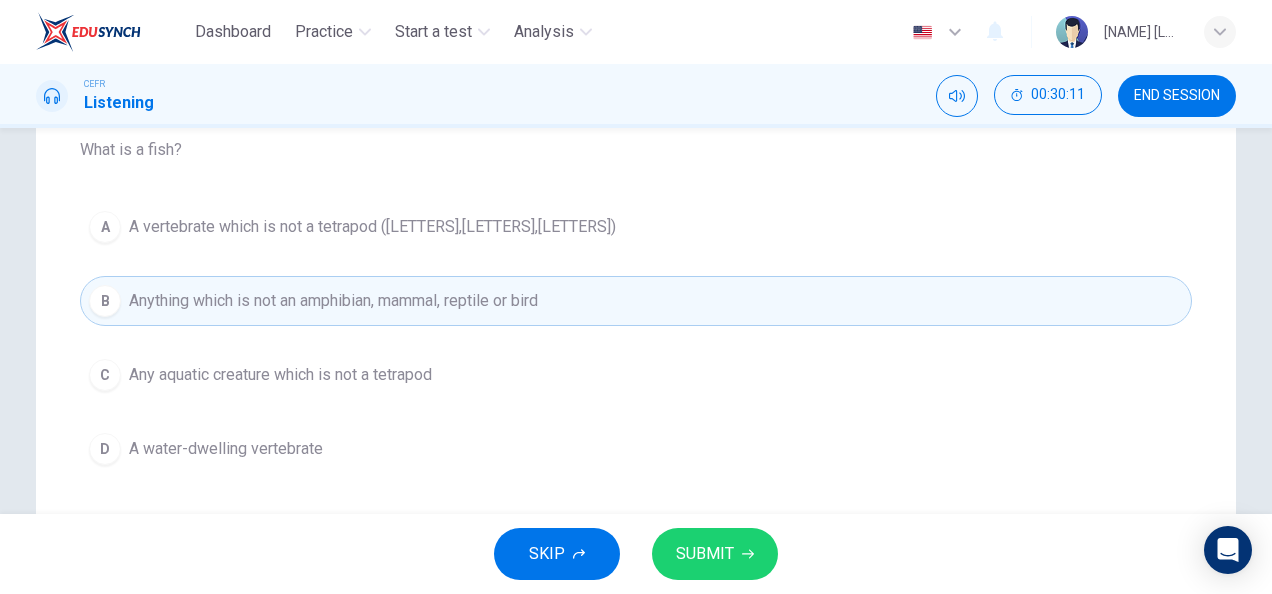 scroll, scrollTop: 217, scrollLeft: 0, axis: vertical 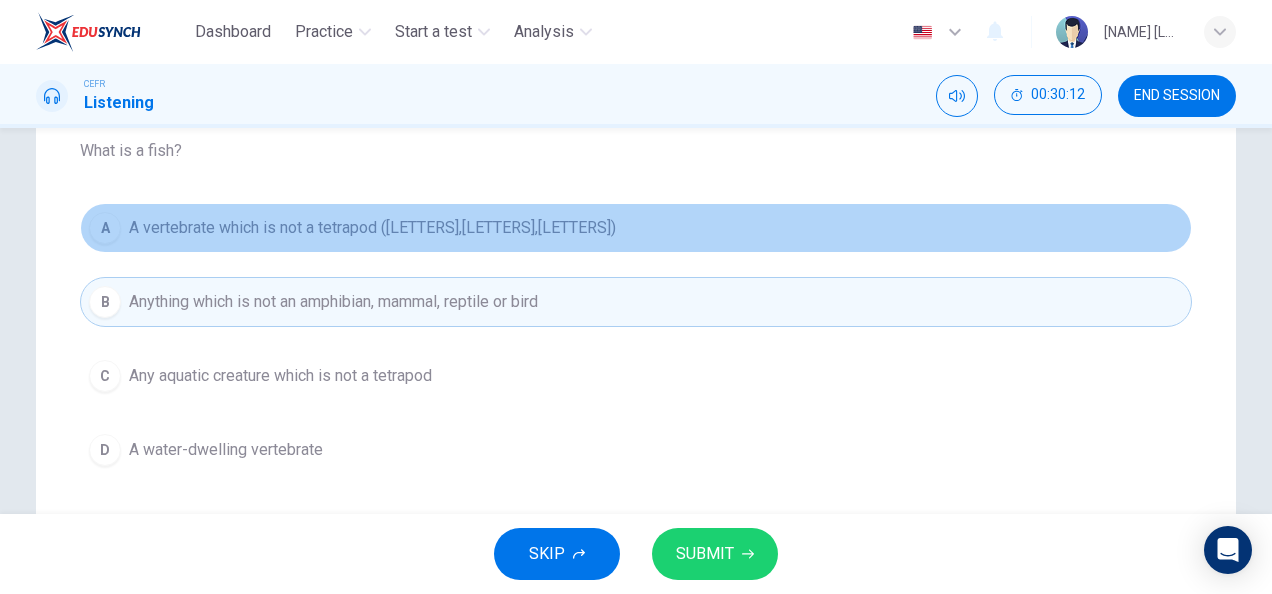 click on "A The hair color of the professor's wife" at bounding box center [636, 228] 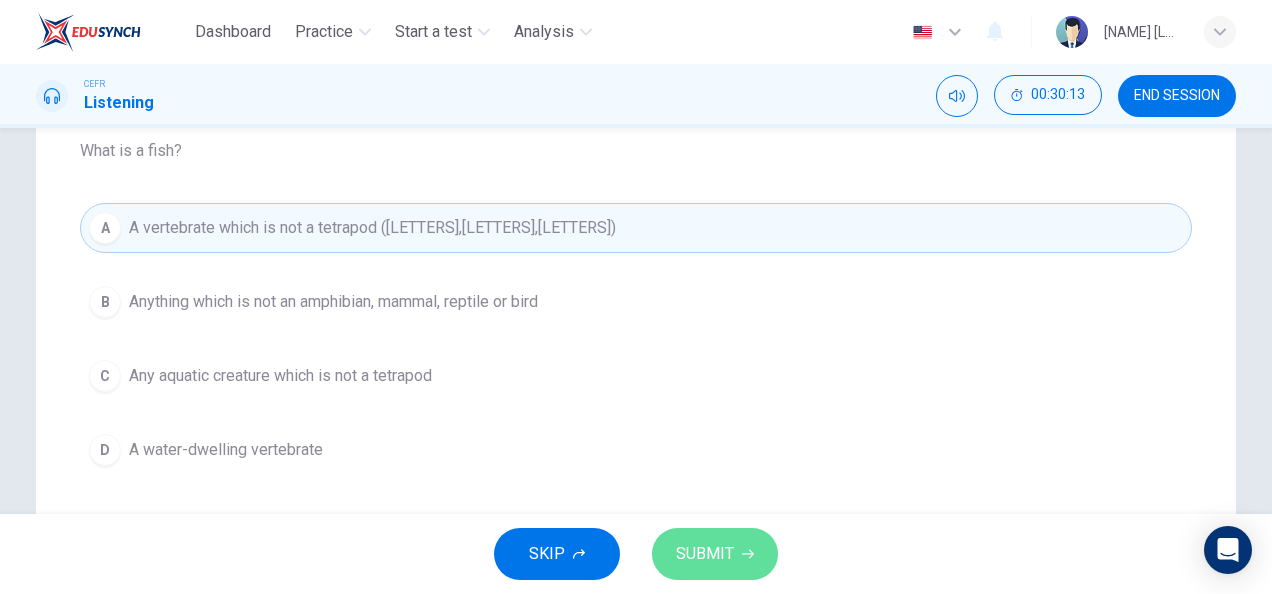 click on "SUBMIT" at bounding box center [715, 554] 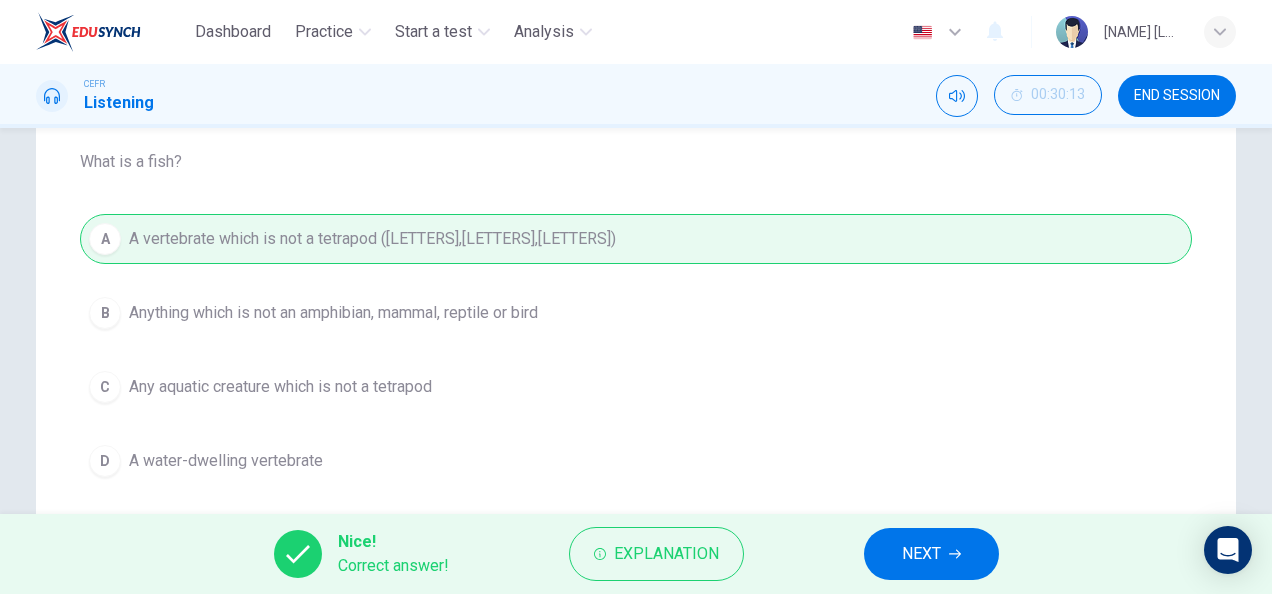 scroll, scrollTop: 189, scrollLeft: 0, axis: vertical 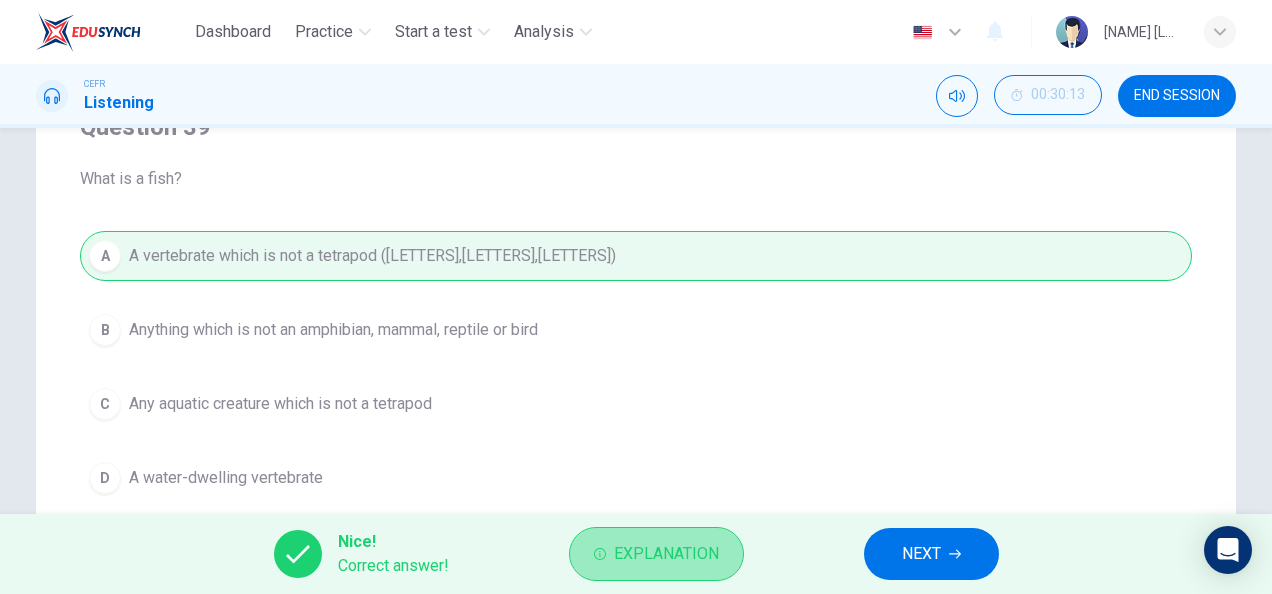 click on "Explanation" at bounding box center (666, 554) 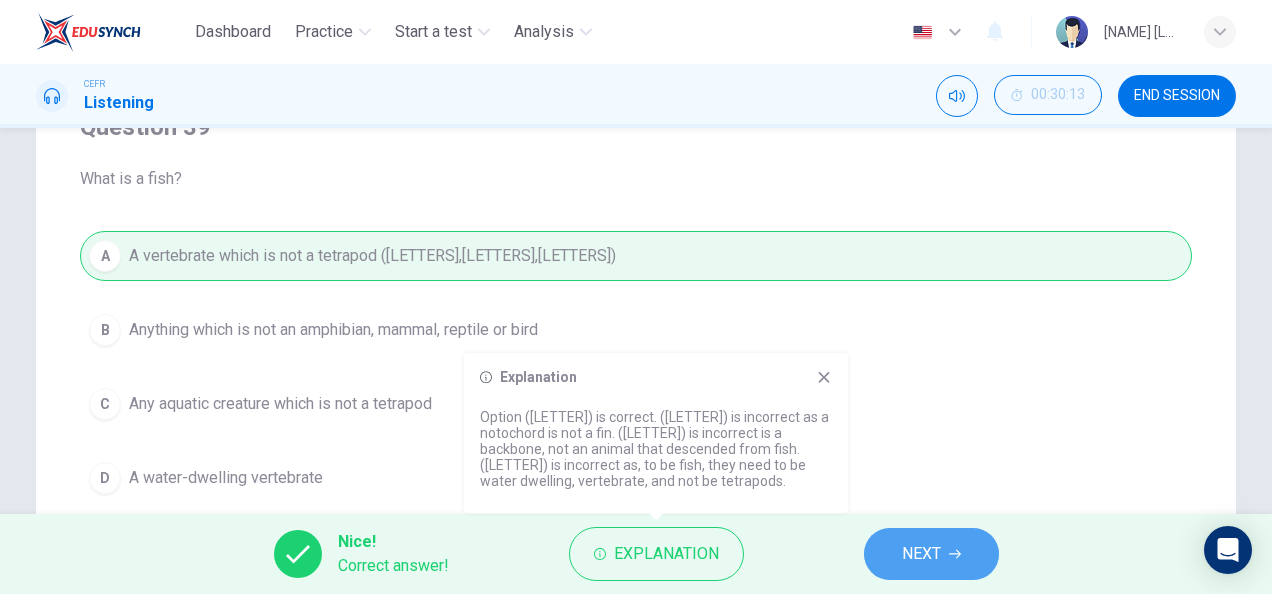click on "NEXT" at bounding box center (921, 554) 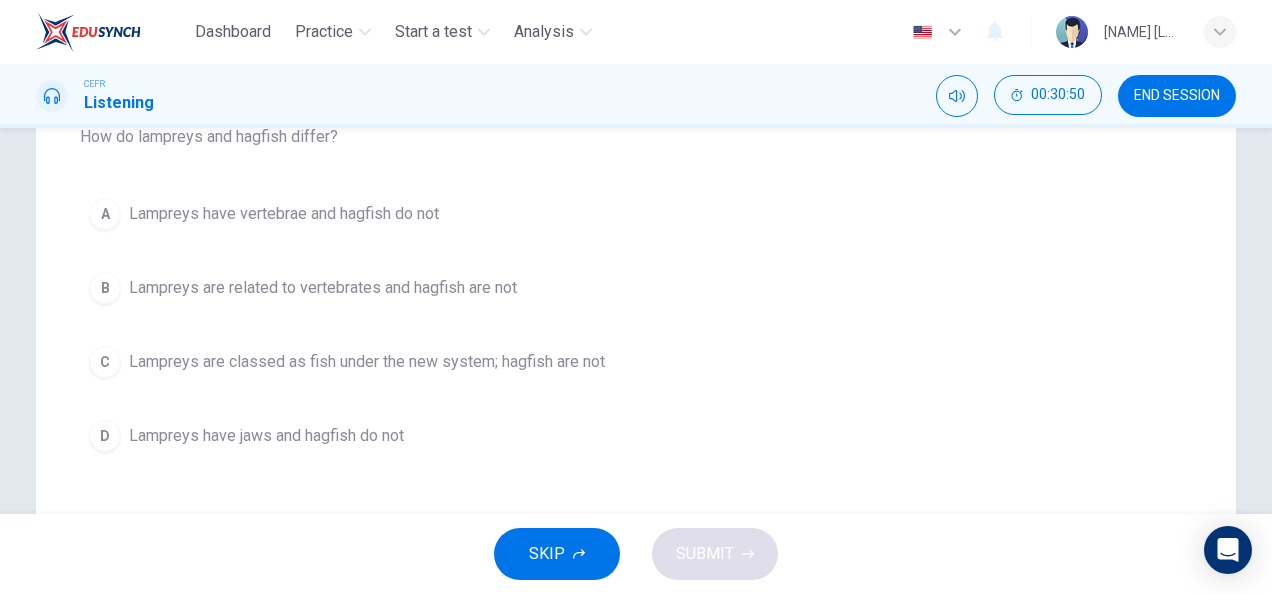 scroll, scrollTop: 0, scrollLeft: 0, axis: both 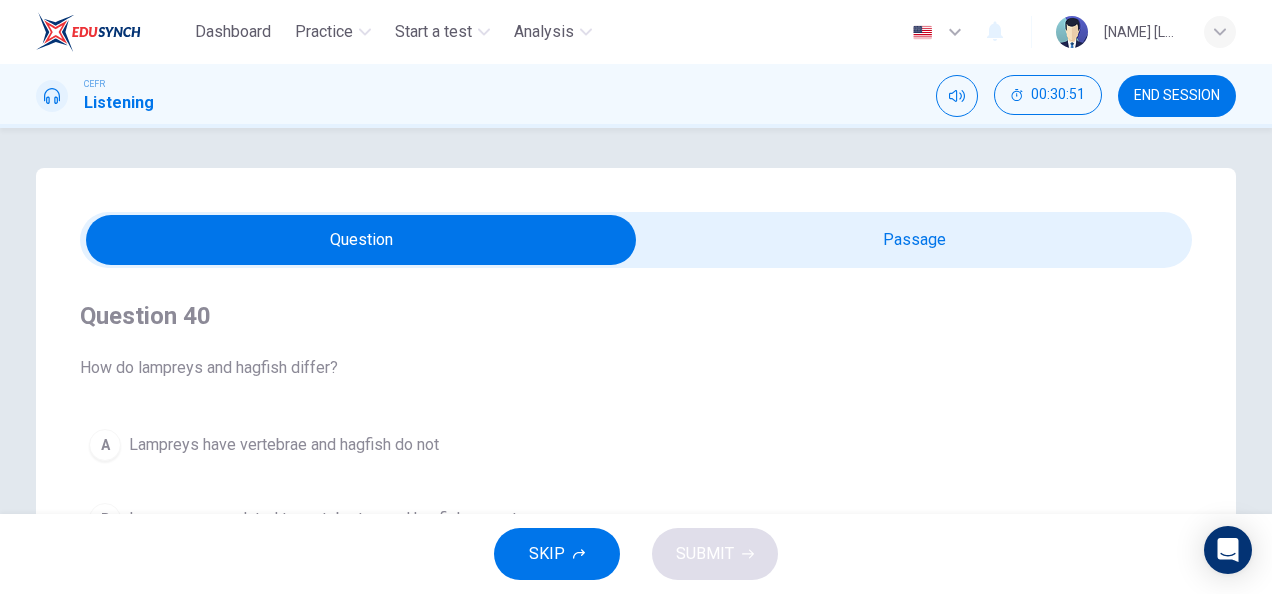 click at bounding box center [361, 240] 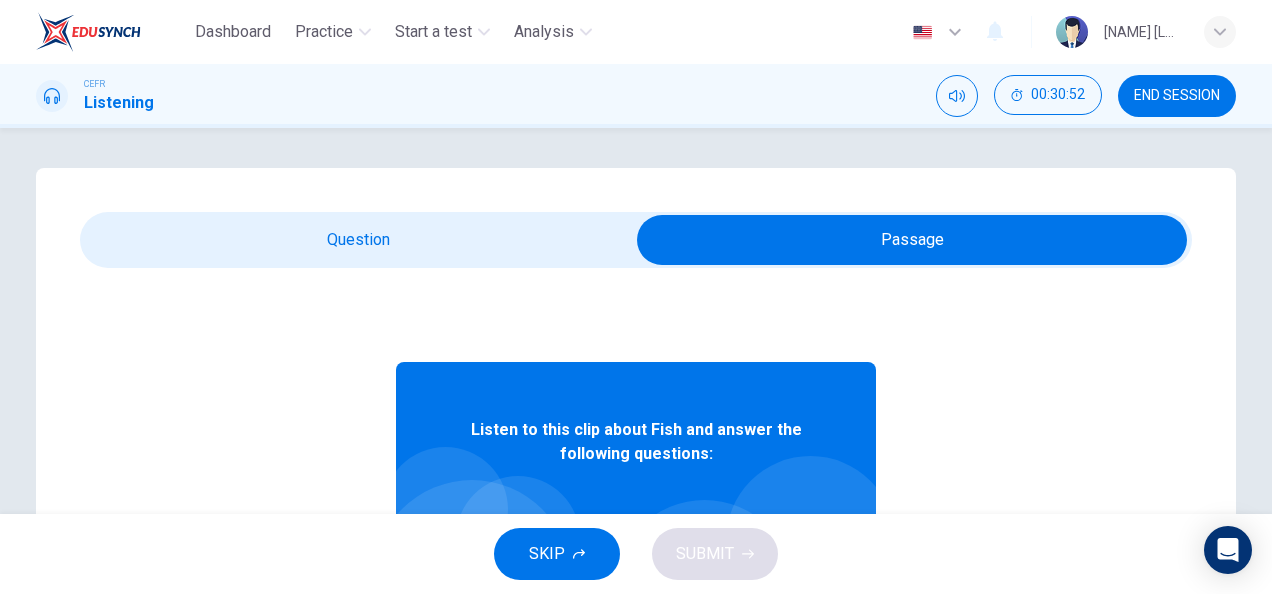 scroll, scrollTop: 112, scrollLeft: 0, axis: vertical 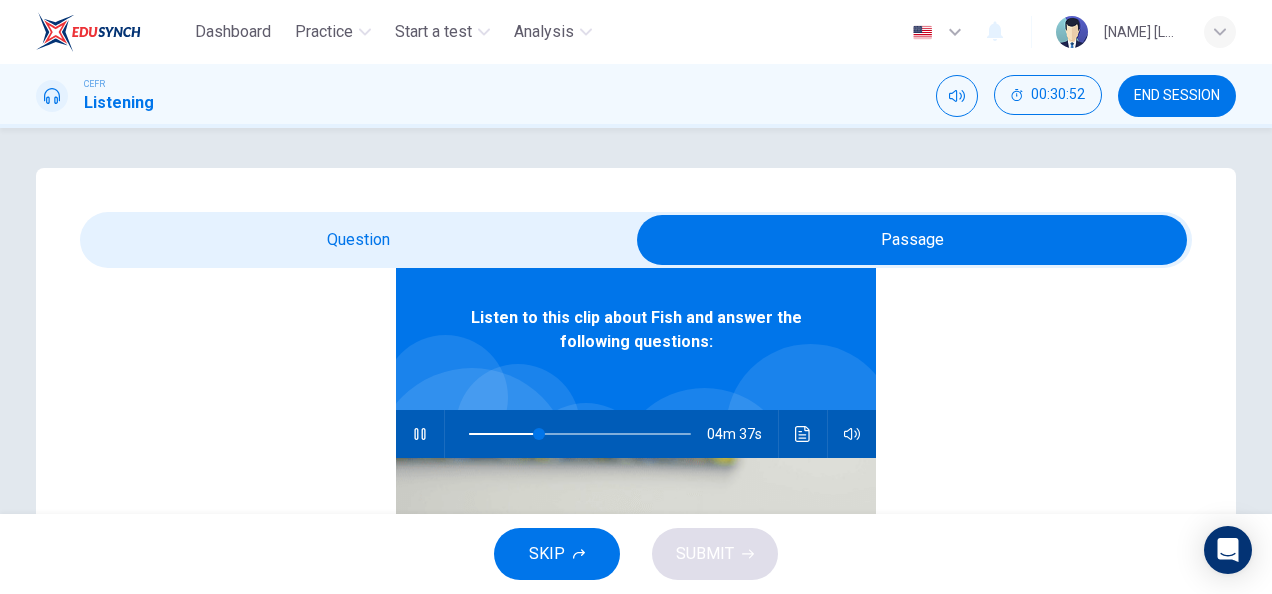click at bounding box center [803, 434] 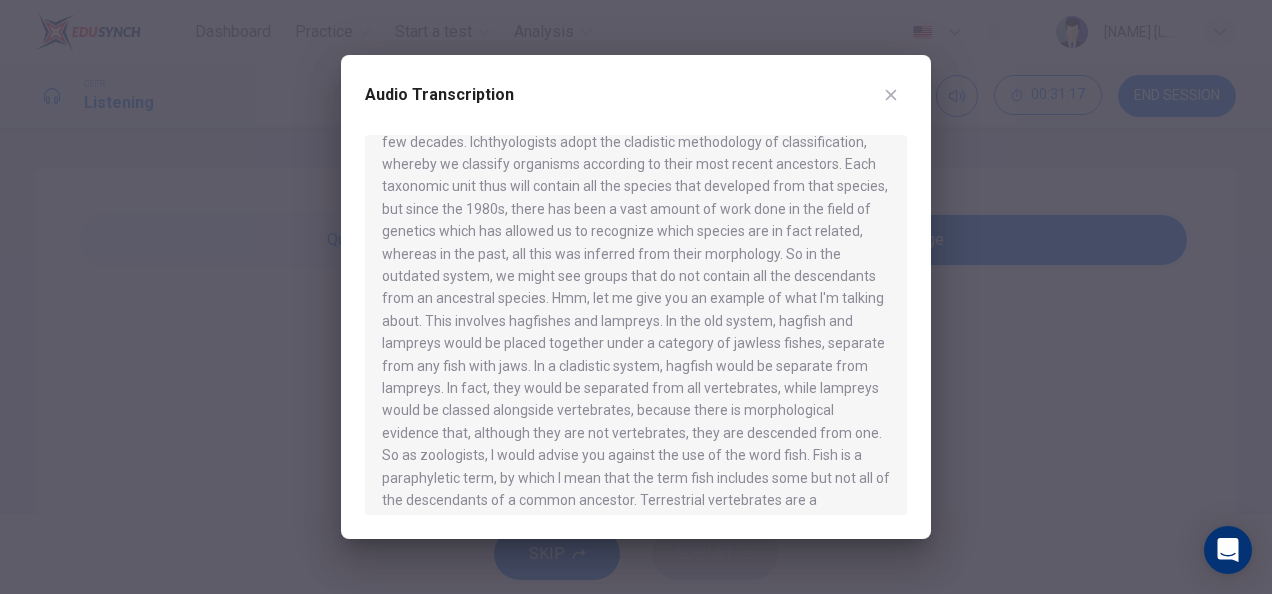 scroll, scrollTop: 406, scrollLeft: 0, axis: vertical 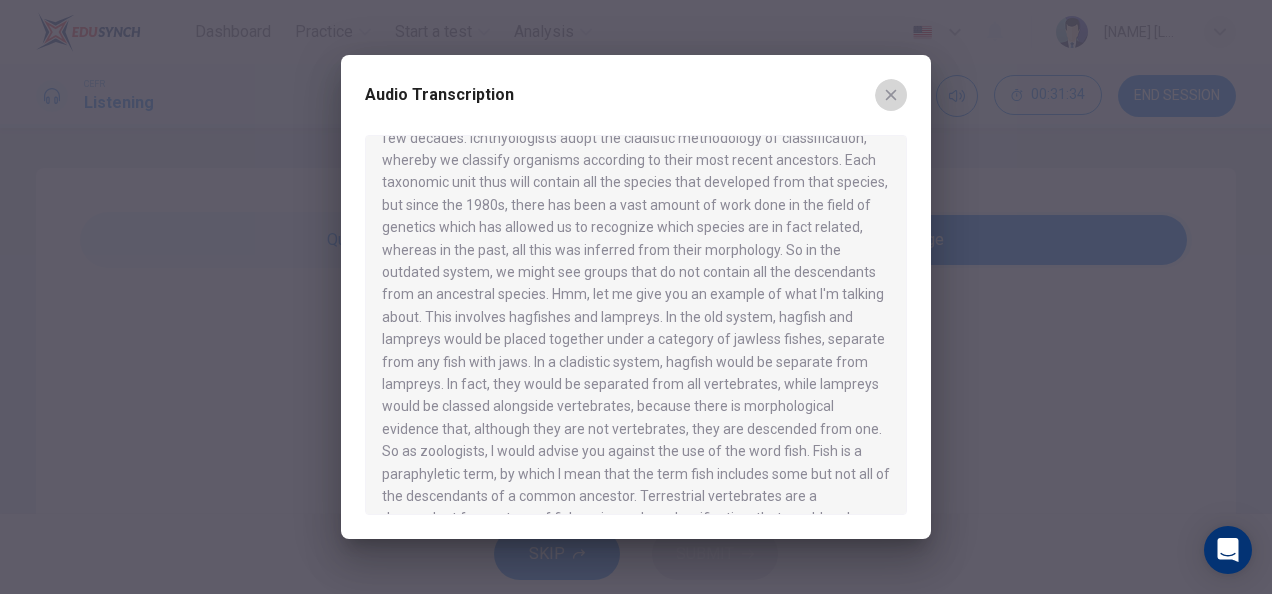 click at bounding box center [891, 95] 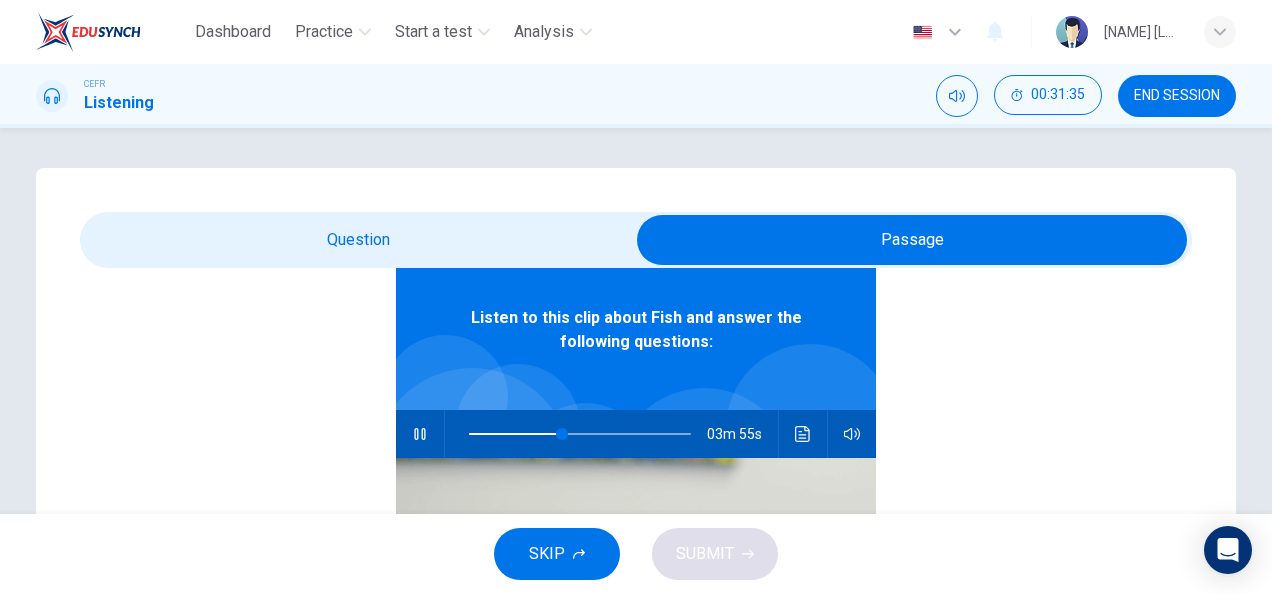 click at bounding box center (912, 240) 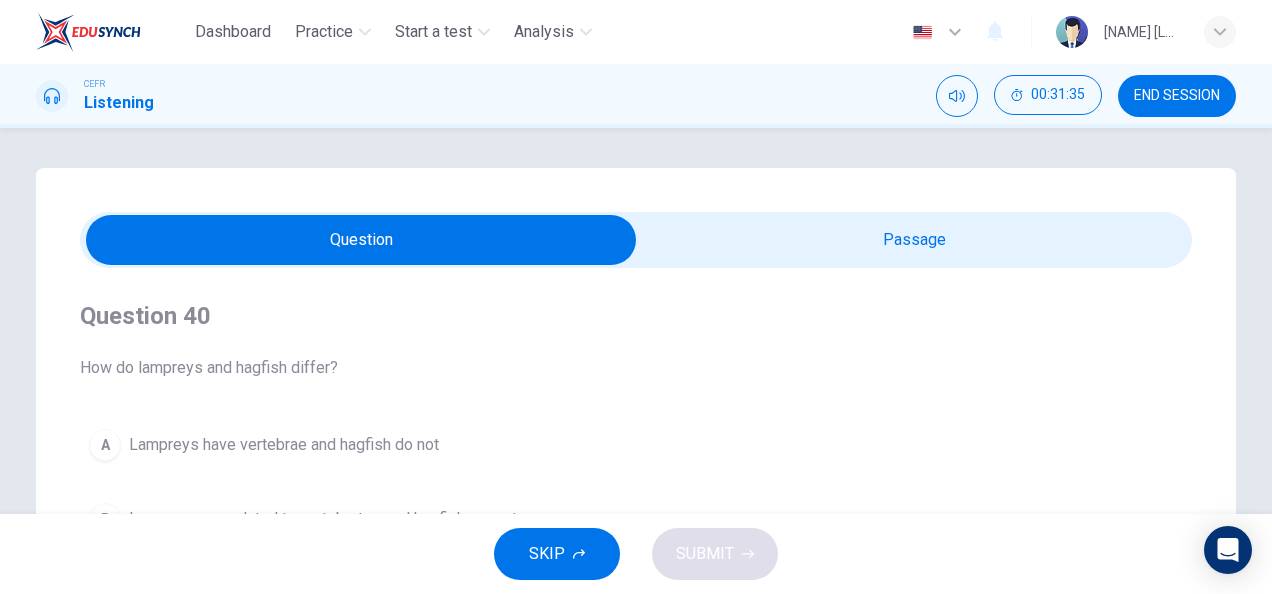 scroll, scrollTop: 0, scrollLeft: 0, axis: both 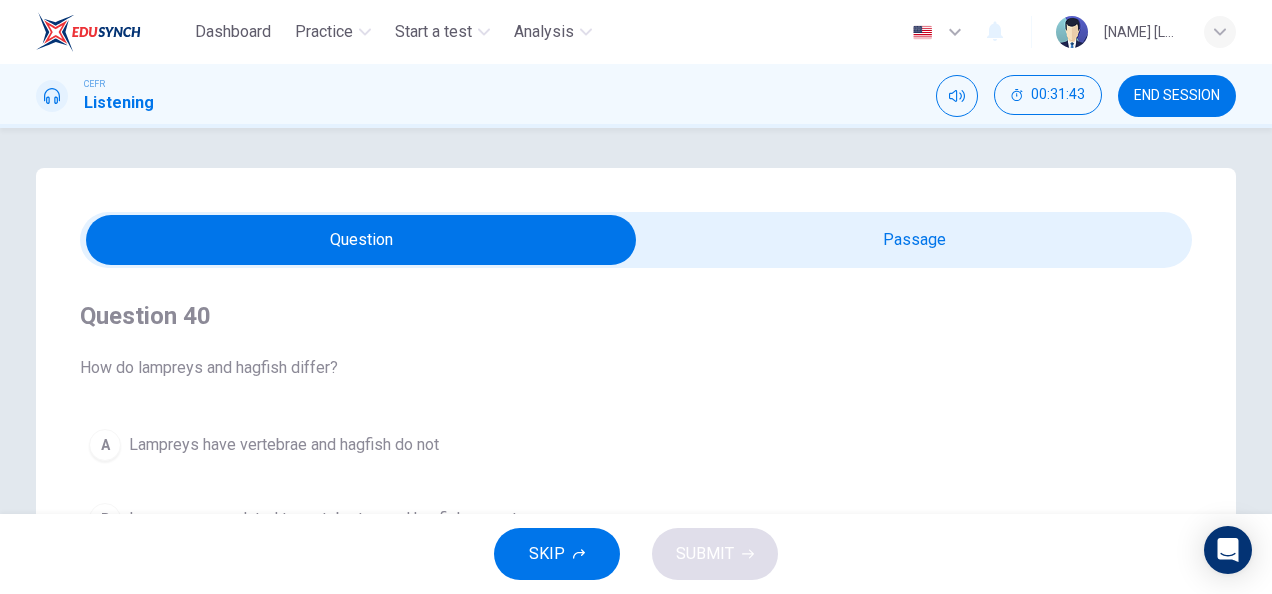 click at bounding box center [361, 240] 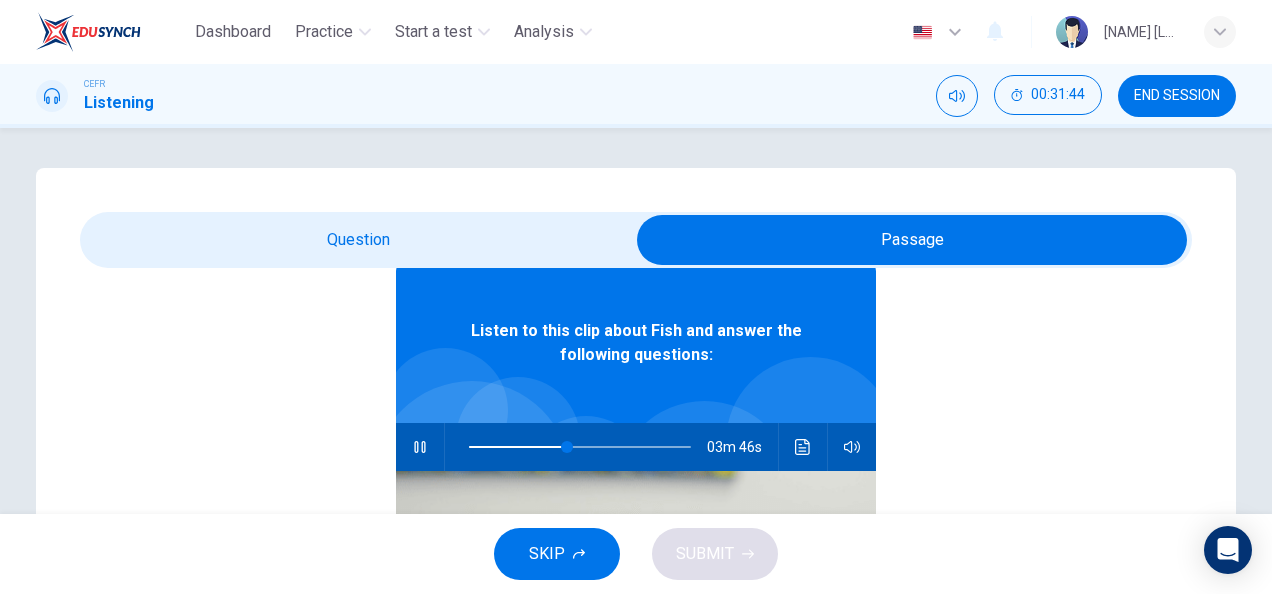 scroll, scrollTop: 100, scrollLeft: 0, axis: vertical 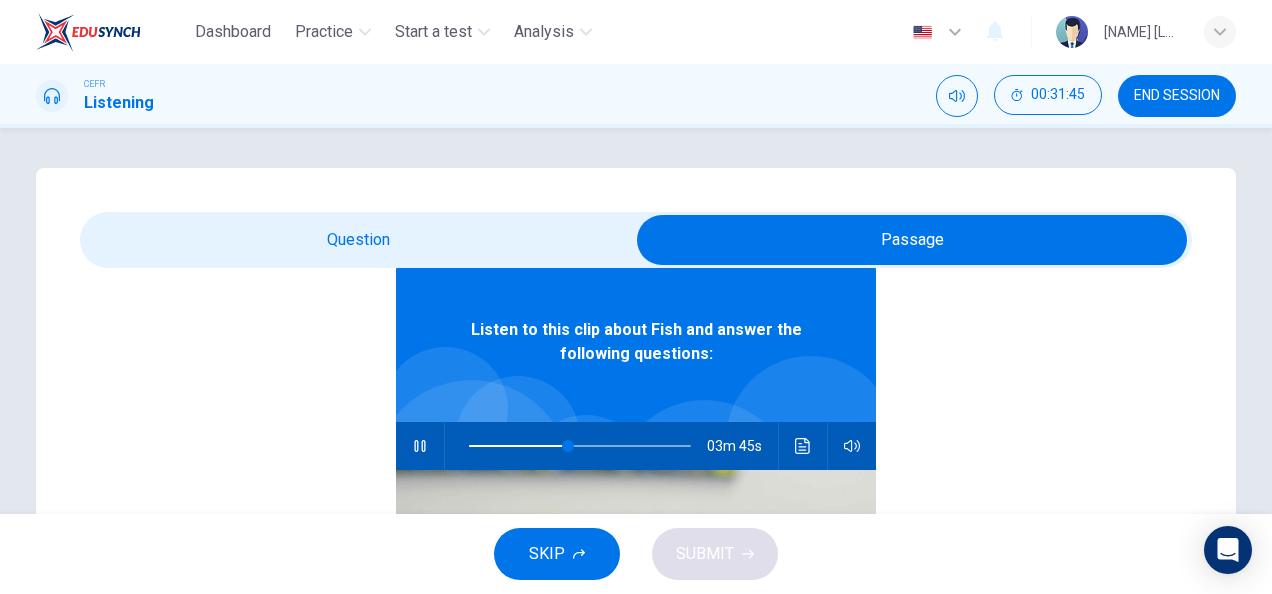click on "03m 45s" at bounding box center (636, 446) 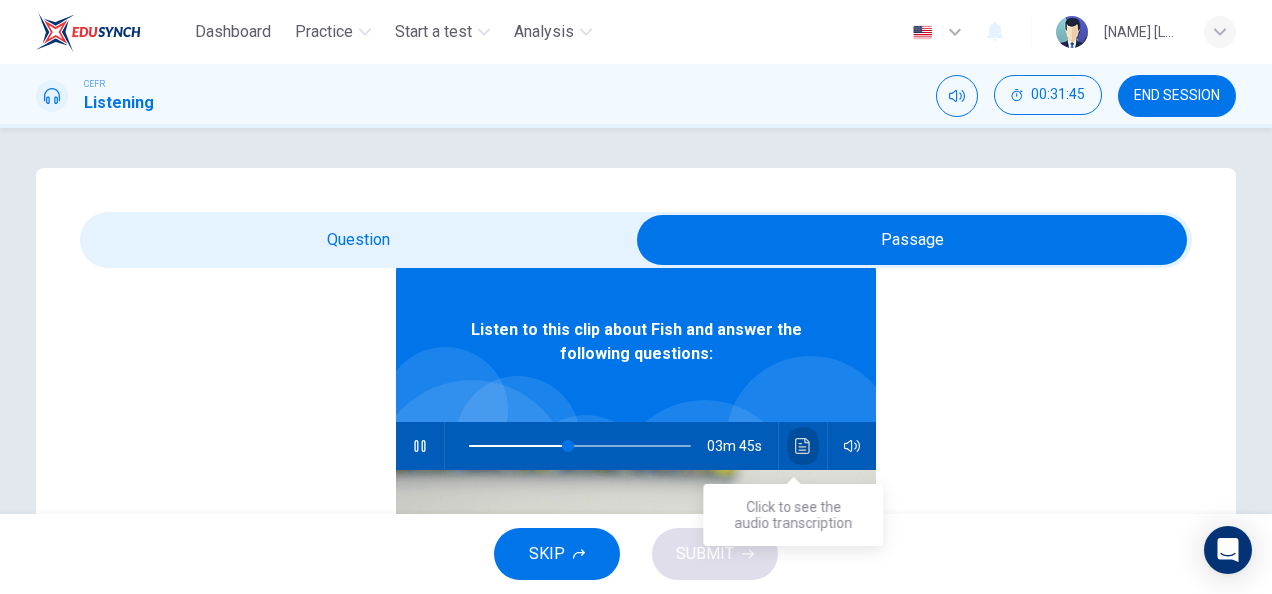 click at bounding box center (803, 446) 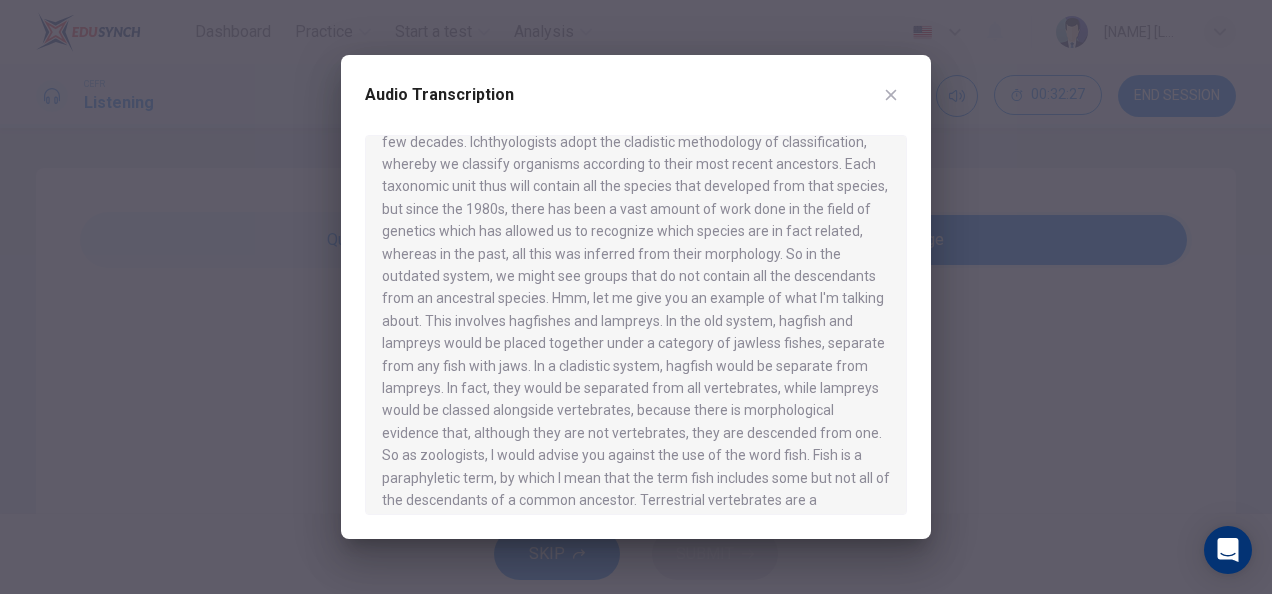 scroll, scrollTop: 410, scrollLeft: 0, axis: vertical 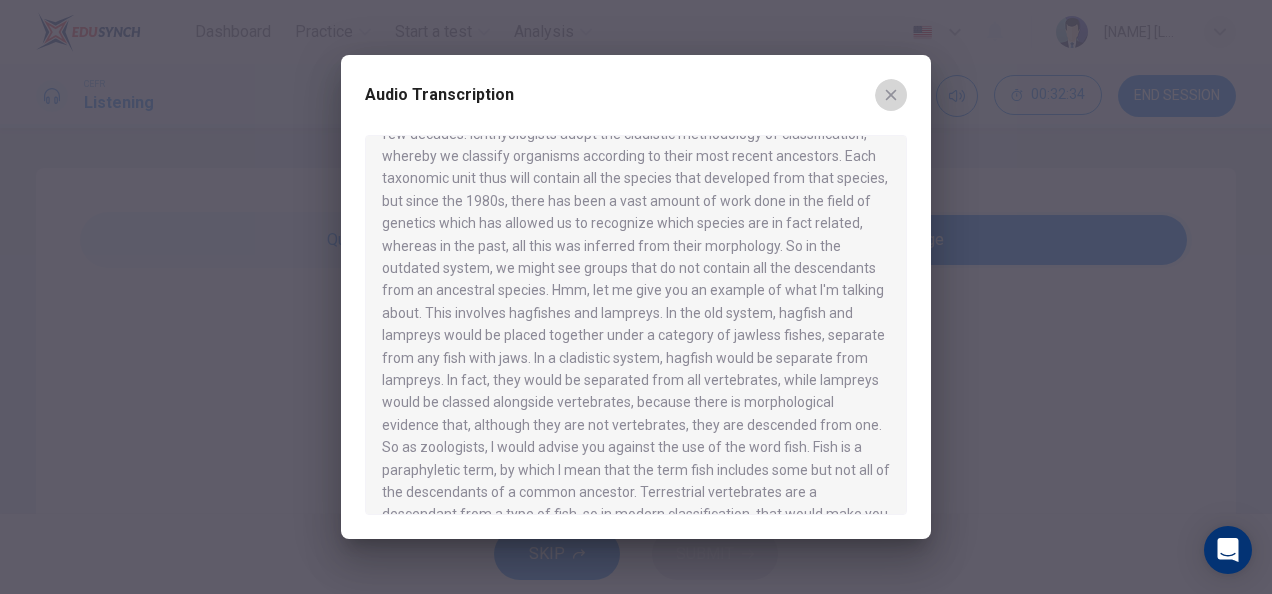 click at bounding box center [891, 95] 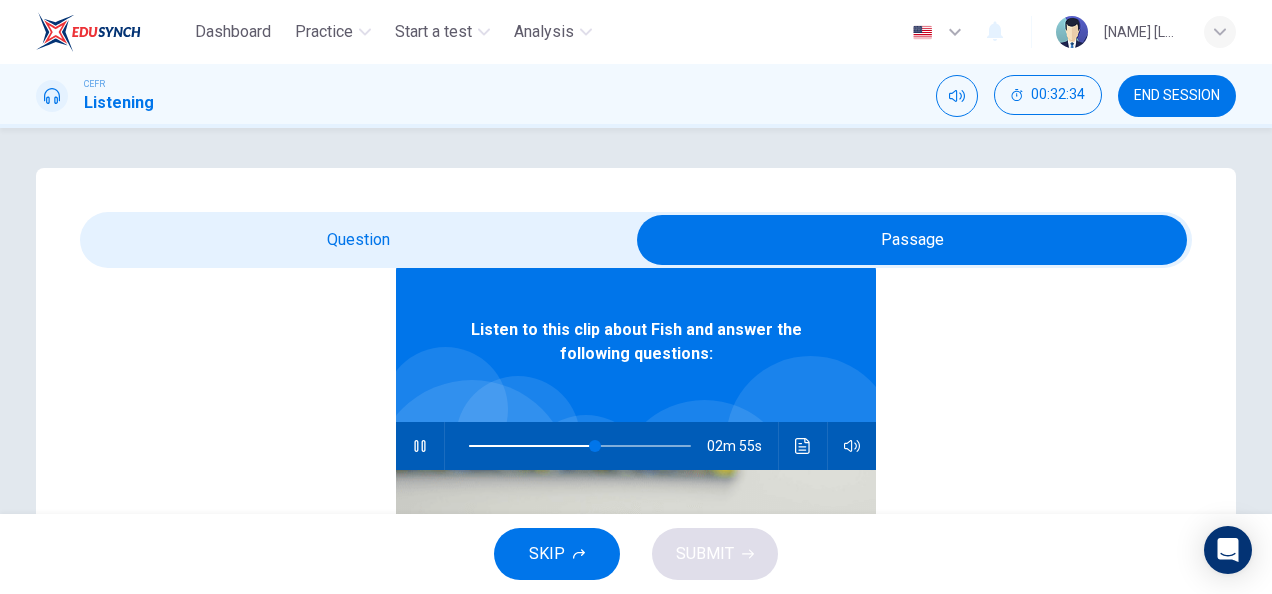 click at bounding box center (912, 240) 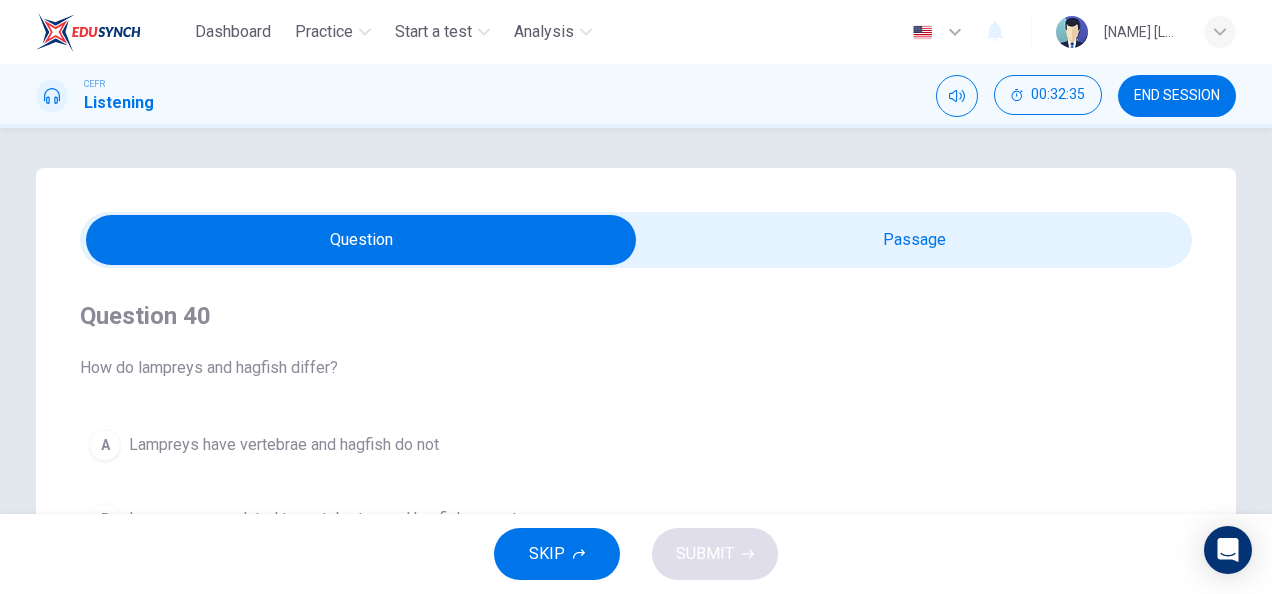 scroll, scrollTop: 0, scrollLeft: 0, axis: both 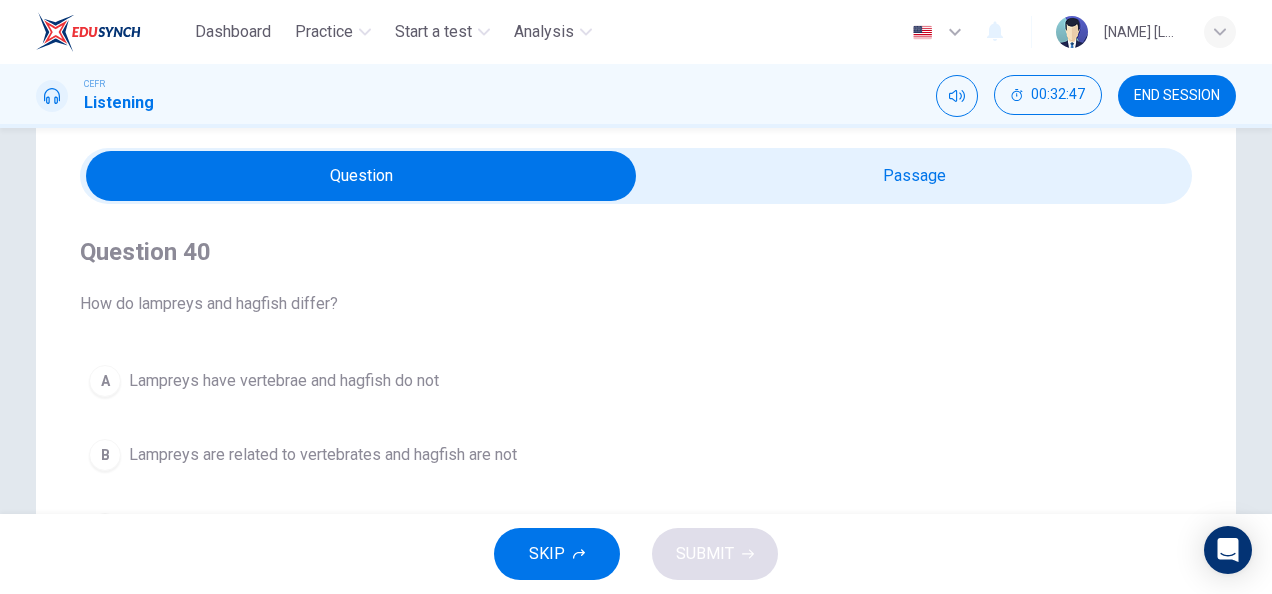 click at bounding box center [361, 176] 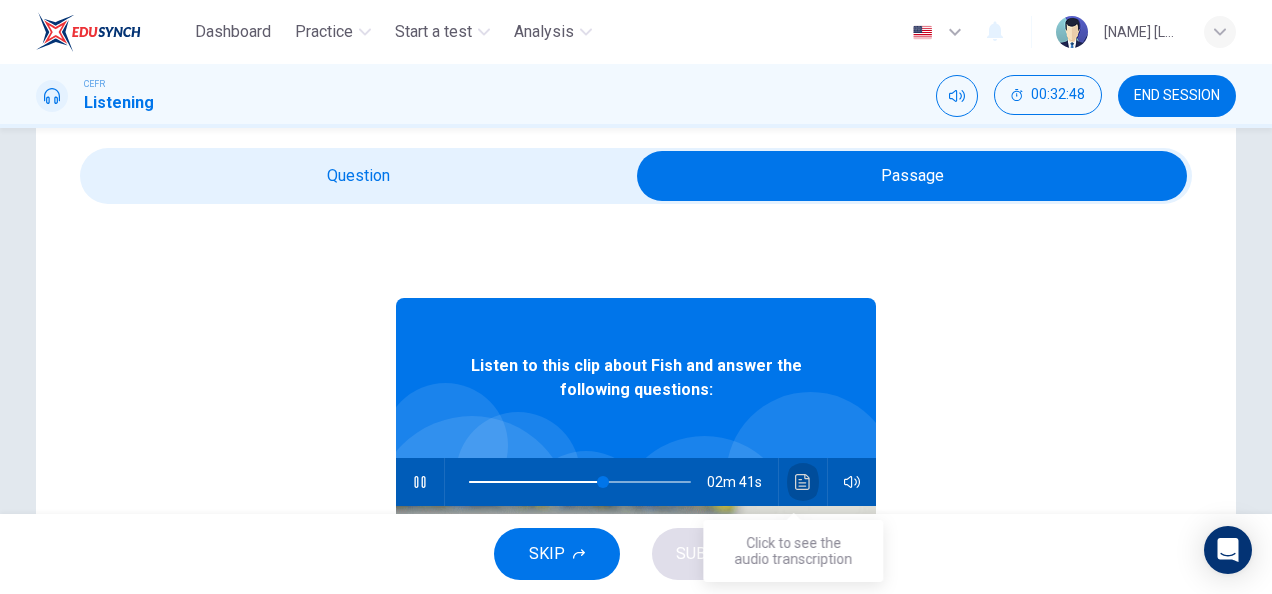 click at bounding box center [803, 482] 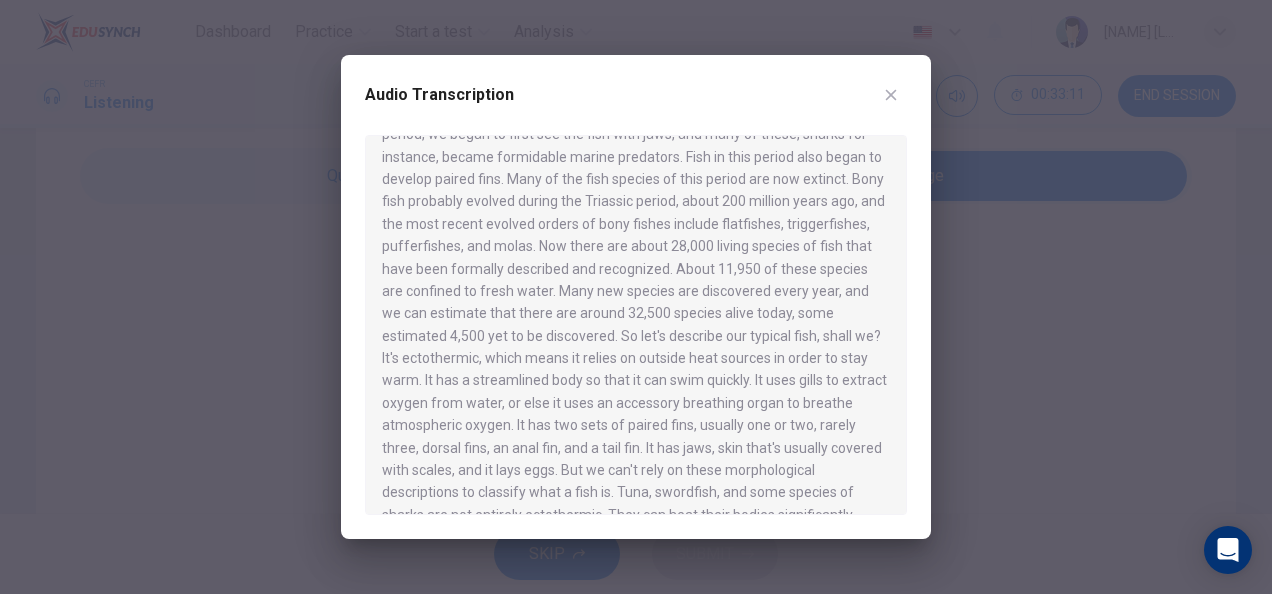scroll, scrollTop: 1045, scrollLeft: 0, axis: vertical 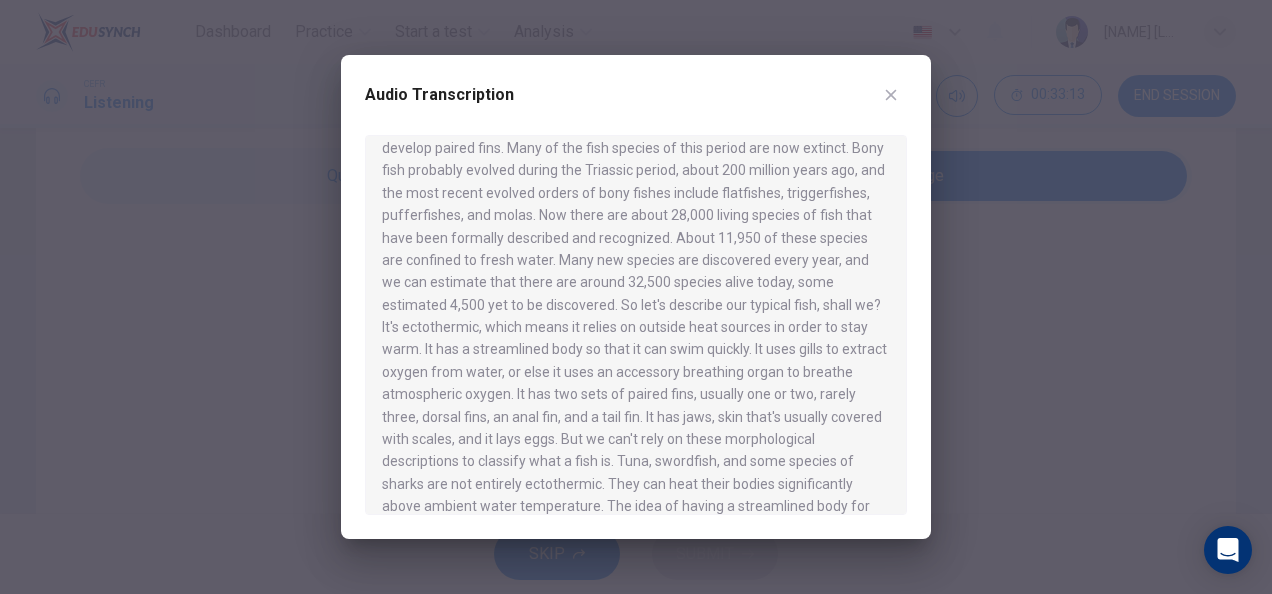 click at bounding box center [891, 95] 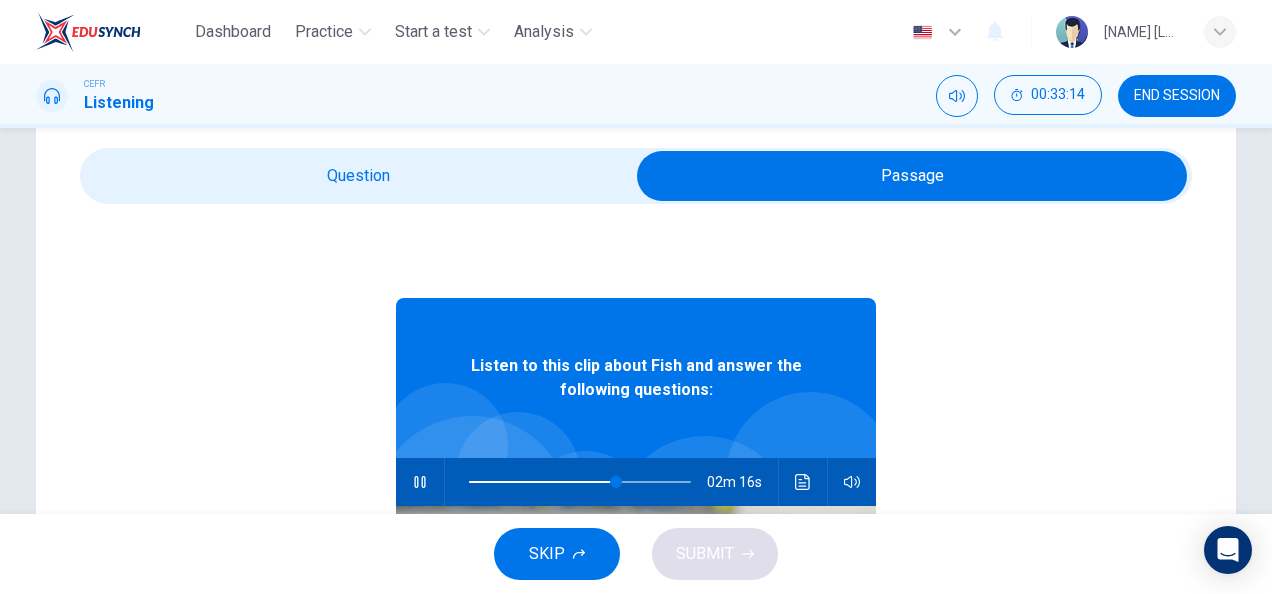 click at bounding box center (912, 176) 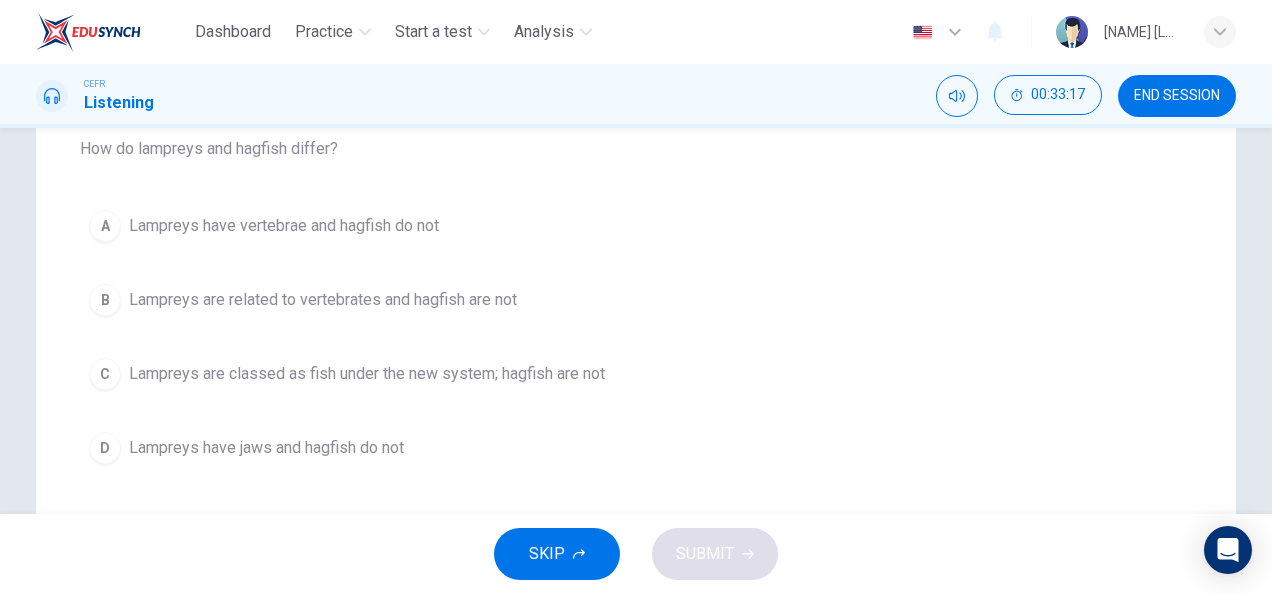 scroll, scrollTop: 220, scrollLeft: 0, axis: vertical 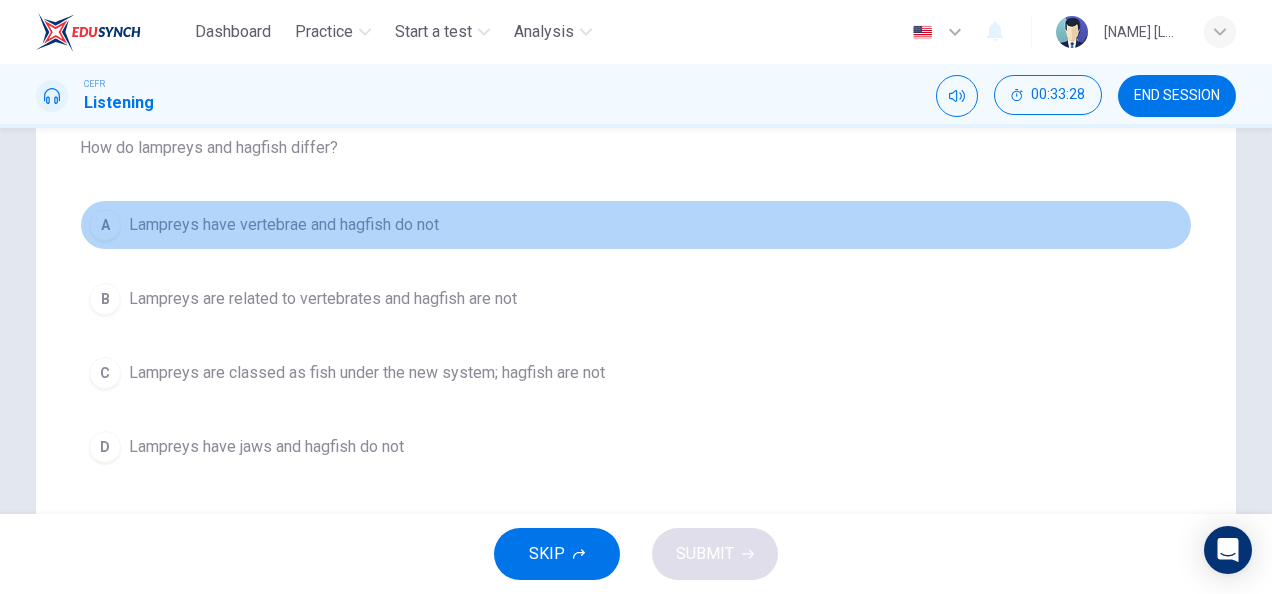 click on "Lampreys have vertebrae and hagfish do not" at bounding box center (284, 225) 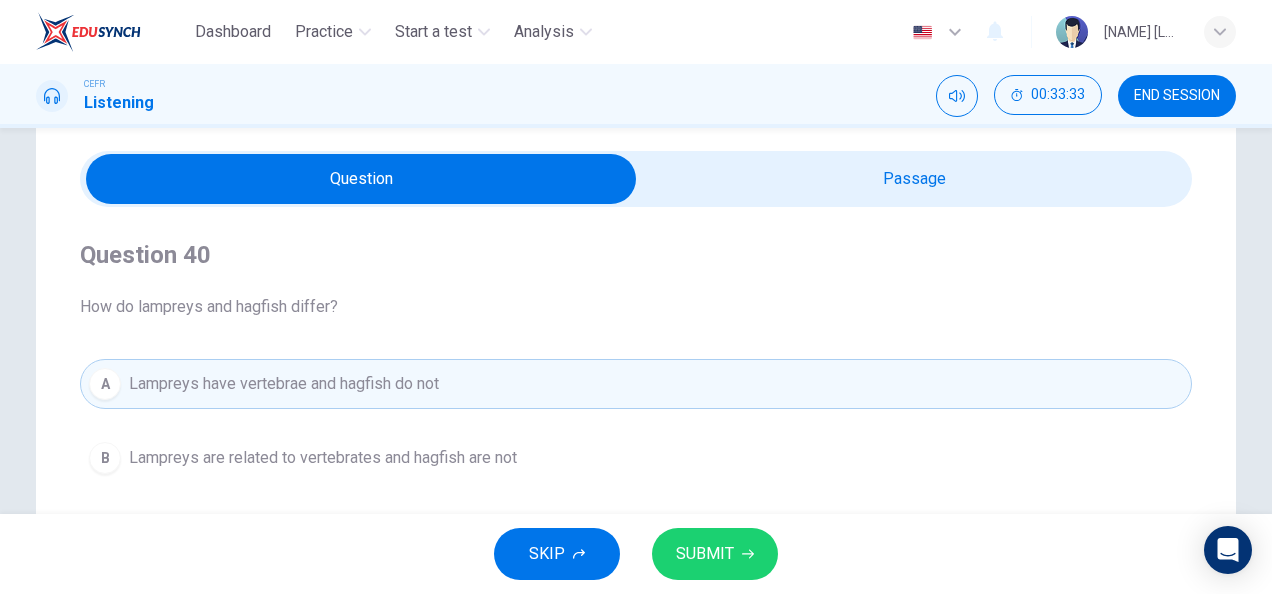 scroll, scrollTop: 43, scrollLeft: 0, axis: vertical 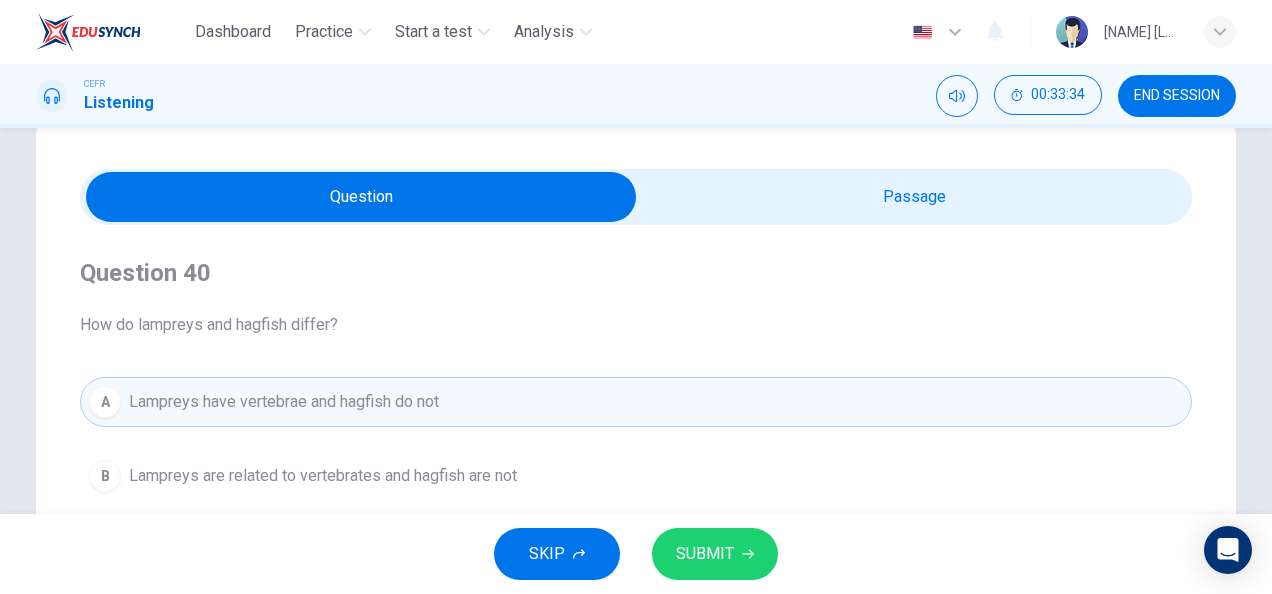 click at bounding box center (361, 197) 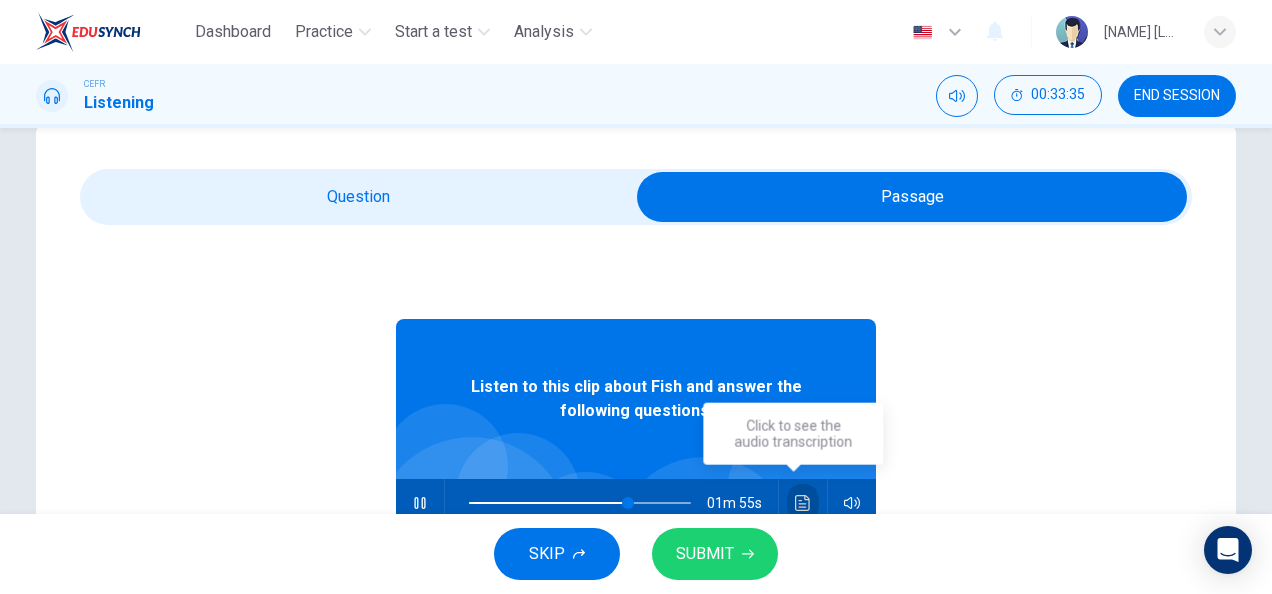 click at bounding box center (803, 503) 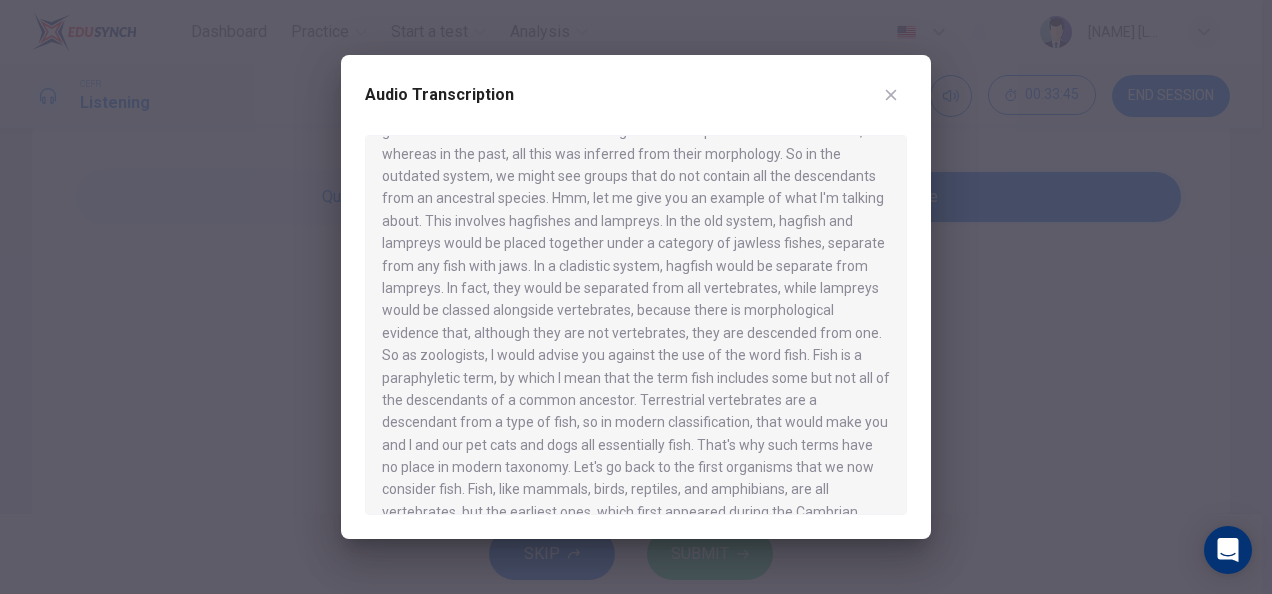 scroll, scrollTop: 502, scrollLeft: 0, axis: vertical 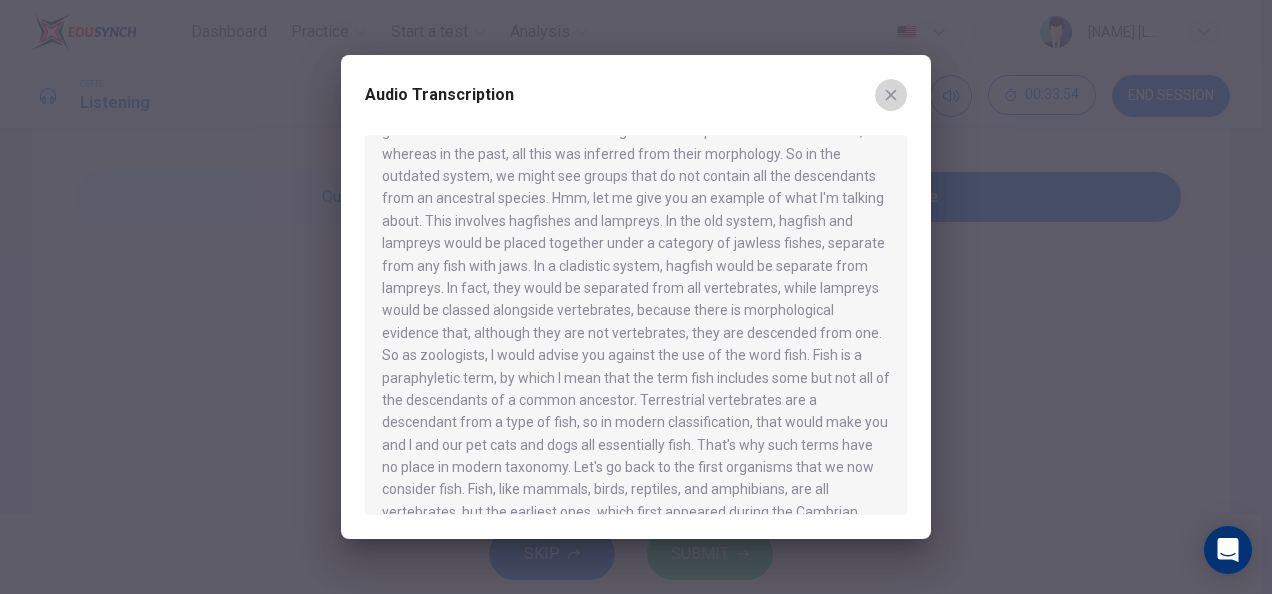 click at bounding box center [891, 95] 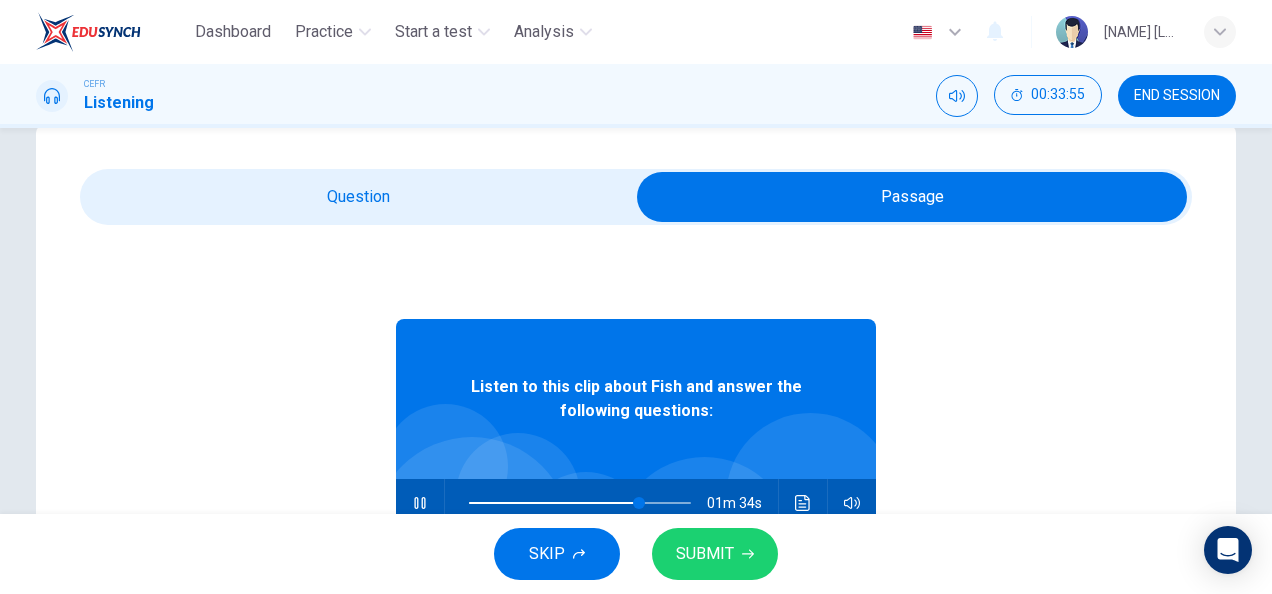 click at bounding box center (912, 197) 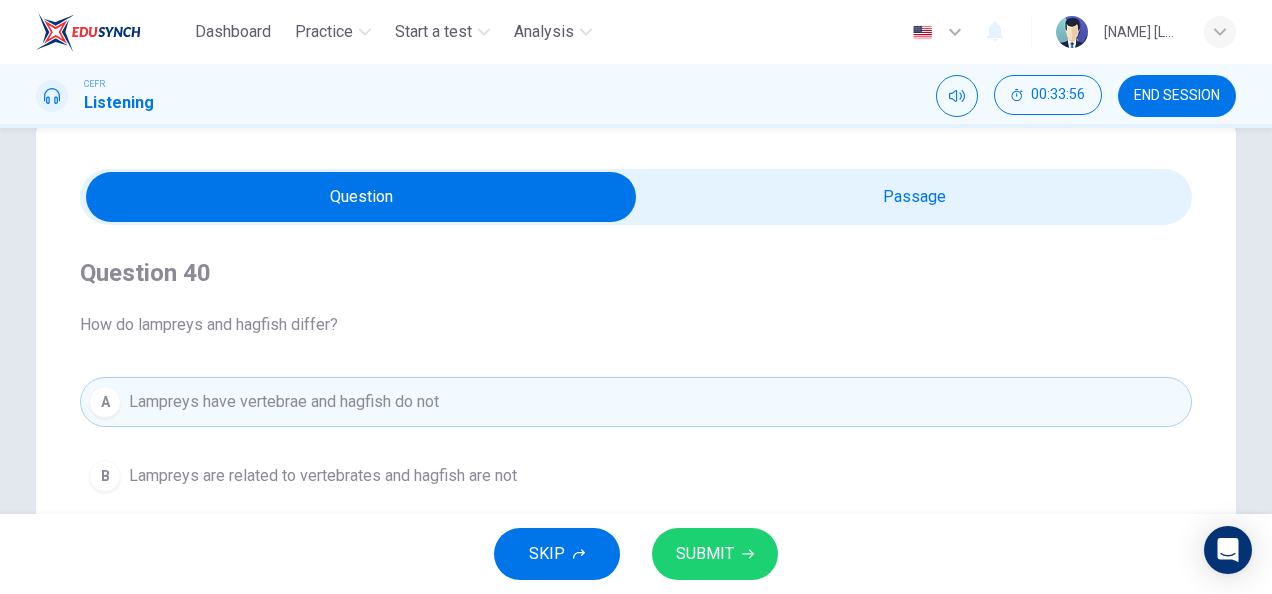 scroll, scrollTop: 120, scrollLeft: 0, axis: vertical 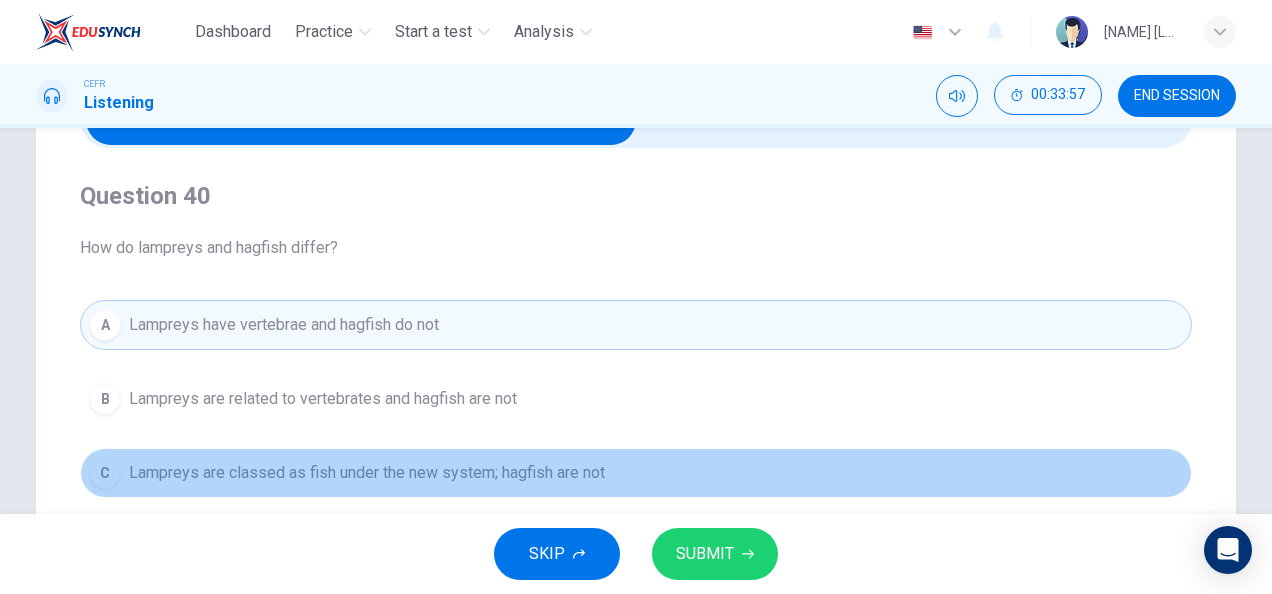 click on "C Lampreys are classed as fish under the new system; hagfish are not" at bounding box center (636, 473) 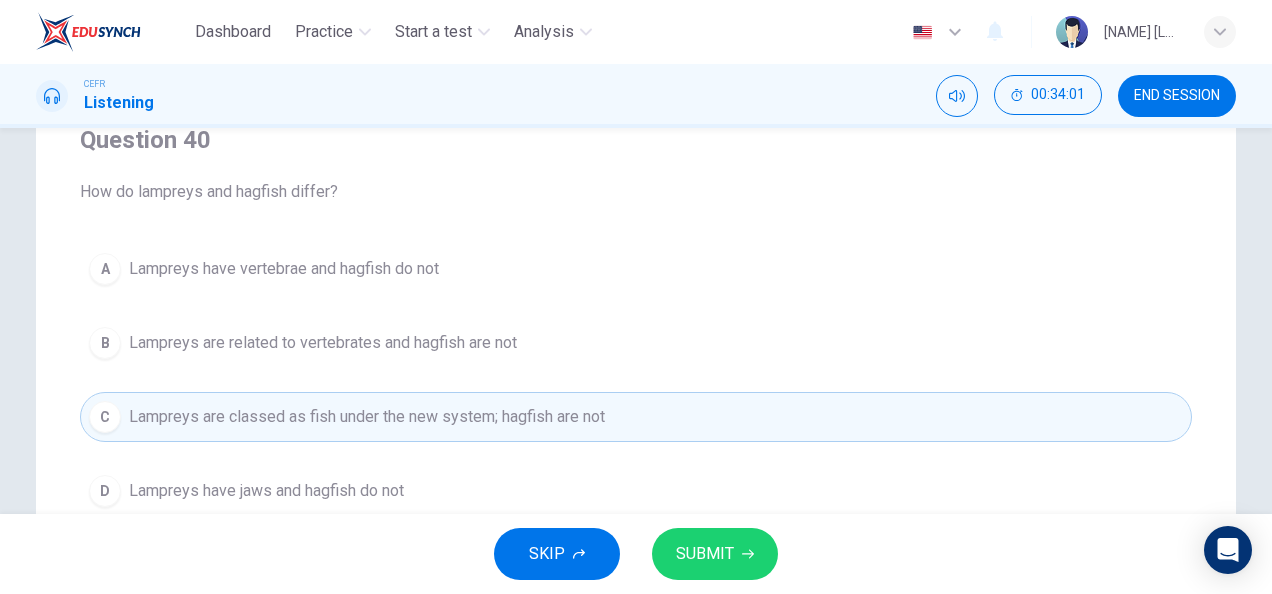 scroll, scrollTop: 195, scrollLeft: 0, axis: vertical 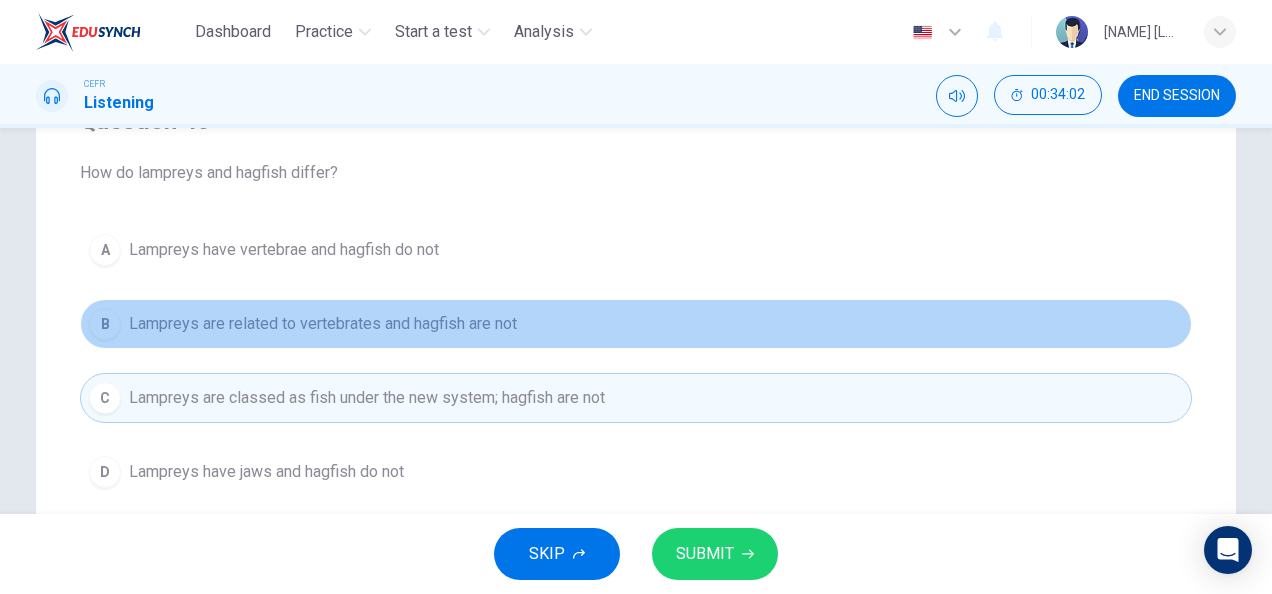 click on "Lampreys are related to vertebrates and hagfish are not" at bounding box center [284, 250] 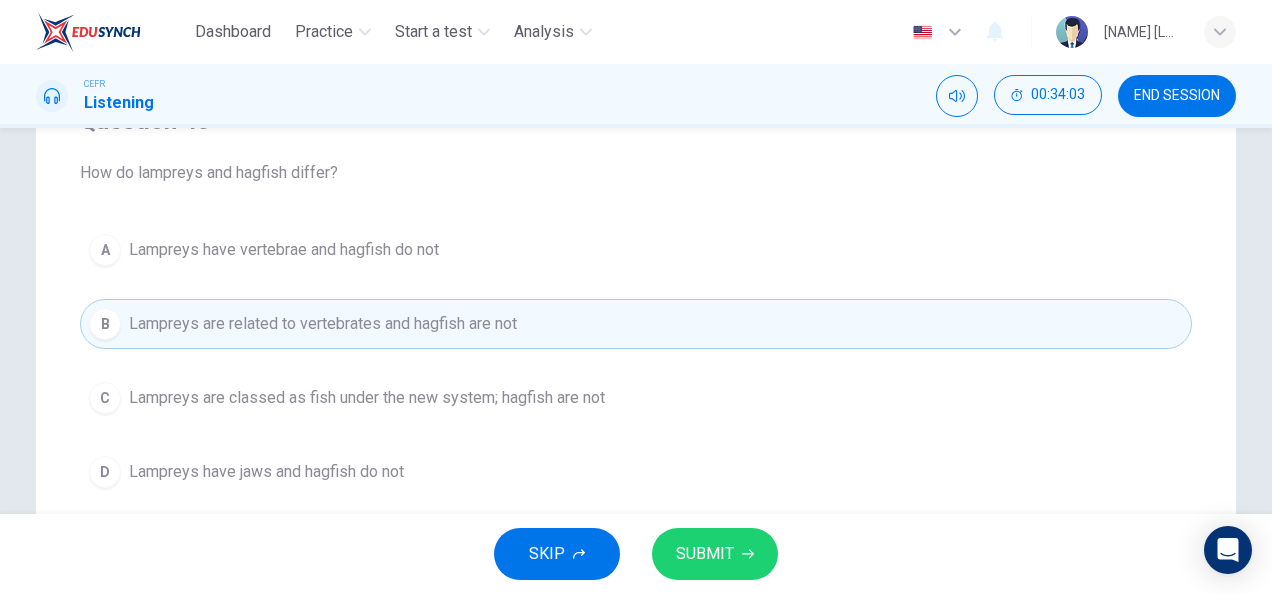 click on "SUBMIT" at bounding box center [705, 554] 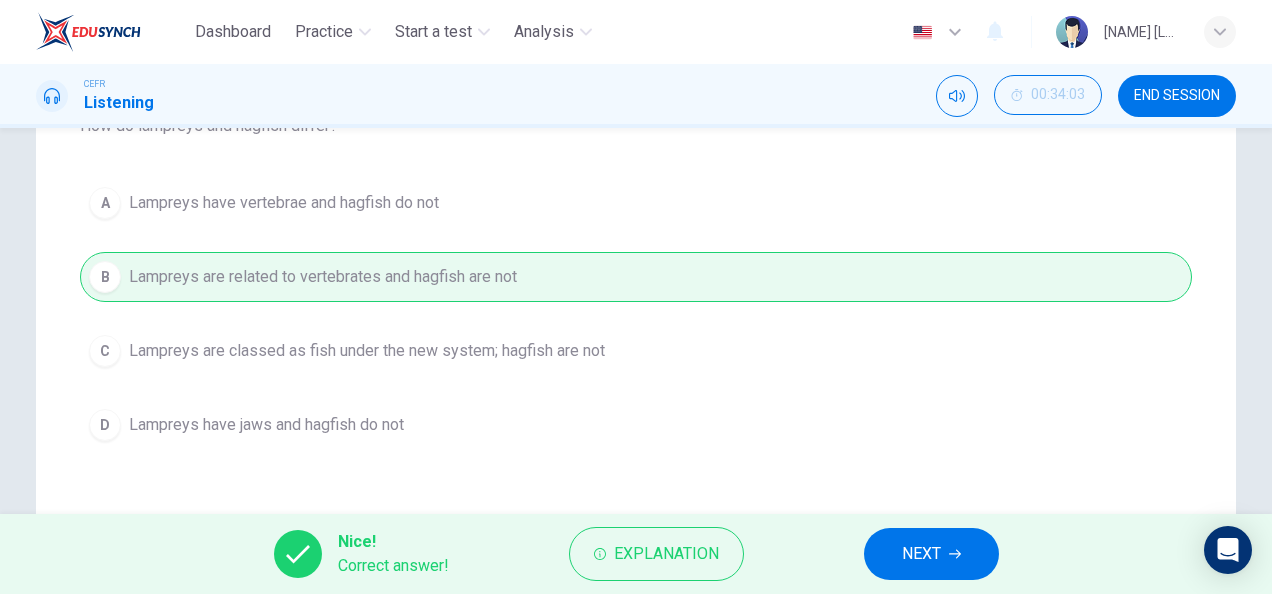 scroll, scrollTop: 241, scrollLeft: 0, axis: vertical 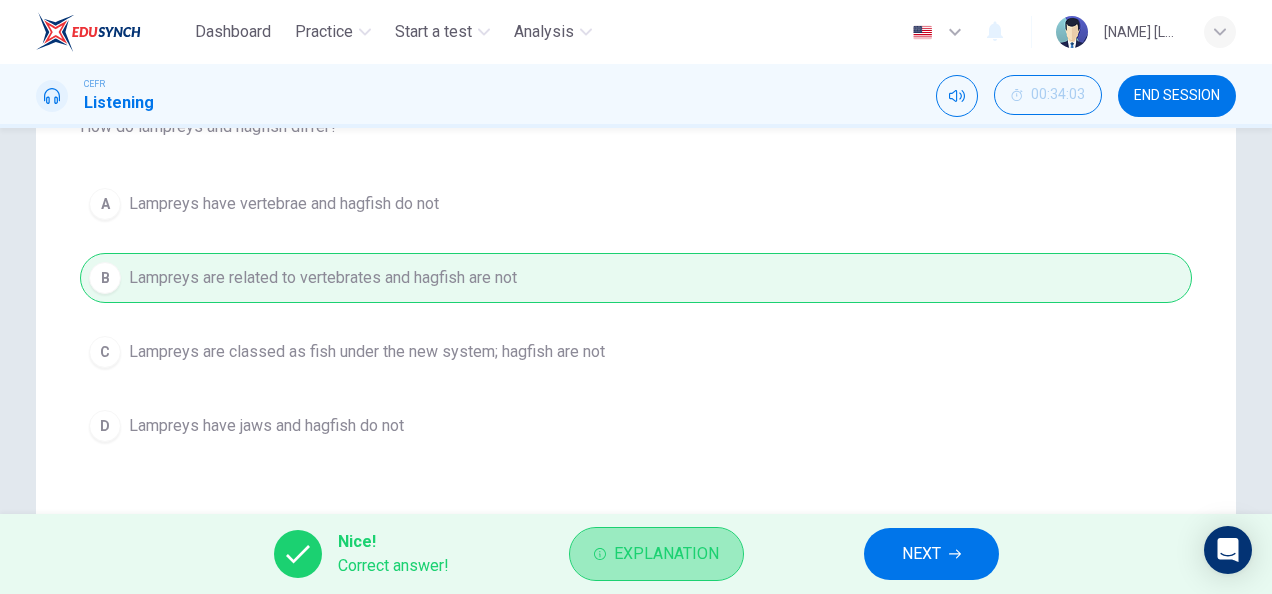 click on "Explanation" at bounding box center [666, 554] 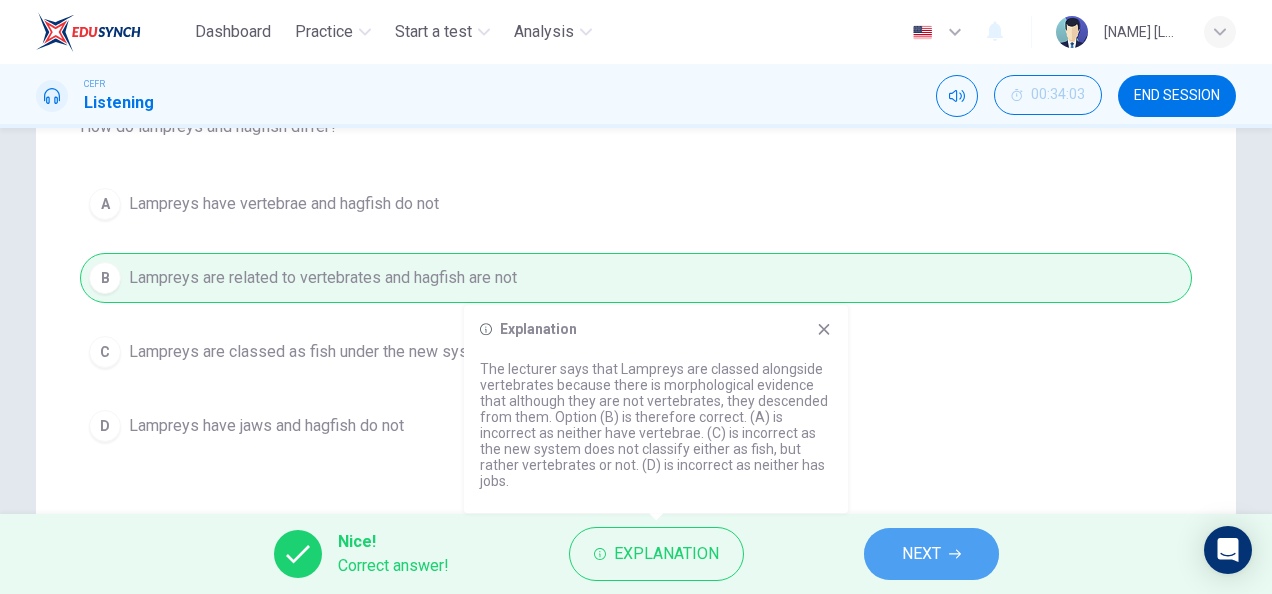 click on "NEXT" at bounding box center [931, 554] 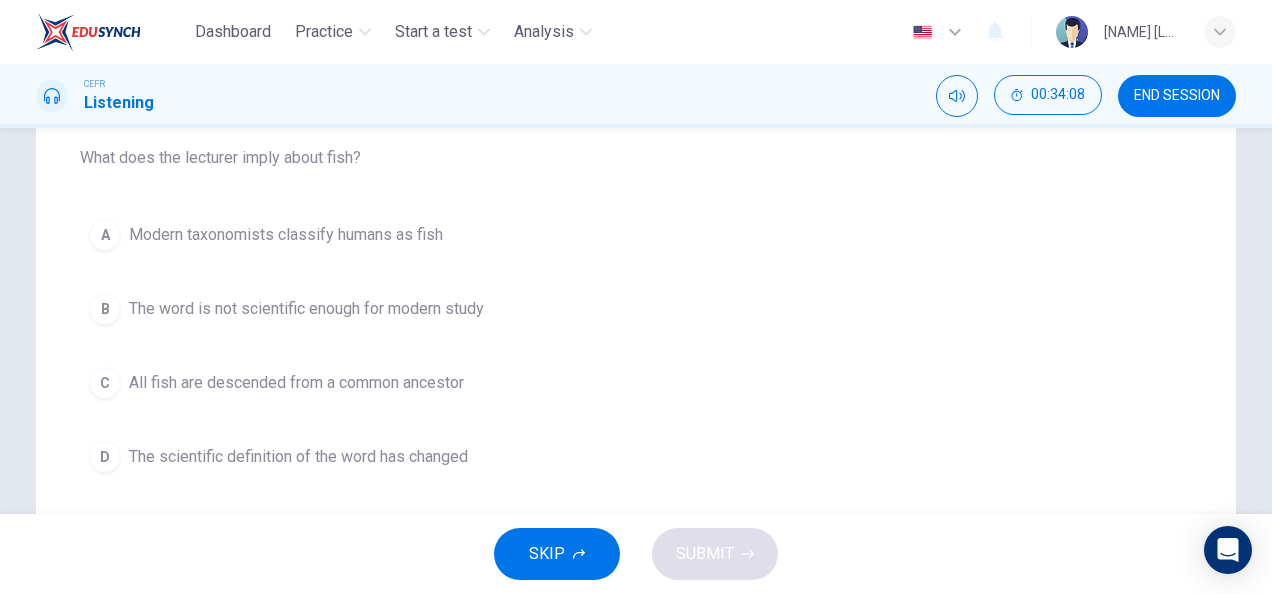 scroll, scrollTop: 209, scrollLeft: 0, axis: vertical 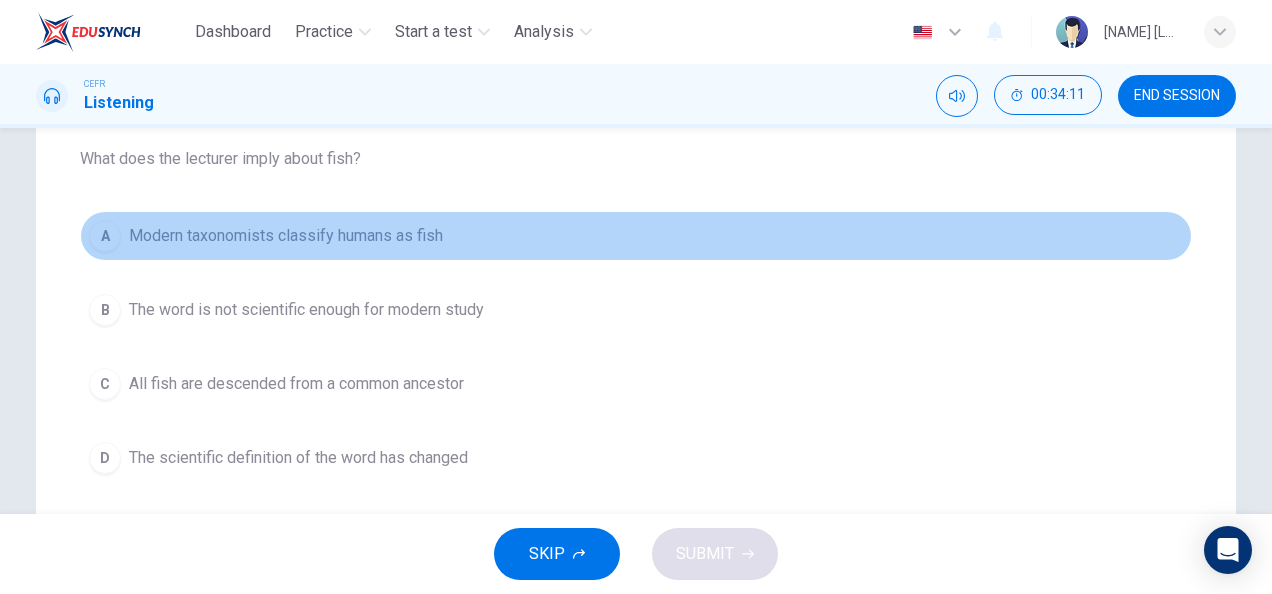 click on "Modern taxonomists classify humans as fish" at bounding box center (286, 236) 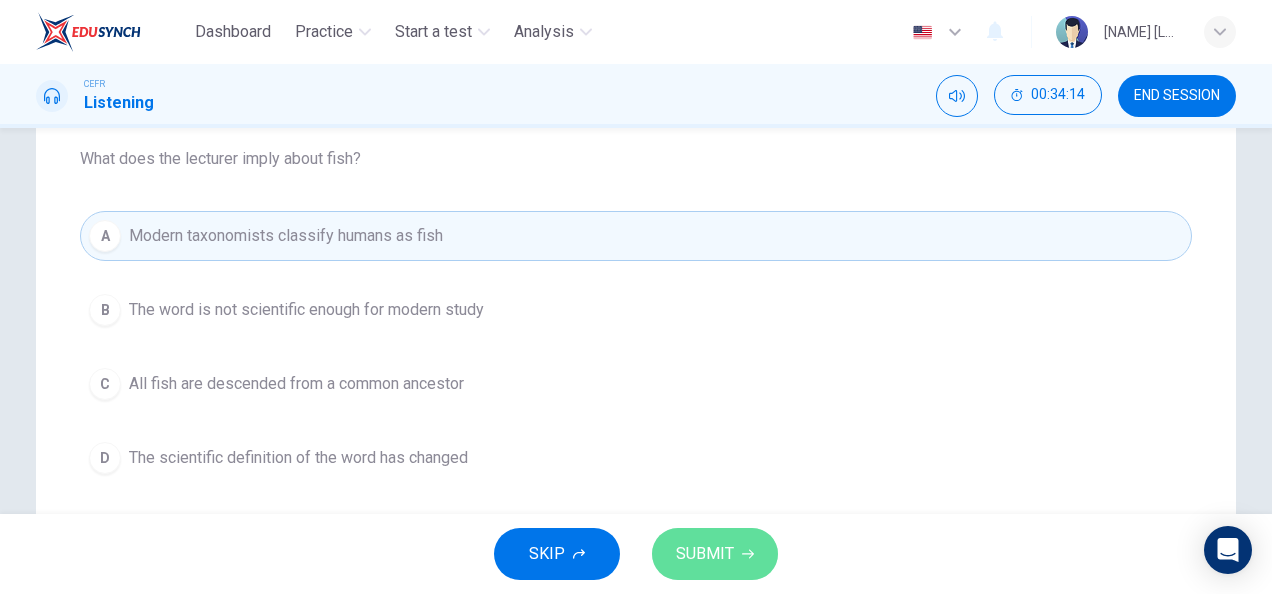 click on "SUBMIT" at bounding box center (705, 554) 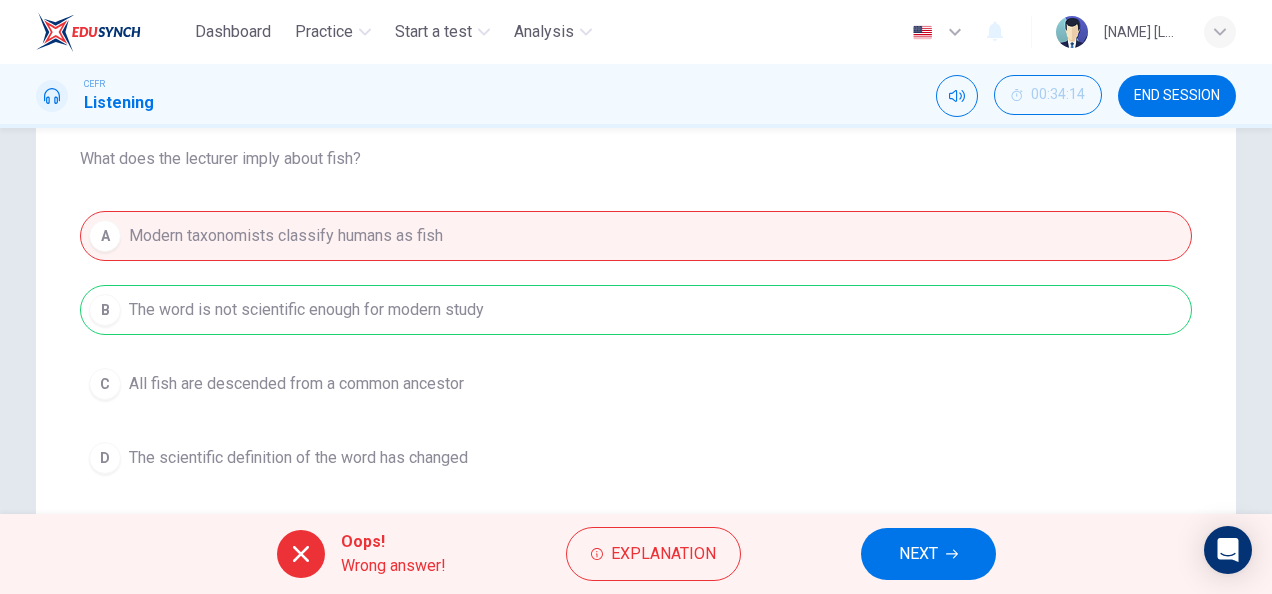 click on "A Modern taxonomists classify humans as fish B The word is not scientific enough for modern study C All fish are descended from a common ancestor D The scientific definition of the word has changed" at bounding box center (636, 347) 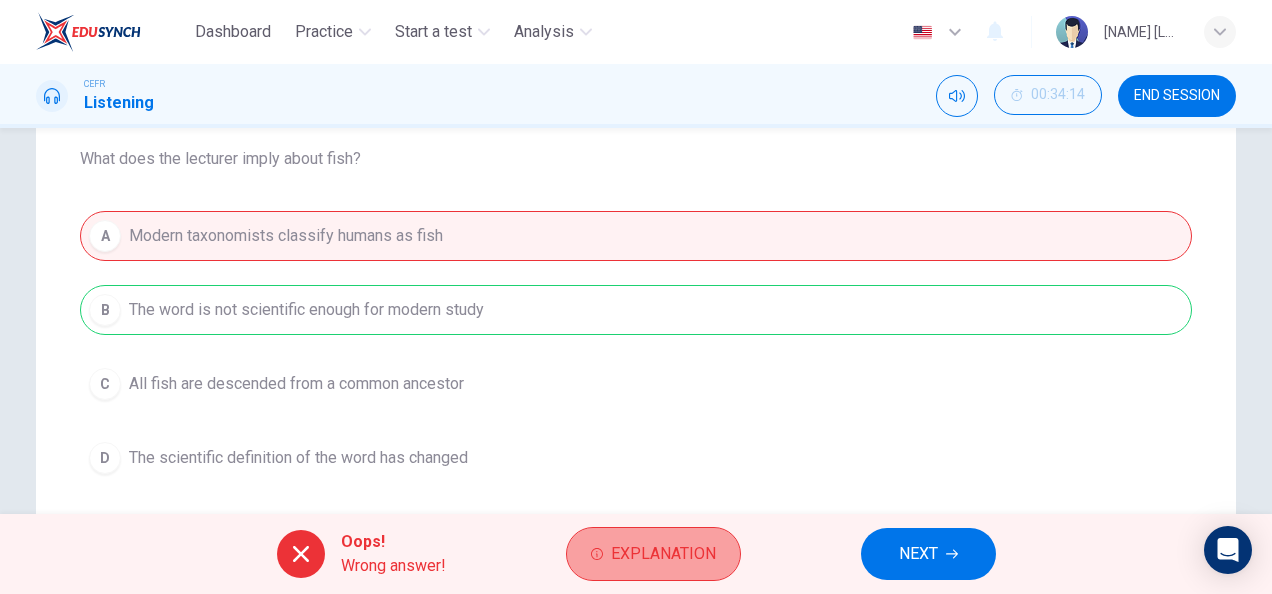 click on "Explanation" at bounding box center (663, 554) 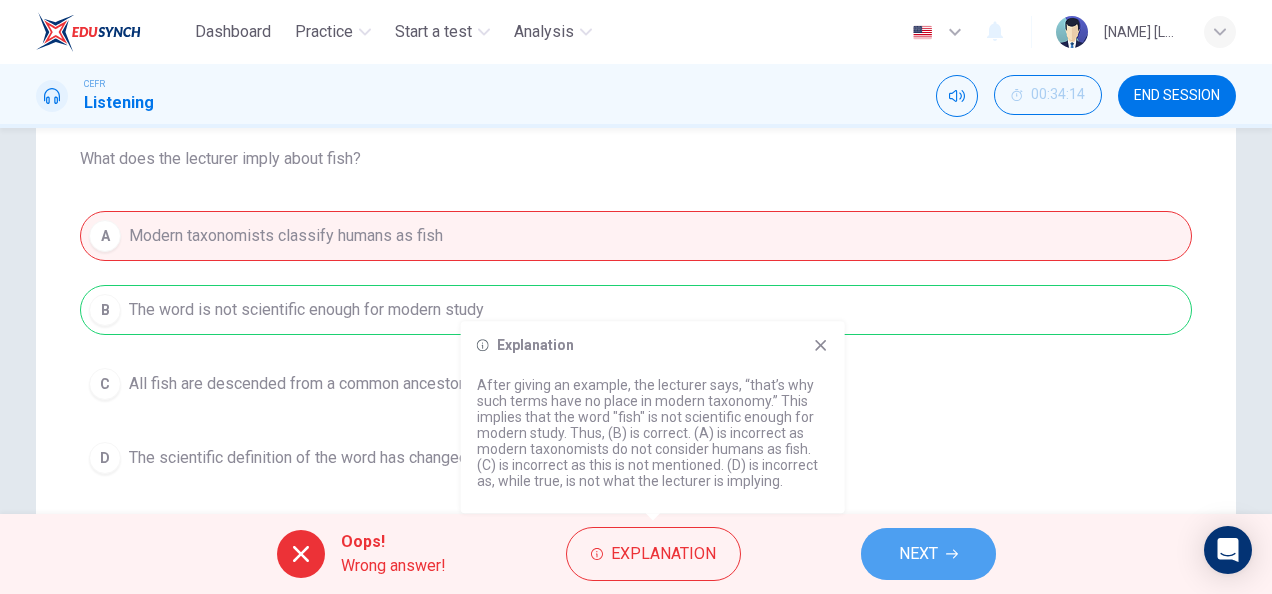 click on "NEXT" at bounding box center (918, 554) 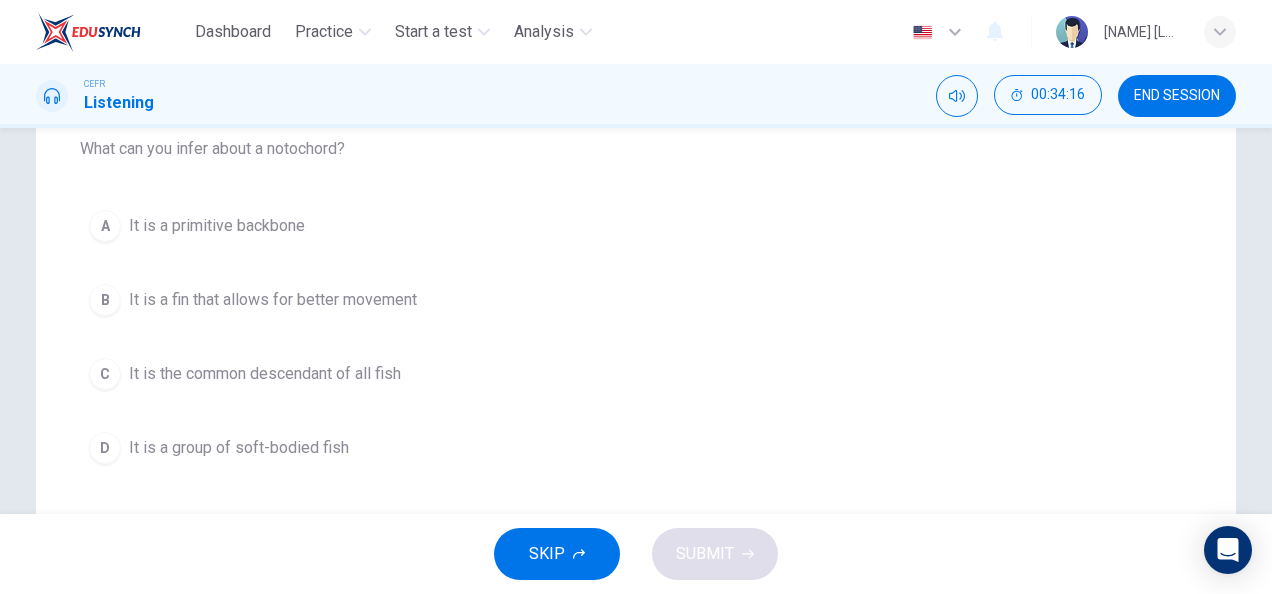 scroll, scrollTop: 221, scrollLeft: 0, axis: vertical 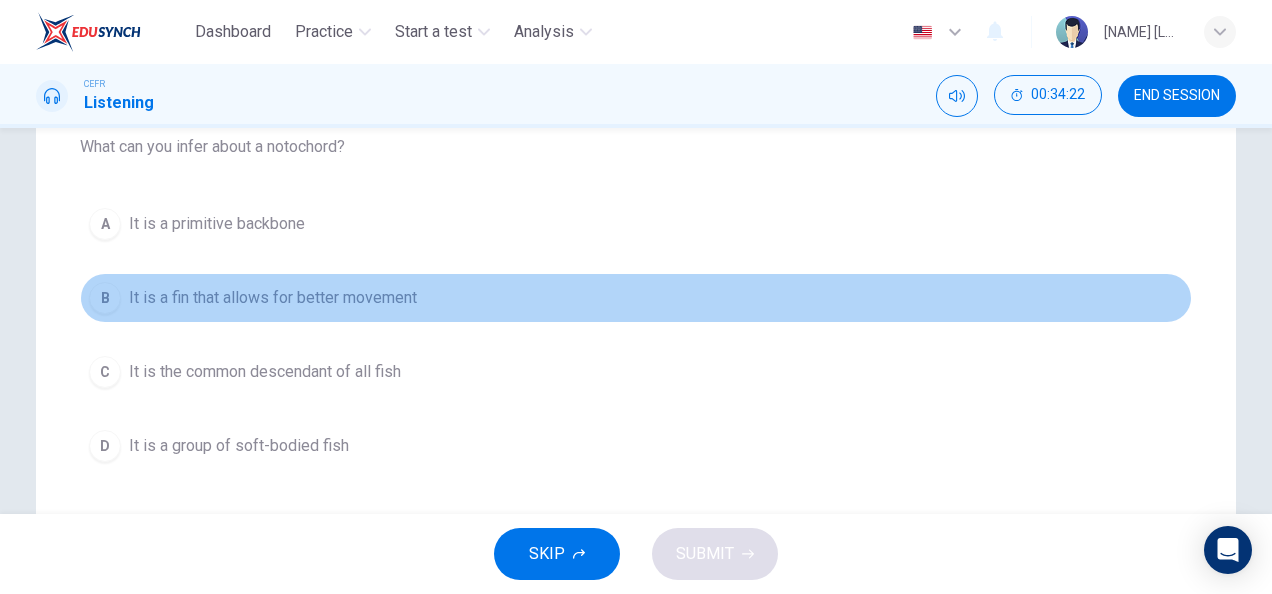 click on "It is a fin that allows for better movement" at bounding box center [217, 224] 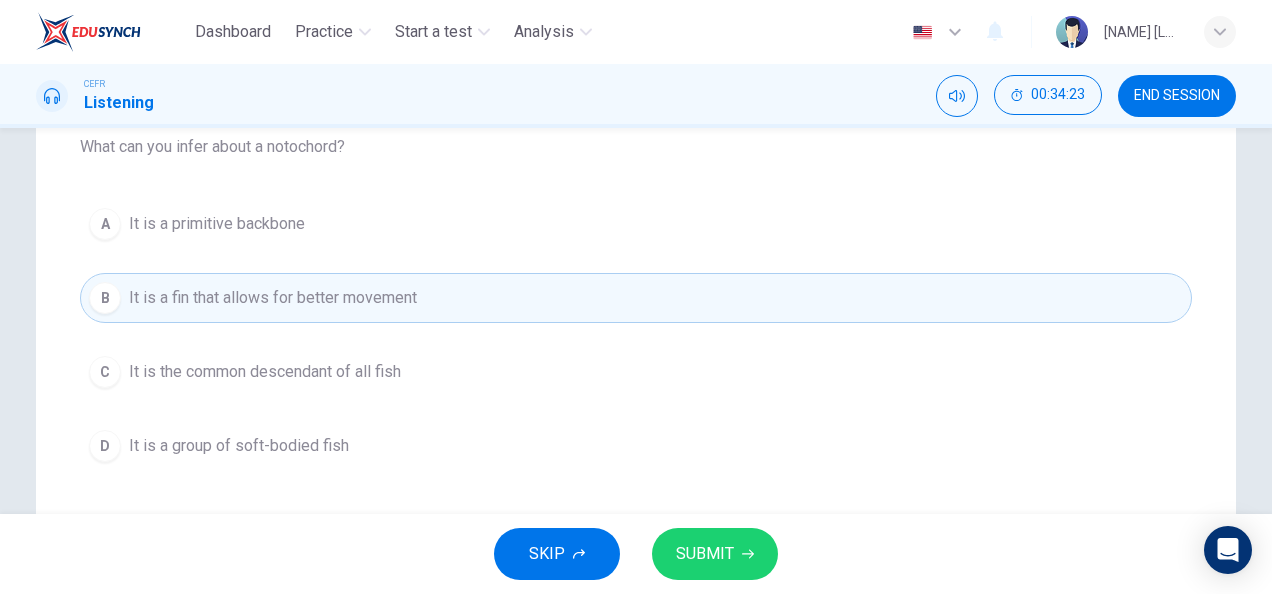 scroll, scrollTop: 0, scrollLeft: 0, axis: both 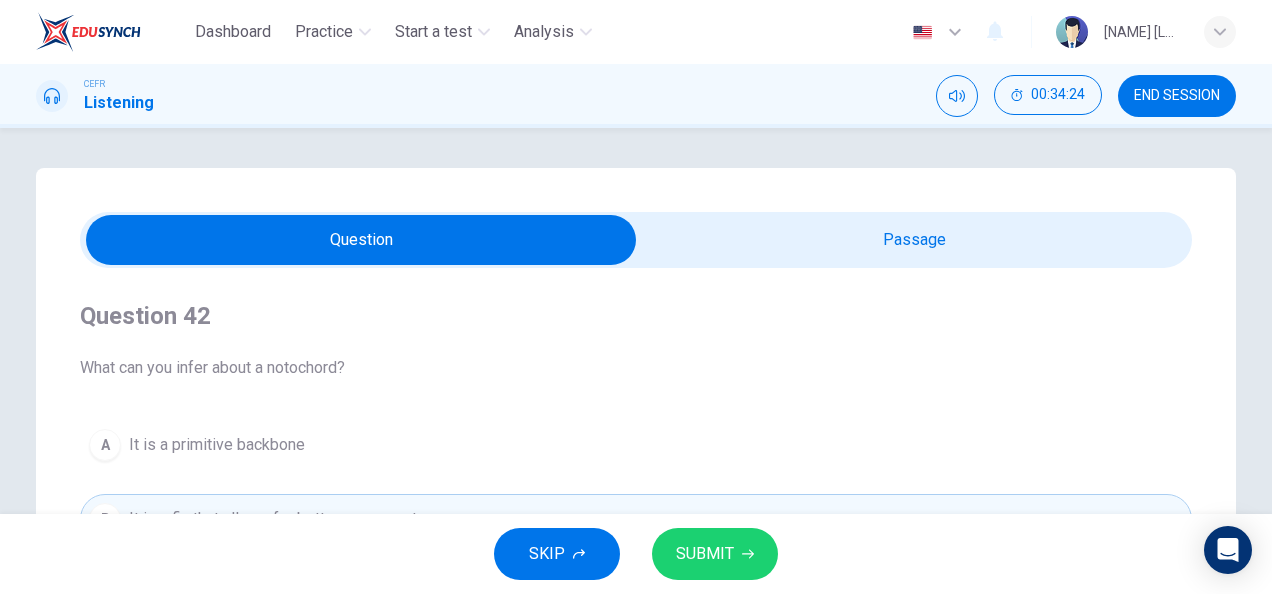 click at bounding box center (361, 240) 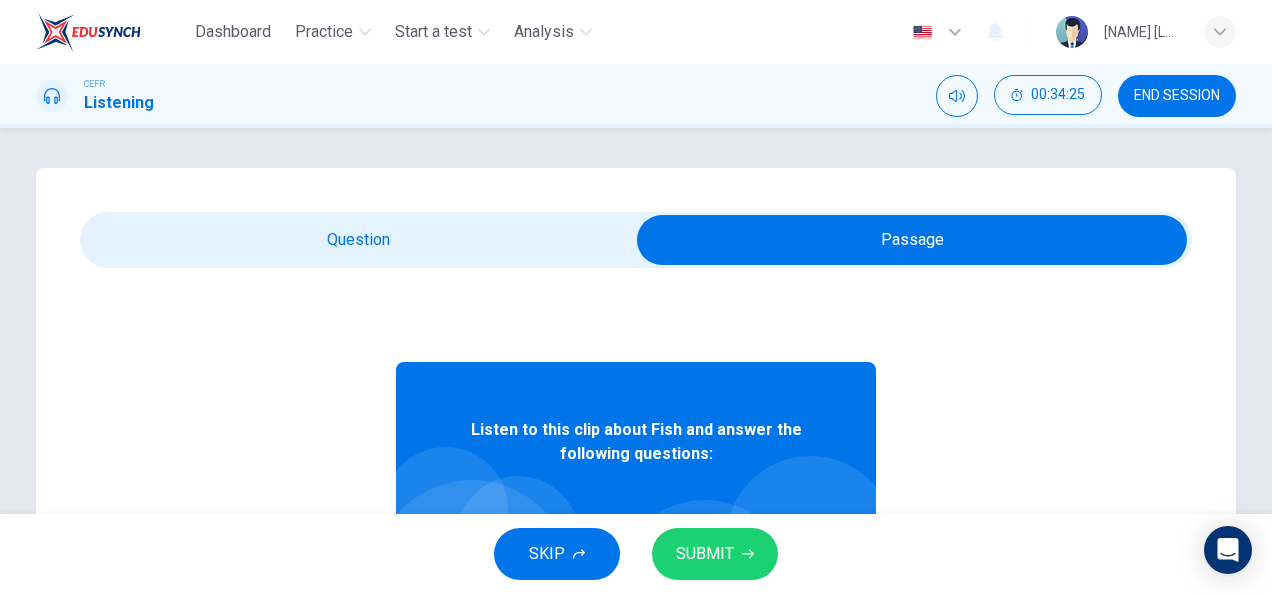 scroll, scrollTop: 112, scrollLeft: 0, axis: vertical 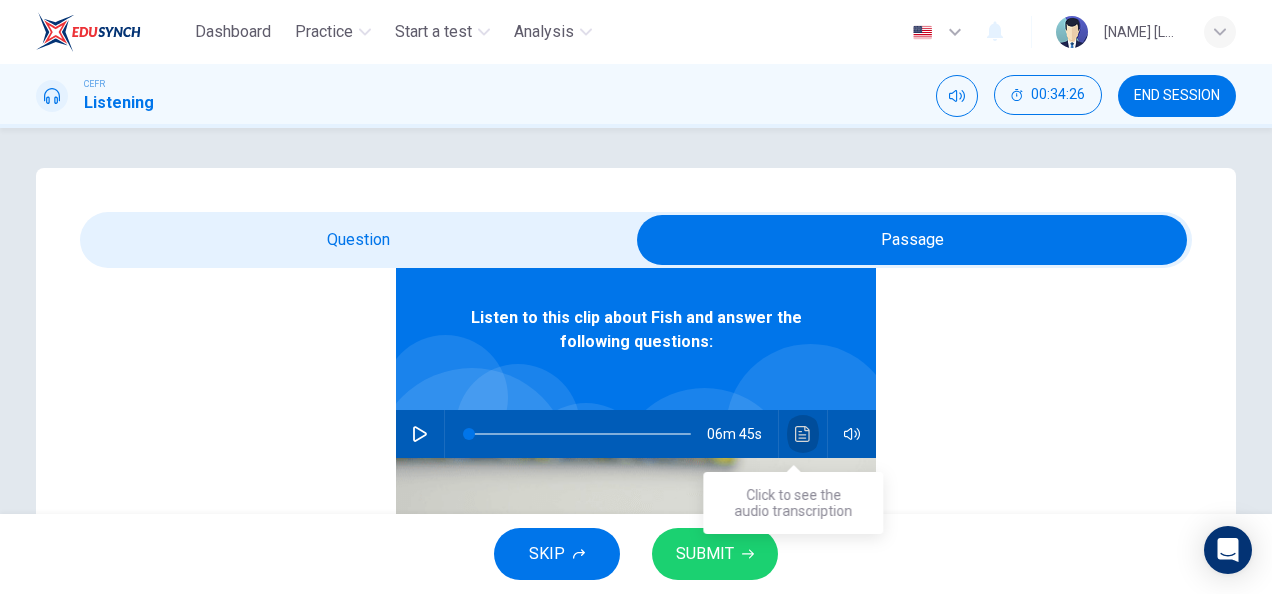 click at bounding box center [802, 434] 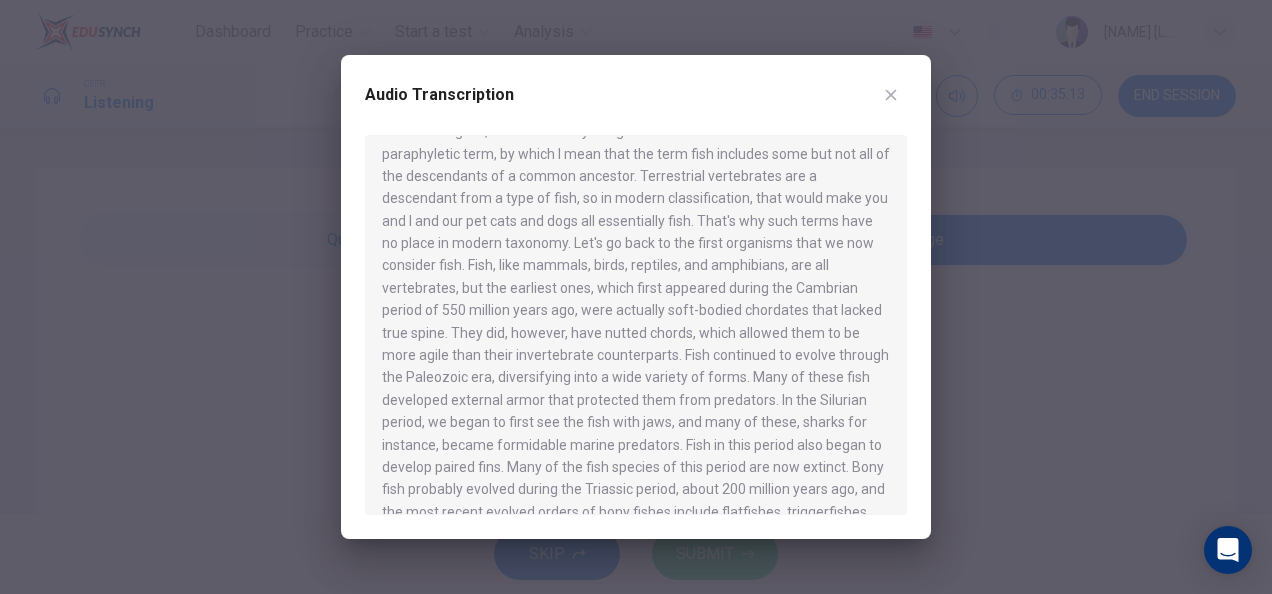 scroll, scrollTop: 725, scrollLeft: 0, axis: vertical 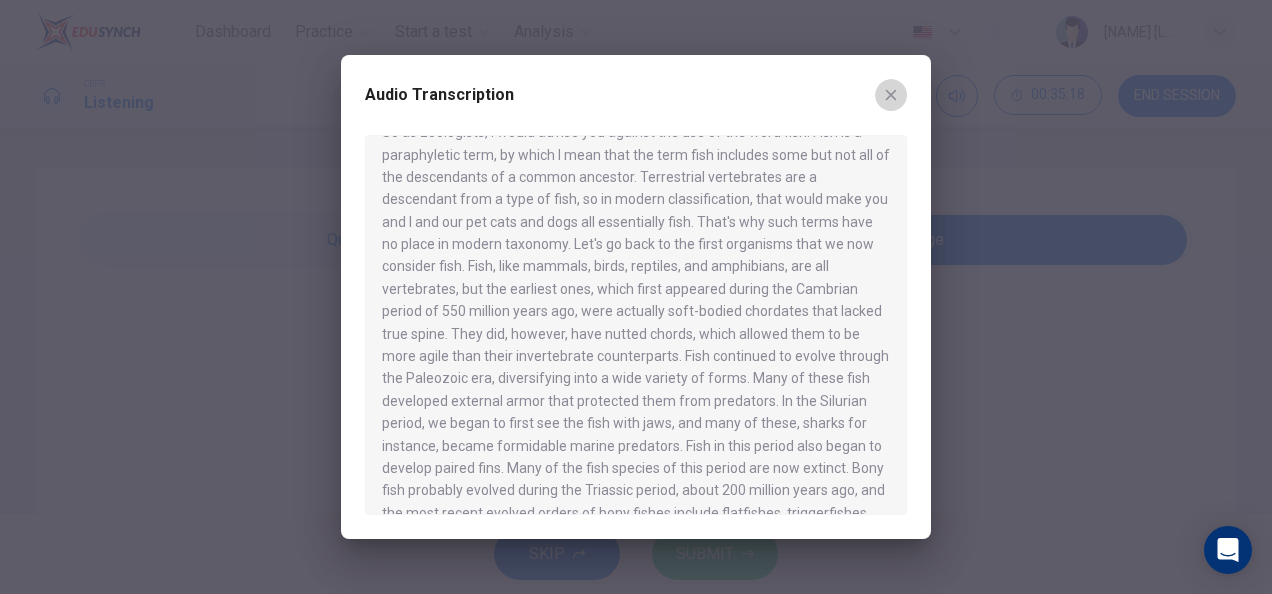 click at bounding box center (891, 95) 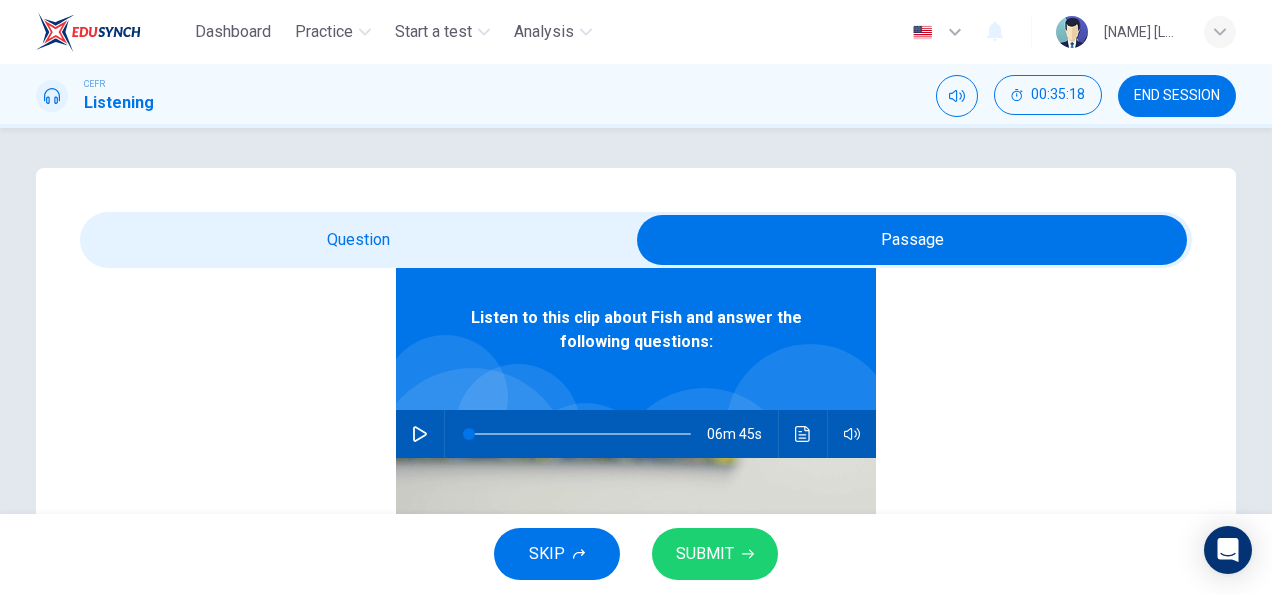 click at bounding box center [912, 240] 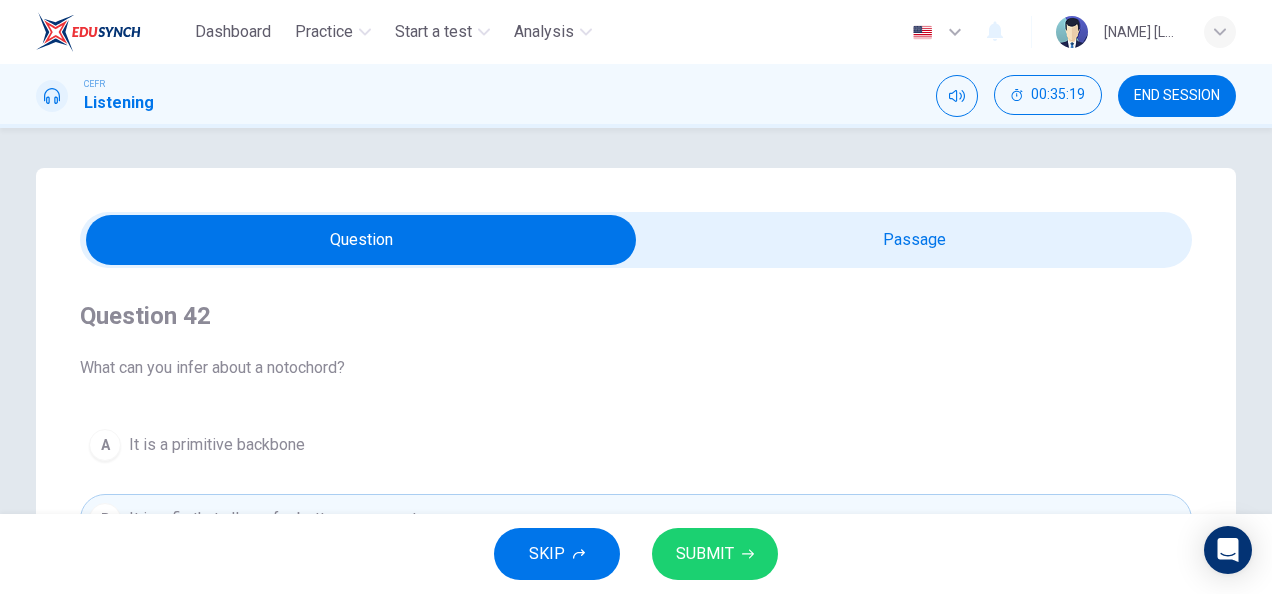 click at bounding box center (361, 240) 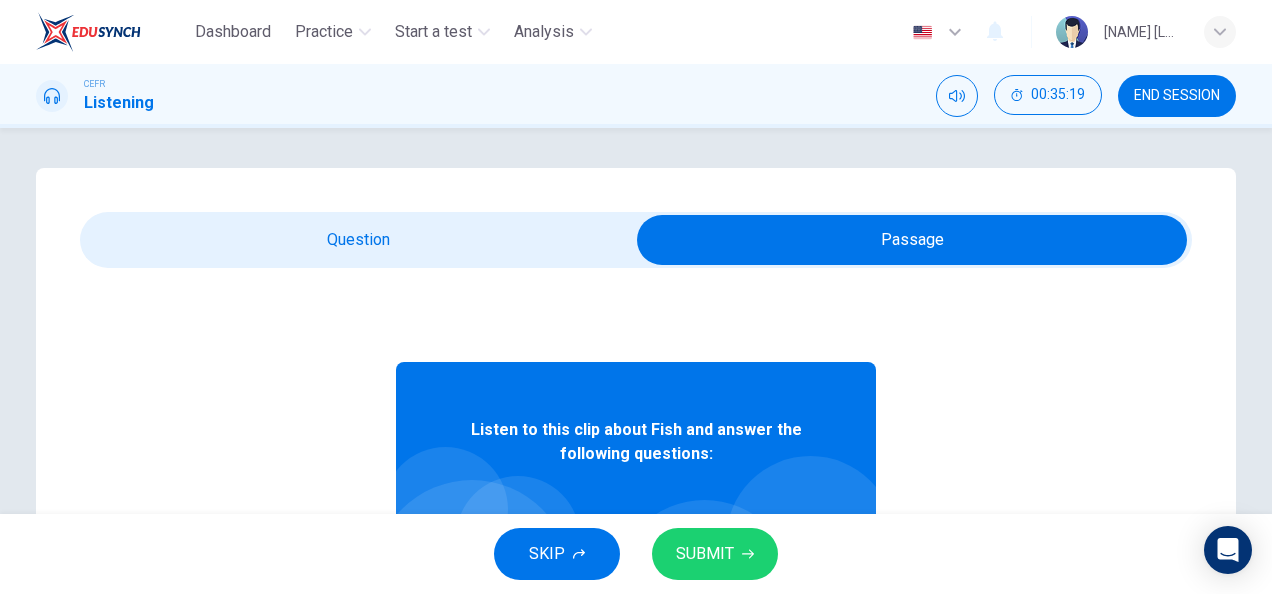 click at bounding box center [912, 240] 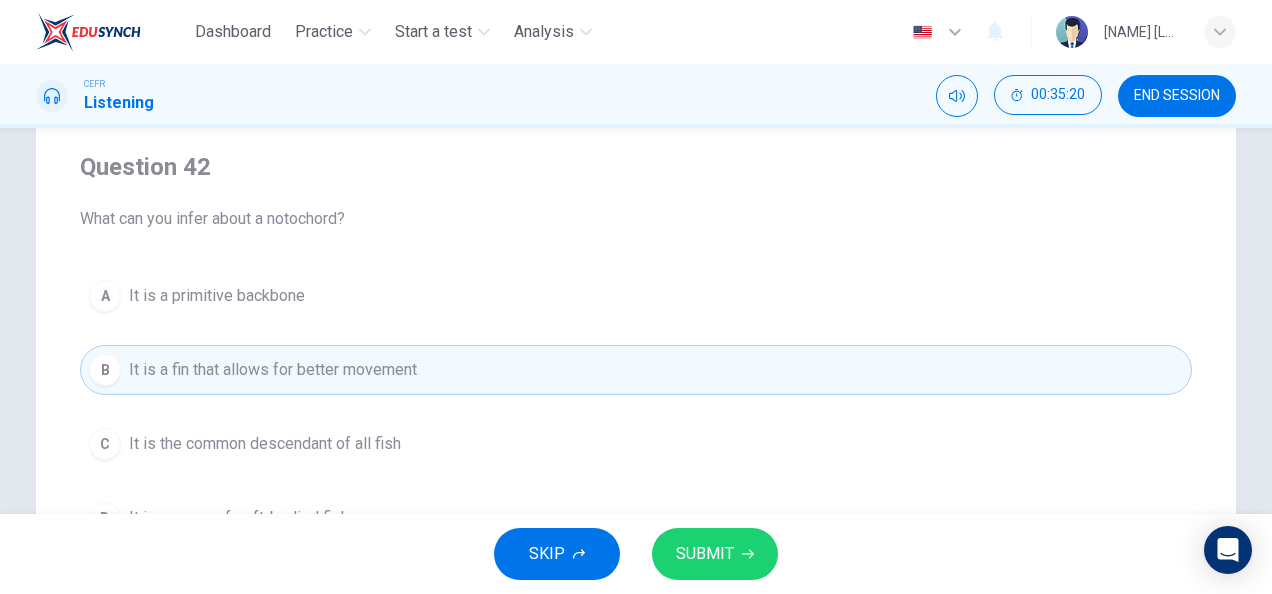 scroll, scrollTop: 180, scrollLeft: 0, axis: vertical 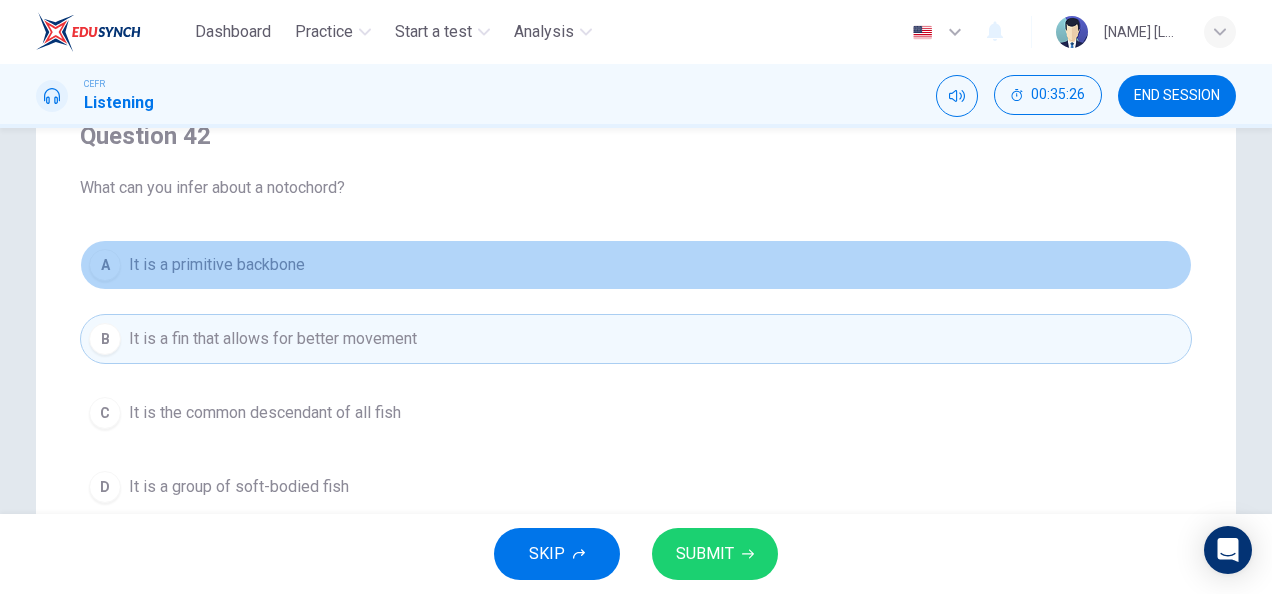 click on "A It is a primitive backbone" at bounding box center (636, 265) 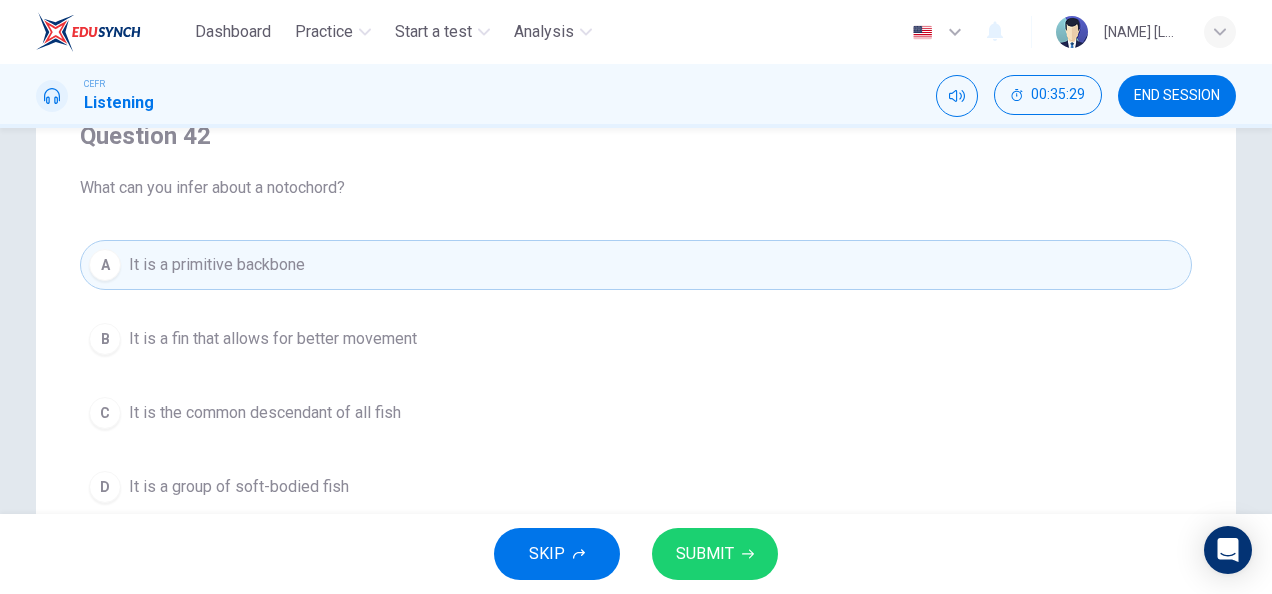 click on "SUBMIT" at bounding box center (705, 554) 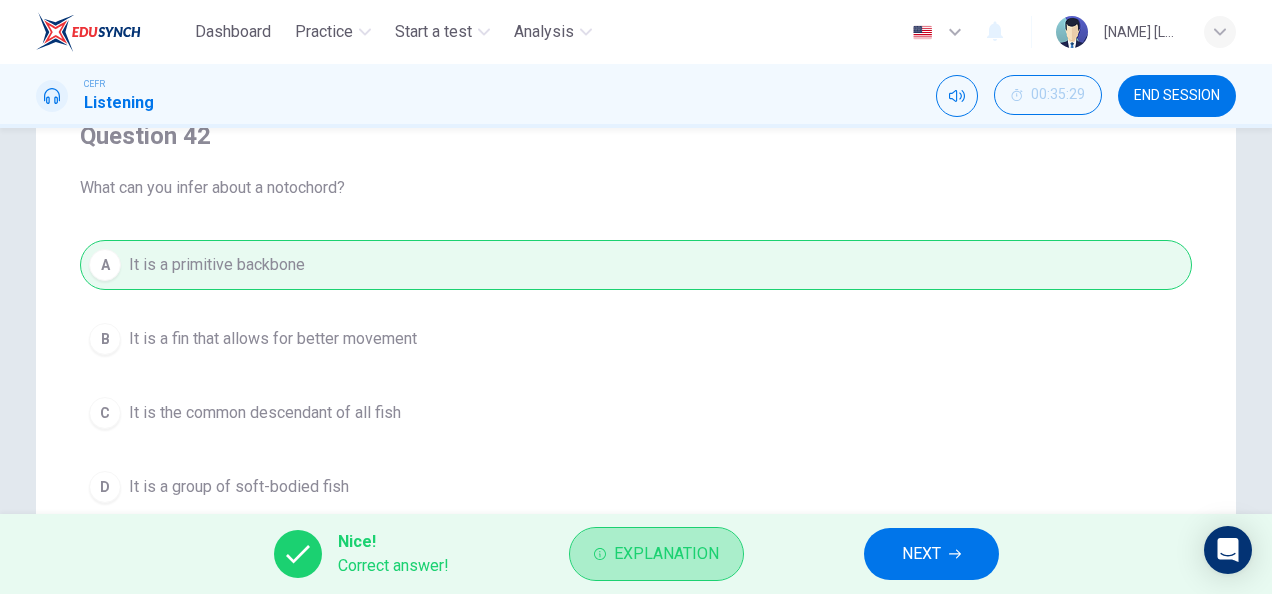 click on "Explanation" at bounding box center (666, 554) 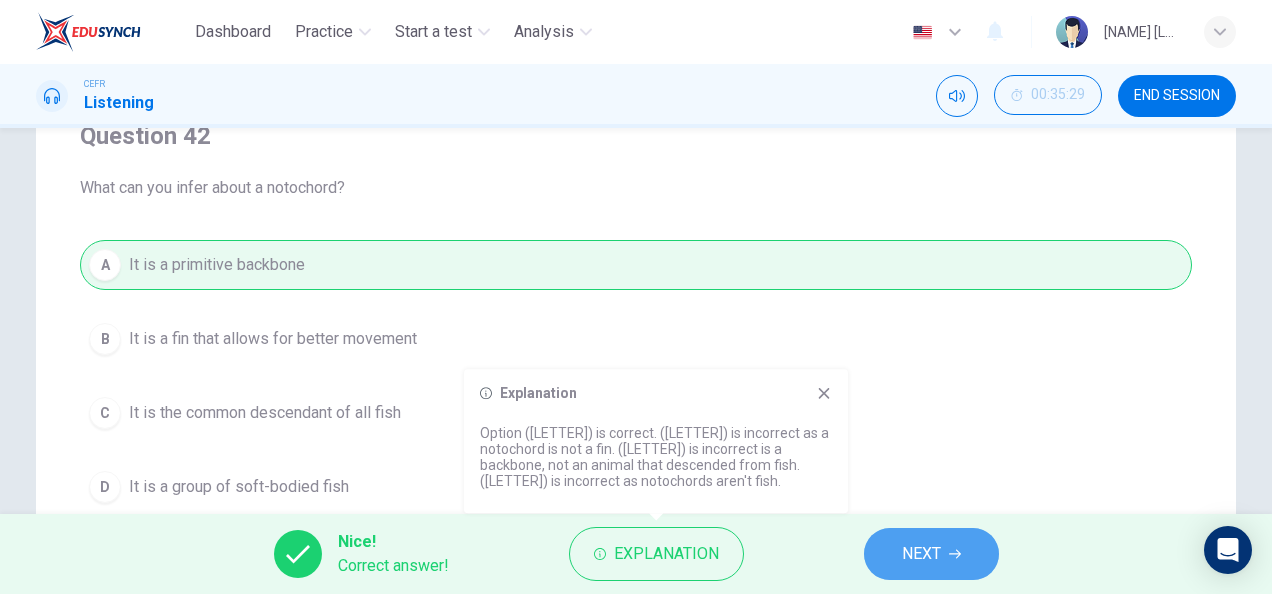 click on "NEXT" at bounding box center (931, 554) 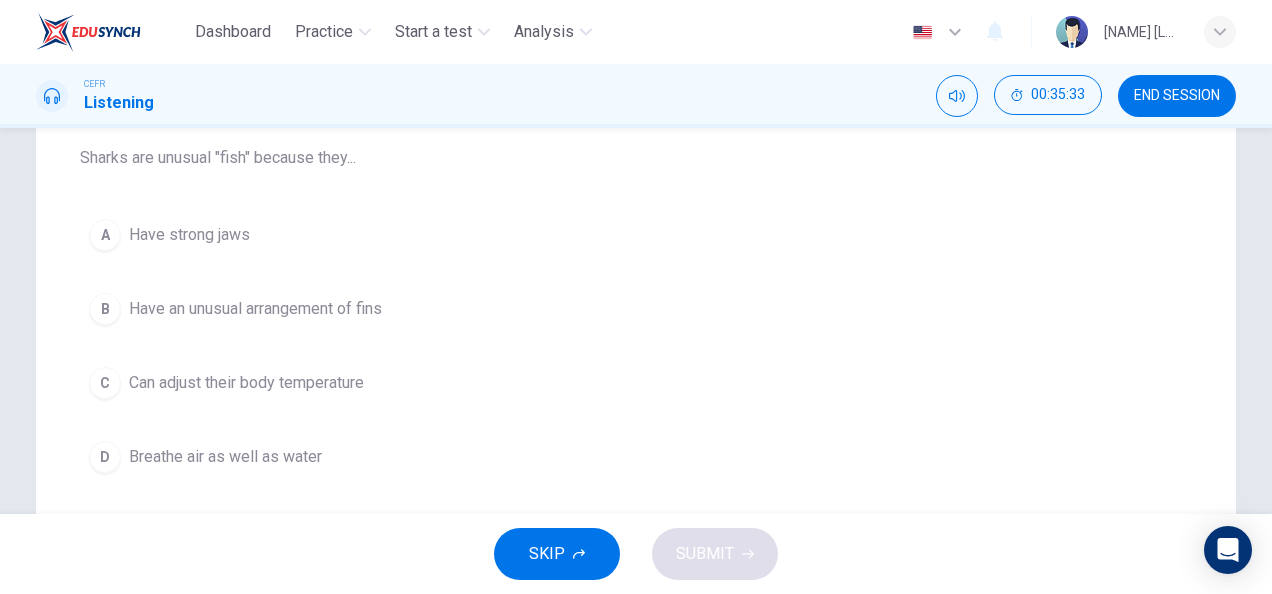 scroll, scrollTop: 212, scrollLeft: 0, axis: vertical 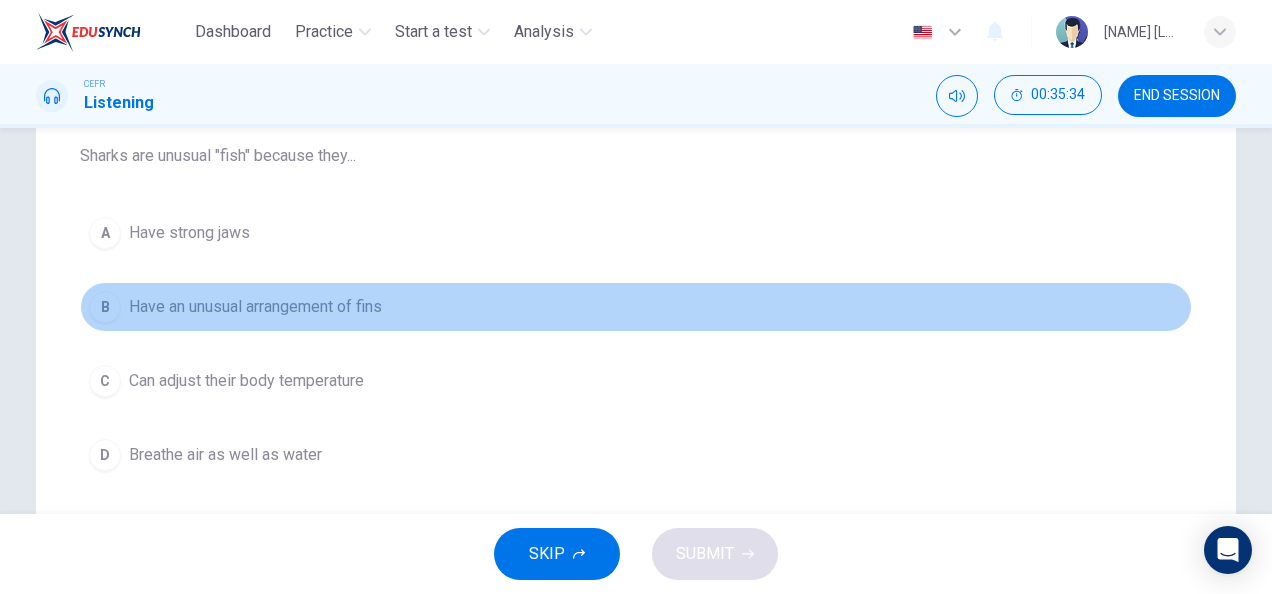 click on "Have an unusual arrangement of fins" at bounding box center (189, 233) 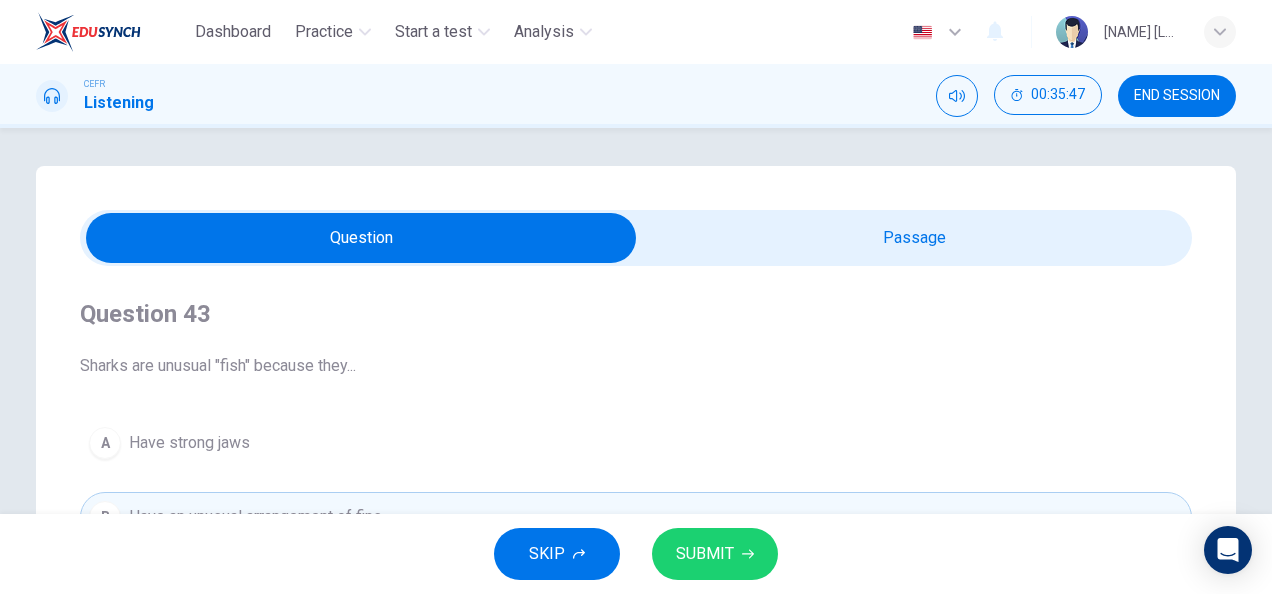 scroll, scrollTop: 0, scrollLeft: 0, axis: both 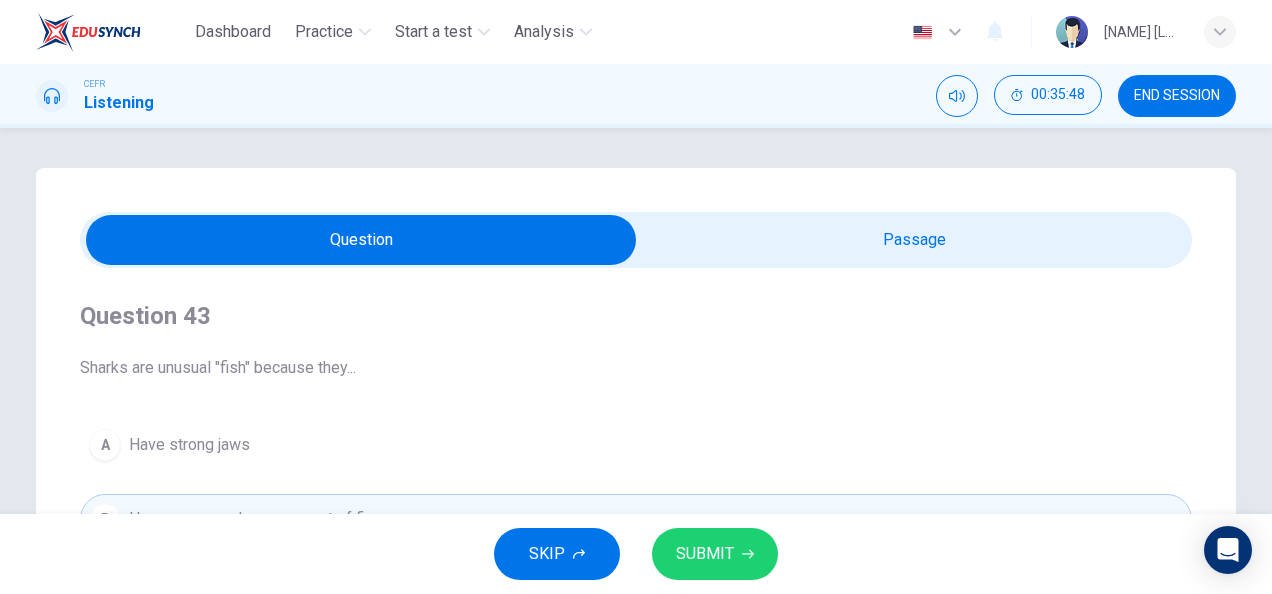click at bounding box center [361, 240] 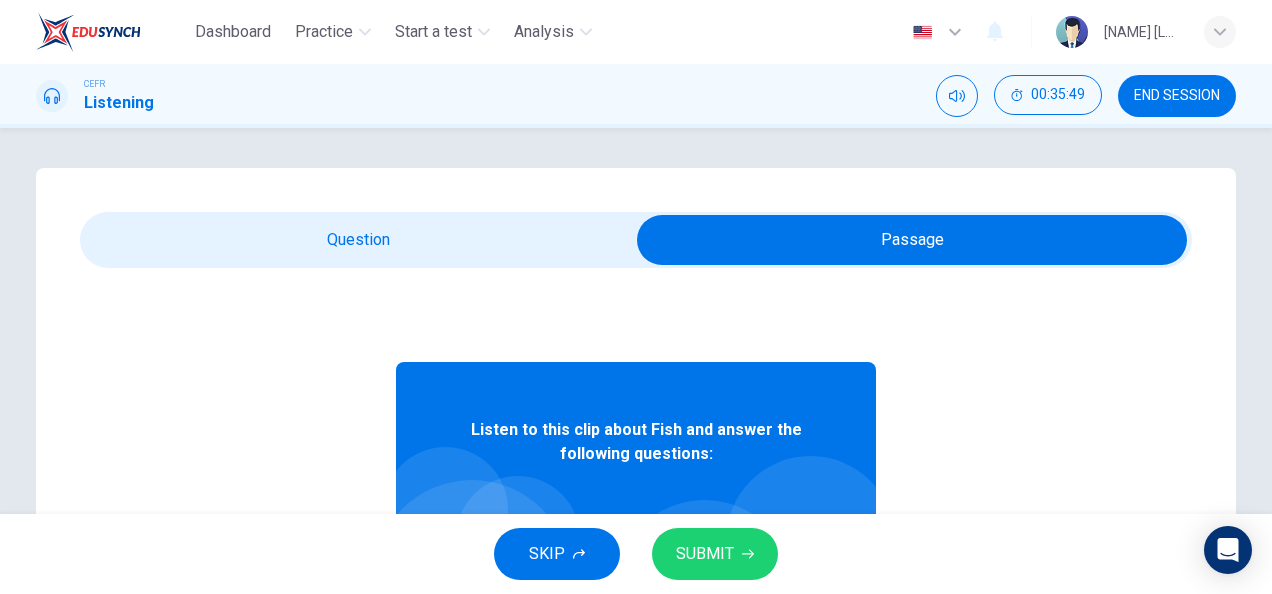 scroll, scrollTop: 112, scrollLeft: 0, axis: vertical 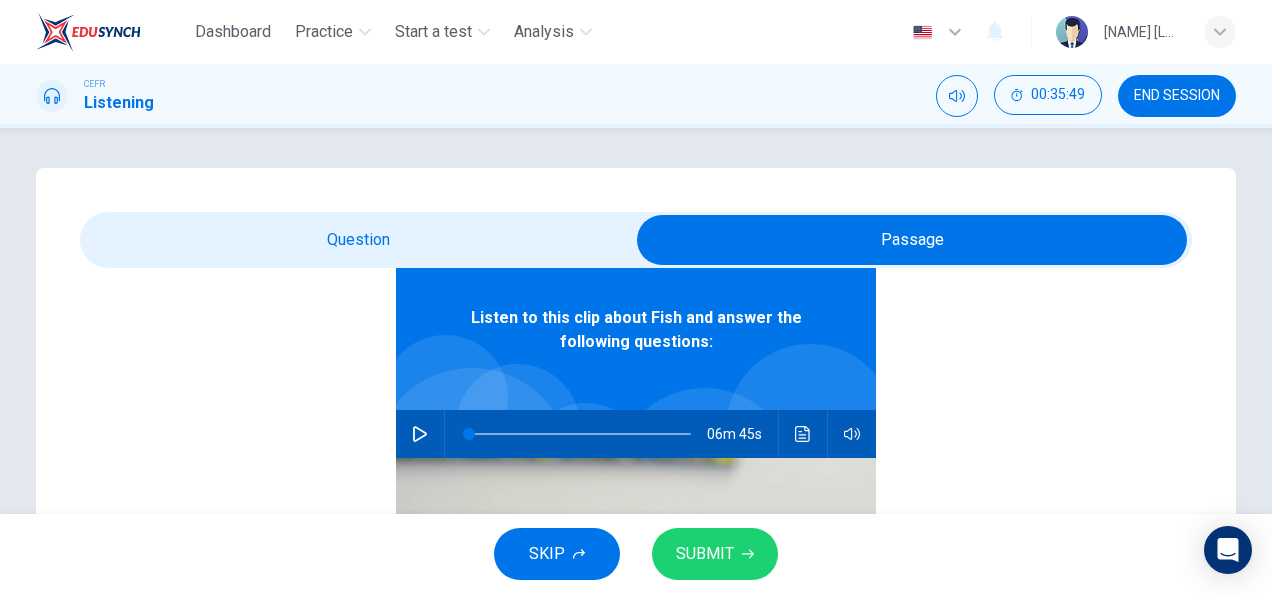 click at bounding box center [803, 434] 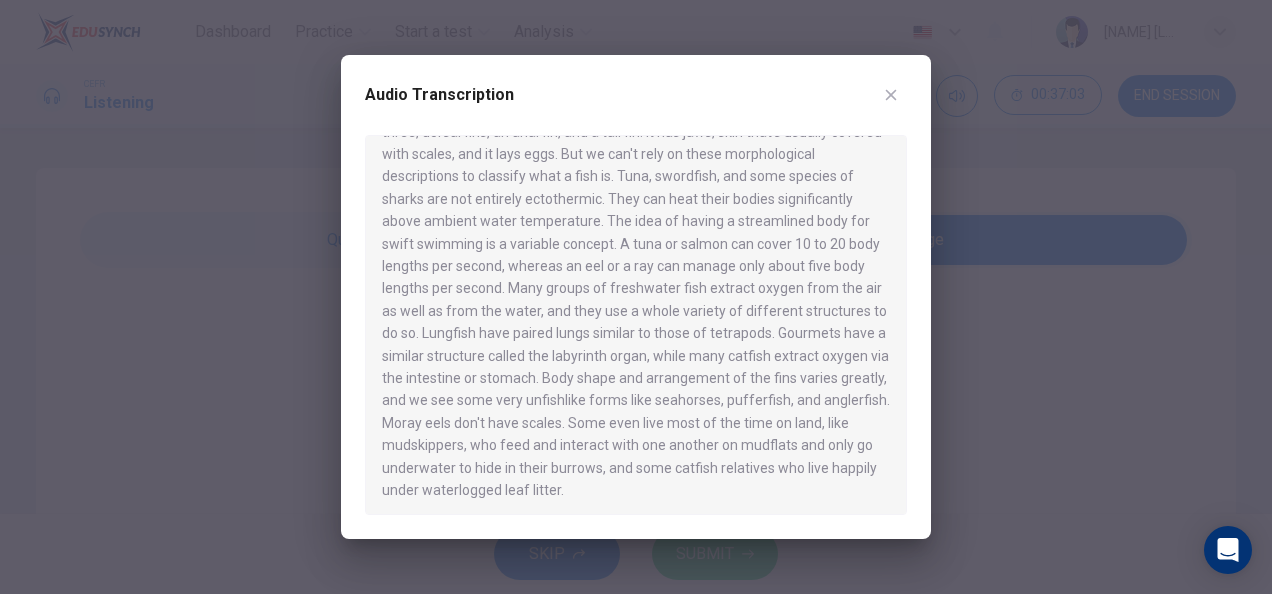 scroll, scrollTop: 1332, scrollLeft: 0, axis: vertical 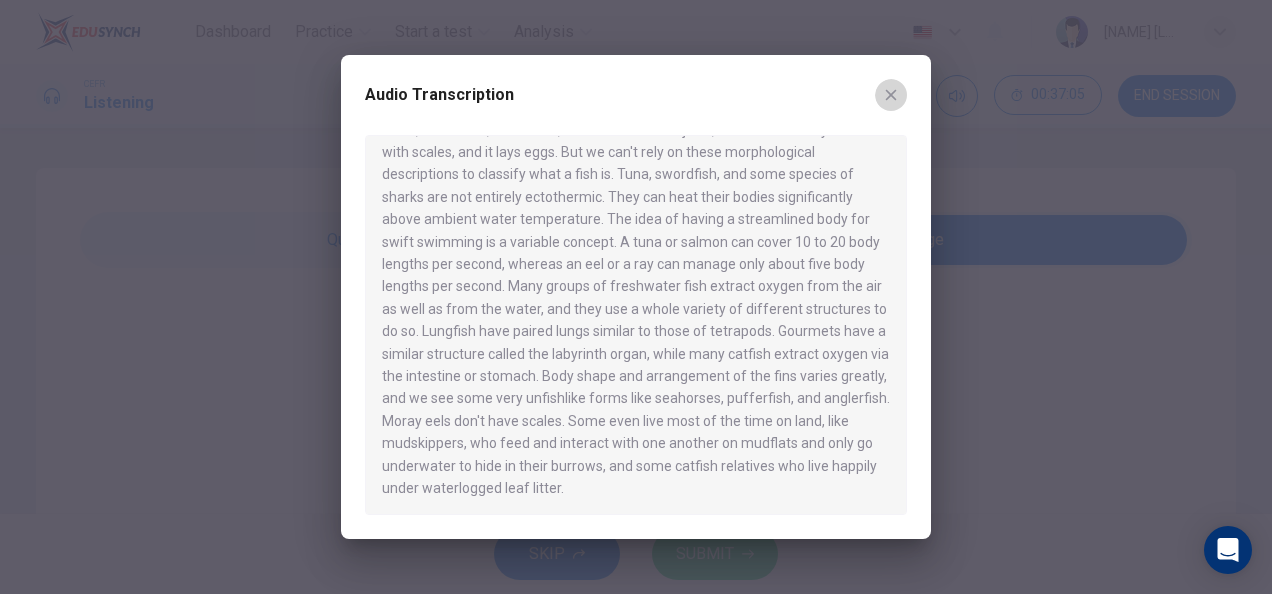 click at bounding box center (891, 95) 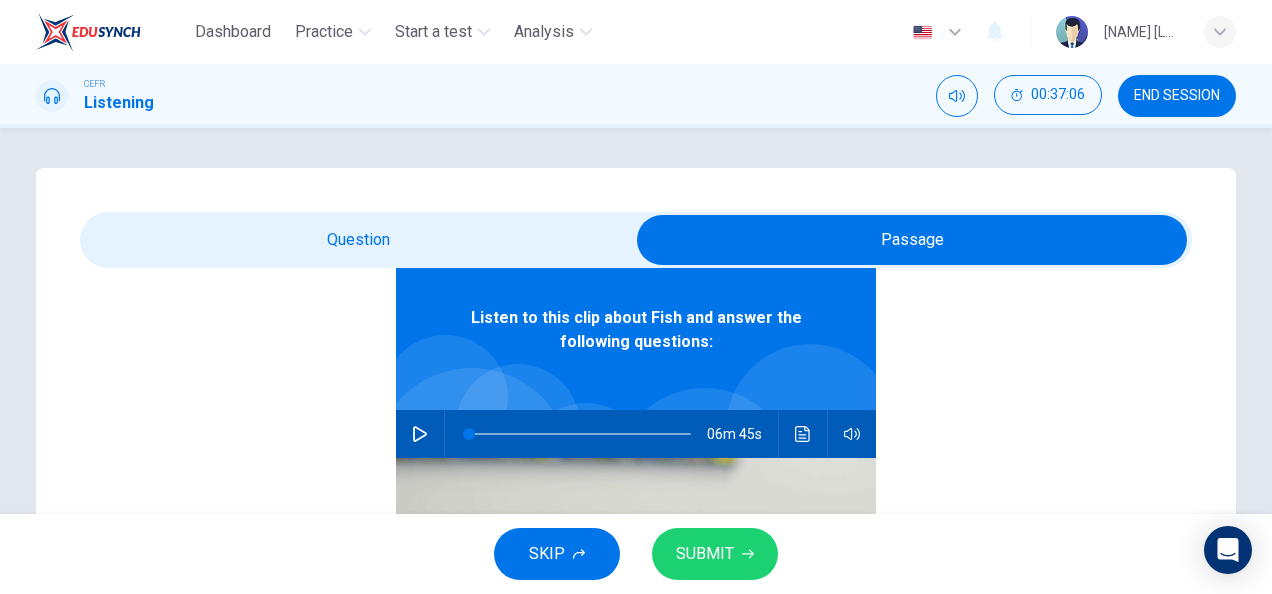 click at bounding box center [912, 240] 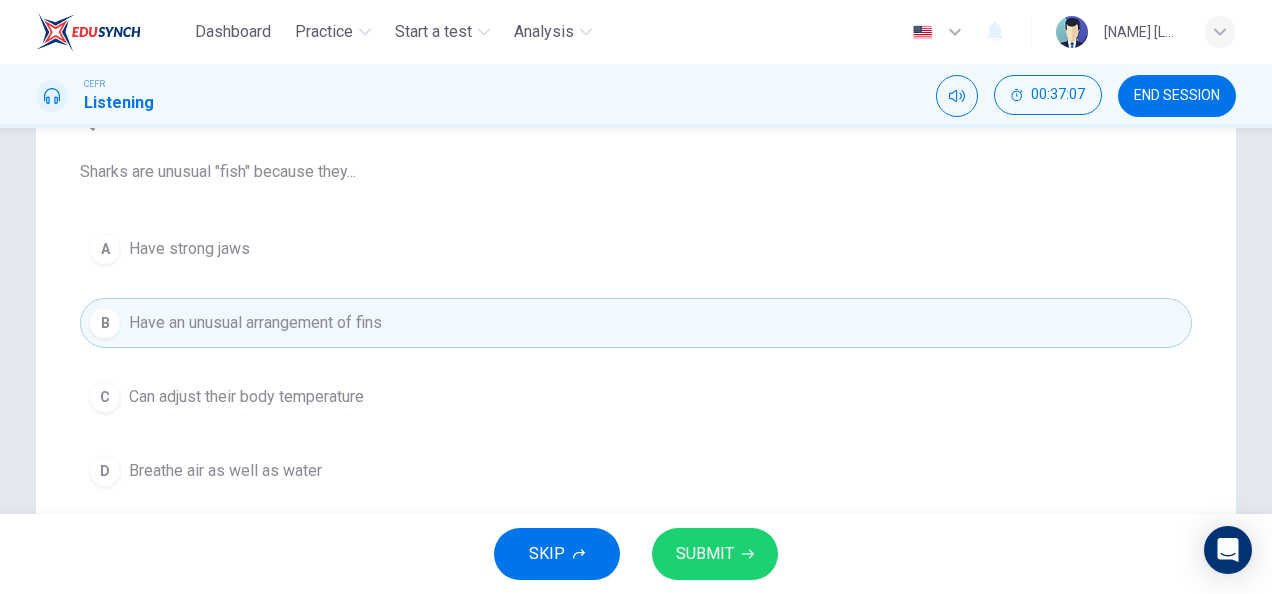 scroll, scrollTop: 195, scrollLeft: 0, axis: vertical 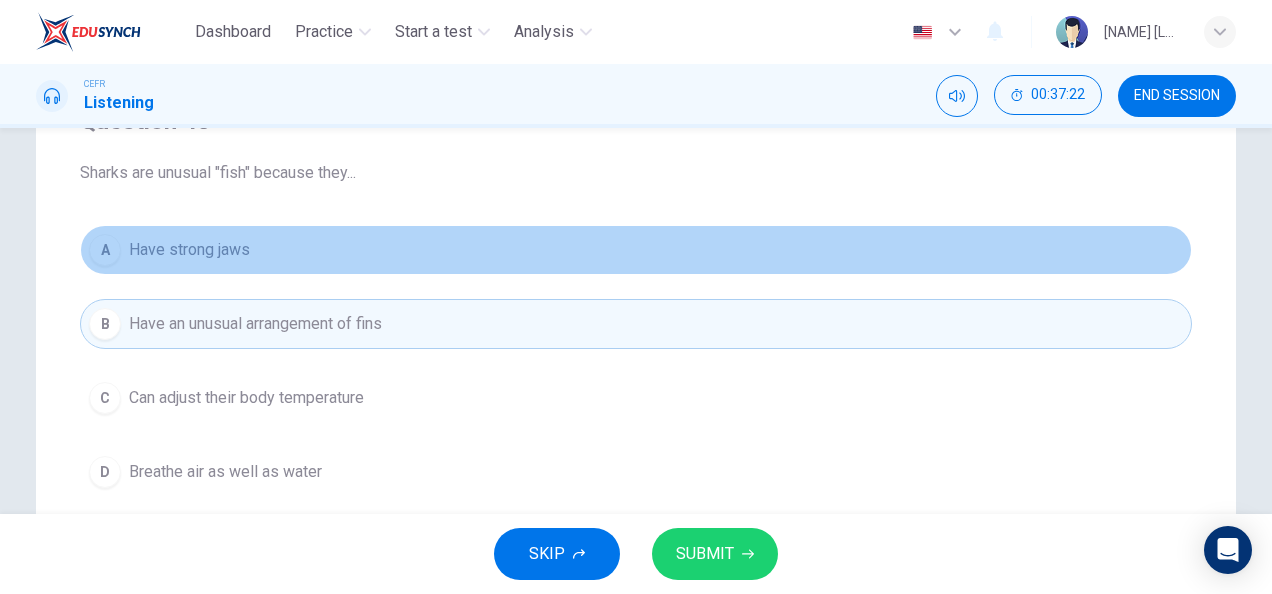 click on "A Have strong jaws" at bounding box center [636, 250] 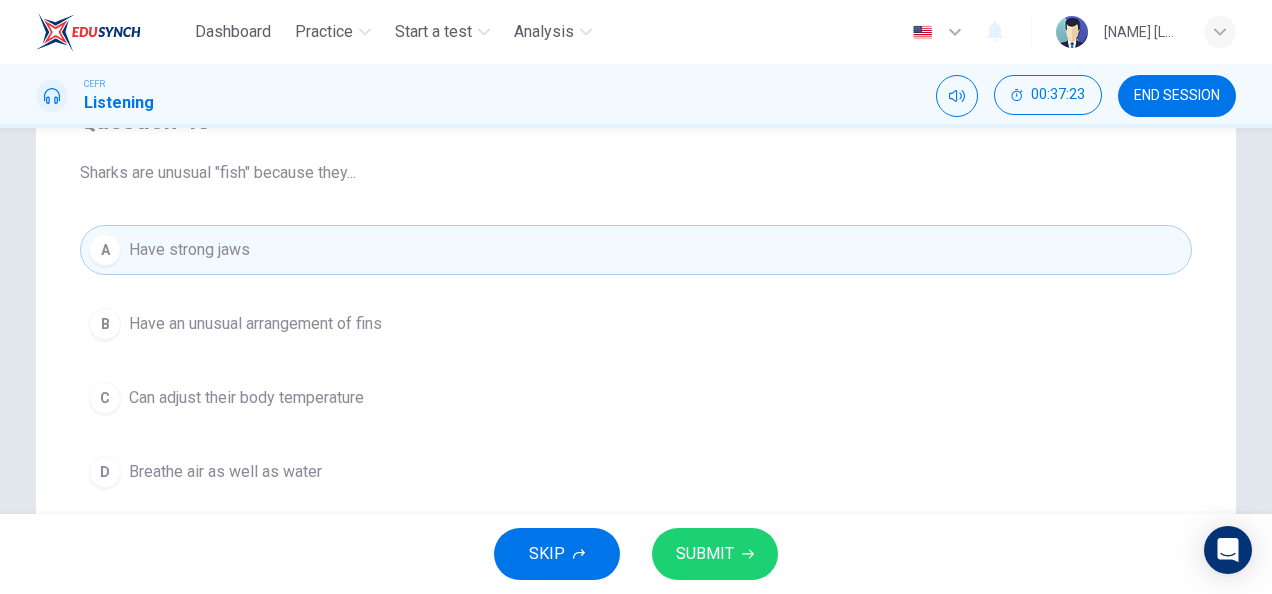 click on "SUBMIT" at bounding box center (705, 554) 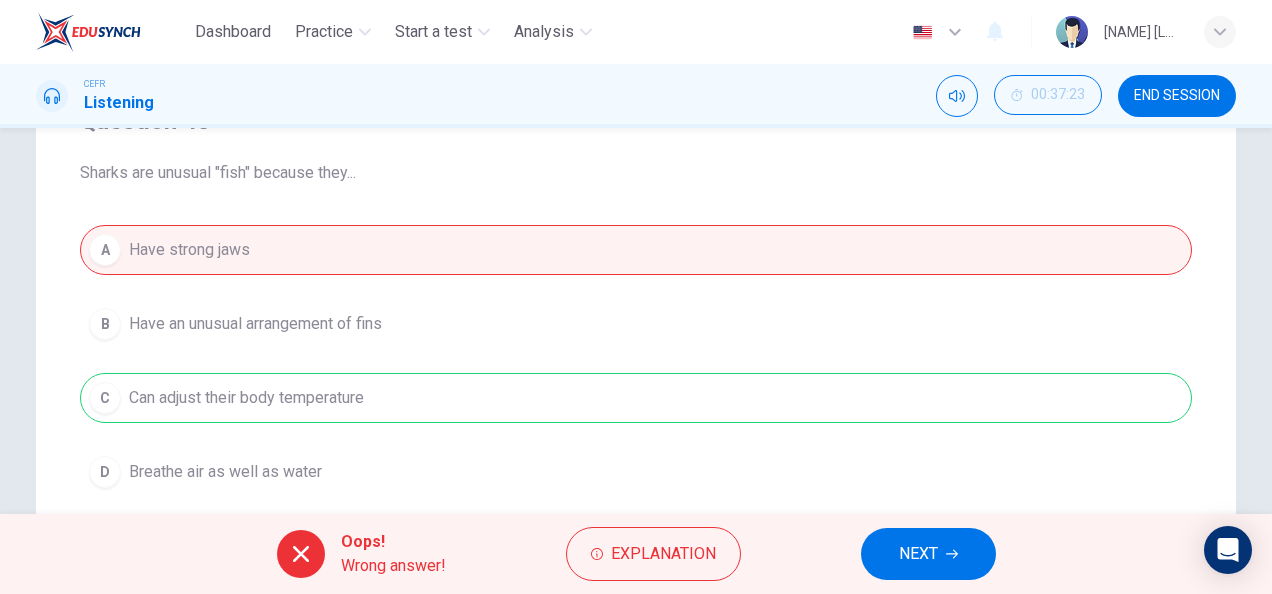 click on "A Have strong jaws B Have an unusual arrangement of fins C Can adjust their body temperature D Breathe air as well as water" at bounding box center [636, 361] 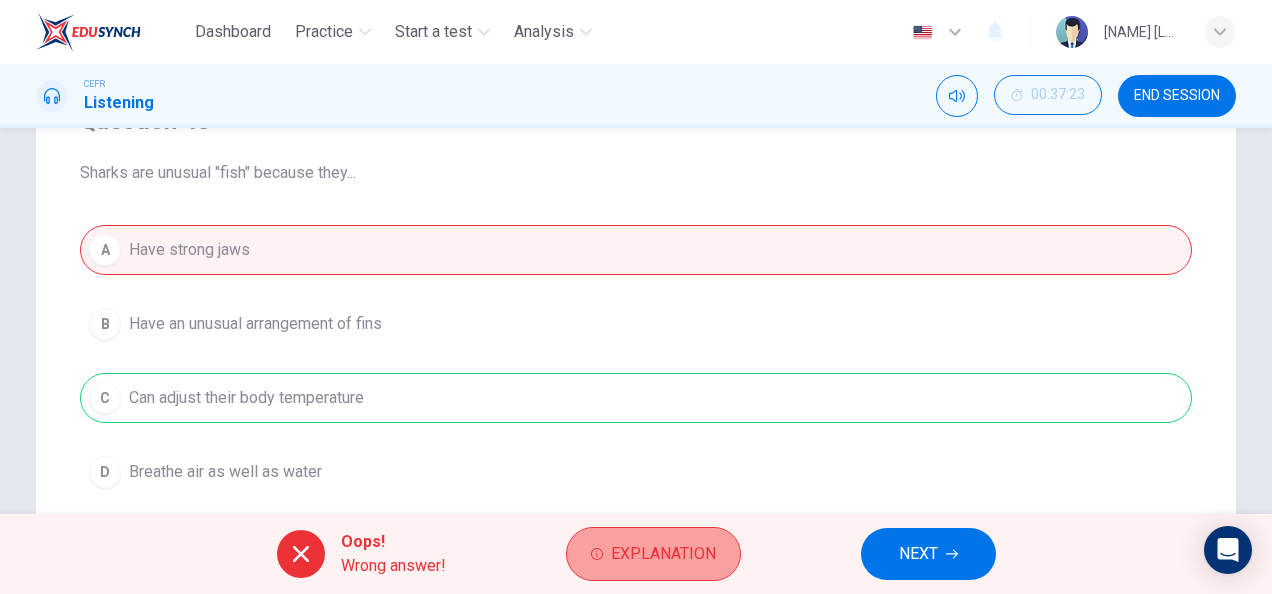 click on "Explanation" at bounding box center [663, 554] 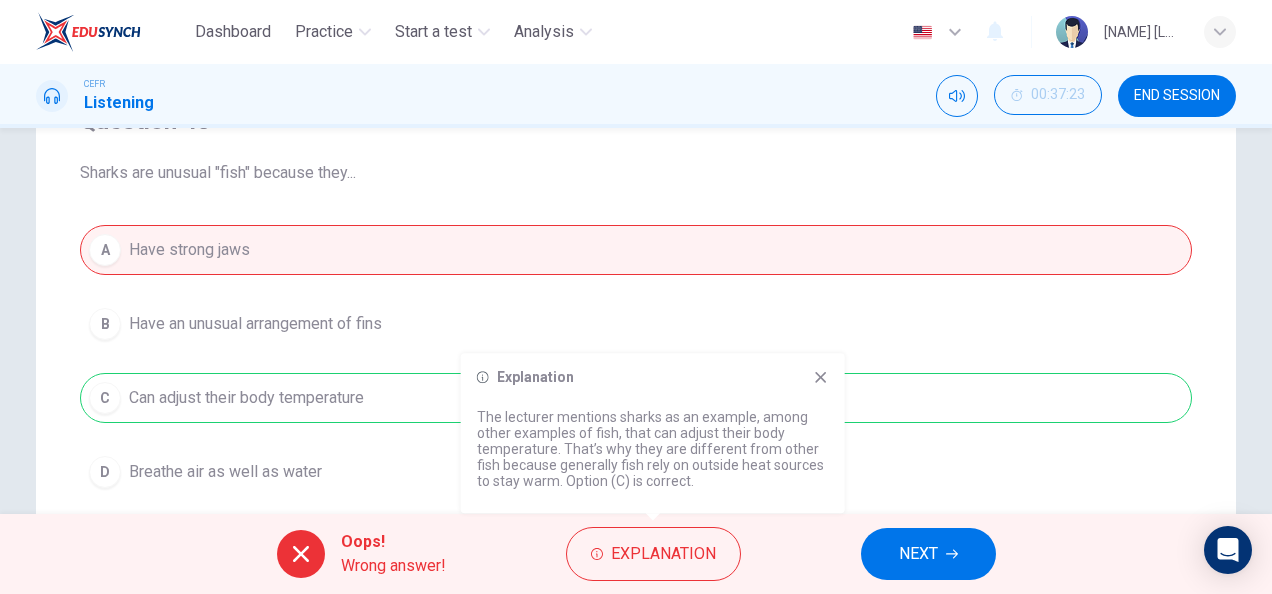 click on "A Have strong jaws B Have an unusual arrangement of fins C Can adjust their body temperature D Breathe air as well as water" at bounding box center [636, 361] 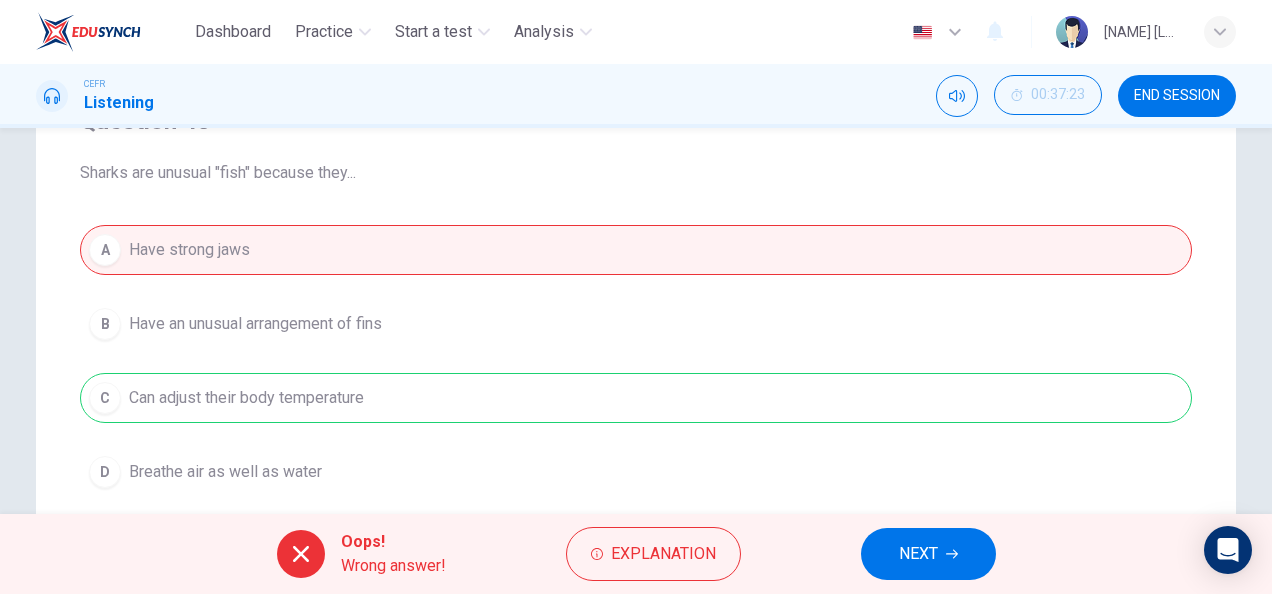 scroll, scrollTop: 0, scrollLeft: 0, axis: both 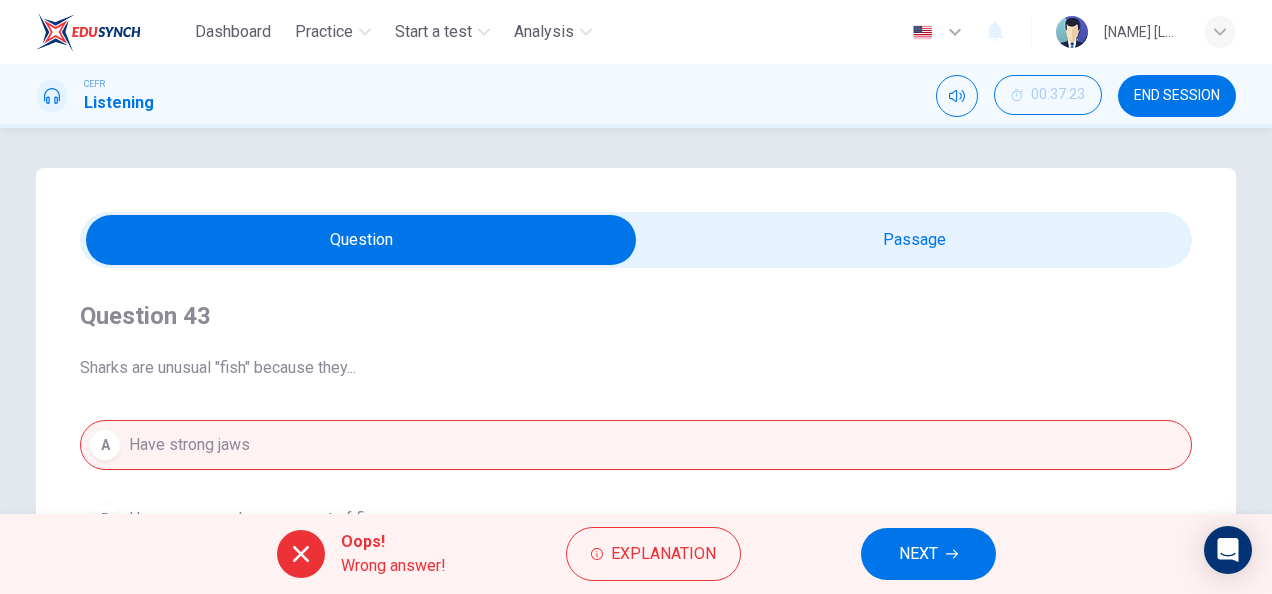 click at bounding box center (361, 240) 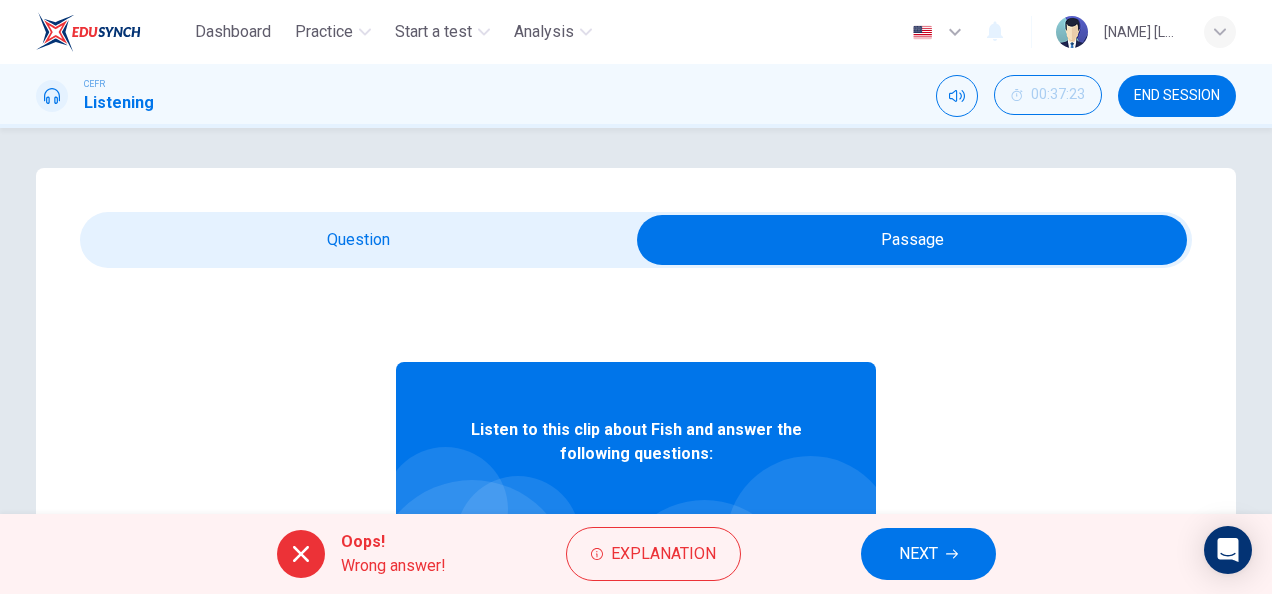 scroll, scrollTop: 112, scrollLeft: 0, axis: vertical 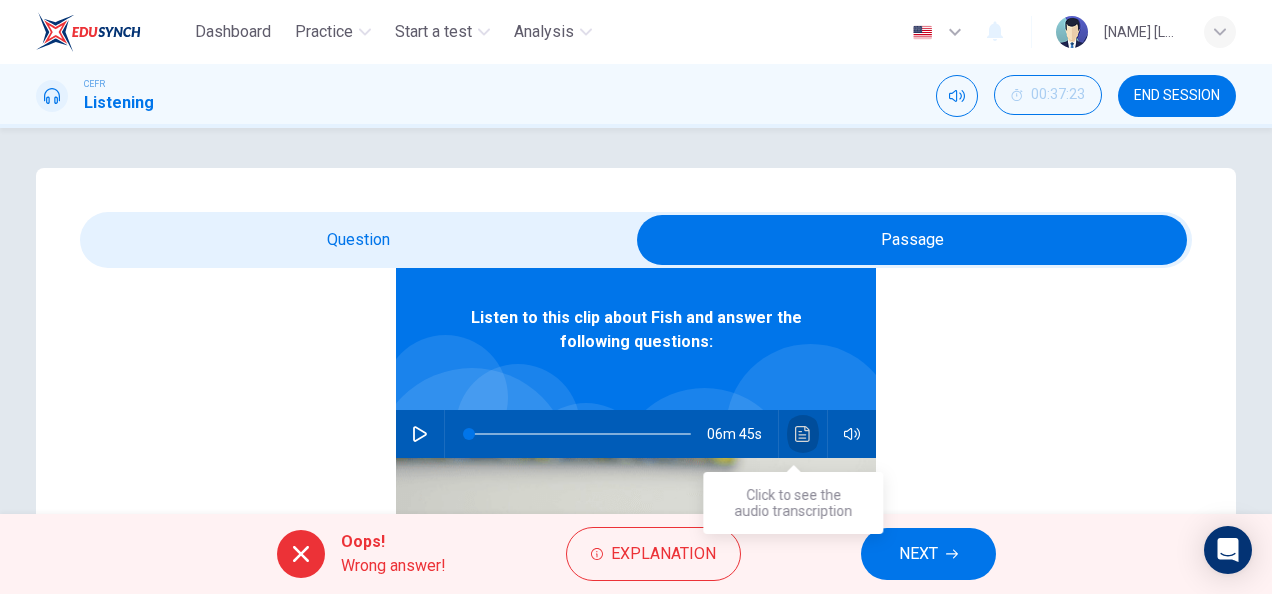 click at bounding box center (803, 434) 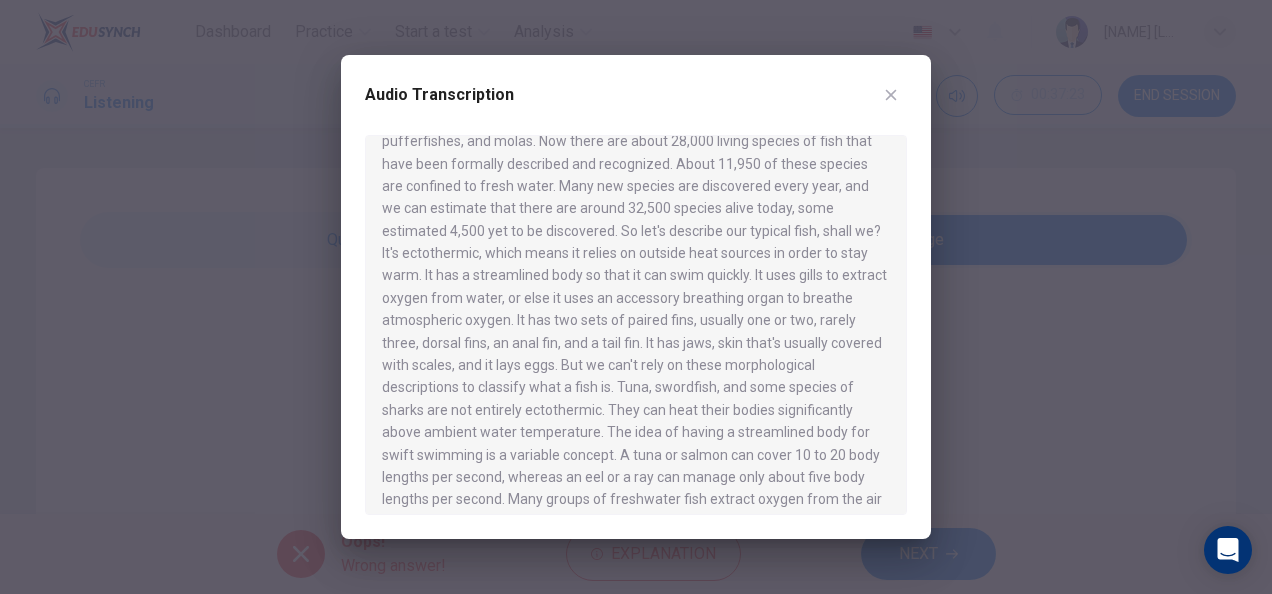 scroll, scrollTop: 1184, scrollLeft: 0, axis: vertical 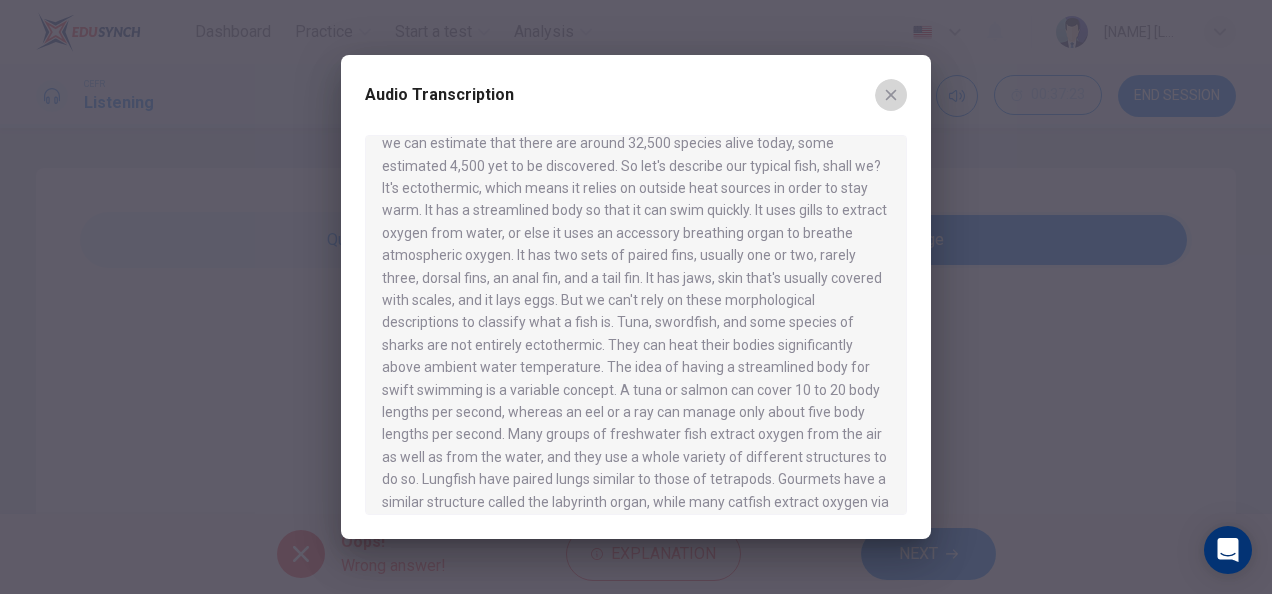 click at bounding box center (891, 95) 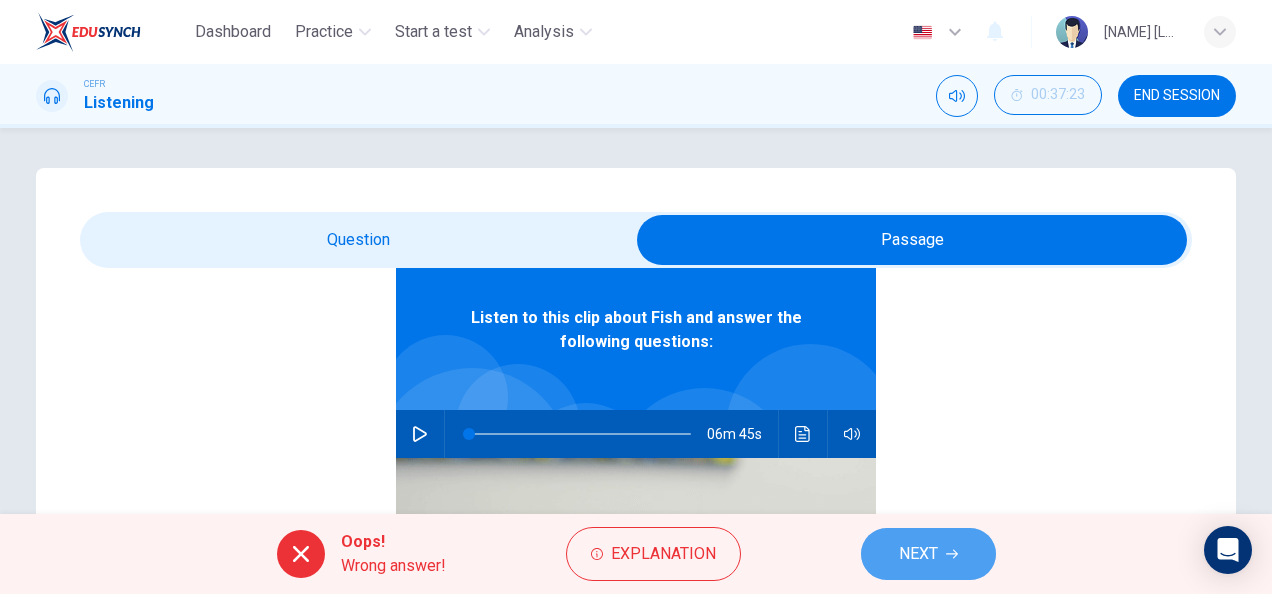 click on "NEXT" at bounding box center (918, 554) 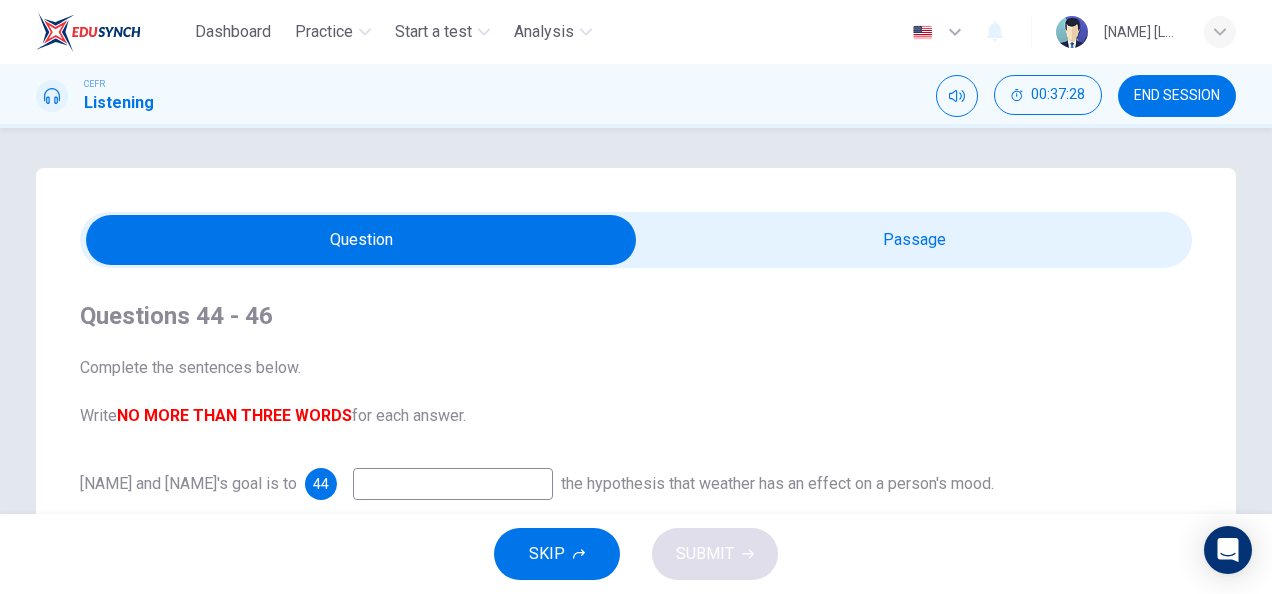 click at bounding box center (361, 240) 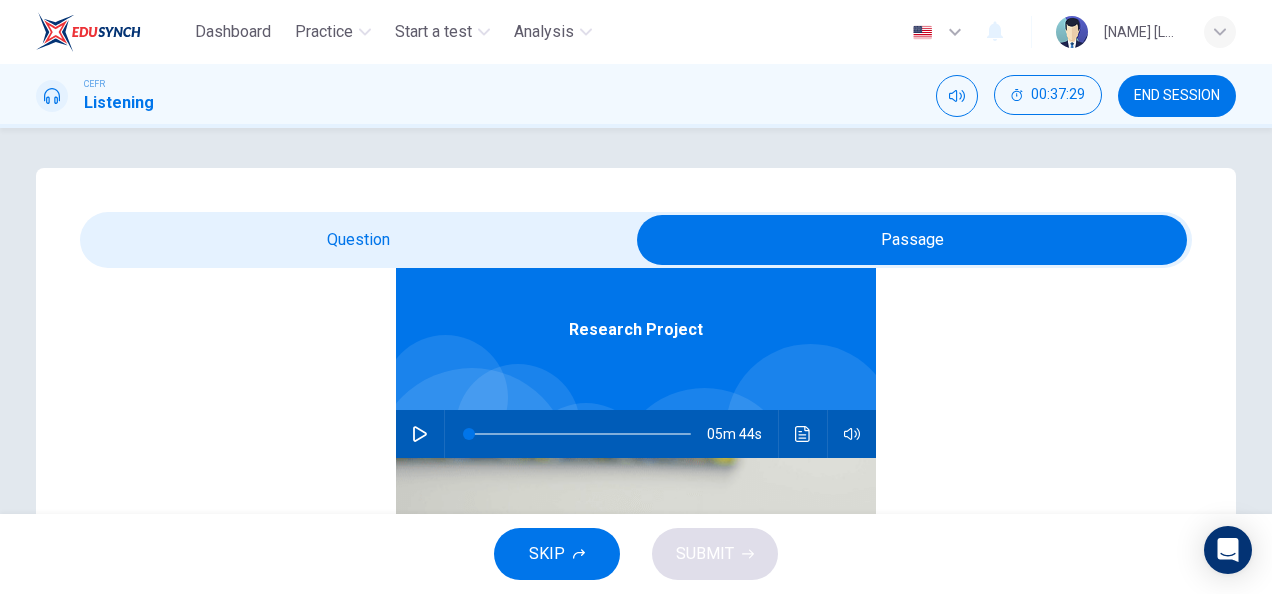 scroll, scrollTop: 111, scrollLeft: 0, axis: vertical 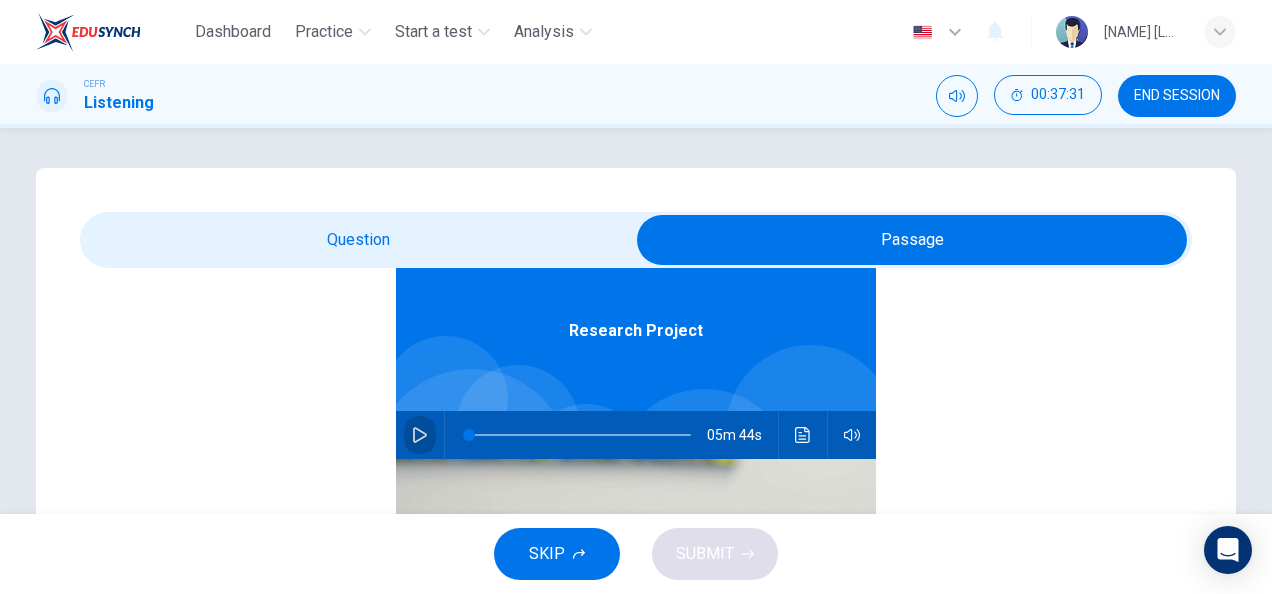 click at bounding box center (420, 435) 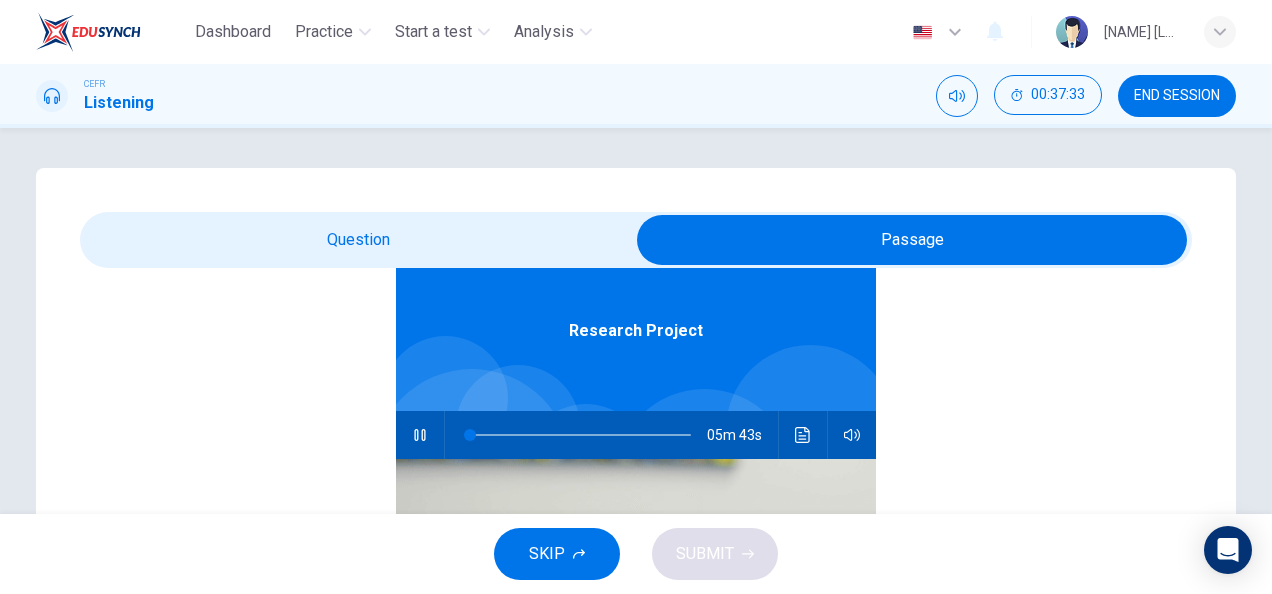 click at bounding box center (912, 240) 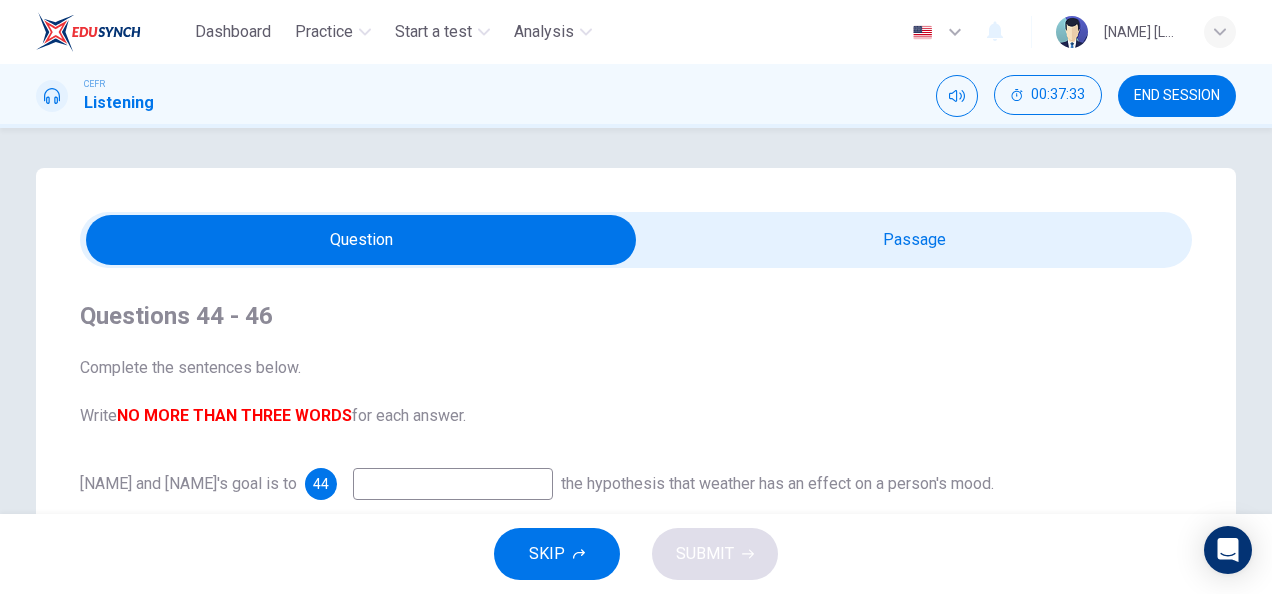 scroll, scrollTop: 0, scrollLeft: 0, axis: both 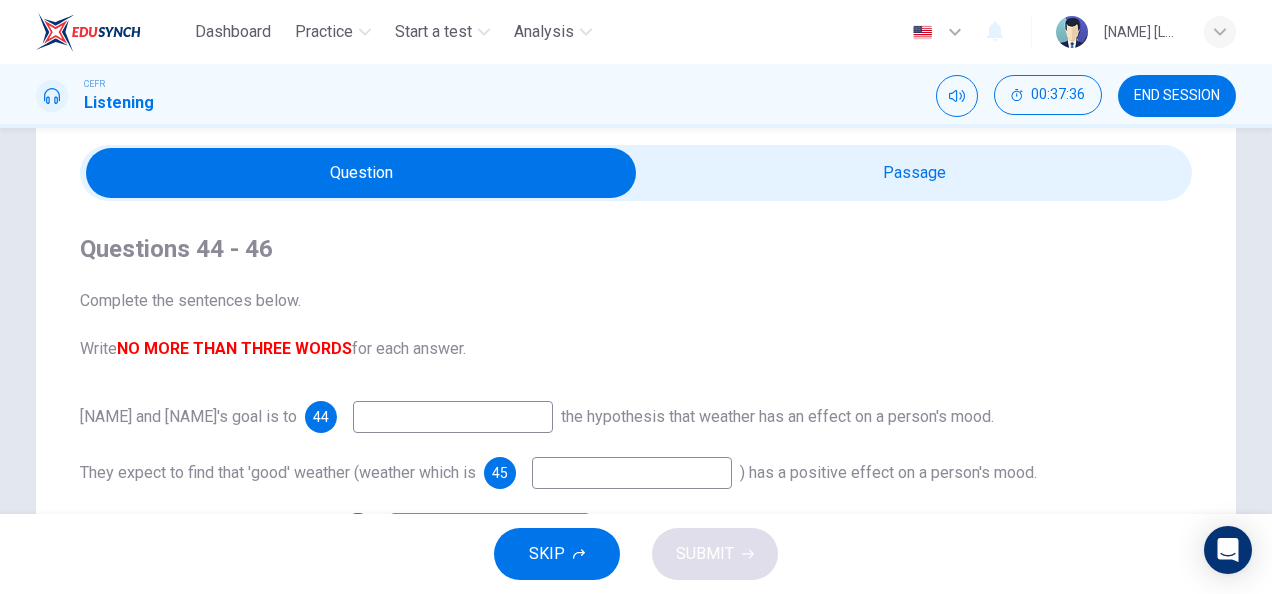 click at bounding box center (453, 417) 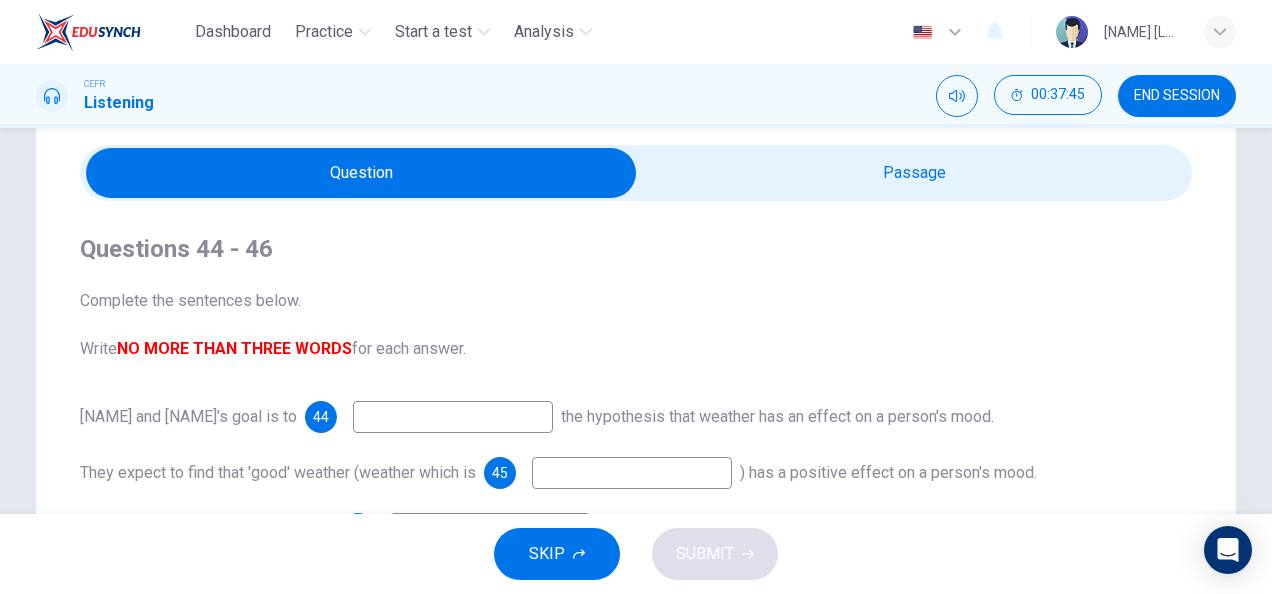 click on "Complete the sentences below. Write  NO MORE THAN THREE WORDS  for each answer." at bounding box center (636, 325) 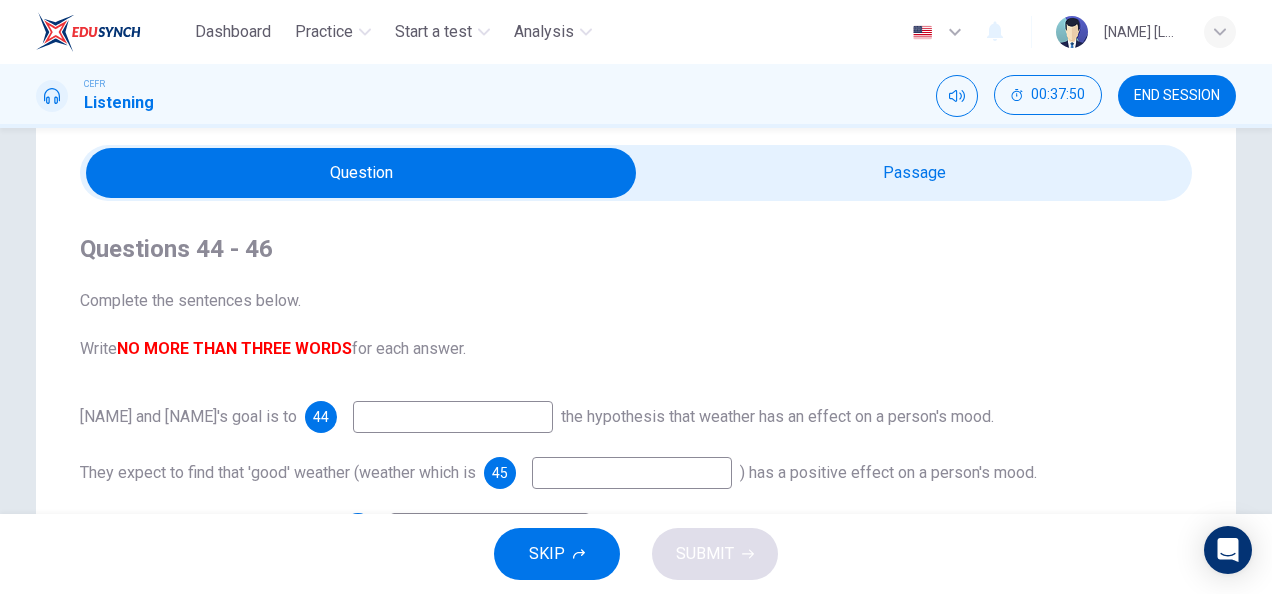 click on "Complete the sentences below. Write  NO MORE THAN THREE WORDS  for each answer." at bounding box center (636, 325) 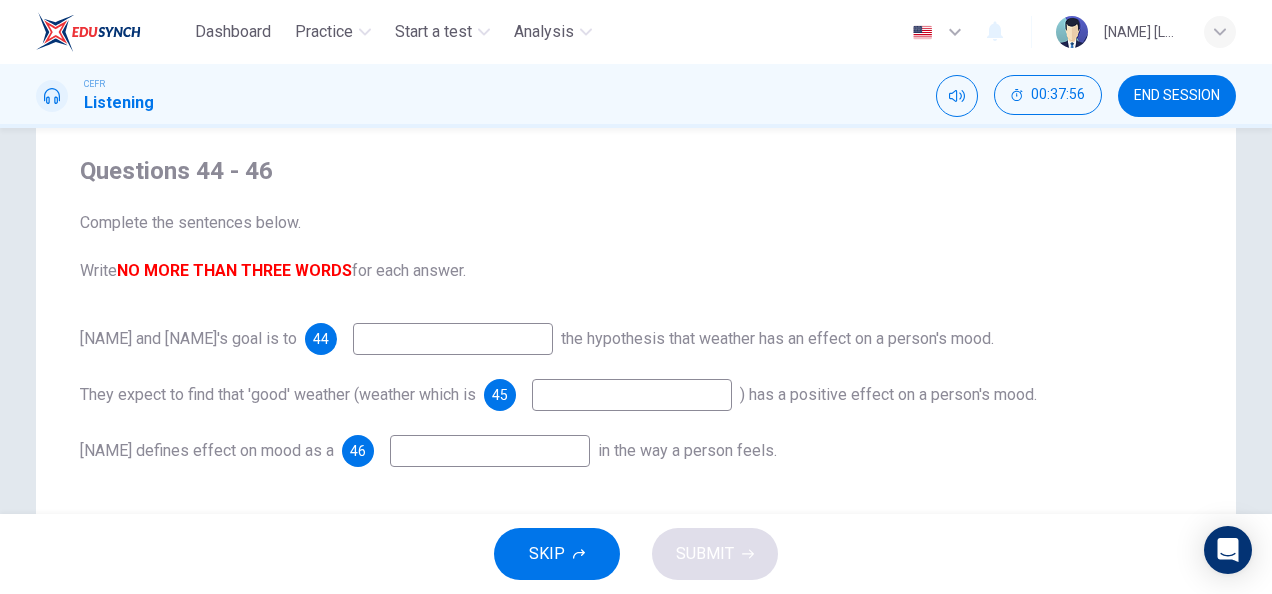 scroll, scrollTop: 145, scrollLeft: 0, axis: vertical 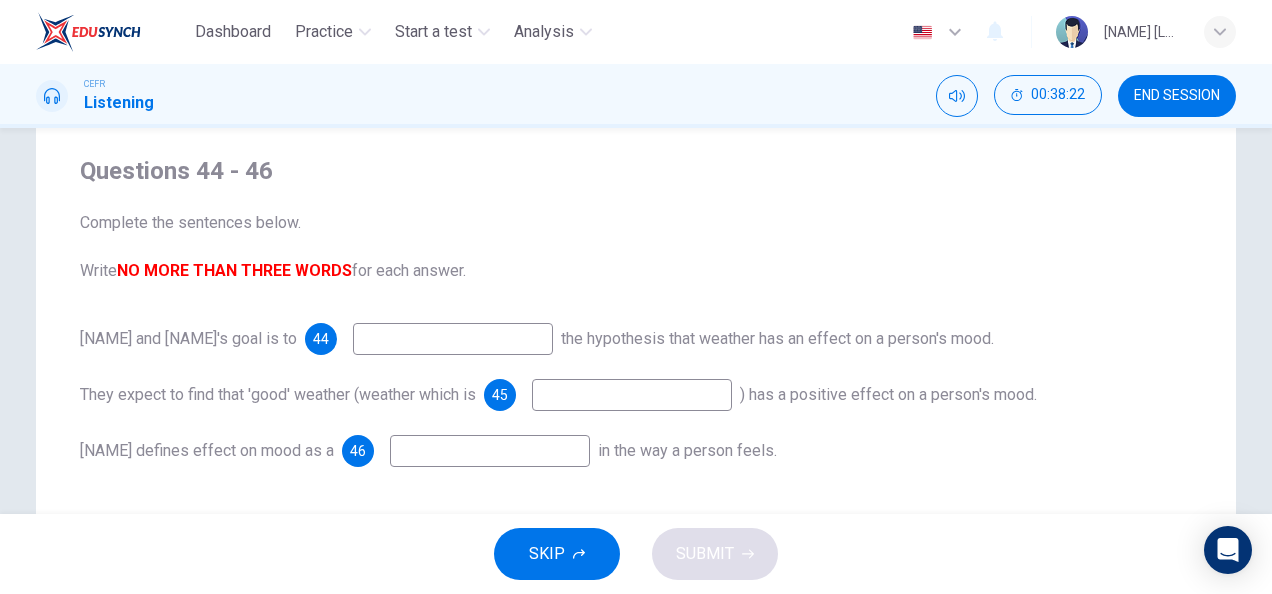 click at bounding box center (453, 339) 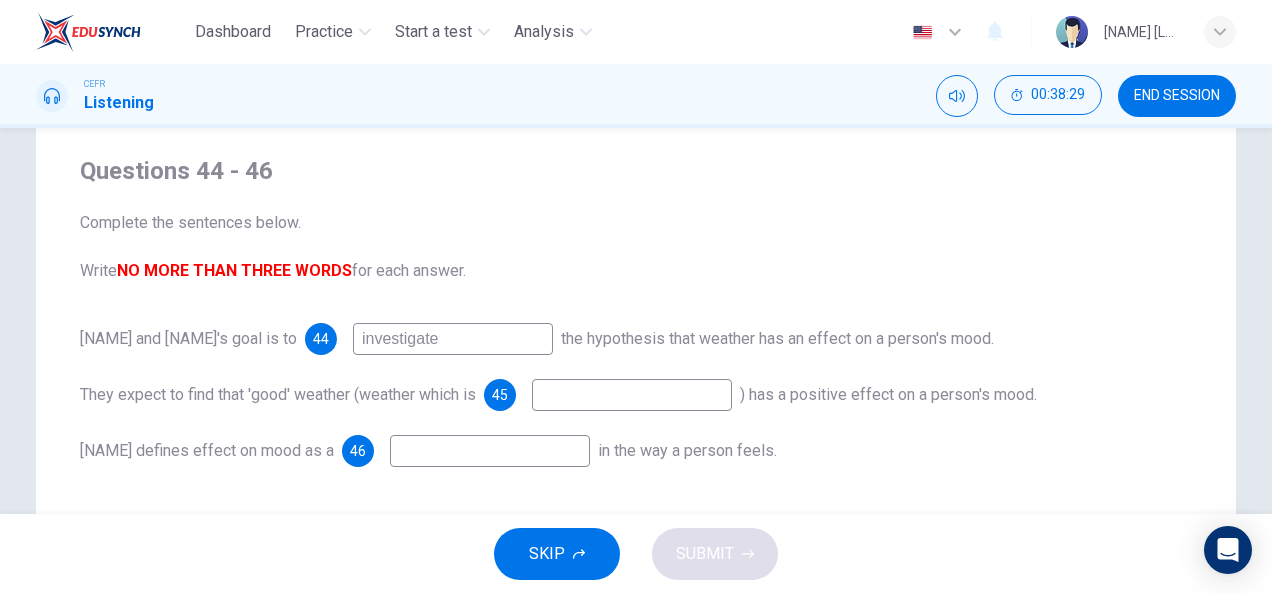 type on "investigate" 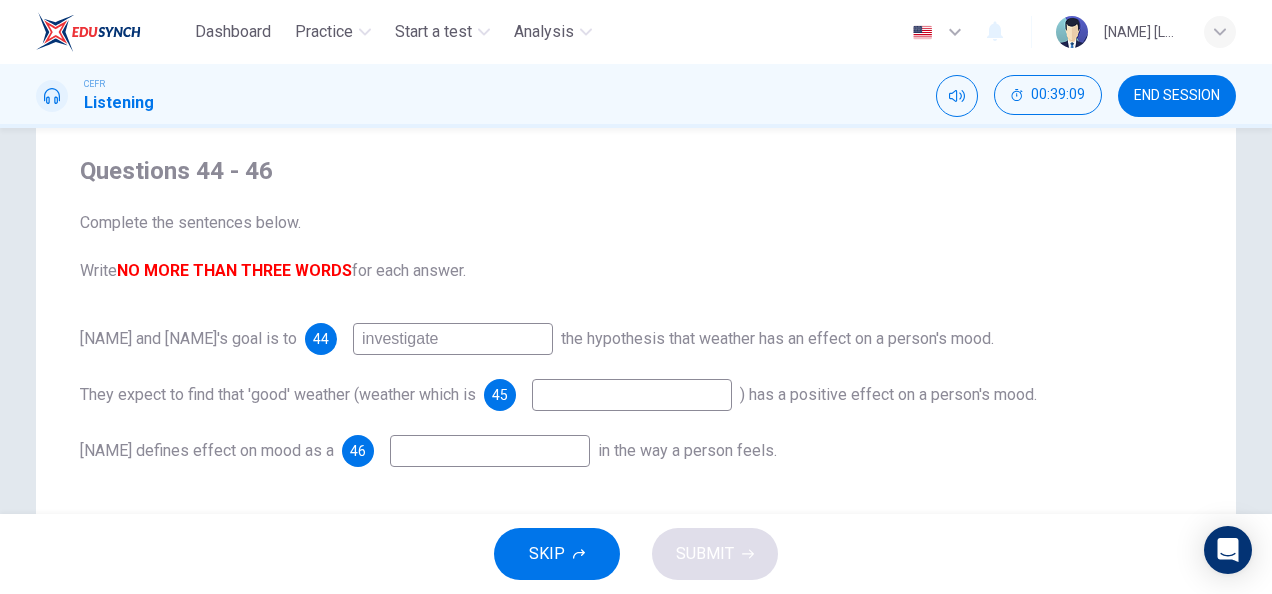 click at bounding box center [453, 339] 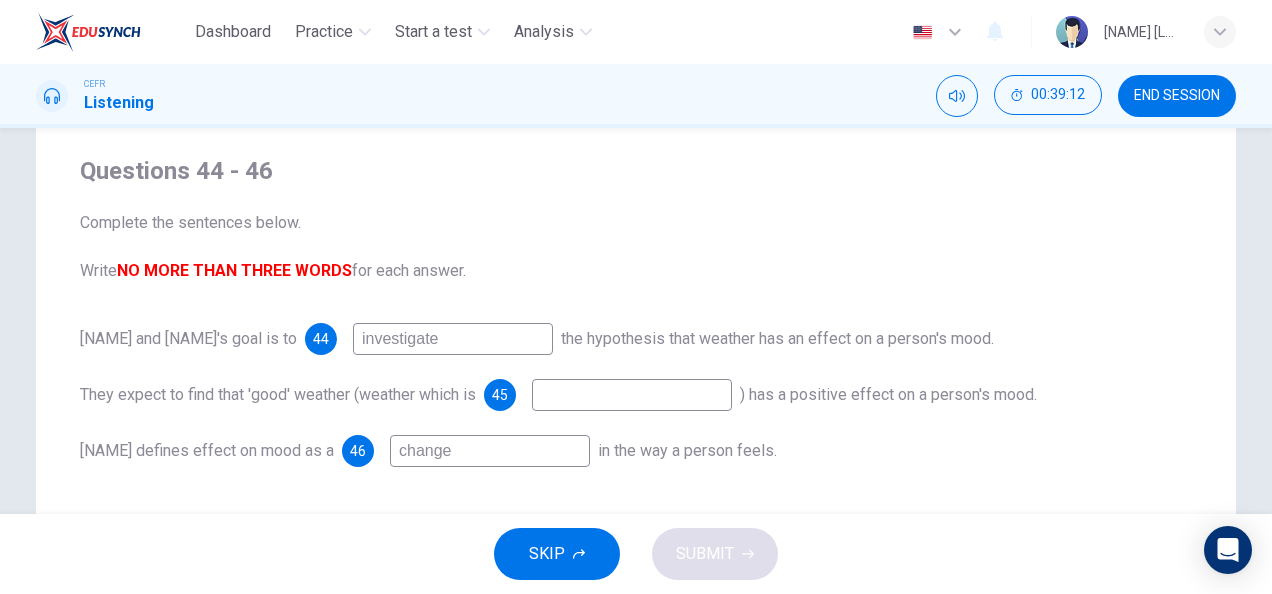 type on "change" 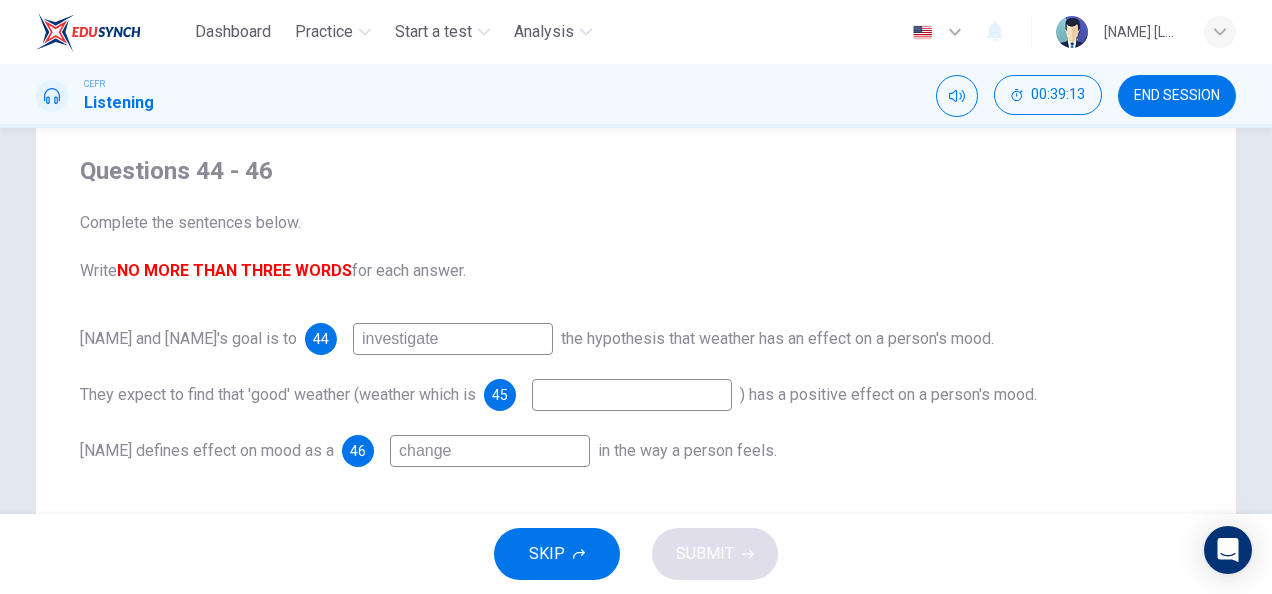 click at bounding box center [453, 339] 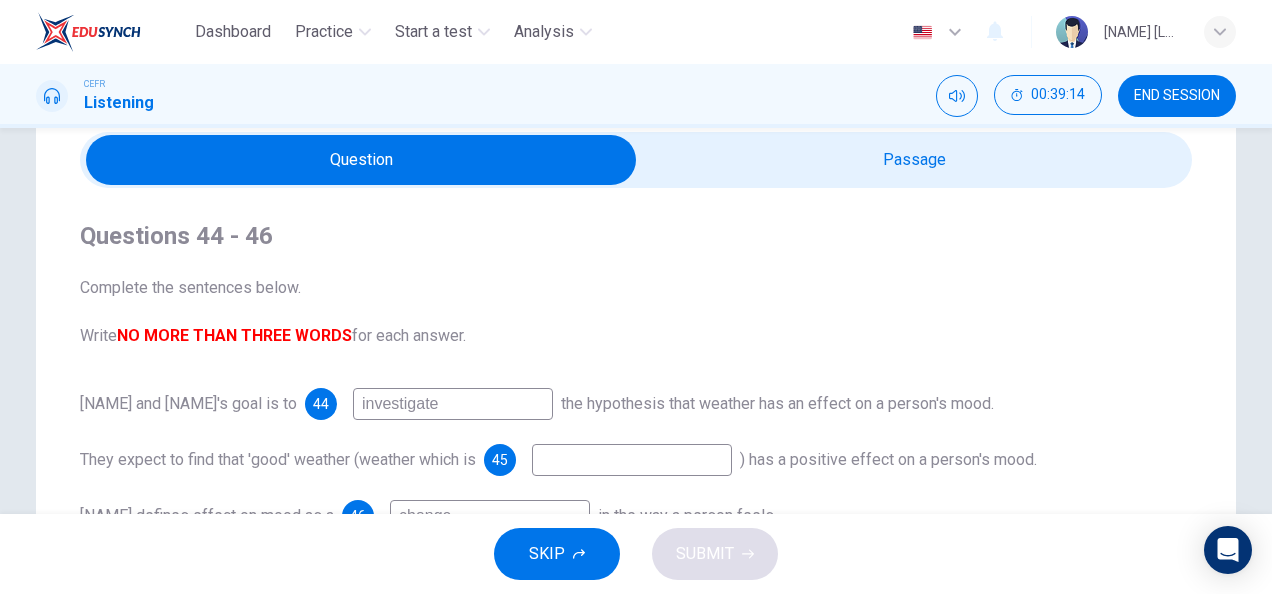 scroll, scrollTop: 79, scrollLeft: 0, axis: vertical 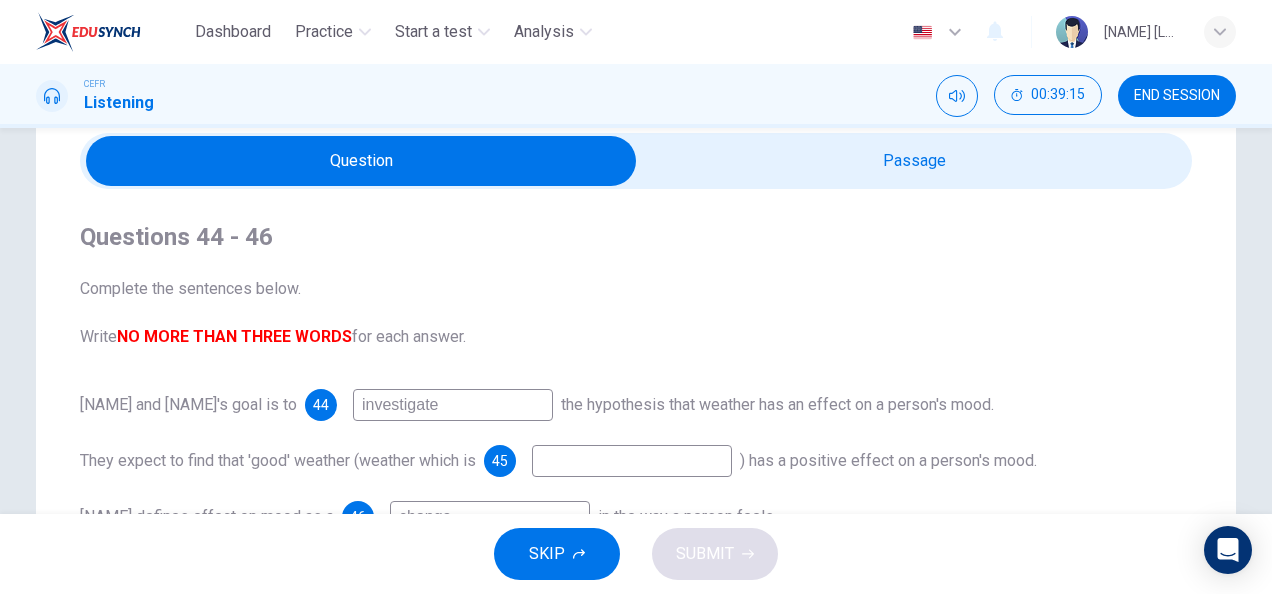 click at bounding box center (361, 161) 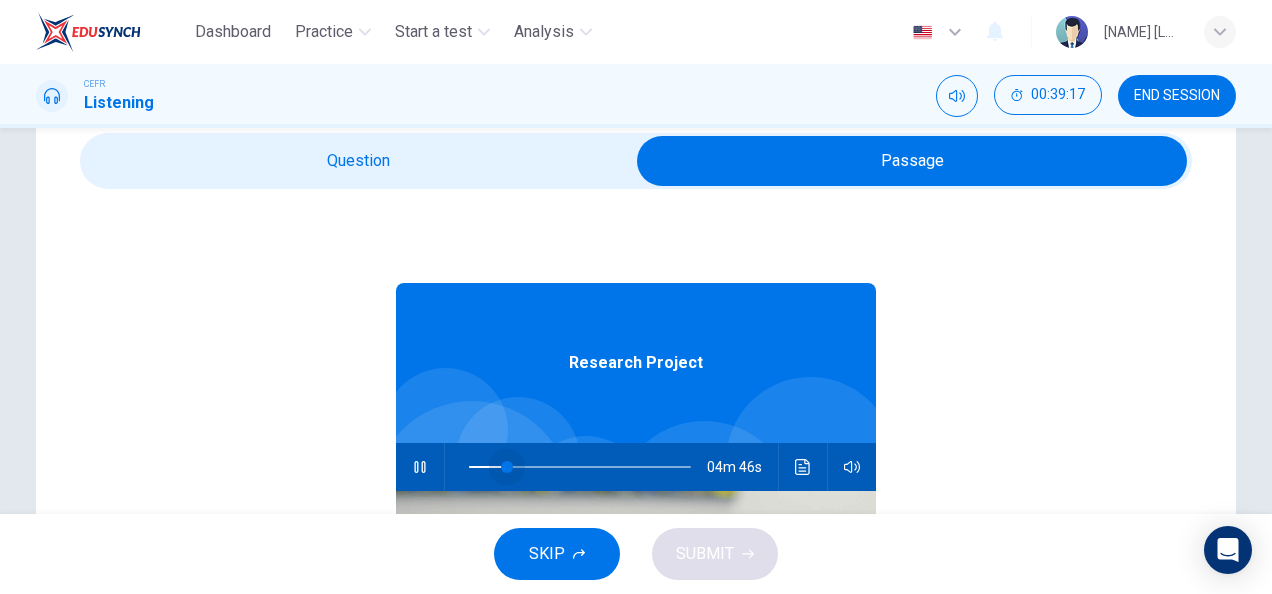 click at bounding box center (580, 467) 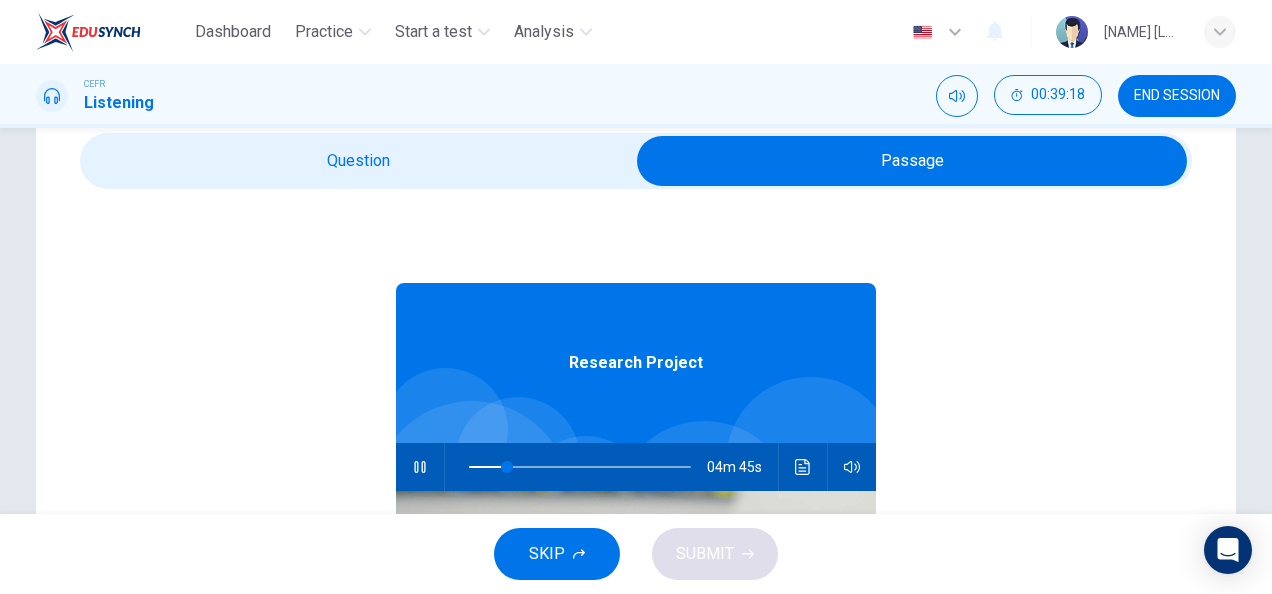 drag, startPoint x: 388, startPoint y: 168, endPoint x: 413, endPoint y: 208, distance: 47.169907 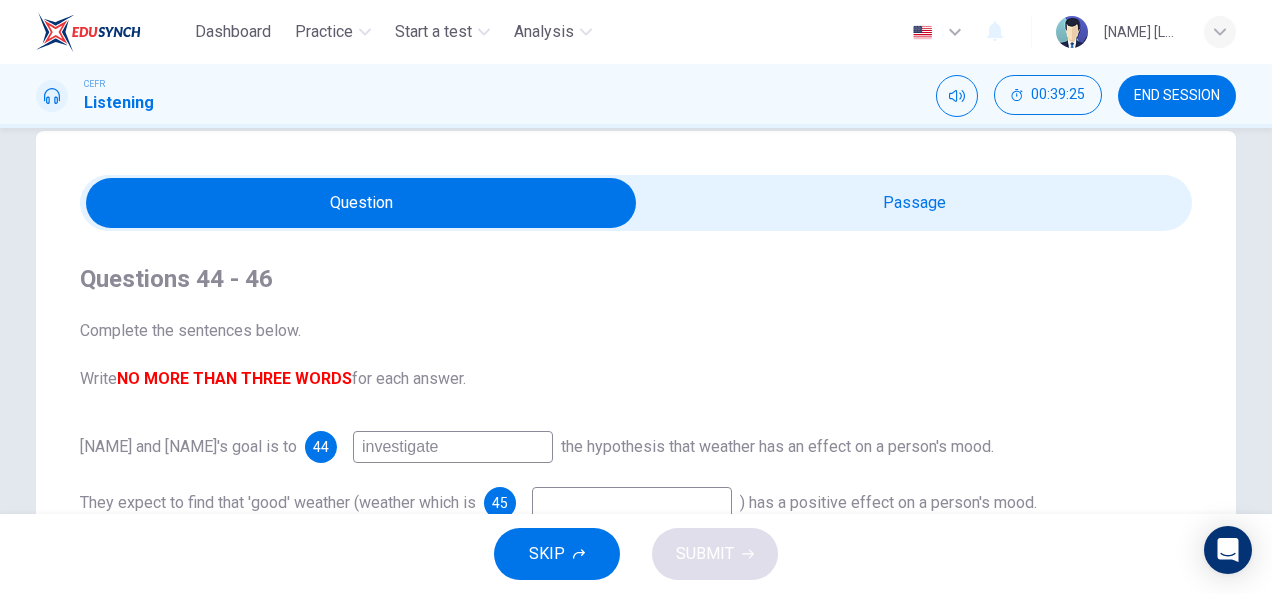 scroll, scrollTop: 0, scrollLeft: 0, axis: both 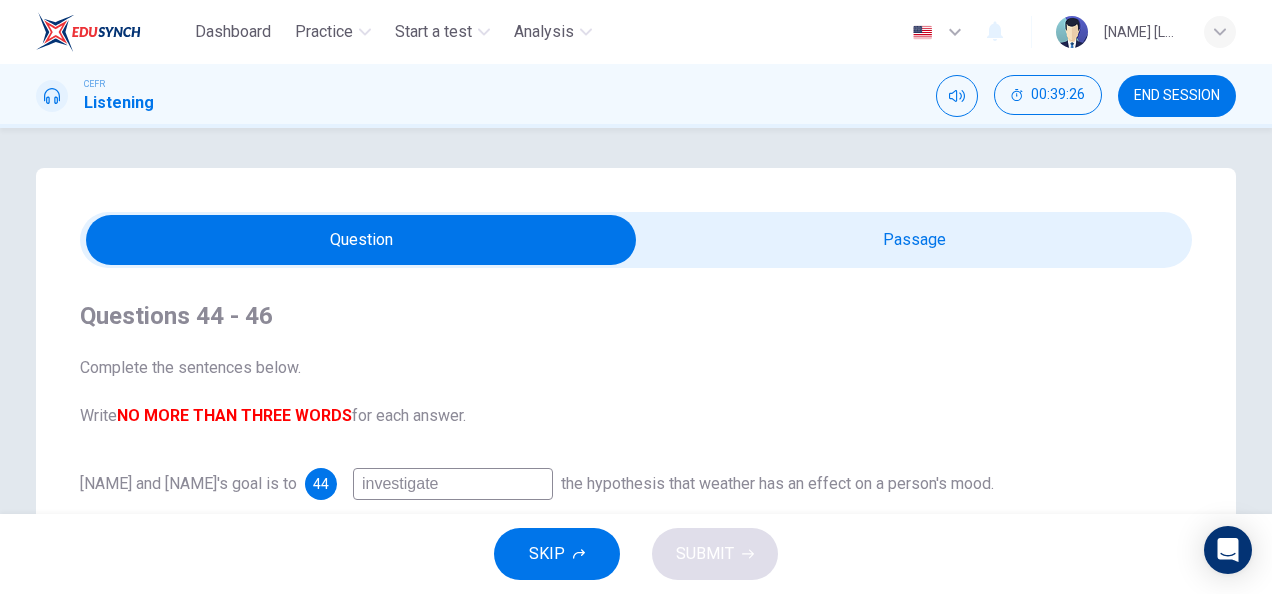click at bounding box center [361, 240] 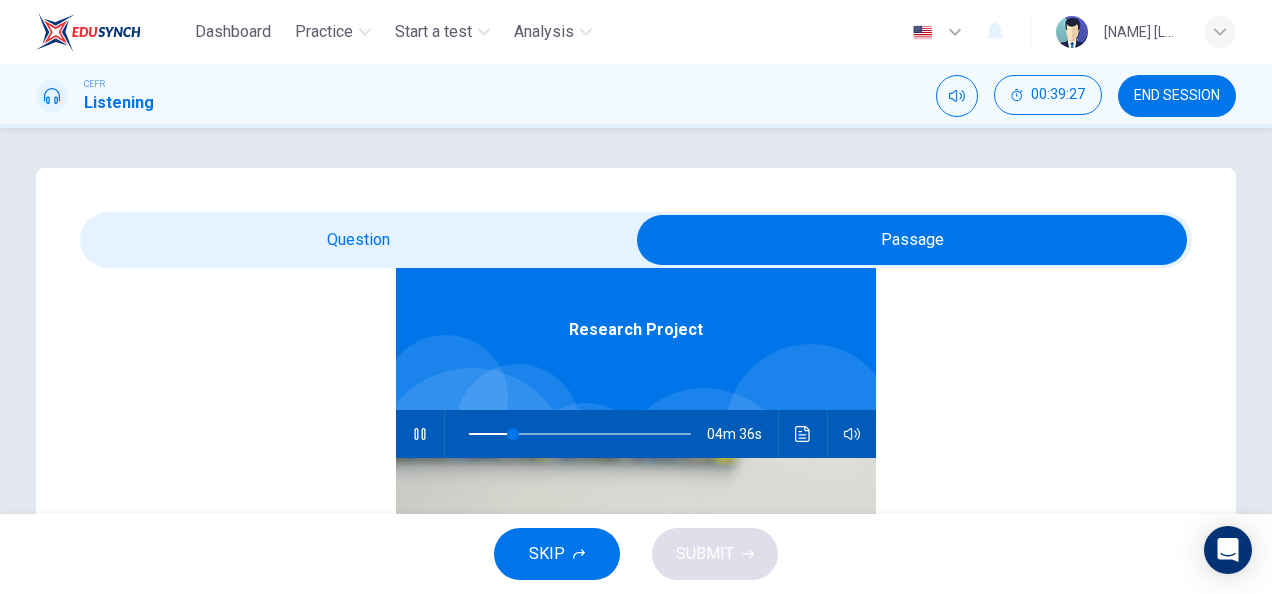 scroll, scrollTop: 111, scrollLeft: 0, axis: vertical 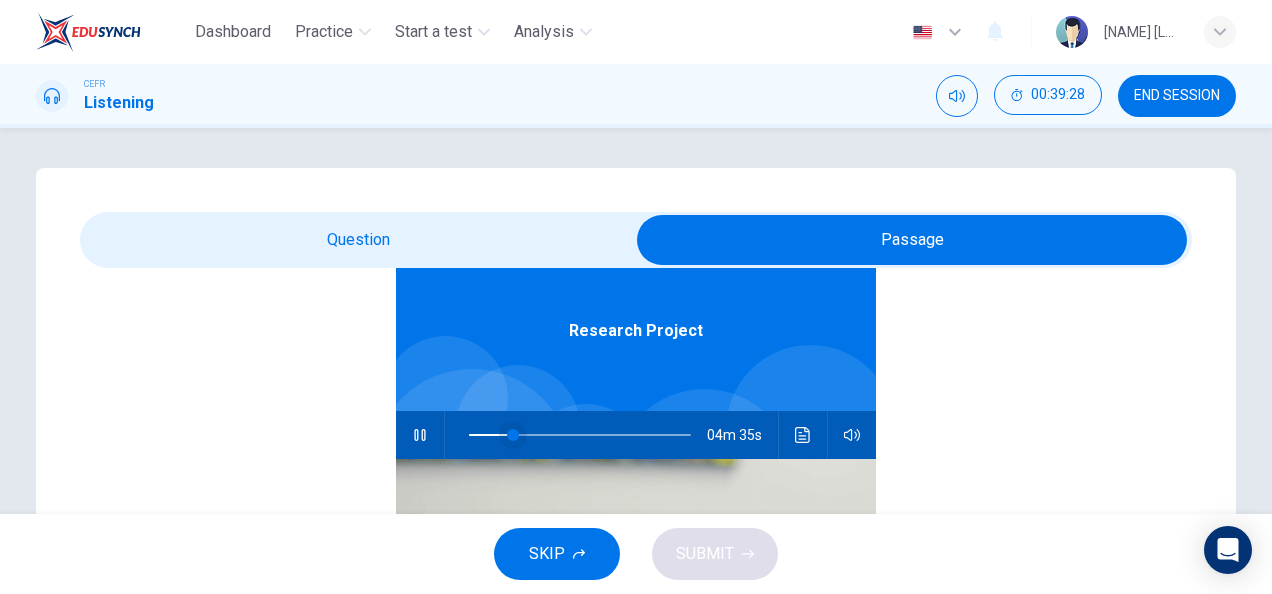 click at bounding box center [513, 435] 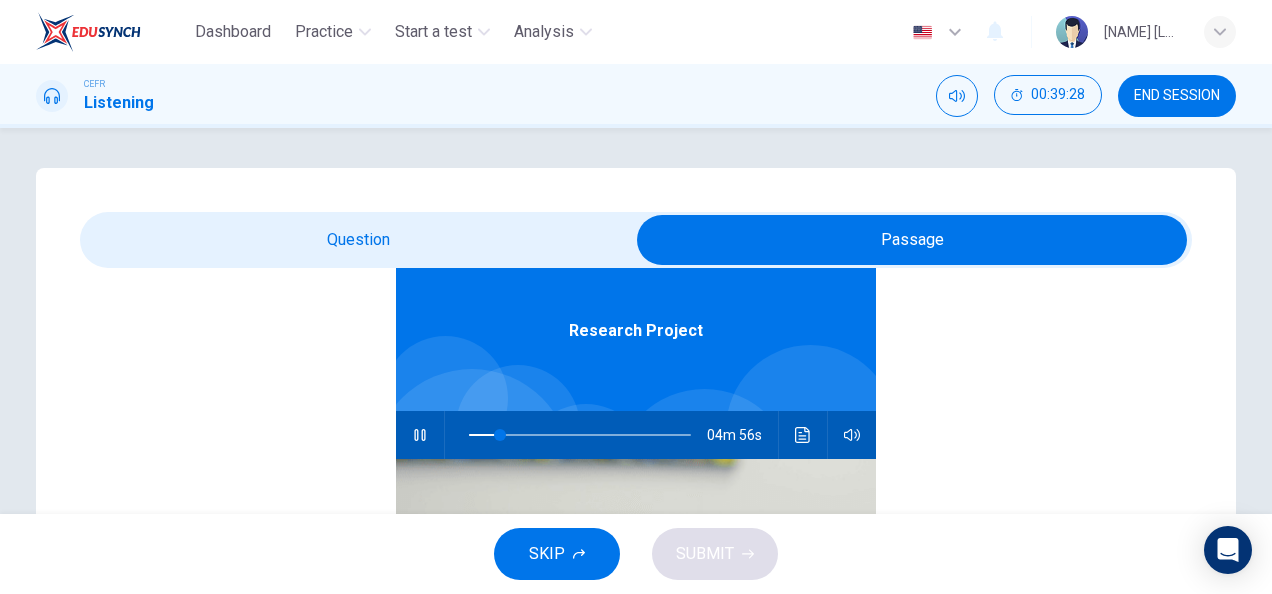 click at bounding box center (912, 240) 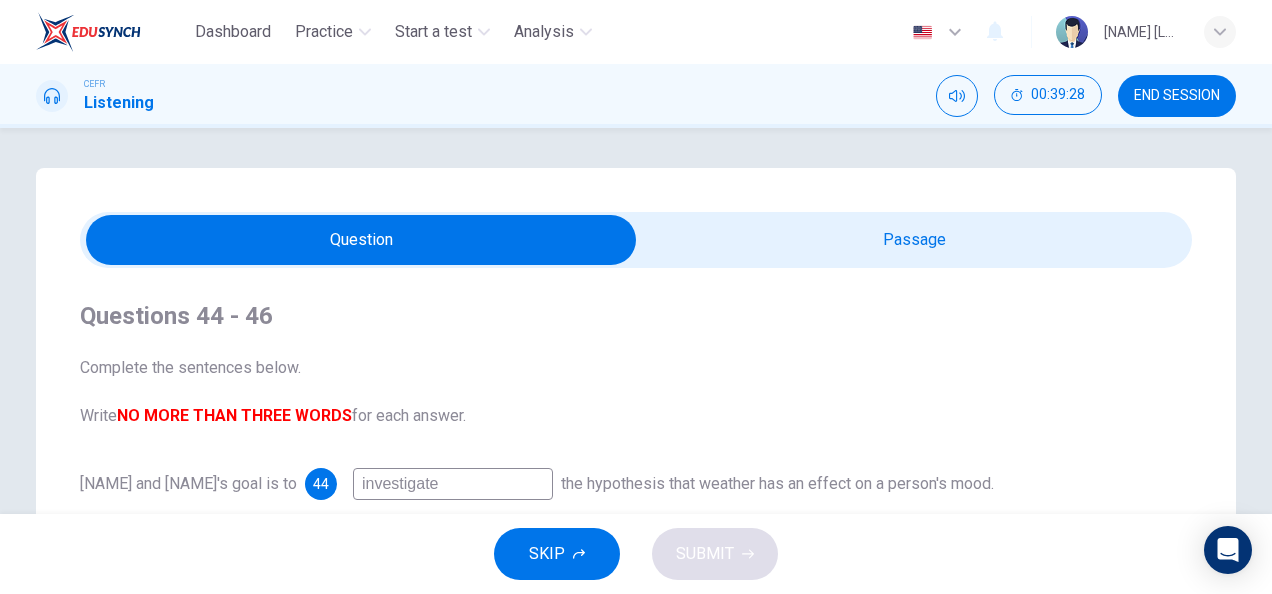 scroll, scrollTop: 0, scrollLeft: 0, axis: both 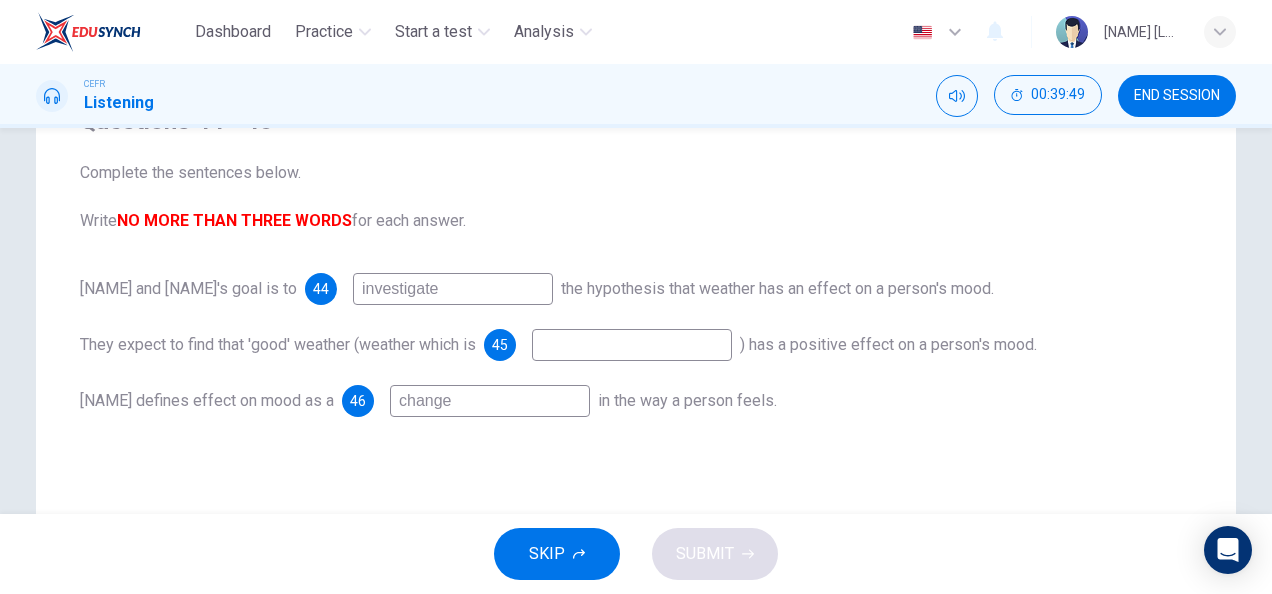 click at bounding box center [453, 289] 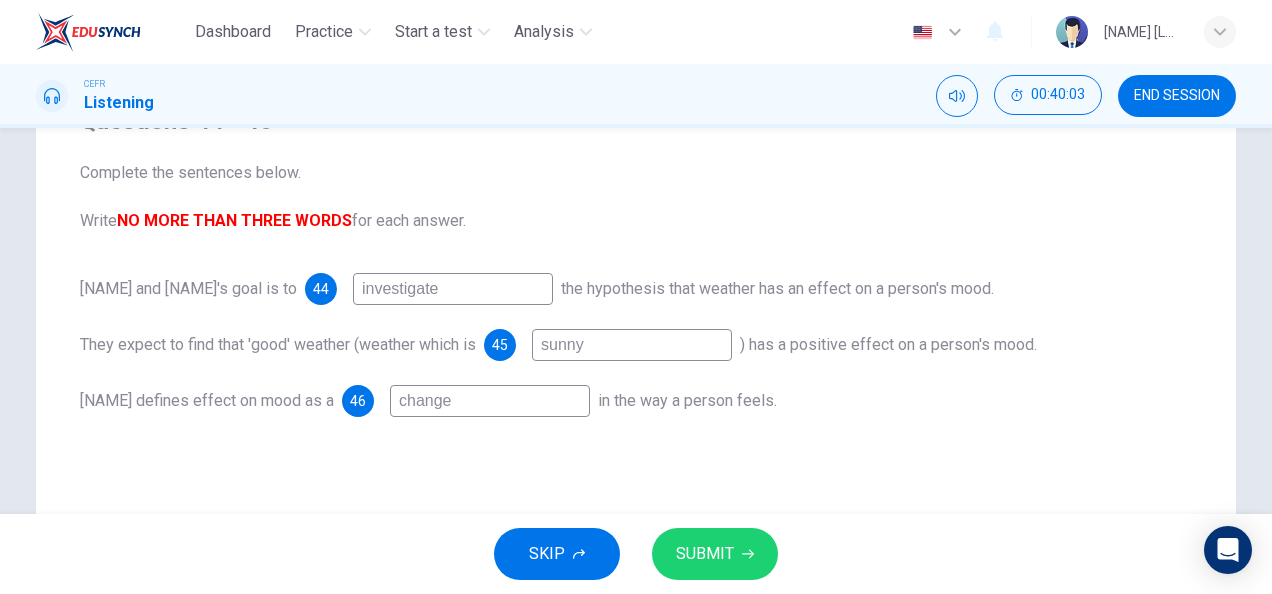 type on "sunny" 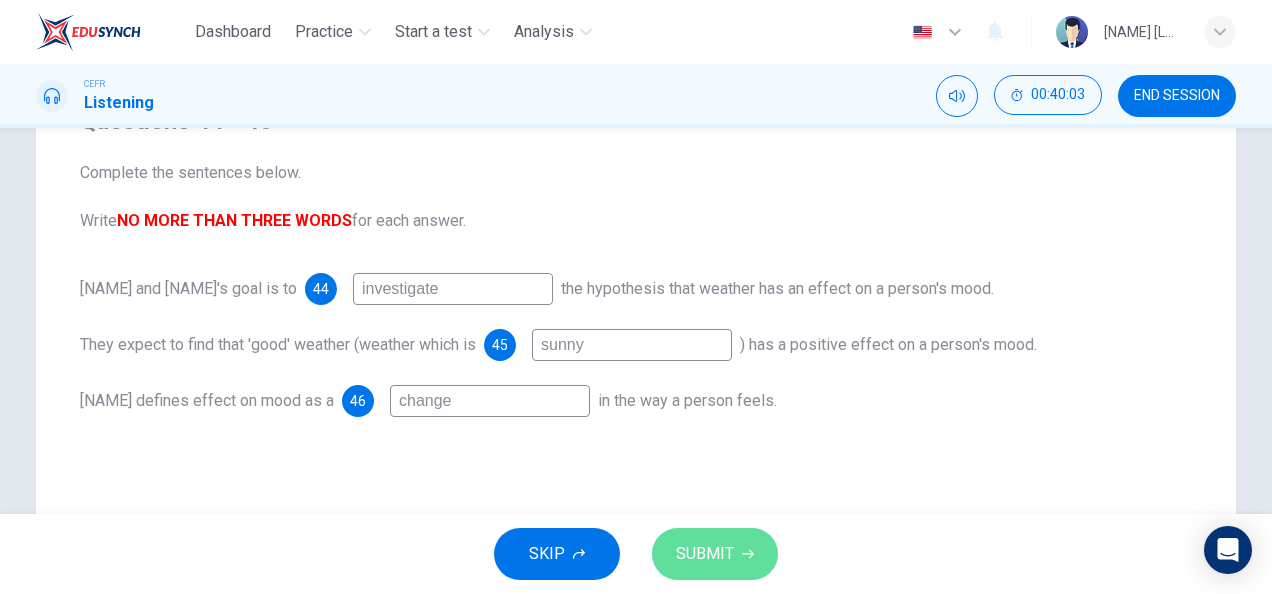 click on "SUBMIT" at bounding box center [705, 554] 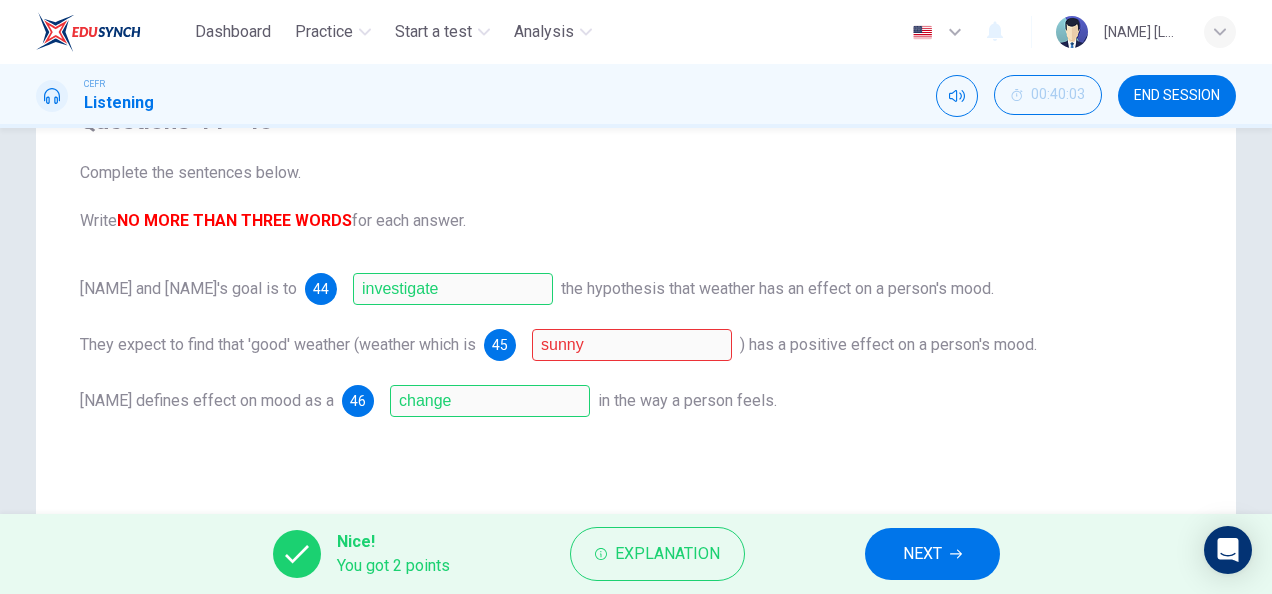 click on "NEXT" at bounding box center [932, 554] 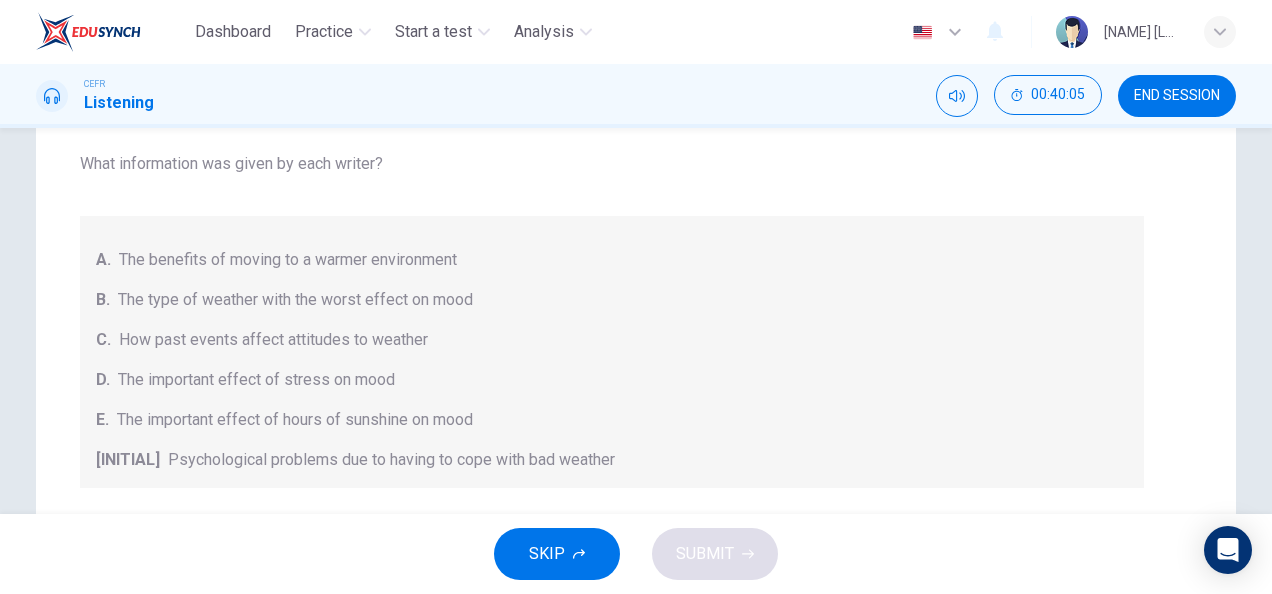 scroll, scrollTop: 84, scrollLeft: 0, axis: vertical 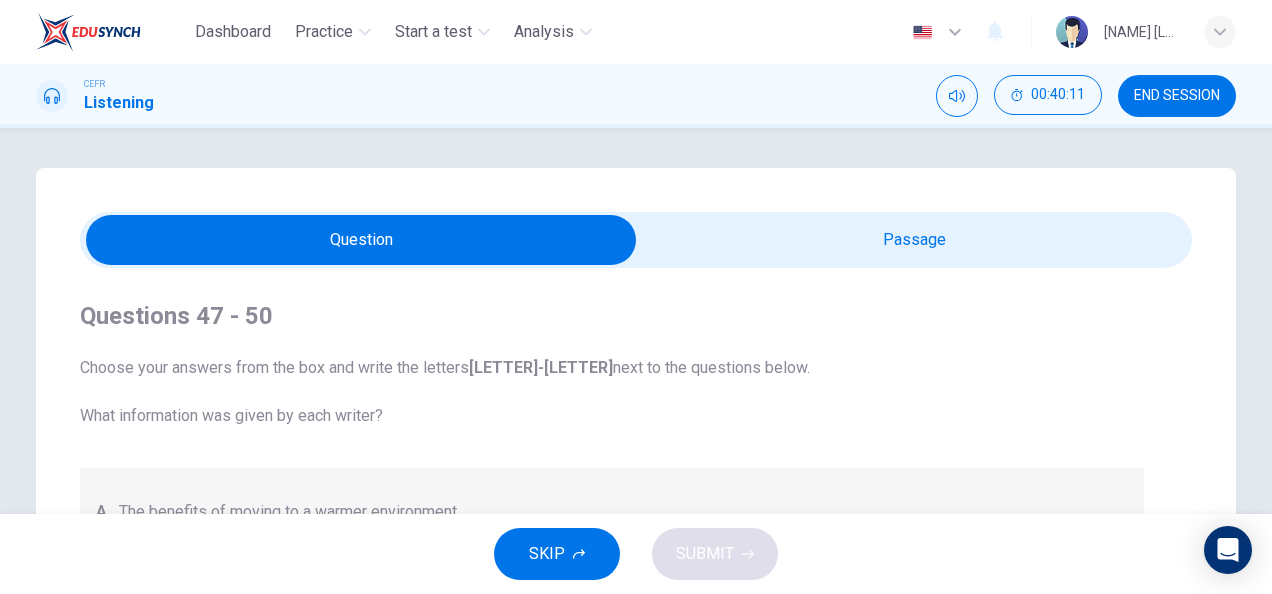 click on "Questions 47 - 50 Choose your answers from the box and write the letters A-F next to the questions below. What information was given by each writer? A. The benefits of moving to a warmer environment B. The type of weather with the worst effect on mood C. How past events affect attitudes to weather D. The important effect of stress on mood E. The important effect of hours of sunshine on mood F. Psychological problems due to having to cope with bad weather 47 ​ ​ [LAST_NAME] 48 ​ ​ [LAST_NAME] 49 ​ ​ [LAST_NAME] 50 ​ ​ [LAST_NAME]" at bounding box center (612, 640) 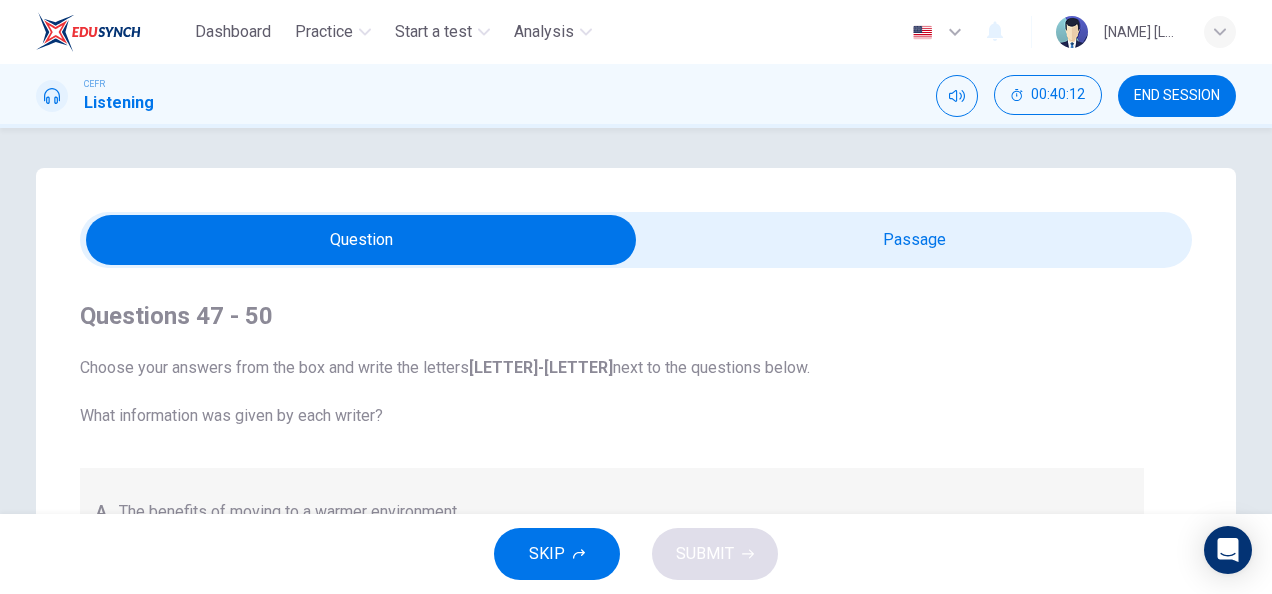 click at bounding box center [361, 240] 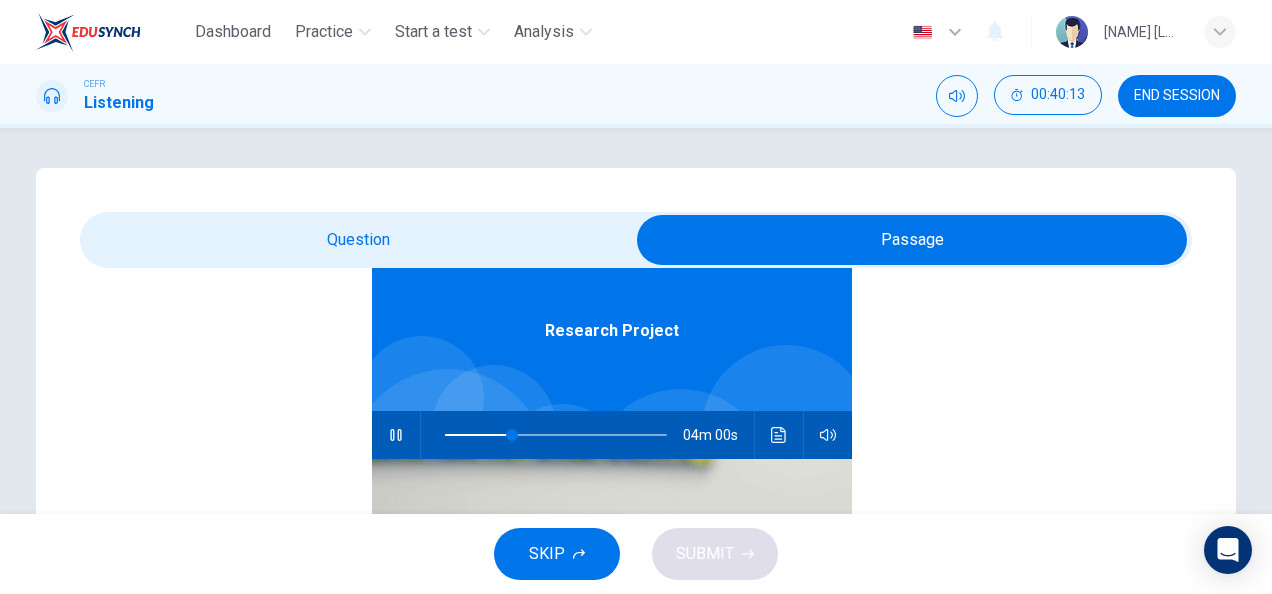 click at bounding box center (912, 240) 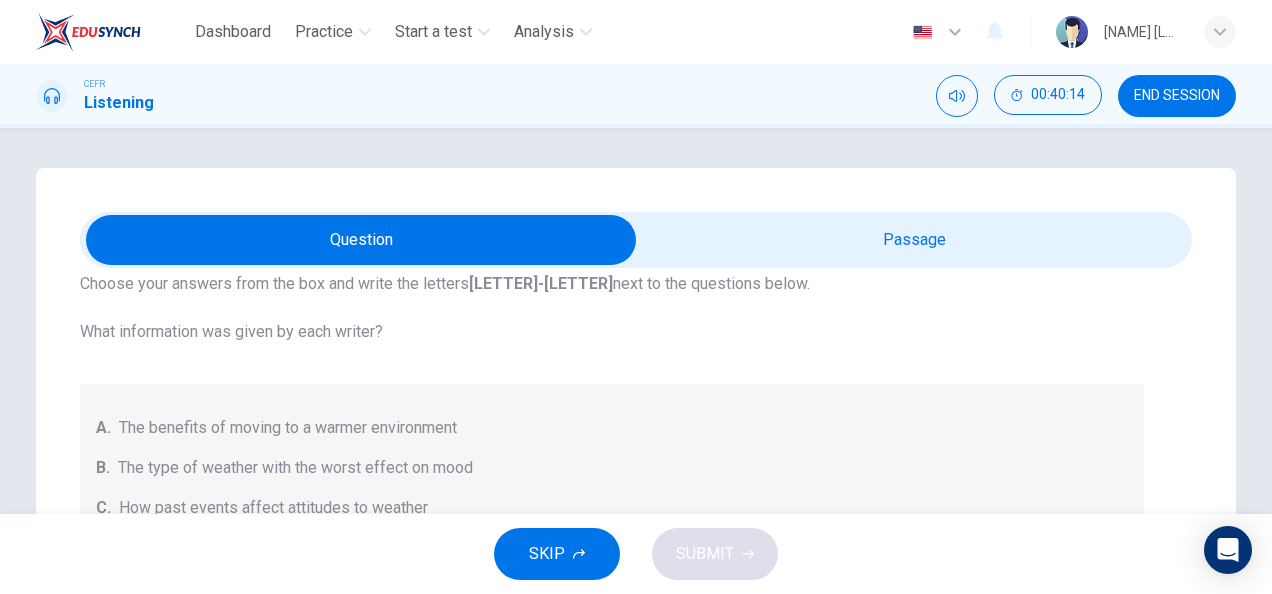 scroll, scrollTop: 84, scrollLeft: 0, axis: vertical 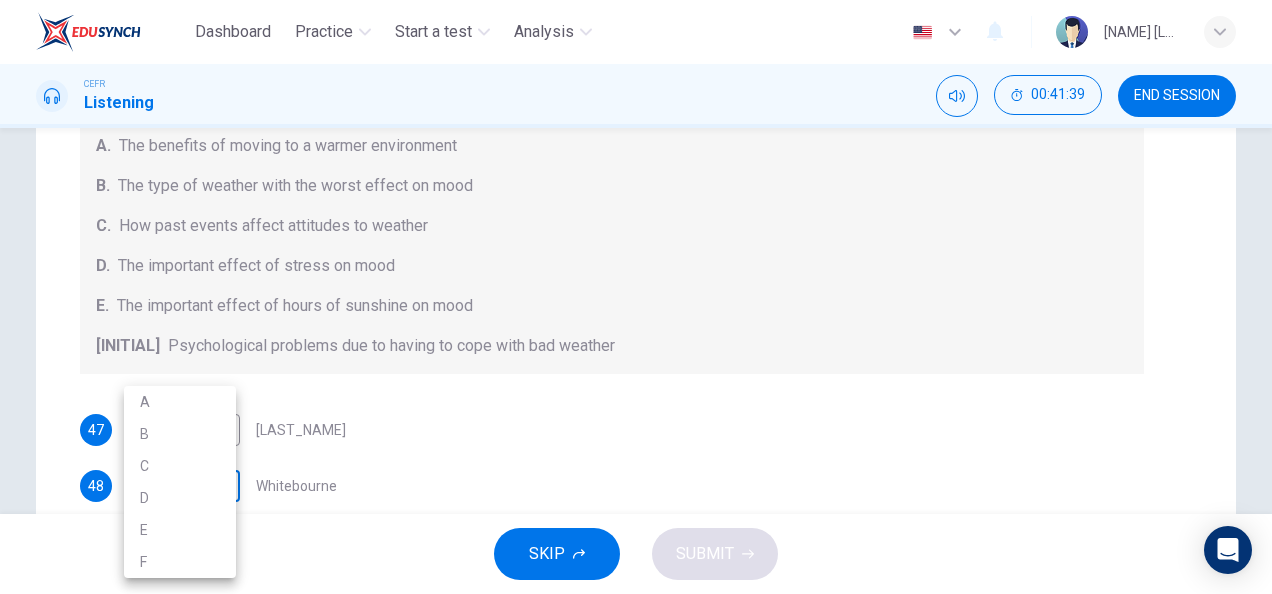 click on "Dashboard Practice Start a test Analysis English en ​ [FIRST] [LAST] CEFR Listening 00:41:39 END SESSION Question Passage Questions 47 - 50 Choose your answers from the box and write the letters  A-F  next to the questions below. What information was given by each writer? A. The benefits of moving to a warmer environment B. The type of weather with the worst effect on mood C. How past events affect attitudes to weather D. The important effect of stress on mood E. The important effect of hours of sunshine on mood F. Psychological problems due to having to cope with bad weather 47 ​ ​ Vickers 48 ​ ​ Whitebourne 49 ​ ​ Haverton 50 ​ ​ Stanfield Research Project 02m 35s SKIP SUBMIT EduSynch - Online Language Proficiency Testing
Dashboard Practice Start a test Analysis Notifications © Copyright  2025 A B C D E F" at bounding box center [636, 297] 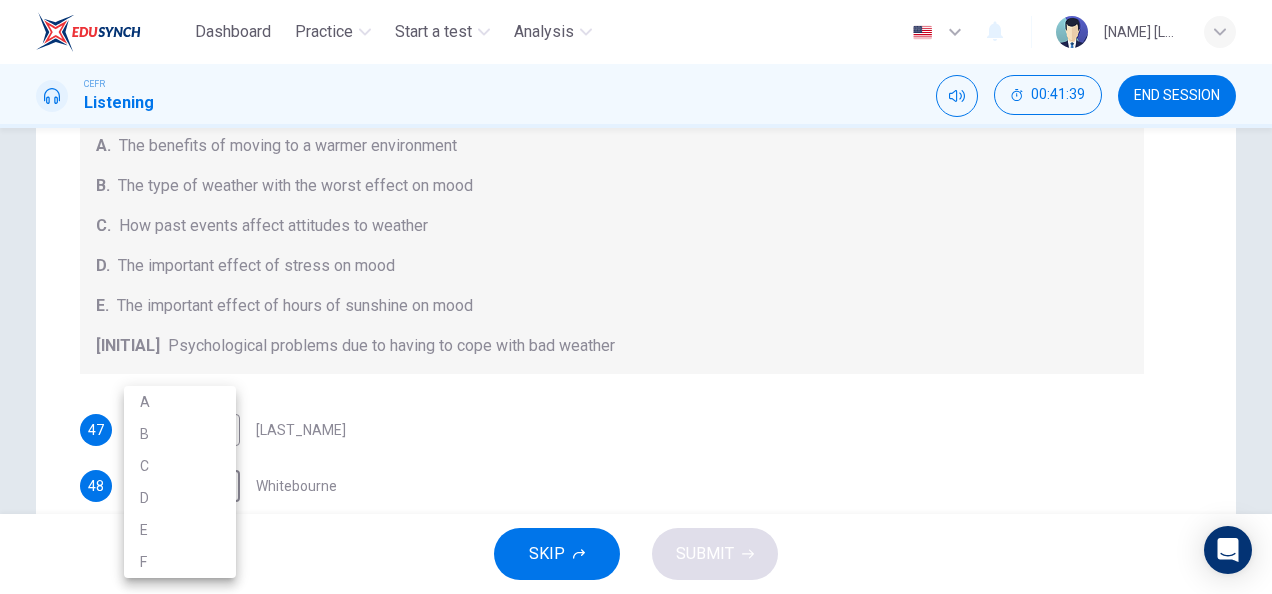 scroll, scrollTop: 366, scrollLeft: 0, axis: vertical 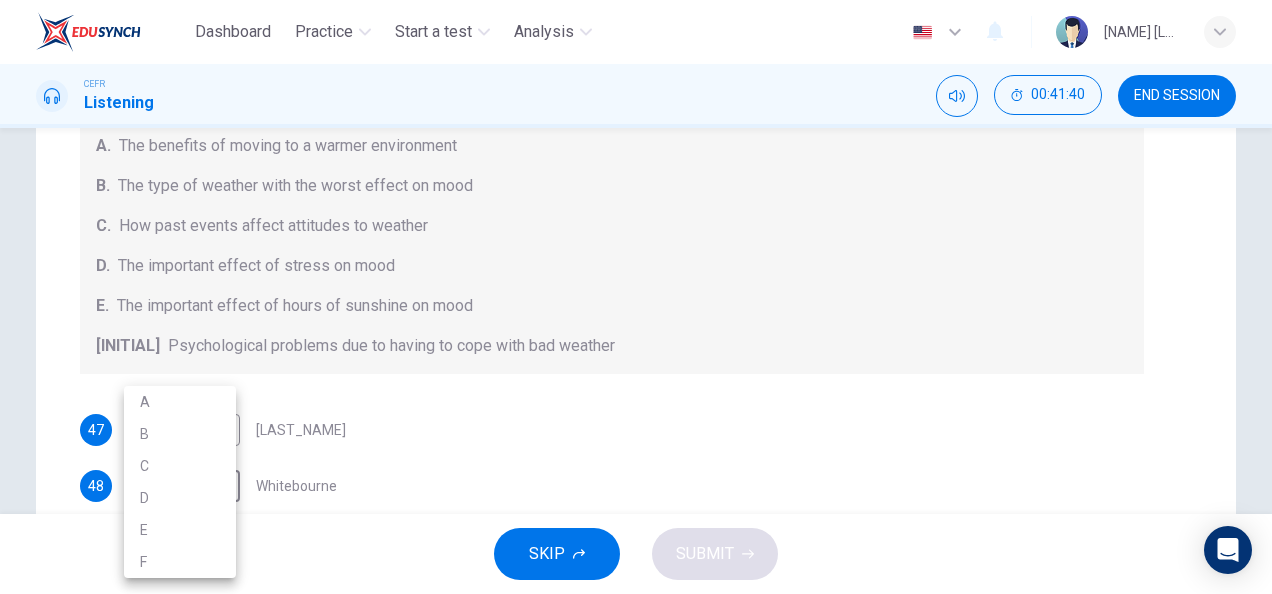 click on "B" at bounding box center (180, 434) 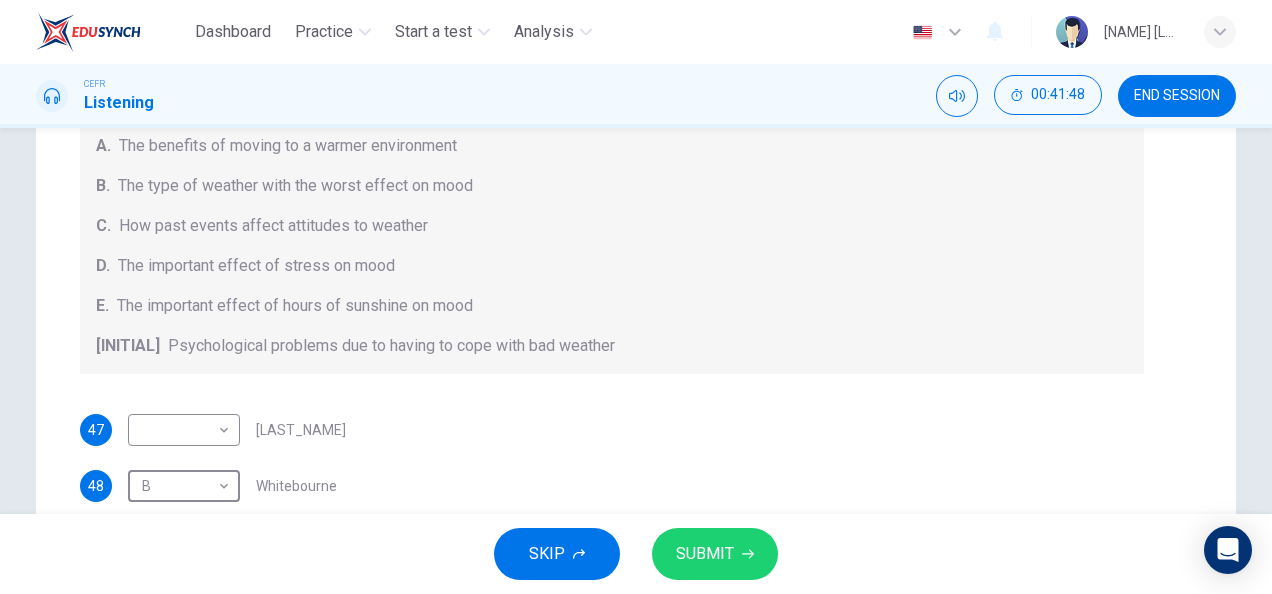 scroll, scrollTop: 0, scrollLeft: 0, axis: both 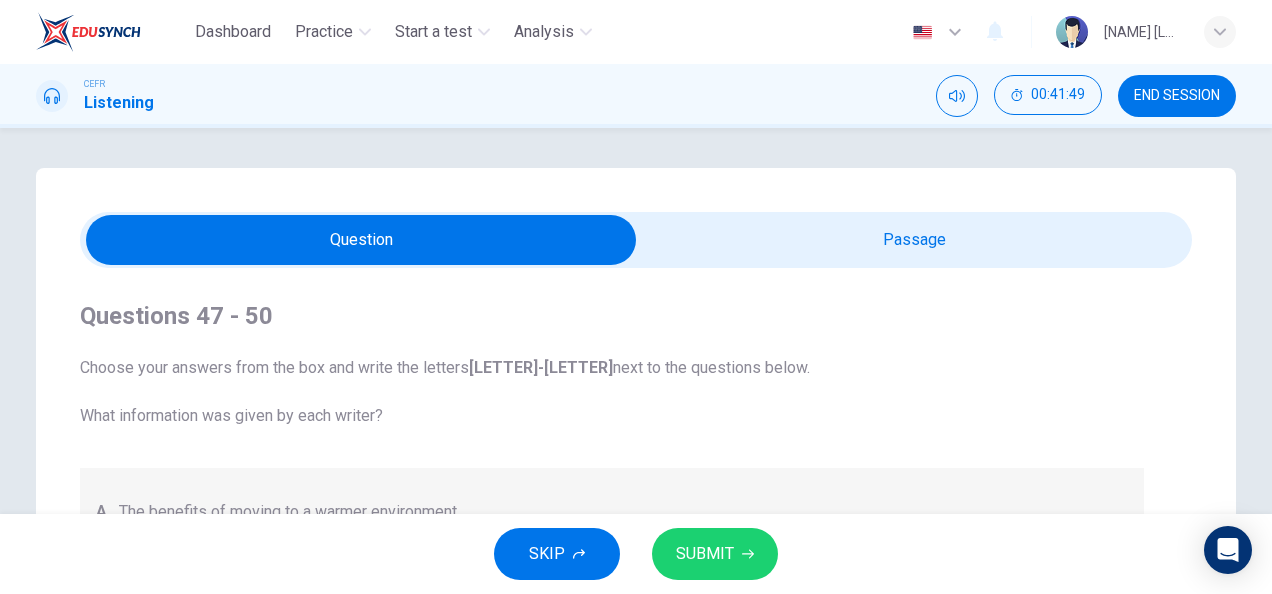 click on "Questions 47 - 50 Choose your answers from the box and write the letters  A-F  next to the questions below. What information was given by each writer? A. The benefits of moving to a warmer environment B. The type of weather with the worst effect on mood C. How past events affect attitudes to weather D. The important effect of stress on mood E. The important effect of hours of sunshine on mood F. Psychological problems due to having to cope with bad weather 47 ​ ​ [LAST] 48 D D ​ [LAST] 49 C C ​ [LAST] 50 ​ ​ [LAST]" at bounding box center (612, 640) 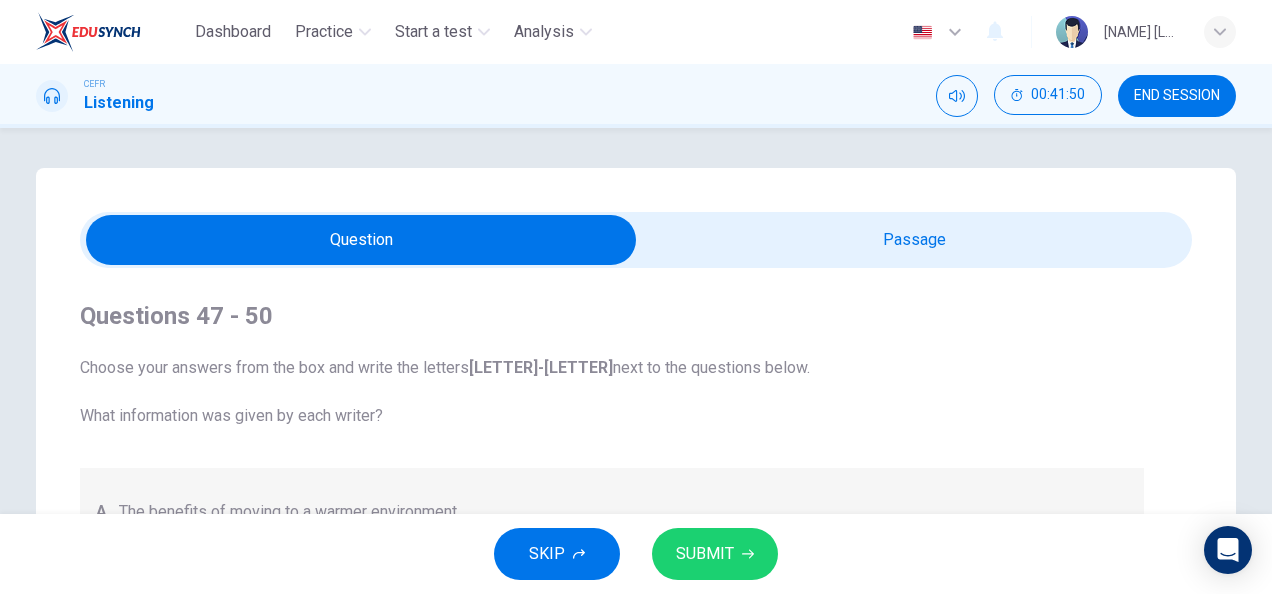 click at bounding box center (361, 240) 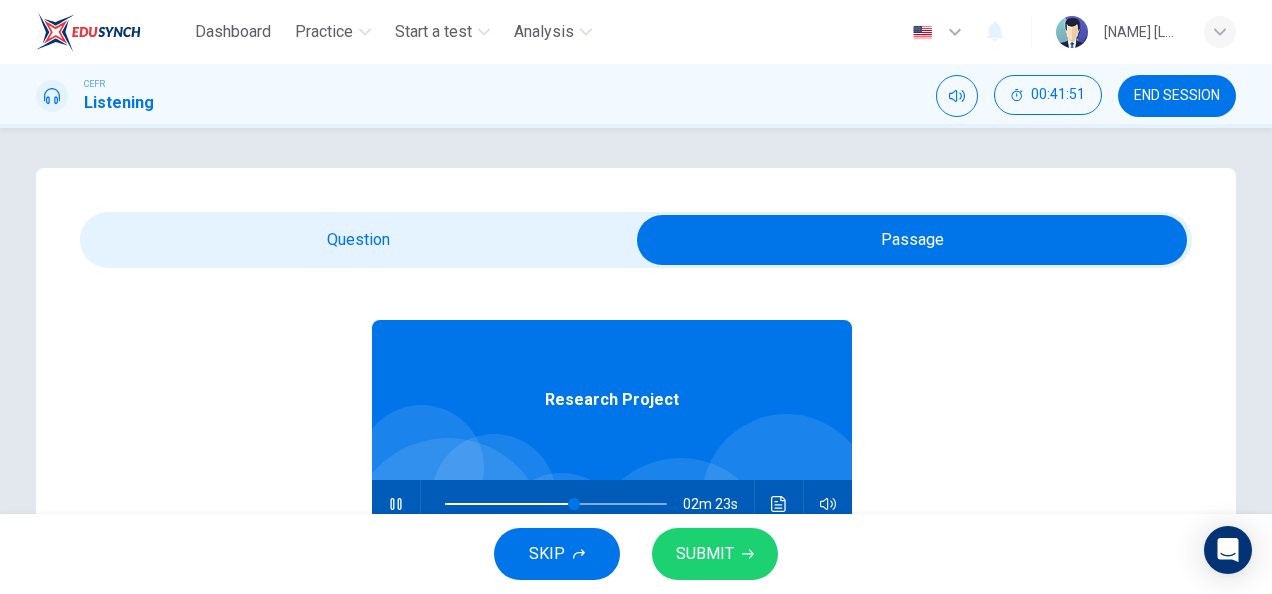 scroll, scrollTop: 43, scrollLeft: 0, axis: vertical 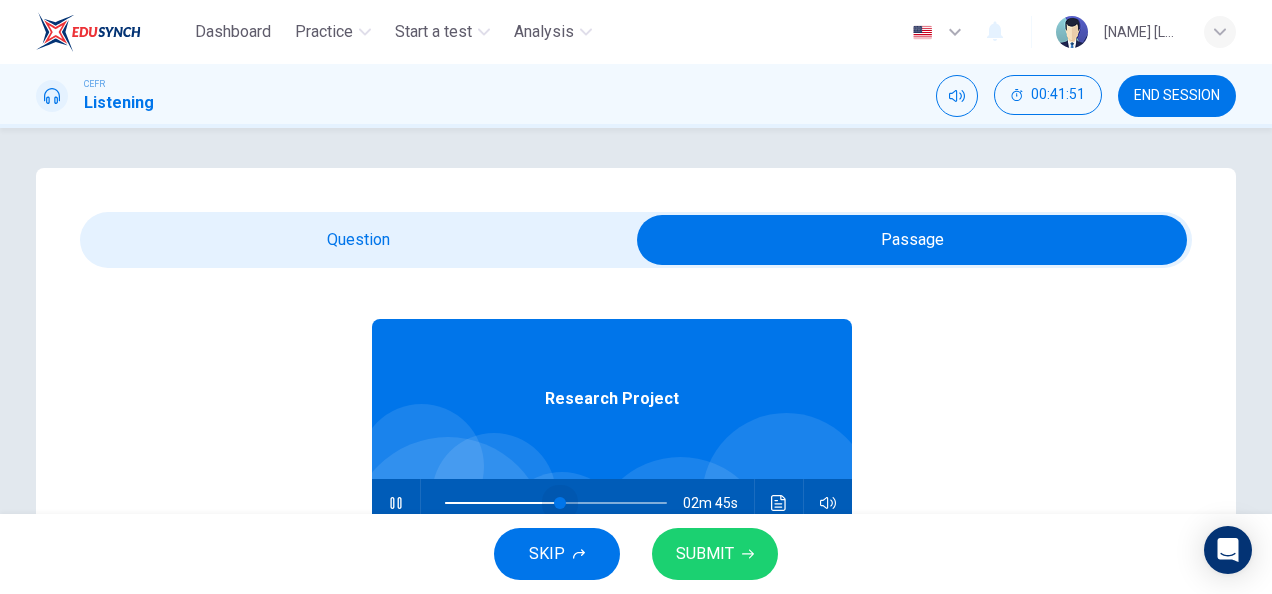 click at bounding box center (560, 503) 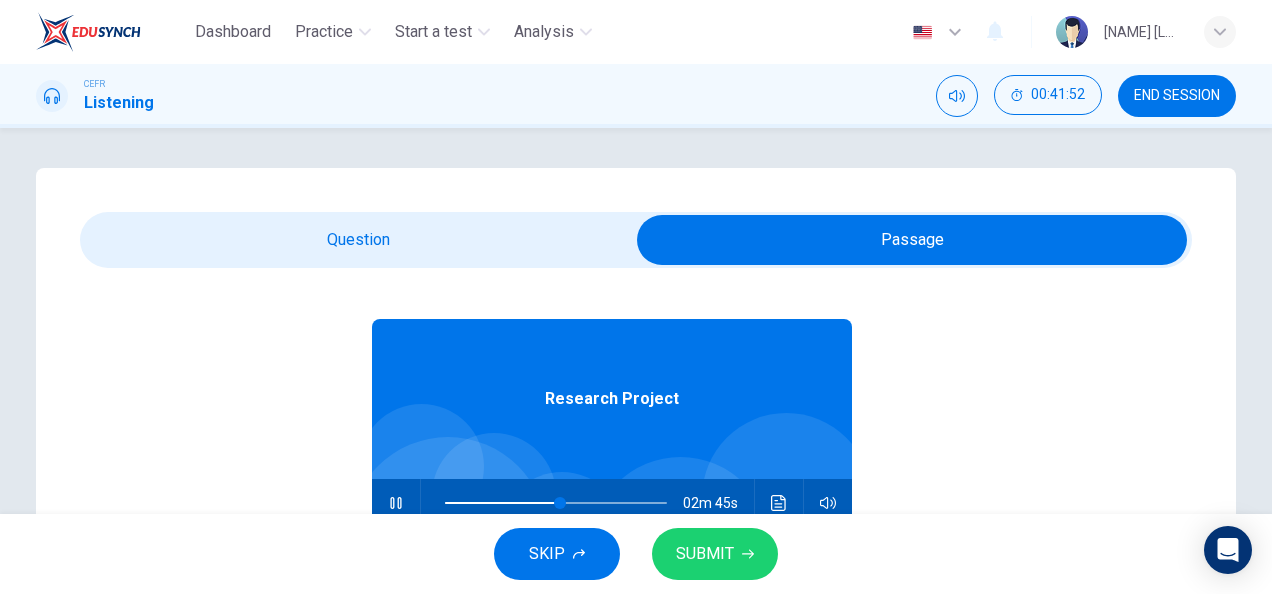 click at bounding box center (912, 240) 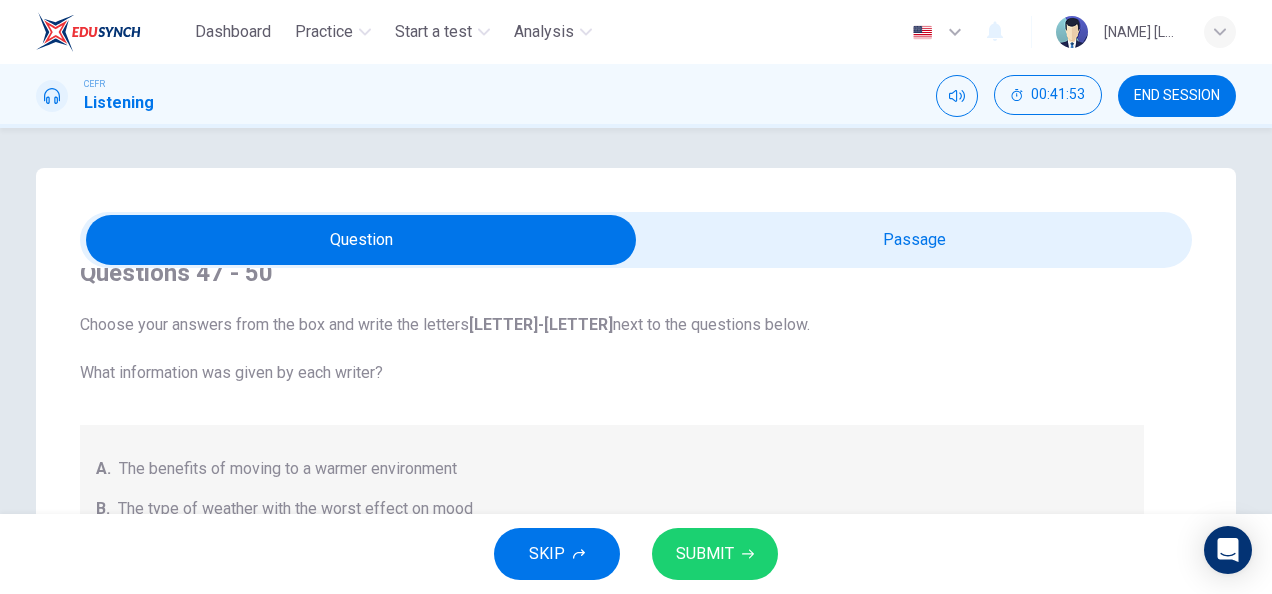 scroll, scrollTop: 84, scrollLeft: 0, axis: vertical 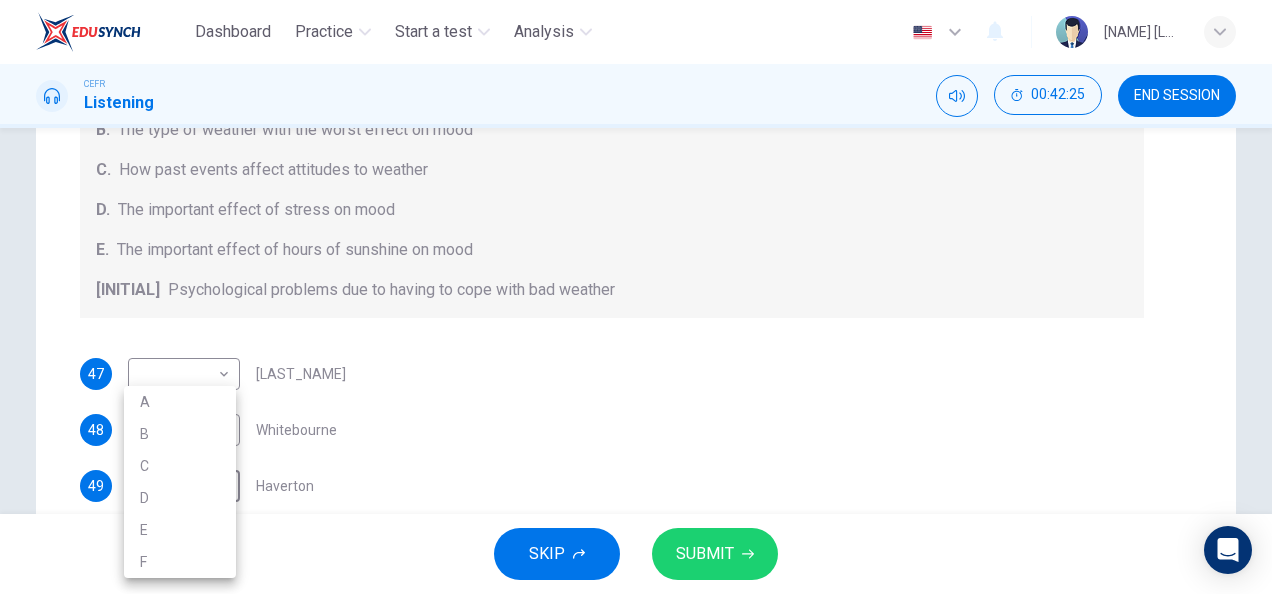 click on "Dashboard Practice Start a test Analysis English en ​ HANIS IZZATI BINTI AMRAN CEFR Listening 00:42:25 END SESSION Question Passage Questions 47 - 50 Choose your answers from the box and write the letters  A-F  next to the questions below. What information was given by each writer? A. The benefits of moving to a warmer environment B. The type of weather with the worst effect on mood C. How past events affect attitudes to weather D. The important effect of stress on mood E. The important effect of hours of sunshine on mood F. Psychological problems due to having to cope with bad weather 47 ​ ​ Vickers 48 B B ​ Whitebourne 49 ​ ​ Haverton 50 ​ ​ Stanfield Research Project 02m 11s SKIP SUBMIT EduSynch - Online Language Proficiency Testing
Dashboard Practice Start a test Analysis Notifications © Copyright  2025 A B C D E F" at bounding box center (636, 297) 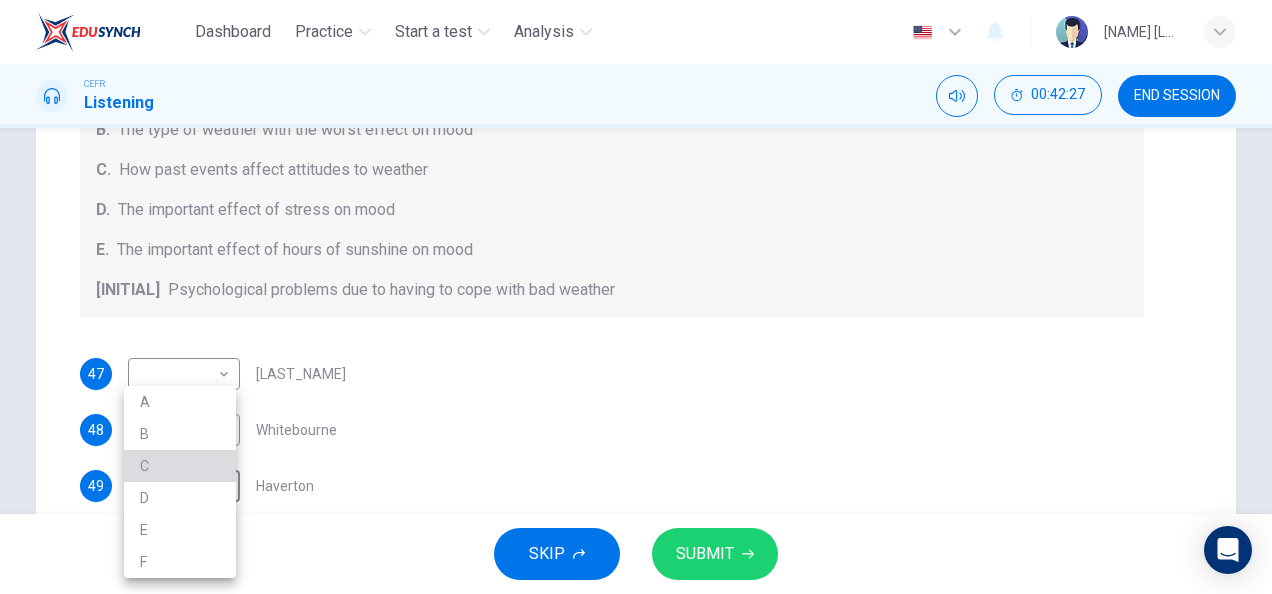 click on "C" at bounding box center (180, 466) 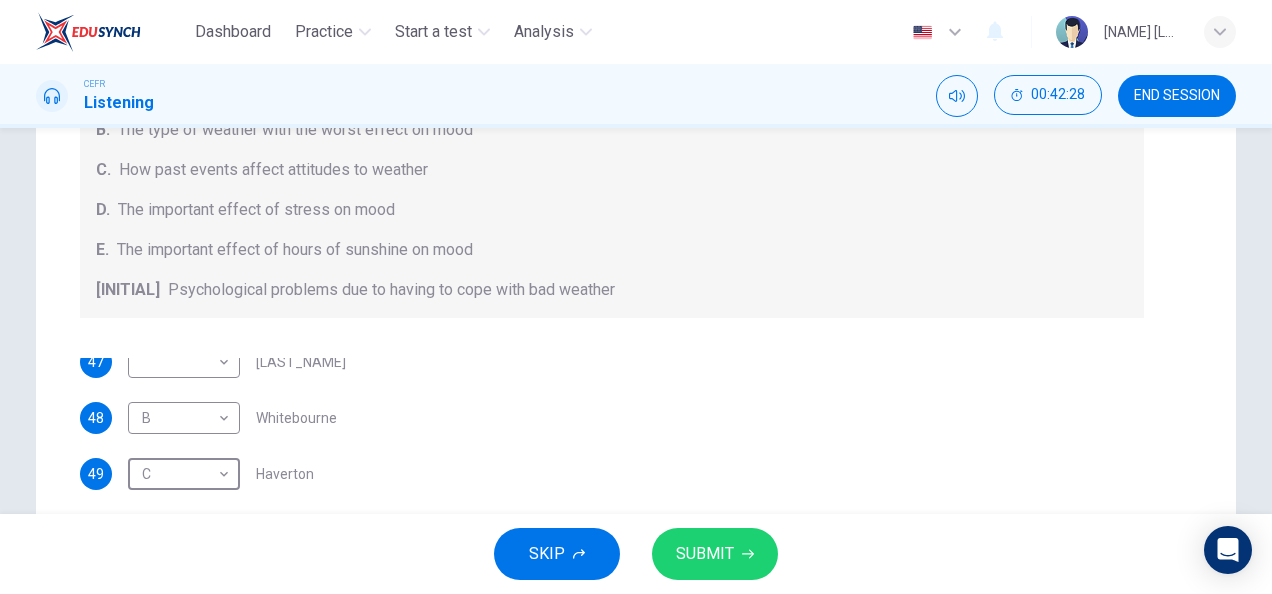 scroll, scrollTop: 12, scrollLeft: 0, axis: vertical 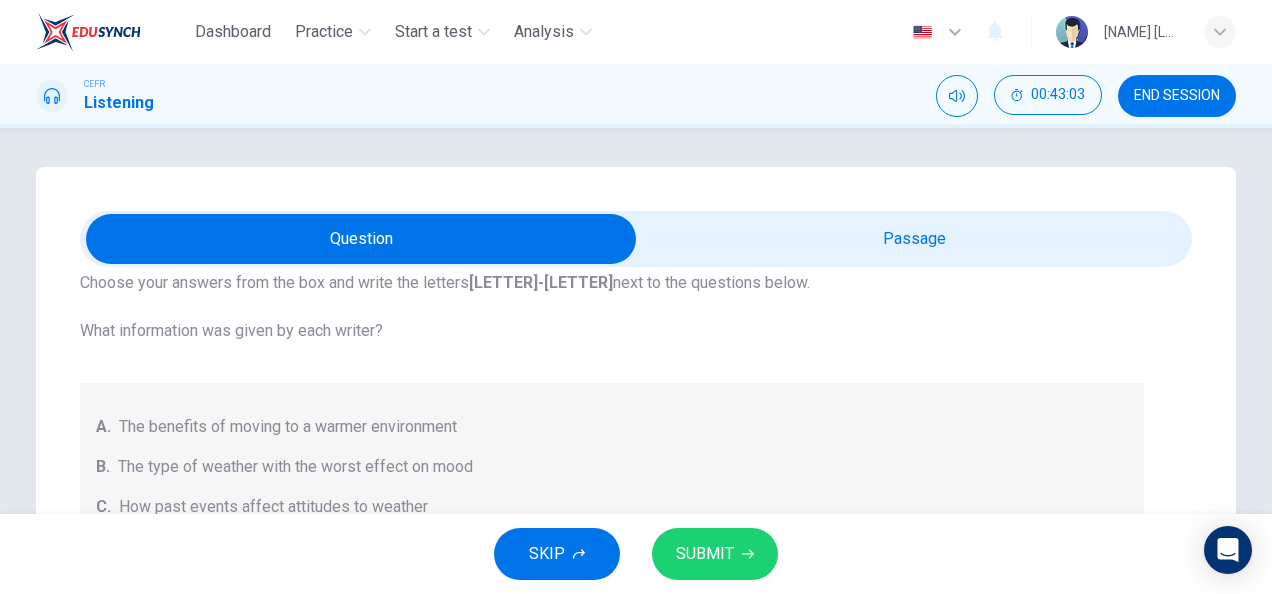 click at bounding box center (361, 239) 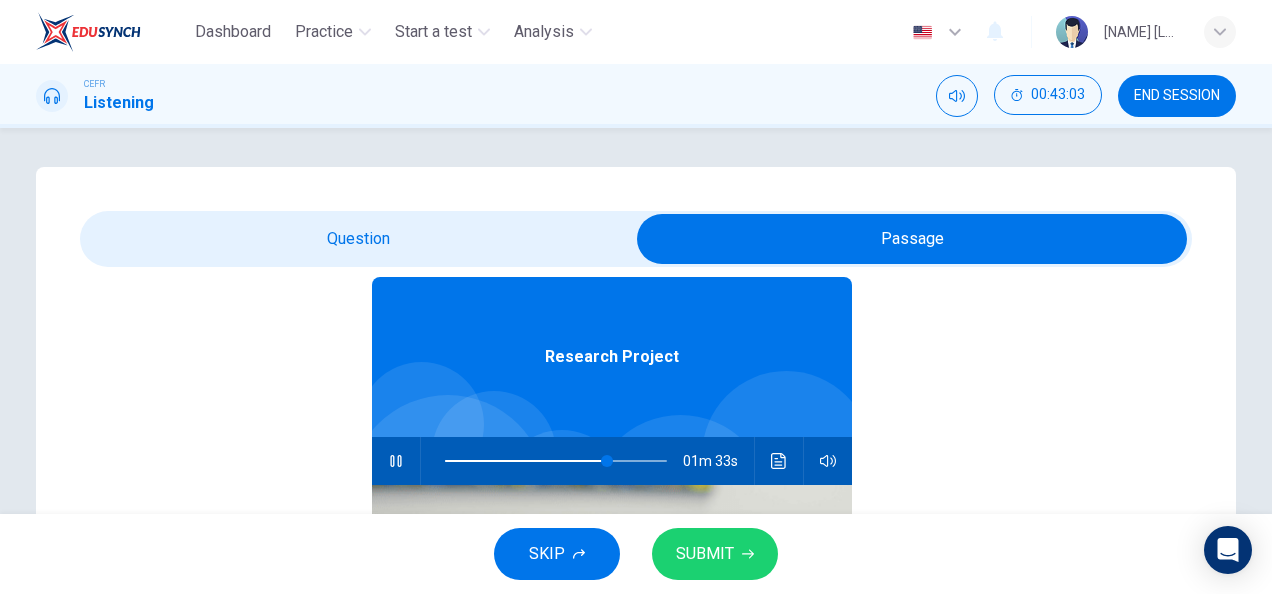 scroll, scrollTop: 112, scrollLeft: 0, axis: vertical 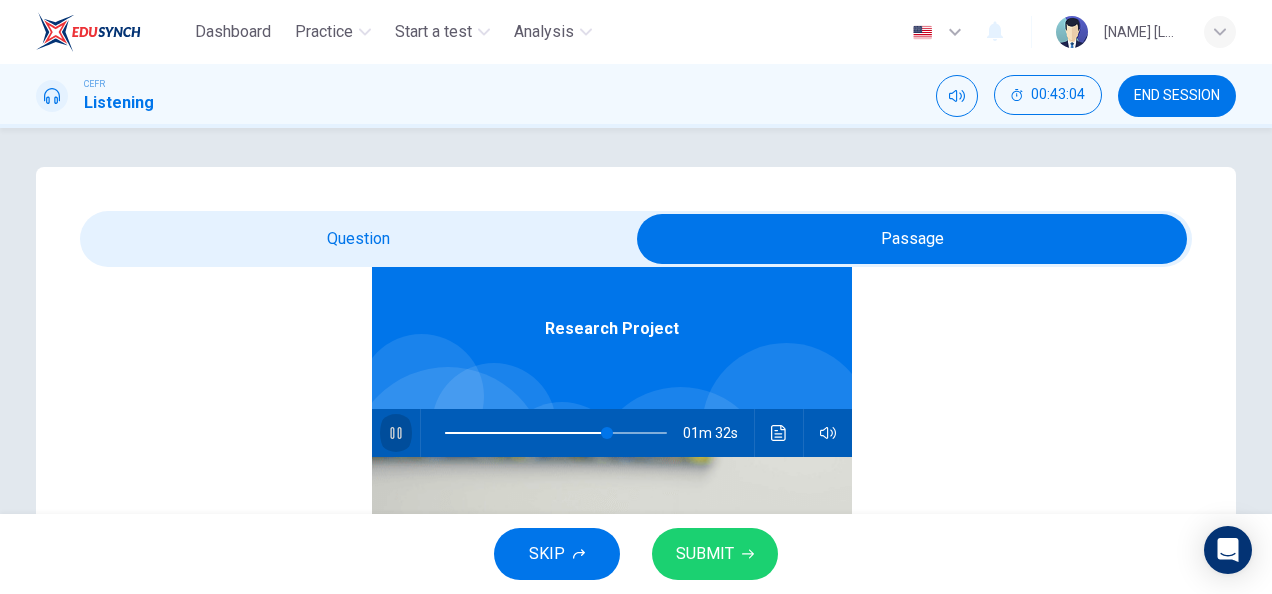 drag, startPoint x: 386, startPoint y: 437, endPoint x: 521, endPoint y: 416, distance: 136.62357 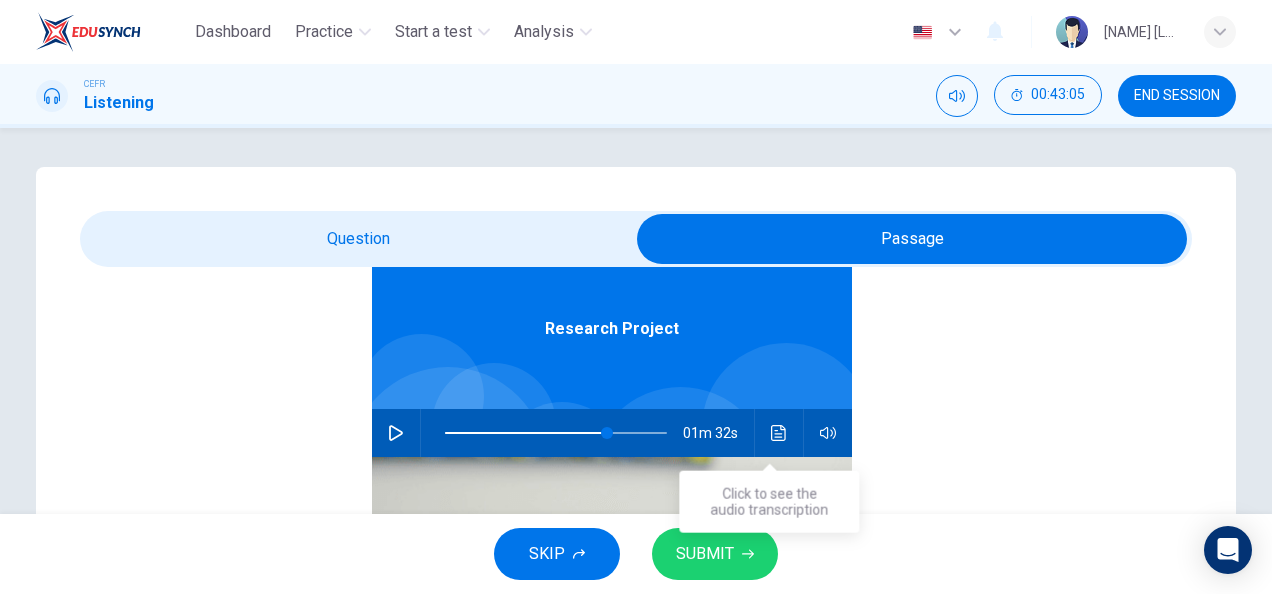 click at bounding box center (779, 433) 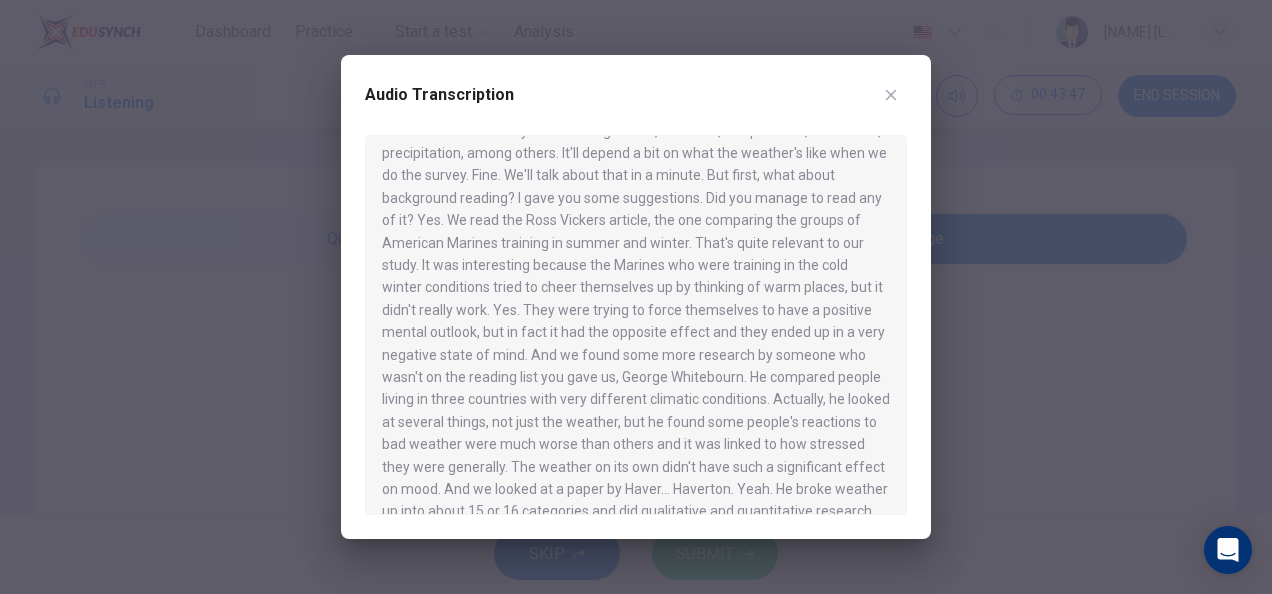 scroll, scrollTop: 425, scrollLeft: 0, axis: vertical 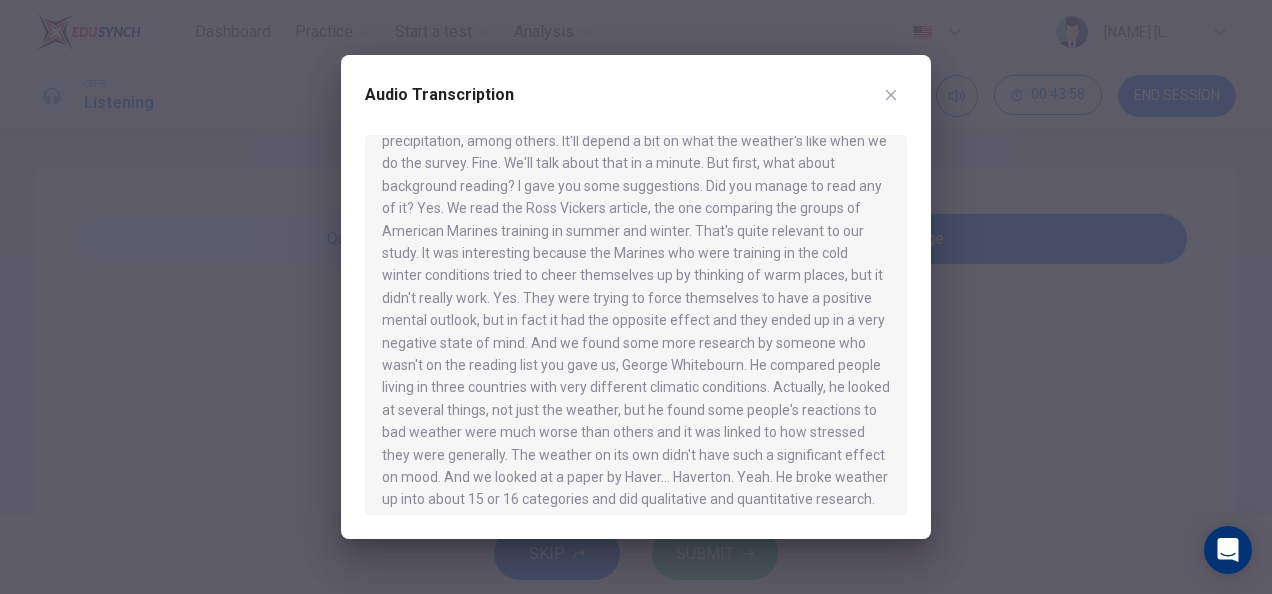 drag, startPoint x: 885, startPoint y: 89, endPoint x: 794, endPoint y: 204, distance: 146.64925 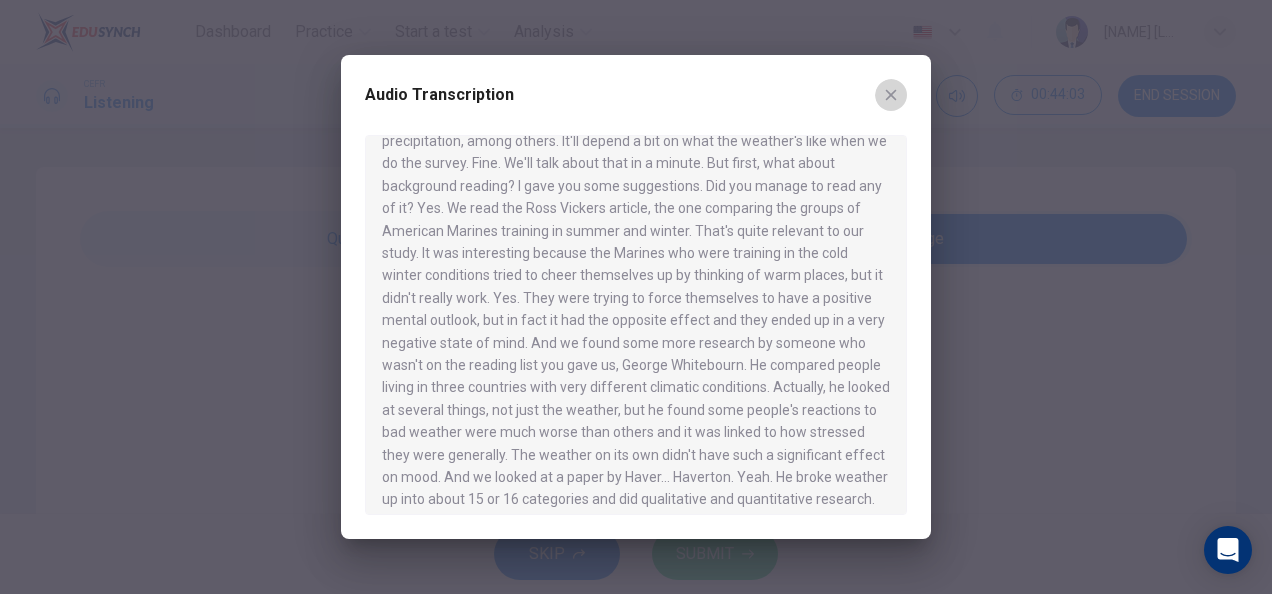 click at bounding box center [891, 95] 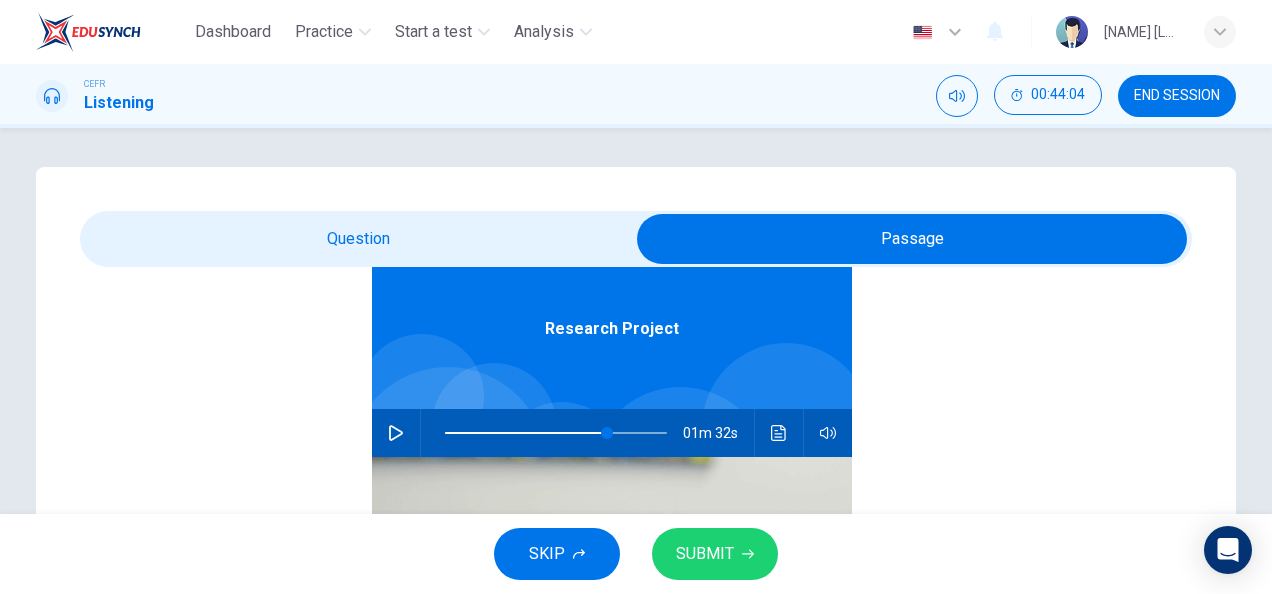 click at bounding box center [912, 239] 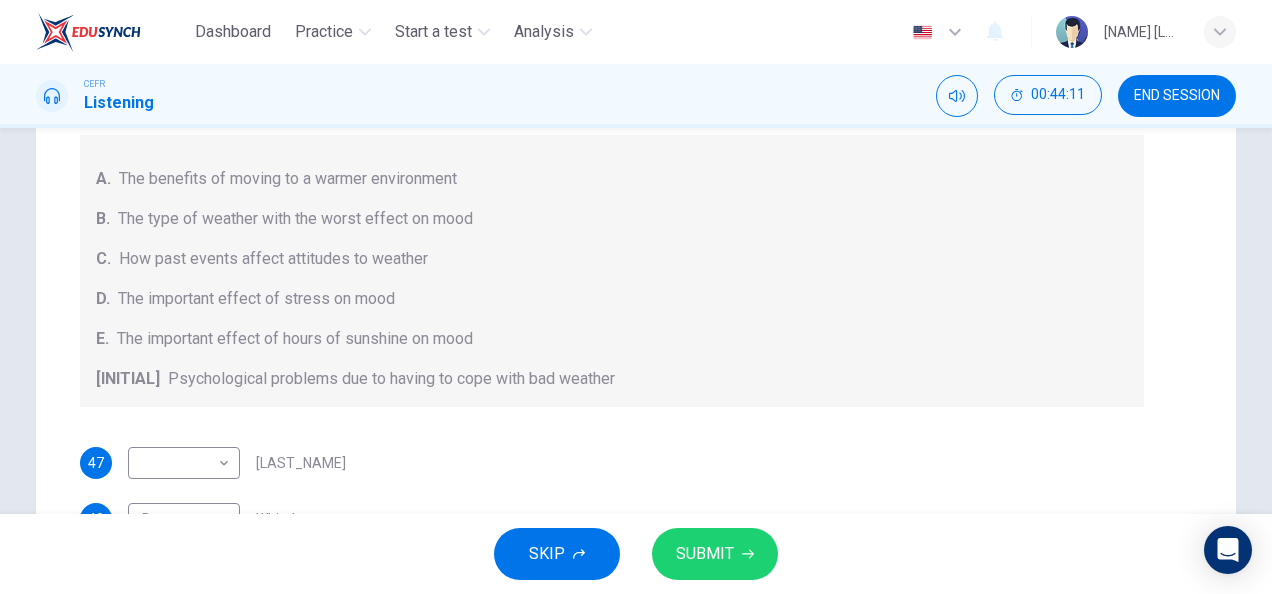 scroll, scrollTop: 247, scrollLeft: 0, axis: vertical 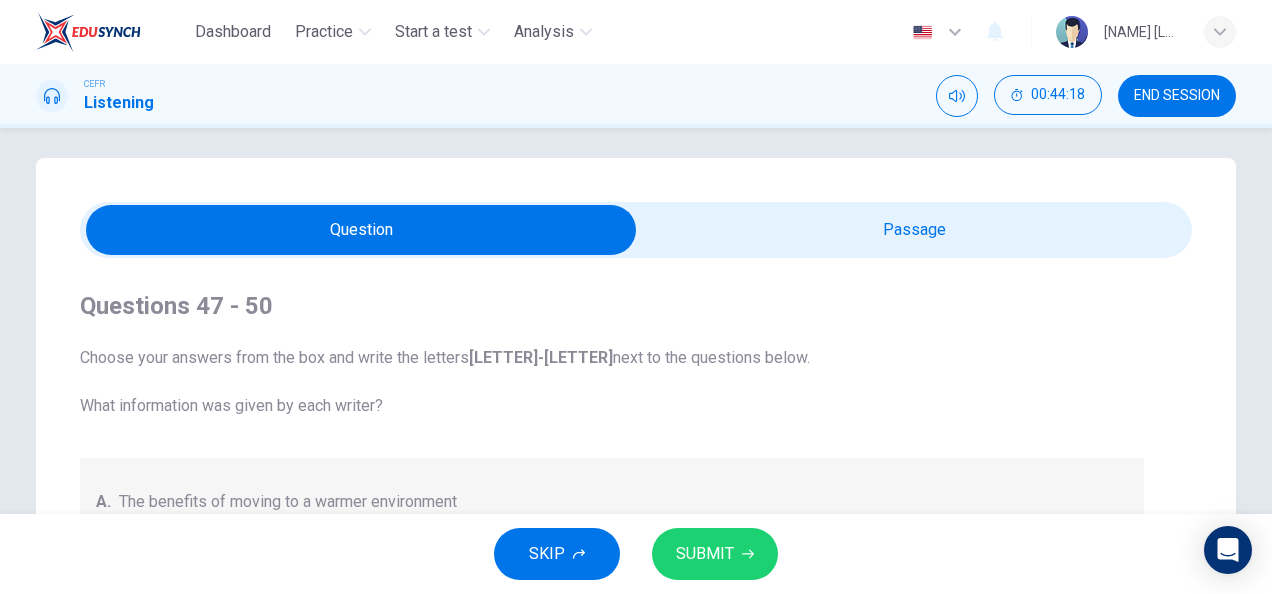 click at bounding box center [636, 230] 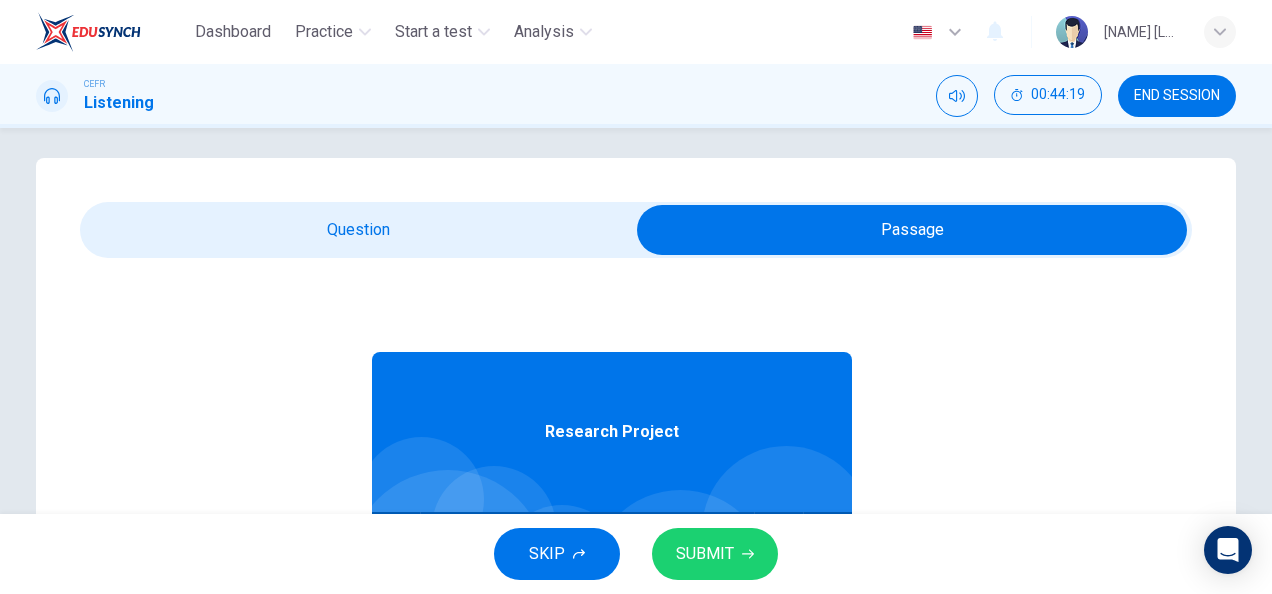 scroll, scrollTop: 112, scrollLeft: 0, axis: vertical 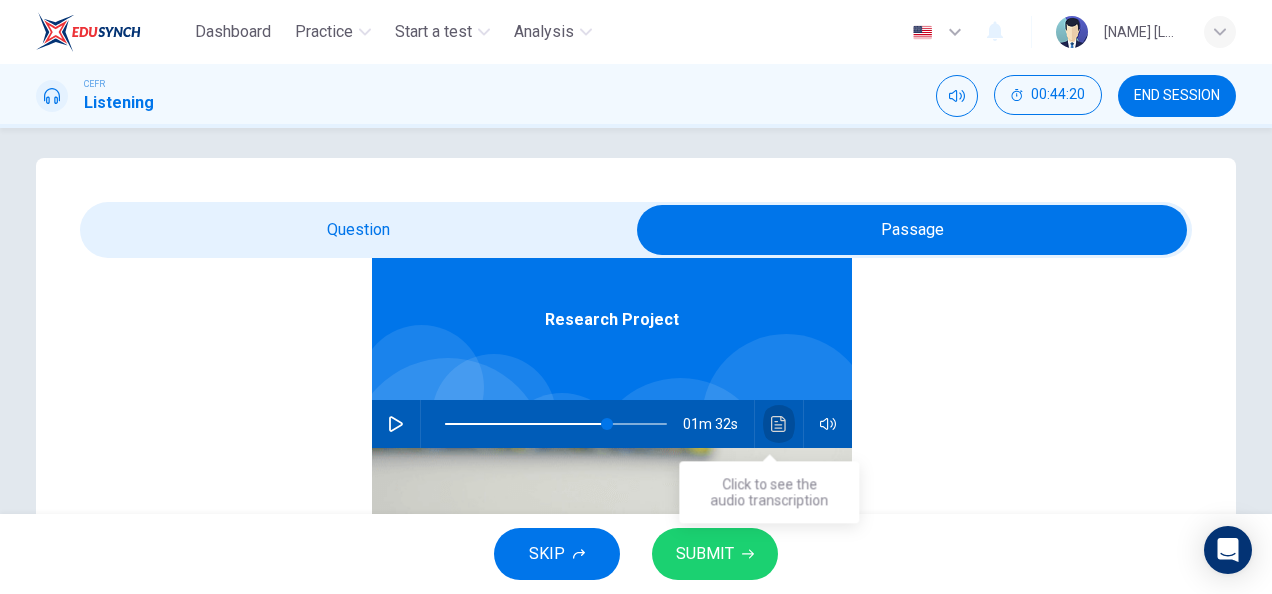 click at bounding box center [778, 424] 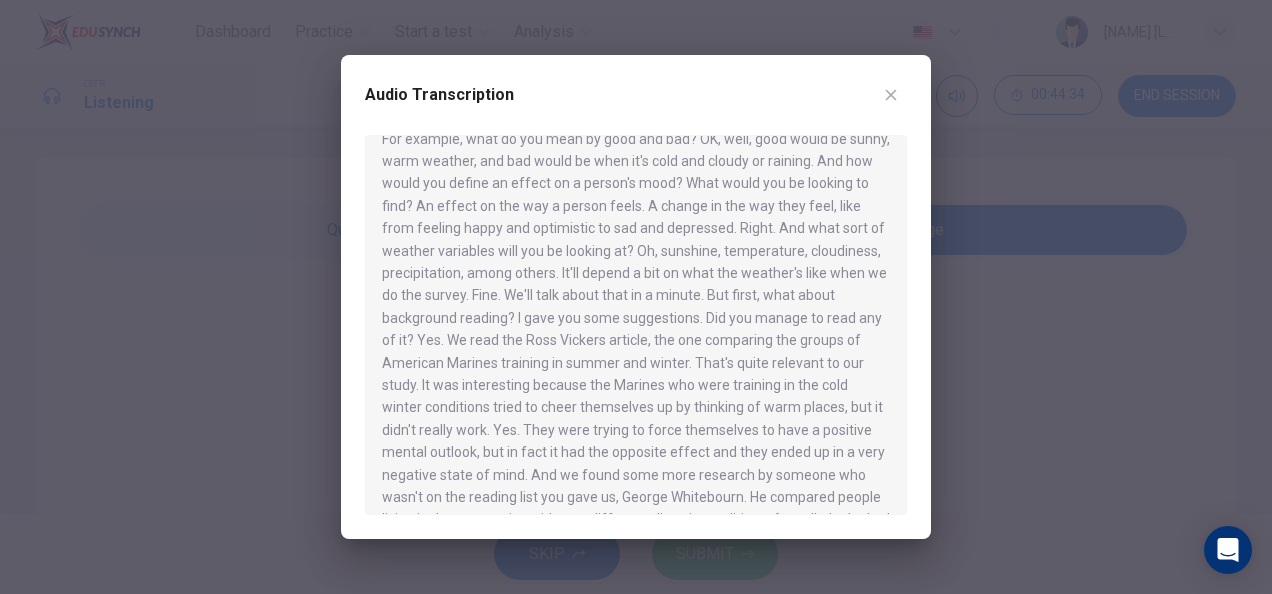 scroll, scrollTop: 293, scrollLeft: 0, axis: vertical 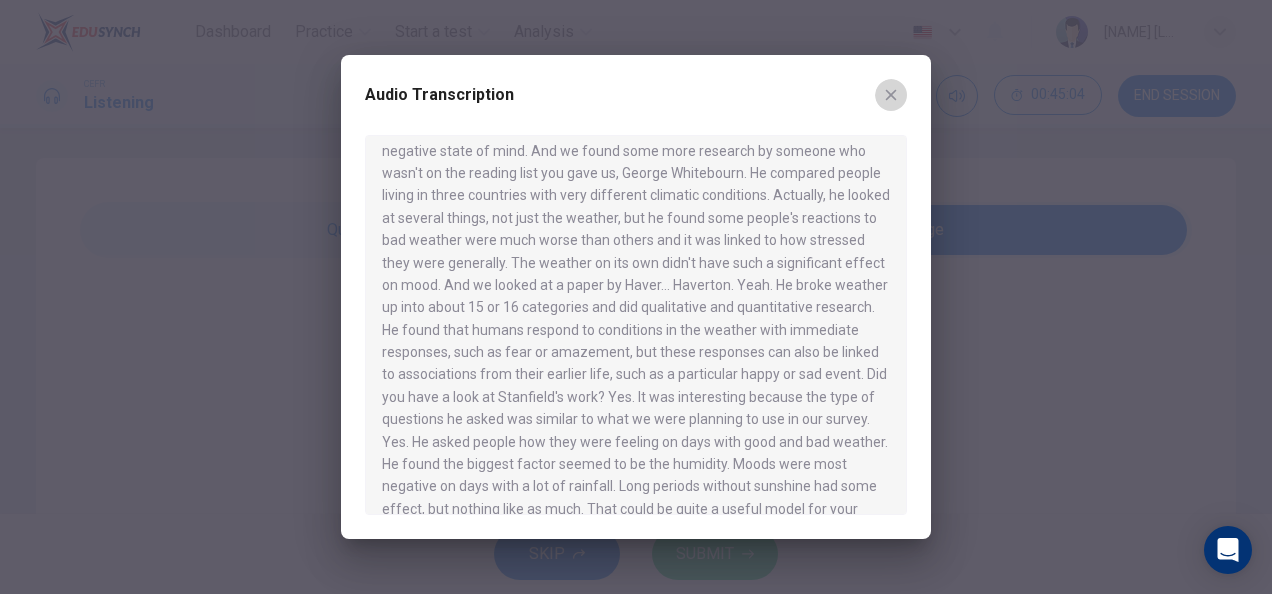 click at bounding box center (891, 95) 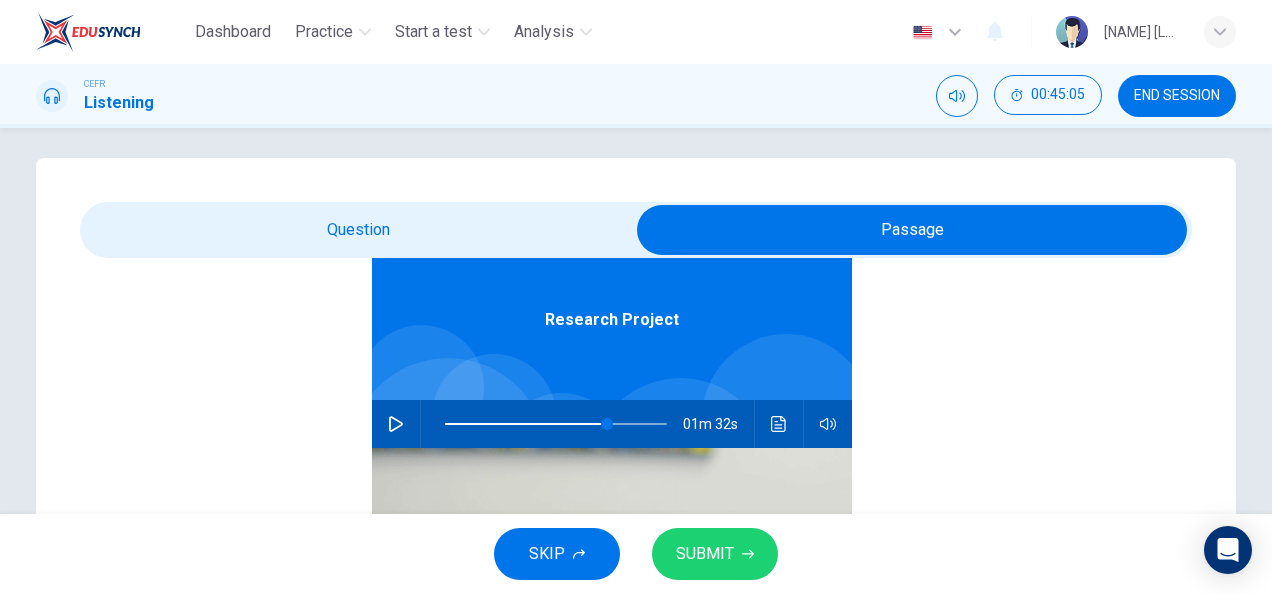 click at bounding box center (912, 230) 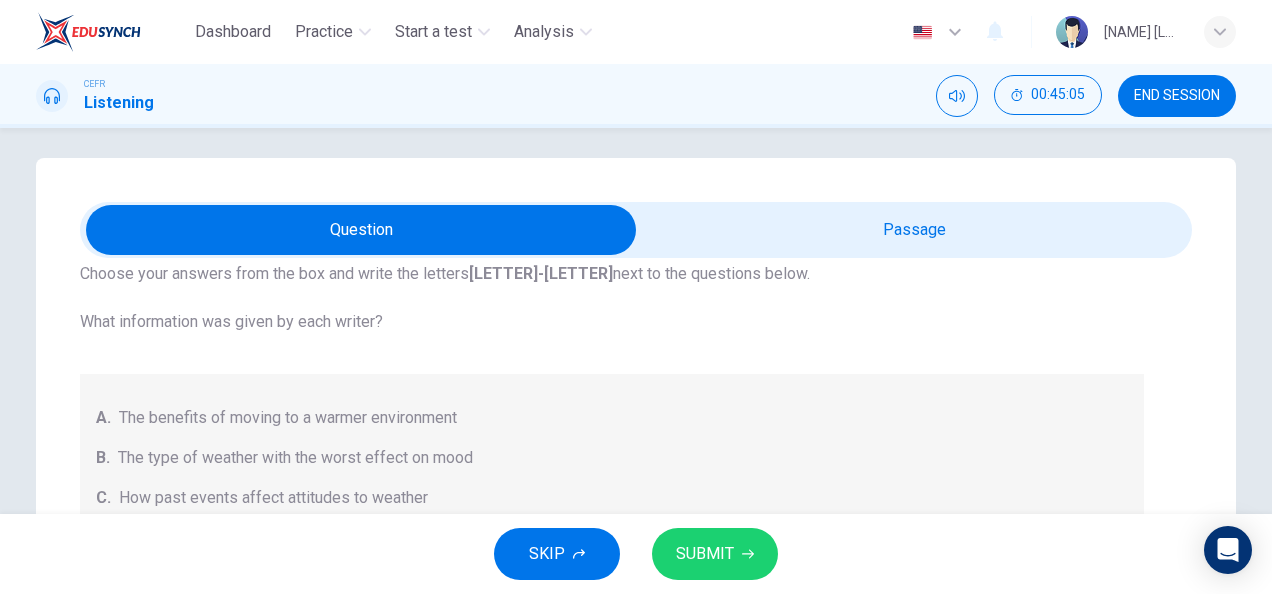 scroll, scrollTop: 84, scrollLeft: 0, axis: vertical 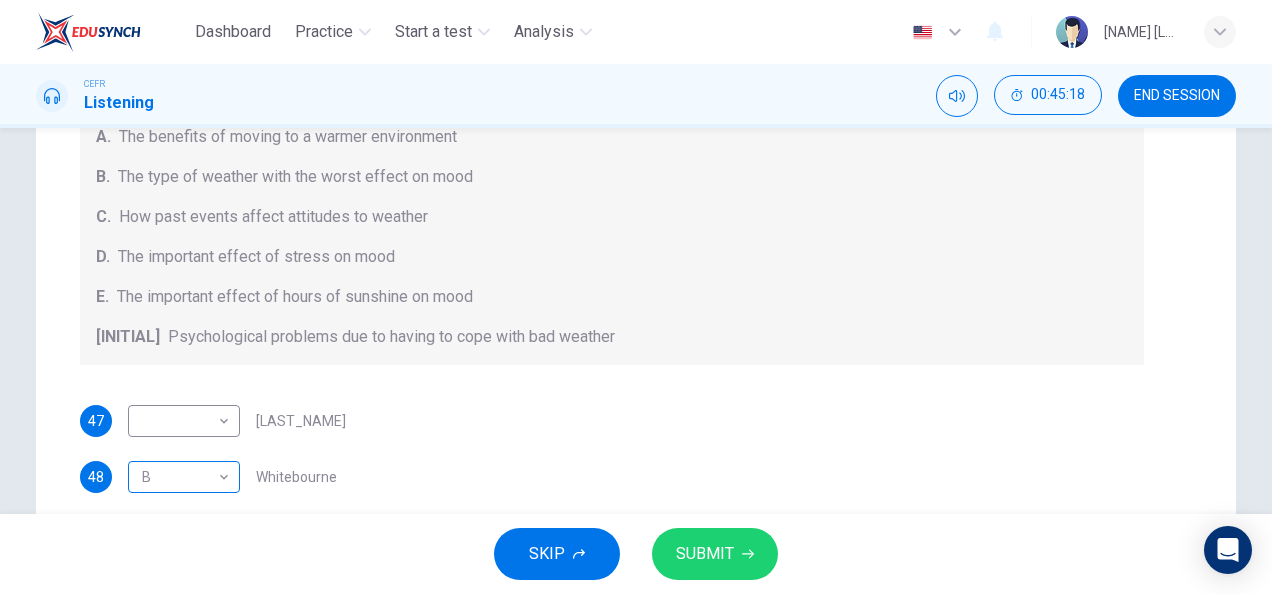 click on "Dashboard Practice Start a test Analysis English en ​ [FIRST] [LAST] CEFR Listening 00:45:18 END SESSION Question Passage Questions 47 - 50 Choose your answers from the box and write the letters  A-F  next to the questions below. What information was given by each writer? A. The benefits of moving to a warmer environment B. The type of weather with the worst effect on mood C. How past events affect attitudes to weather D. The important effect of stress on mood E. The important effect of hours of sunshine on mood F. Psychological problems due to having to cope with bad weather 47 ​ ​ Vickers 48 B B ​ Whitebourne 49 C C ​ Haverton 50 ​ ​ Stanfield Research Project 01m 32s SKIP SUBMIT EduSynch - Online Language Proficiency Testing
Dashboard Practice Start a test Analysis Notifications © Copyright  2025" at bounding box center (636, 297) 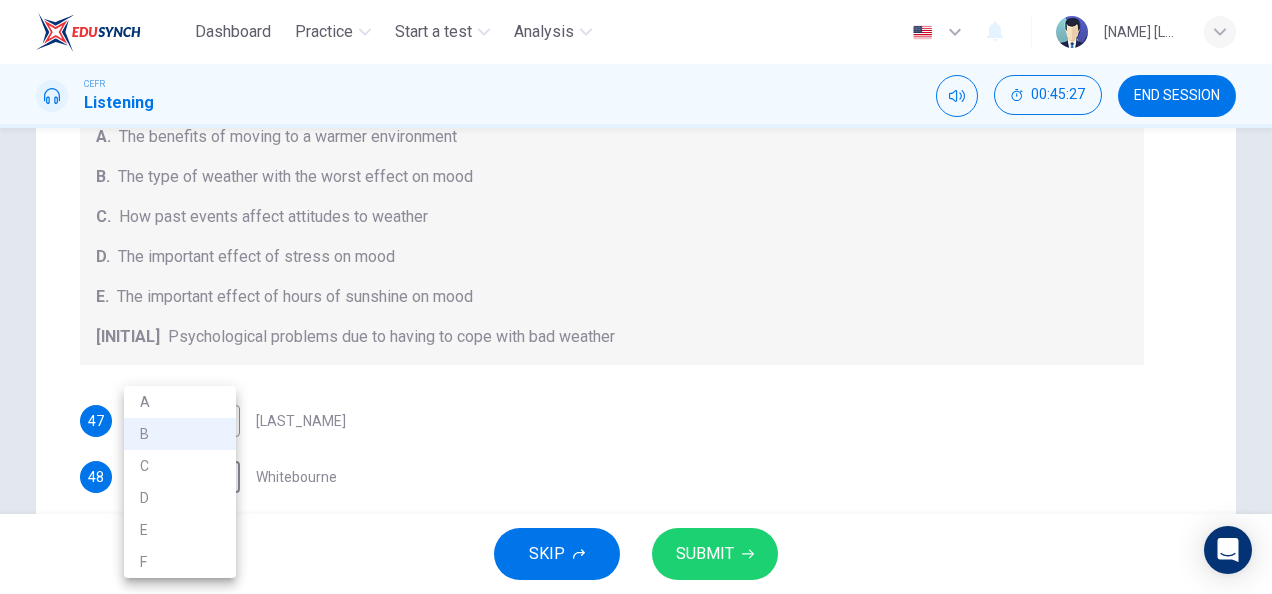 drag, startPoint x: 220, startPoint y: 462, endPoint x: 216, endPoint y: 503, distance: 41.19466 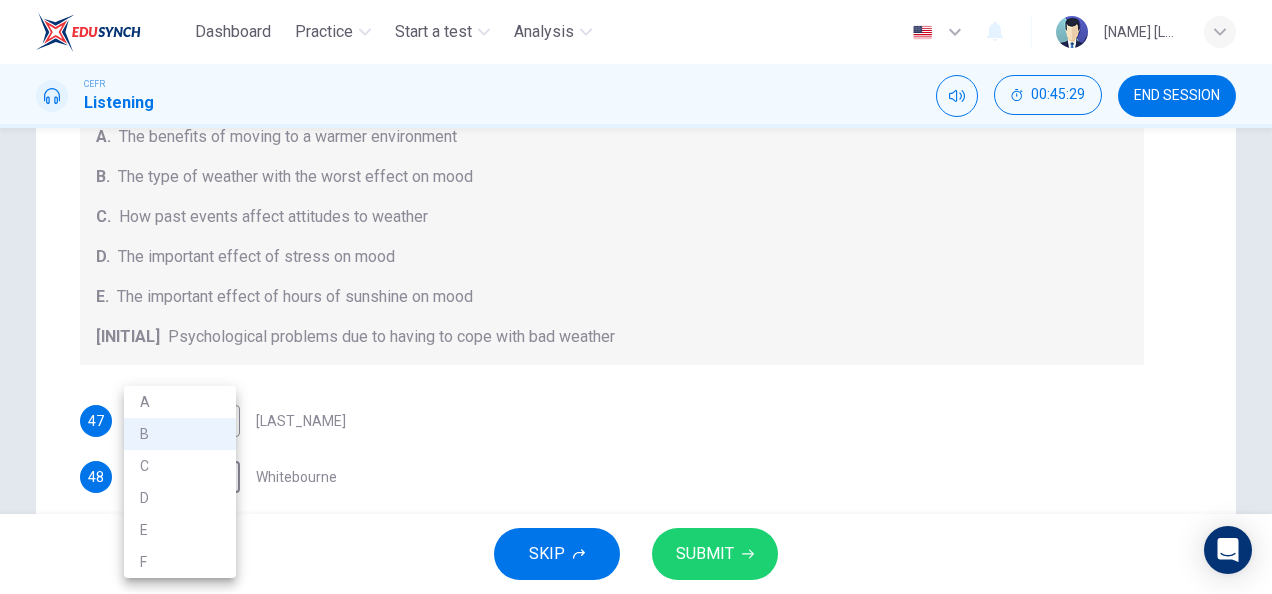 click on "D" at bounding box center [180, 498] 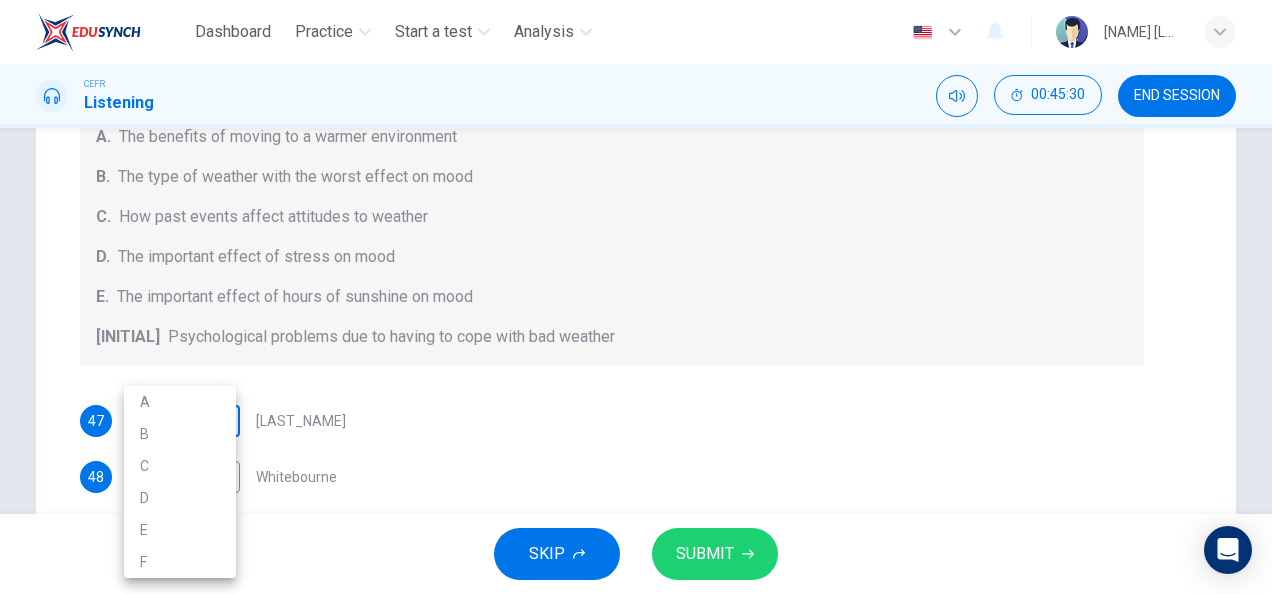 click on "Dashboard Practice Start a test Analysis English en ​ [LAST] [LAST] CEFR Listening 00:45:30 END SESSION Question Passage Questions 47 - 50 Choose your answers from the box and write the letters  A-F  next to the questions below. What information was given by each writer? A. The benefits of moving to a warmer environment B. The type of weather with the worst effect on mood C. How past events affect attitudes to weather D. The important effect of stress on mood E. The important effect of hours of sunshine on mood F. Psychological problems due to having to cope with bad weather 47 ​ ​ [LAST] 48 D D ​ [LAST] 49 C C ​ [LAST] 50 ​ ​ [LAST] Research Project 01m 32s SKIP SUBMIT EduSynch - Online Language Proficiency Testing
Dashboard Practice Start a test Analysis Notifications © Copyright  2025 A B C D E F" at bounding box center [636, 297] 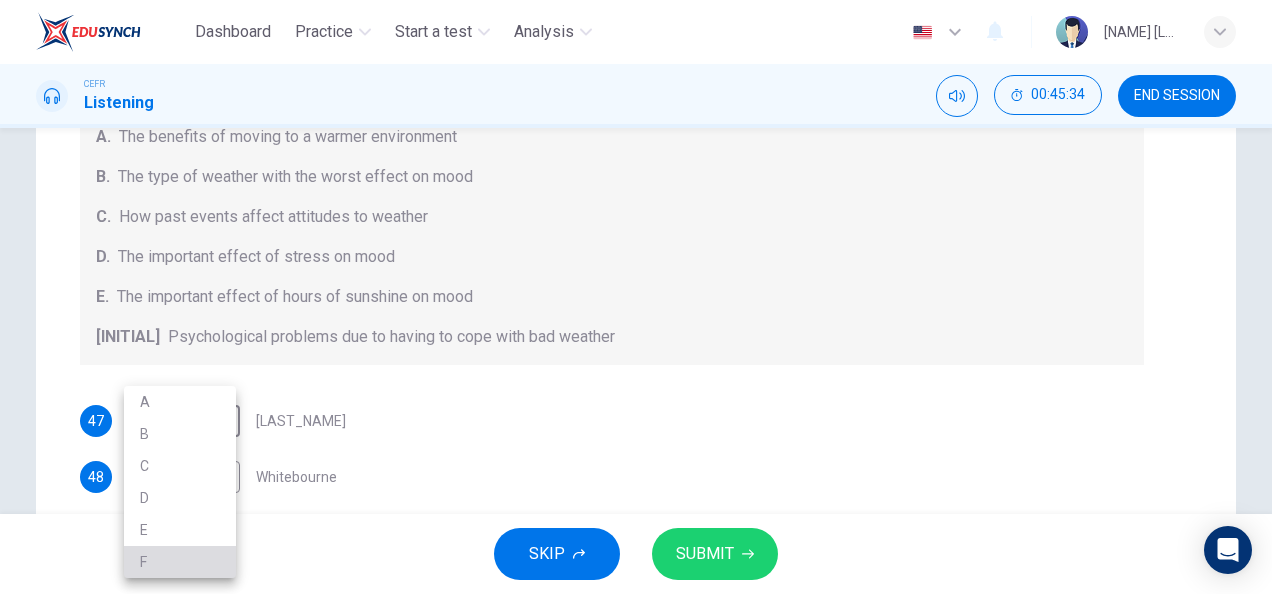 click on "F" at bounding box center (180, 562) 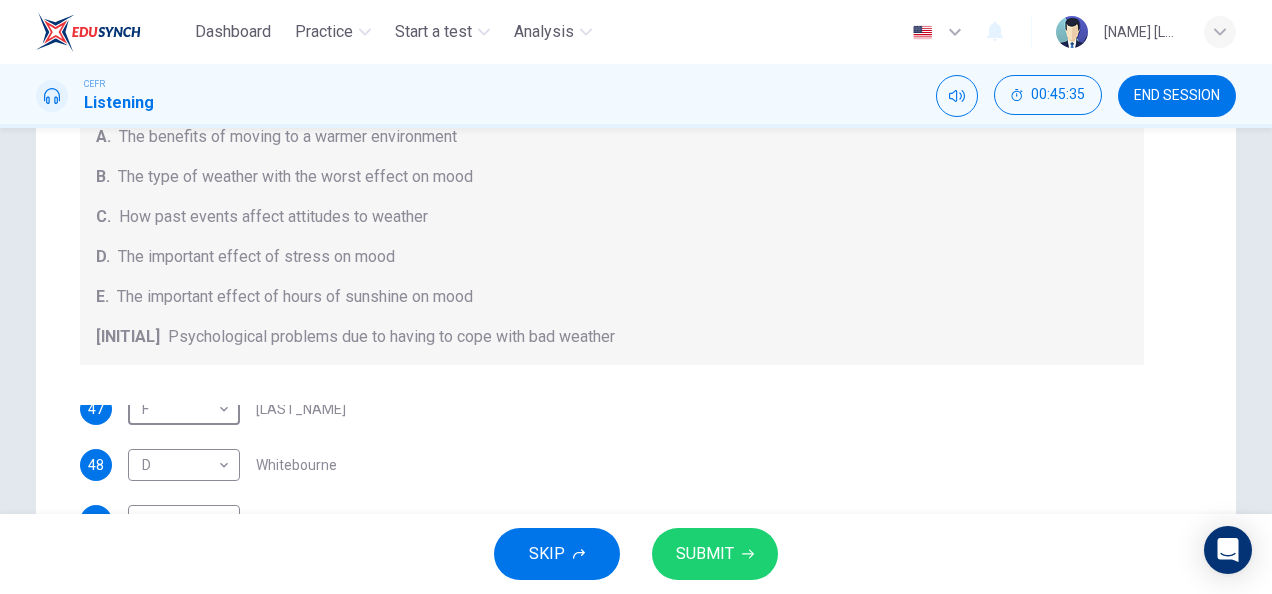 scroll, scrollTop: 12, scrollLeft: 0, axis: vertical 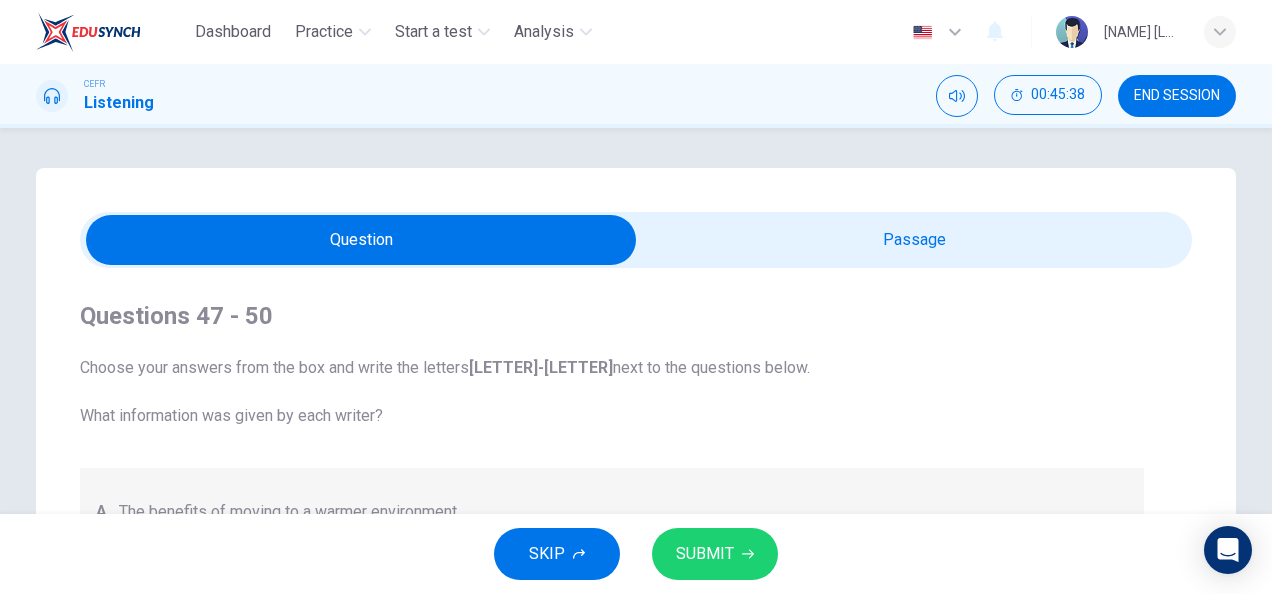 click at bounding box center [361, 240] 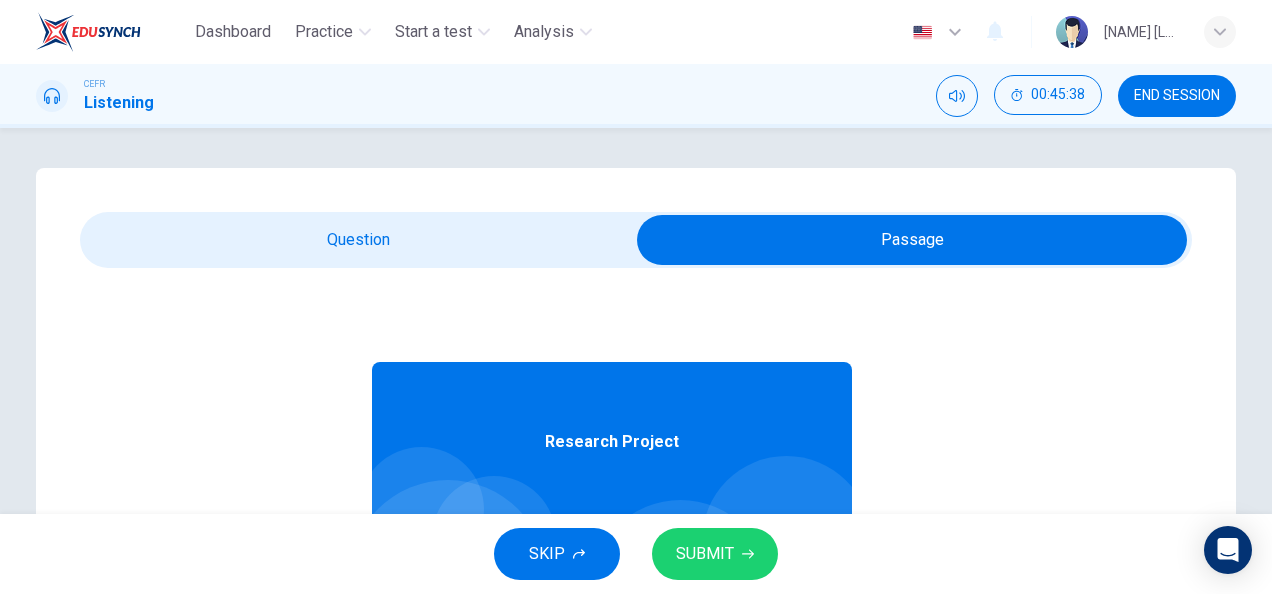 scroll, scrollTop: 112, scrollLeft: 0, axis: vertical 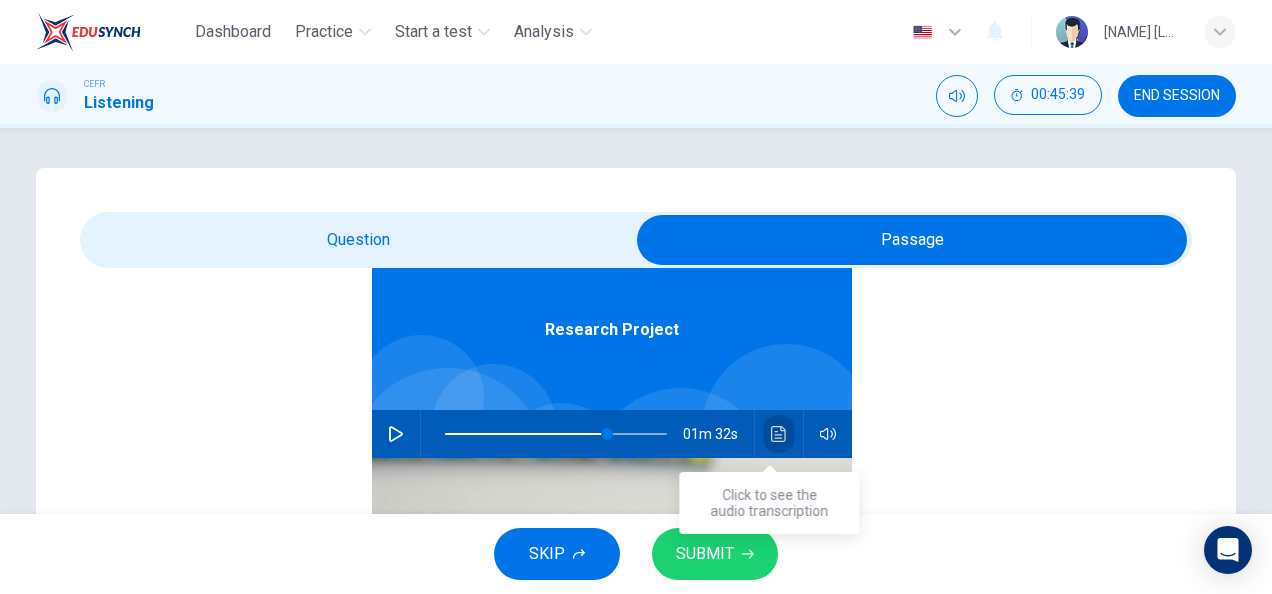 click at bounding box center (779, 434) 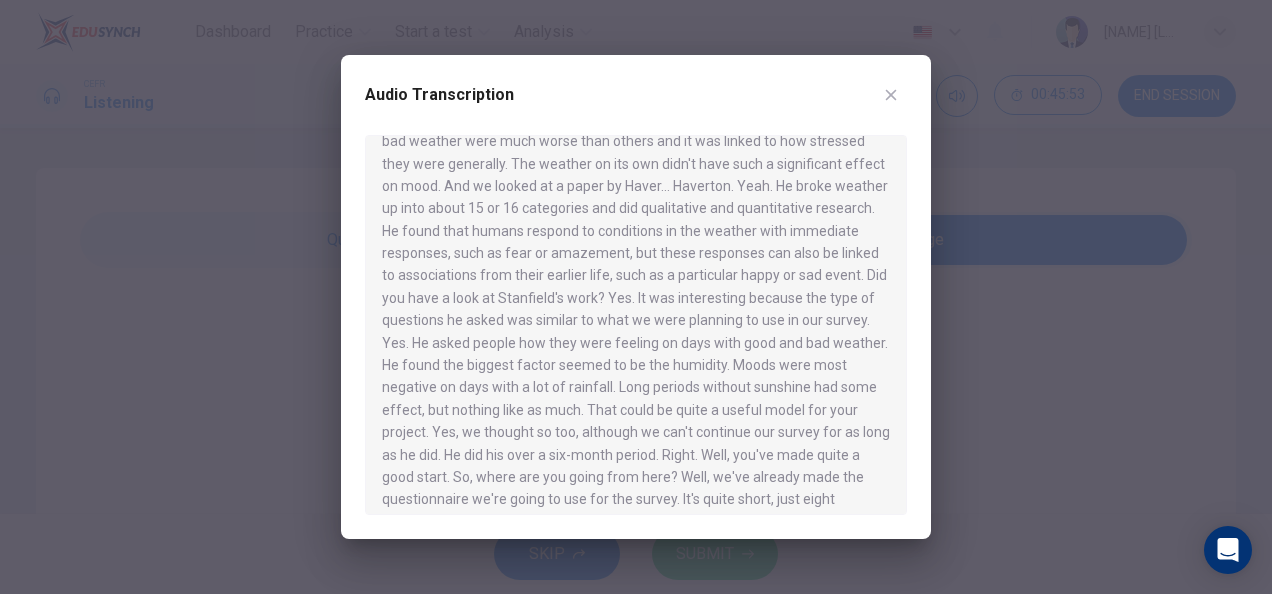scroll, scrollTop: 735, scrollLeft: 0, axis: vertical 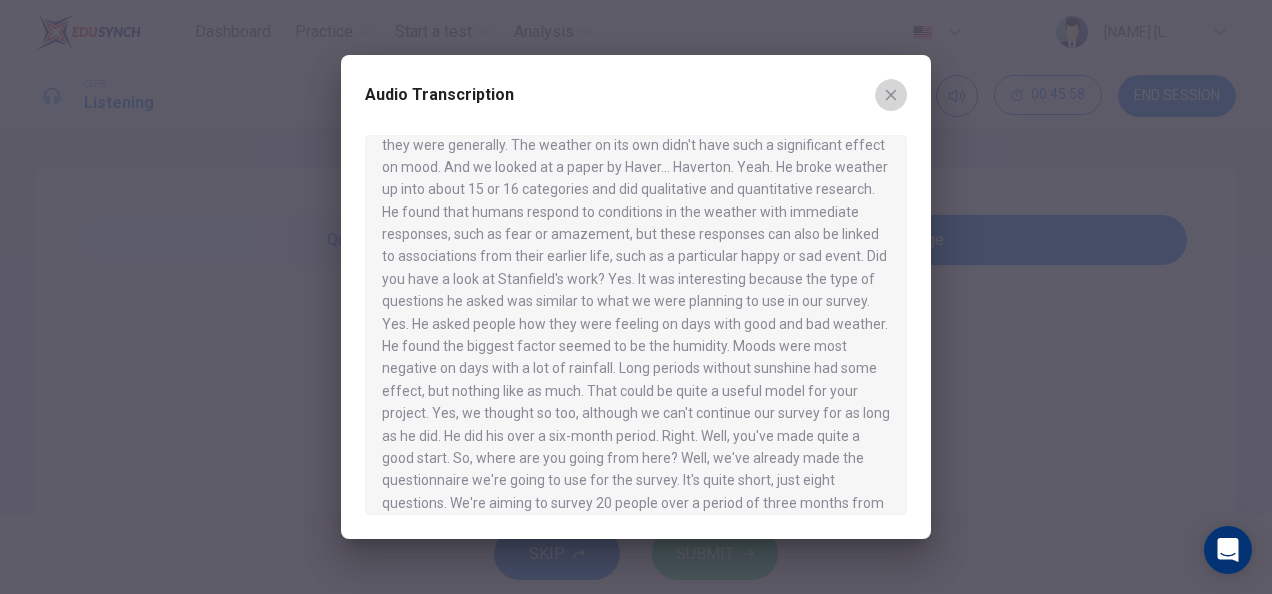 click at bounding box center [891, 95] 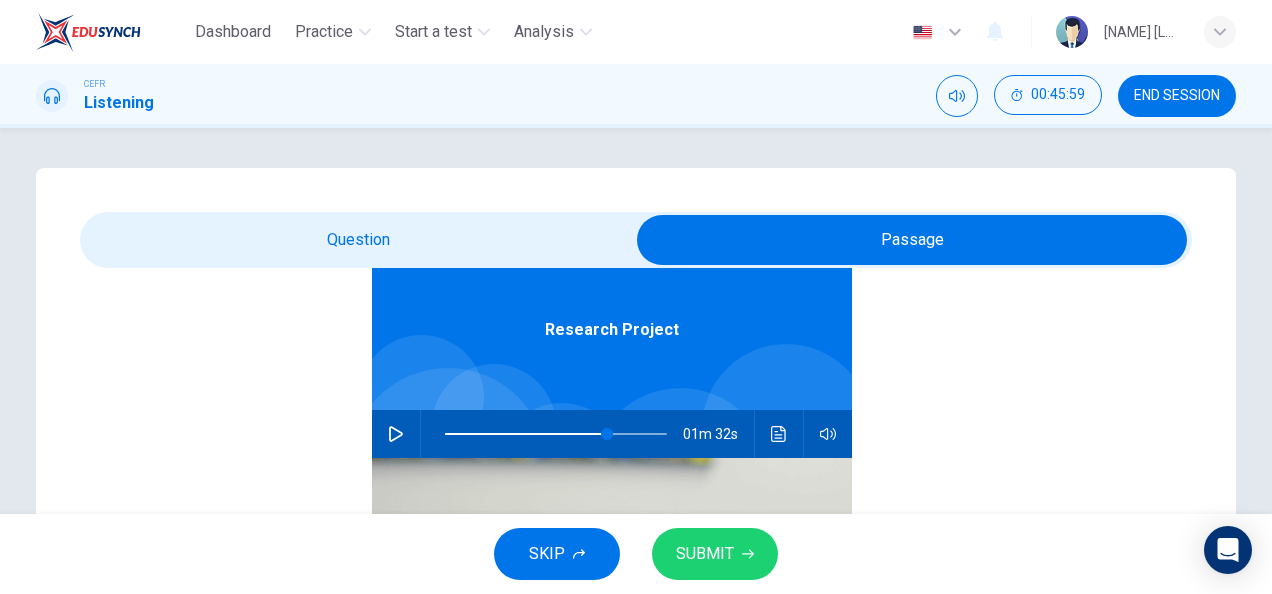 click at bounding box center [912, 240] 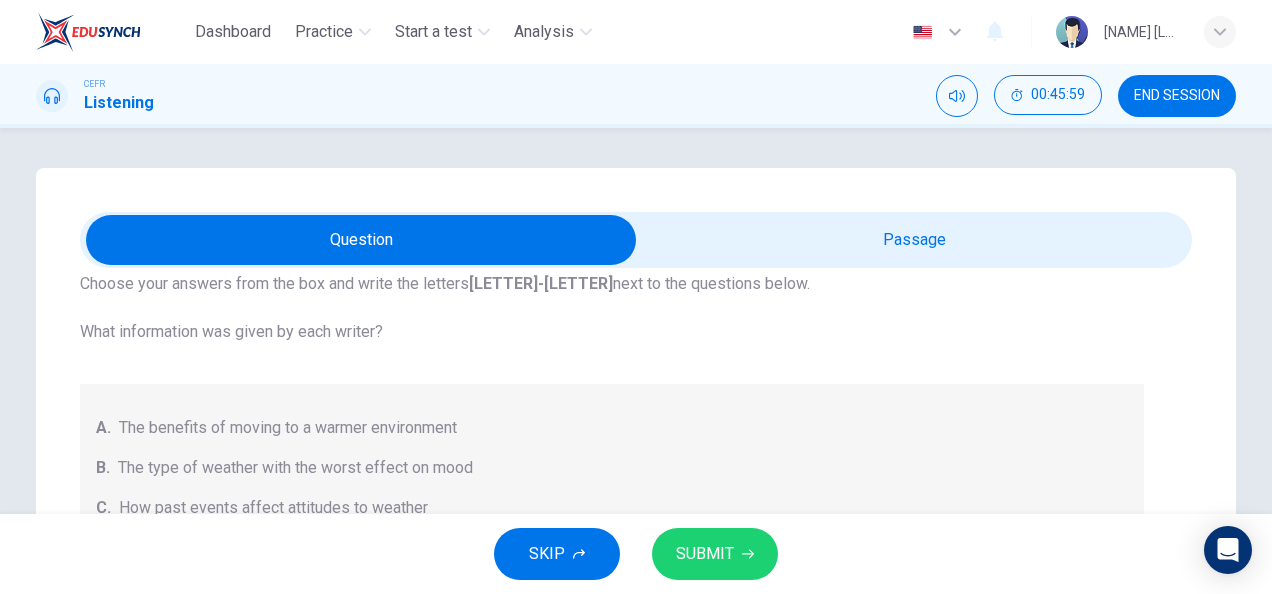 scroll, scrollTop: 84, scrollLeft: 0, axis: vertical 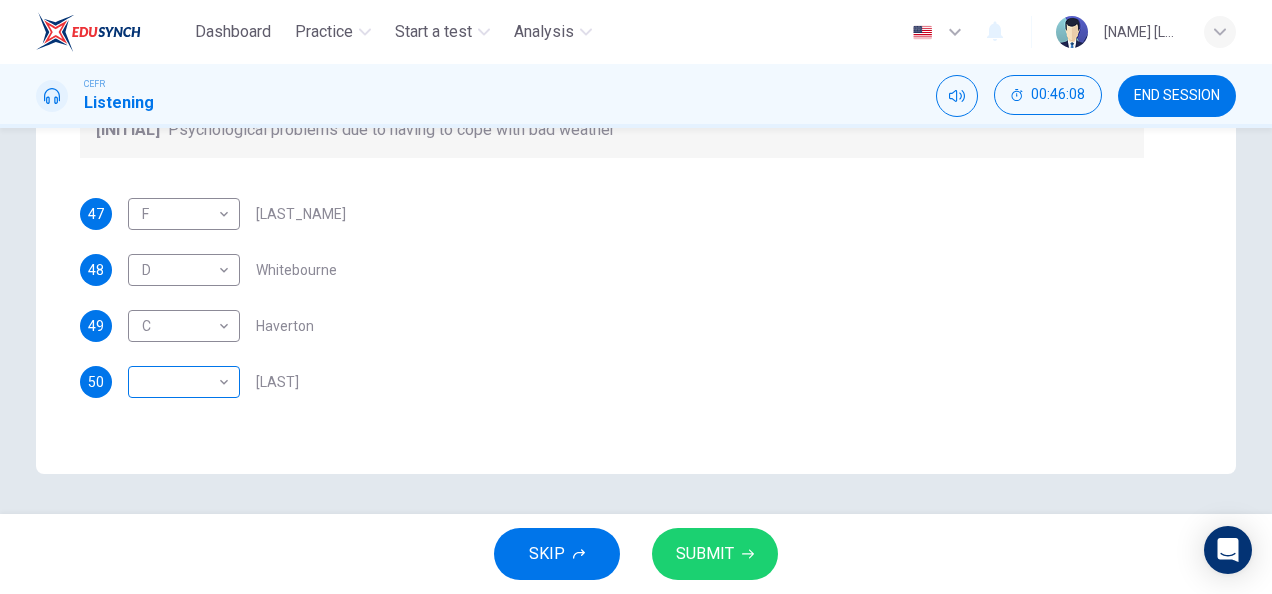click on "Dashboard Practice Start a test Analysis English en ​ [FIRST] [LAST] CEFR Listening 00:46:08 END SESSION Question Passage Questions 47 - 50 Choose your answers from the box and write the letters  A-F  next to the questions below. What information was given by each writer? A. The benefits of moving to a warmer environment B. The type of weather with the worst effect on mood C. How past events affect attitudes to weather D. The important effect of stress on mood E. The important effect of hours of sunshine on mood F. Psychological problems due to having to cope with bad weather 47 F F ​ Vickers 48 D D ​ Whitebourne 49 C C ​ Haverton 50 ​ ​ Stanfield Research Project 01m 32s SKIP SUBMIT EduSynch - Online Language Proficiency Testing
Dashboard Practice Start a test Analysis Notifications © Copyright  2025" at bounding box center (636, 297) 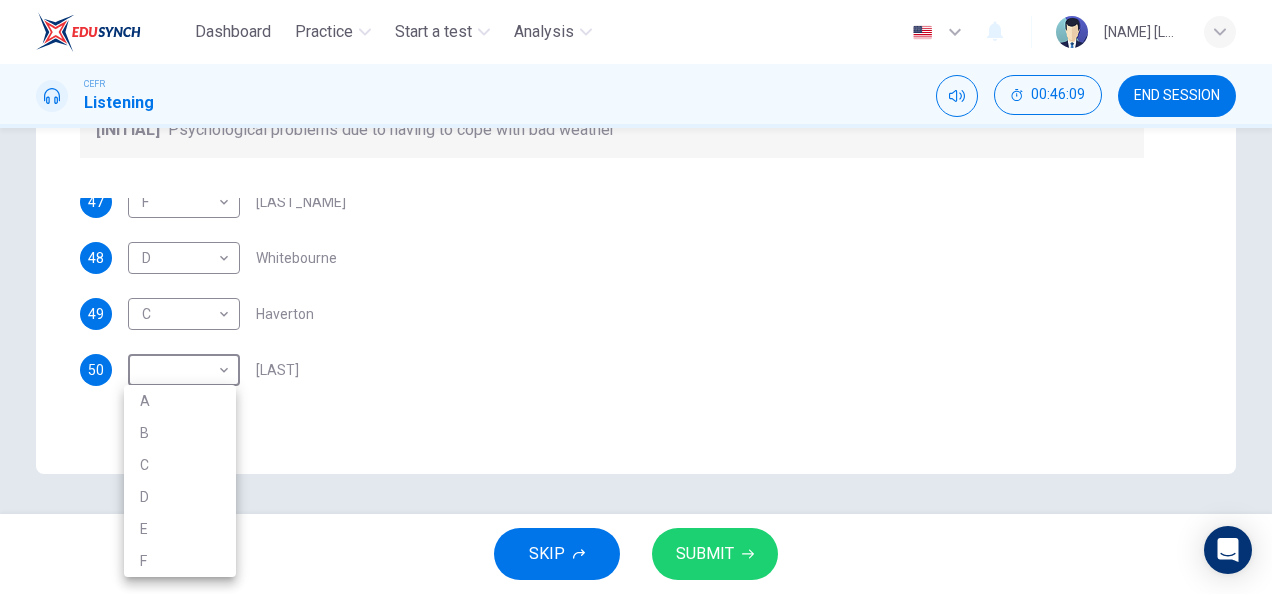 click on "B" at bounding box center (180, 433) 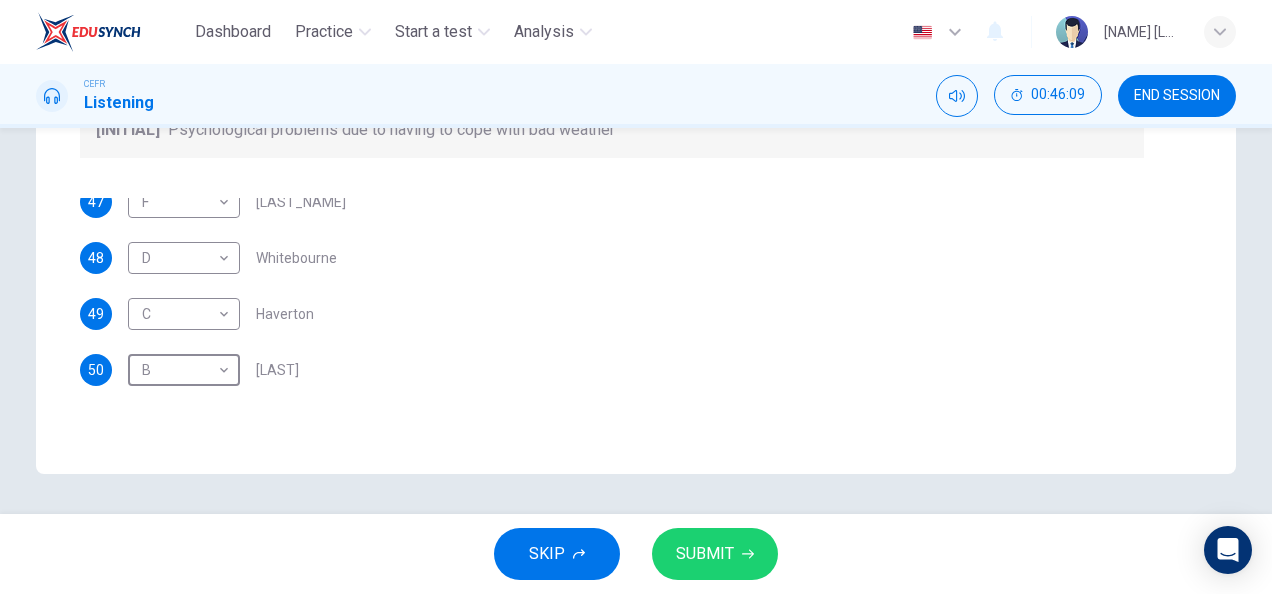 scroll, scrollTop: 0, scrollLeft: 0, axis: both 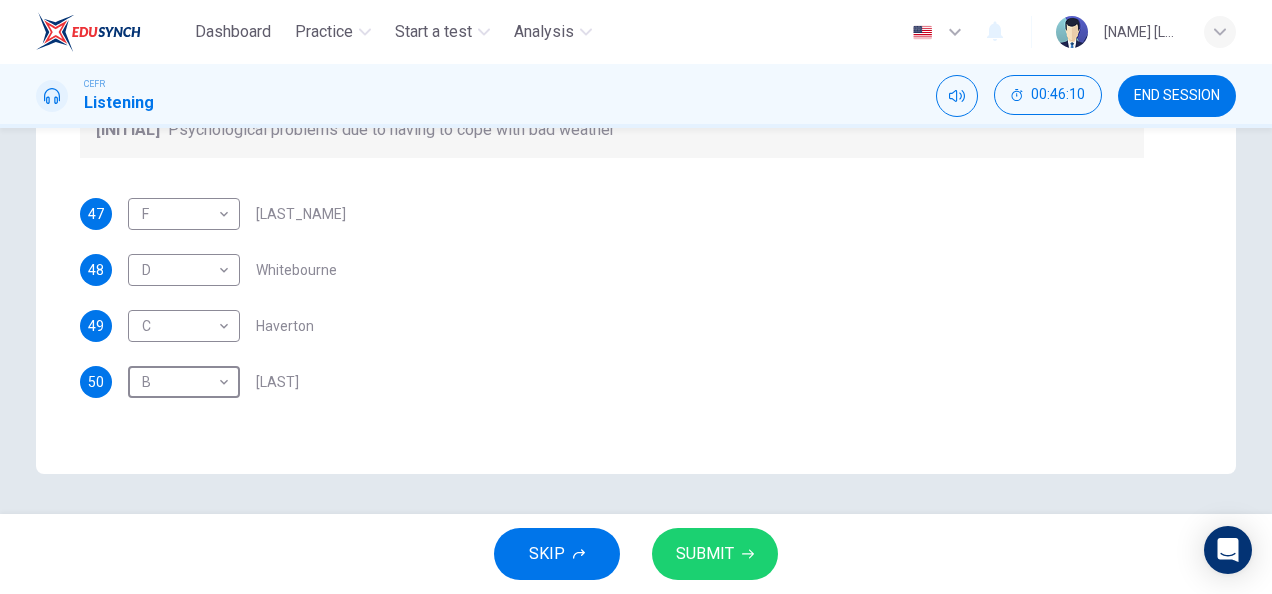 click on "SUBMIT" at bounding box center [715, 554] 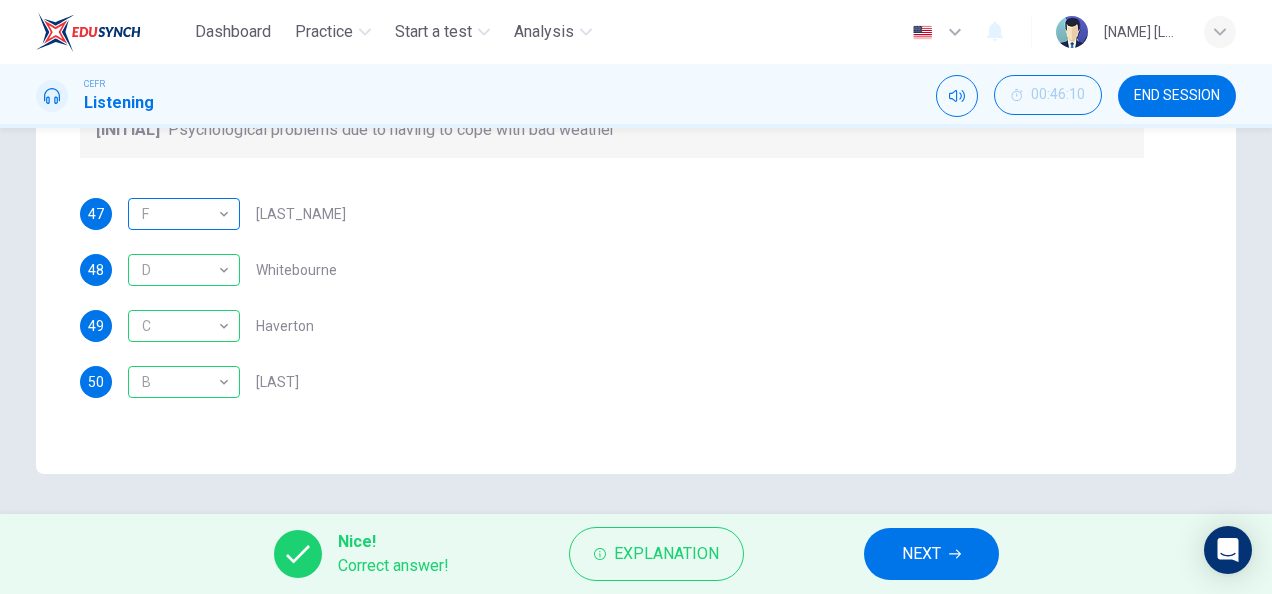 click on "F" at bounding box center (180, 214) 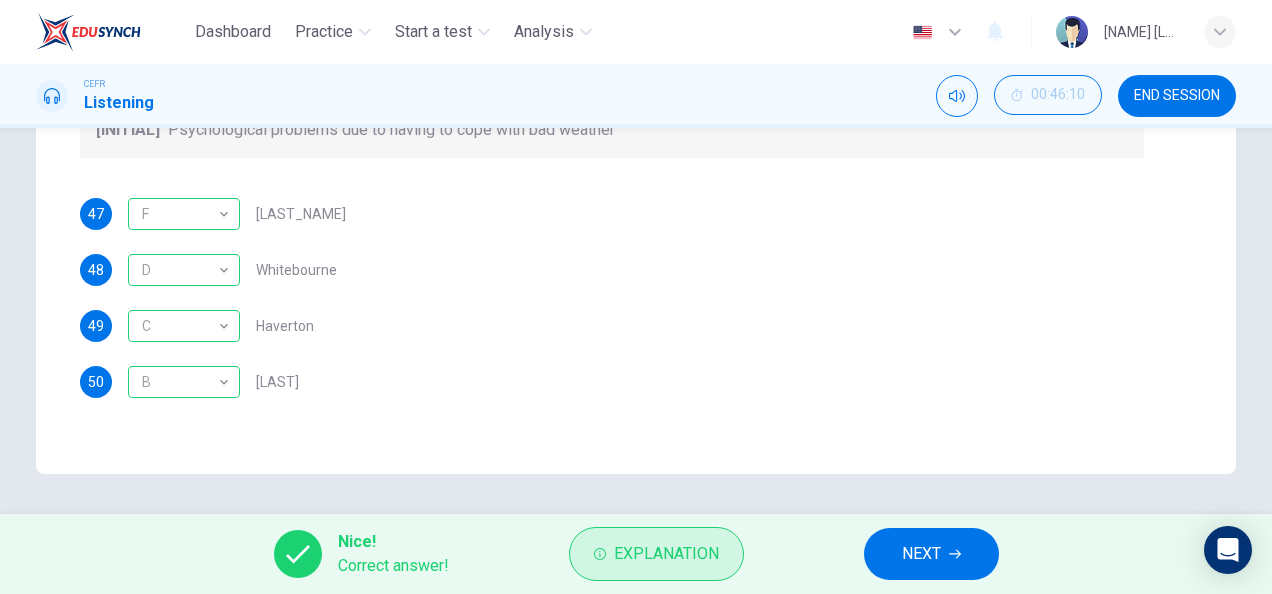 click on "Explanation" at bounding box center (666, 554) 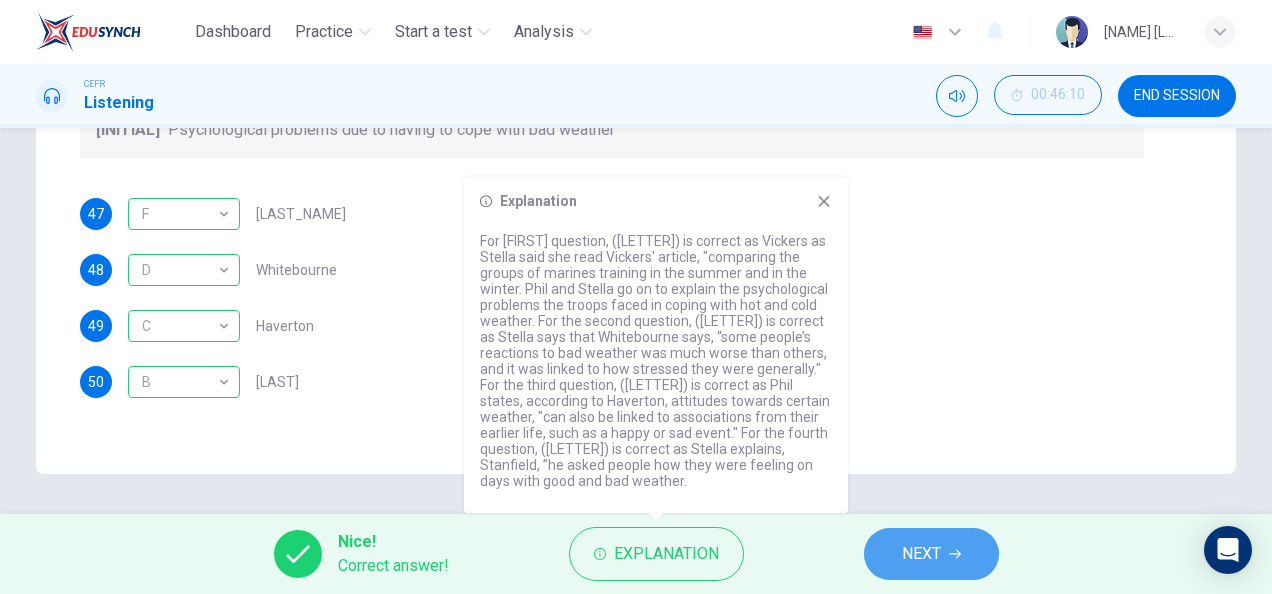 click on "NEXT" at bounding box center (931, 554) 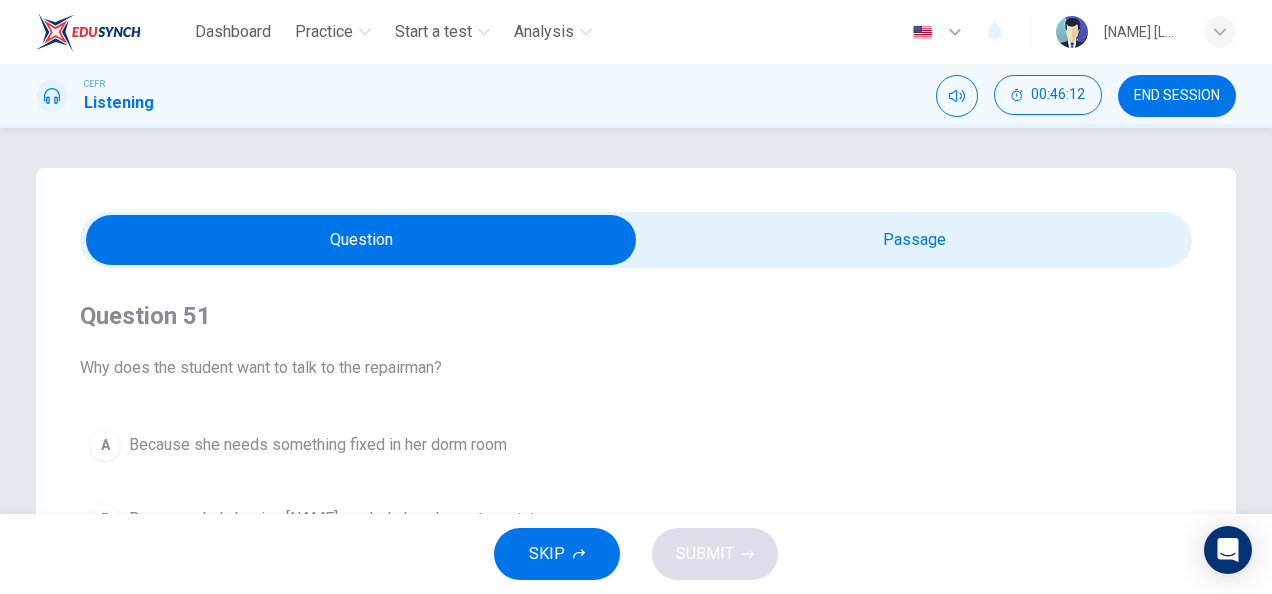click at bounding box center (361, 240) 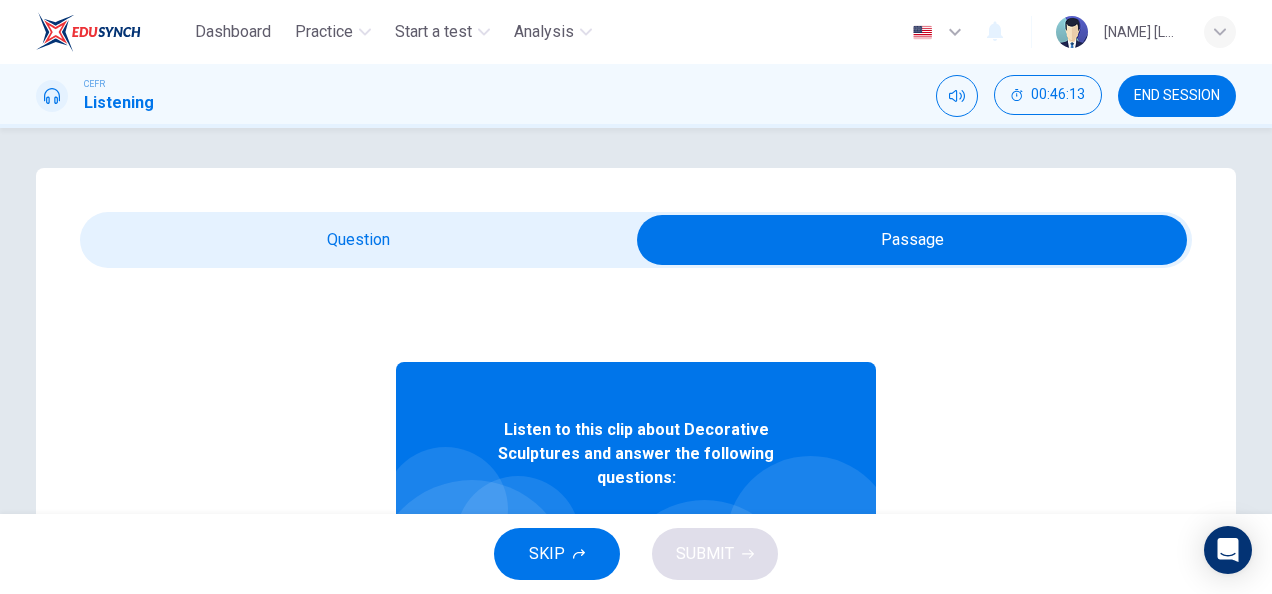 scroll, scrollTop: 112, scrollLeft: 0, axis: vertical 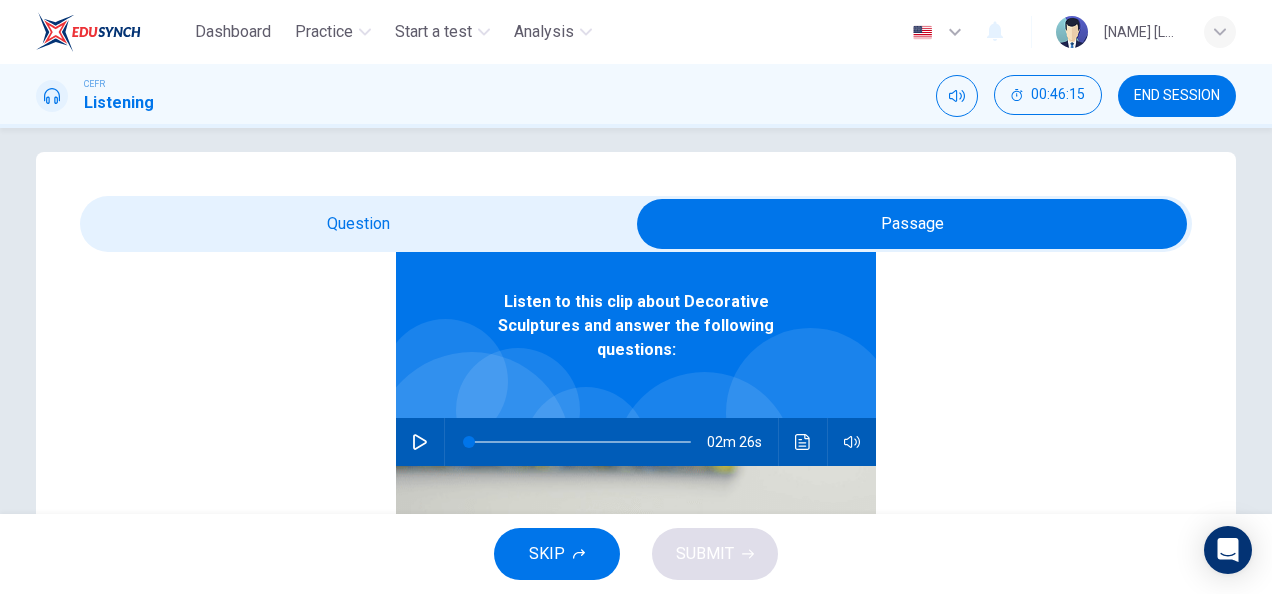 click at bounding box center [420, 442] 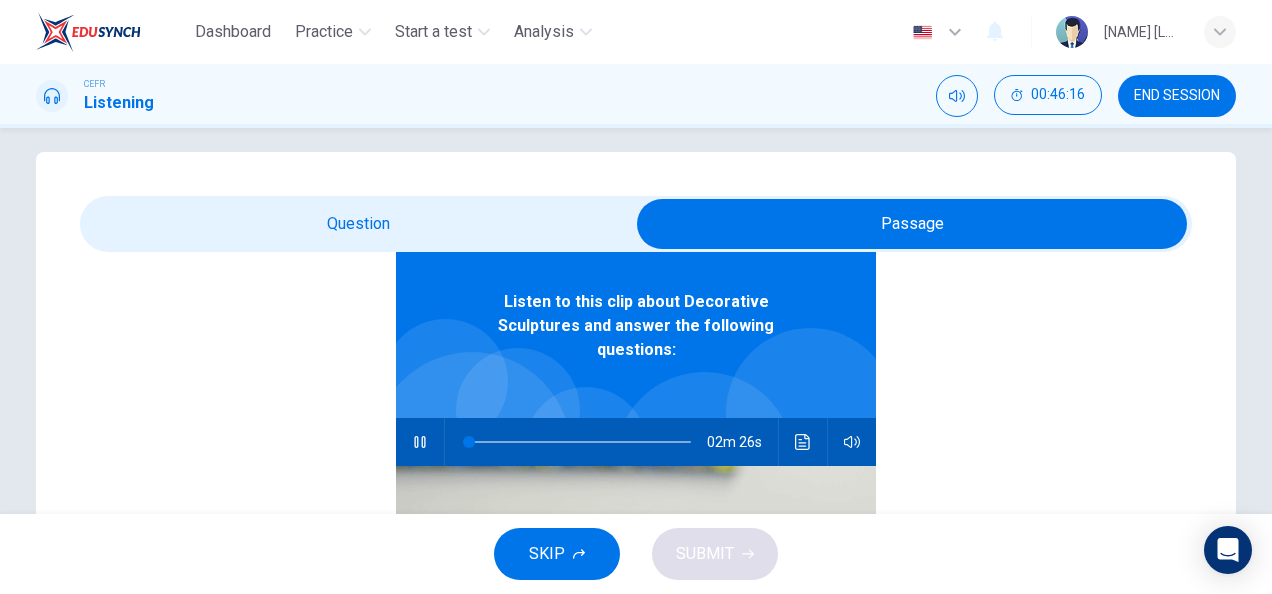 click at bounding box center [912, 224] 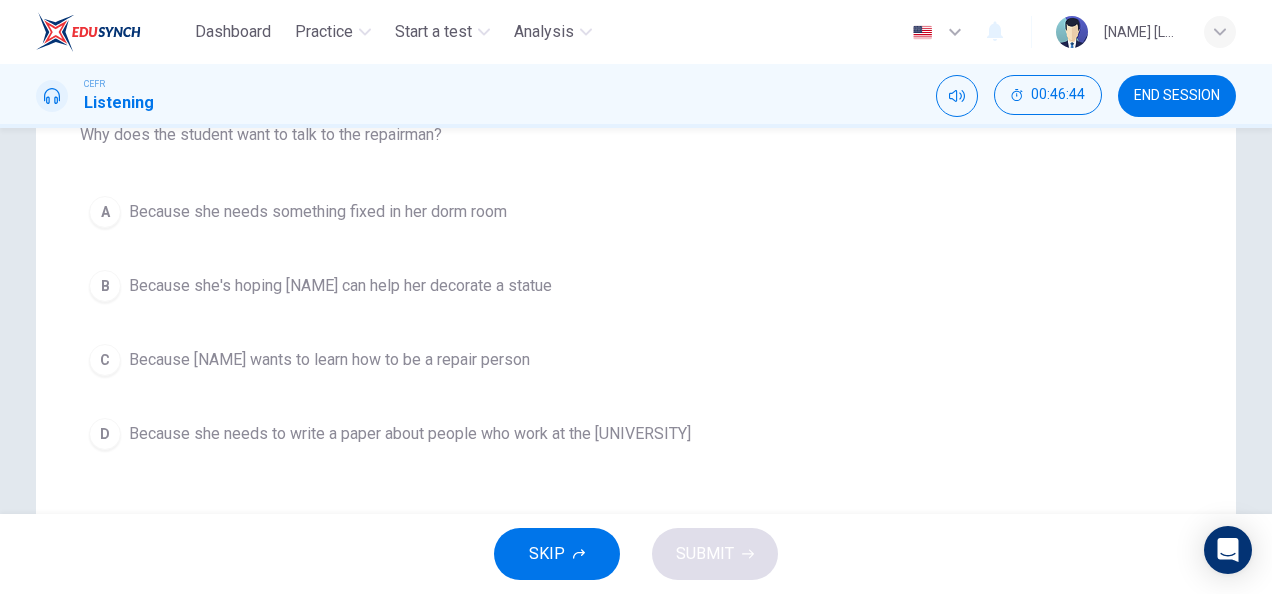 scroll, scrollTop: 219, scrollLeft: 0, axis: vertical 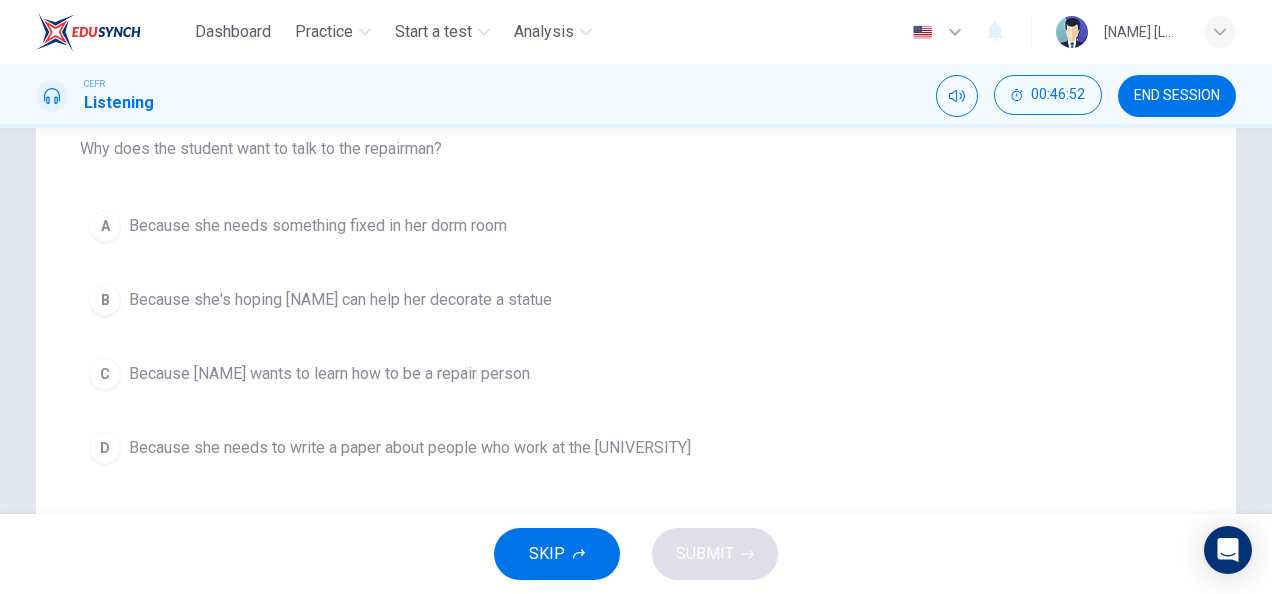 click on "Because she's hoping [NAME] can help her decorate a statue" at bounding box center (318, 226) 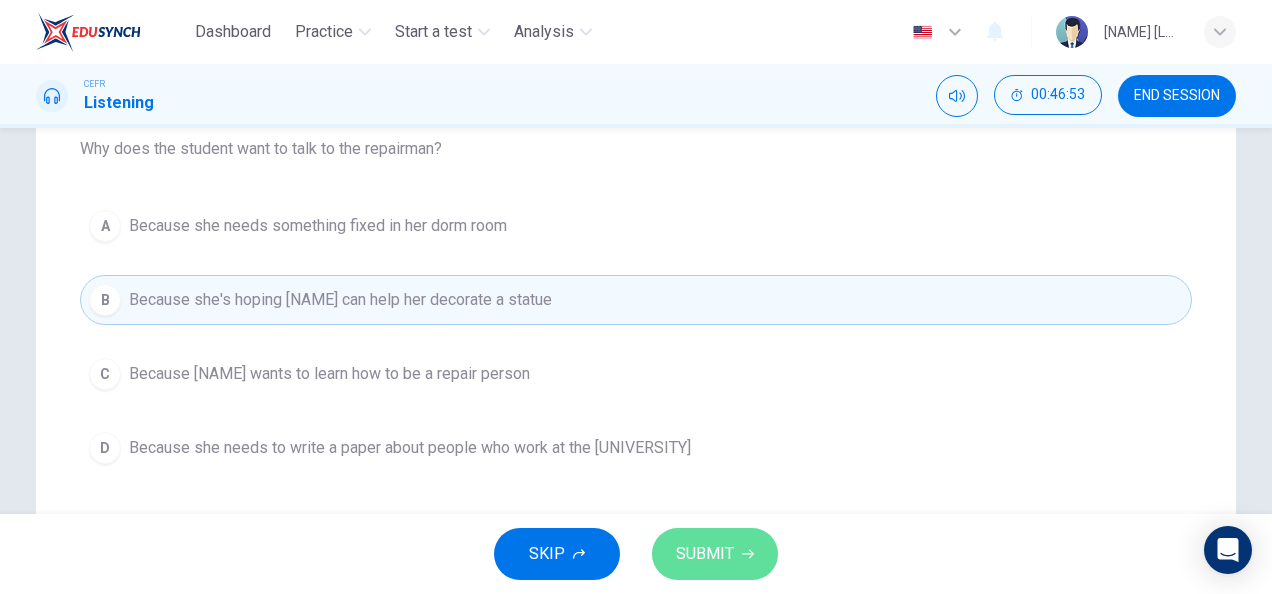 click on "SUBMIT" at bounding box center (705, 554) 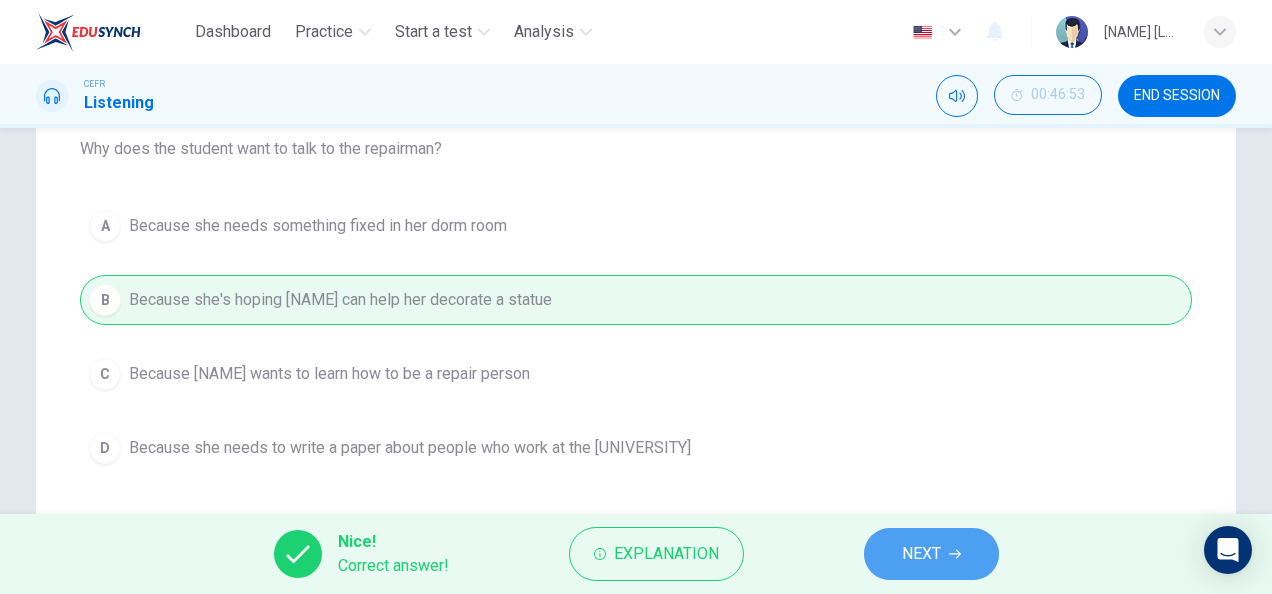 click on "NEXT" at bounding box center [921, 554] 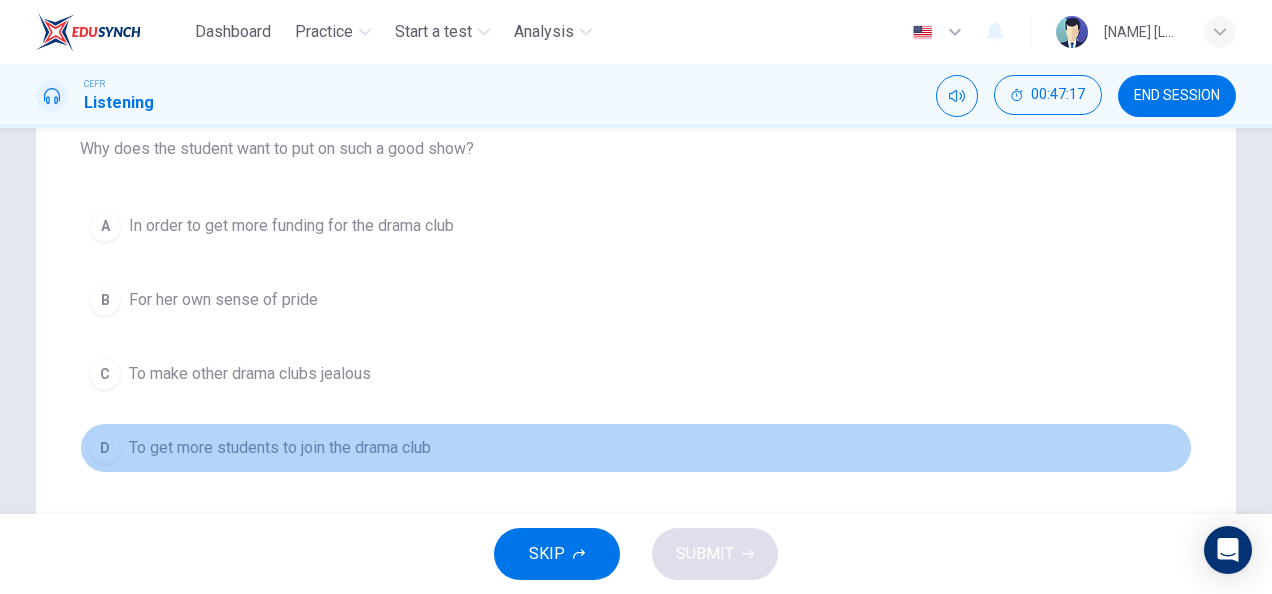click on "To get more students to join the drama club" at bounding box center (291, 226) 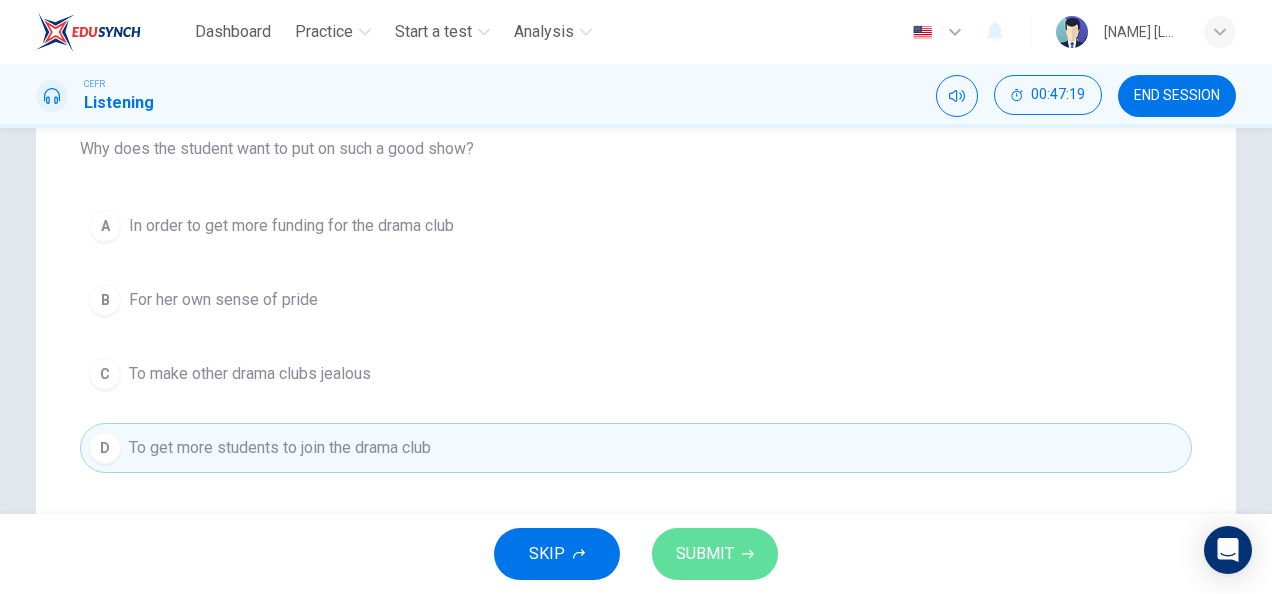 click on "SUBMIT" at bounding box center (705, 554) 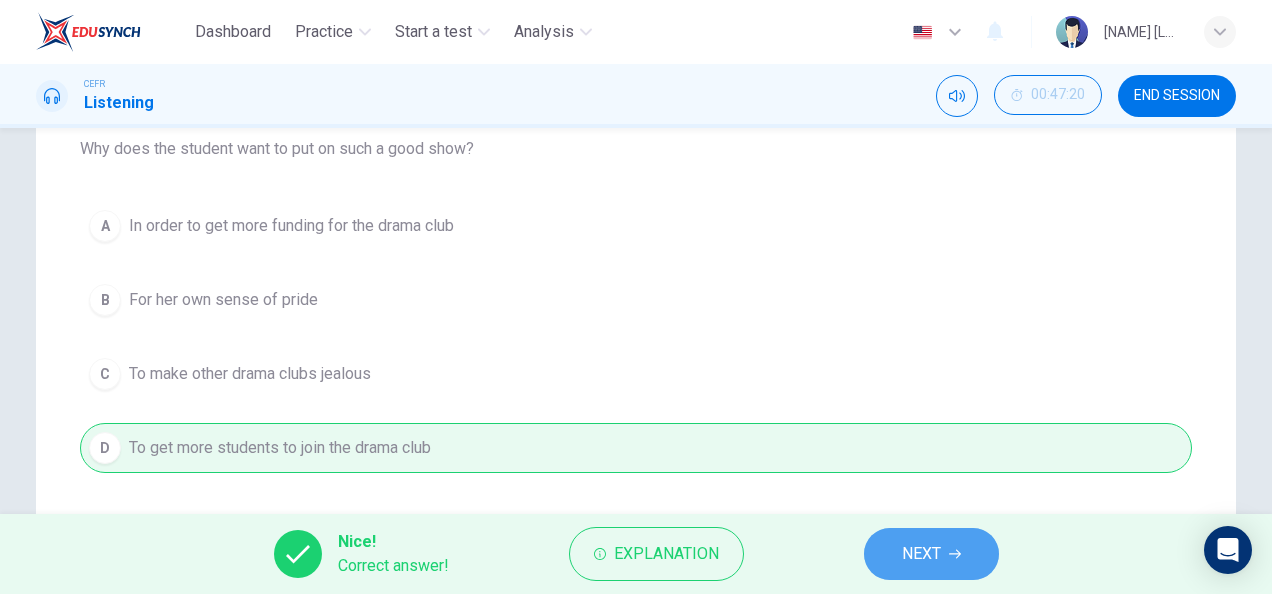 click on "NEXT" at bounding box center [921, 554] 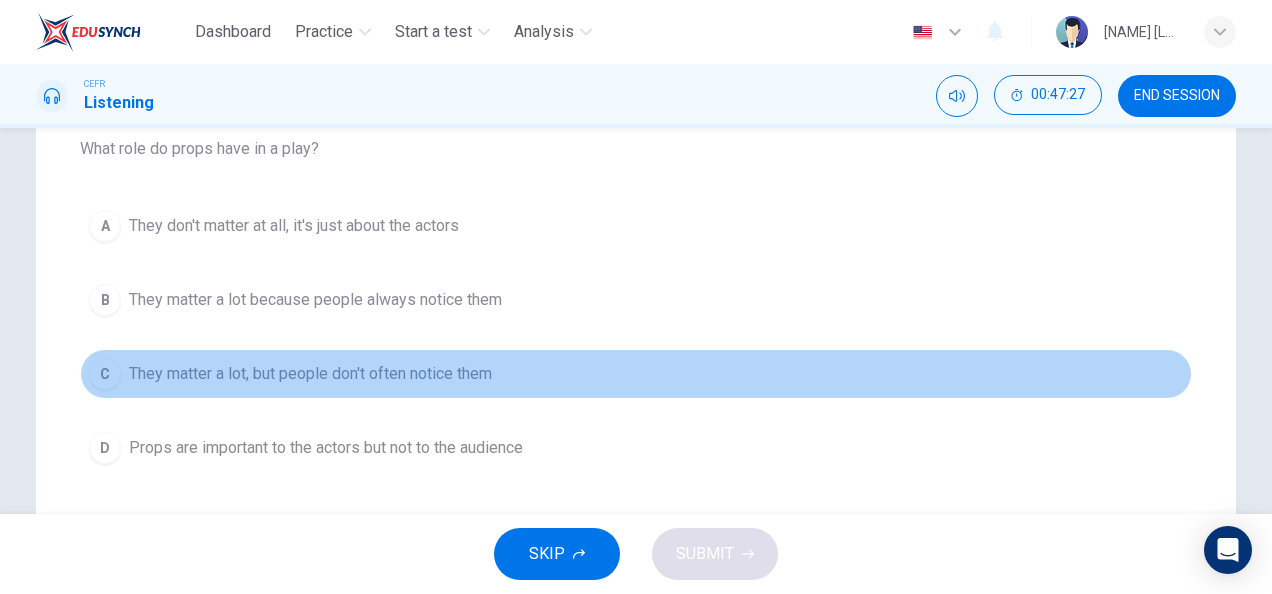 click on "They matter a lot, but people don't often notice them" at bounding box center [294, 226] 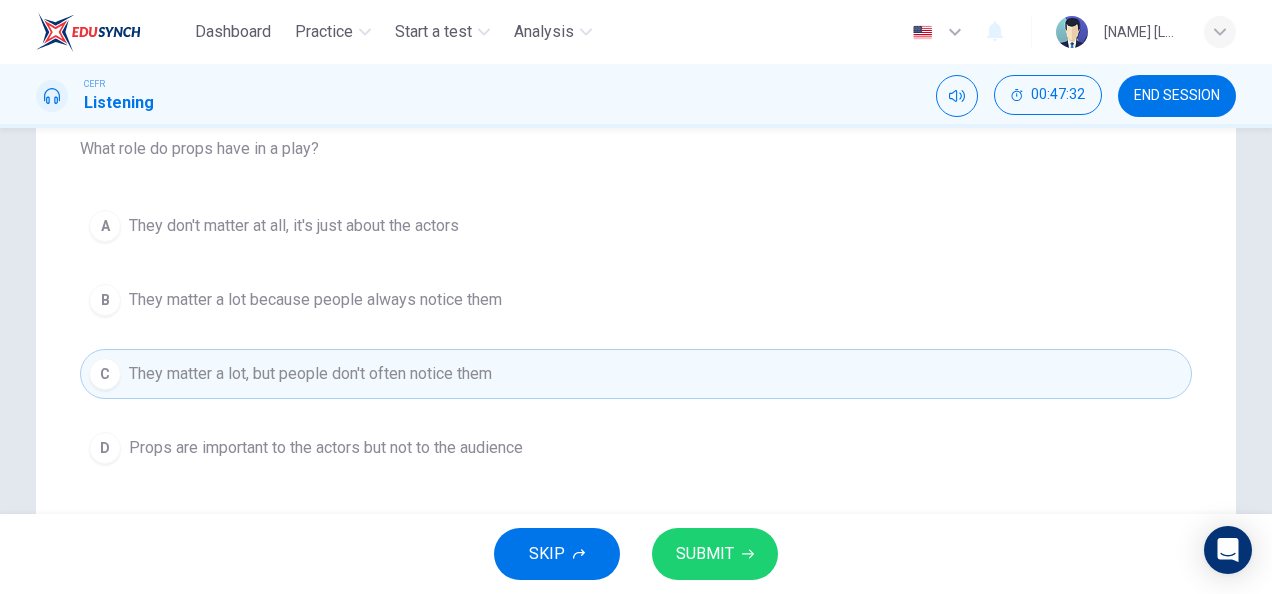 scroll, scrollTop: 0, scrollLeft: 0, axis: both 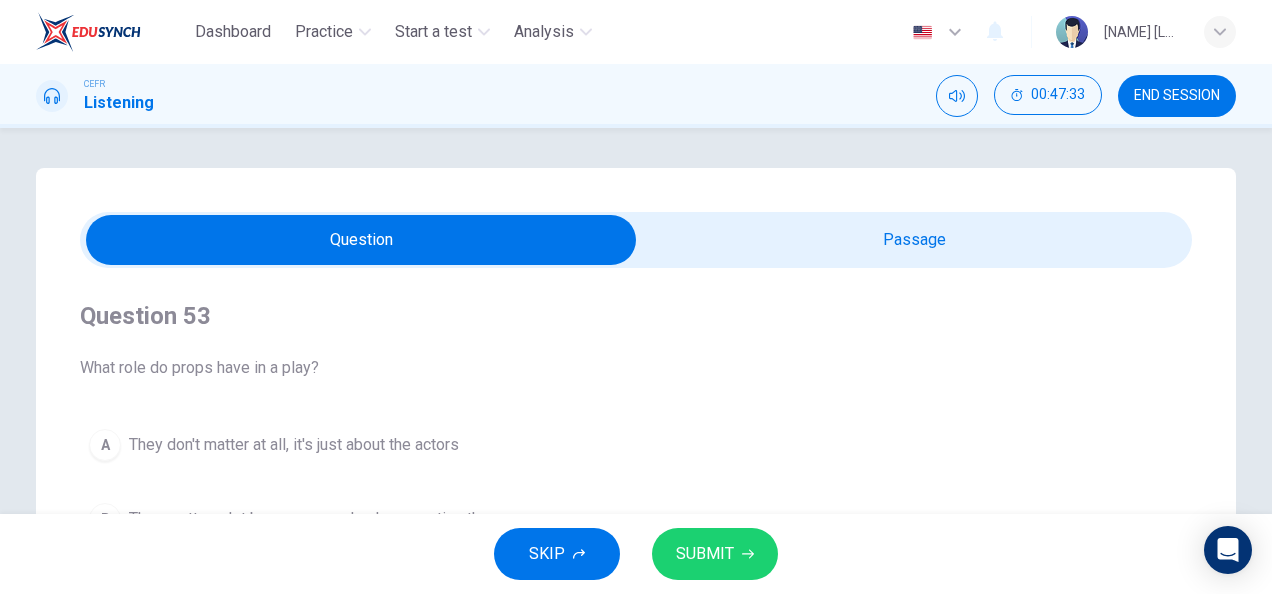 click at bounding box center [361, 240] 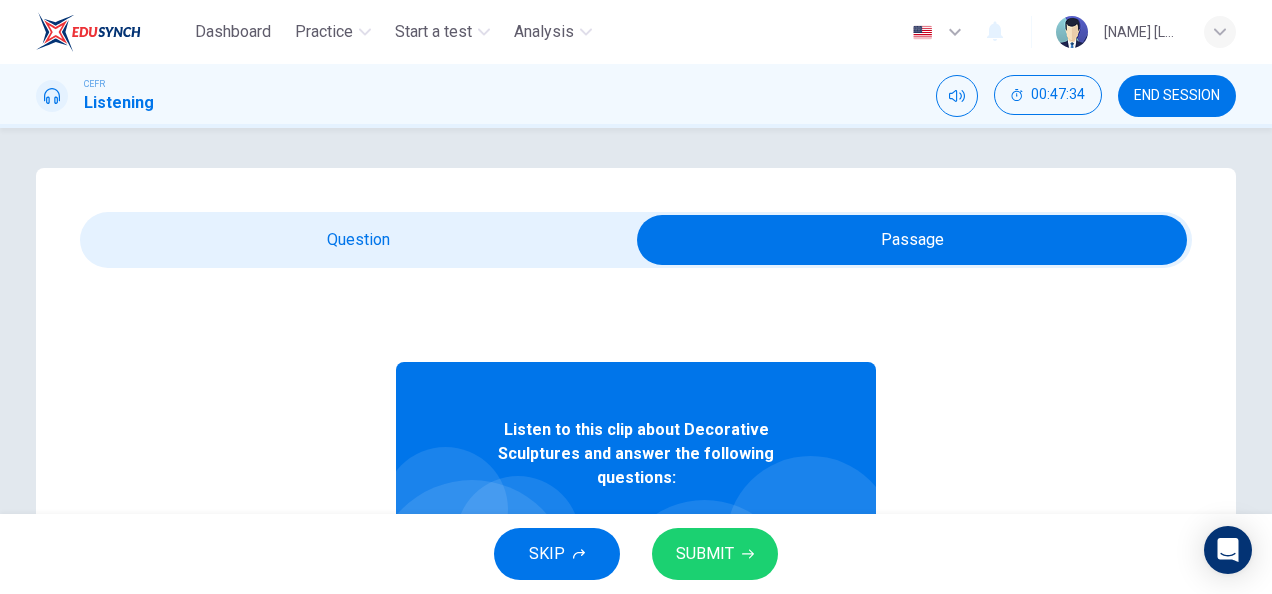 click at bounding box center (912, 240) 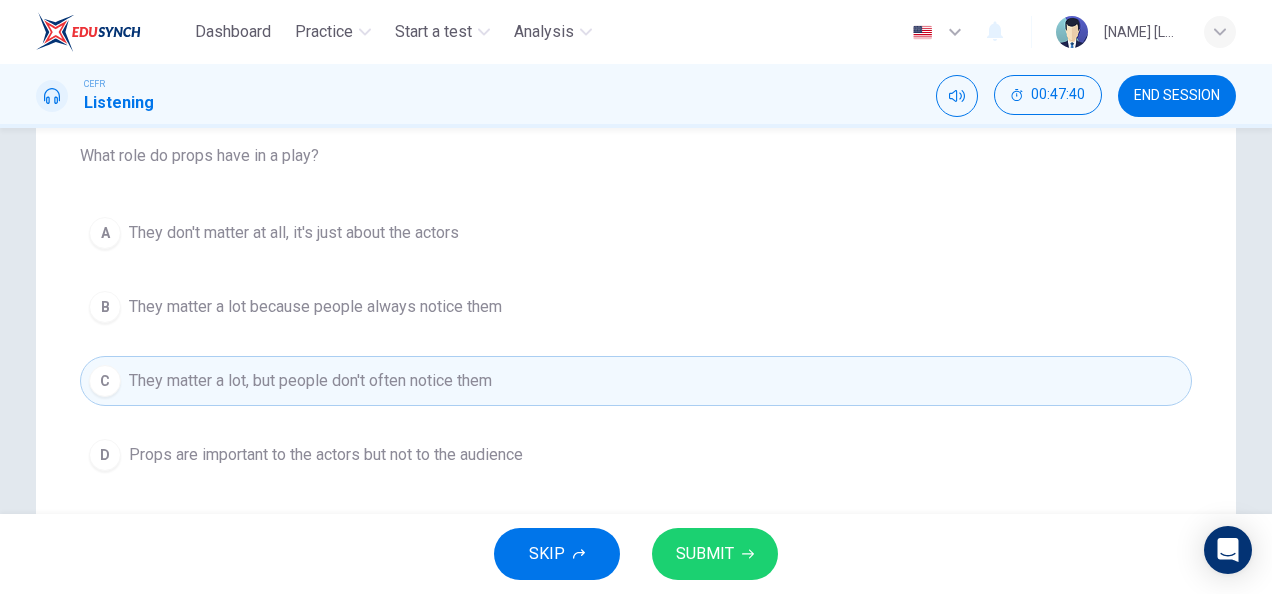 scroll, scrollTop: 210, scrollLeft: 0, axis: vertical 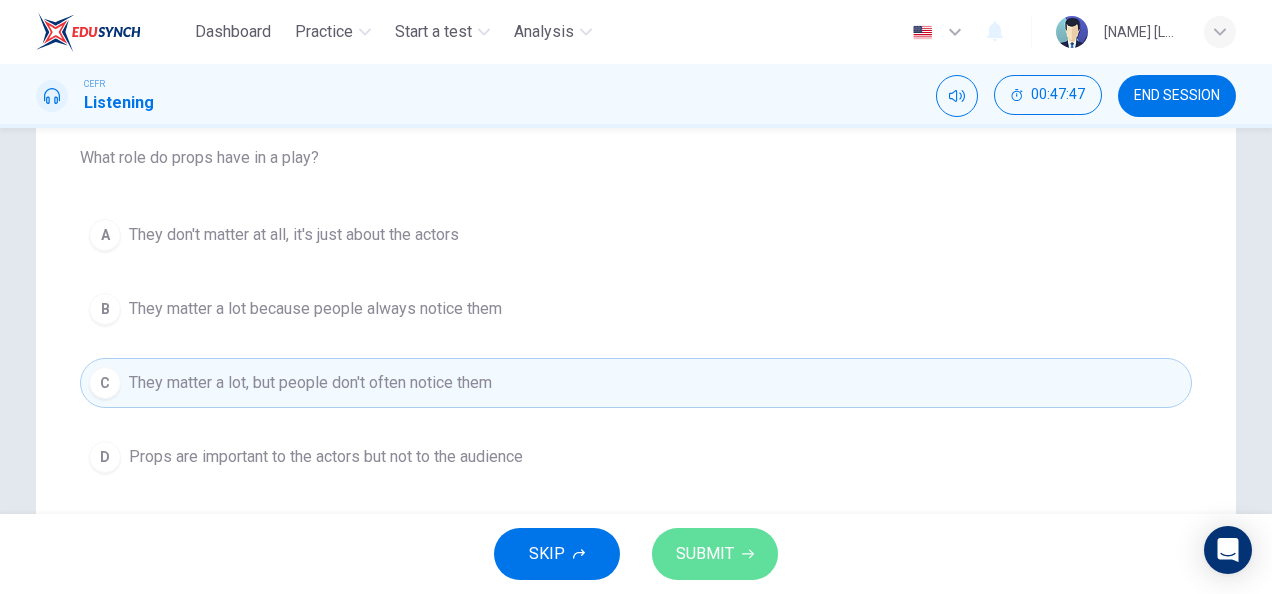 click on "SUBMIT" at bounding box center (705, 554) 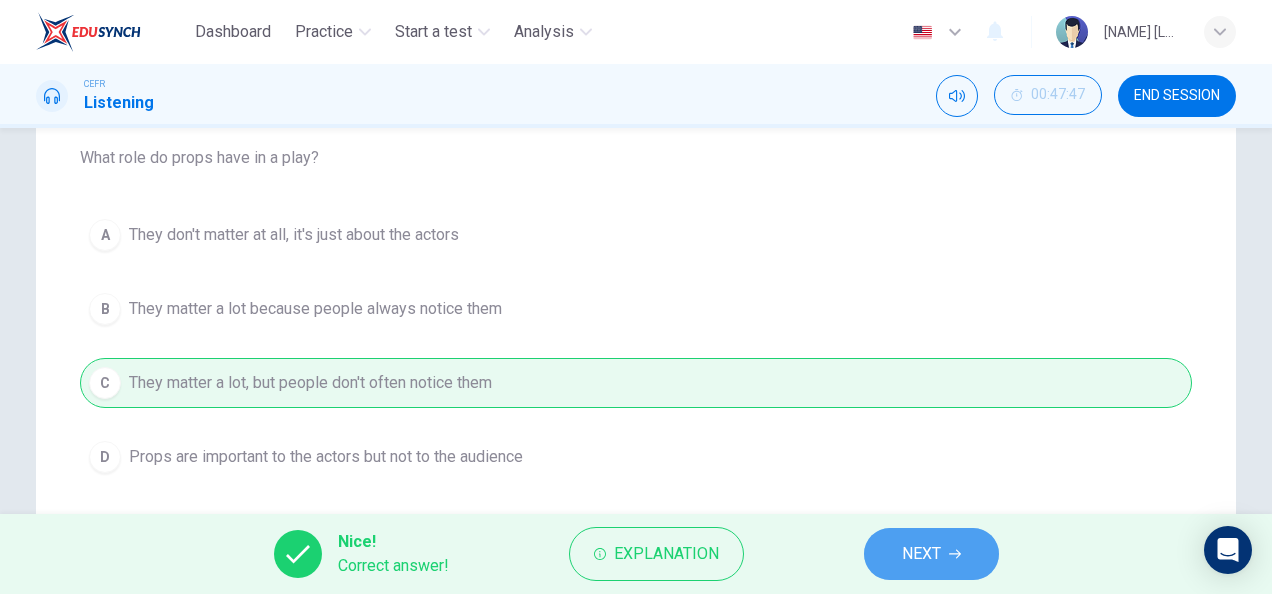 click at bounding box center (955, 554) 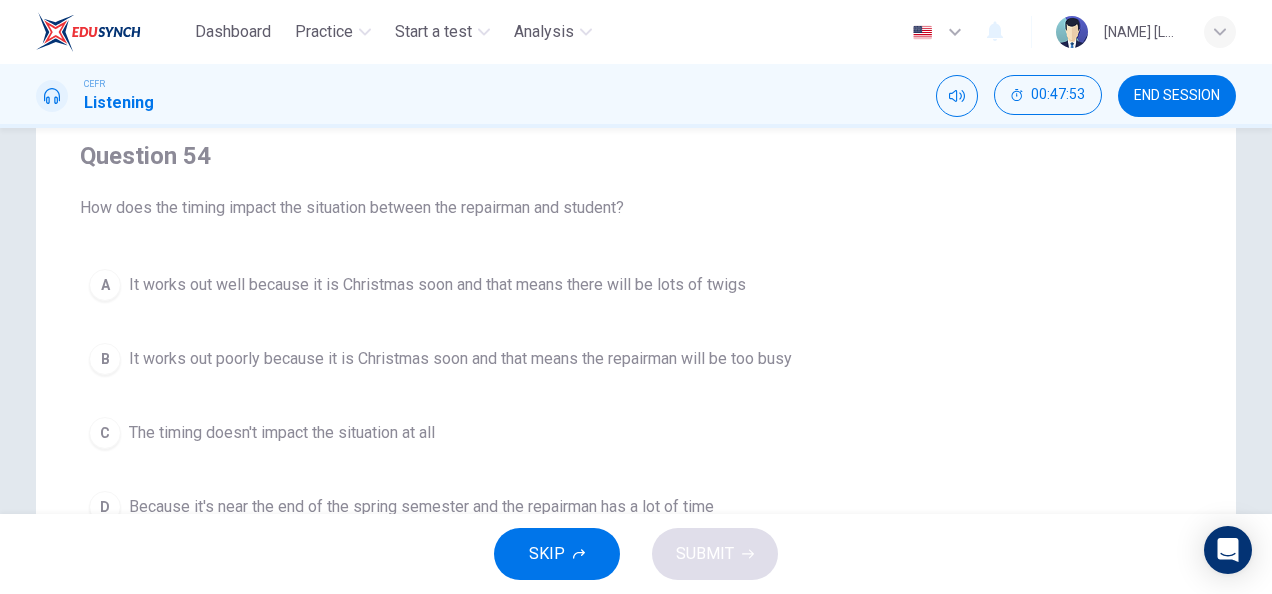 scroll, scrollTop: 158, scrollLeft: 0, axis: vertical 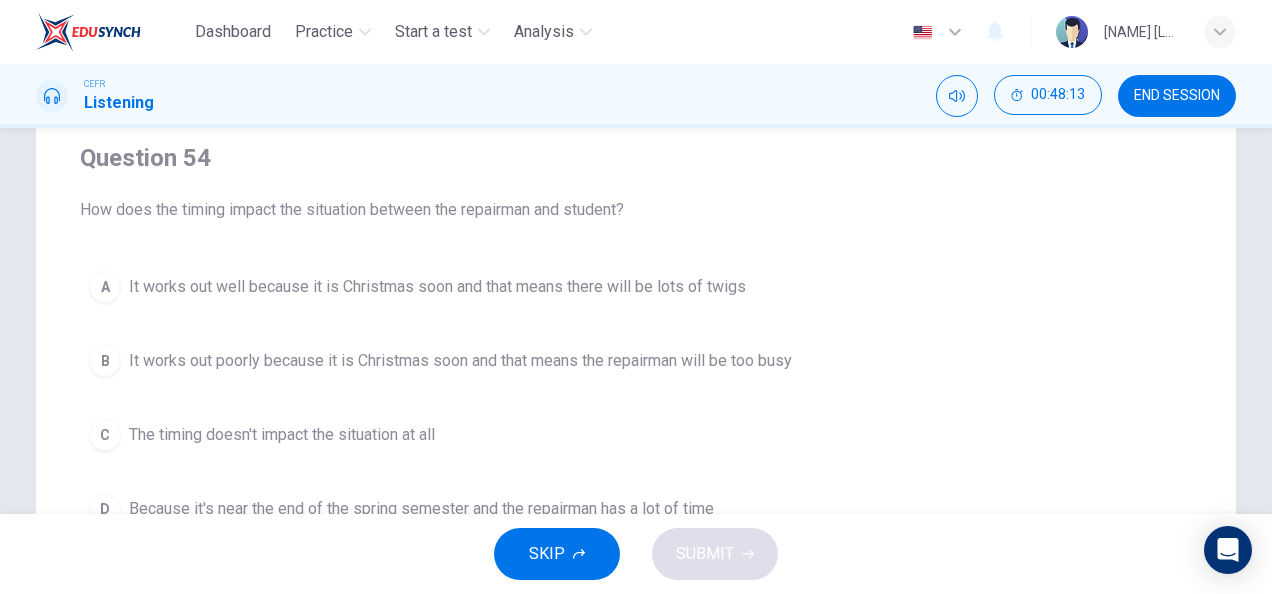 click on "It works out well because it is Christmas soon and that means there will be lots of twigs" at bounding box center [437, 287] 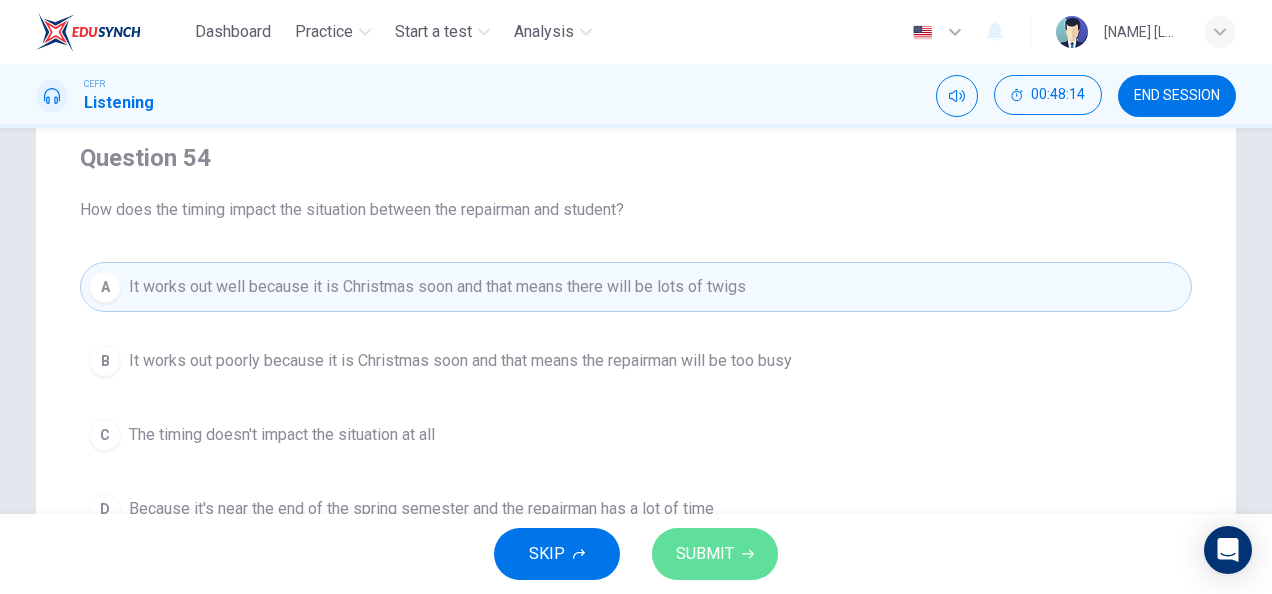 click on "SUBMIT" at bounding box center (705, 554) 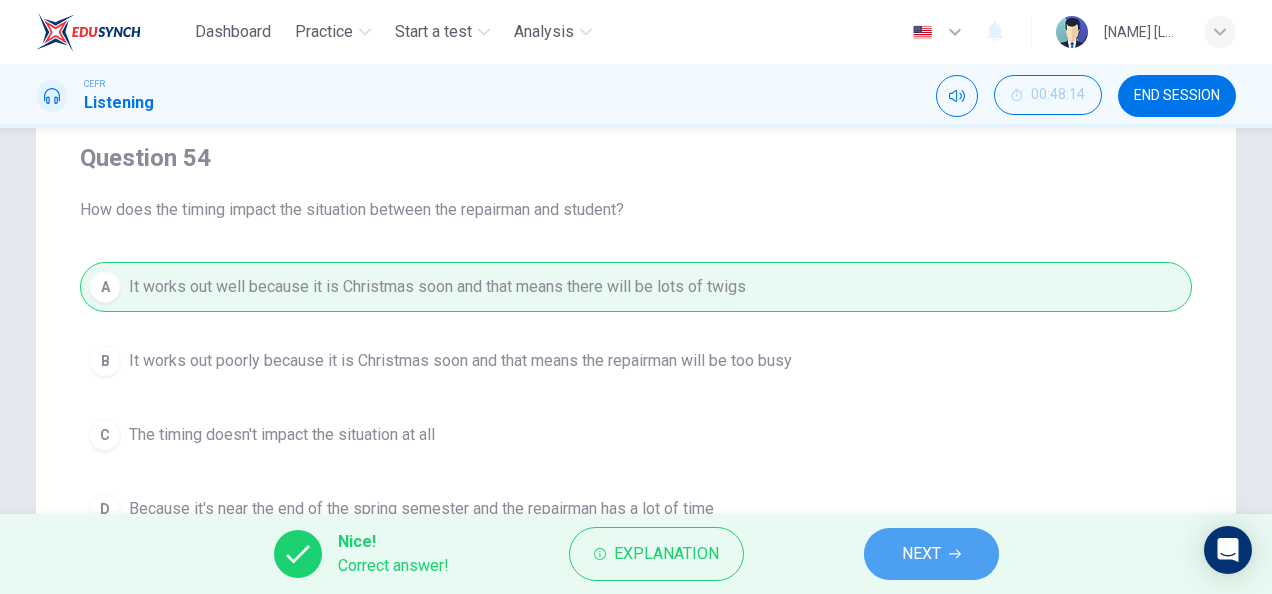 click on "NEXT" at bounding box center (931, 554) 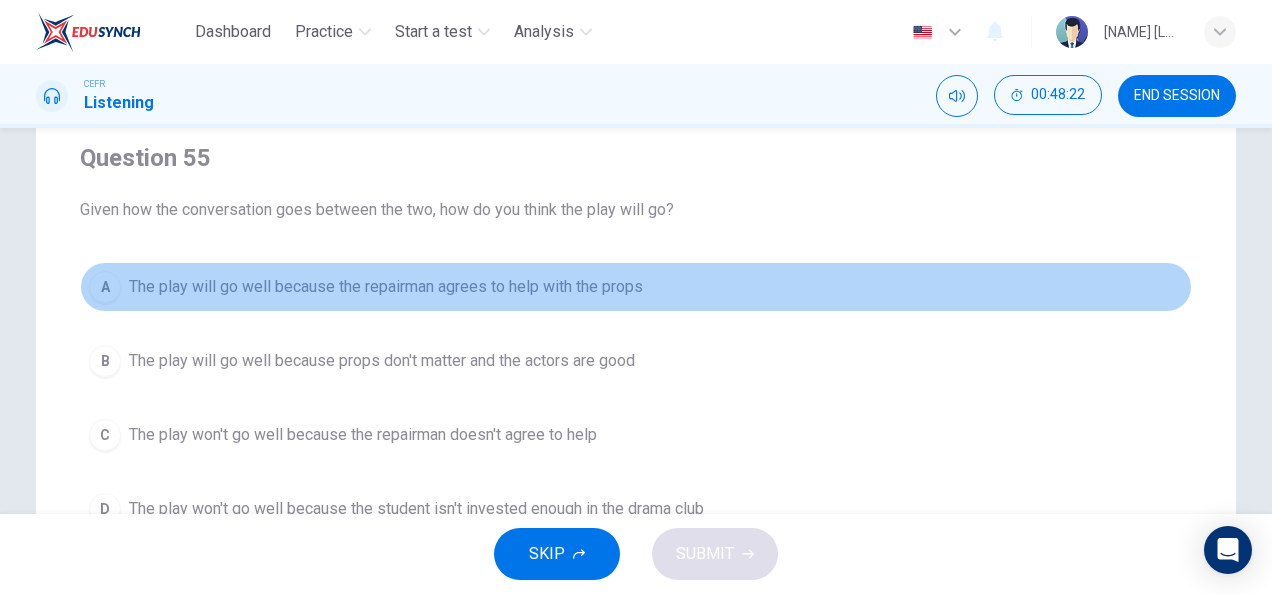 click on "The play will go well because the repairman agrees to help with the props" at bounding box center (386, 287) 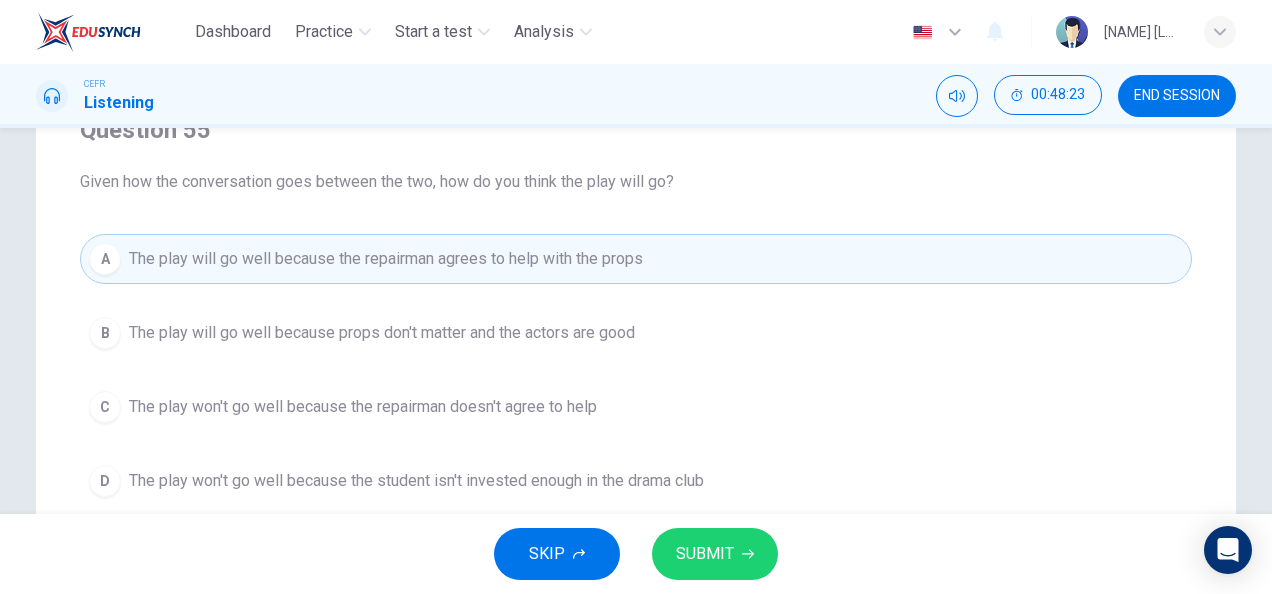 scroll, scrollTop: 190, scrollLeft: 0, axis: vertical 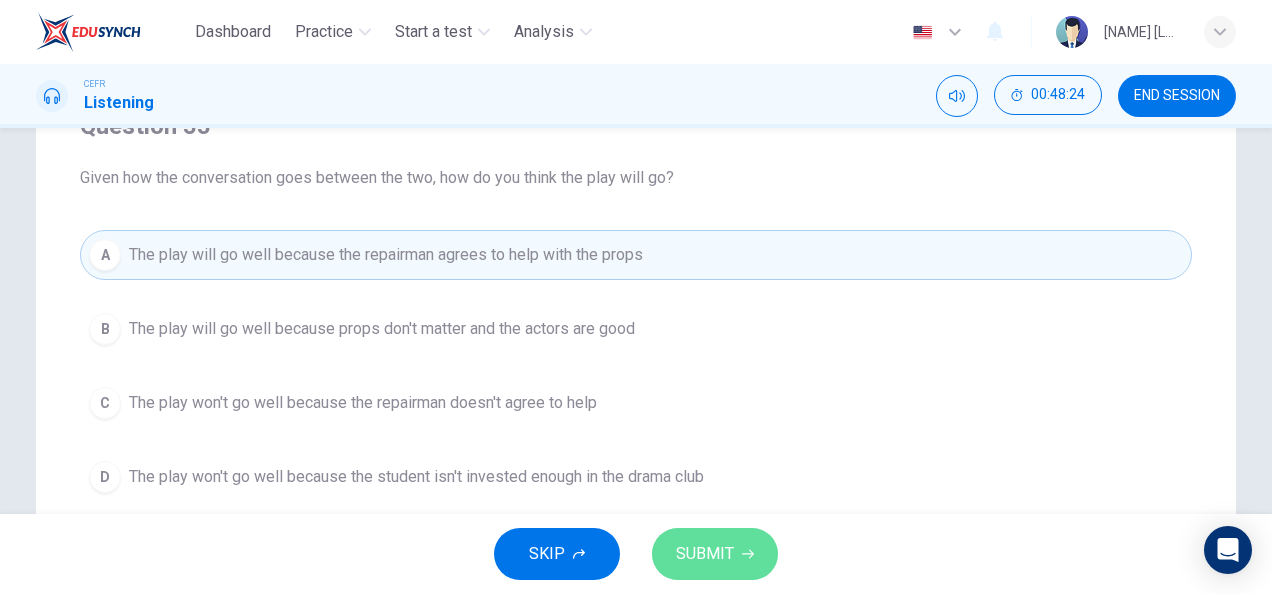 click on "SUBMIT" at bounding box center [705, 554] 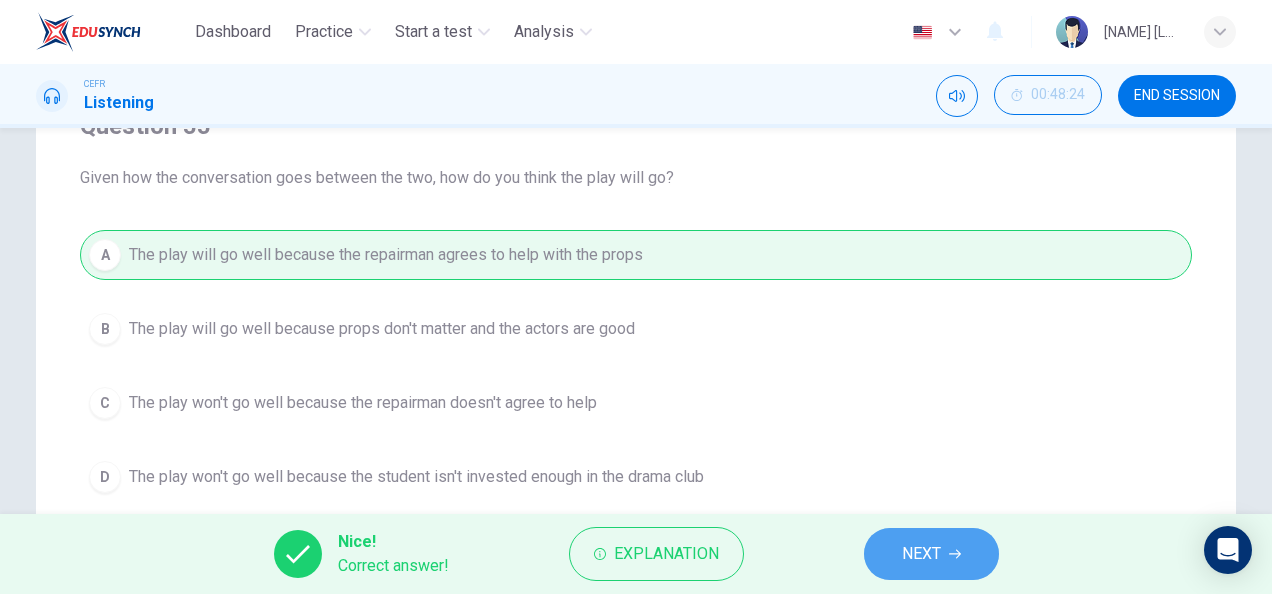 click on "NEXT" at bounding box center (931, 554) 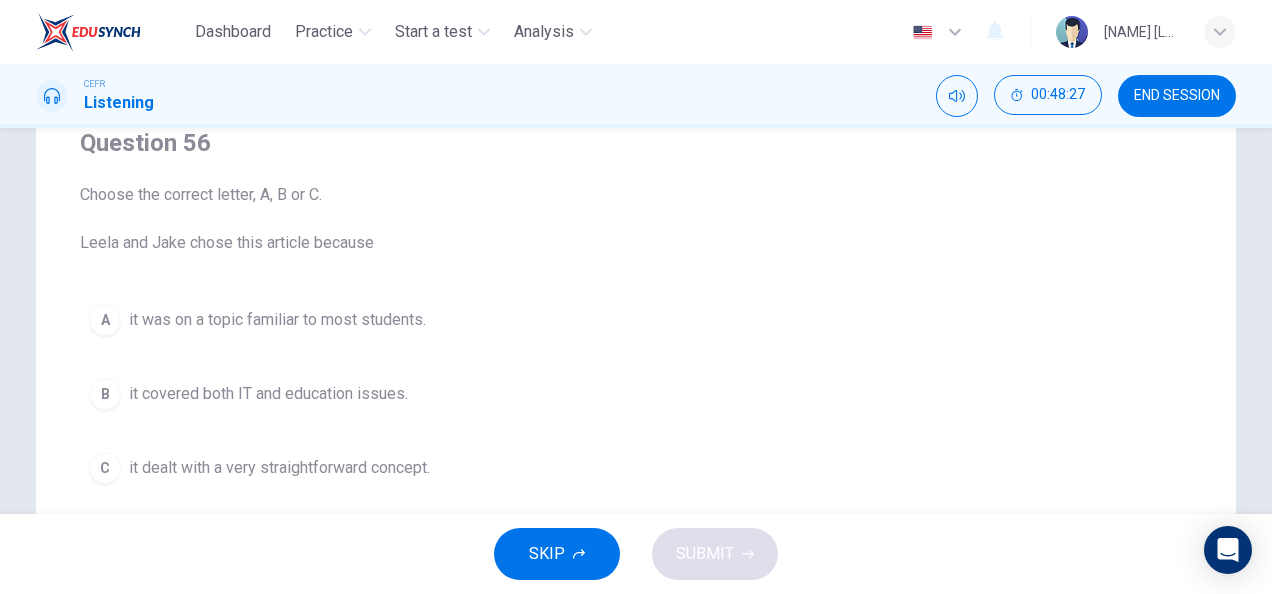 scroll, scrollTop: 172, scrollLeft: 0, axis: vertical 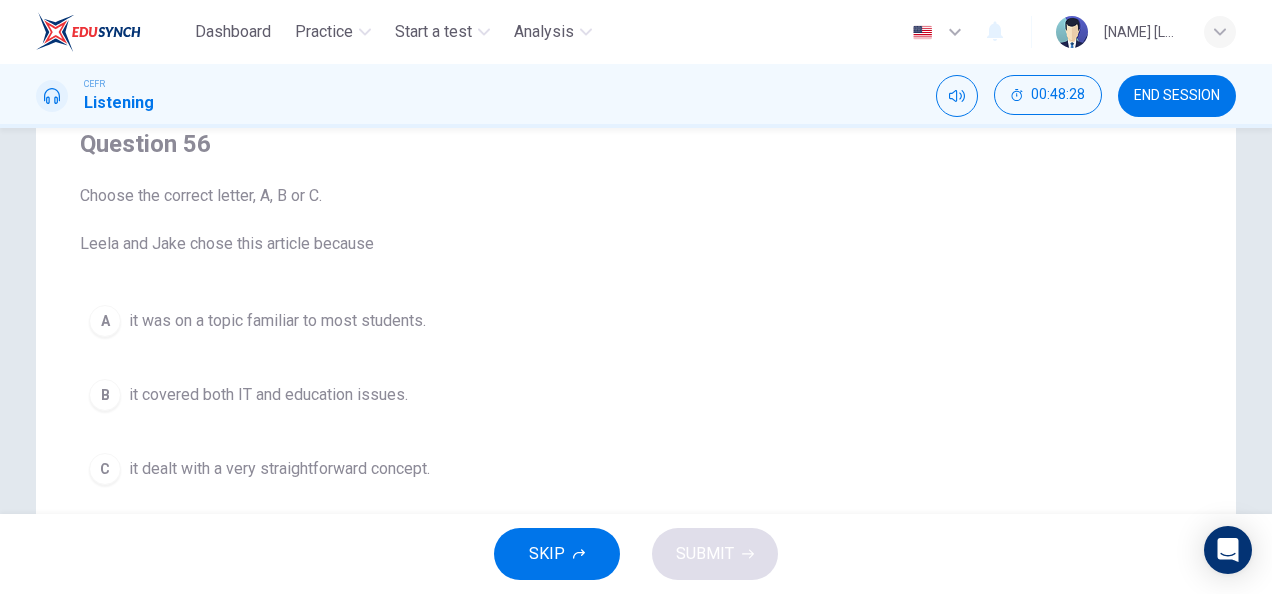 click on "it dealt with a very straightforward concept." at bounding box center [277, 321] 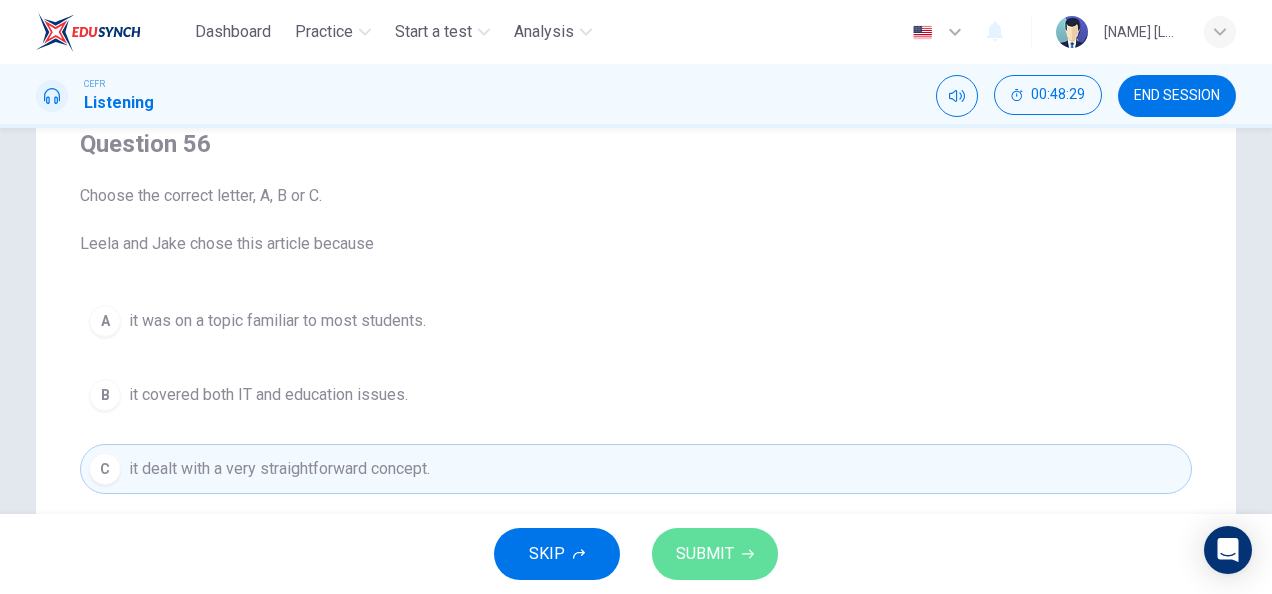 click on "SUBMIT" at bounding box center [705, 554] 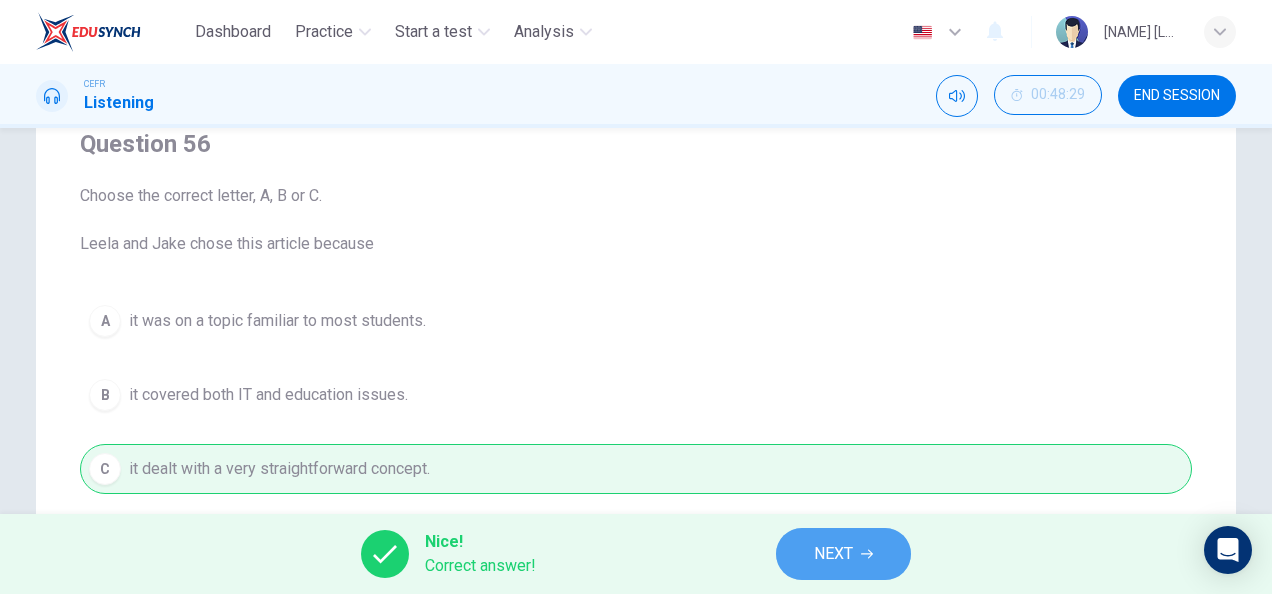 click on "NEXT" at bounding box center [833, 554] 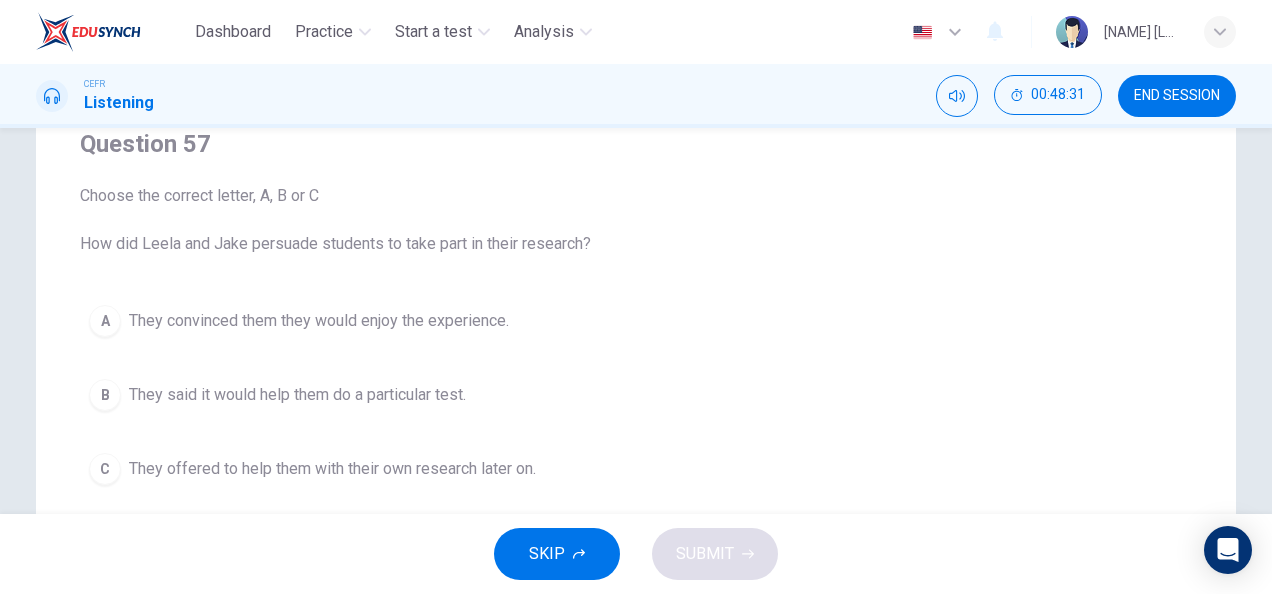 click on "They said it would help them do a particular test." at bounding box center (319, 321) 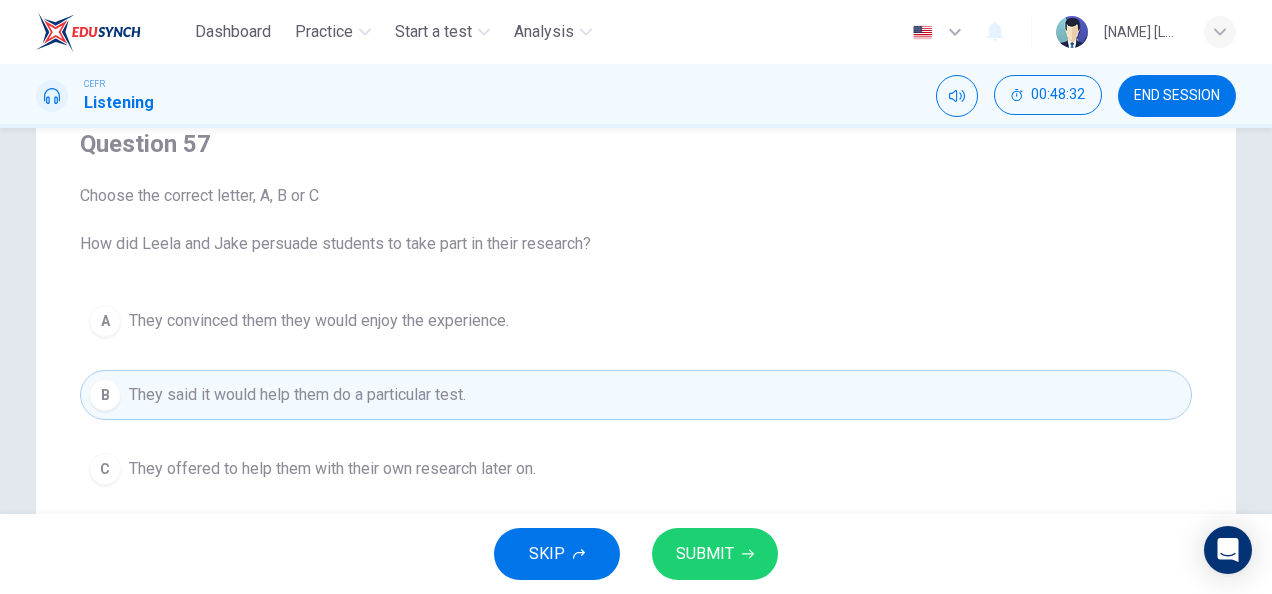 click on "SUBMIT" at bounding box center (715, 554) 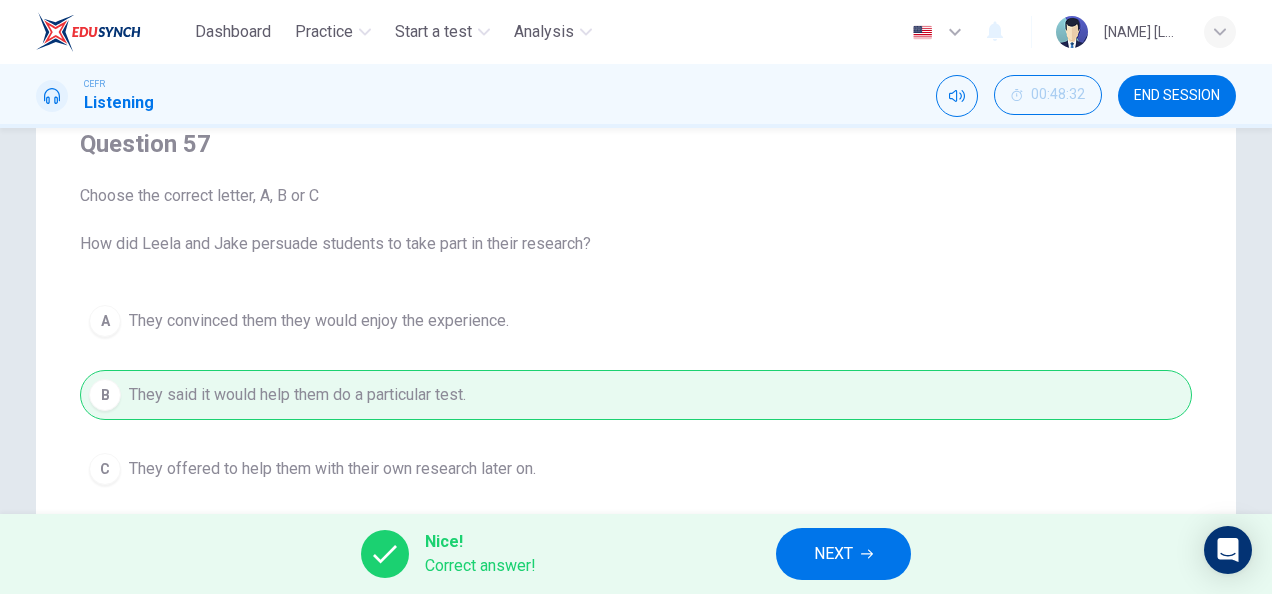 click on "NEXT" at bounding box center [843, 554] 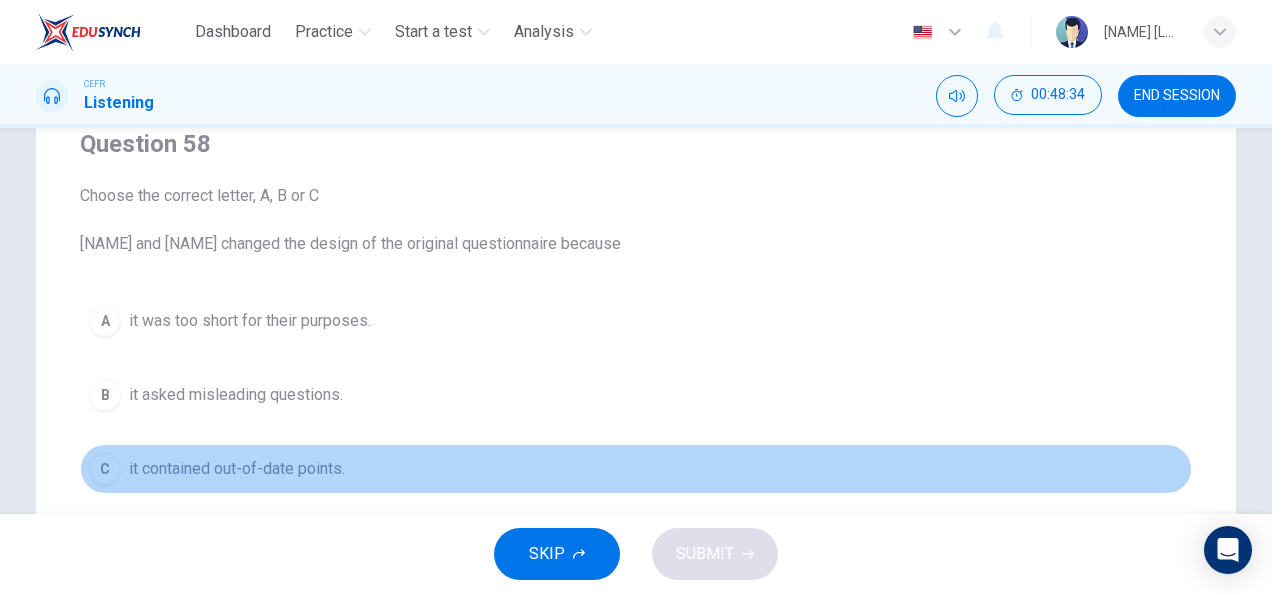 click on "it contained out-of-date points." at bounding box center [250, 321] 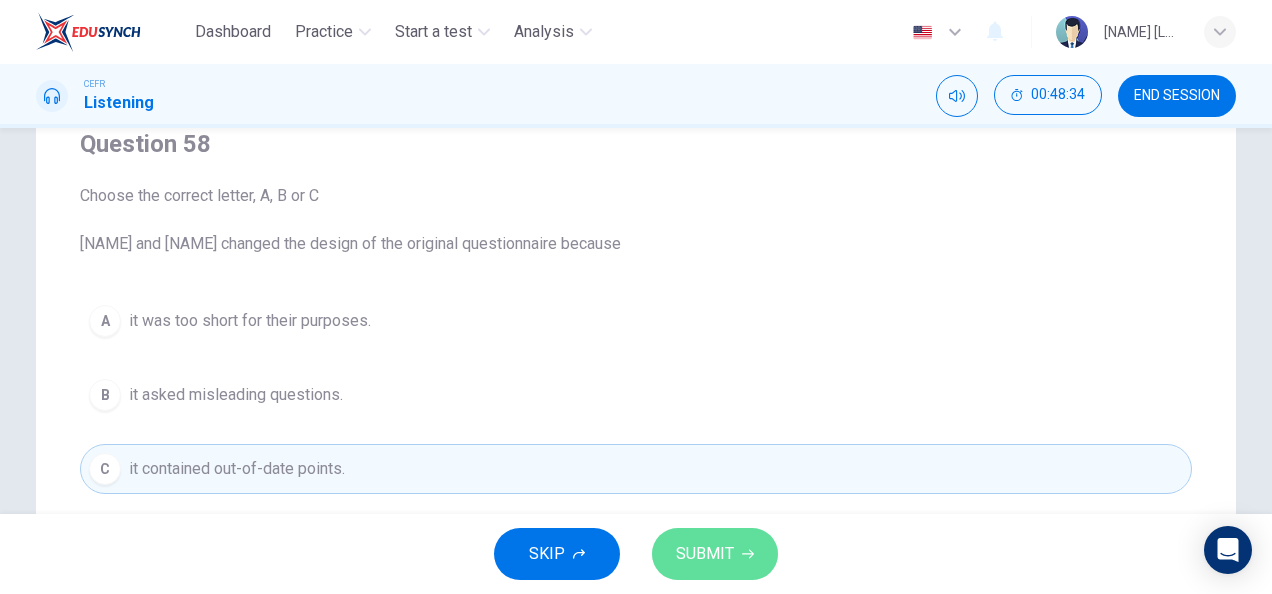 click on "SUBMIT" at bounding box center [715, 554] 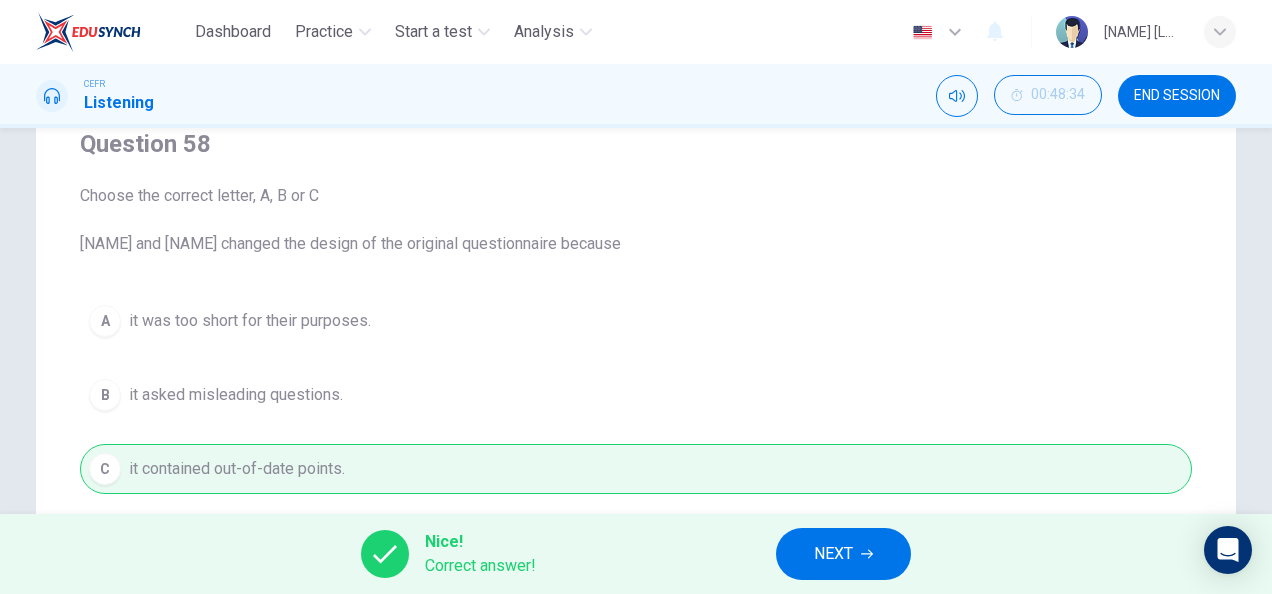 click on "NEXT" at bounding box center (843, 554) 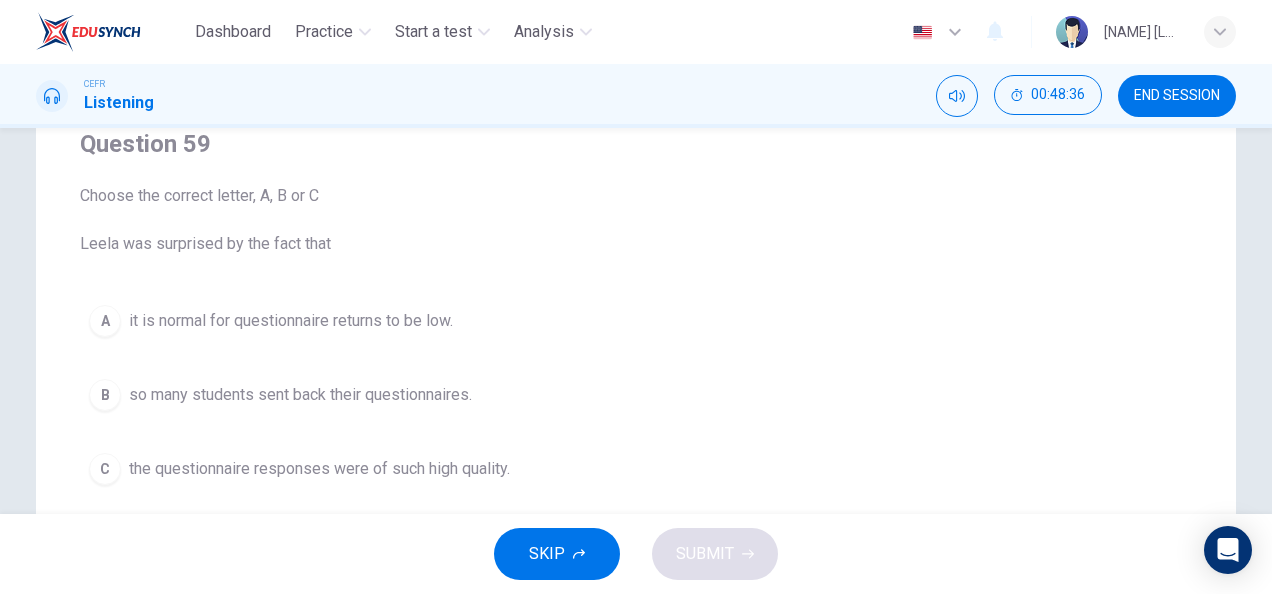 click on "it is normal for questionnaire returns to be low." at bounding box center [291, 321] 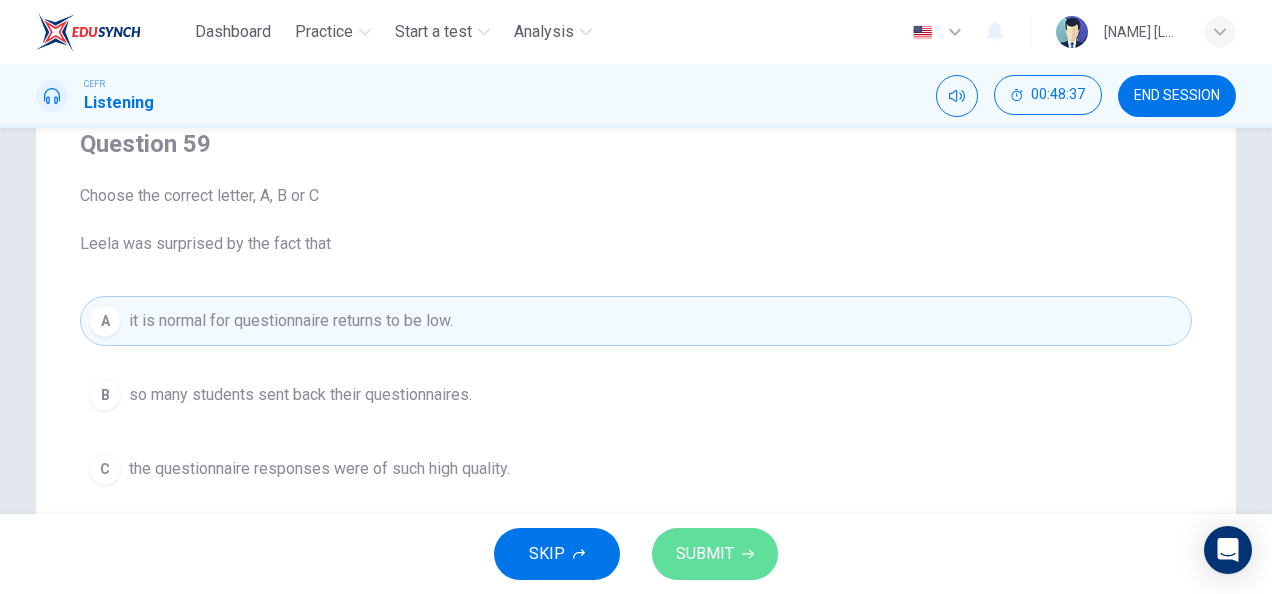 click on "SUBMIT" at bounding box center [705, 554] 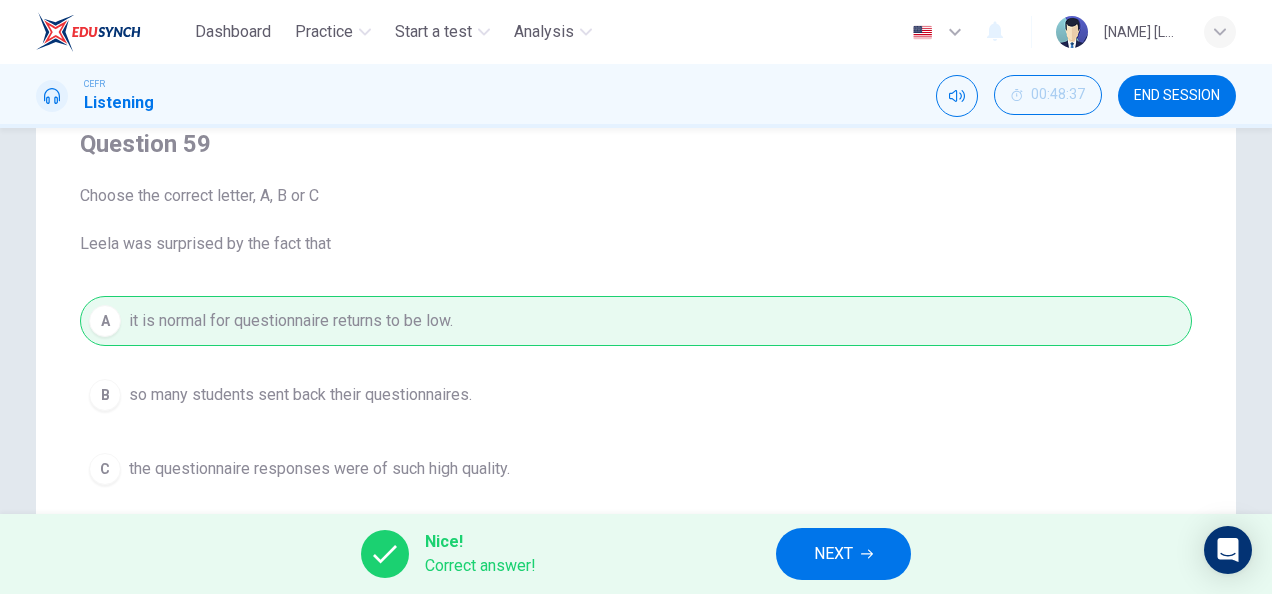 click on "NEXT" at bounding box center [833, 554] 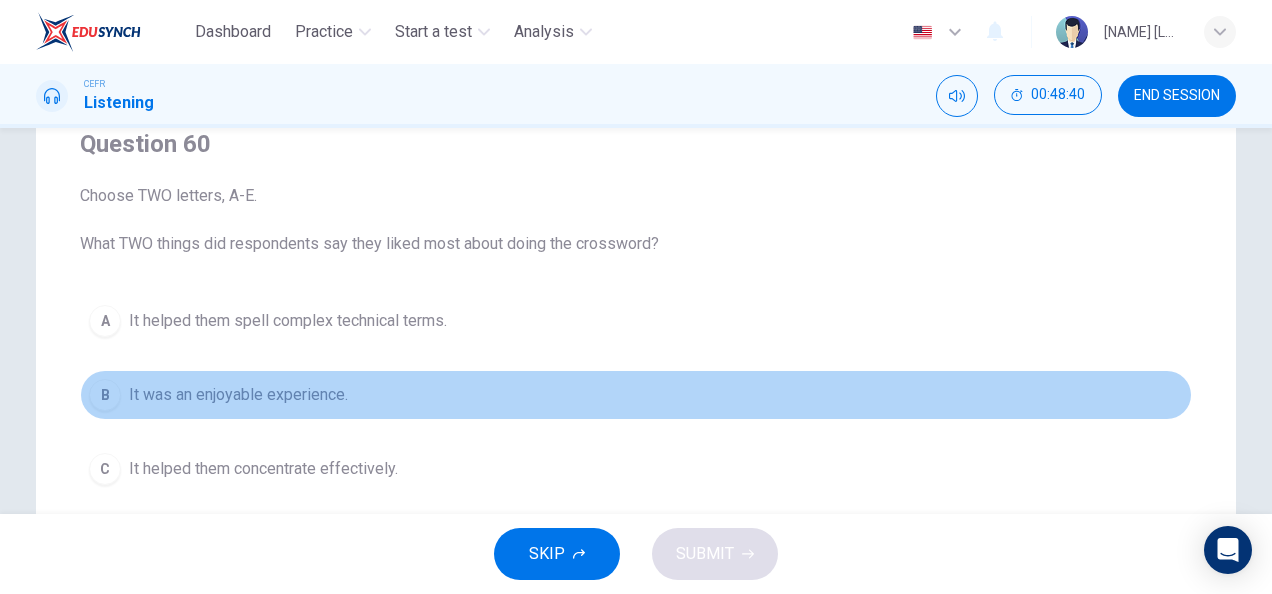 click on "It was an enjoyable experience." at bounding box center [288, 321] 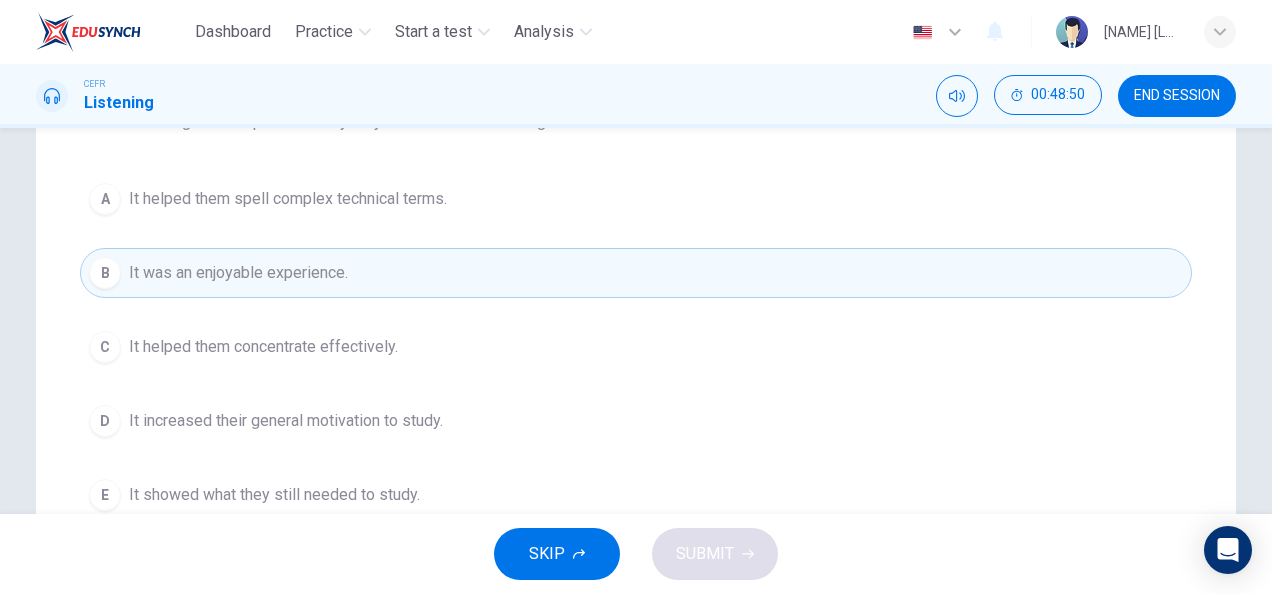 scroll, scrollTop: 293, scrollLeft: 0, axis: vertical 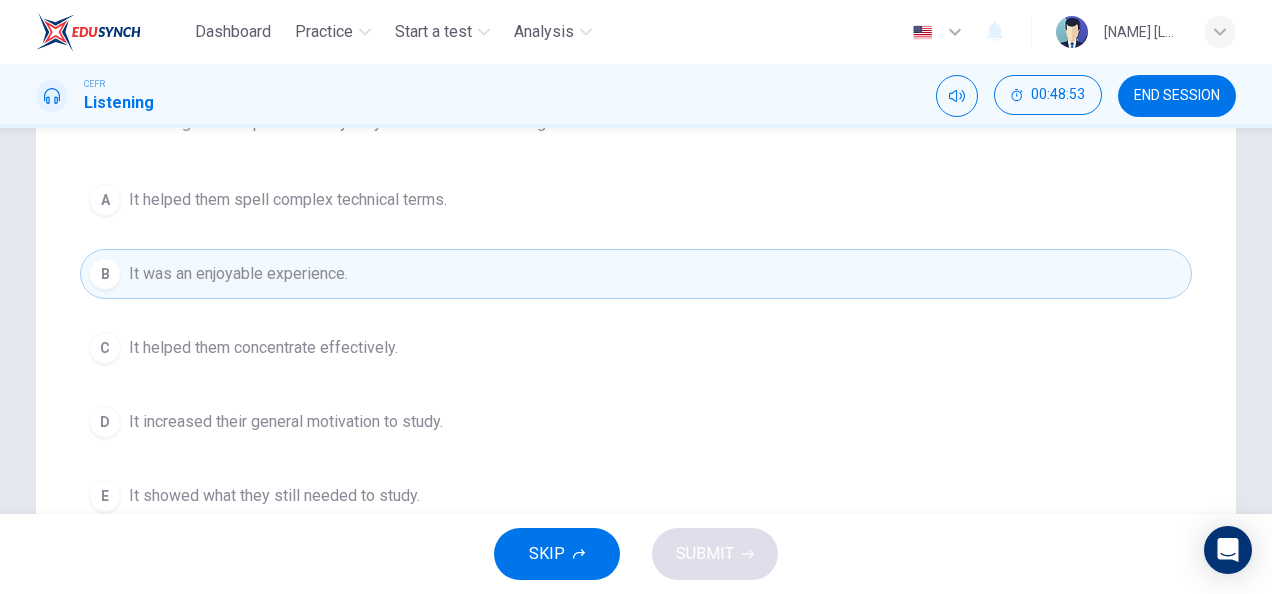click on "It helped them concentrate effectively." at bounding box center [288, 200] 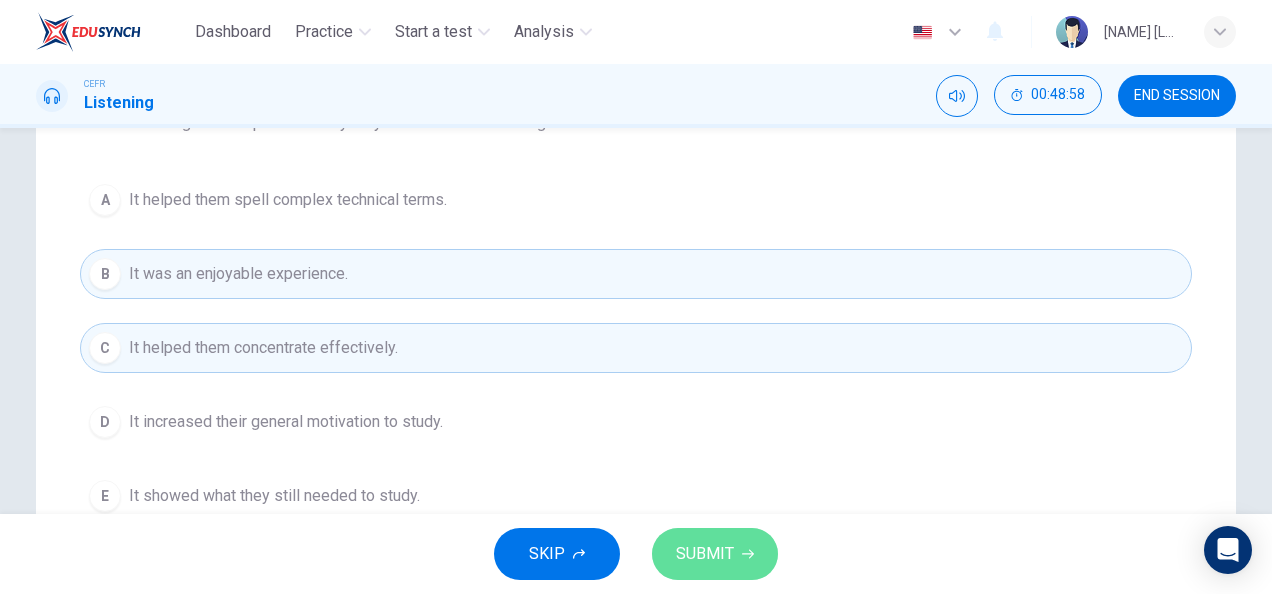 click on "SUBMIT" at bounding box center (715, 554) 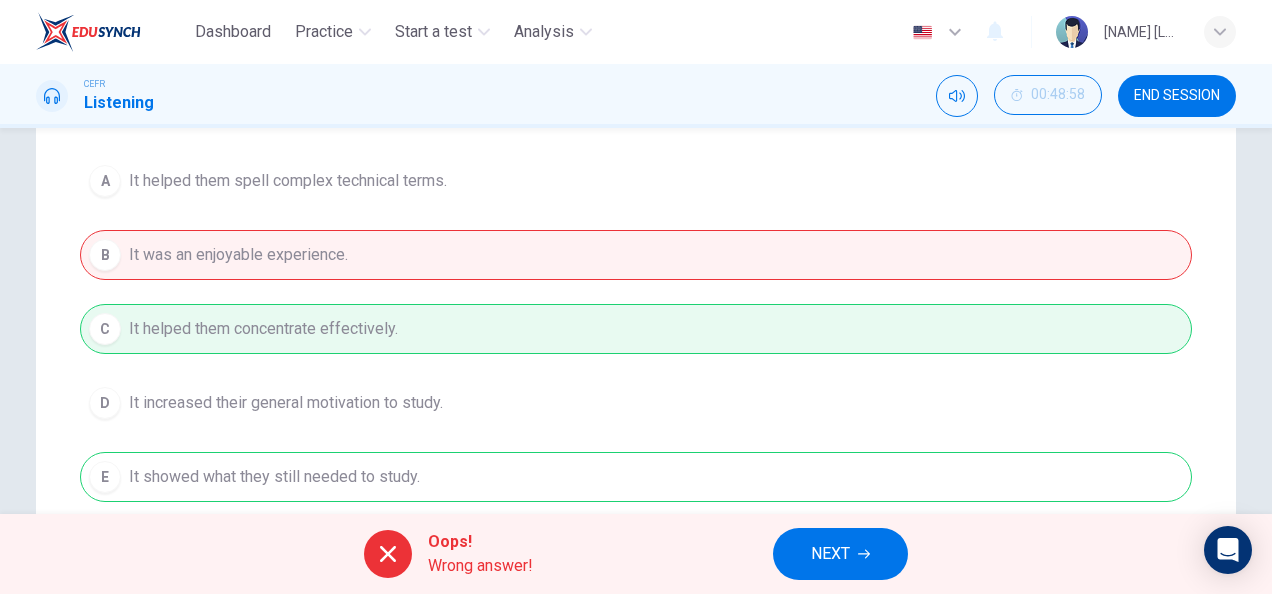 scroll, scrollTop: 309, scrollLeft: 0, axis: vertical 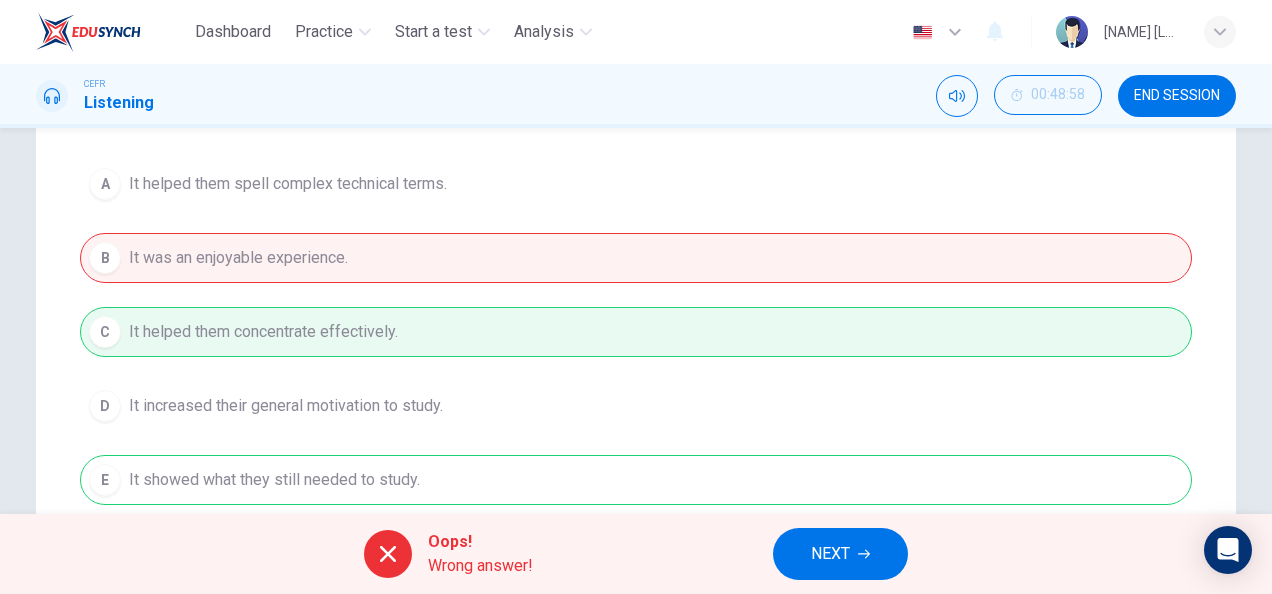 click on "A It helped them spell complex technical terms. B It was an enjoyable experience. C It helped them concentrate effectively. D It increased their general motivation to study. E It showed what they still needed to study." at bounding box center (636, 332) 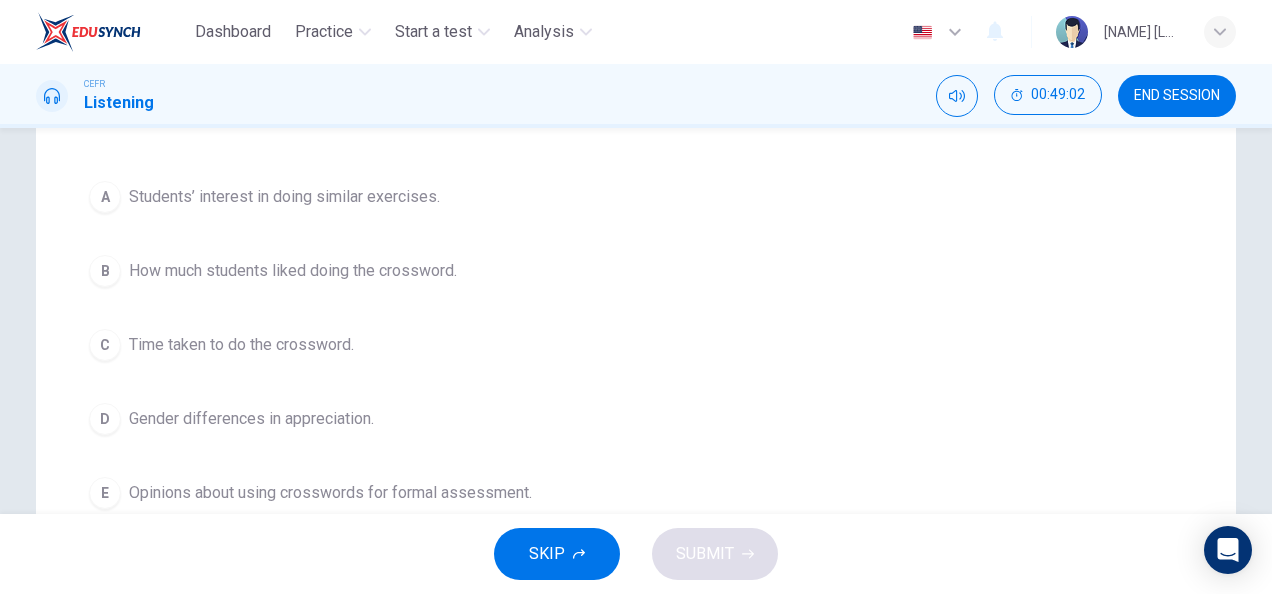 scroll, scrollTop: 297, scrollLeft: 0, axis: vertical 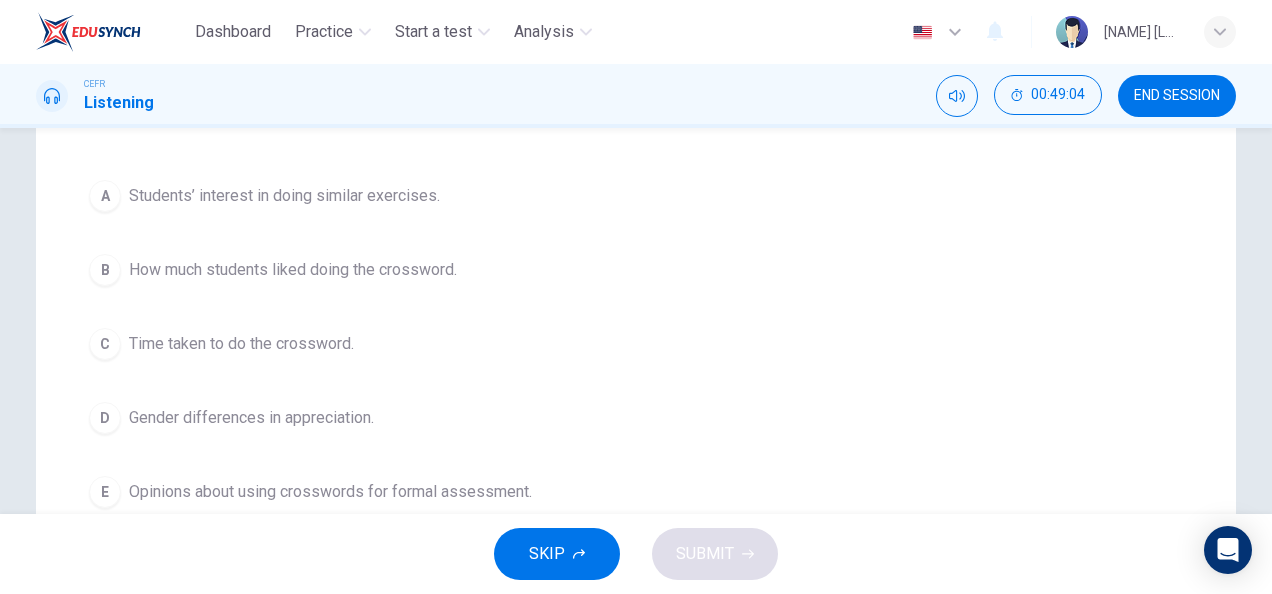 click on "Opinions about using crosswords for formal assessment." at bounding box center (284, 196) 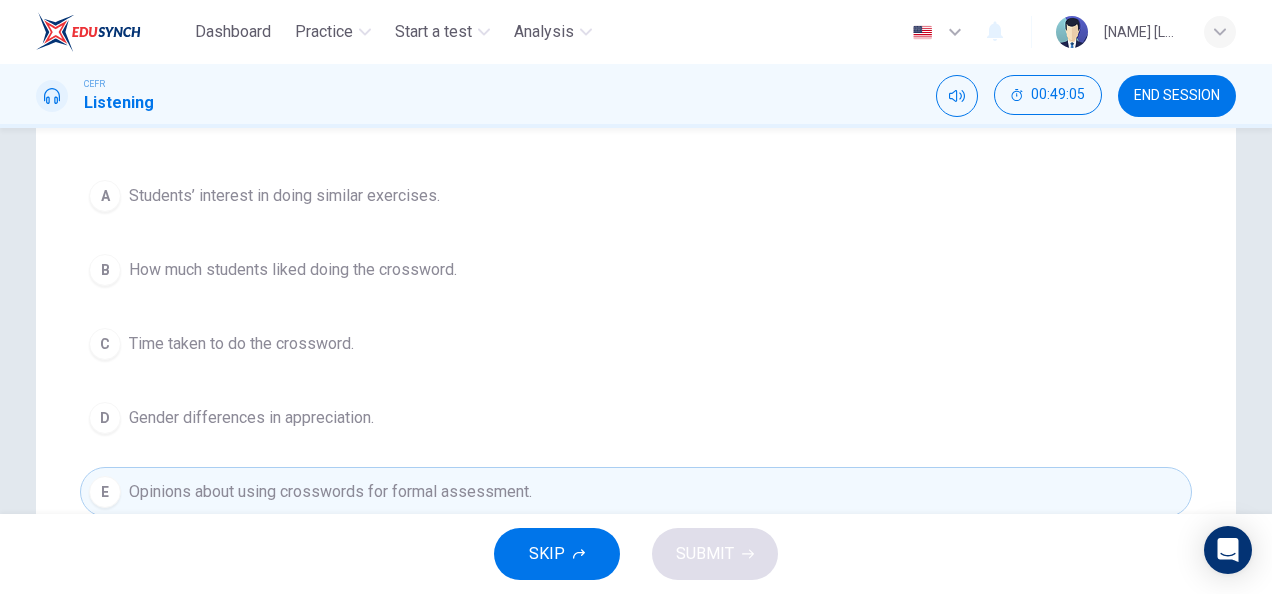 click on "D Gender differences in appreciation." at bounding box center [636, 418] 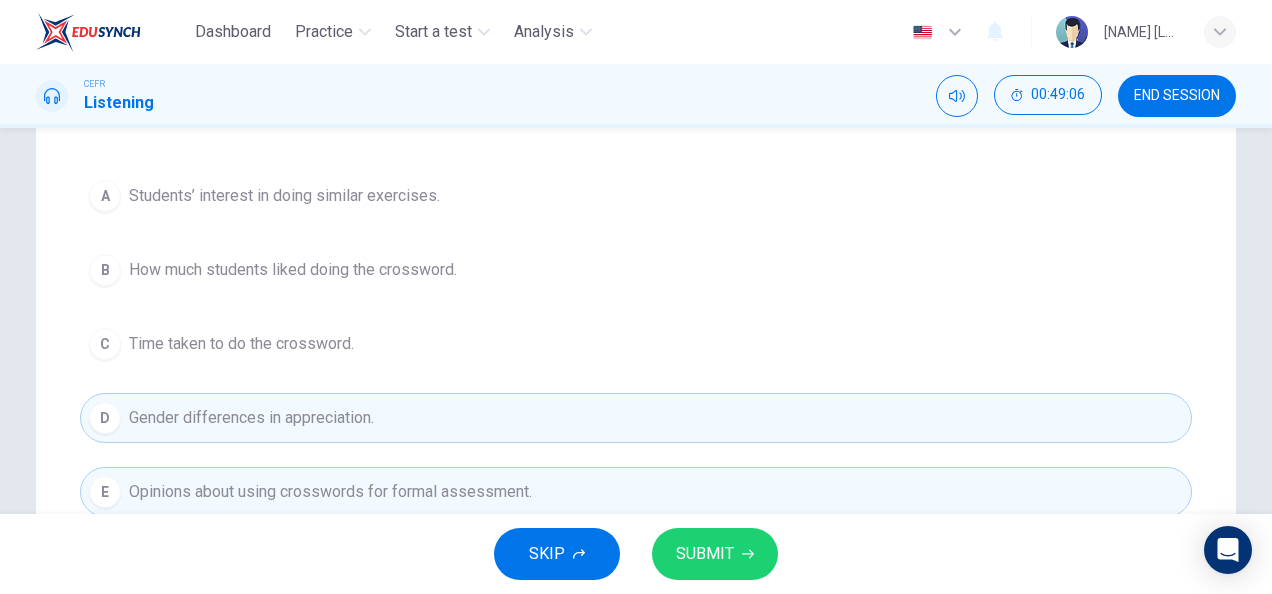 click on "SUBMIT" at bounding box center [705, 554] 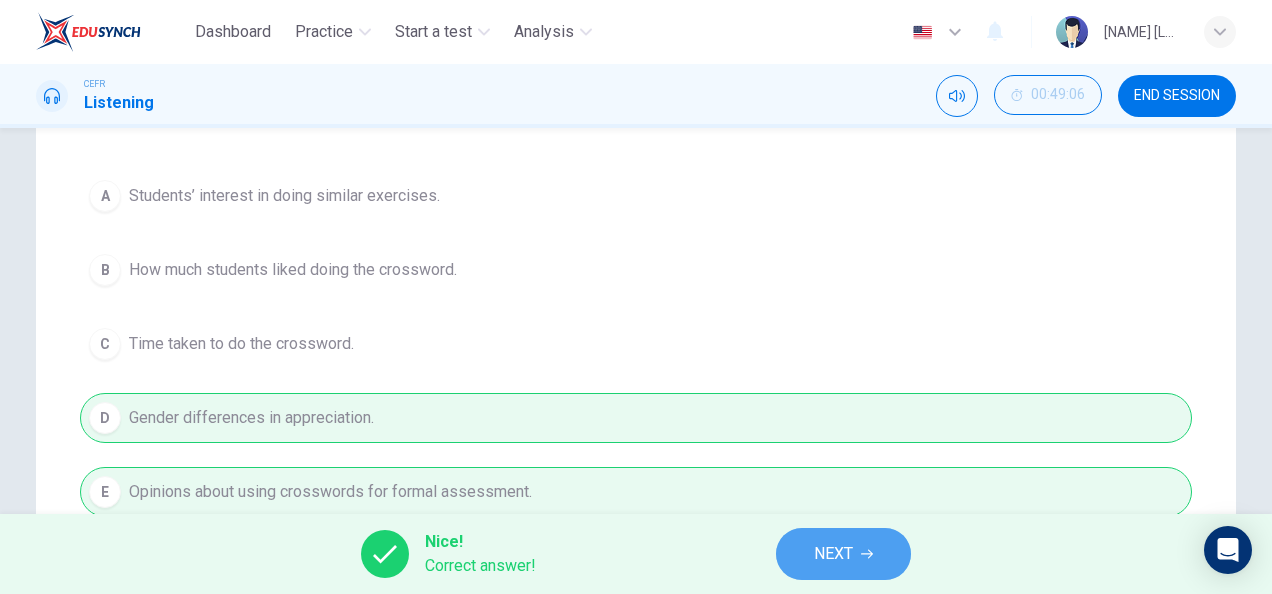 click on "NEXT" at bounding box center (843, 554) 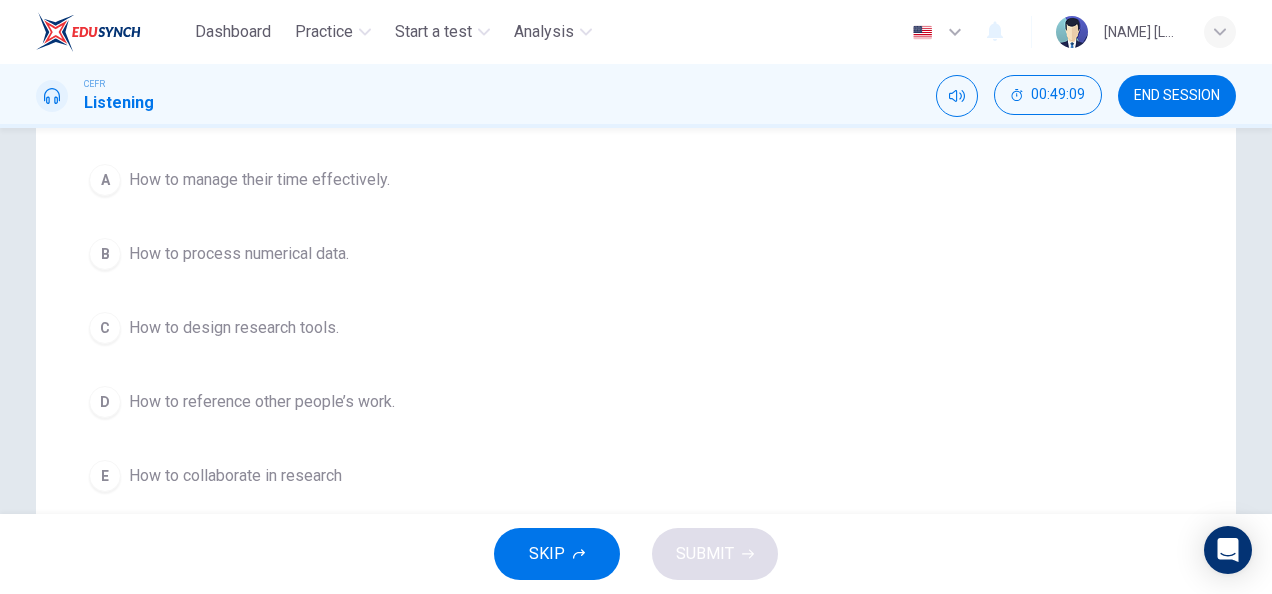 scroll, scrollTop: 341, scrollLeft: 0, axis: vertical 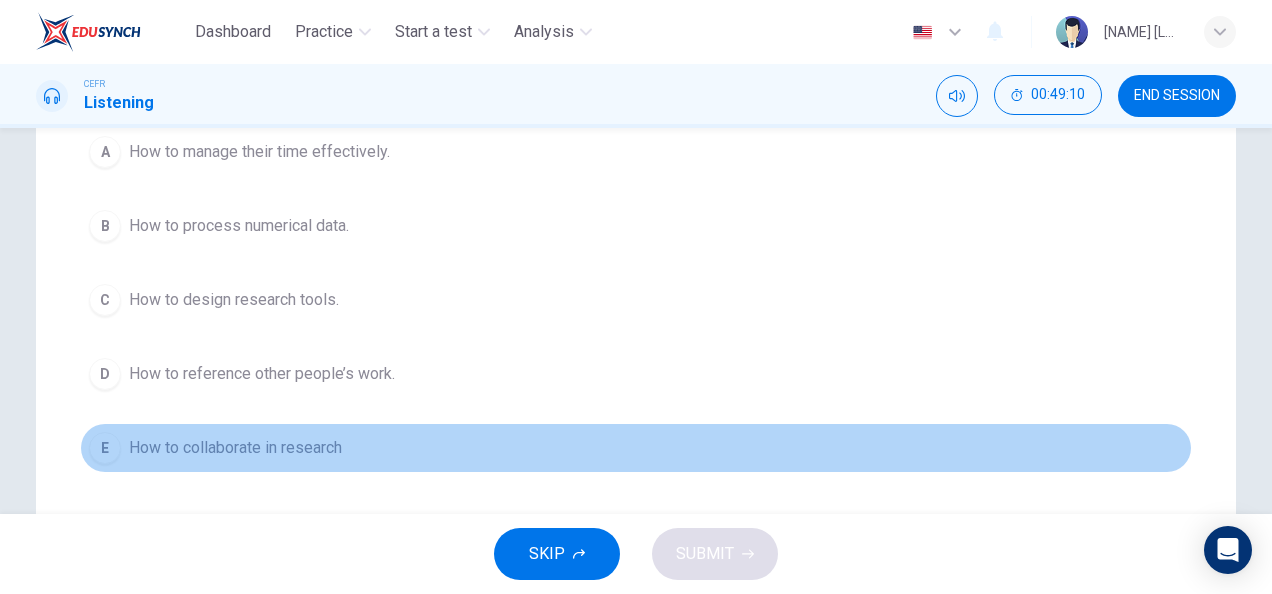 click on "E How to collaborate in research" at bounding box center (636, 448) 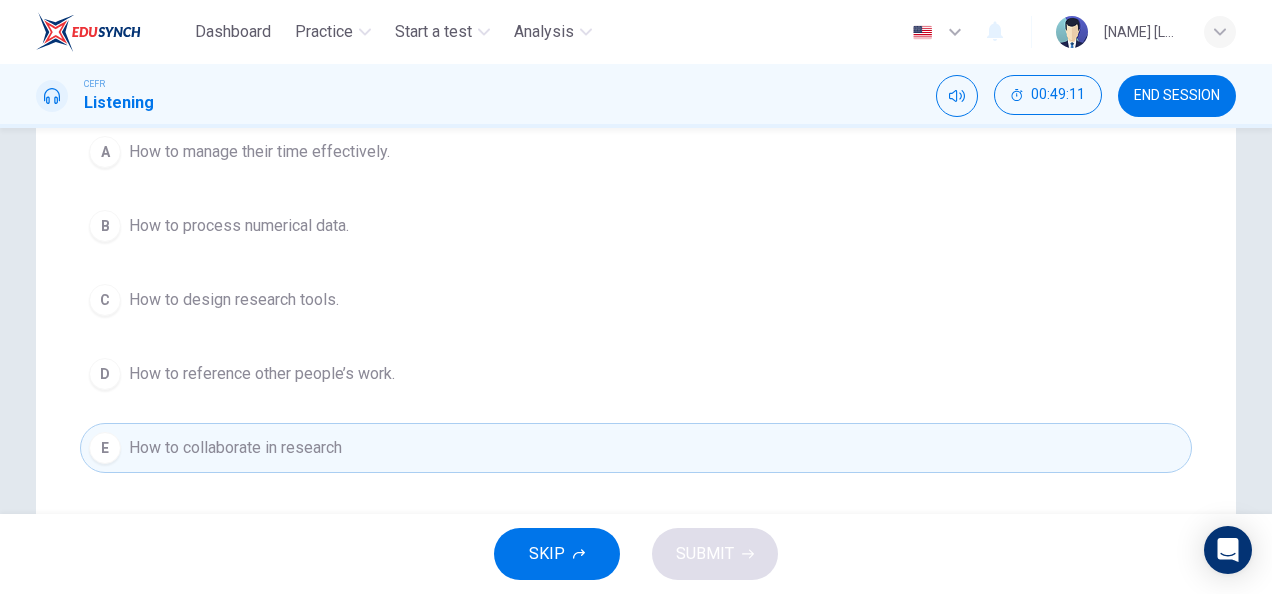 click on "C How to design research tools." at bounding box center (636, 300) 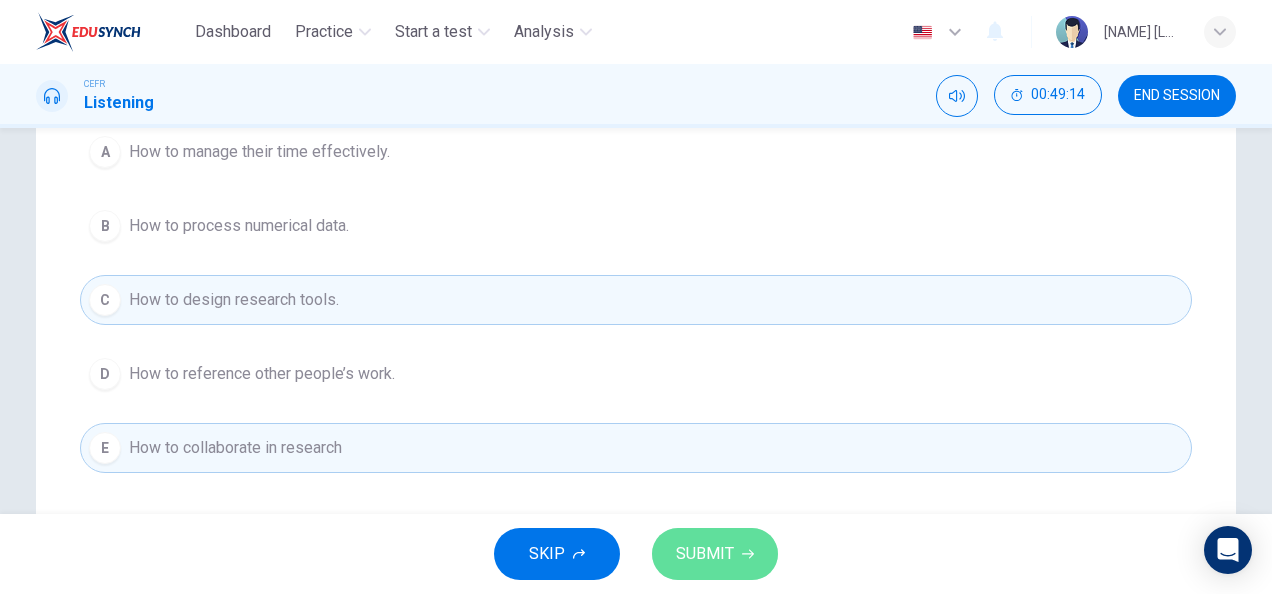click on "SUBMIT" at bounding box center (705, 554) 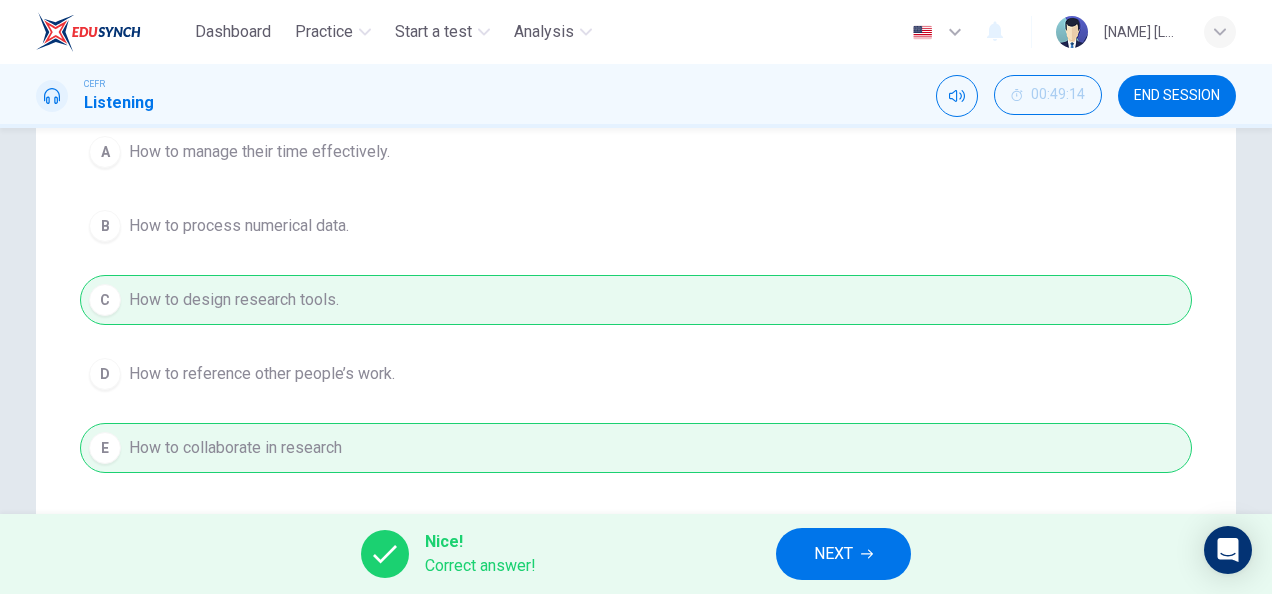 click on "NEXT" at bounding box center [833, 554] 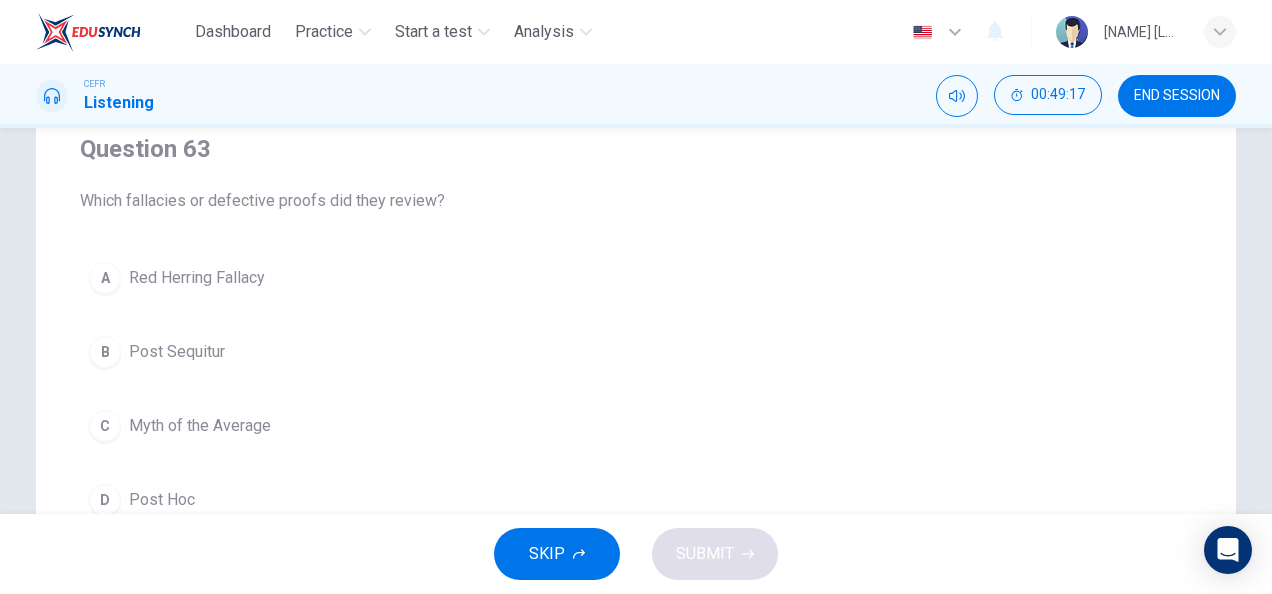 scroll, scrollTop: 0, scrollLeft: 0, axis: both 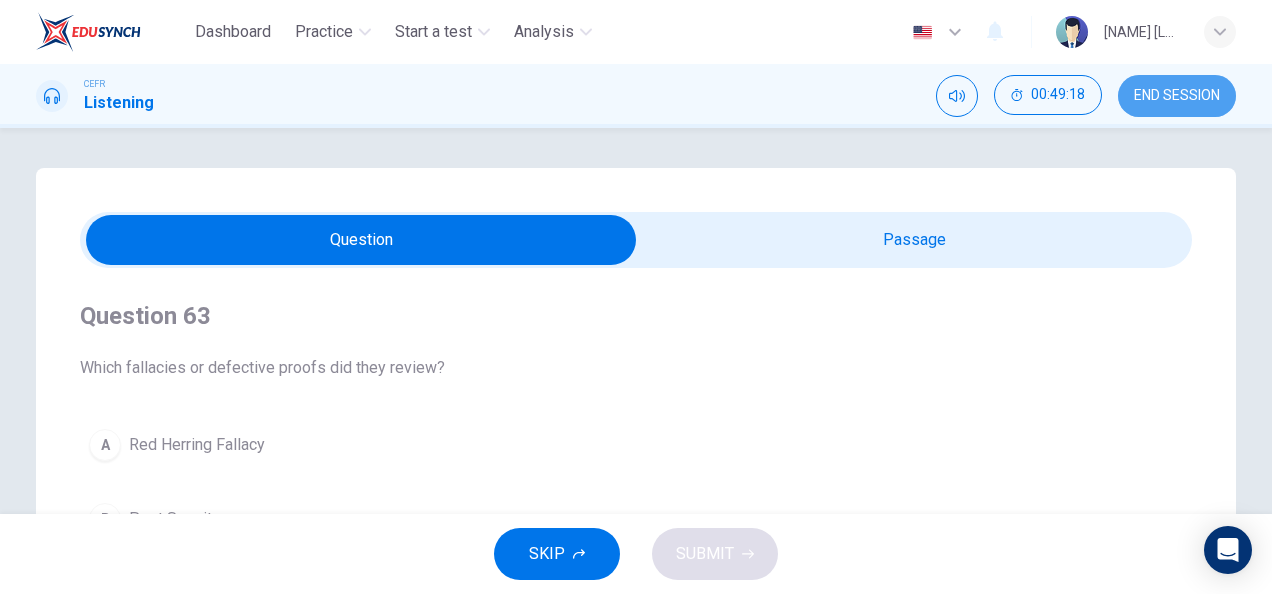 click on "END SESSION" at bounding box center (1177, 96) 